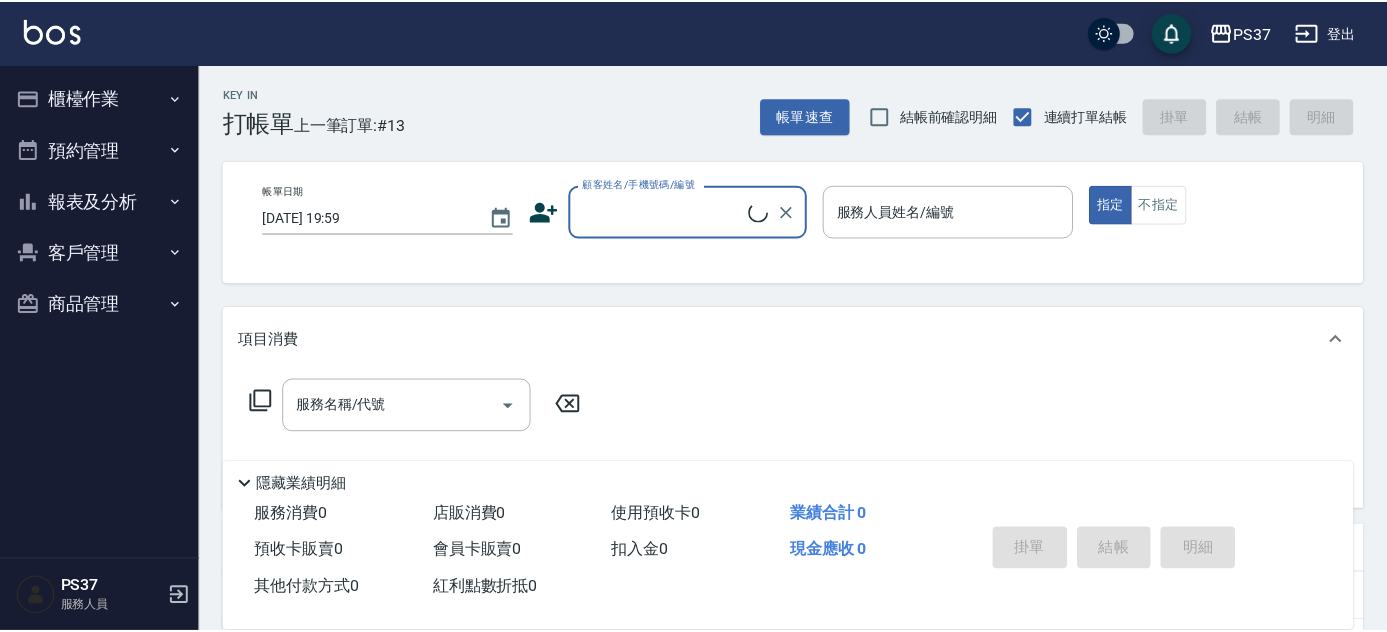 scroll, scrollTop: 0, scrollLeft: 0, axis: both 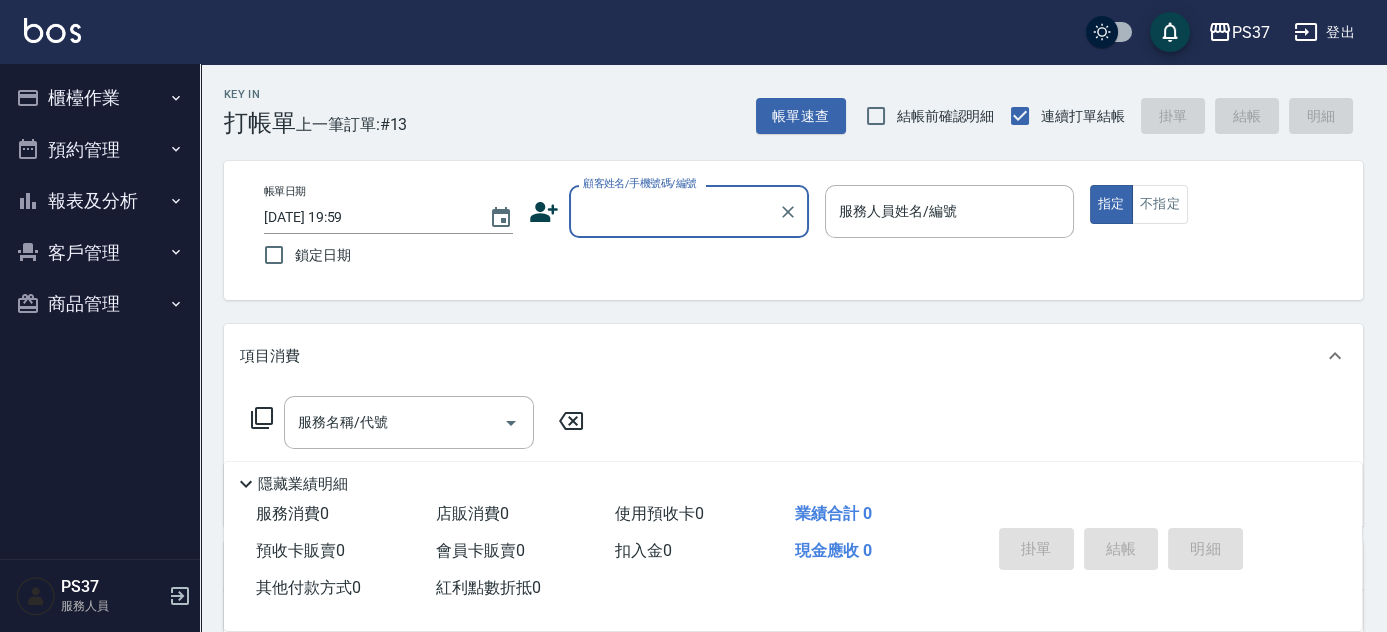 click on "客戶管理" at bounding box center (100, 253) 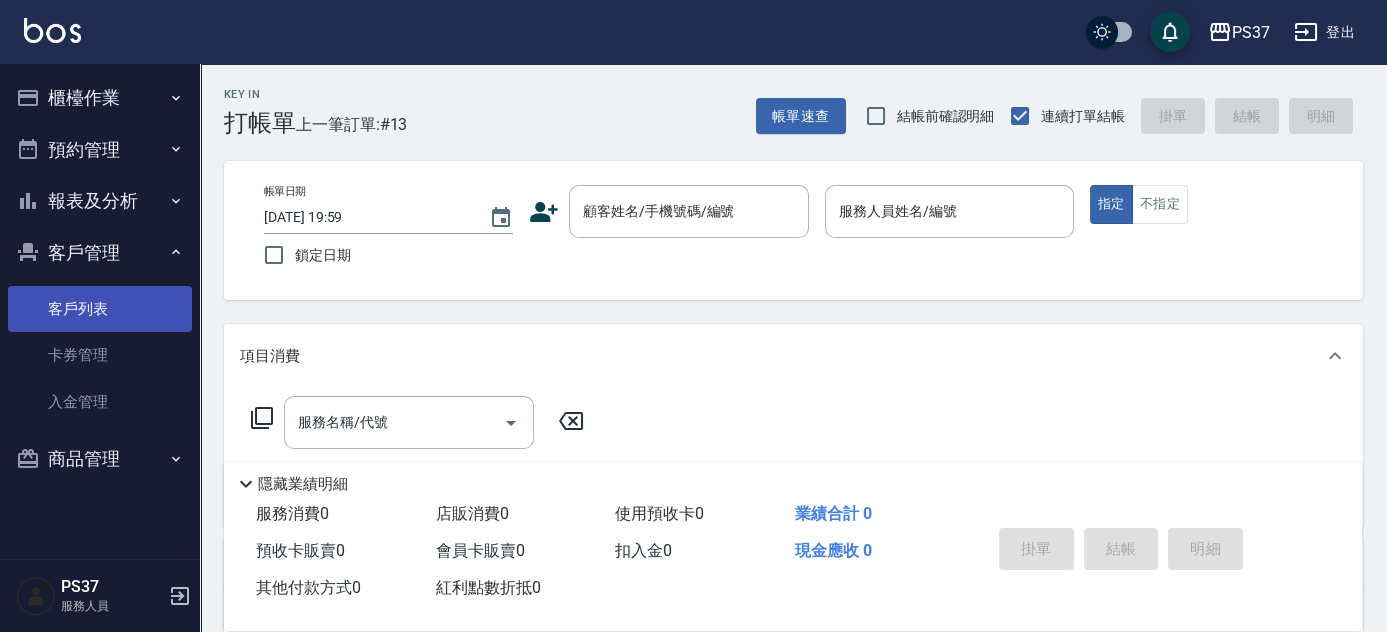 click on "客戶列表" at bounding box center [100, 309] 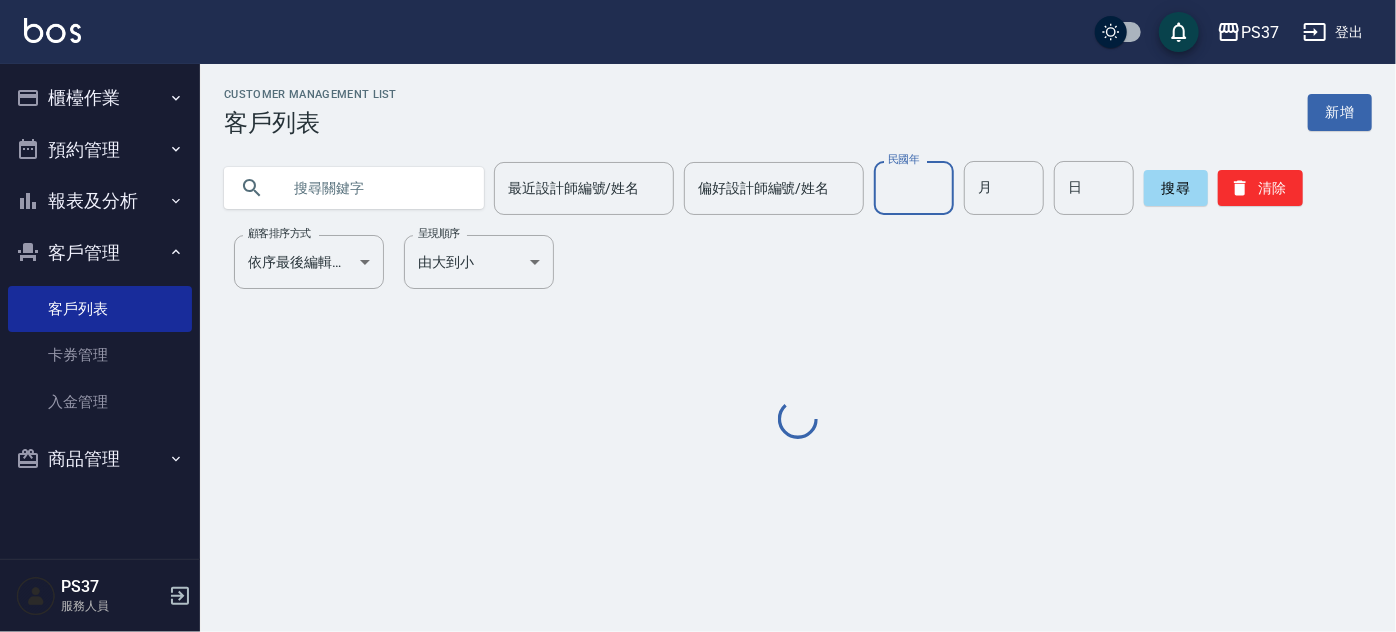 click on "民國年" at bounding box center [914, 188] 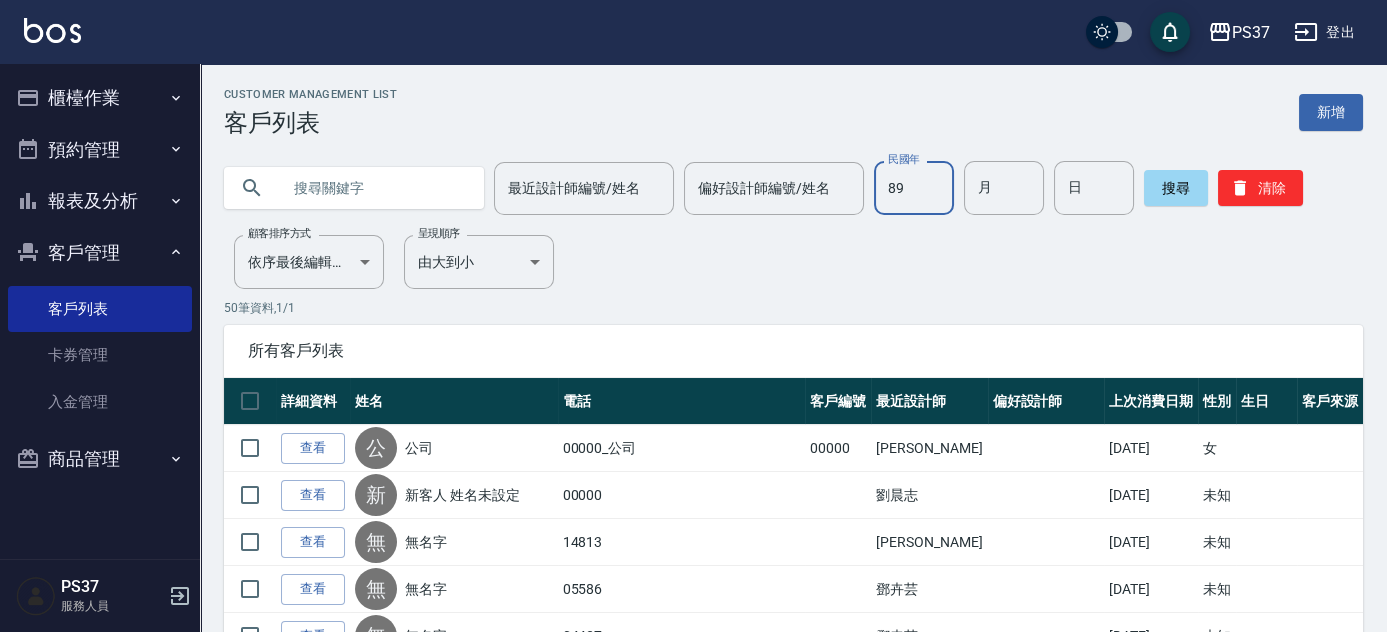 type on "89" 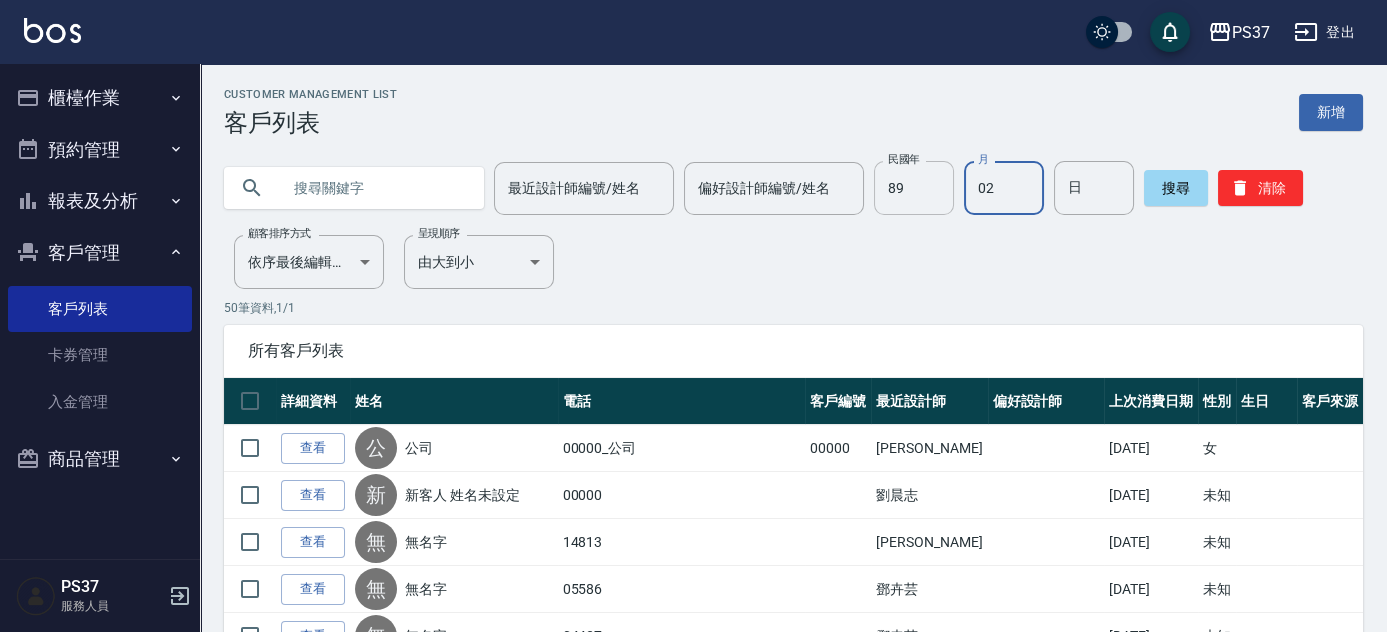 type on "02" 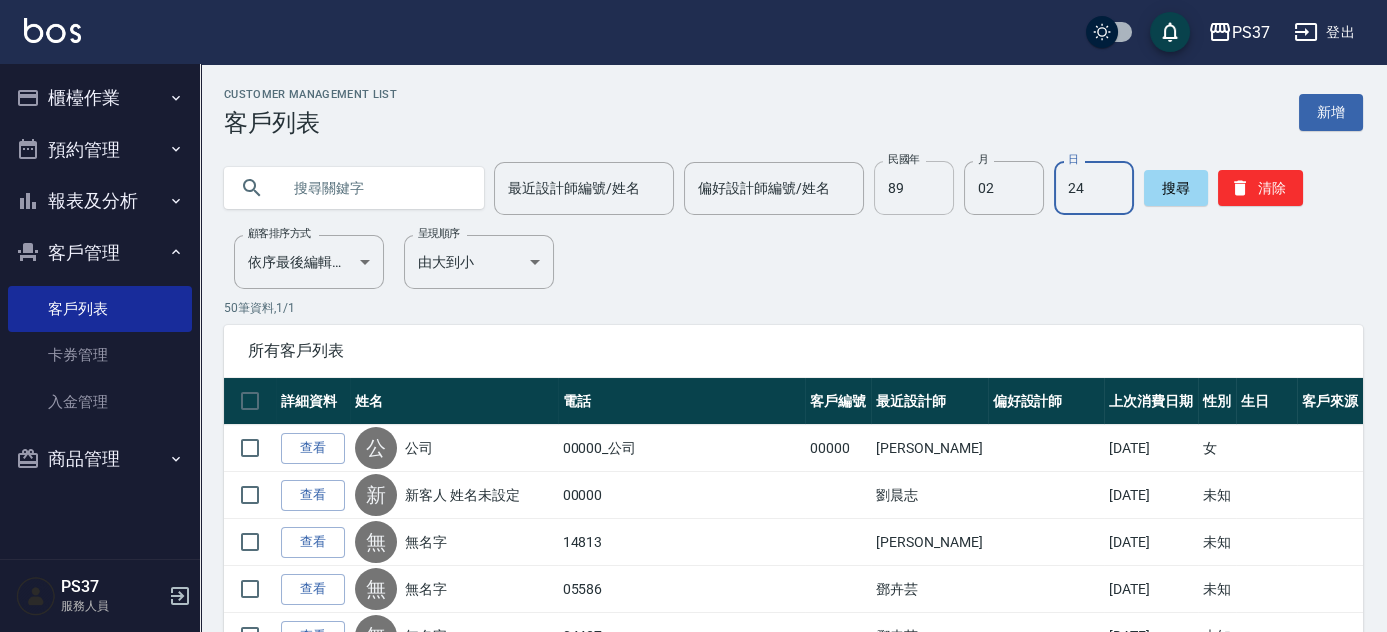 type on "24" 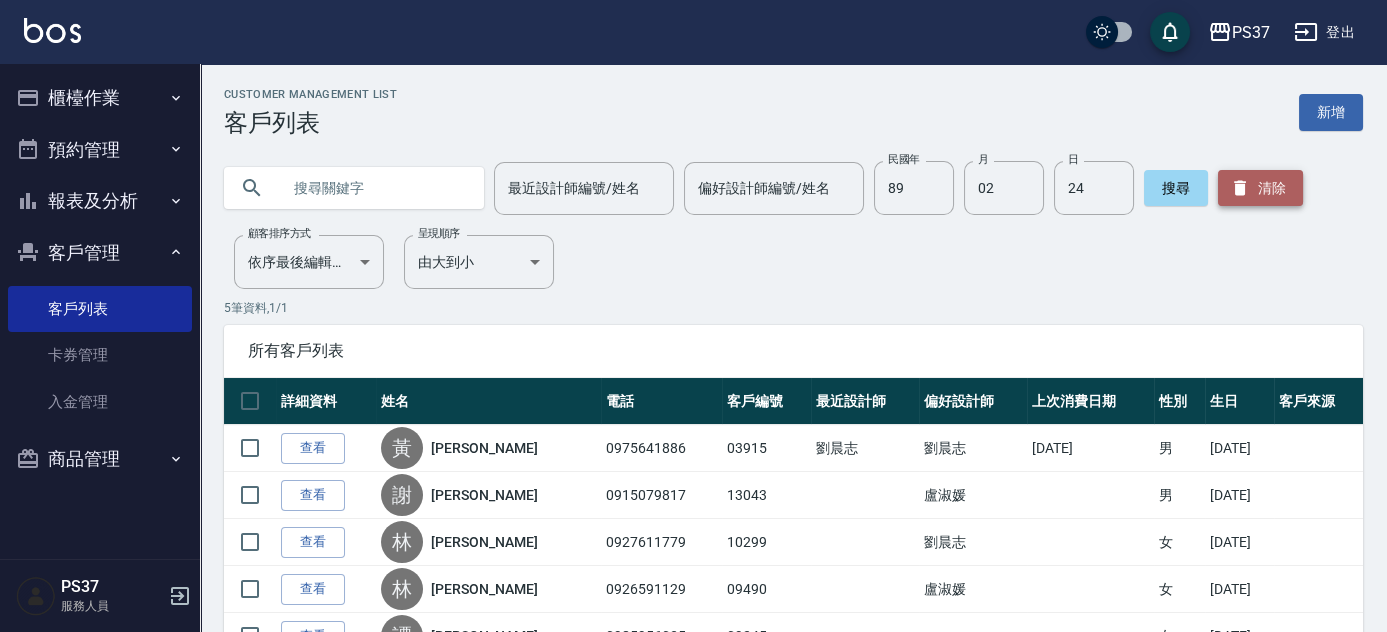 click on "清除" at bounding box center (1260, 188) 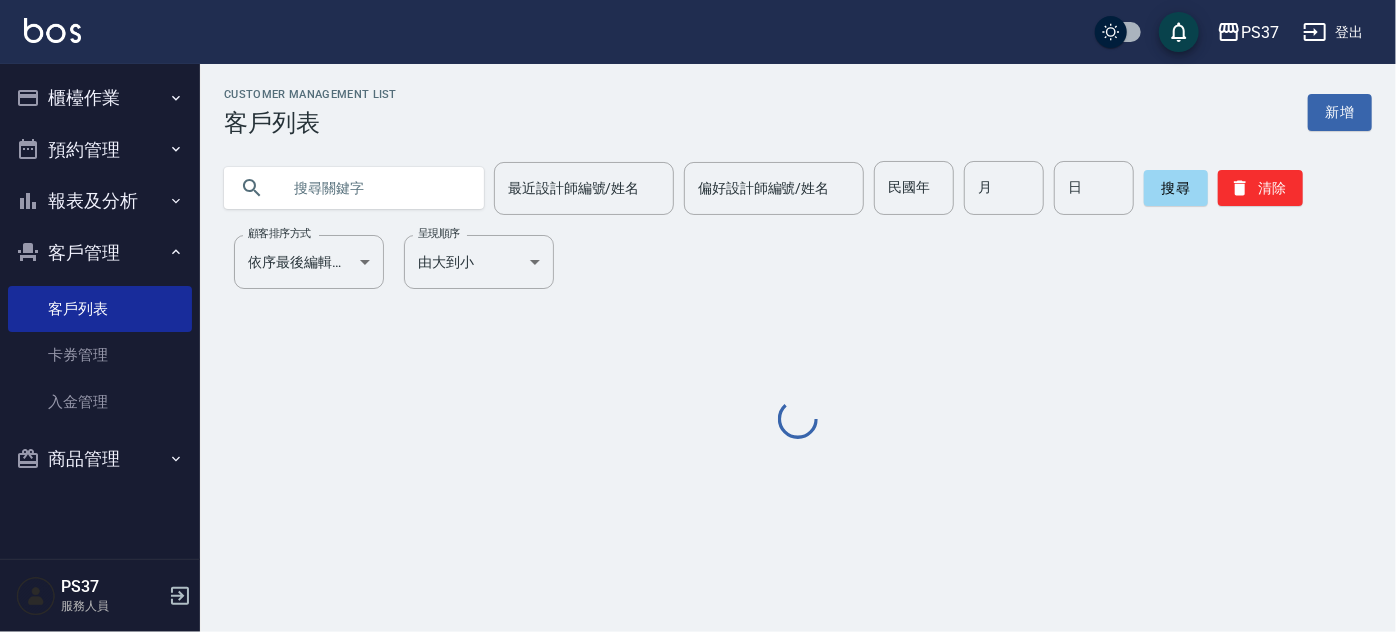 click on "櫃檯作業" at bounding box center (100, 98) 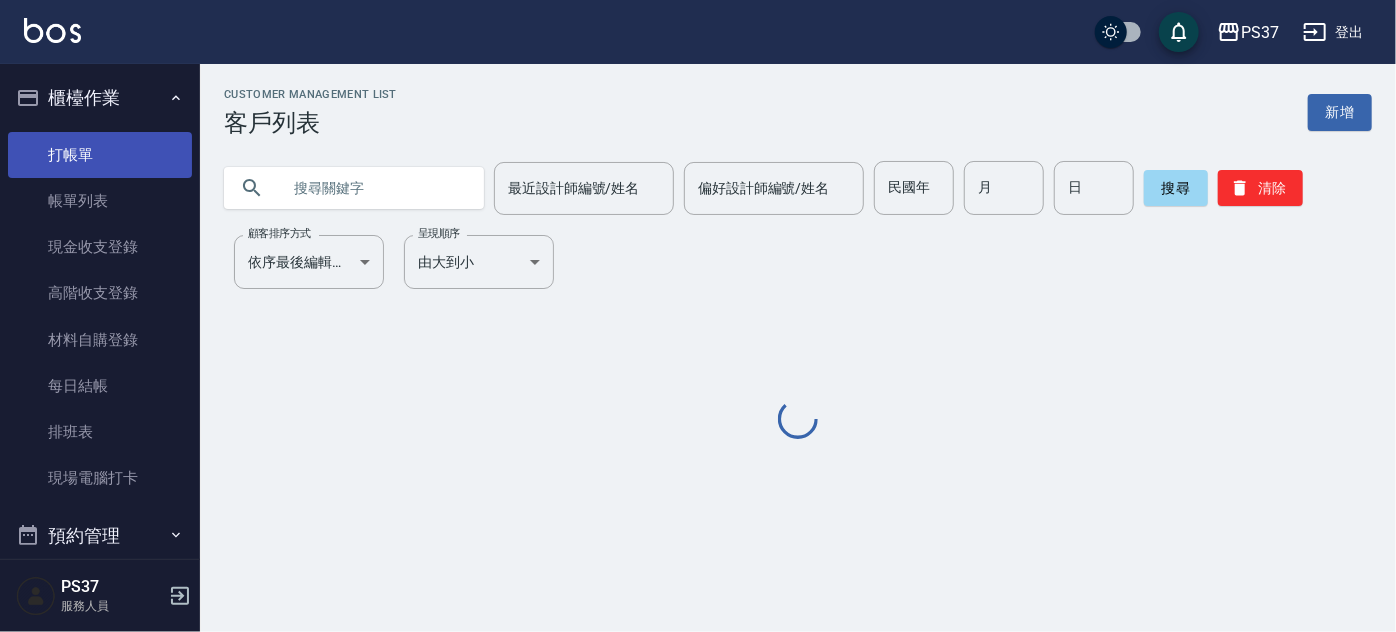 click on "打帳單" at bounding box center [100, 155] 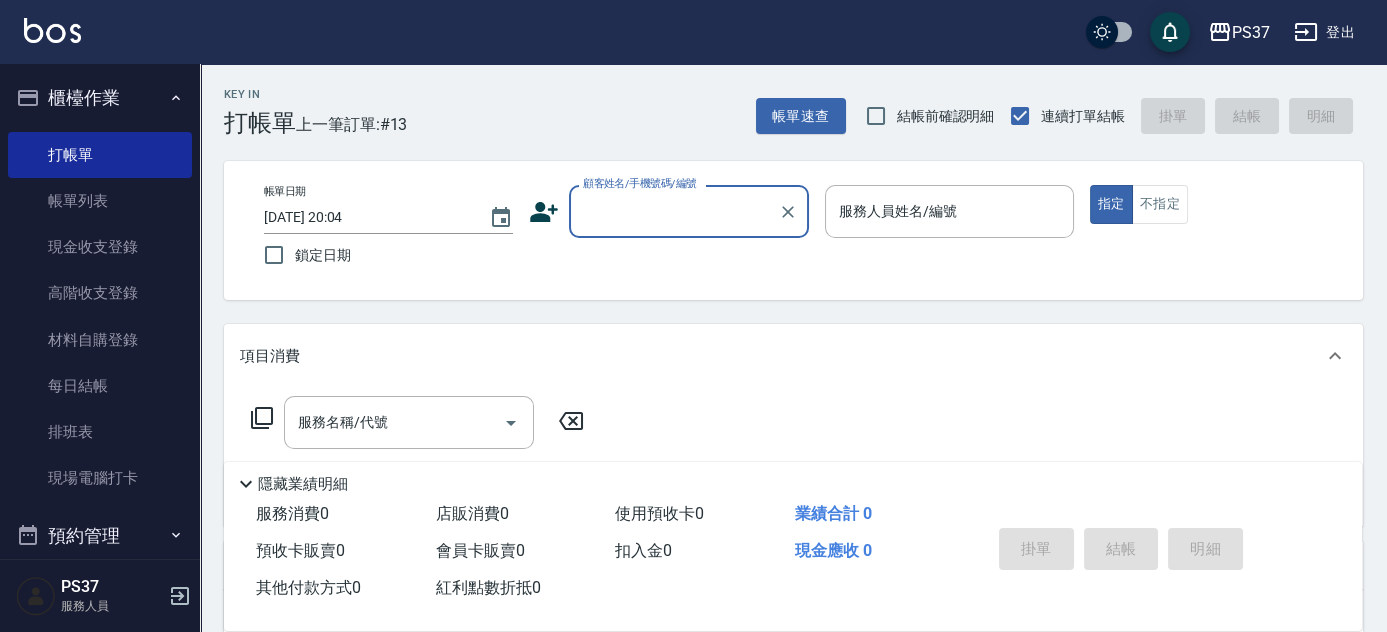 click on "顧客姓名/手機號碼/編號" at bounding box center [674, 211] 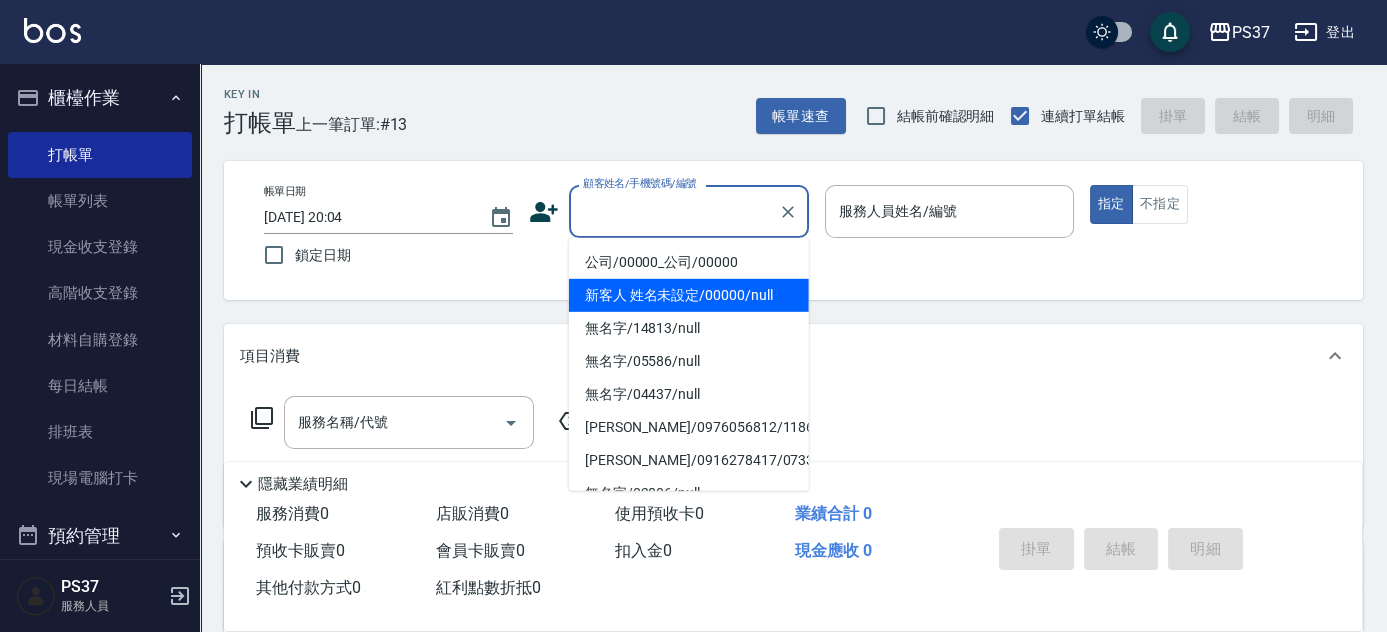 click on "公司/00000_公司/00000" at bounding box center (689, 262) 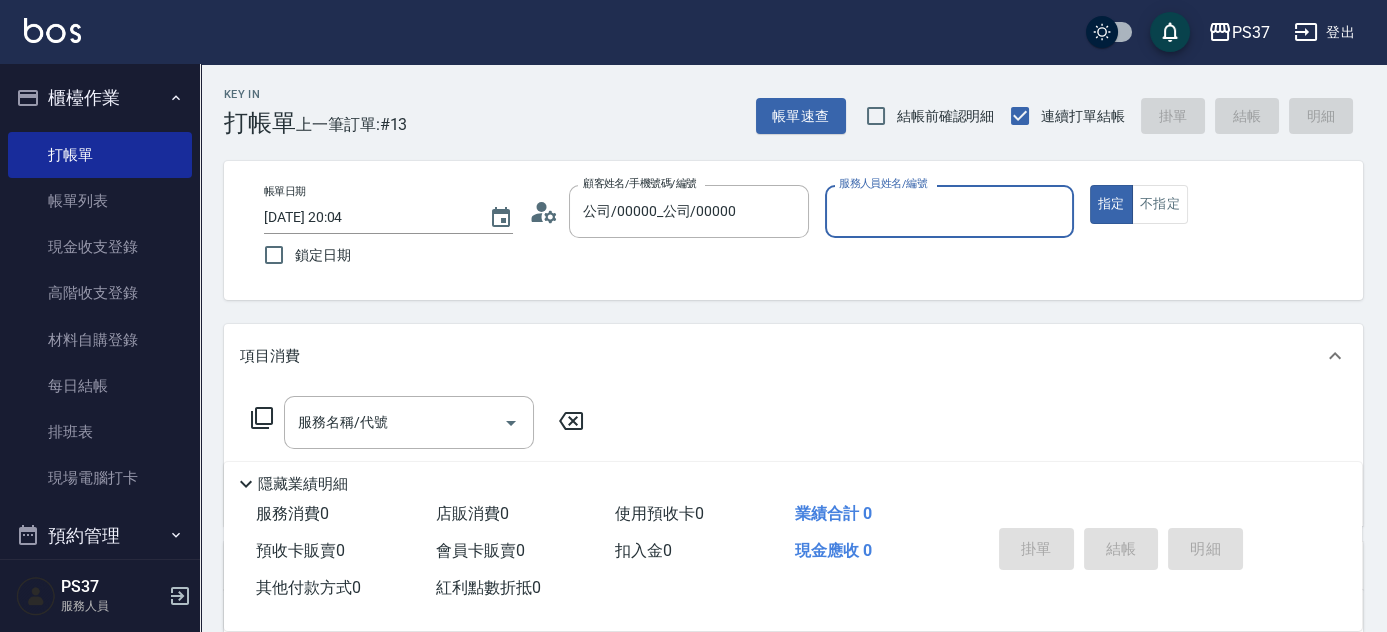 click on "服務人員姓名/編號" at bounding box center [949, 211] 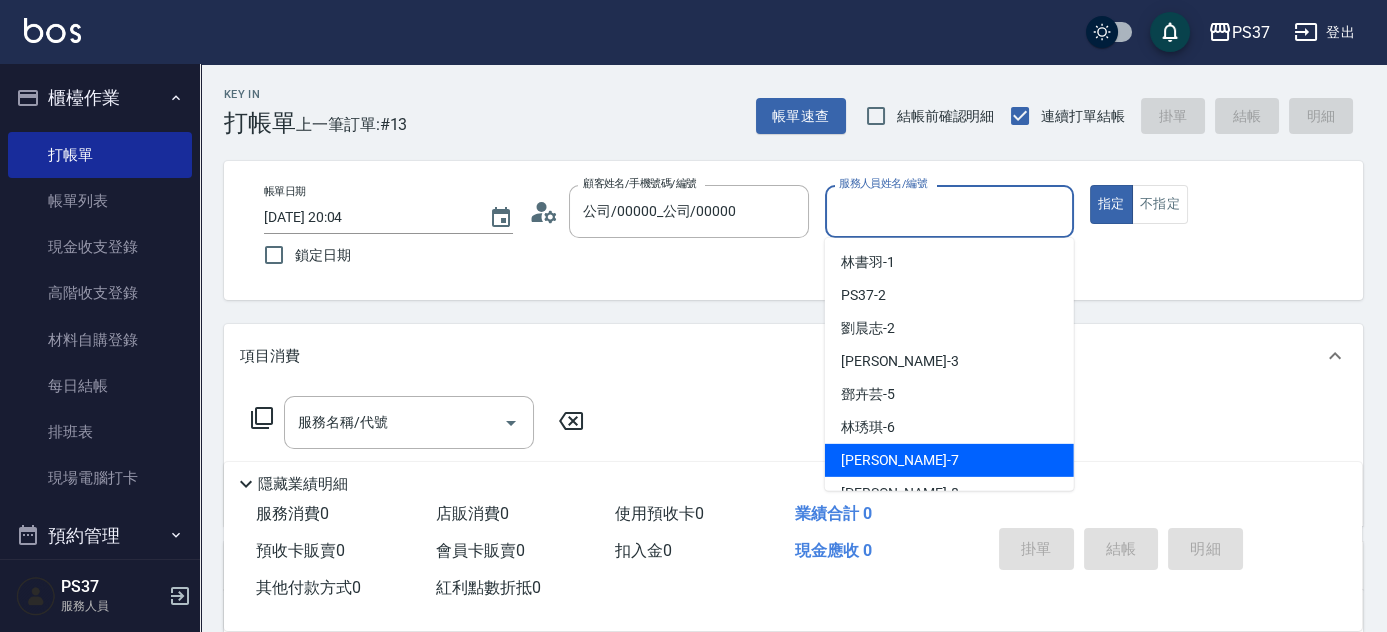 click on "黎氏萍 -7" at bounding box center (949, 460) 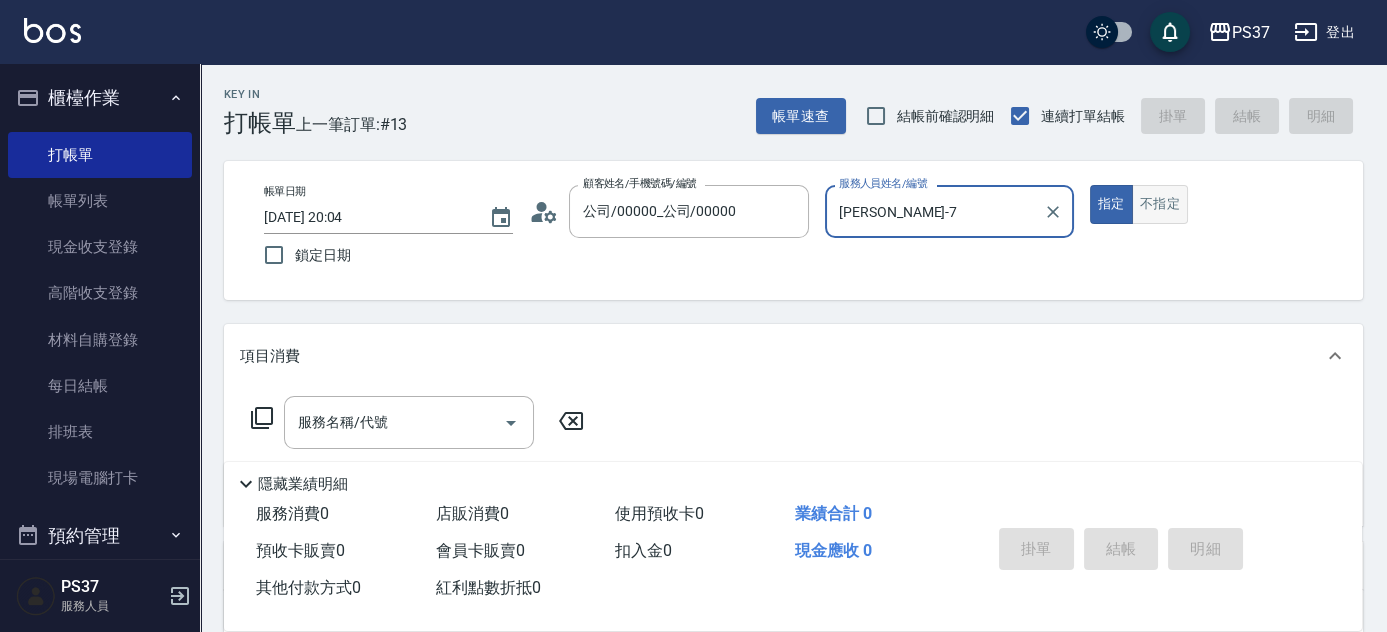 click on "不指定" at bounding box center (1160, 204) 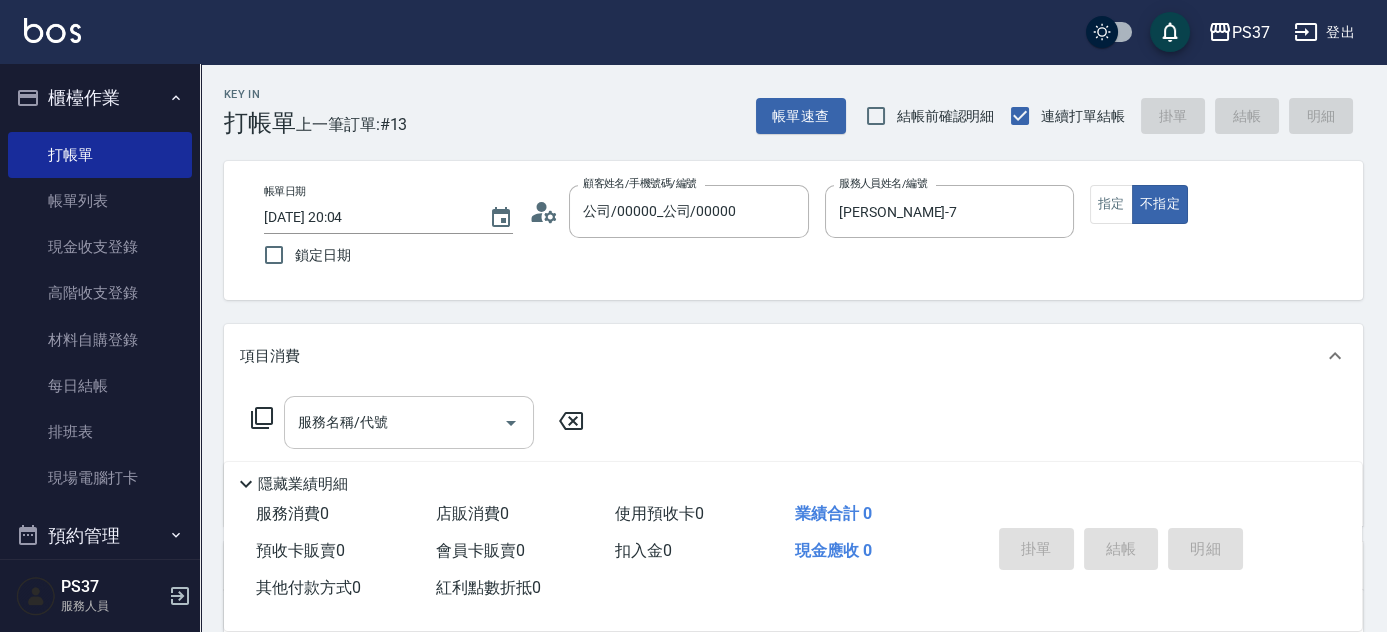 click on "服務名稱/代號" at bounding box center (394, 422) 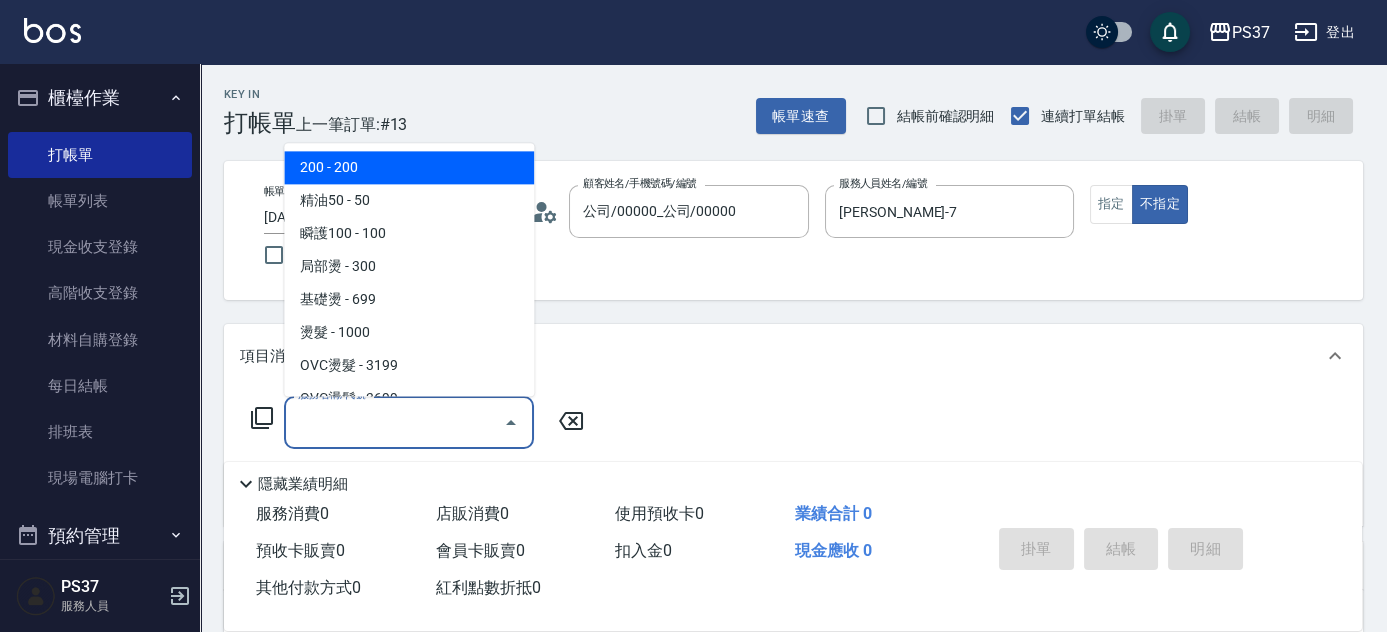 click on "200 - 200" at bounding box center (409, 168) 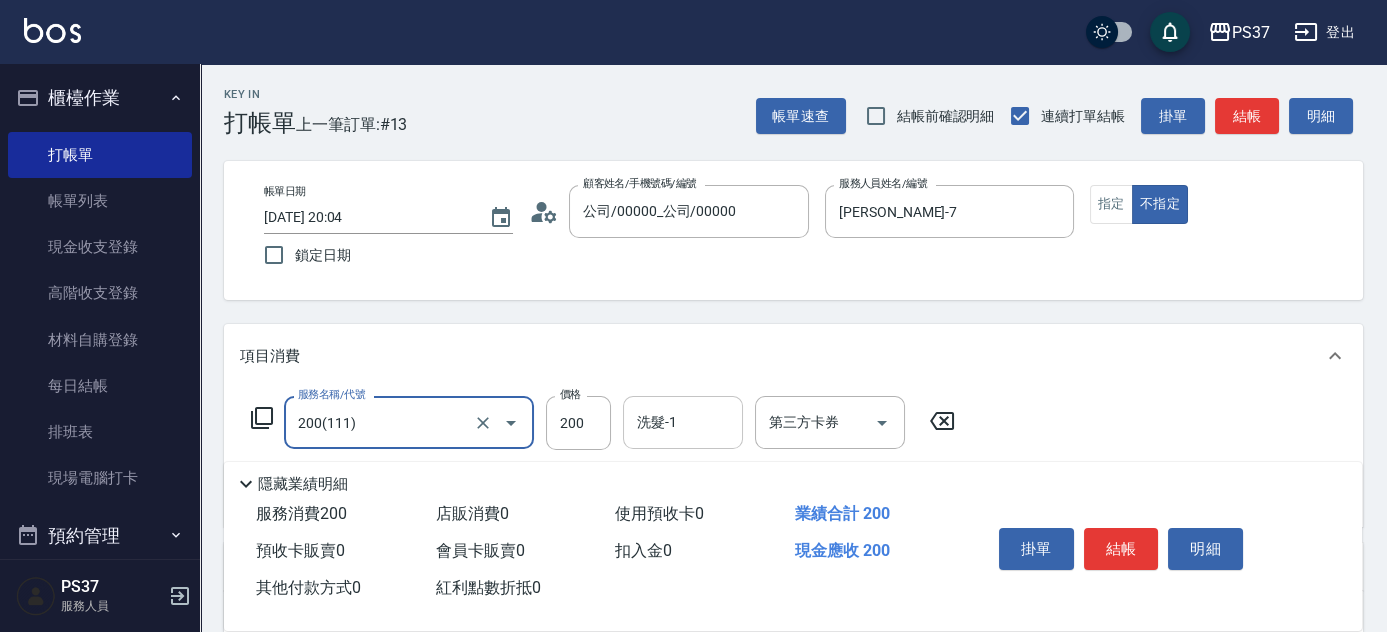 click on "洗髮-1" at bounding box center [683, 422] 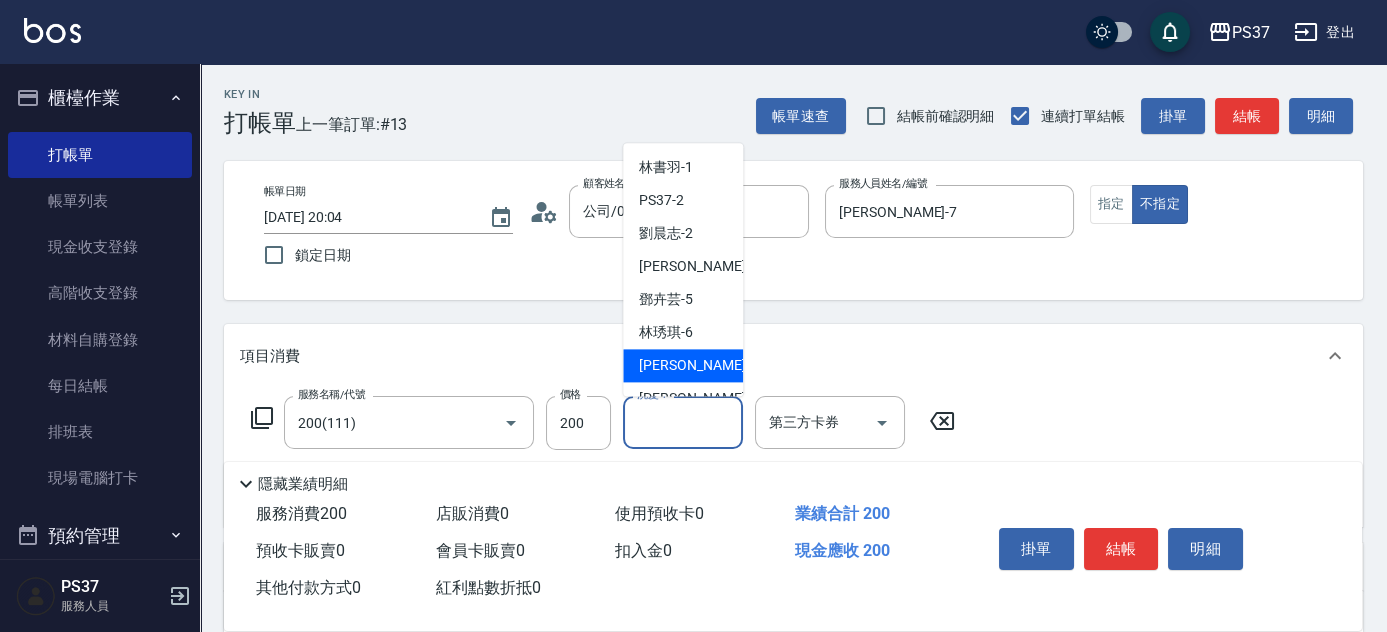click on "黎氏萍 -7" at bounding box center (698, 366) 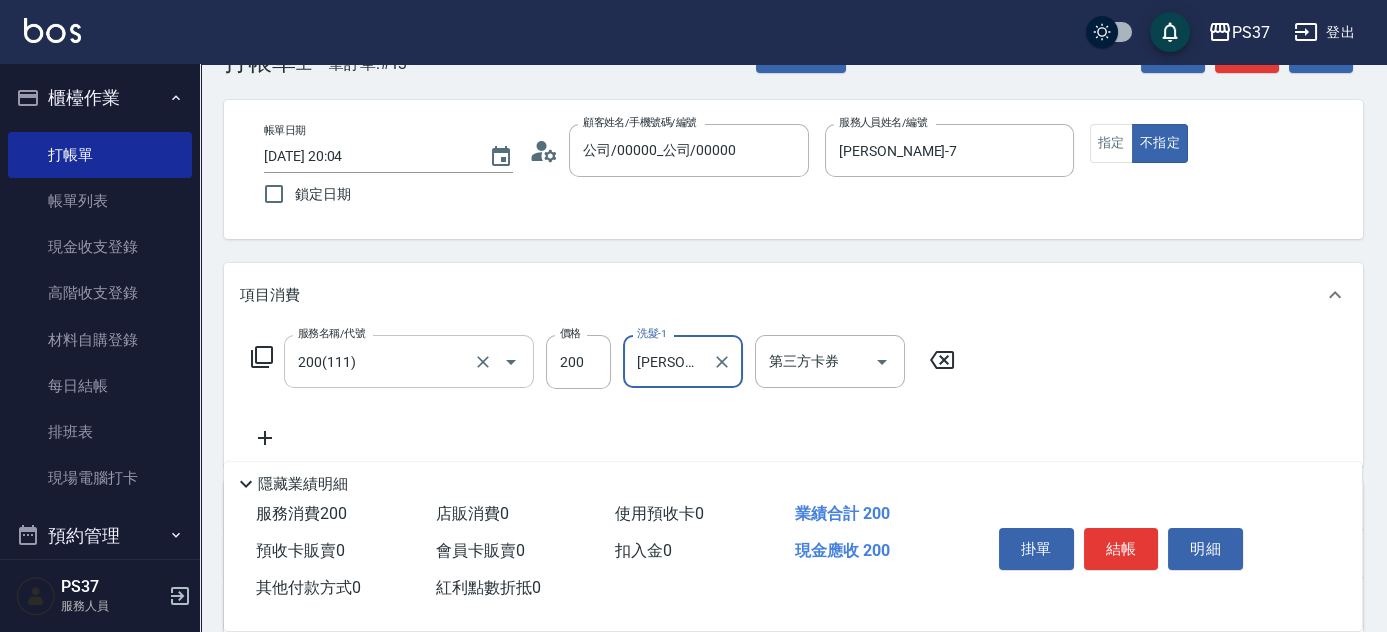 scroll, scrollTop: 90, scrollLeft: 0, axis: vertical 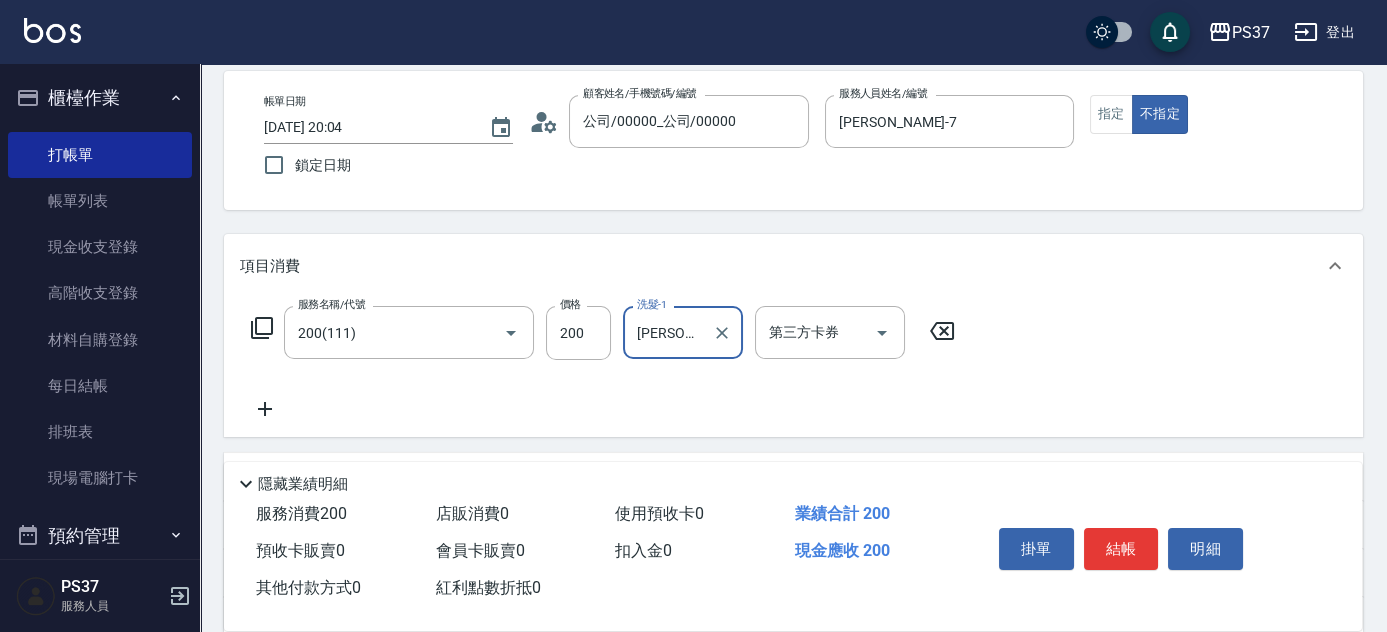 click 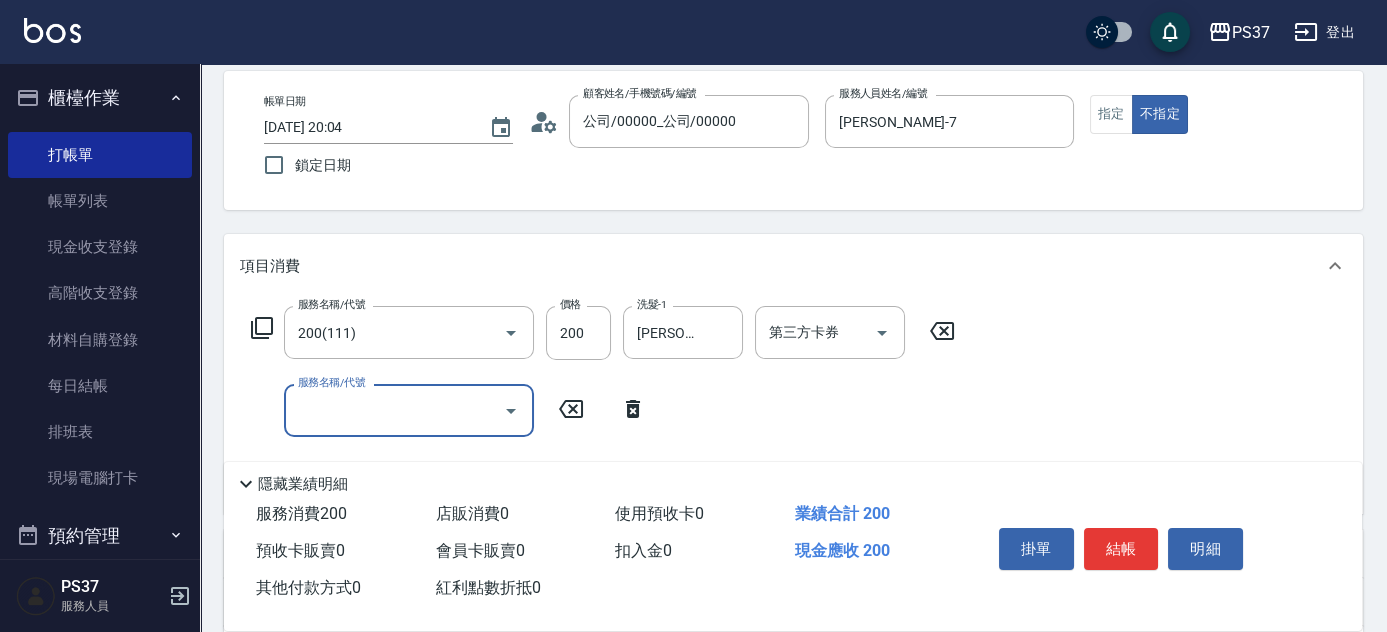 click on "服務名稱/代號" at bounding box center [394, 410] 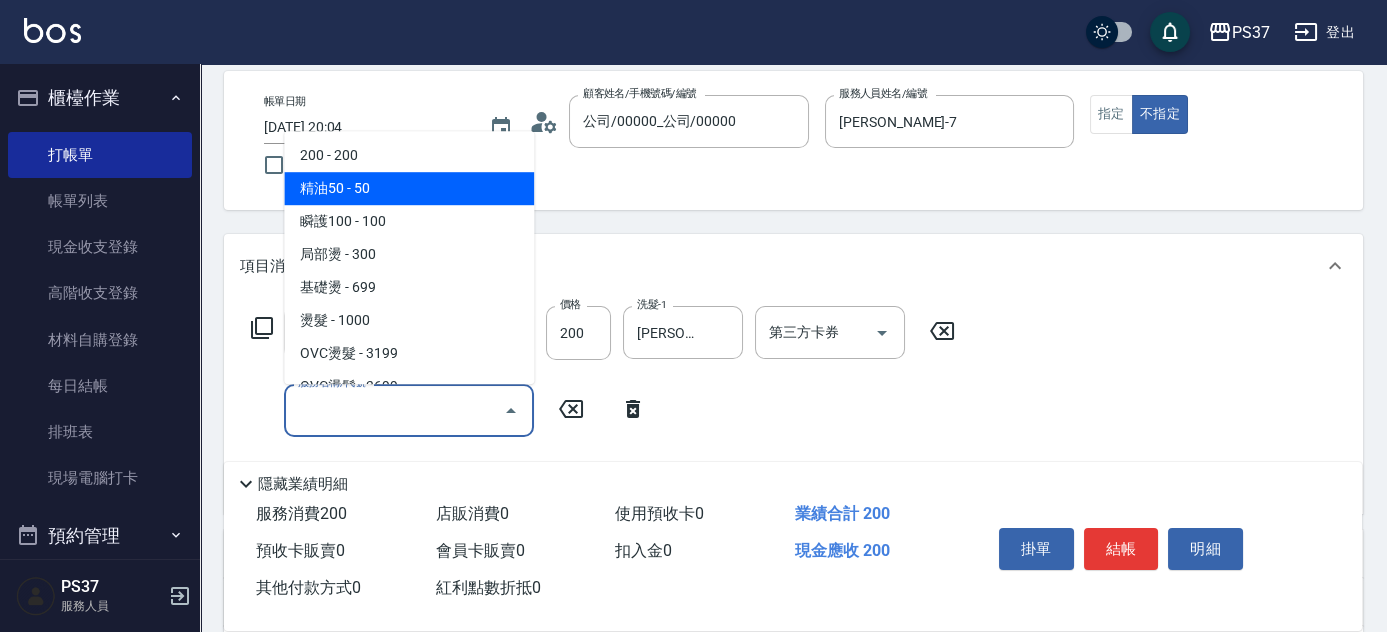 click on "精油50 - 50" at bounding box center (409, 188) 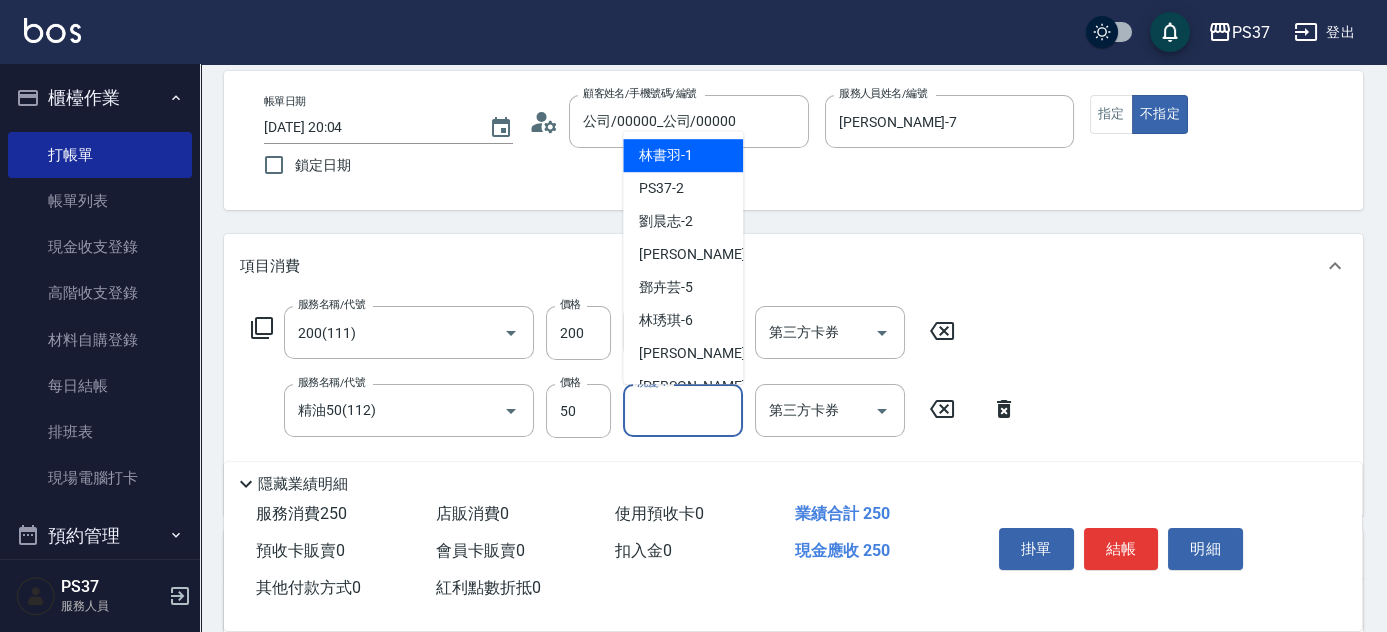 click on "洗髮-1" at bounding box center (683, 410) 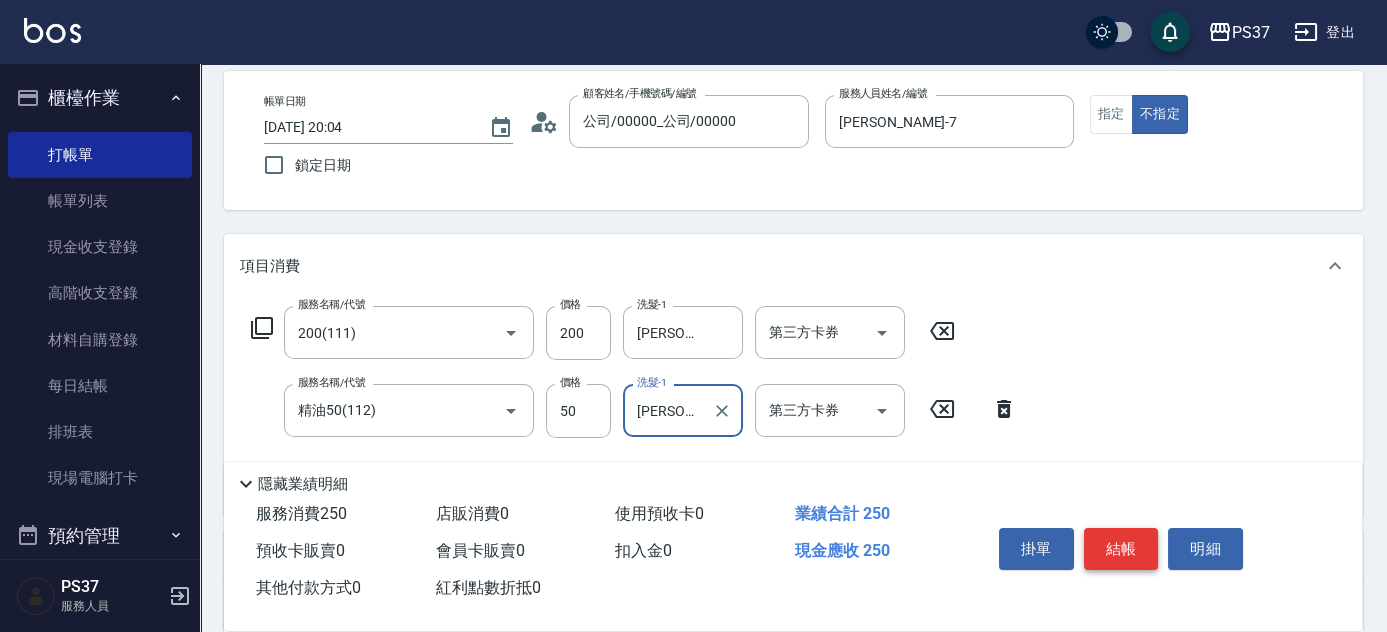 click on "結帳" at bounding box center [1121, 549] 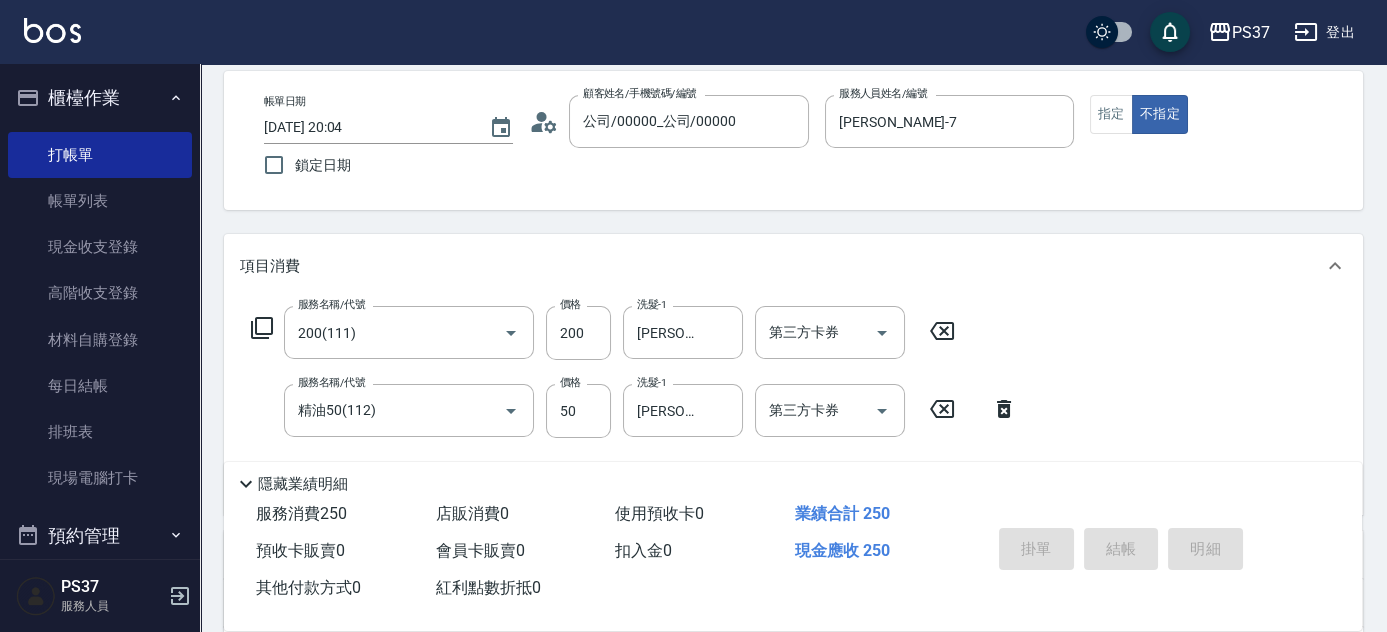 type 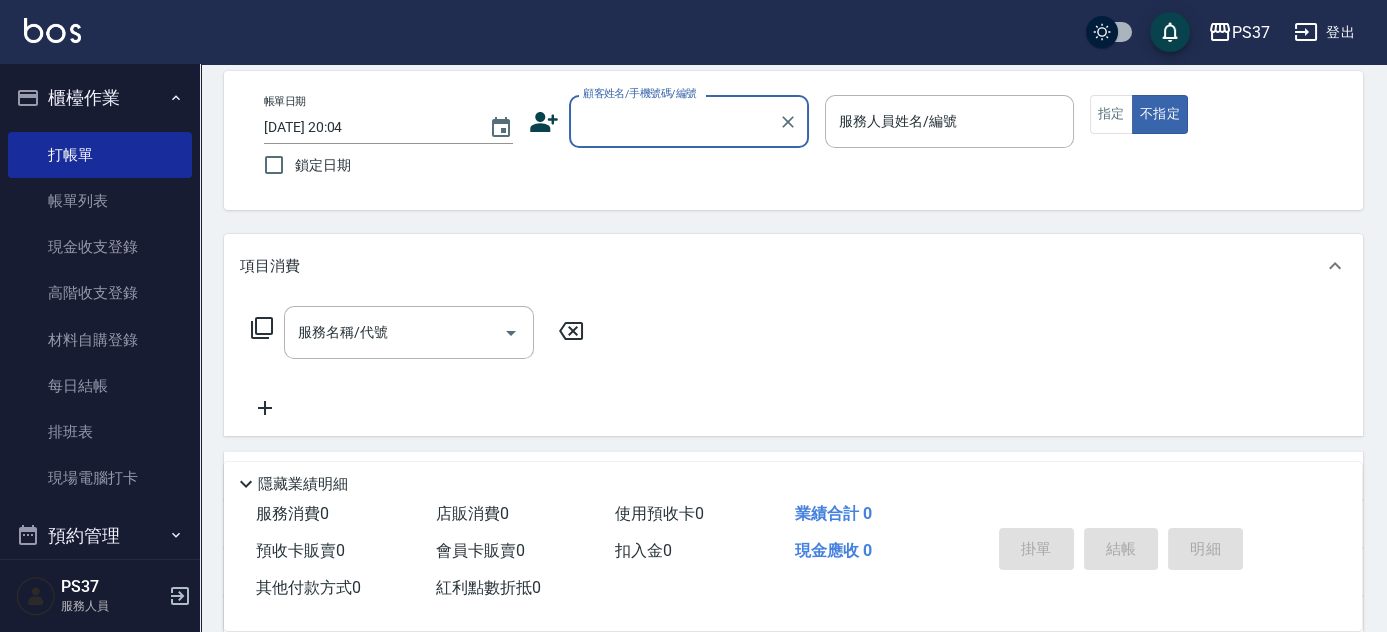 click on "顧客姓名/手機號碼/編號" at bounding box center (674, 121) 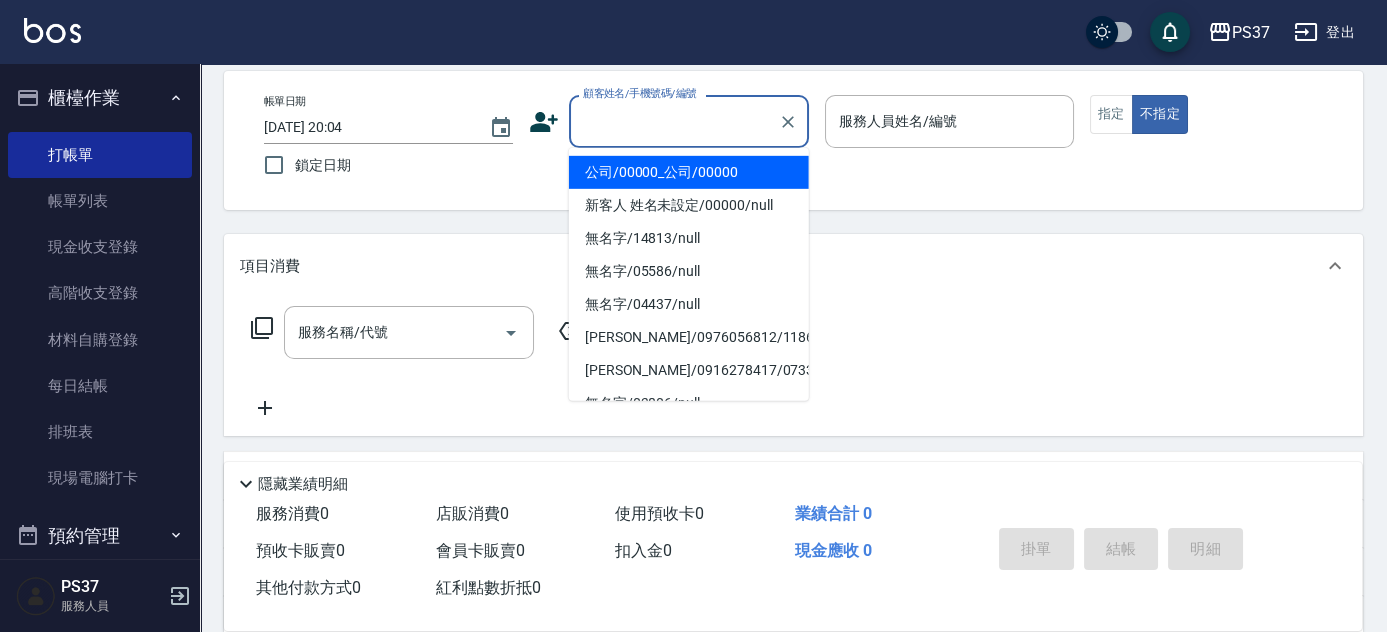 click on "公司/00000_公司/00000" at bounding box center [689, 172] 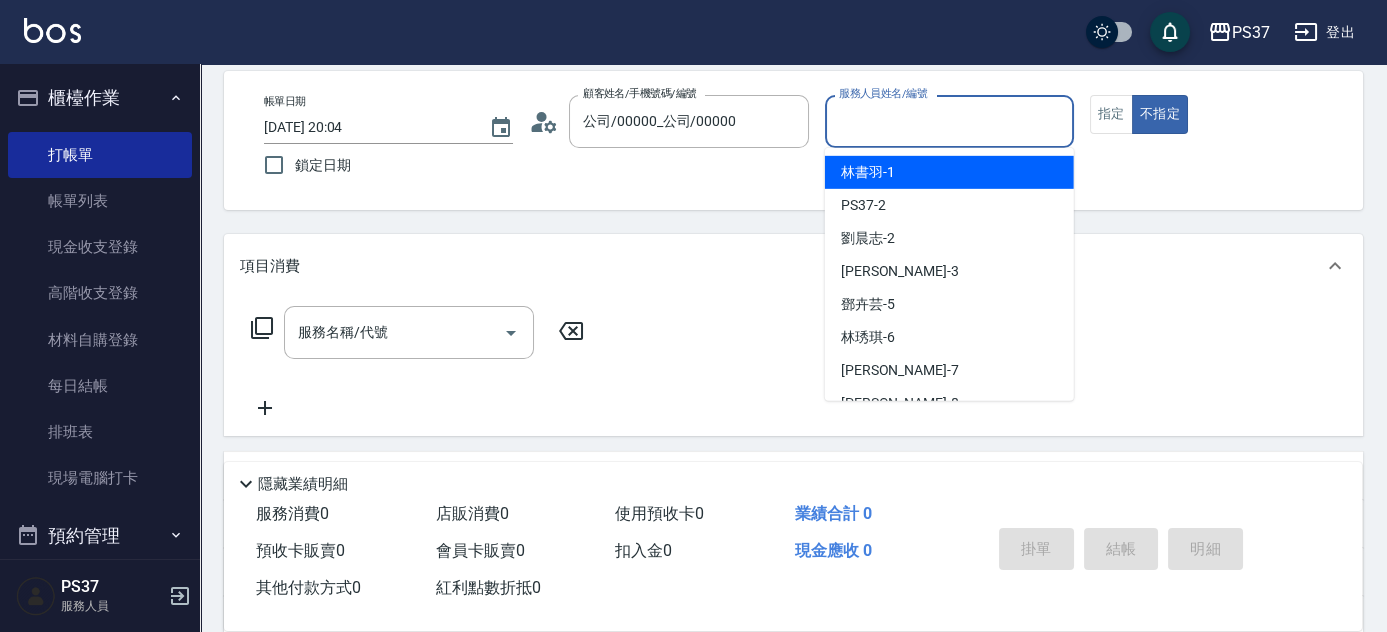 click on "服務人員姓名/編號" at bounding box center [949, 121] 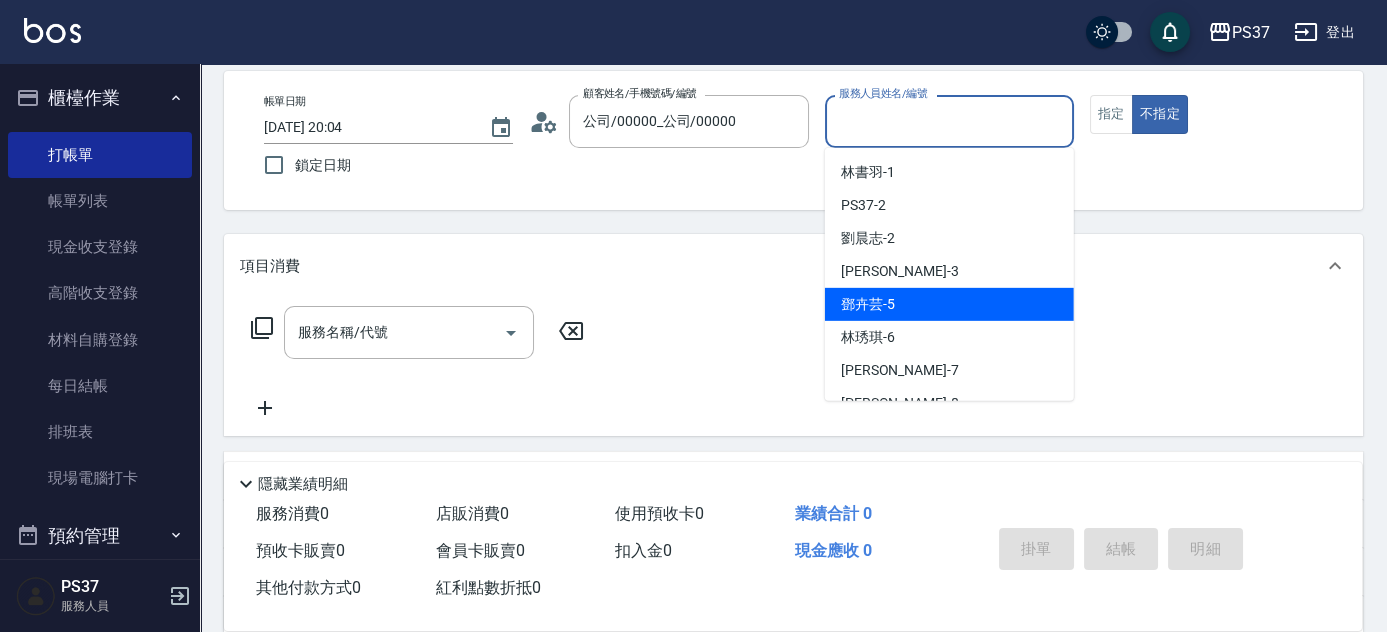 click on "鄧卉芸 -5" at bounding box center [949, 304] 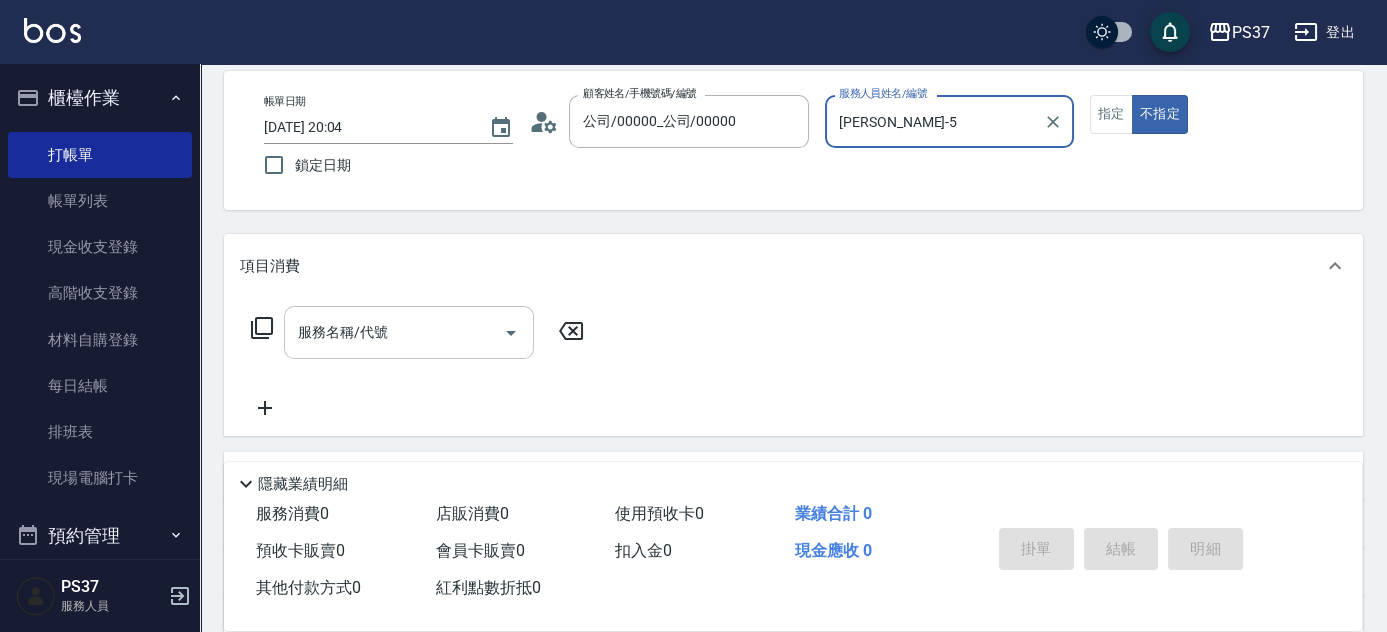 click on "服務名稱/代號" at bounding box center [394, 332] 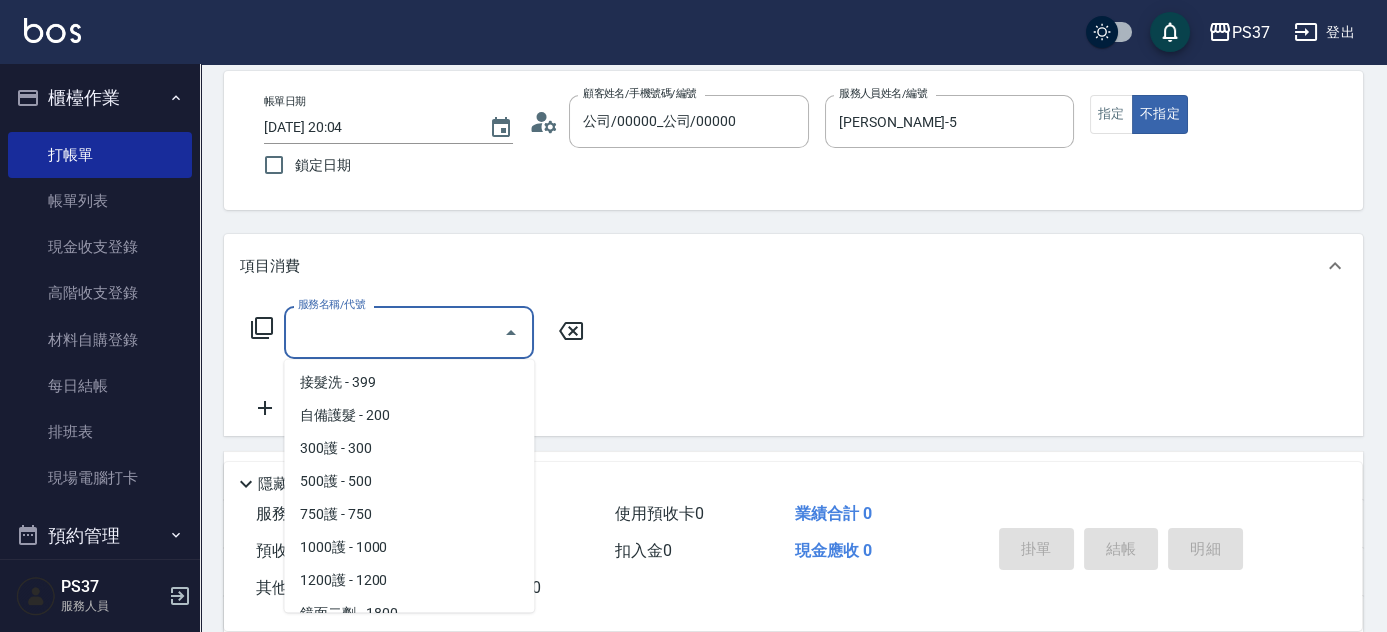 scroll, scrollTop: 1090, scrollLeft: 0, axis: vertical 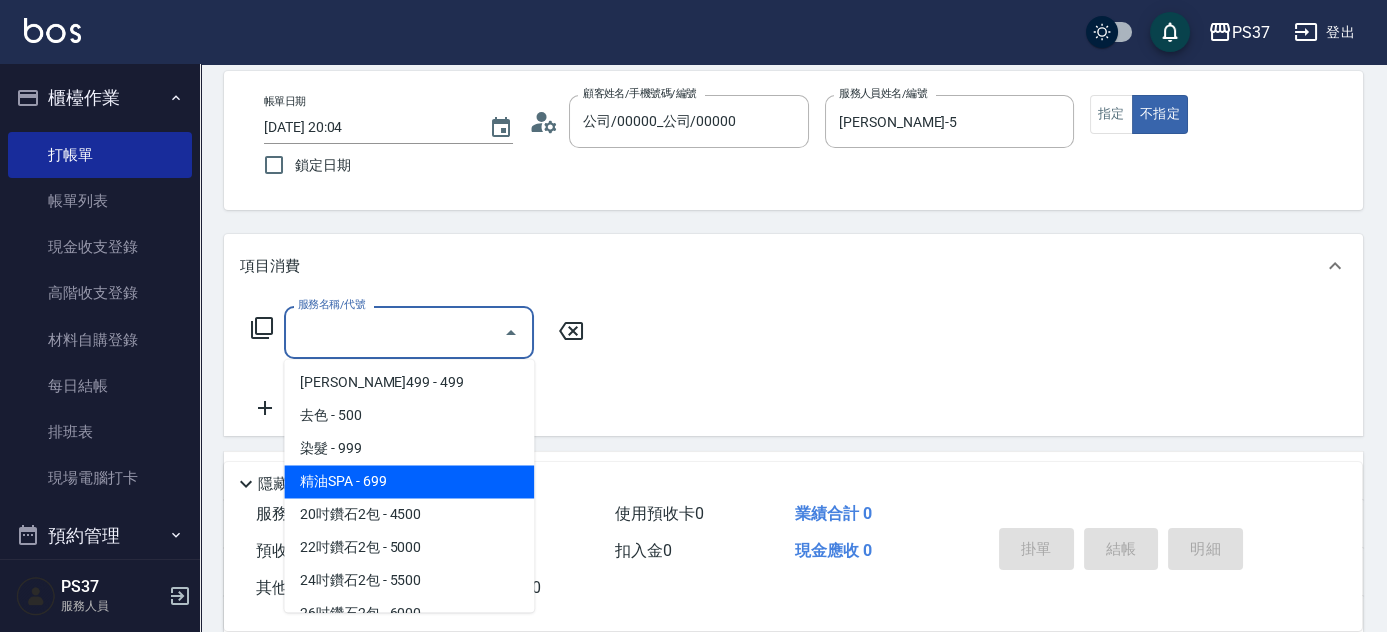 click on "精油SPA - 699" at bounding box center (409, 481) 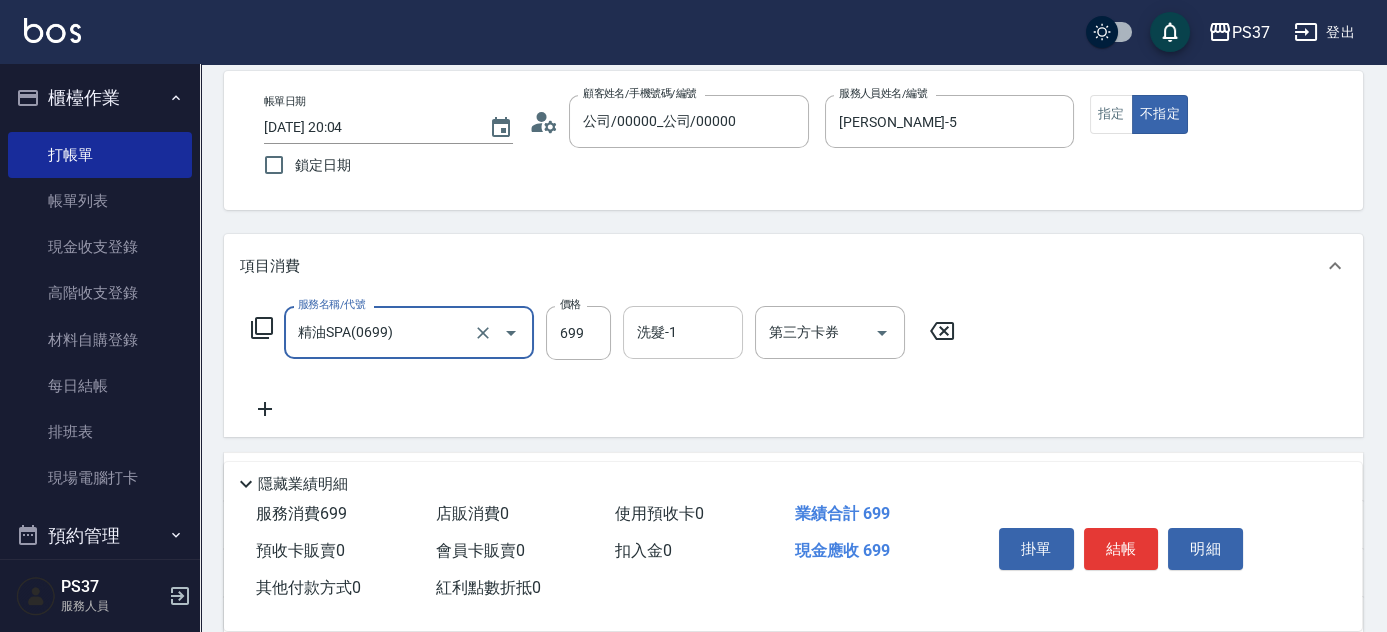 click on "洗髮-1" at bounding box center [683, 332] 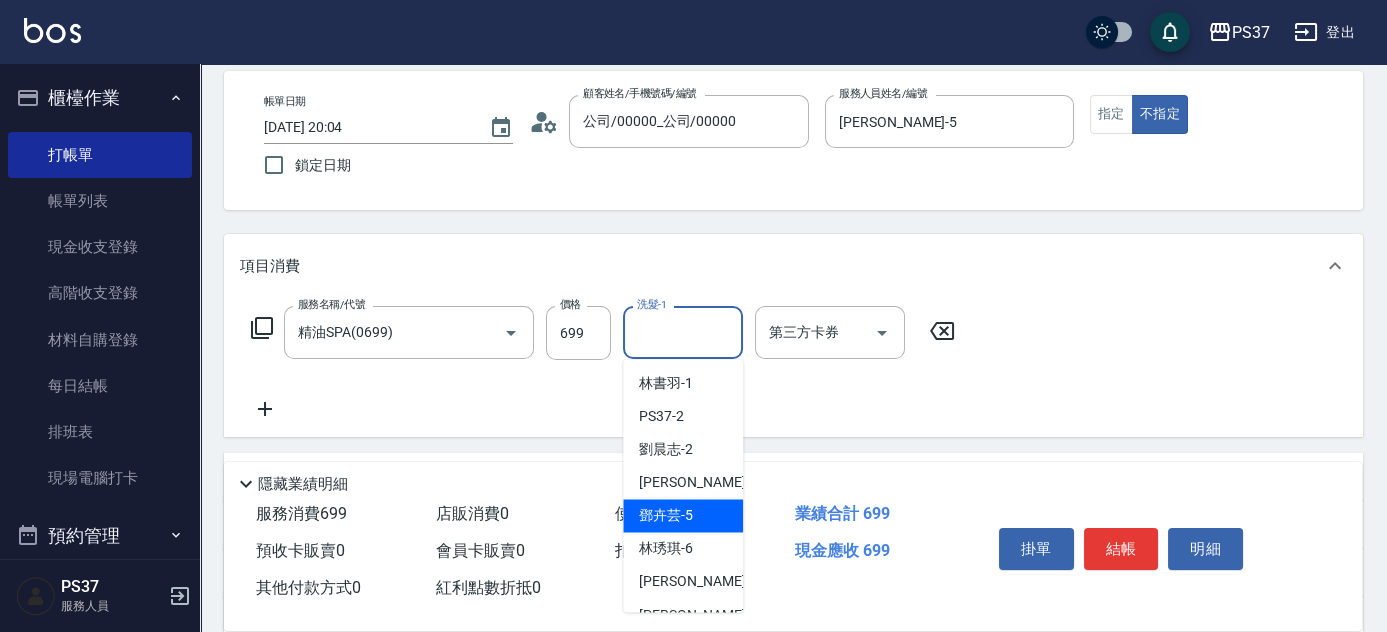 click on "鄧卉芸 -5" at bounding box center (666, 515) 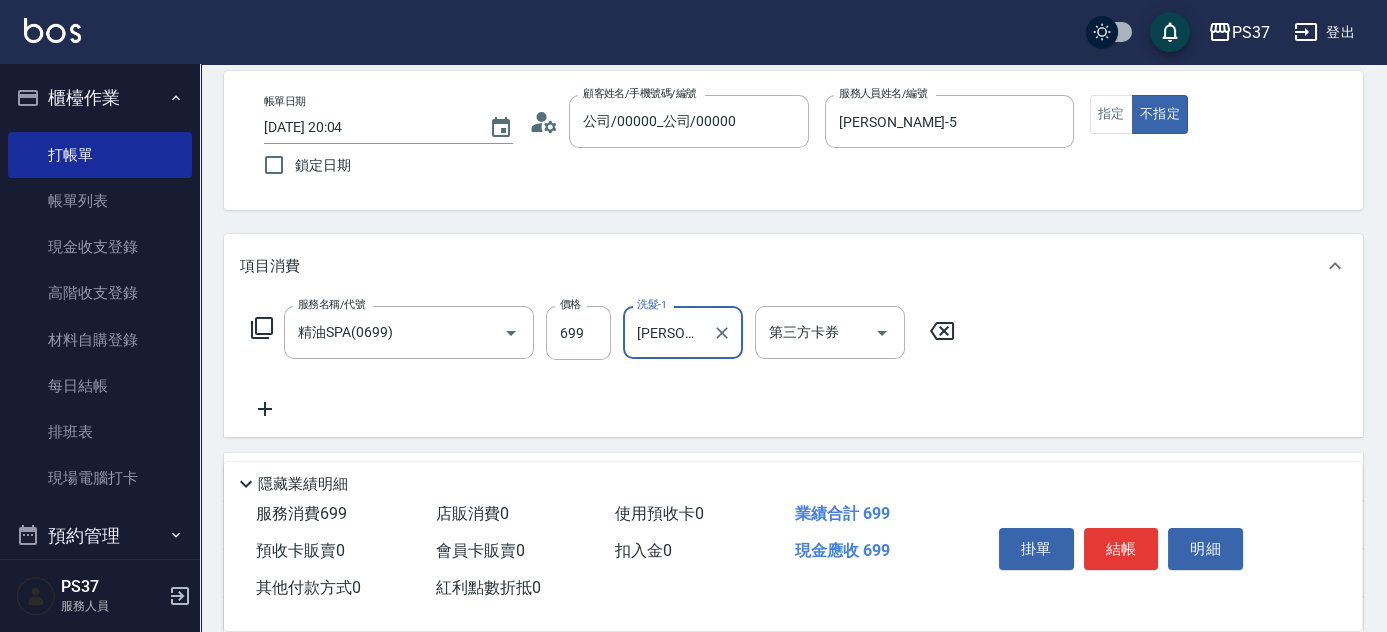 click on "服務名稱/代號 精油SPA(0699) 服務名稱/代號 價格 699 價格 洗髮-1 鄧卉芸-5 洗髮-1 第三方卡券 第三方卡券" at bounding box center (603, 363) 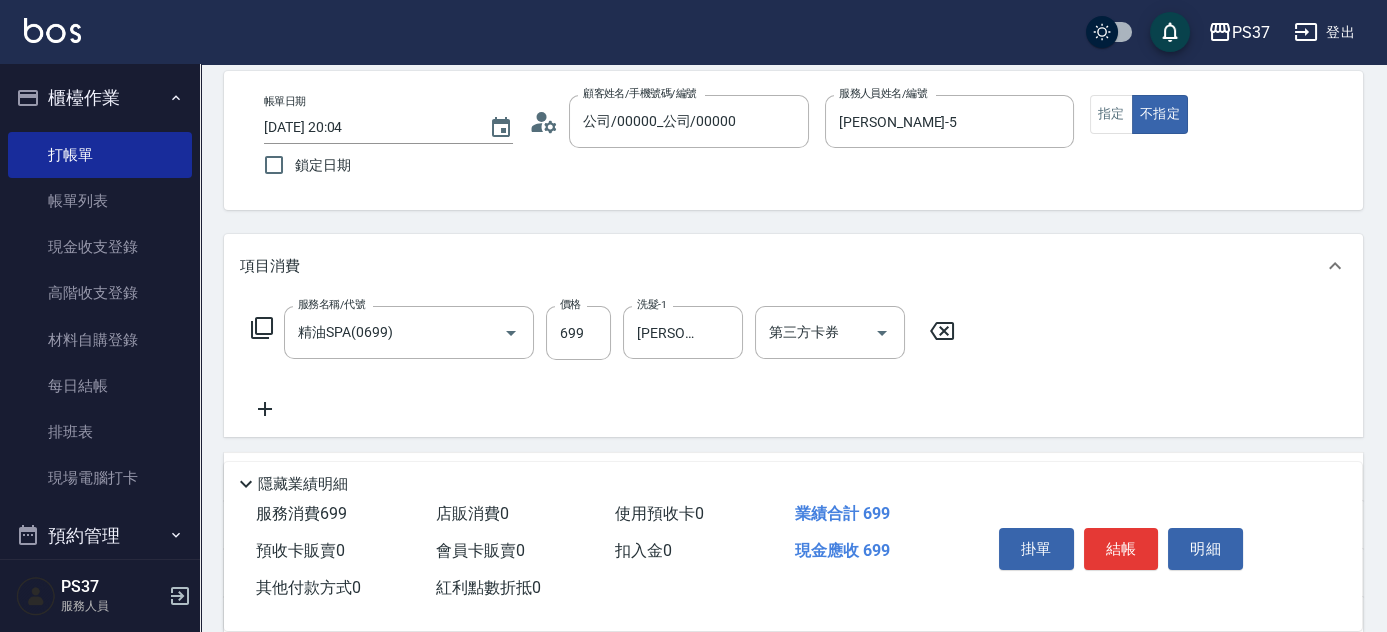 click 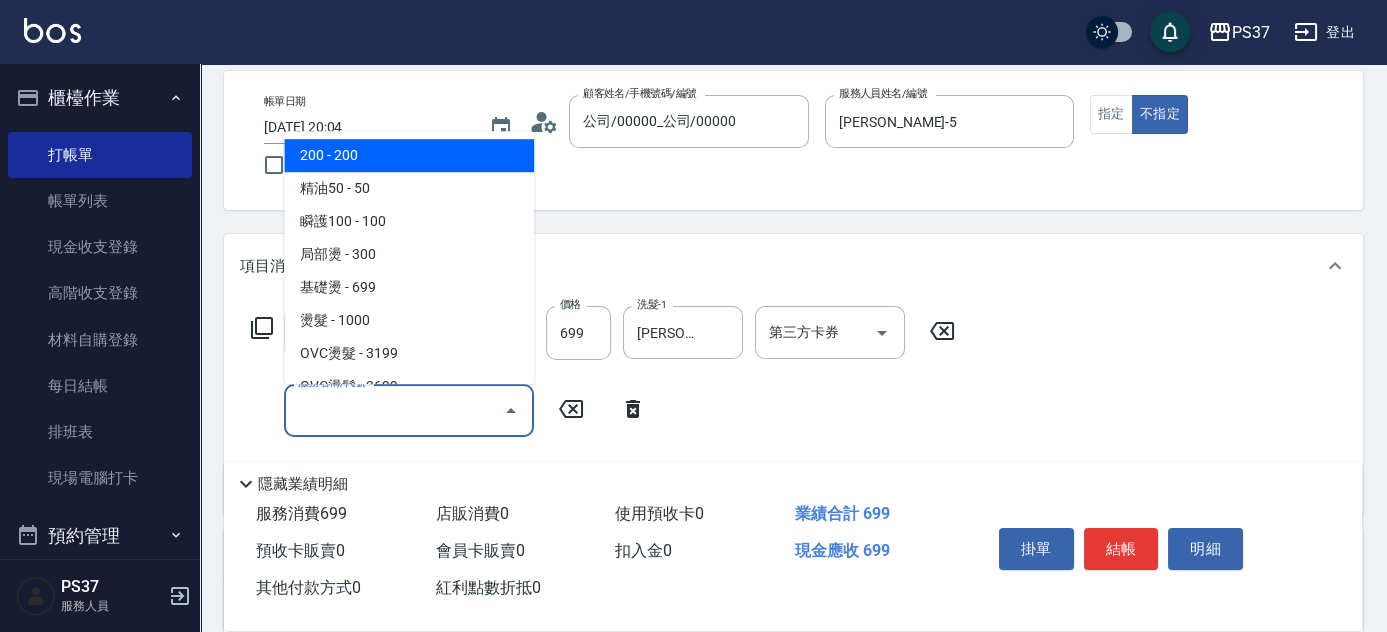 click on "服務名稱/代號" at bounding box center (394, 410) 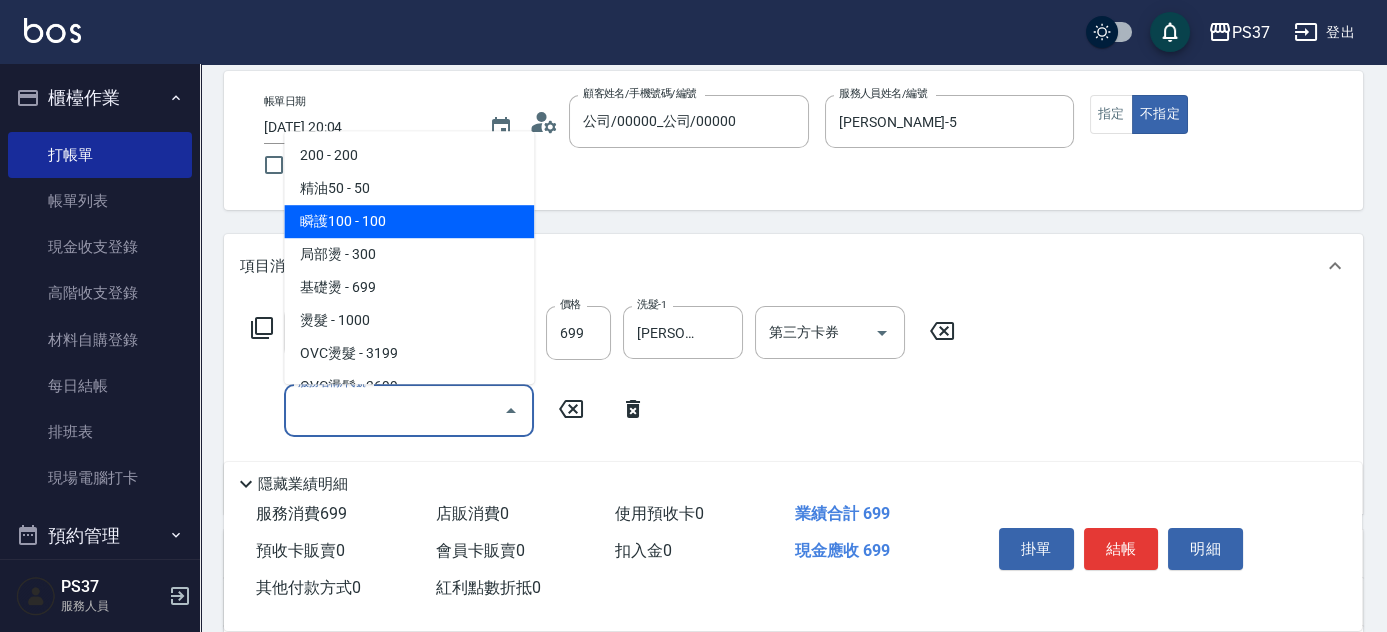 click on "瞬護100 - 100" at bounding box center [409, 221] 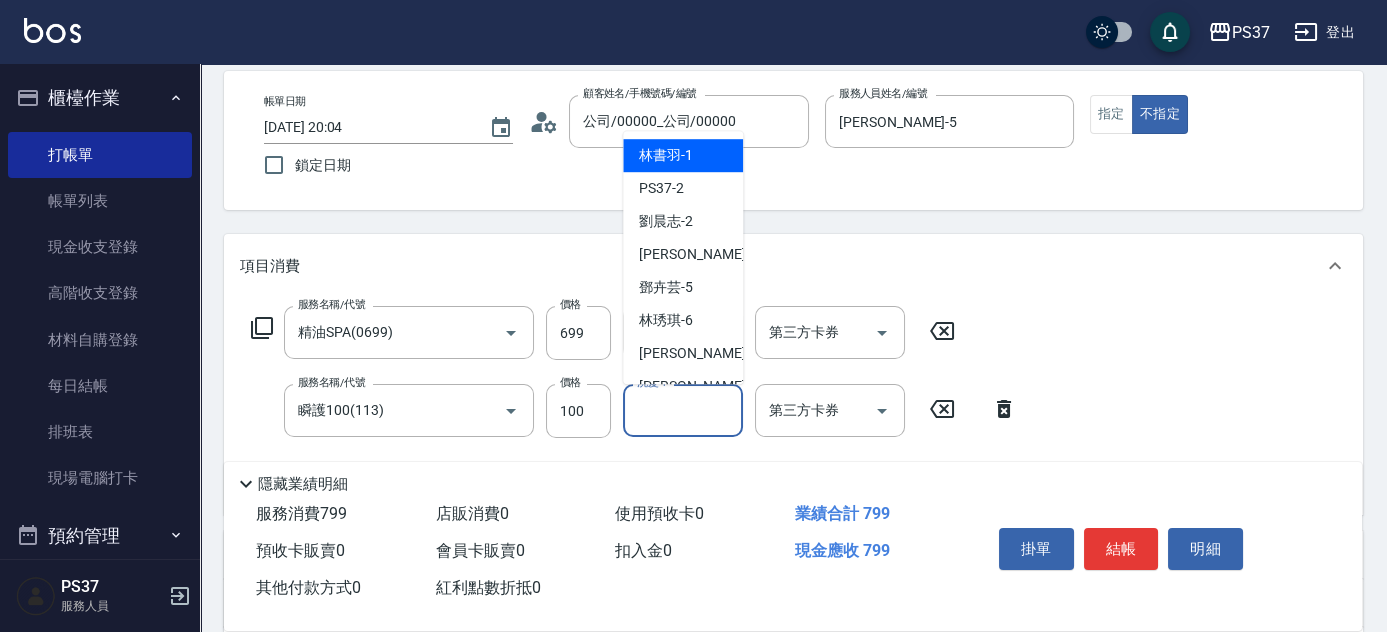 click on "洗髮-1" at bounding box center (683, 410) 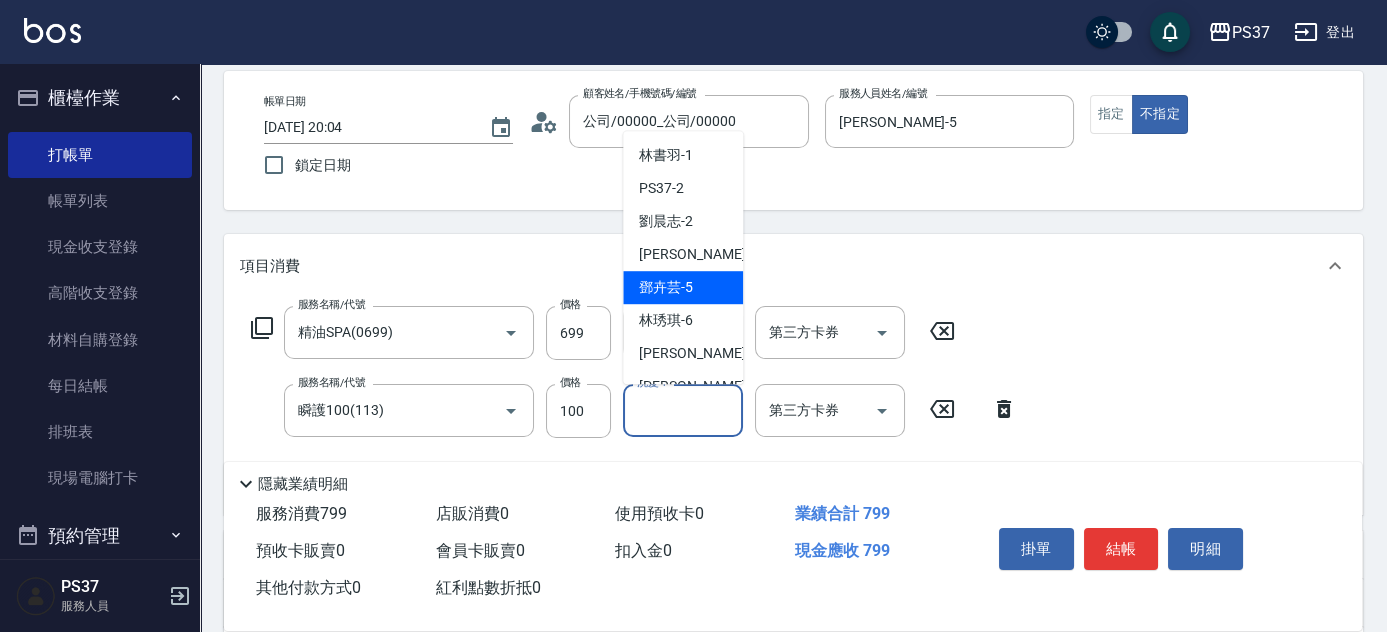 click on "鄧卉芸 -5" at bounding box center [666, 287] 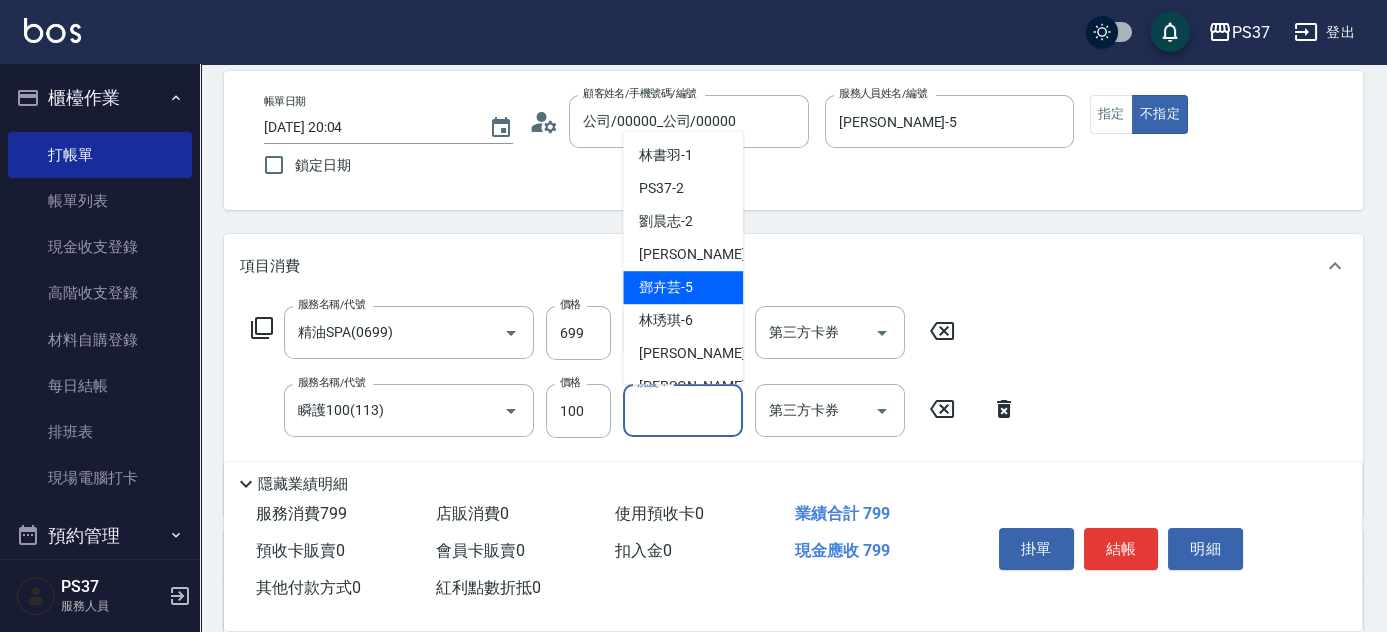 type on "鄧卉芸-5" 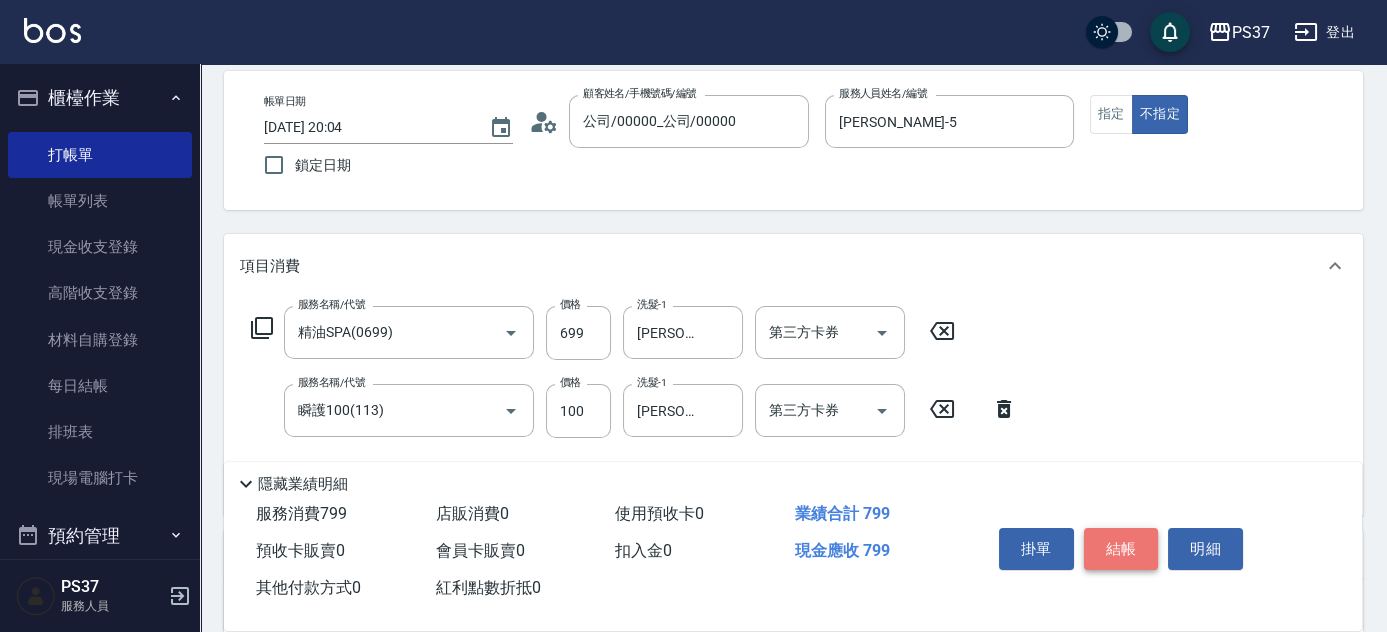 click on "結帳" at bounding box center [1121, 549] 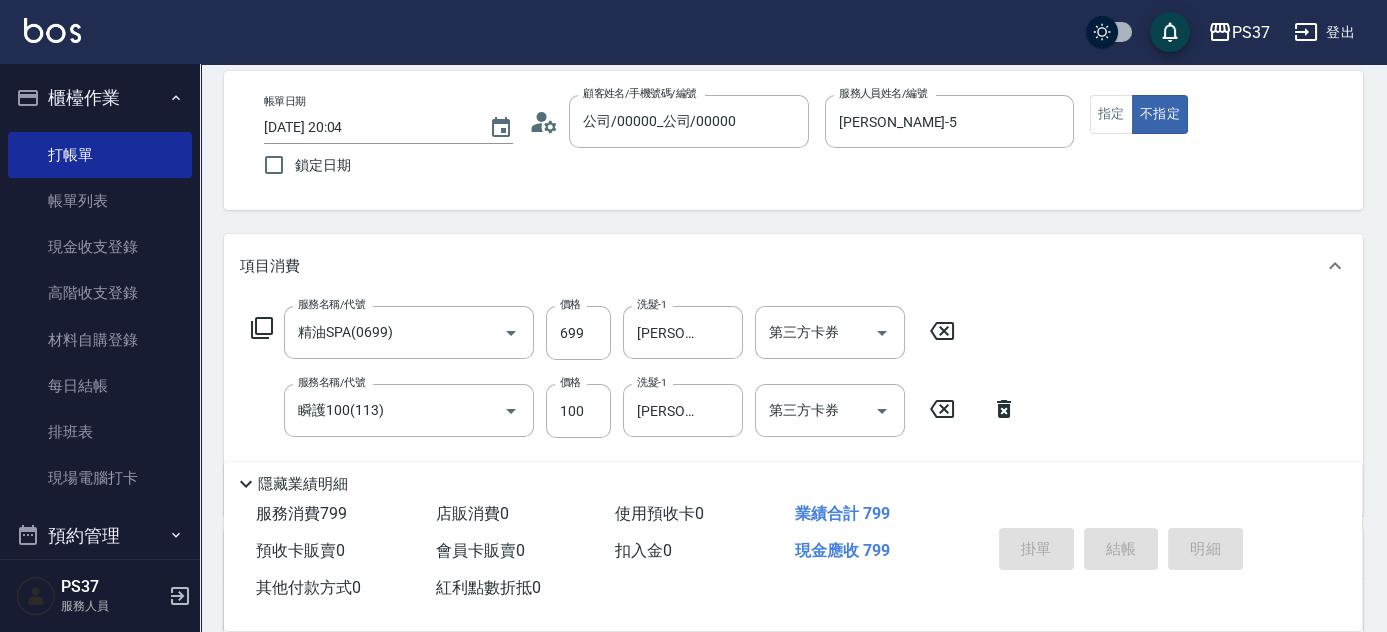 type on "2025/07/10 20:05" 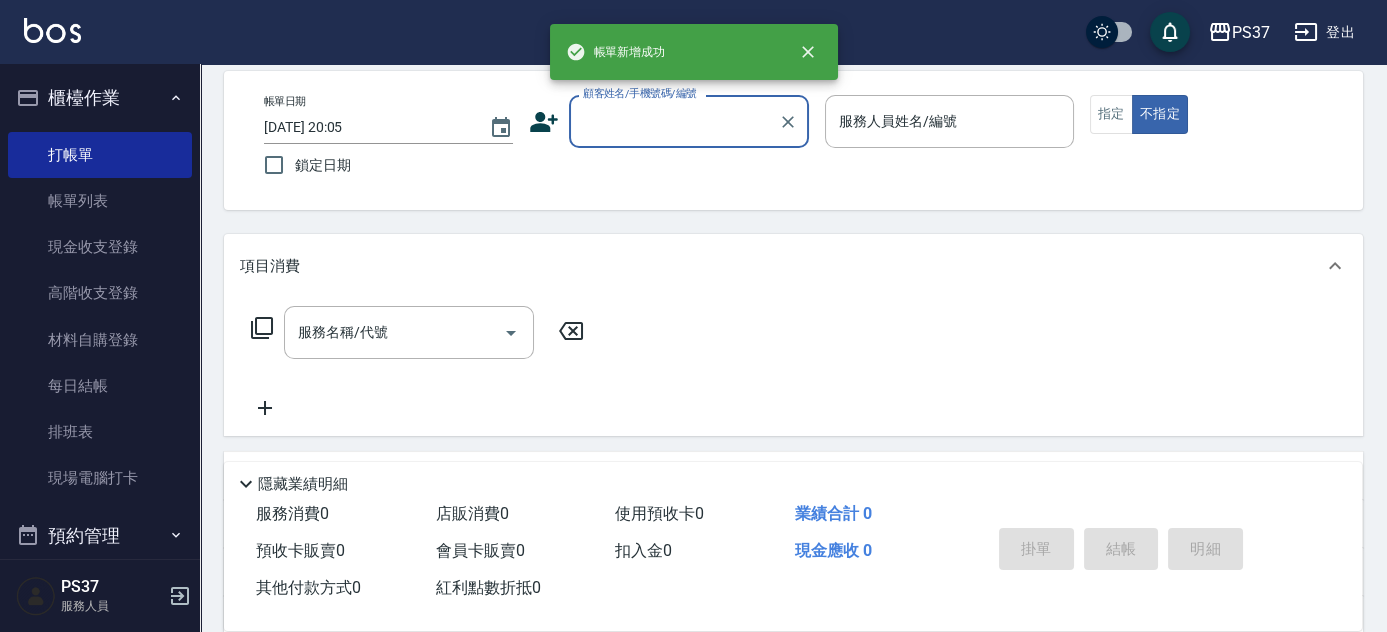 click on "顧客姓名/手機號碼/編號" at bounding box center [674, 121] 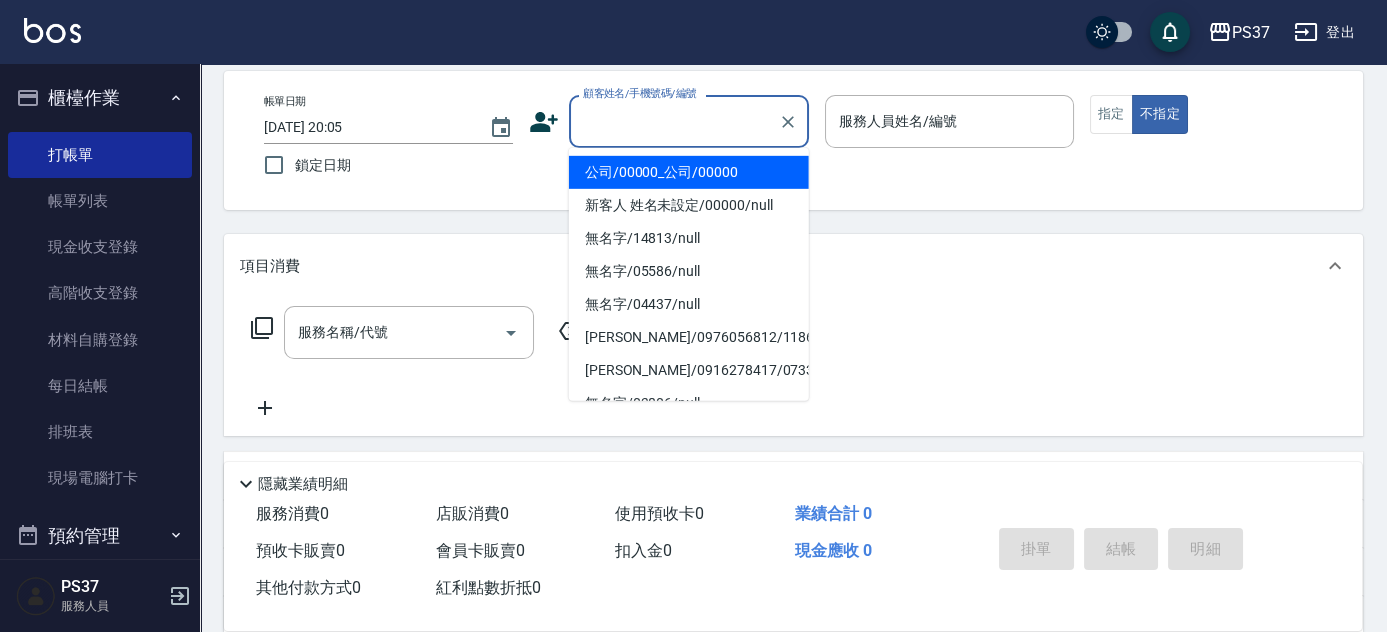 click on "公司/00000_公司/00000" at bounding box center [689, 172] 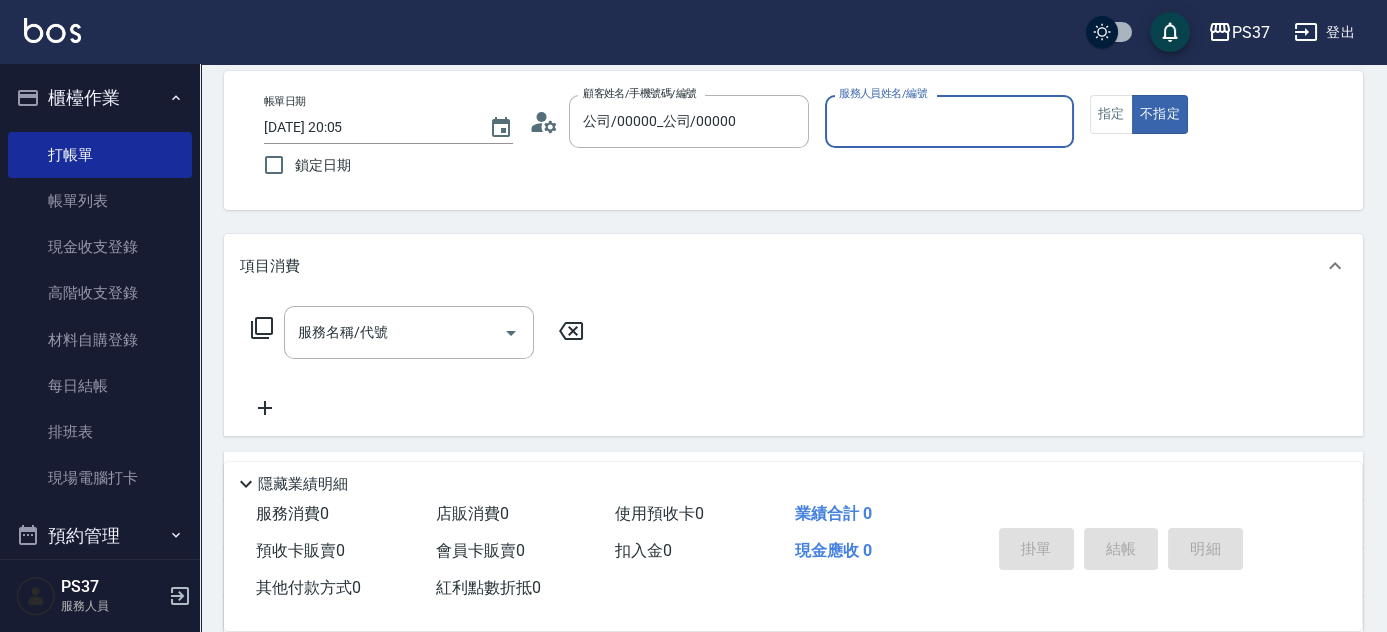 click on "服務人員姓名/編號" at bounding box center (949, 121) 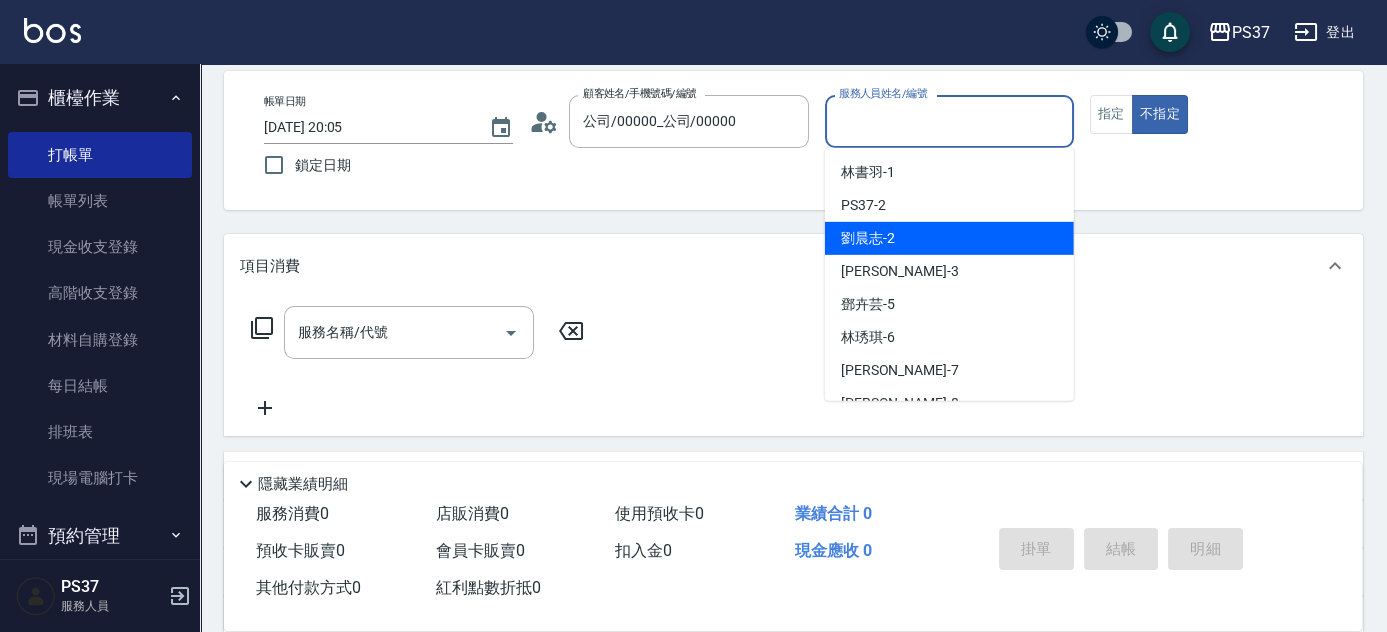 click on "劉晨志 -2" at bounding box center (949, 238) 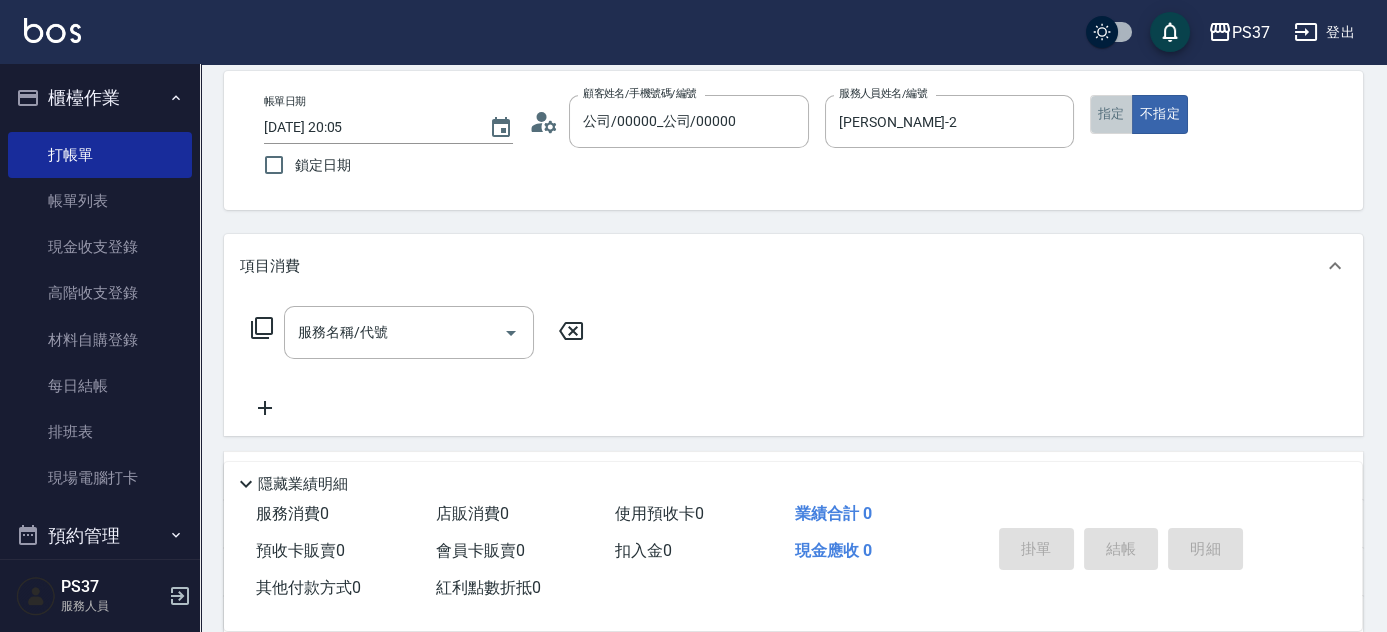 click on "指定" at bounding box center [1111, 114] 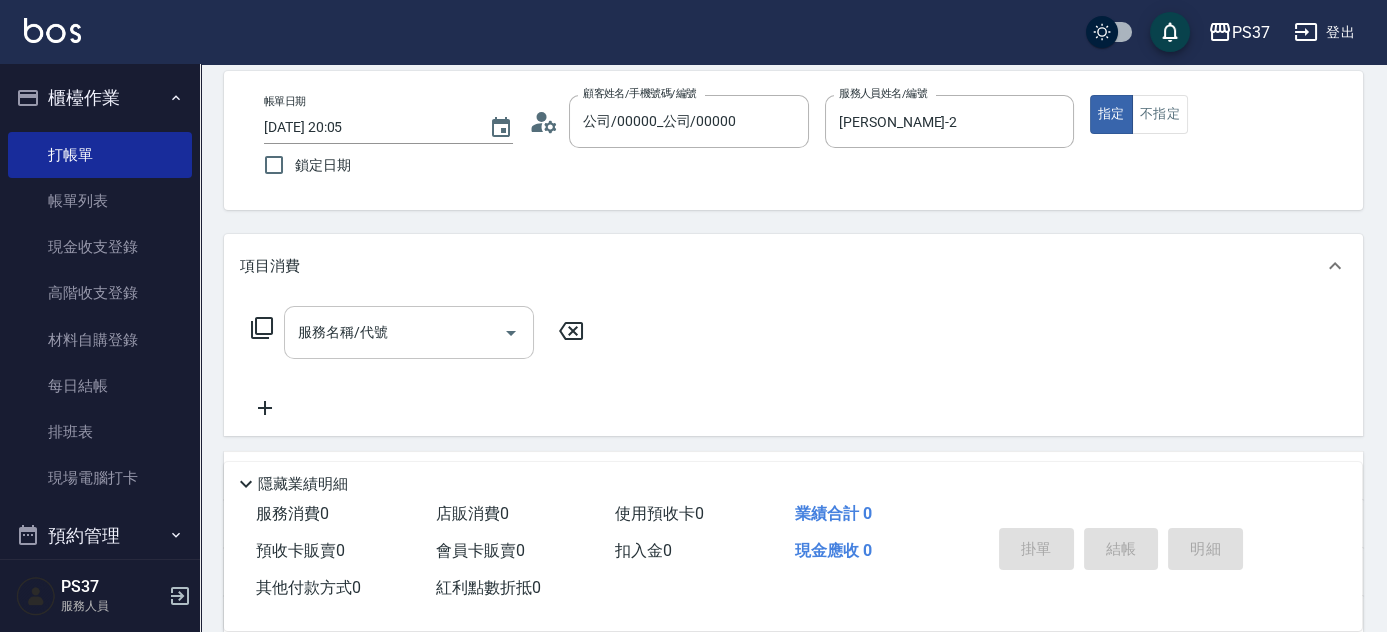click on "服務名稱/代號" at bounding box center (394, 332) 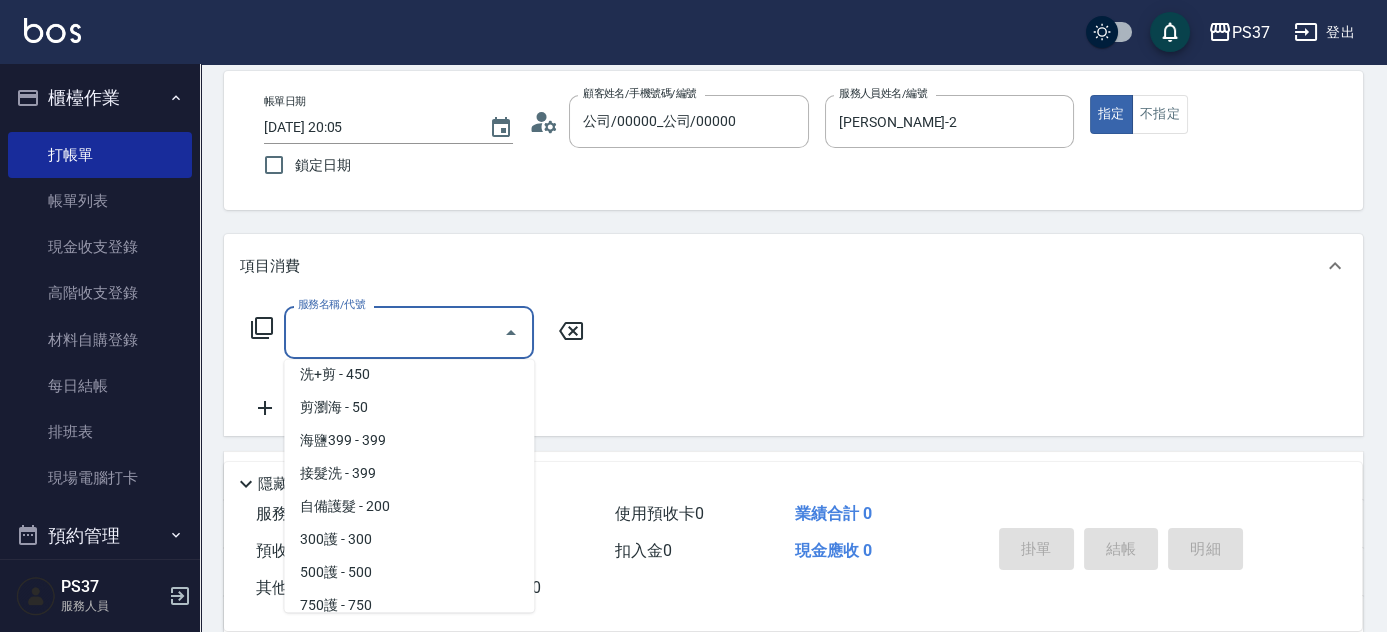 scroll, scrollTop: 1181, scrollLeft: 0, axis: vertical 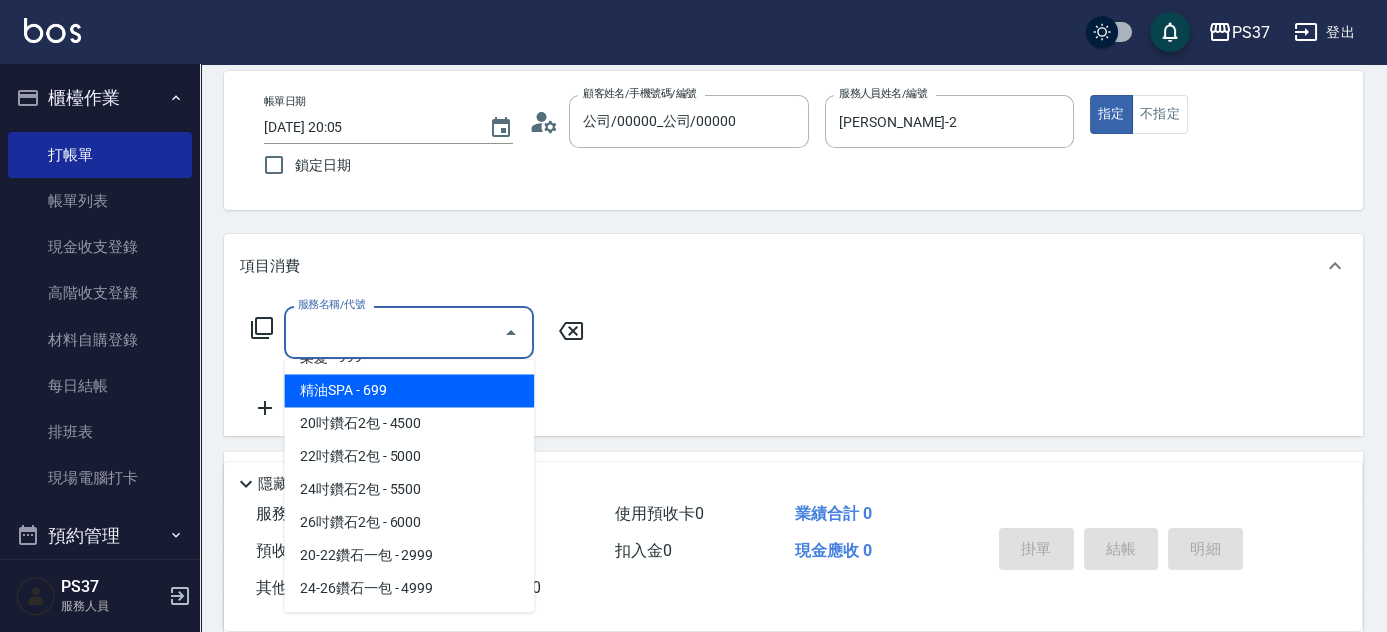 click on "精油SPA - 699" at bounding box center [409, 390] 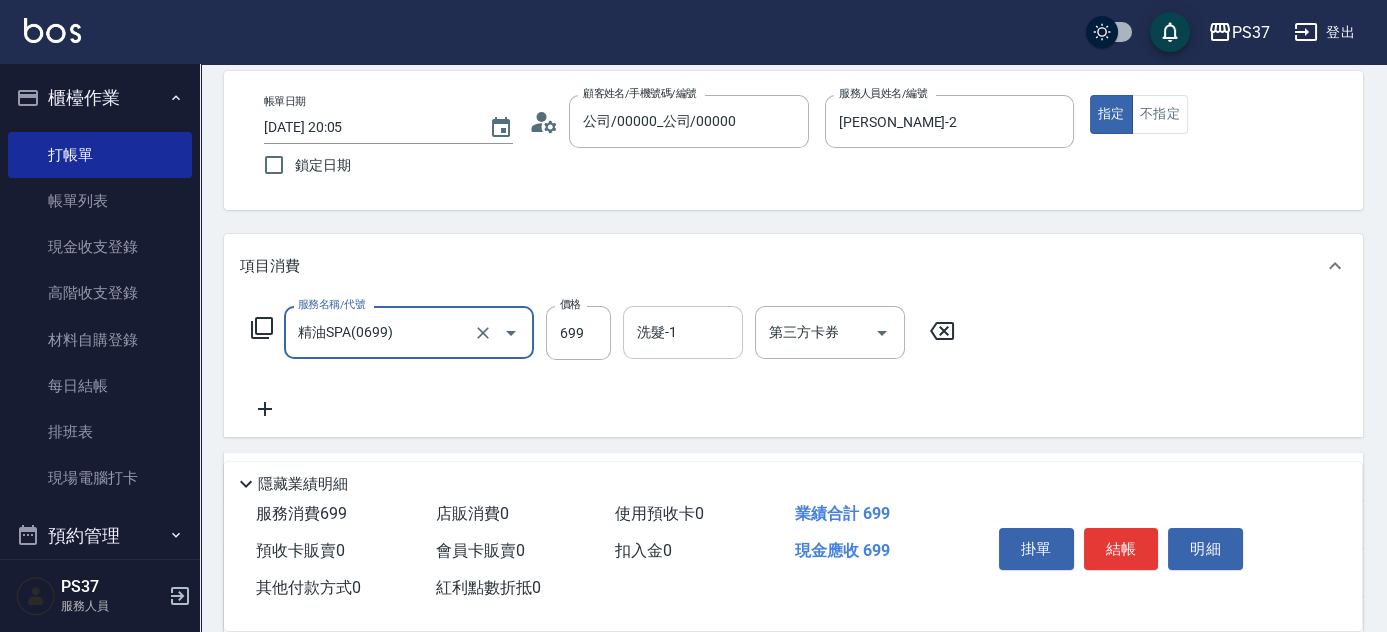 click on "洗髮-1" at bounding box center [683, 332] 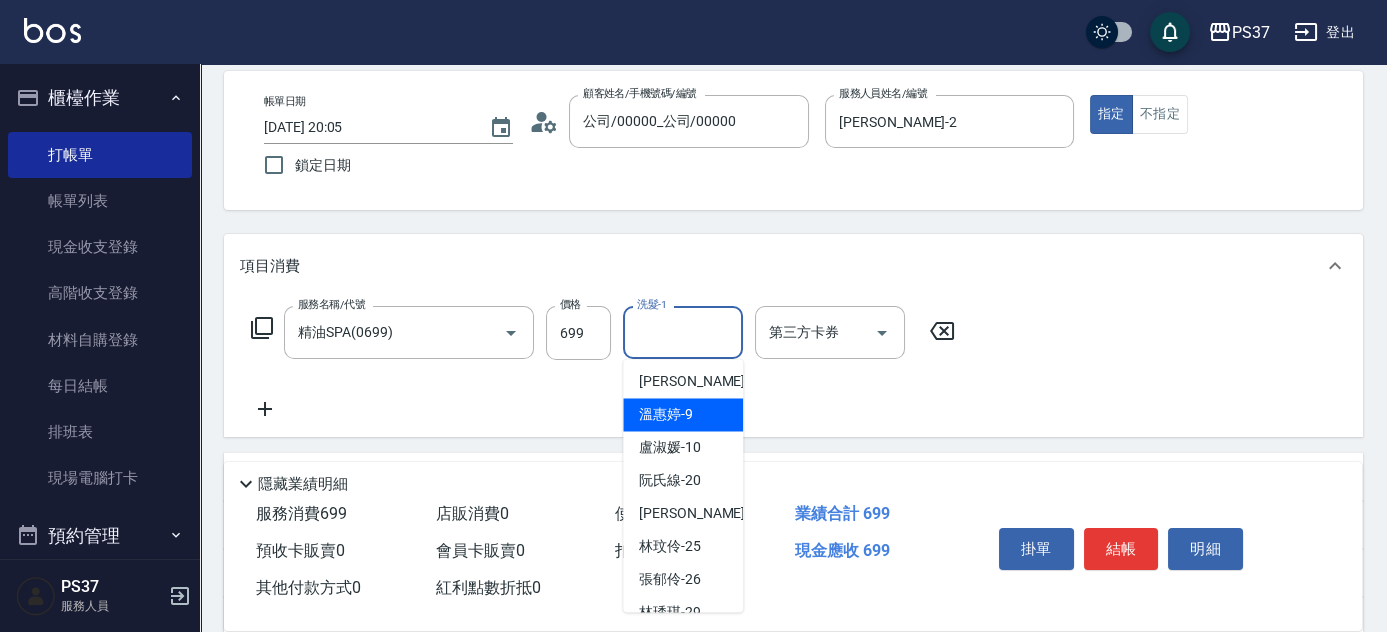 scroll, scrollTop: 272, scrollLeft: 0, axis: vertical 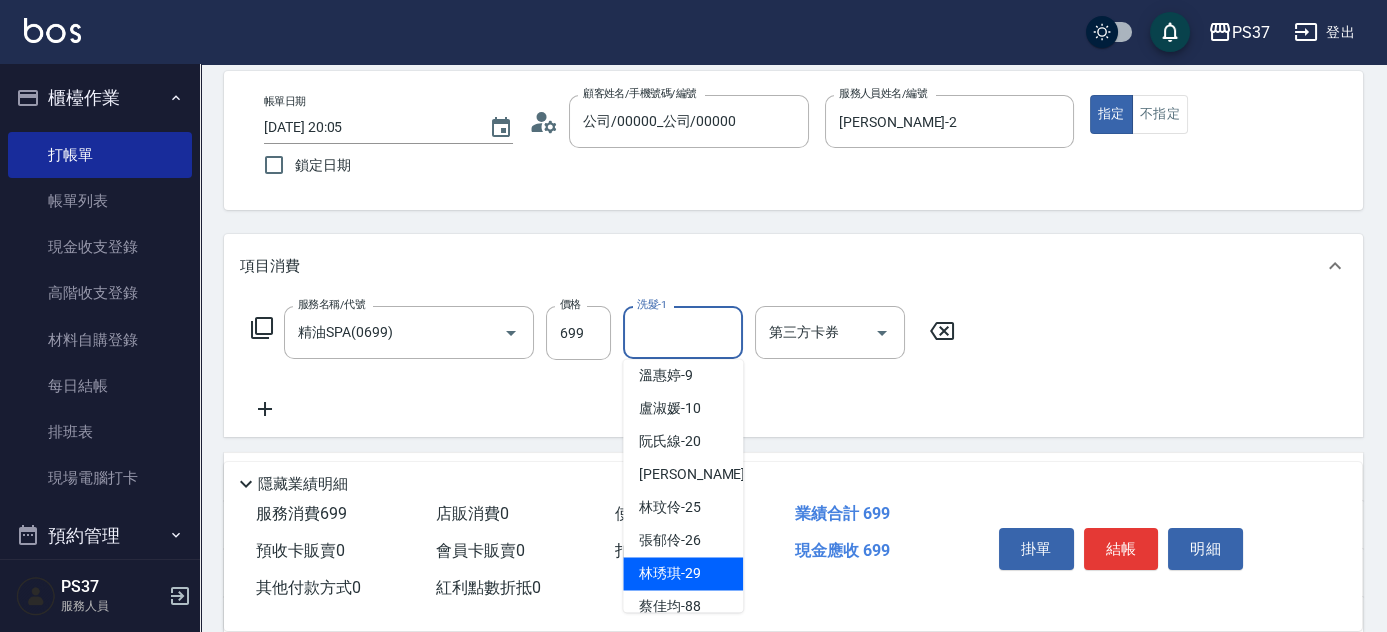 click on "林琇琪 -29" at bounding box center [670, 573] 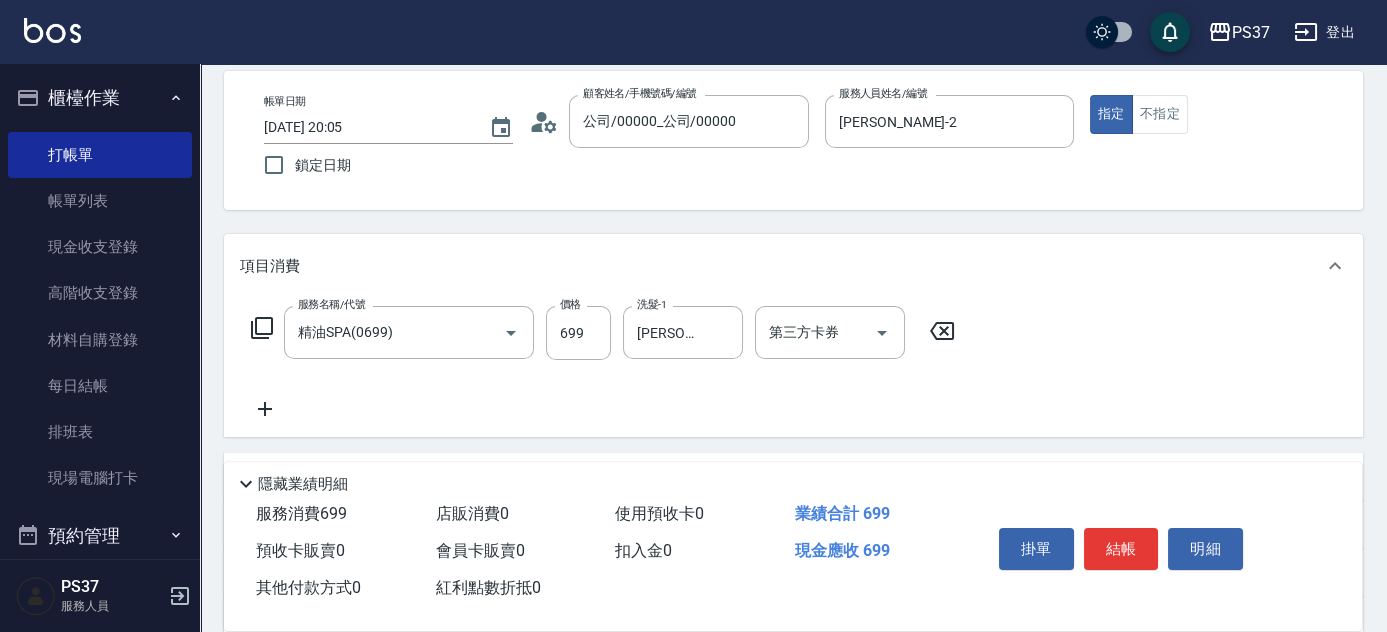 click 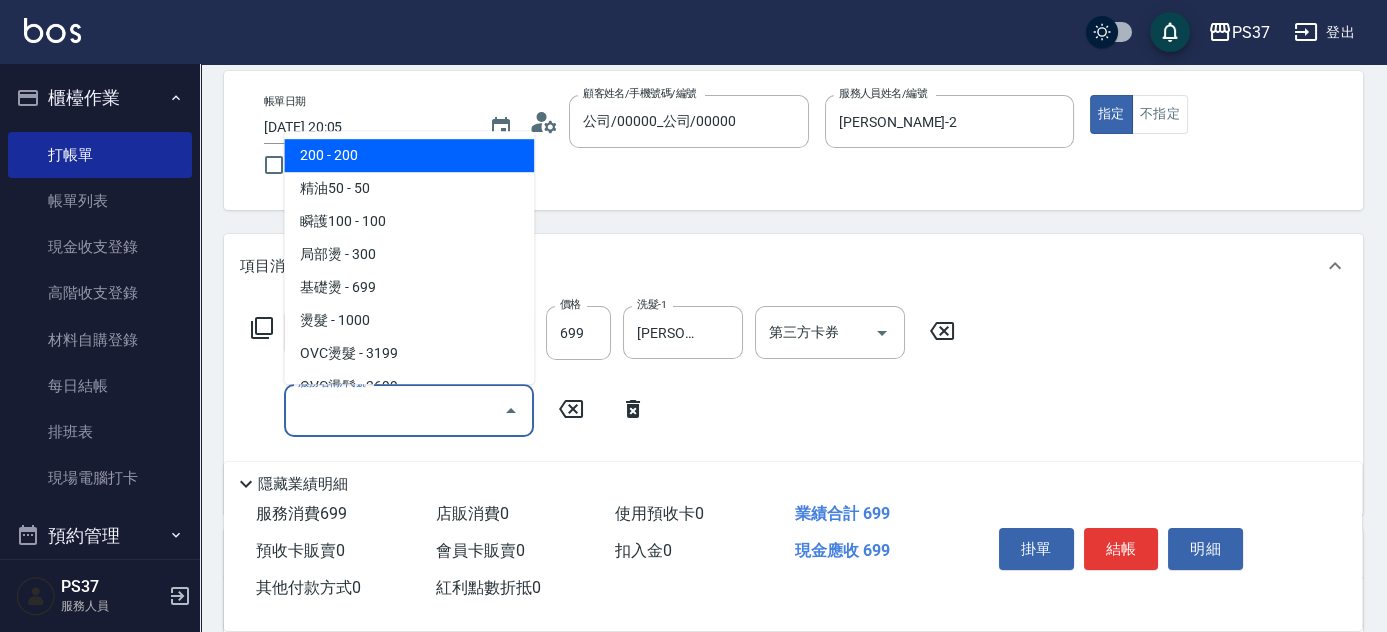 click on "服務名稱/代號" at bounding box center (394, 410) 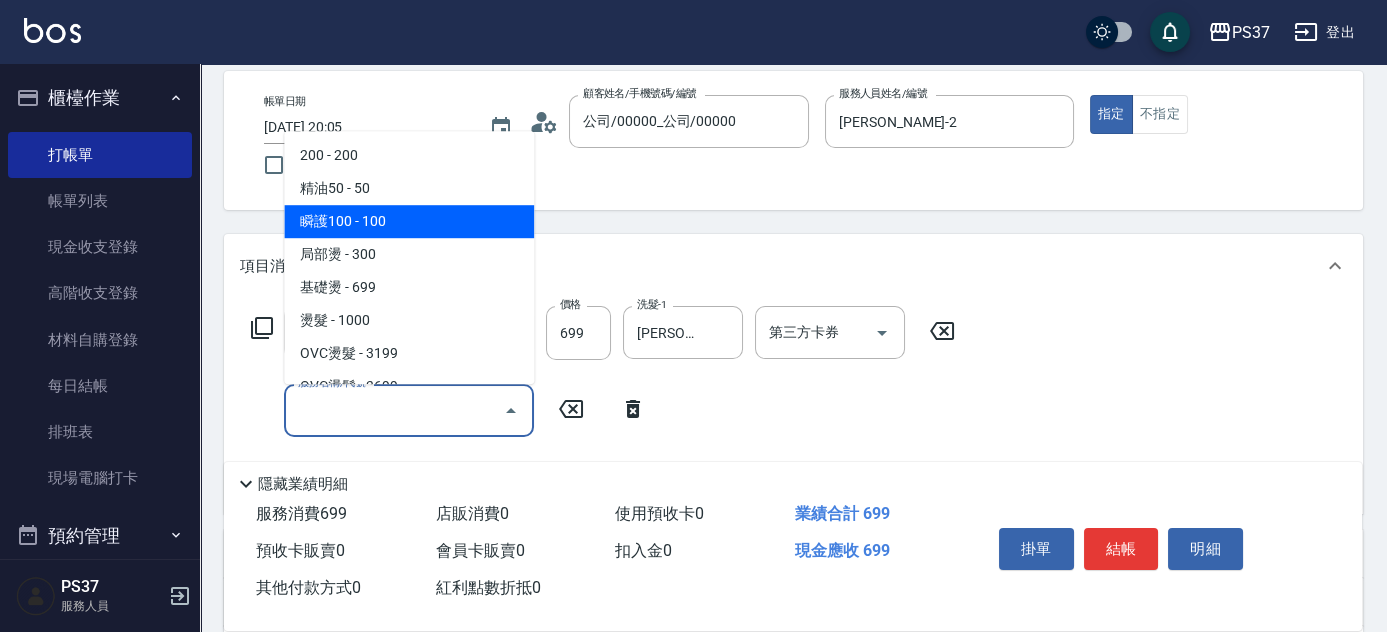 click on "瞬護100 - 100" at bounding box center [409, 221] 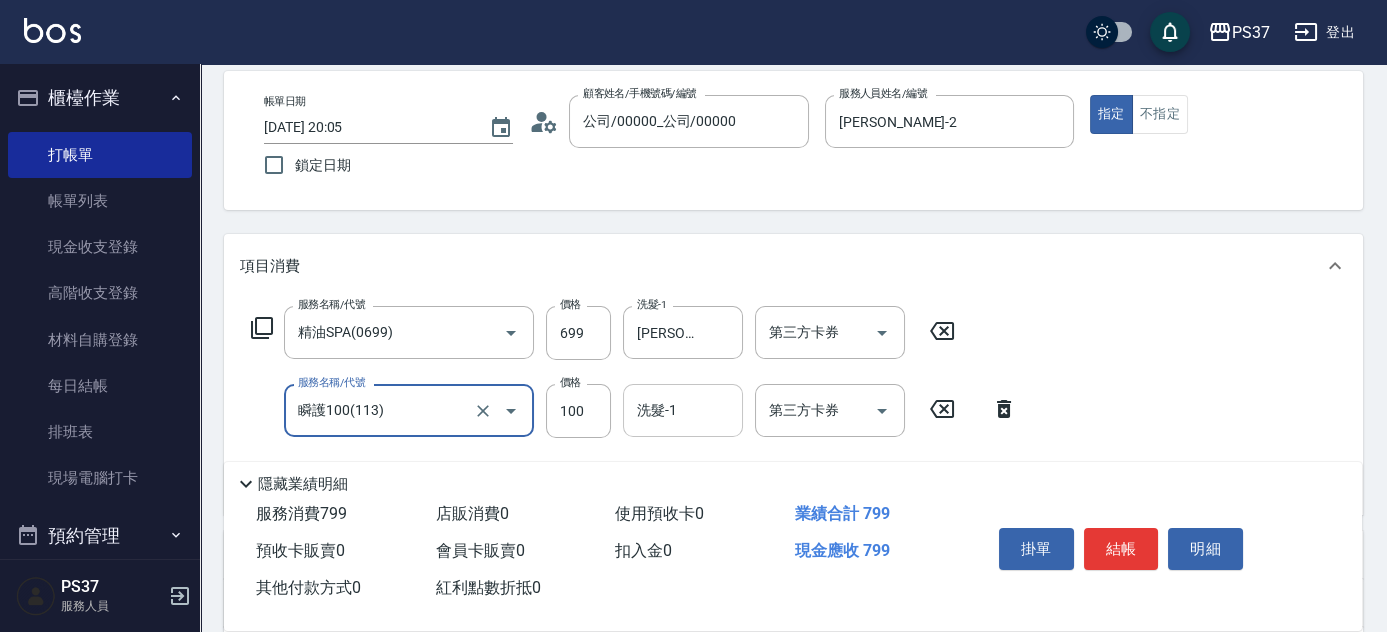 click on "洗髮-1" at bounding box center [683, 410] 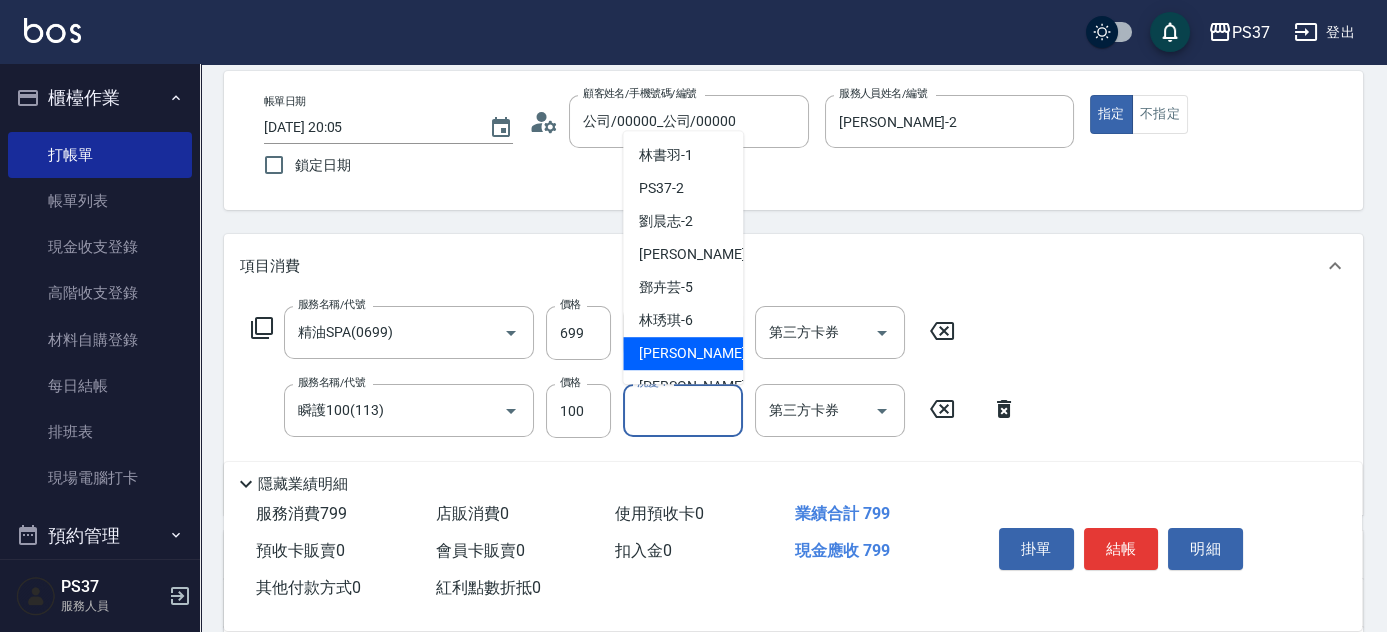 scroll, scrollTop: 323, scrollLeft: 0, axis: vertical 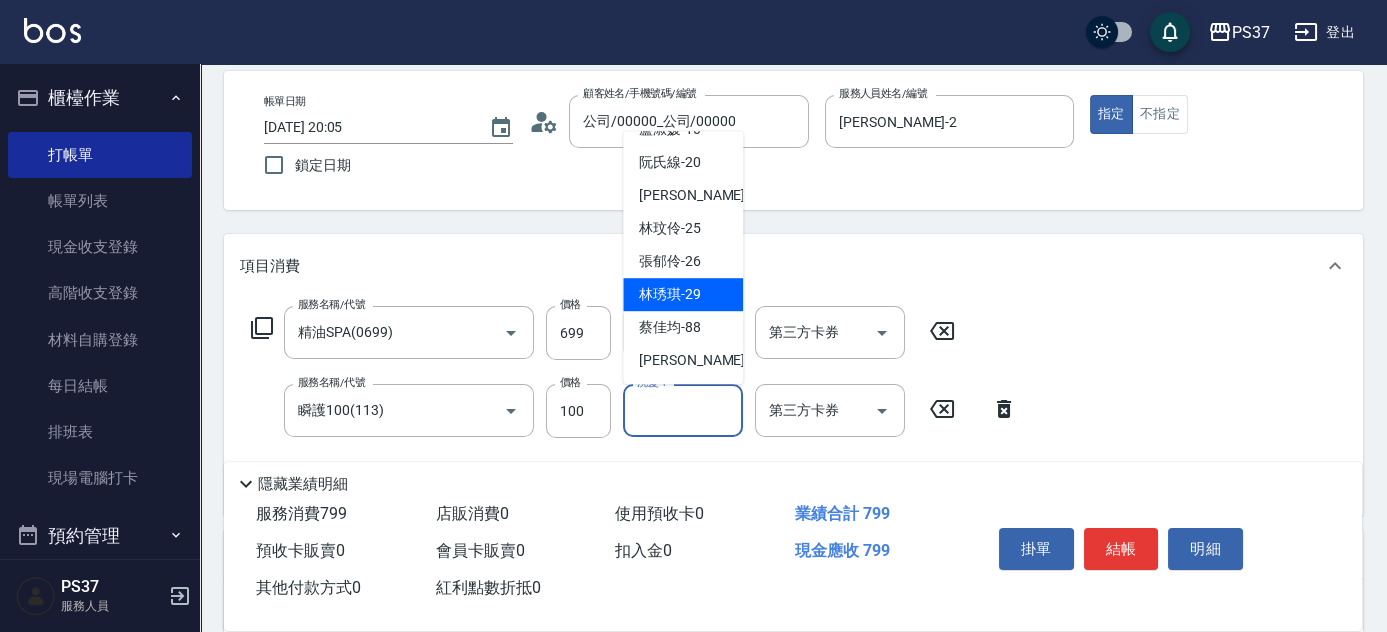 click on "林琇琪 -29" at bounding box center (670, 294) 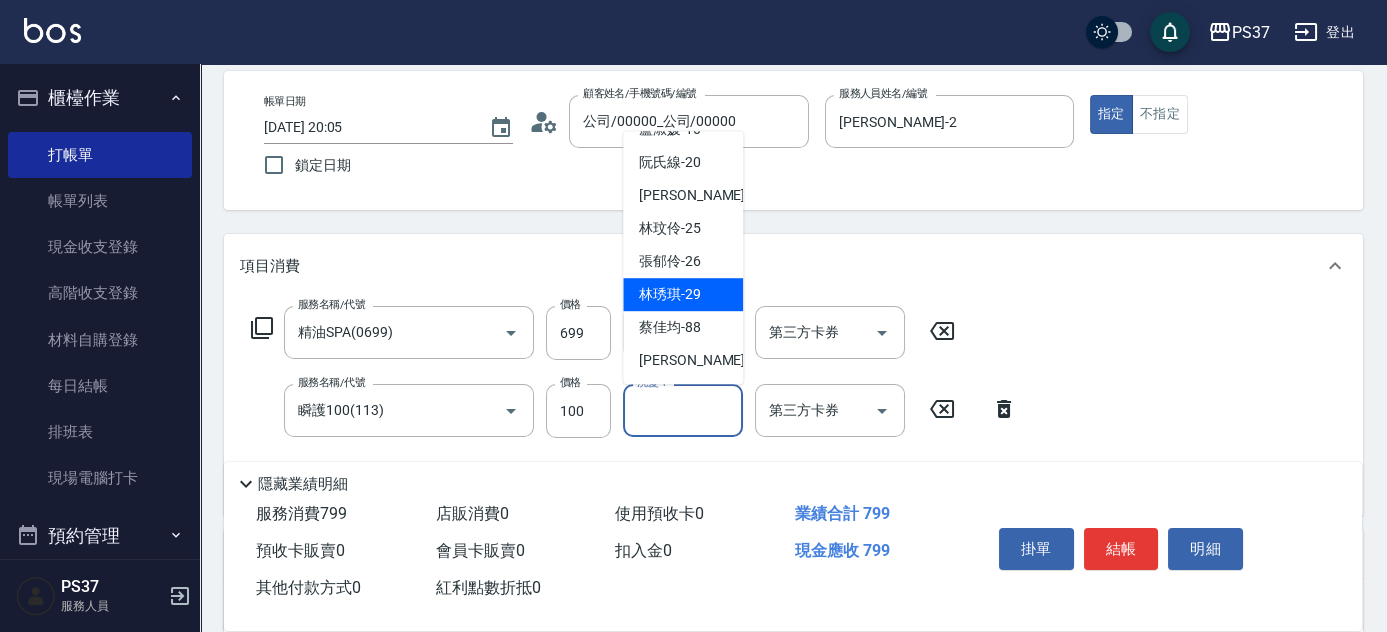 type on "[PERSON_NAME]-29" 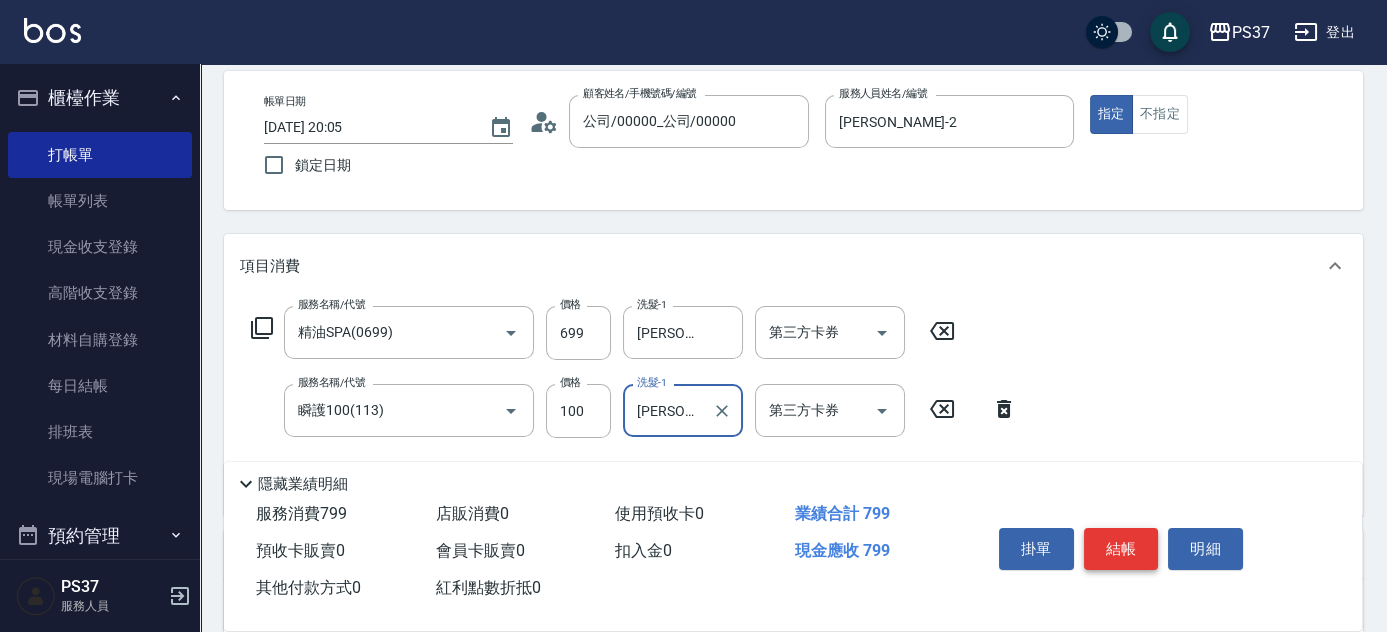 click on "結帳" at bounding box center [1121, 549] 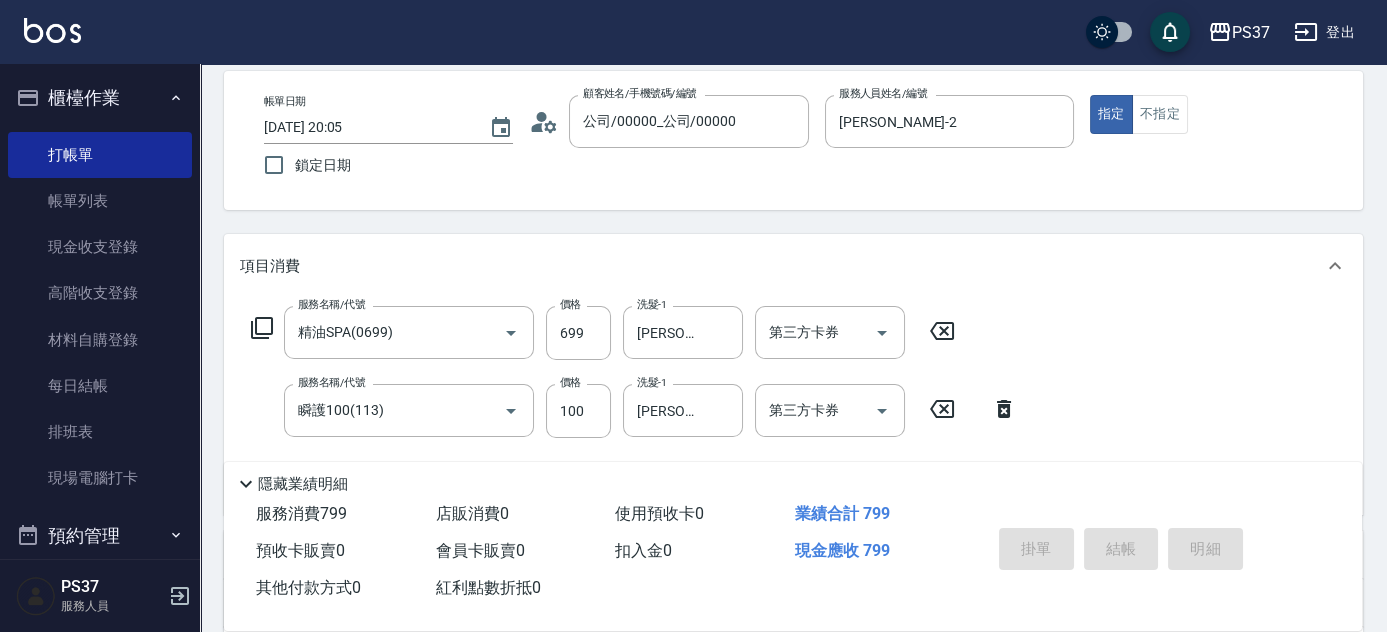 type 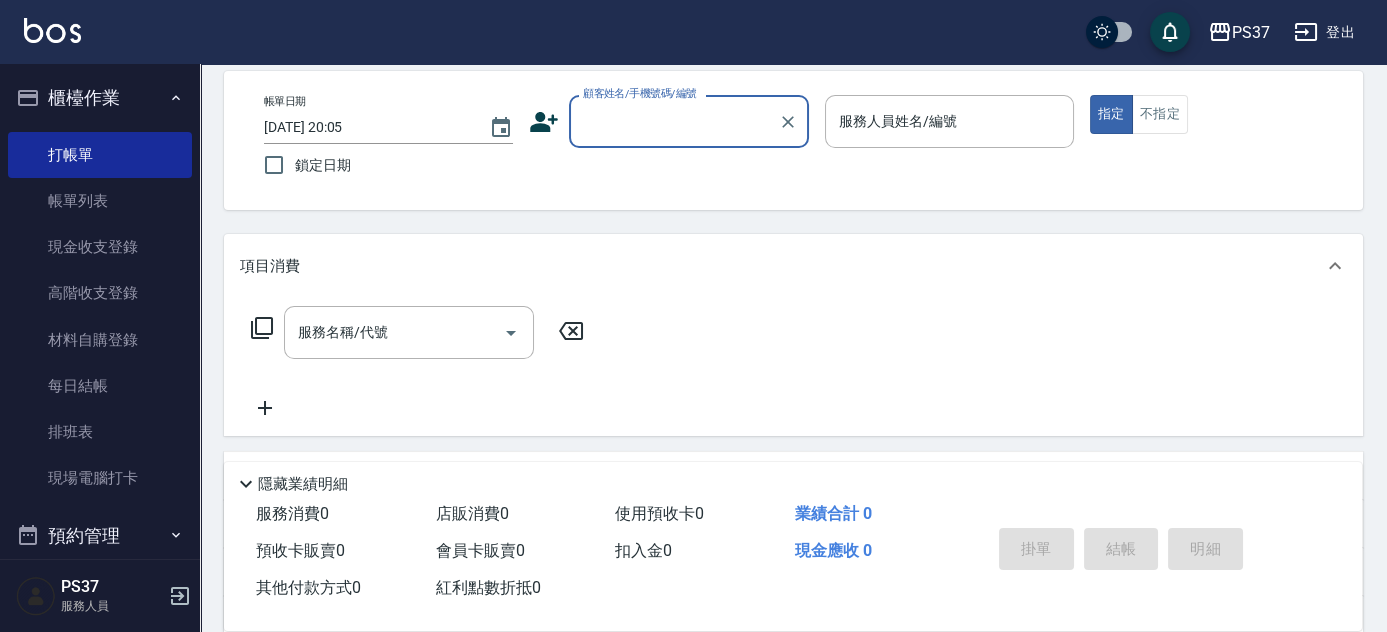 click on "顧客姓名/手機號碼/編號" at bounding box center (674, 121) 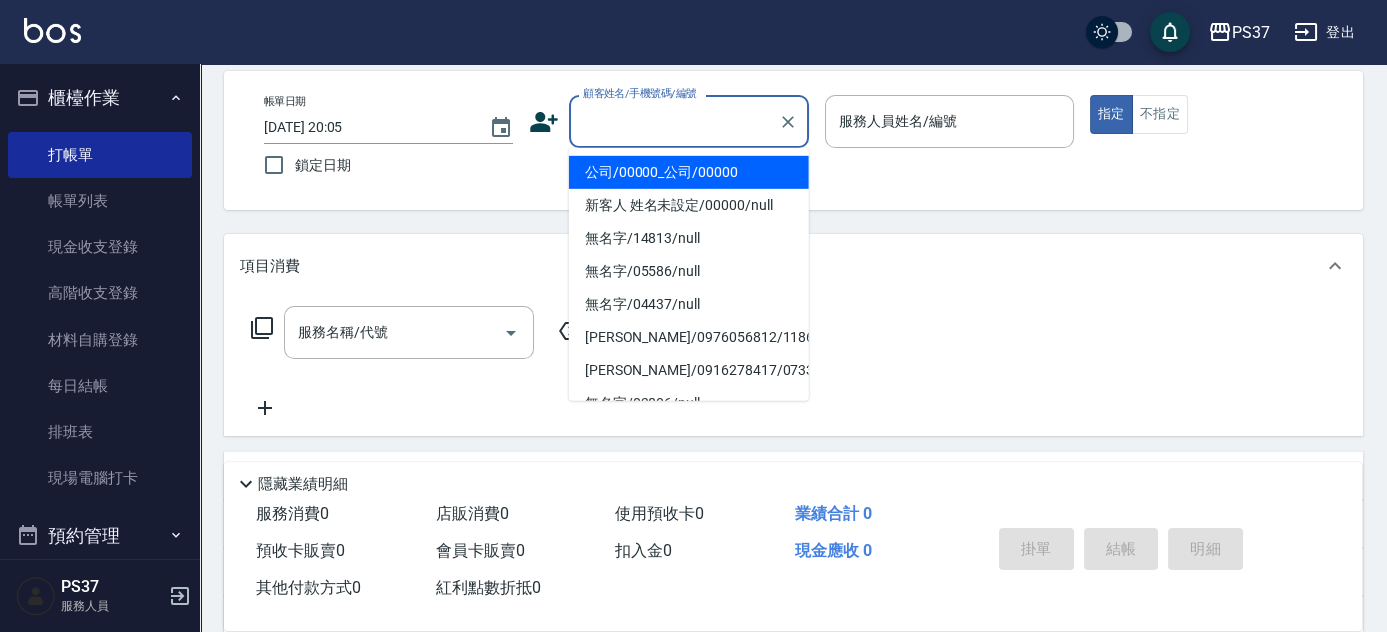 click on "公司/00000_公司/00000" at bounding box center [689, 172] 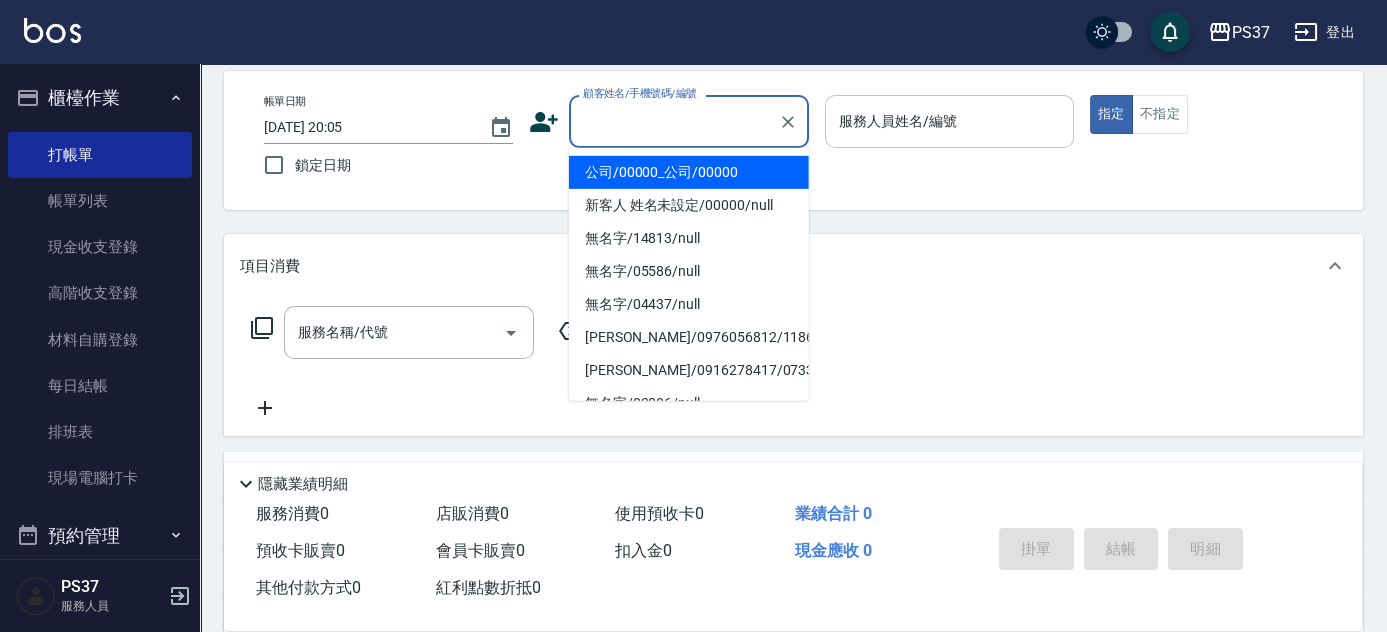 type on "公司/00000_公司/00000" 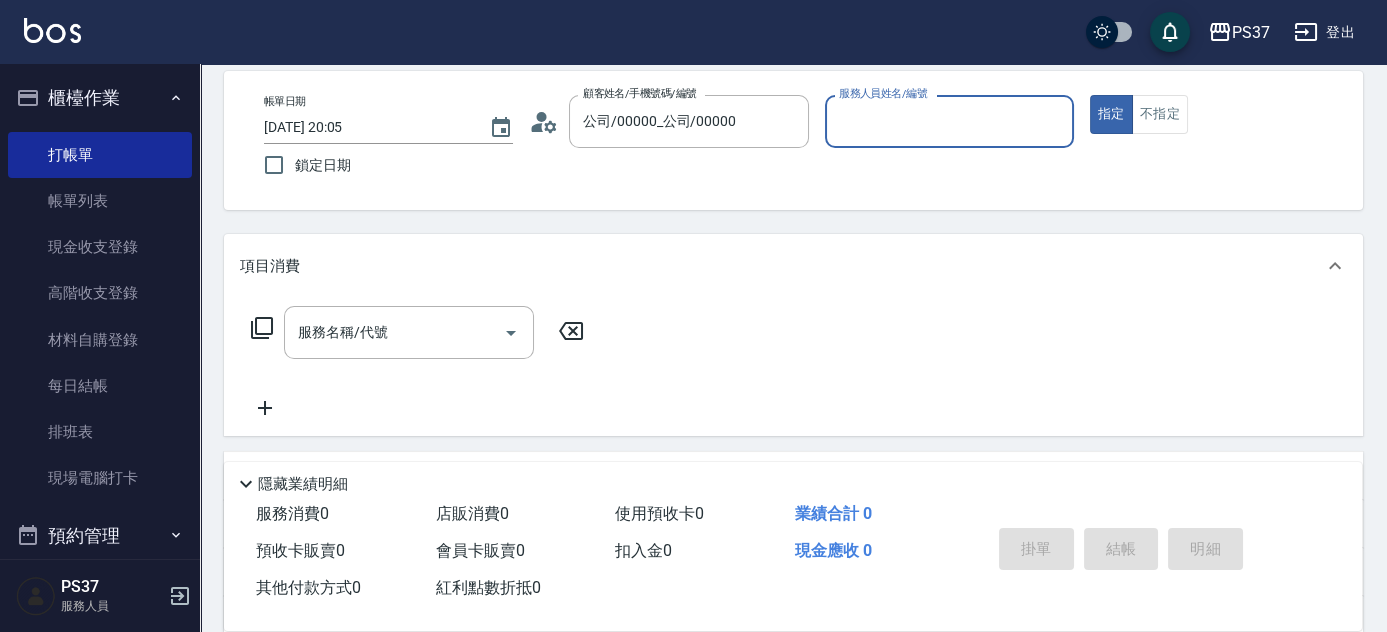 click on "服務人員姓名/編號" at bounding box center [949, 121] 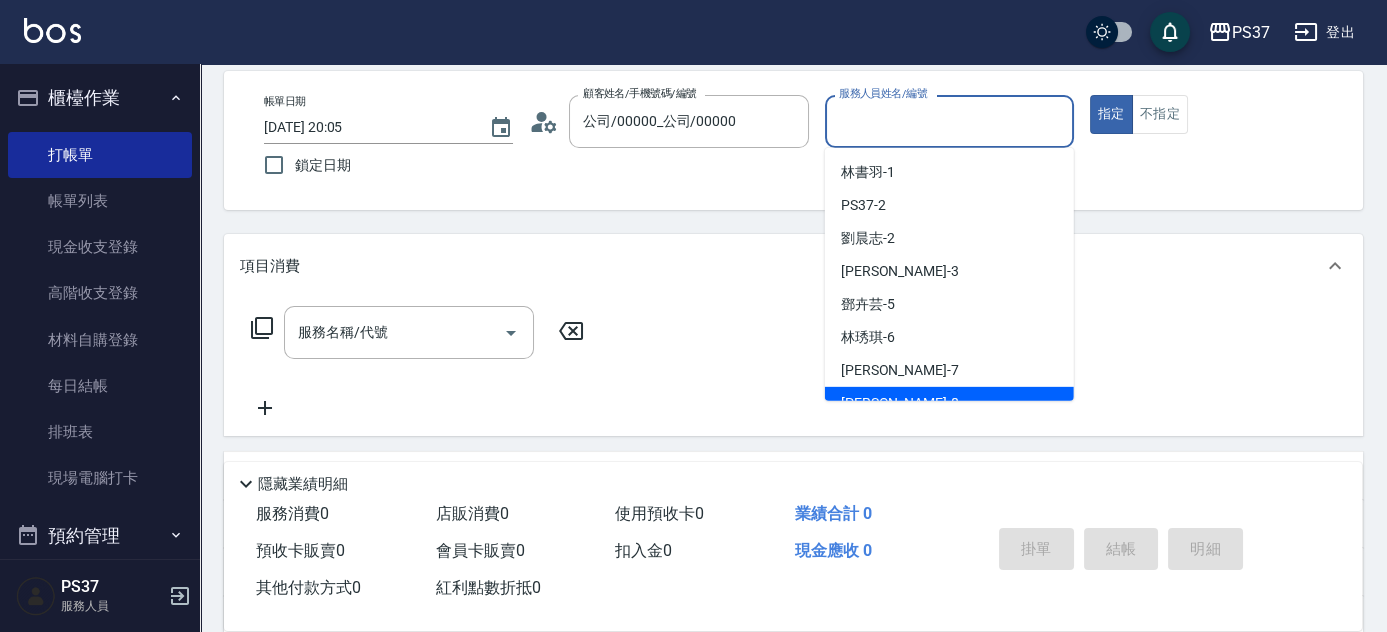 drag, startPoint x: 941, startPoint y: 399, endPoint x: 939, endPoint y: 388, distance: 11.18034 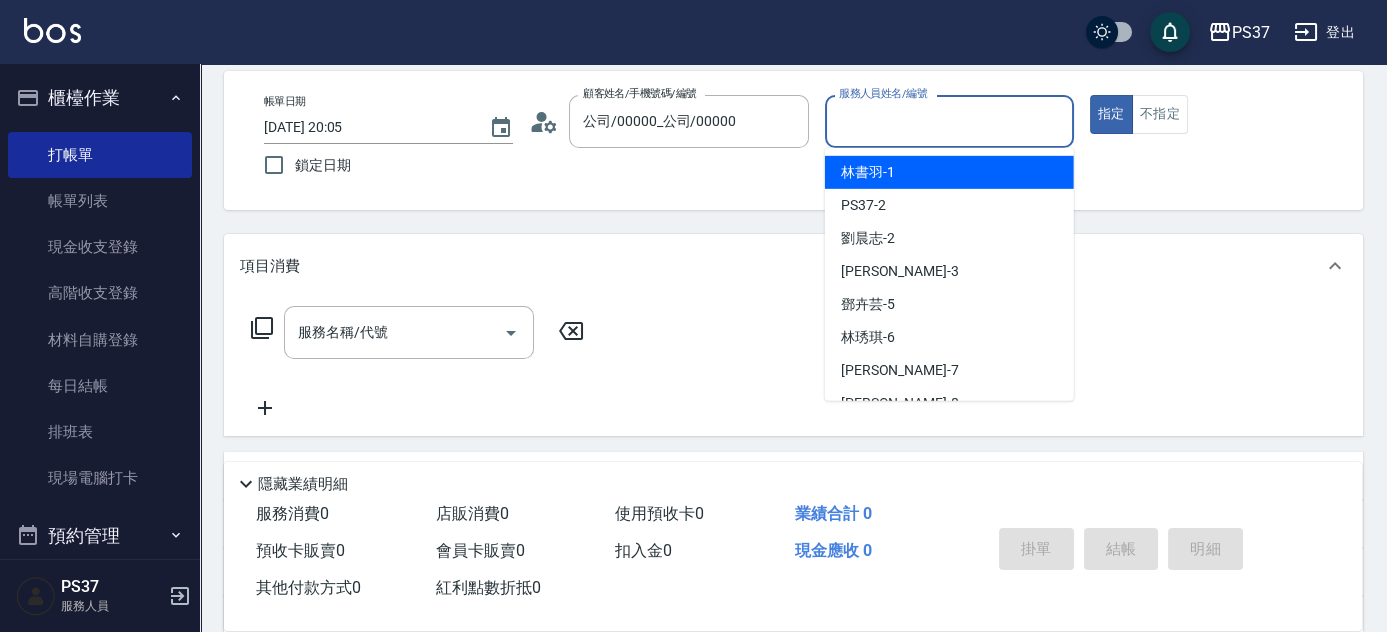 click on "服務人員姓名/編號 服務人員姓名/編號" at bounding box center (949, 121) 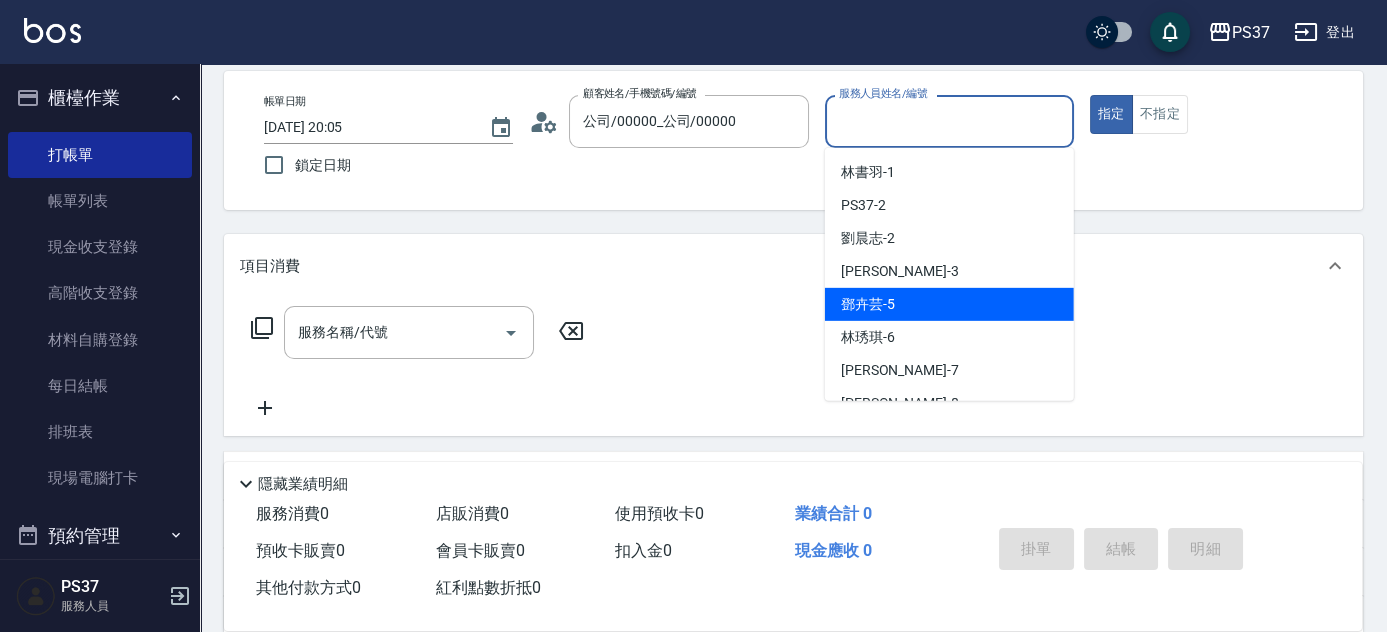 scroll, scrollTop: 90, scrollLeft: 0, axis: vertical 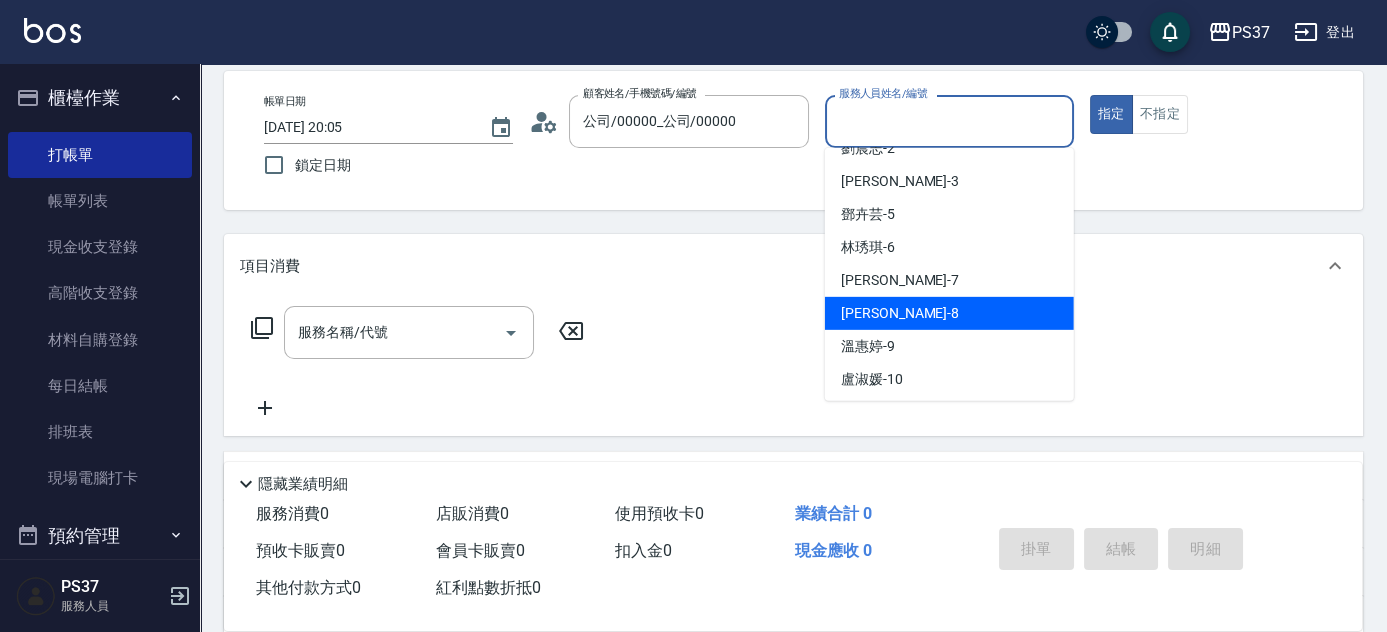 click on "徐雅娟 -8" at bounding box center (949, 313) 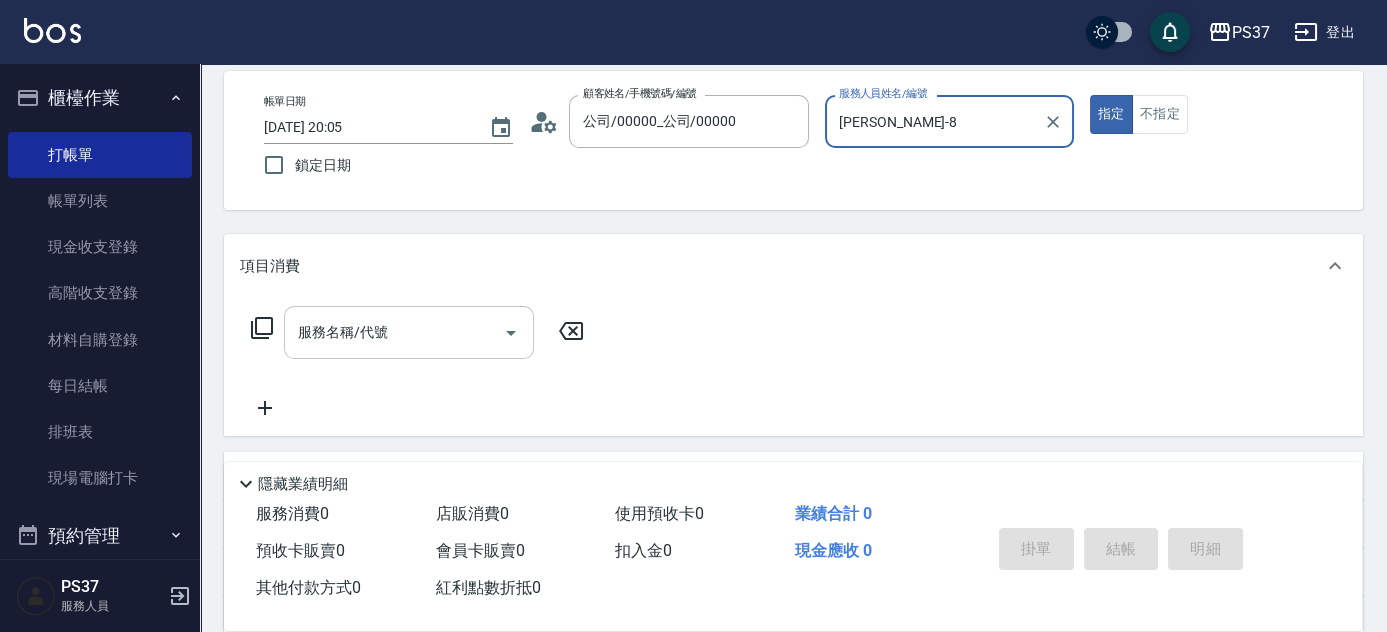 click on "服務名稱/代號" at bounding box center (394, 332) 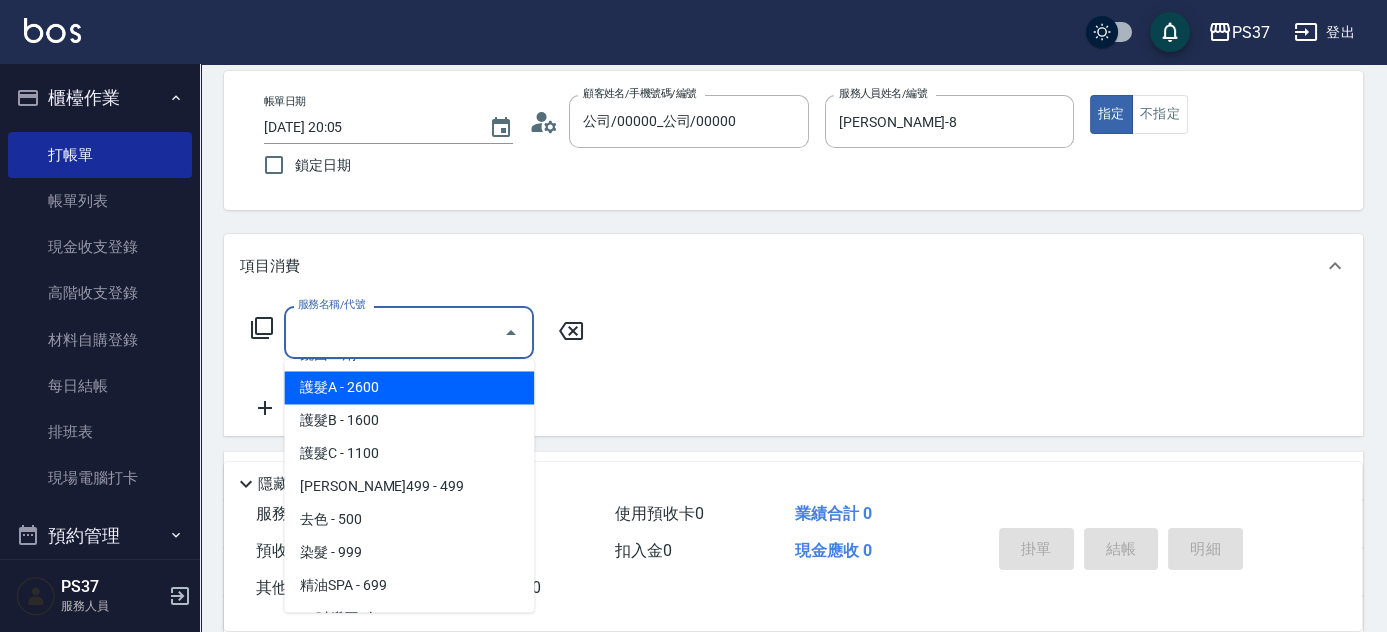 scroll, scrollTop: 1181, scrollLeft: 0, axis: vertical 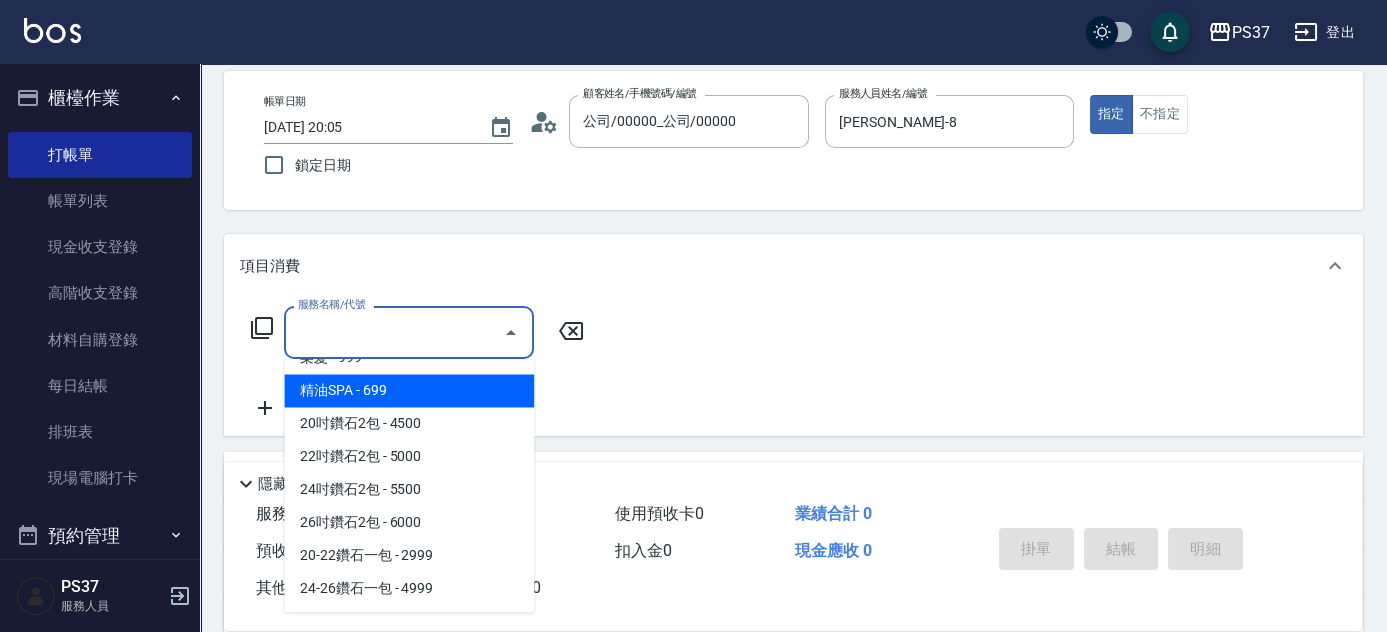 click on "精油SPA - 699" at bounding box center [409, 390] 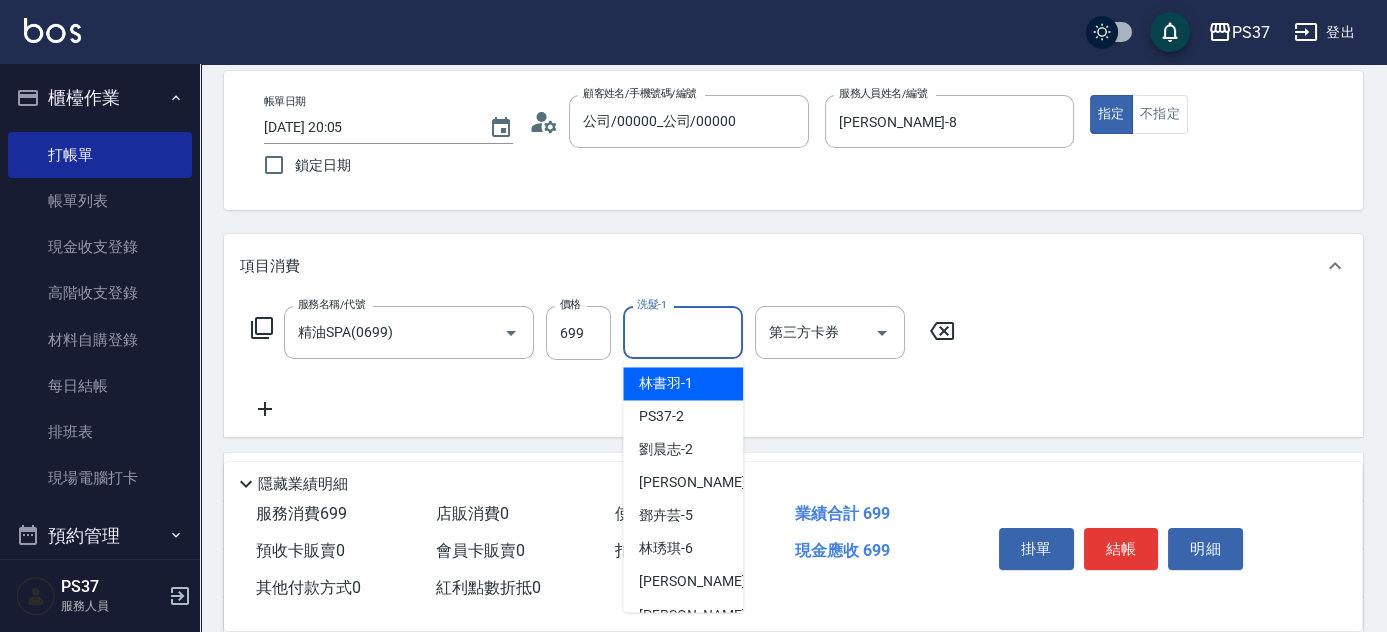 click on "洗髮-1" at bounding box center [683, 332] 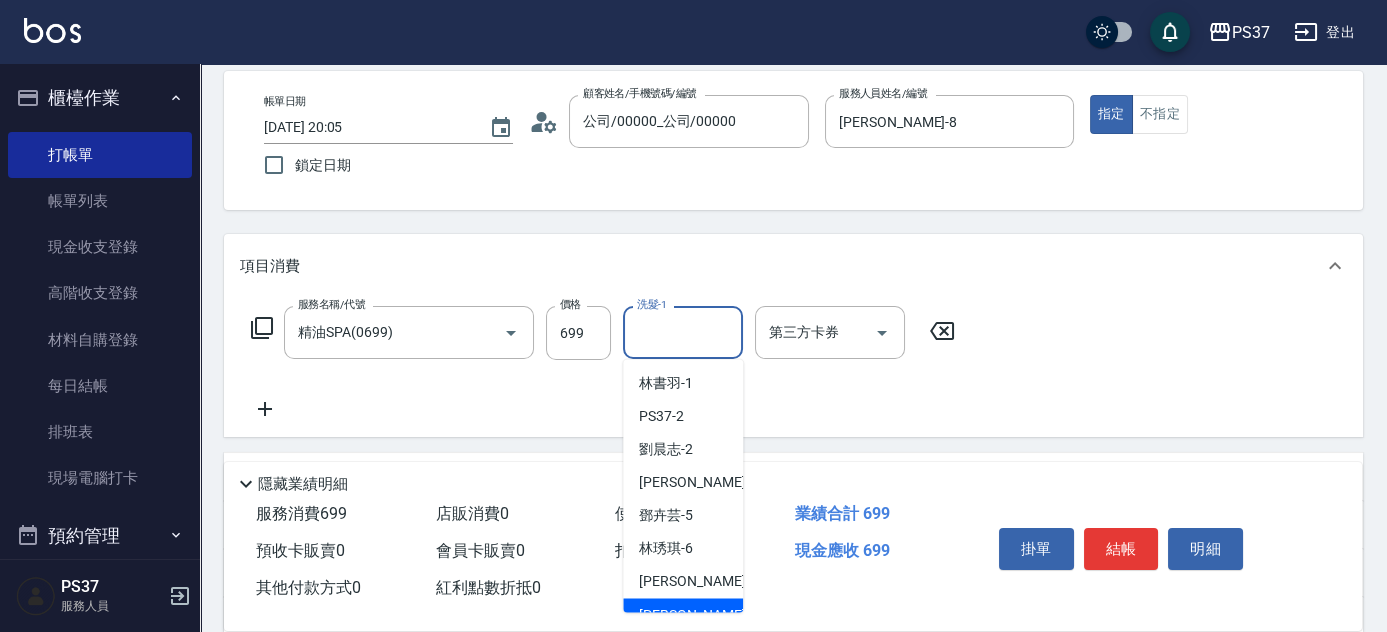 click on "徐雅娟 -8" at bounding box center (683, 614) 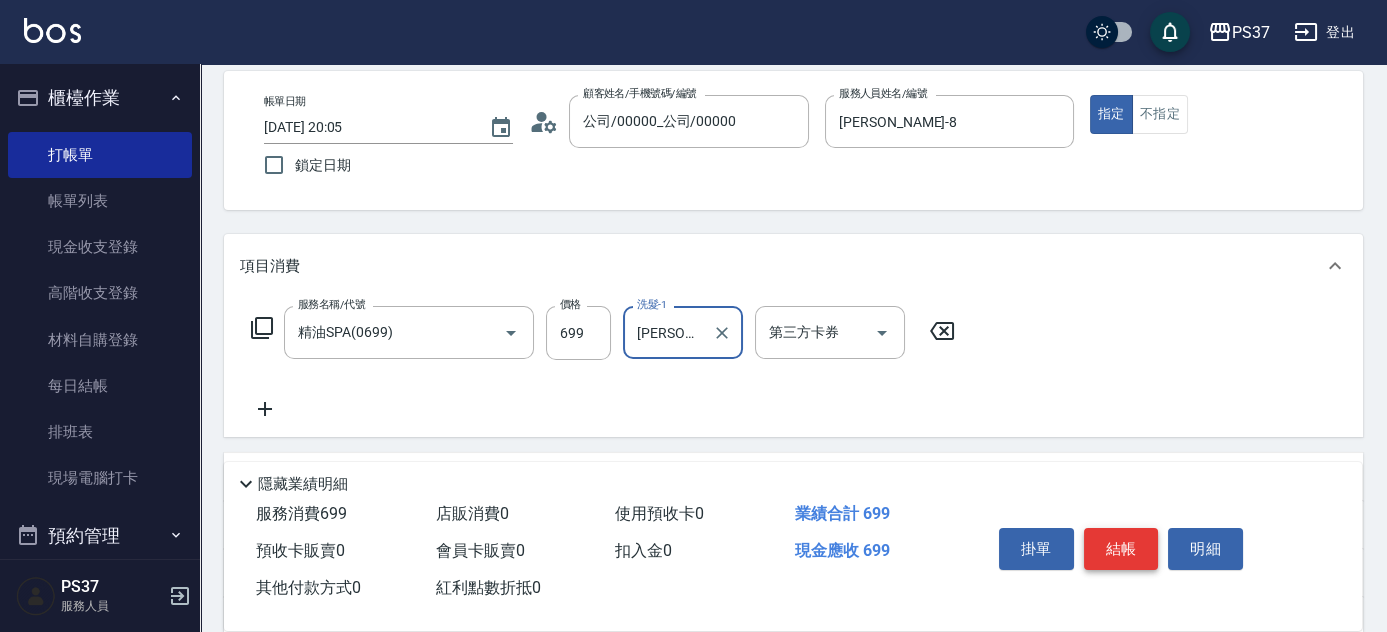 click on "結帳" at bounding box center (1121, 549) 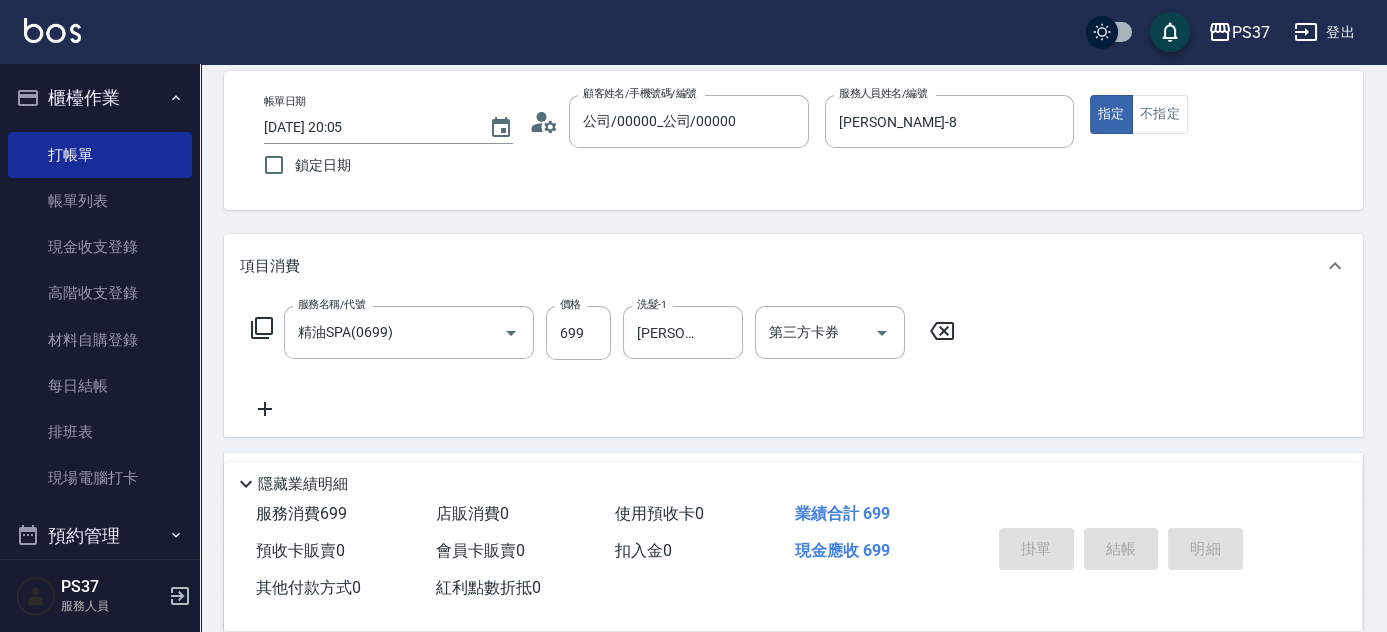 type 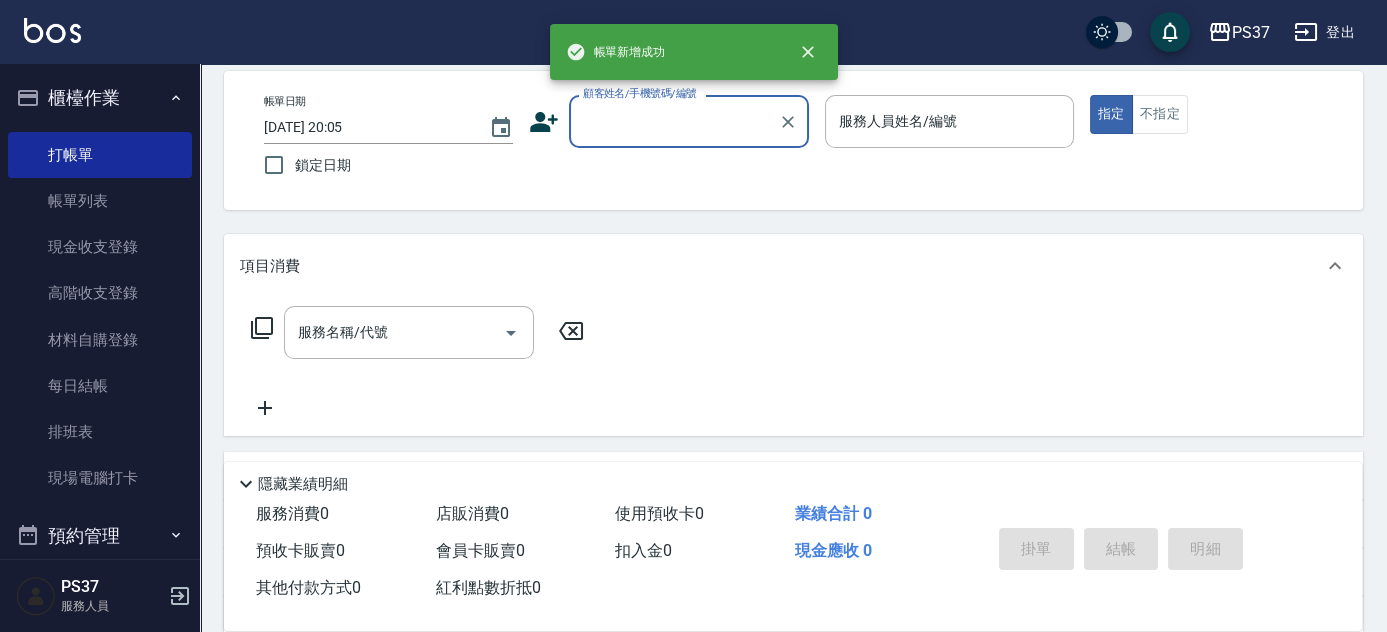 click on "顧客姓名/手機號碼/編號" at bounding box center [674, 121] 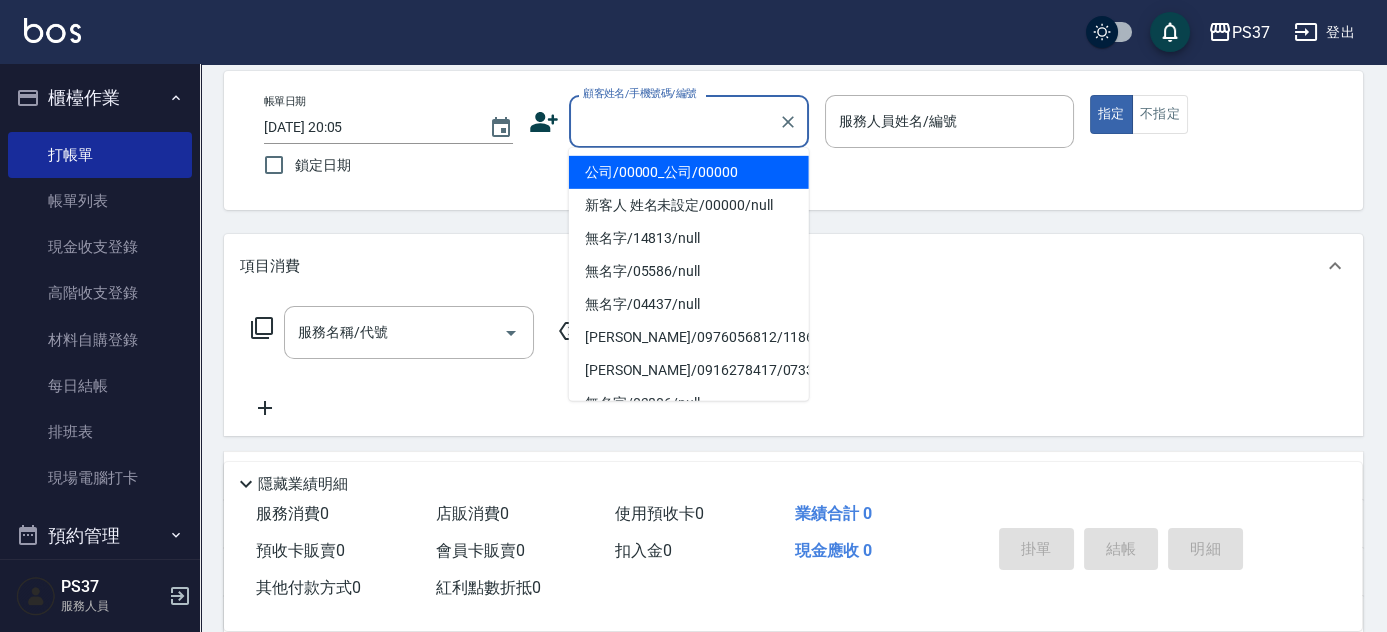 click on "公司/00000_公司/00000" at bounding box center [689, 172] 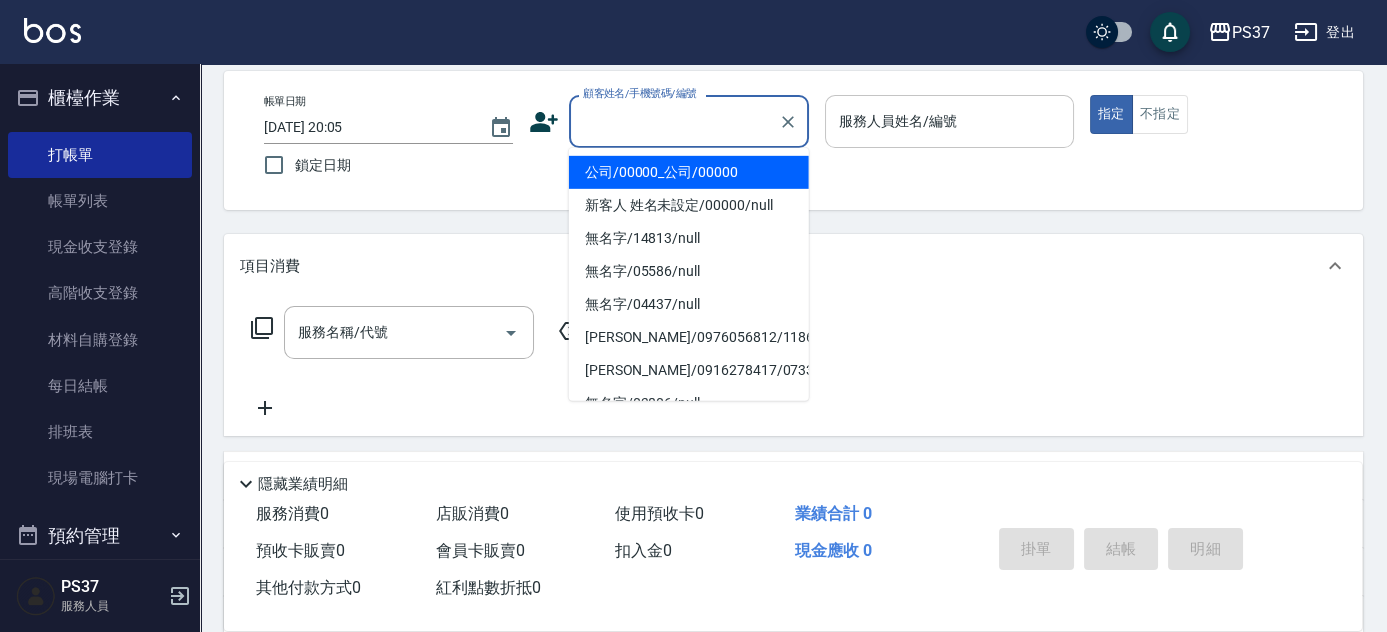 type on "公司/00000_公司/00000" 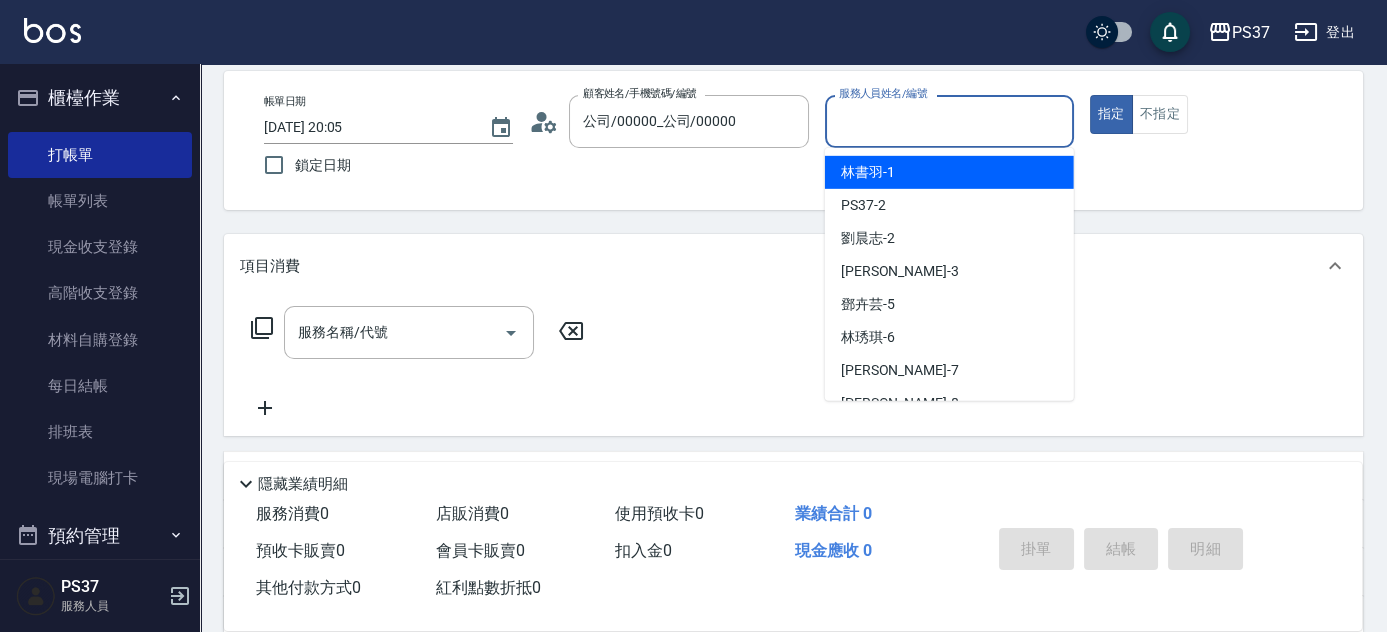 click on "服務人員姓名/編號" at bounding box center [949, 121] 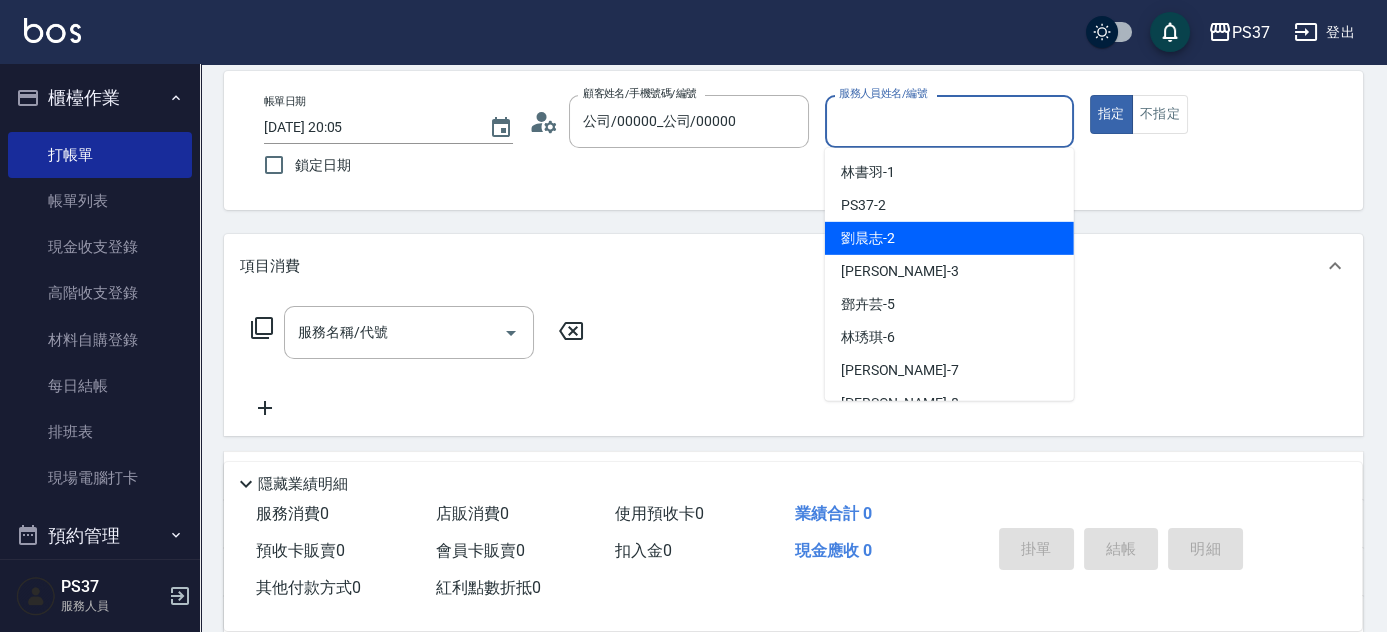 click on "劉晨志 -2" at bounding box center [949, 238] 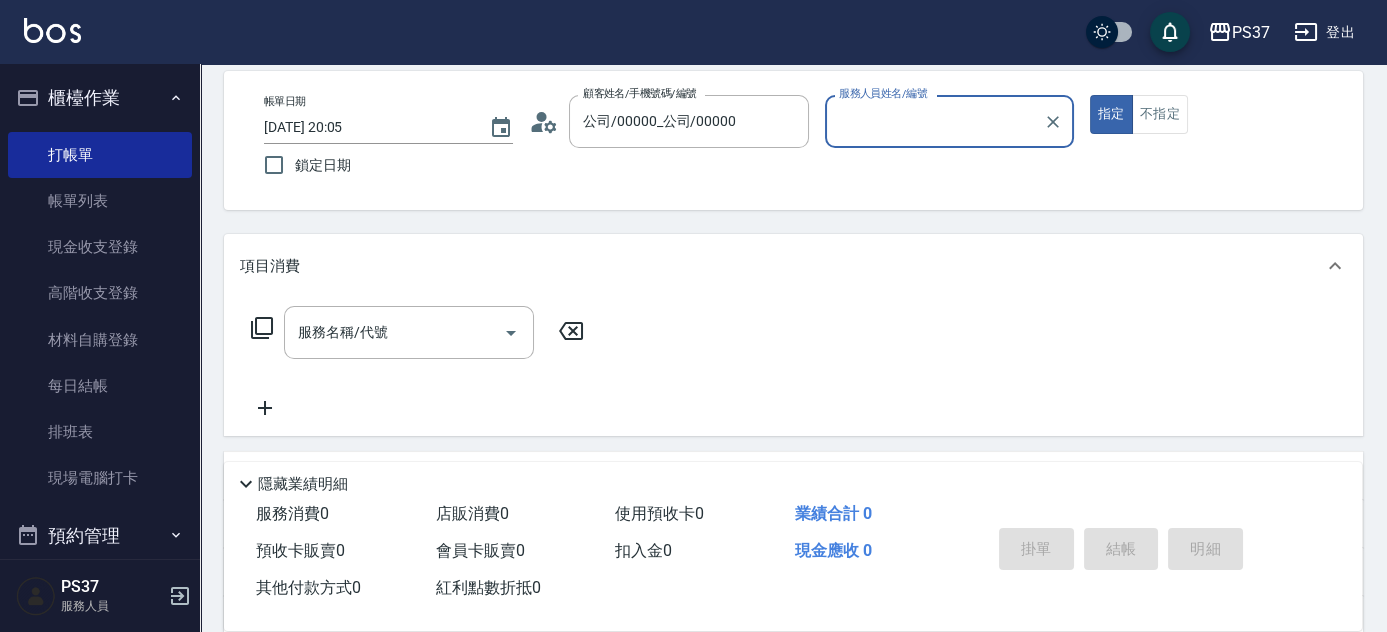 type on "[PERSON_NAME]-2" 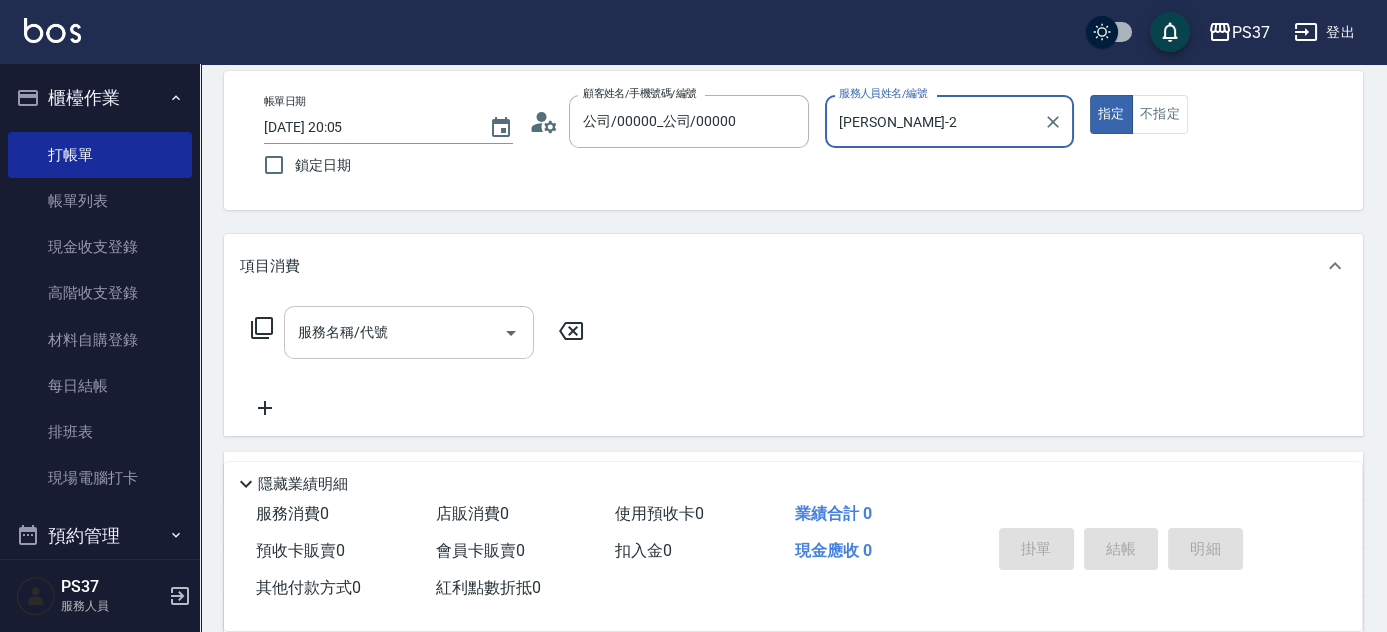 click on "服務名稱/代號" at bounding box center [394, 332] 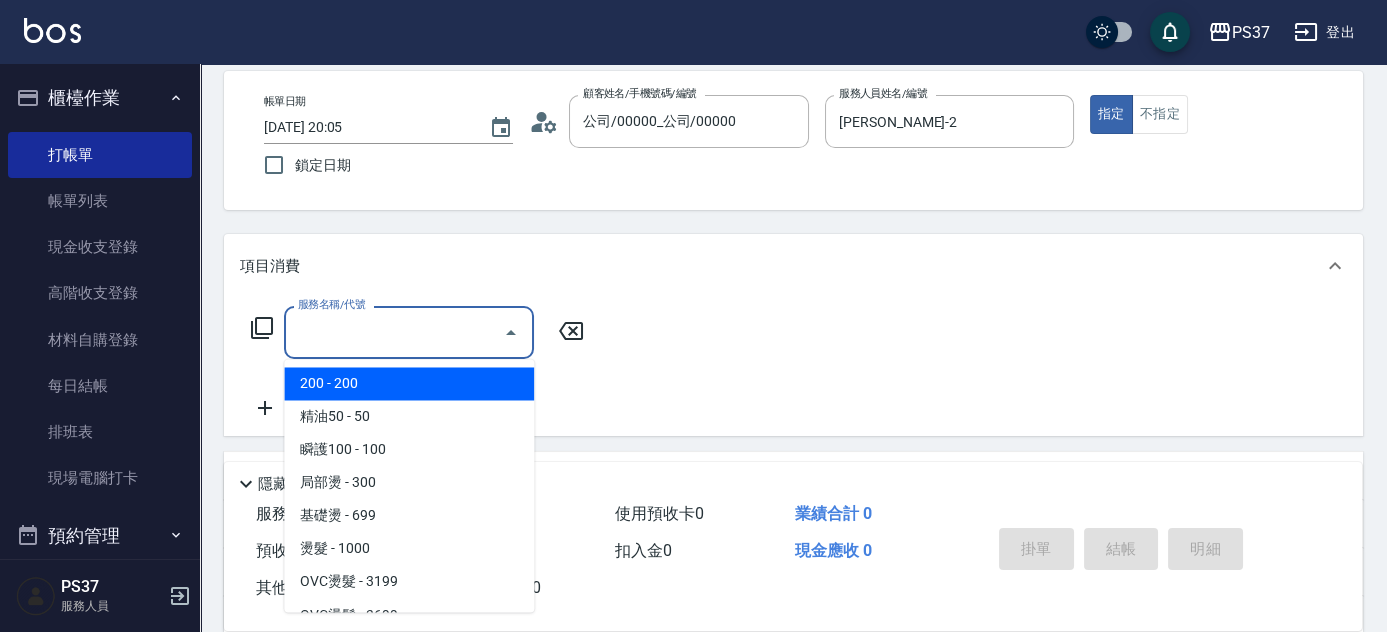 click on "200 - 200" at bounding box center (409, 383) 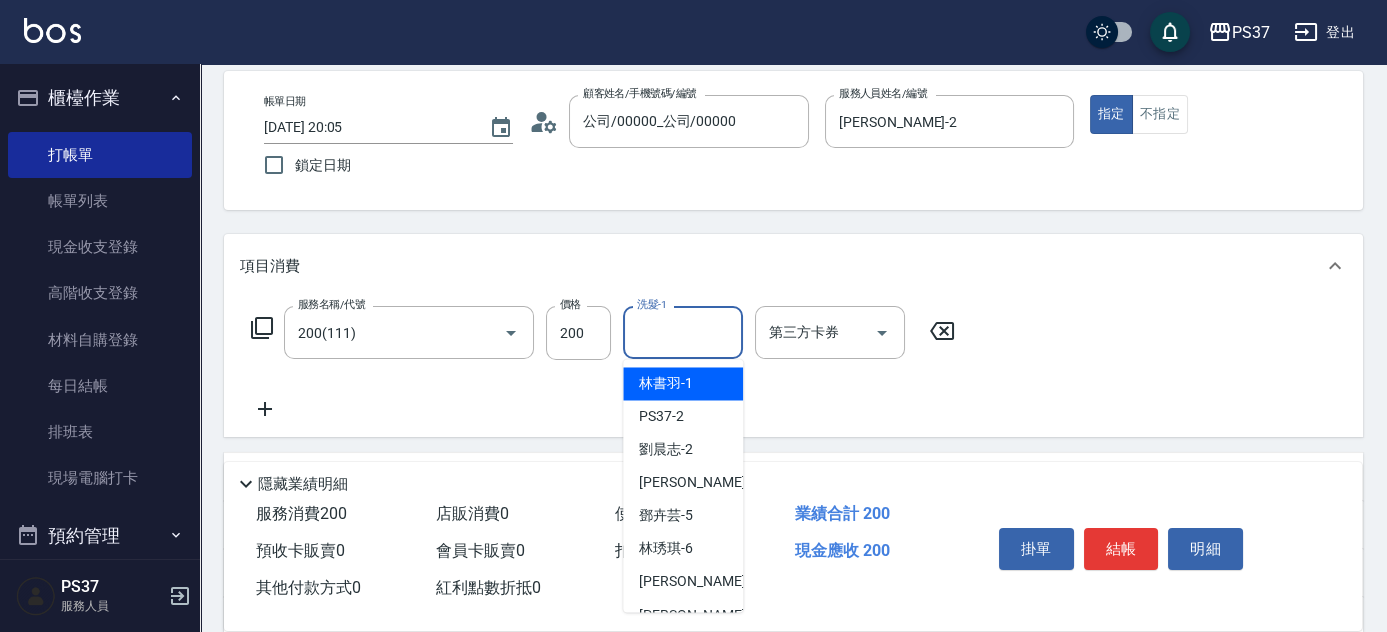 click on "洗髮-1" at bounding box center [683, 332] 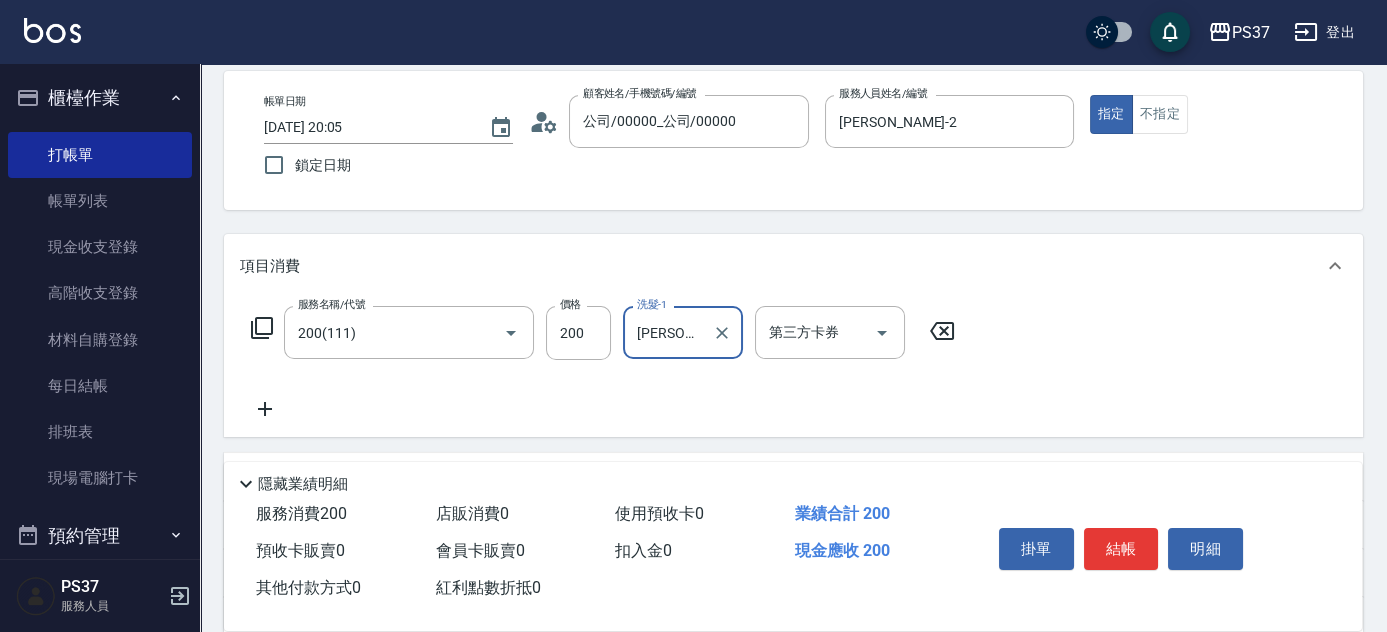click 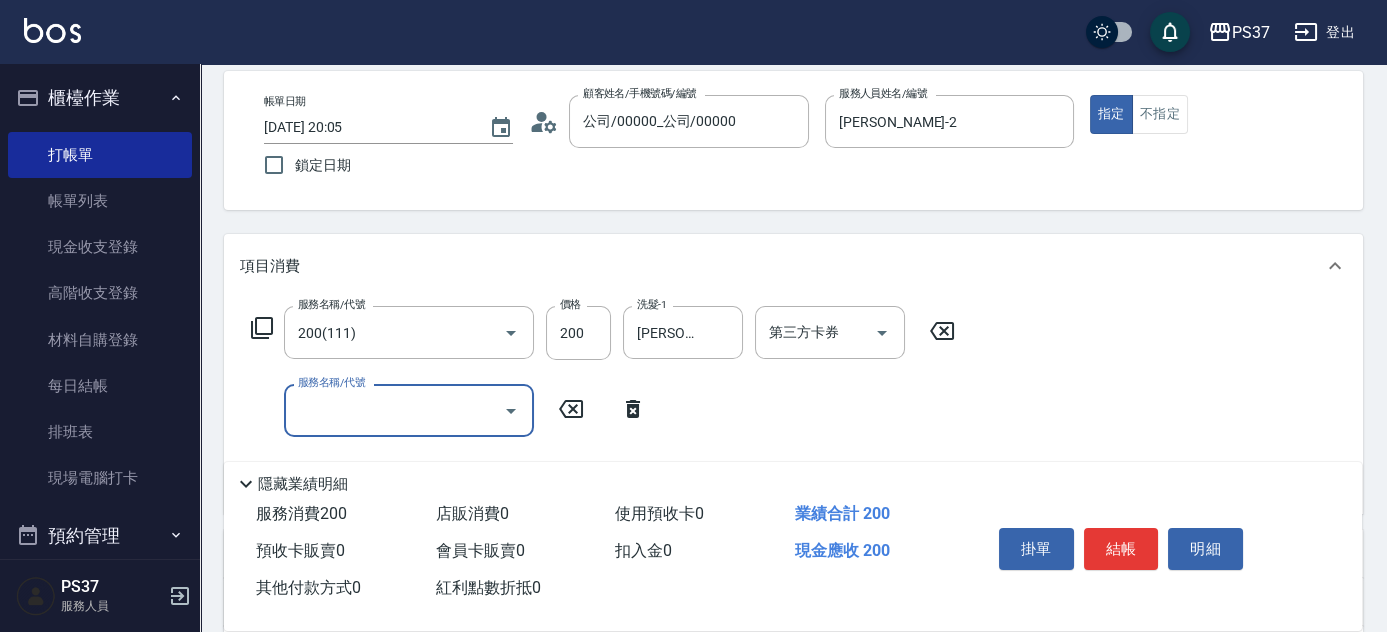 click on "服務名稱/代號" at bounding box center [394, 410] 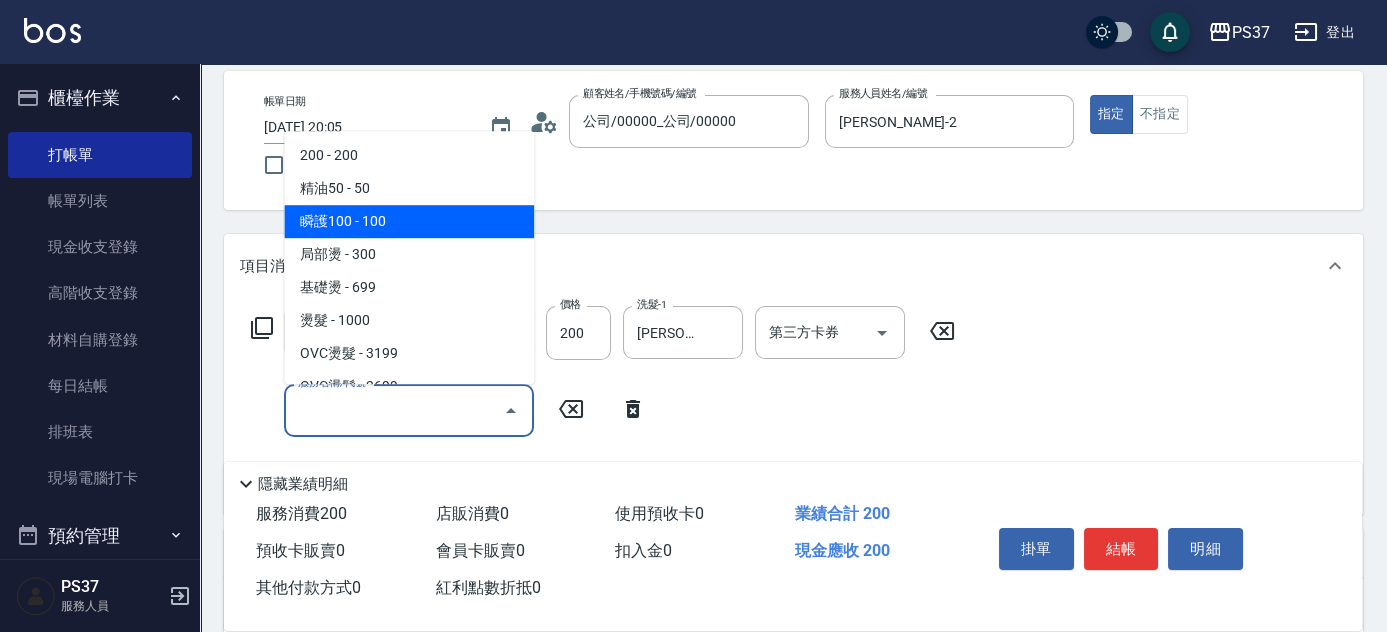 click on "瞬護100 - 100" at bounding box center (409, 221) 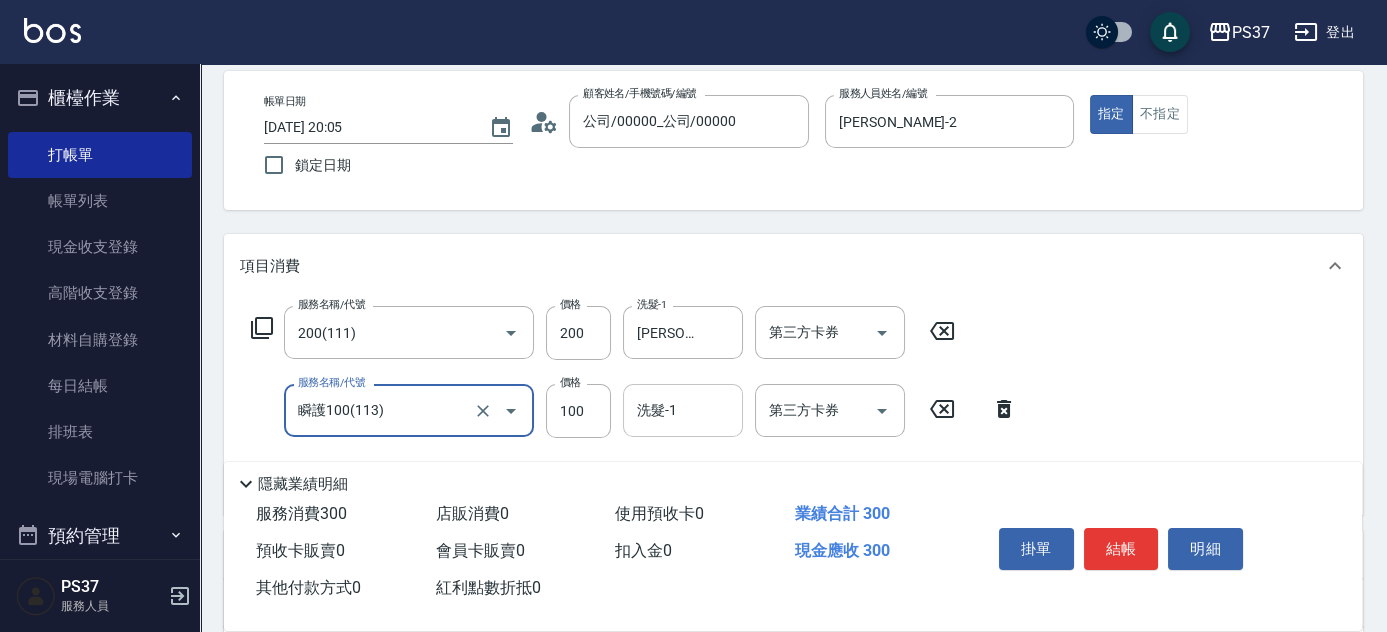 click on "洗髮-1" at bounding box center (683, 410) 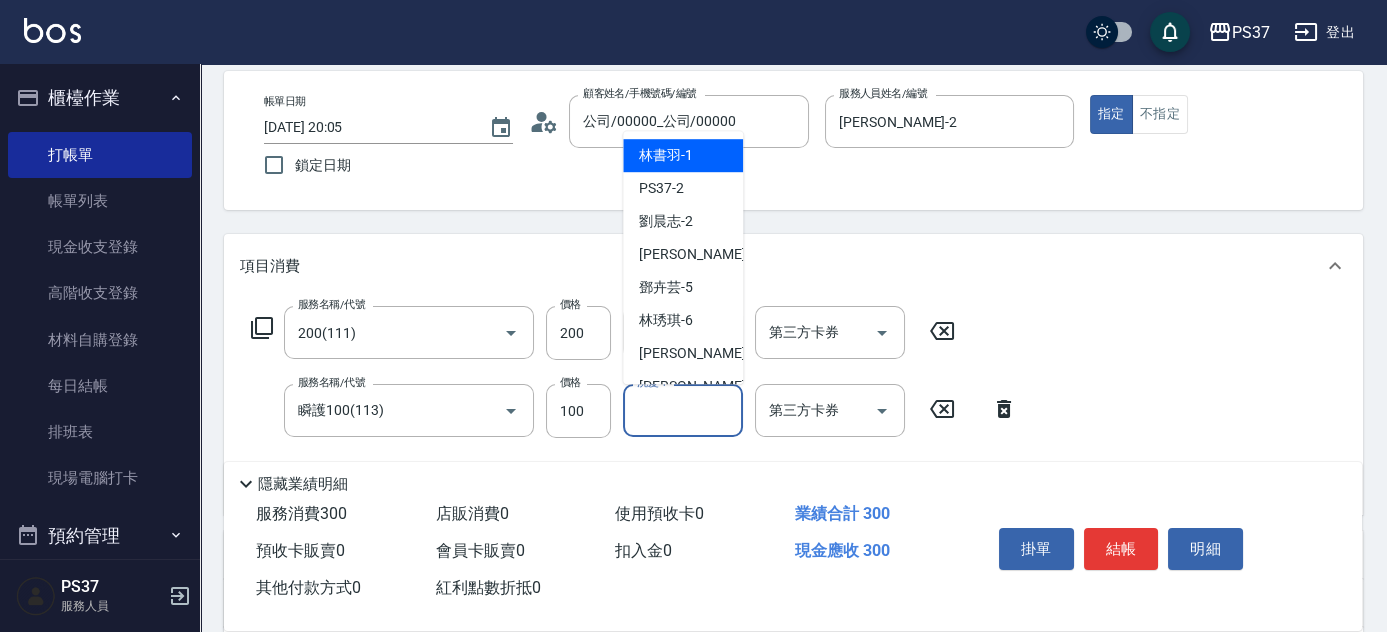 click on "林書羽 -1" at bounding box center (666, 155) 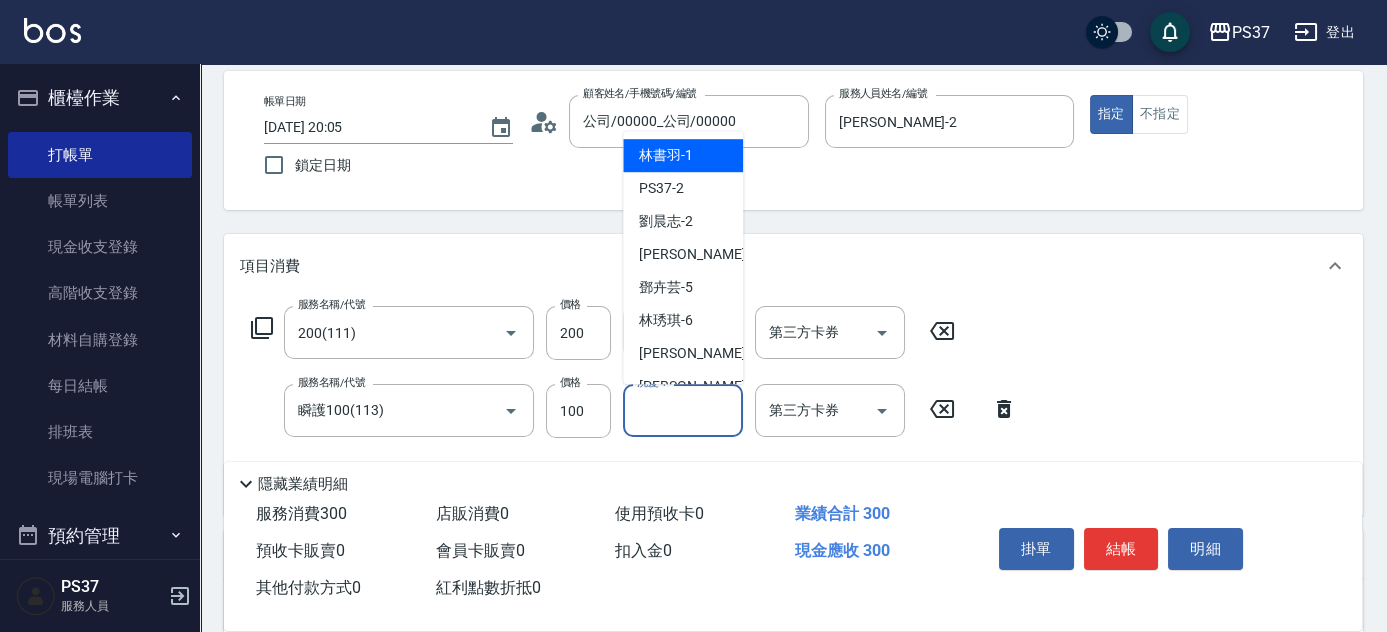 type on "林書羽-1" 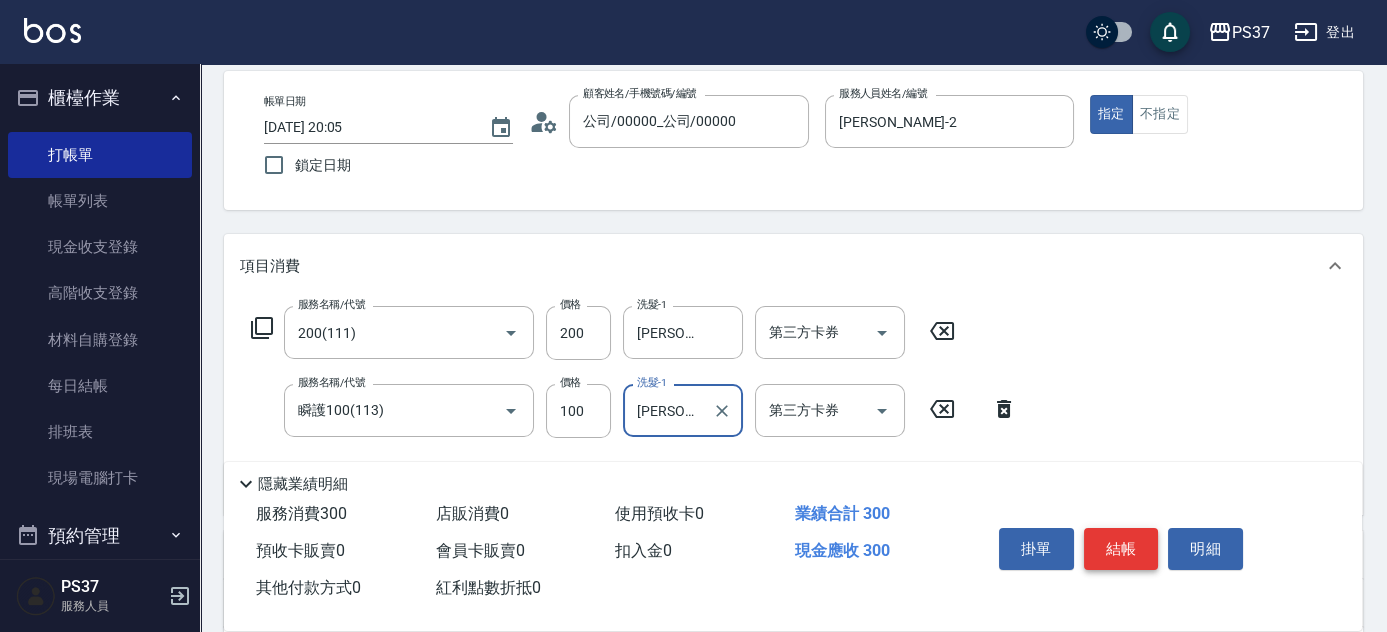 click on "結帳" at bounding box center (1121, 549) 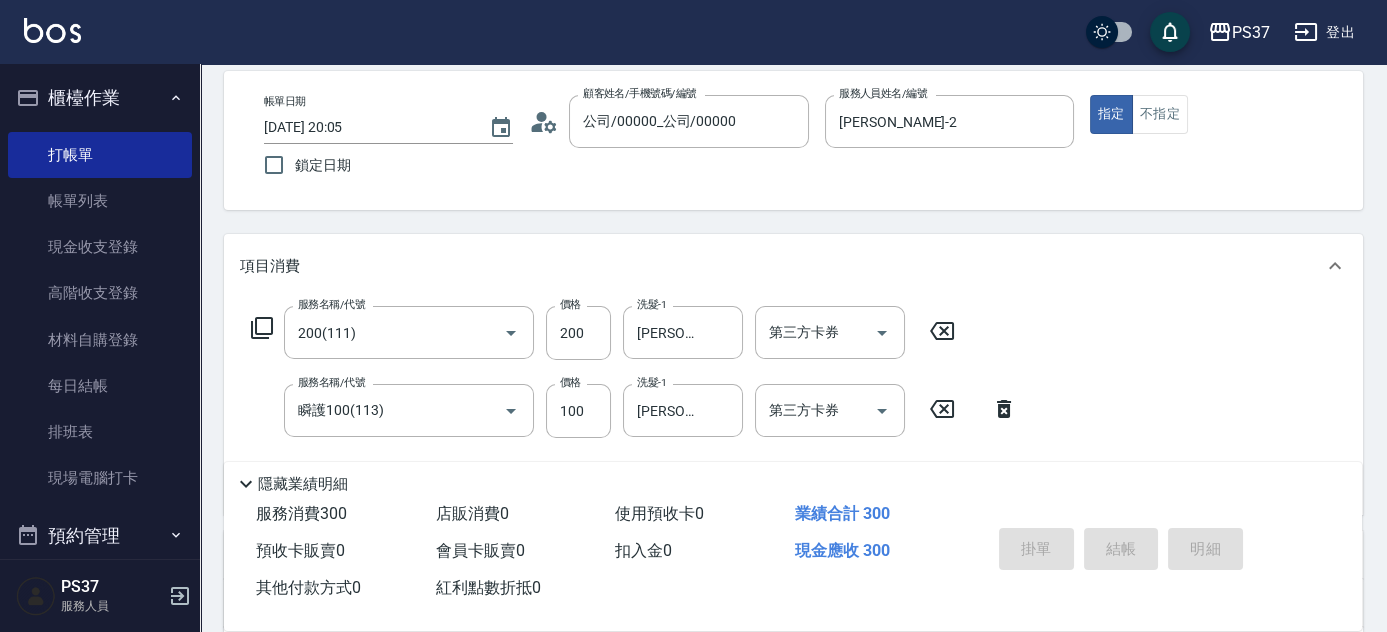 type 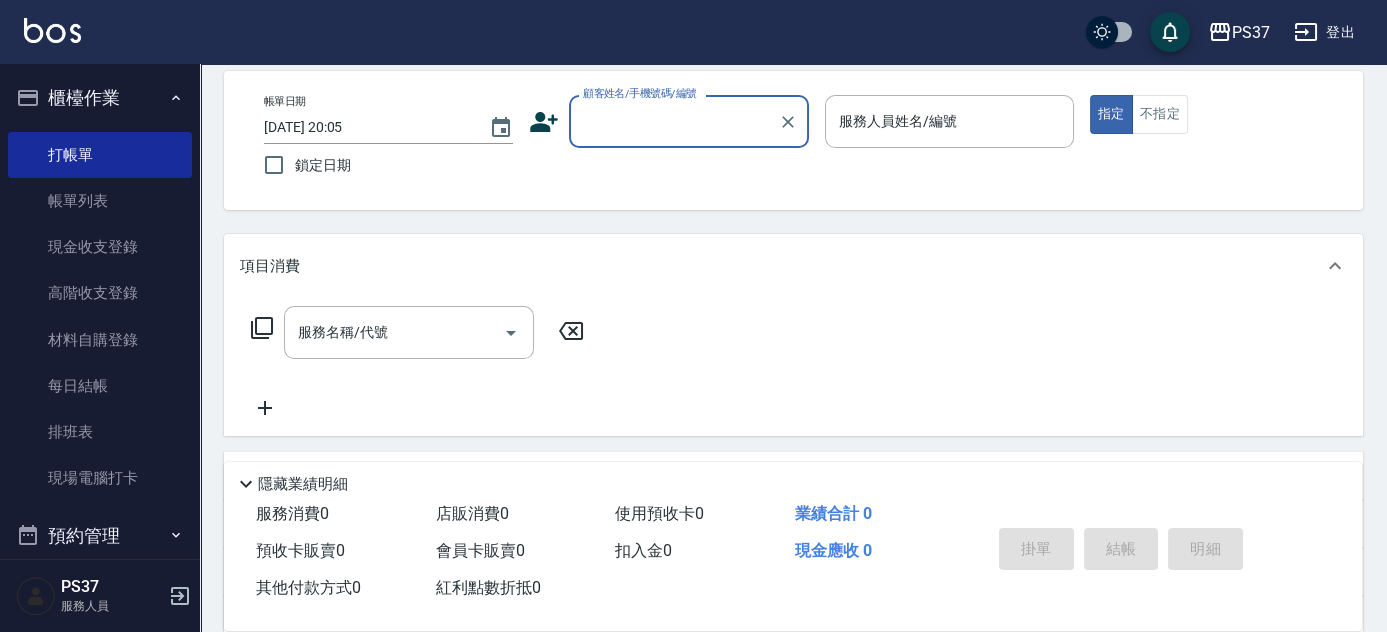 click on "顧客姓名/手機號碼/編號" at bounding box center (674, 121) 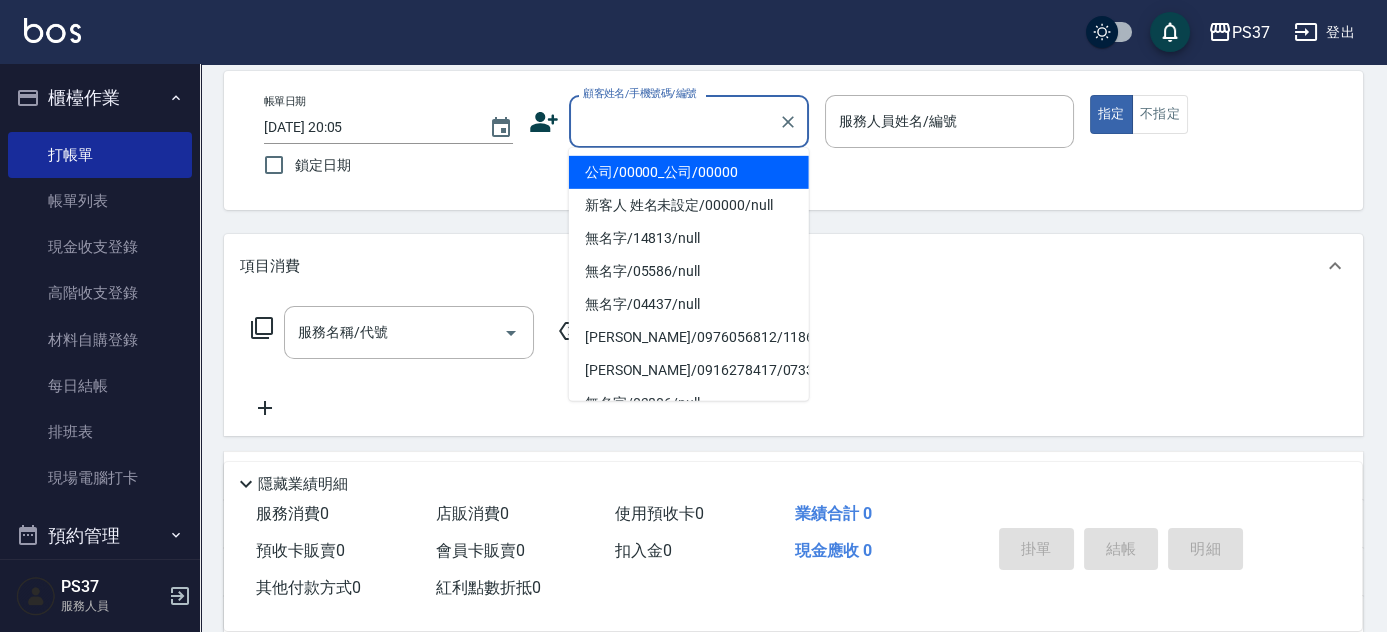 click on "公司/00000_公司/00000 新客人 姓名未設定/00000/null 無名字/14813/null 無名字/05586/null 無名字/04437/null 黃政森/0976056812/11869 朱氏艷/0916278417/07338 無名字/03806/null 無名字/06205/null 黃媛媛/0988722972/06556 無名字/12043/null 無名字/03037/null 林宜玟/0934234613/00545 無名字/14145/null 吳昭達/0972244106/05432 林翔宇/0907408050/04419 莊咏聆(儲卡)/0933585855/03784 江佳鴻/0931079213/07339 趙儀曉/0976878660/02406 無名字/05730/null" at bounding box center [689, 274] 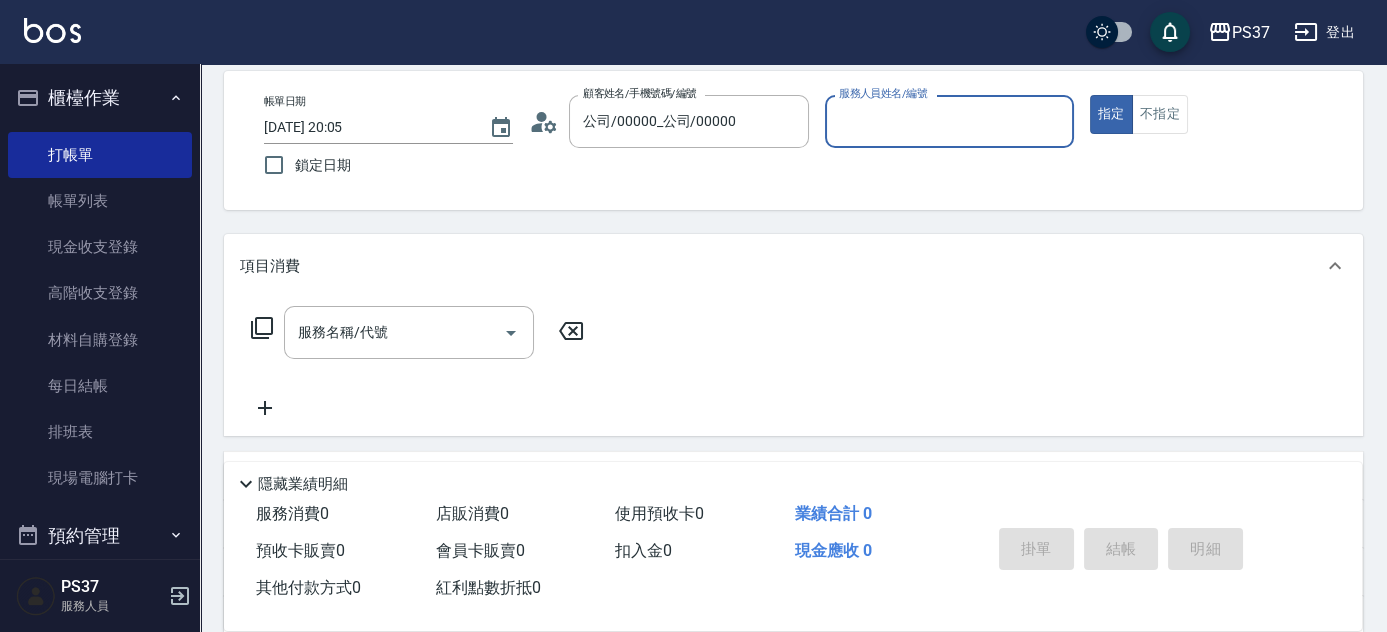 click on "服務人員姓名/編號" at bounding box center (949, 121) 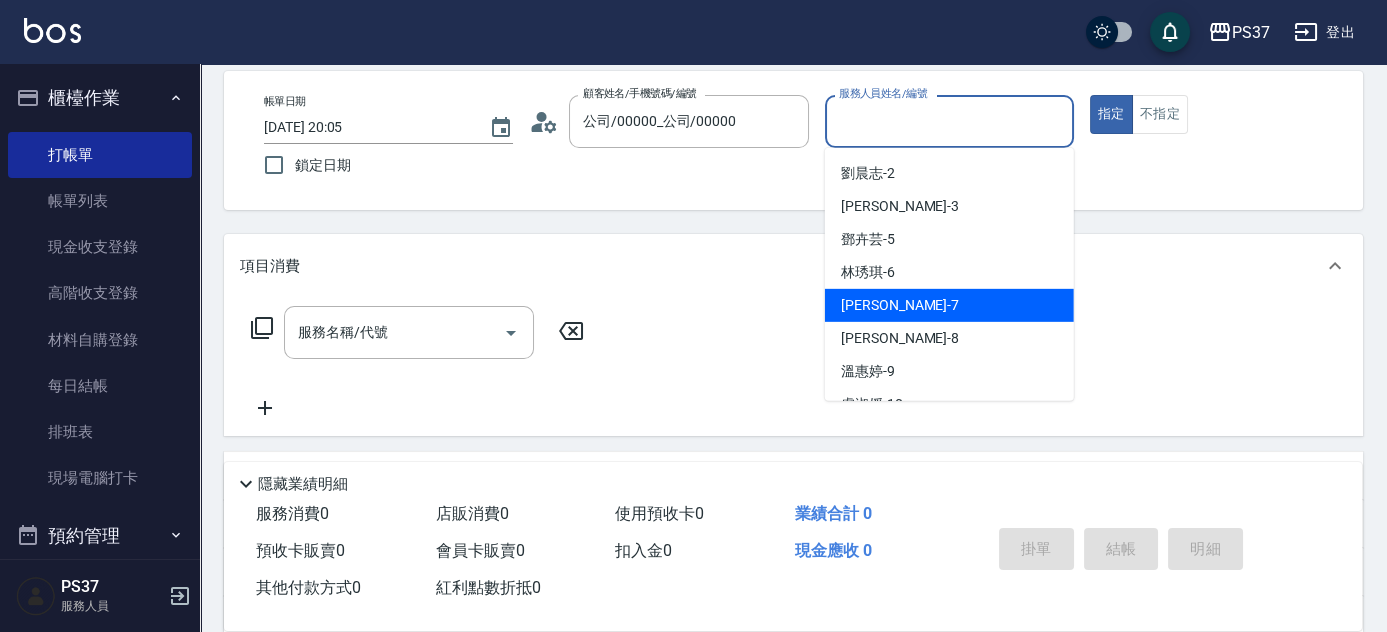 scroll, scrollTop: 181, scrollLeft: 0, axis: vertical 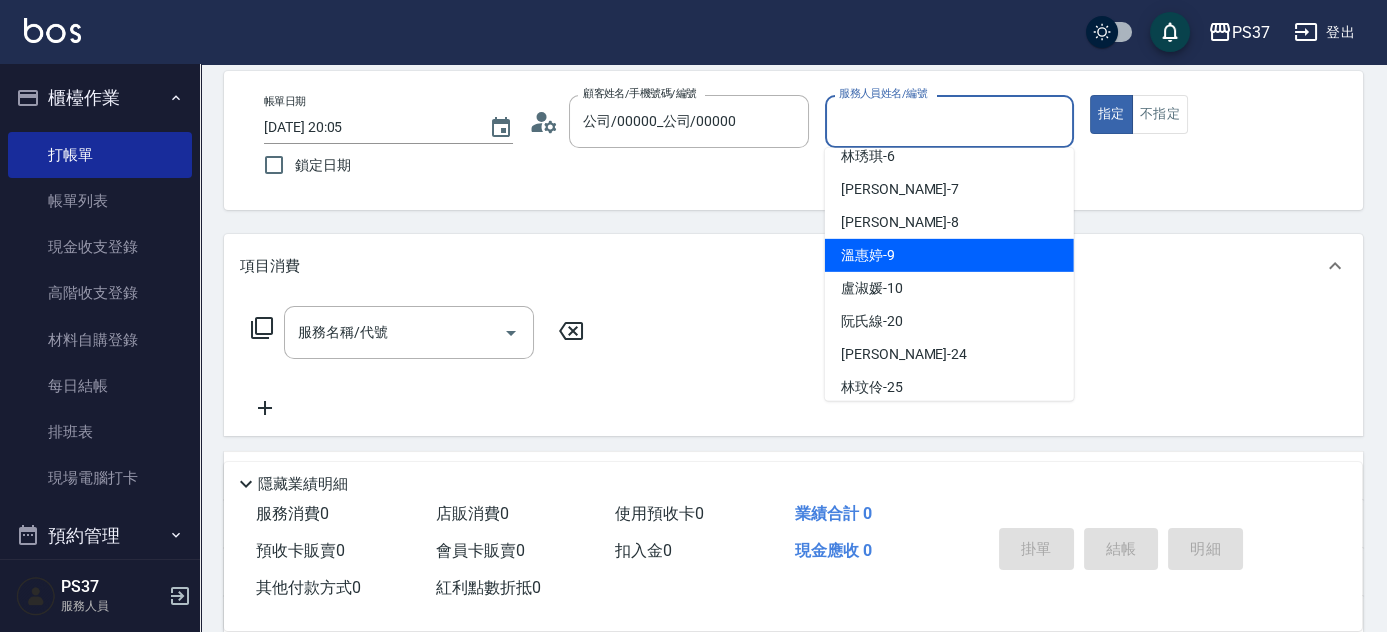 click on "溫惠婷 -9" at bounding box center [949, 255] 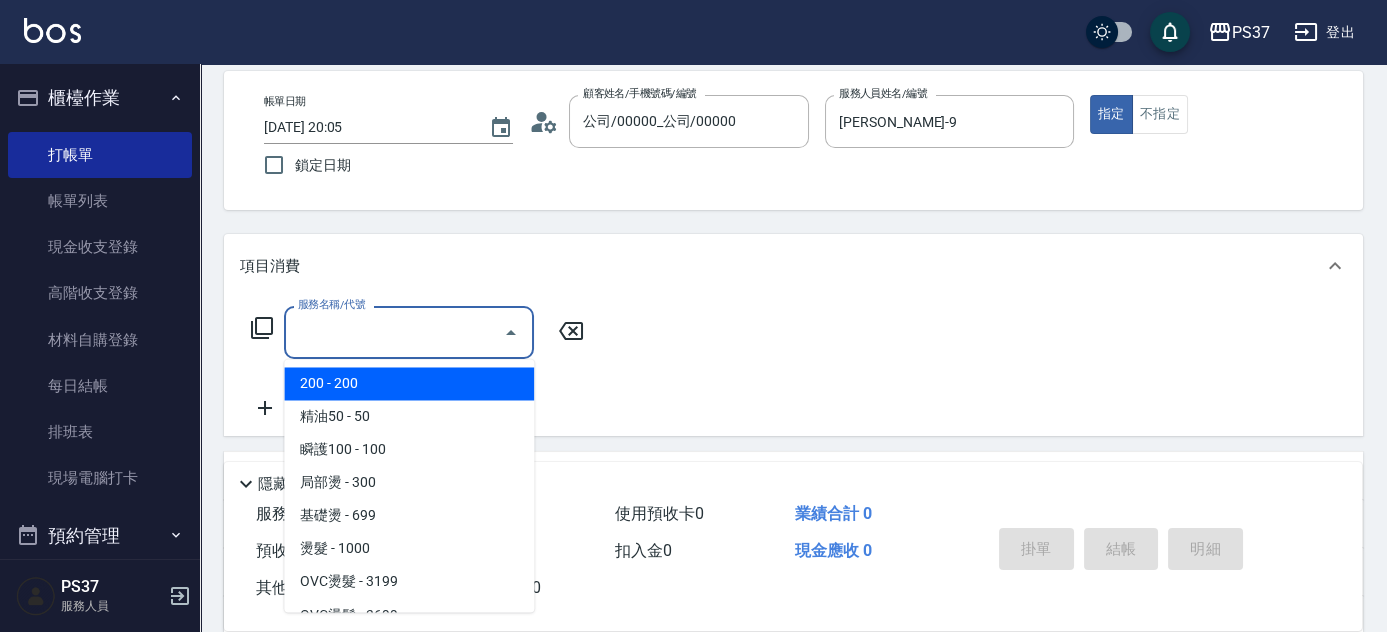 click on "服務名稱/代號" at bounding box center [394, 332] 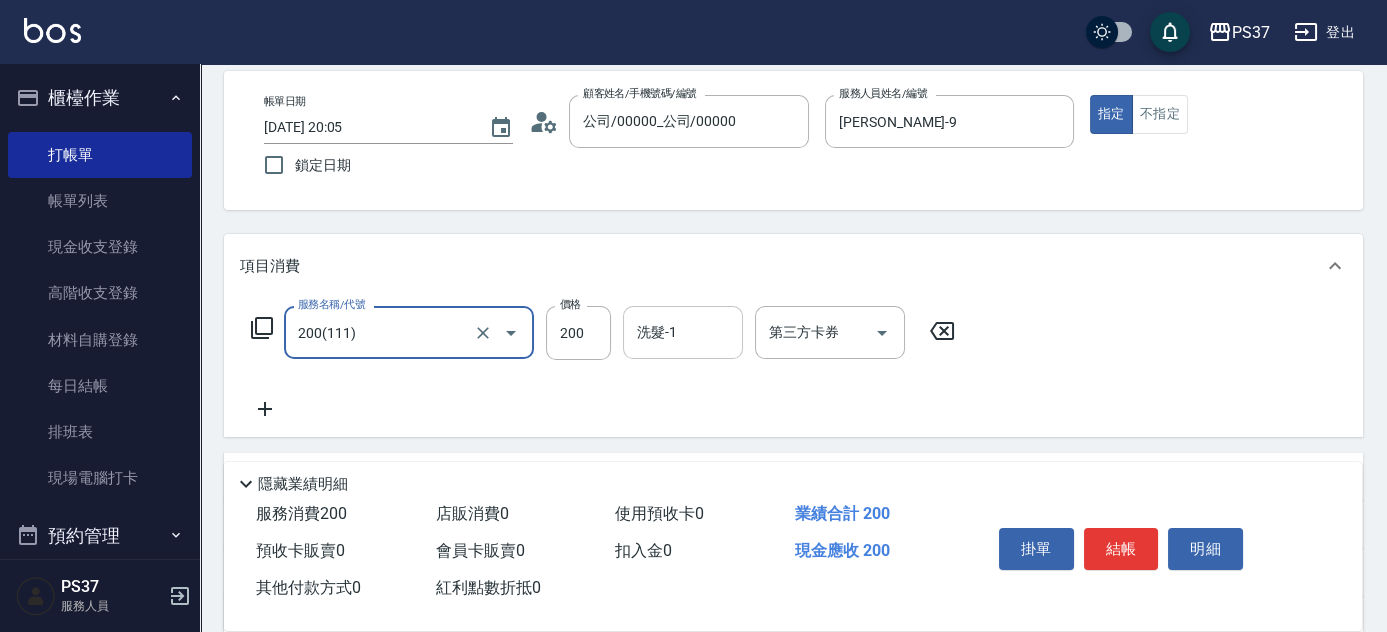 click on "洗髮-1" at bounding box center (683, 332) 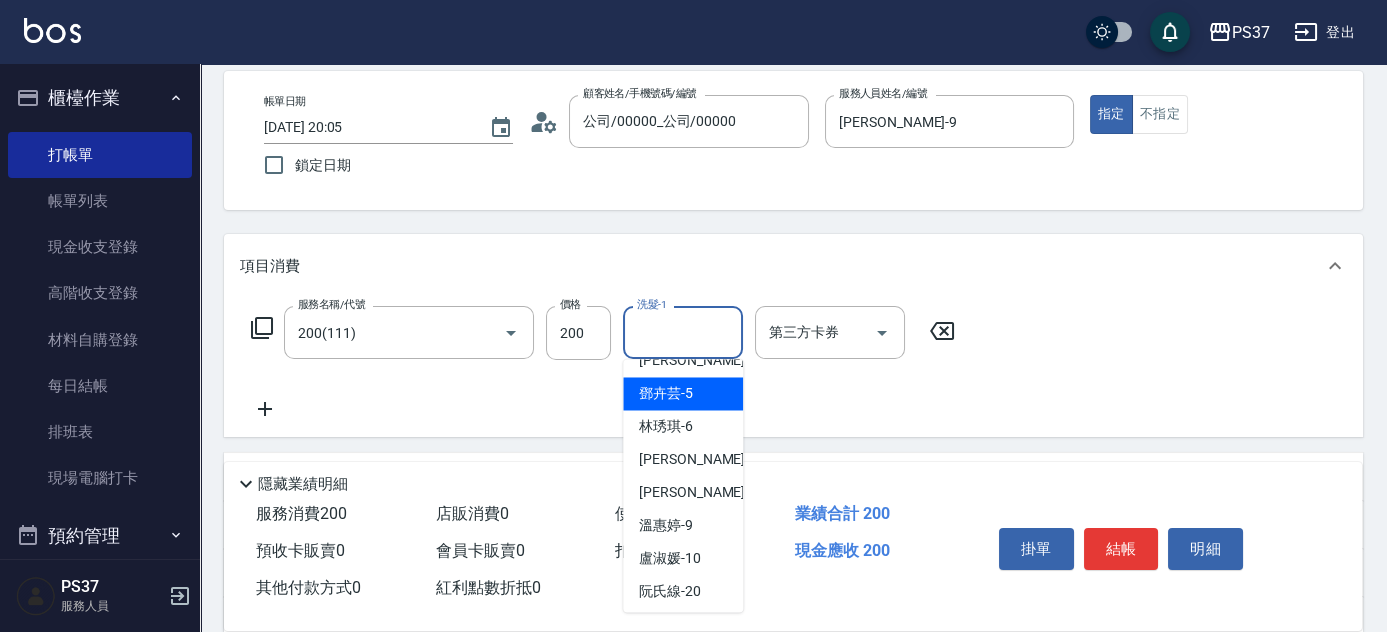 scroll, scrollTop: 272, scrollLeft: 0, axis: vertical 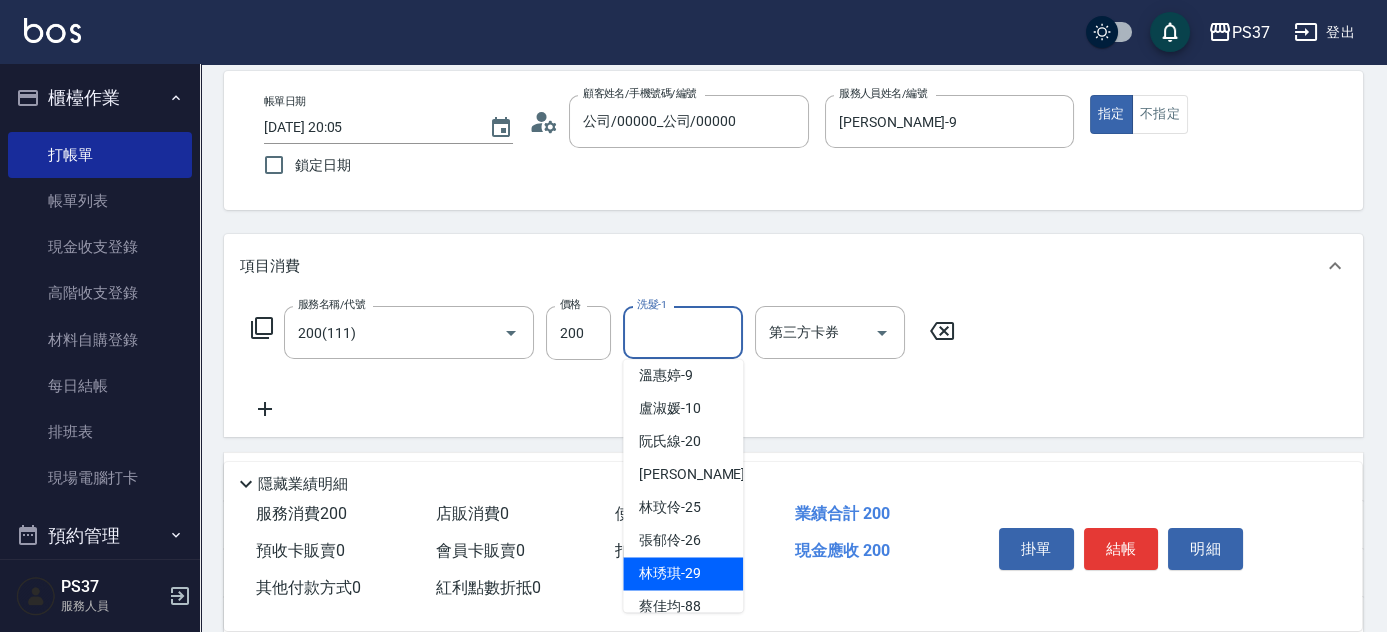 click on "林琇琪 -29" at bounding box center (670, 573) 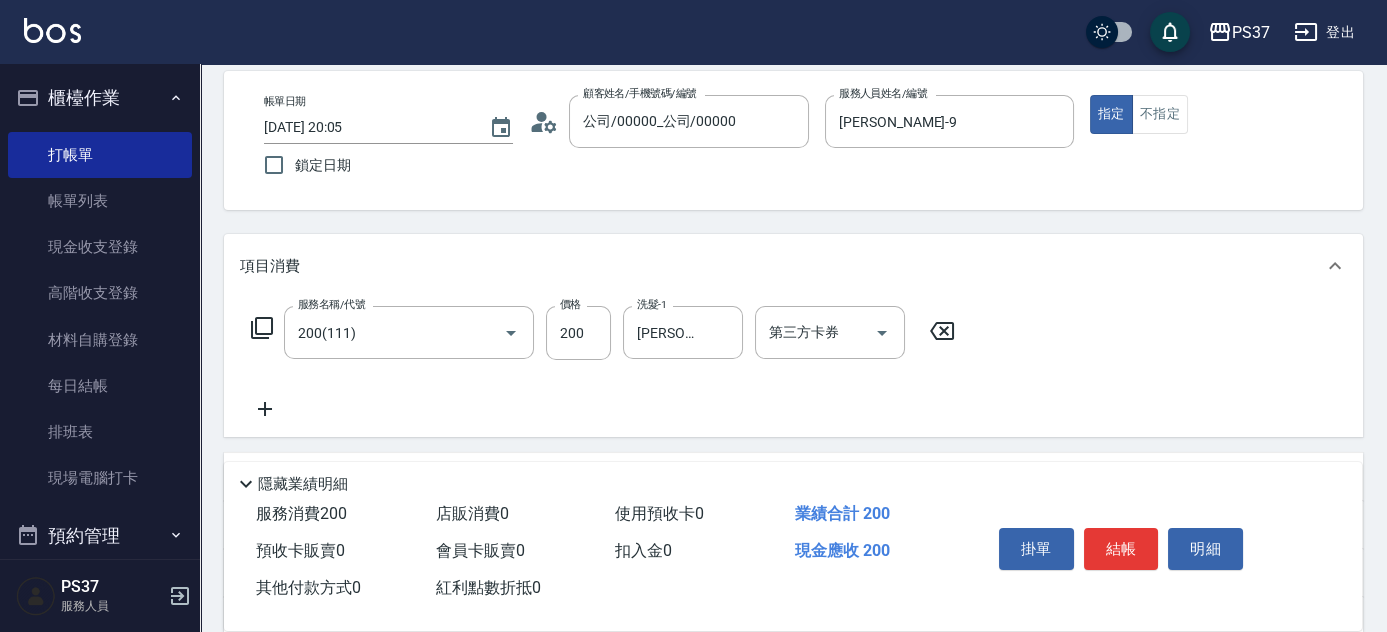 click 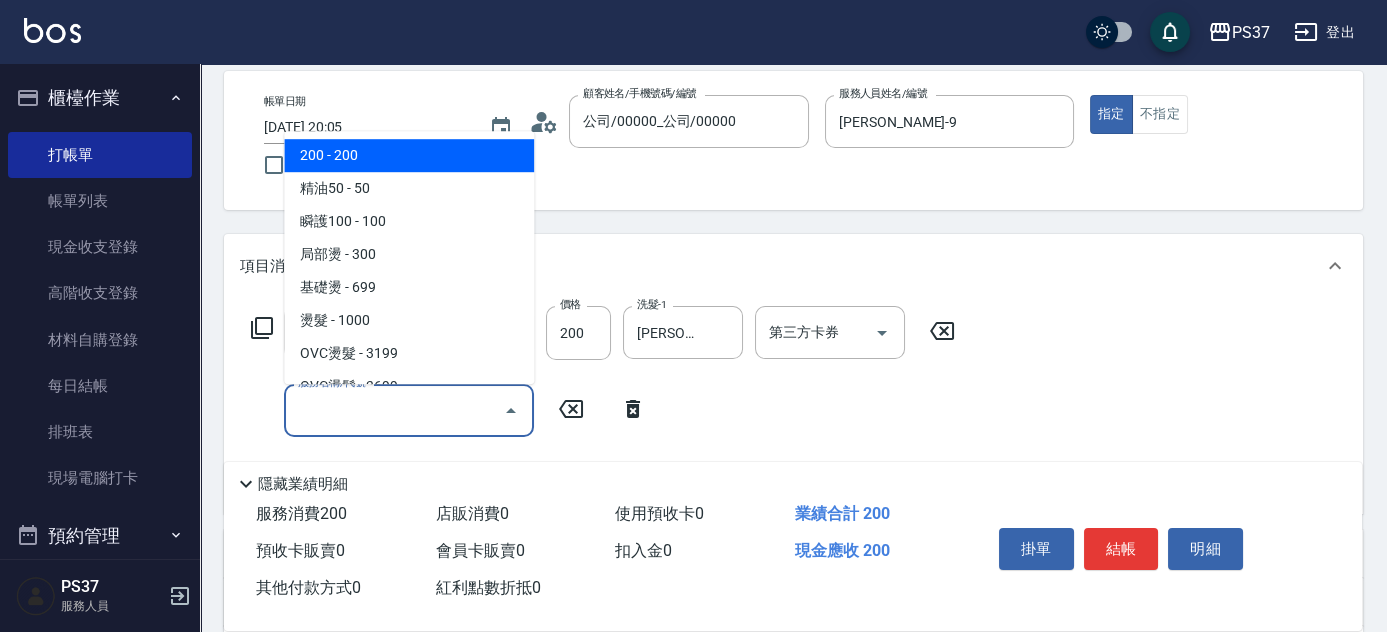 click on "服務名稱/代號" at bounding box center (394, 410) 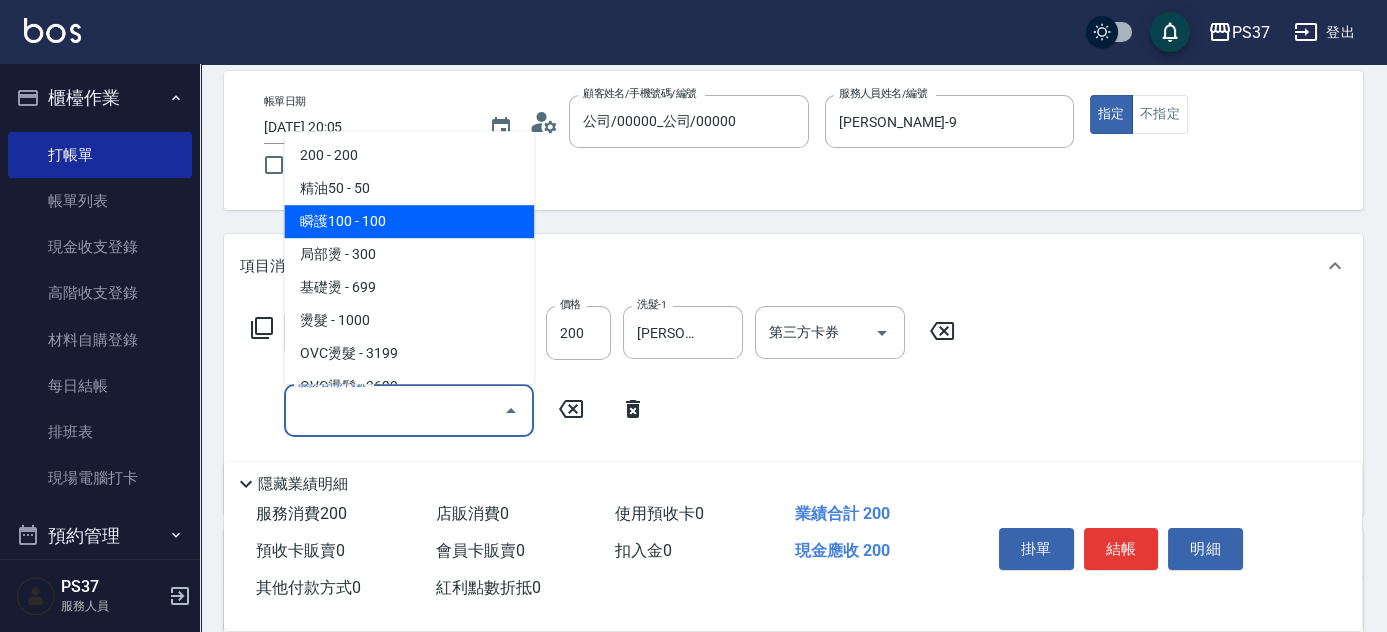 click on "瞬護100 - 100" at bounding box center [409, 221] 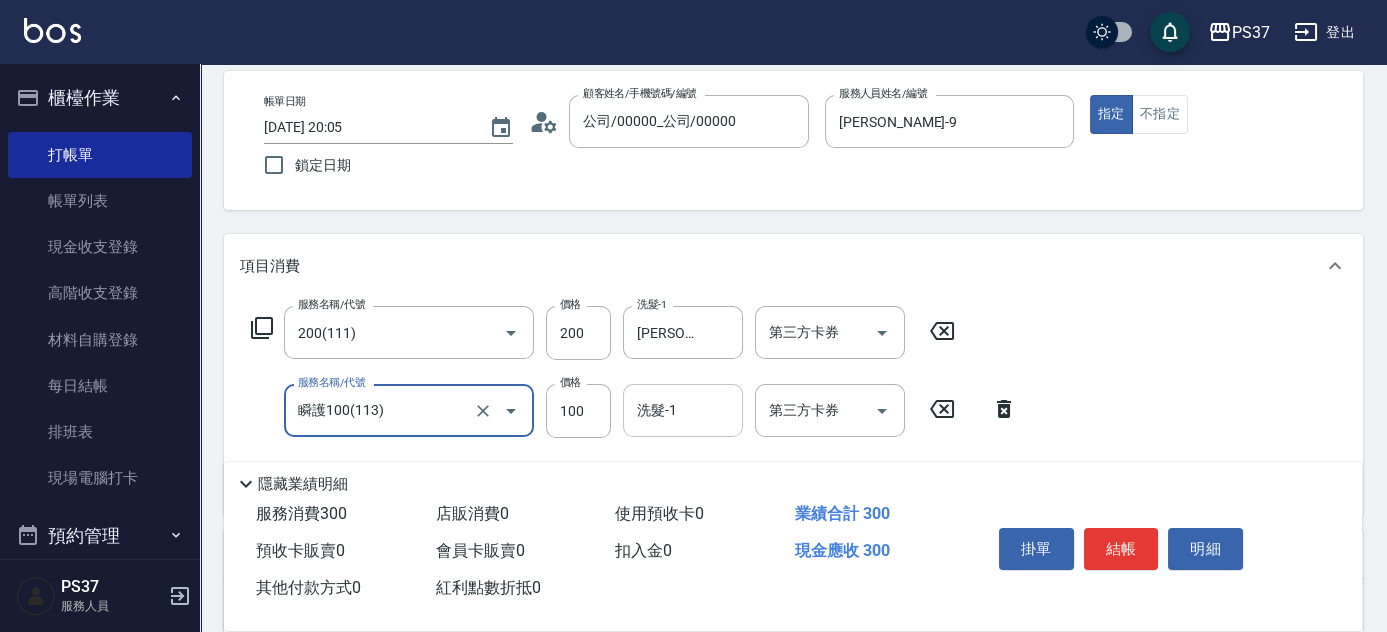 click on "洗髮-1" at bounding box center (683, 410) 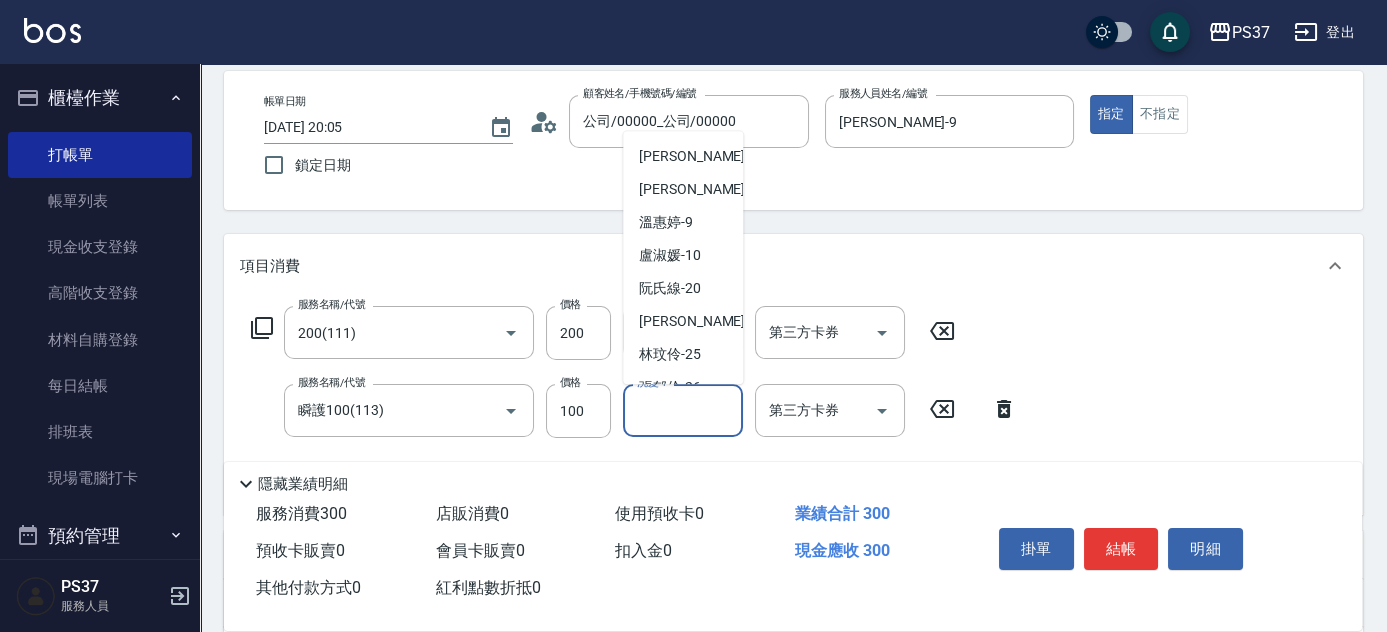 scroll, scrollTop: 272, scrollLeft: 0, axis: vertical 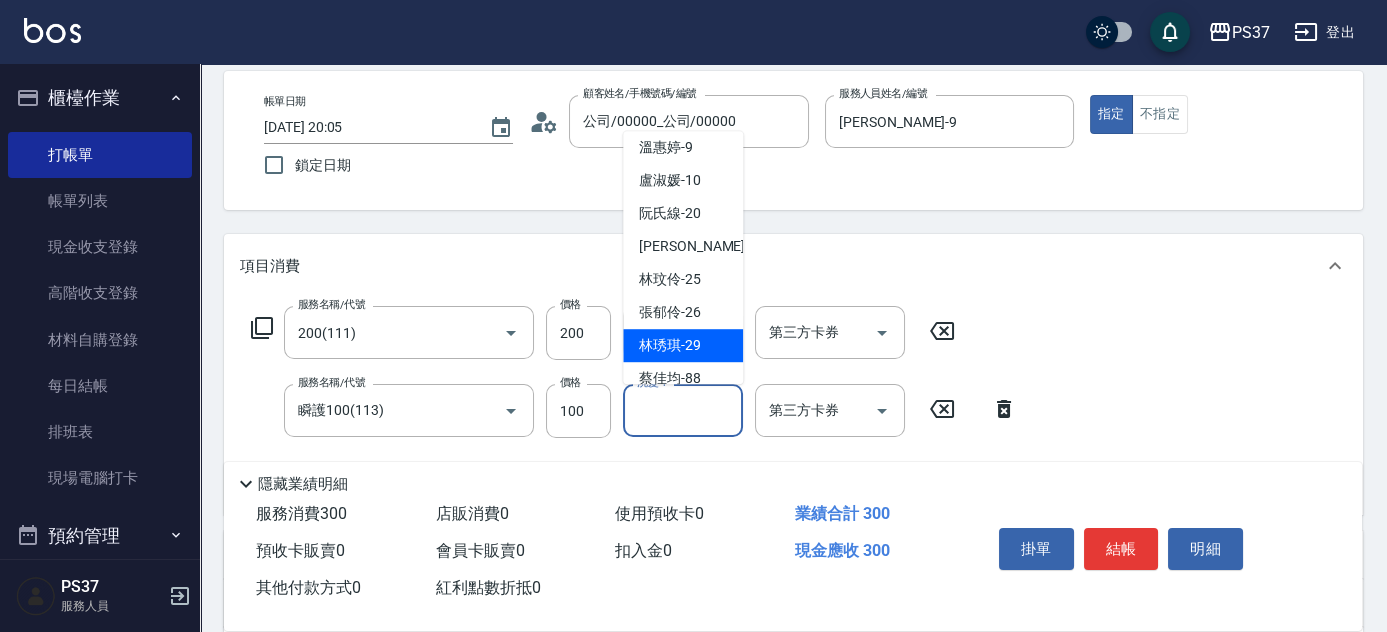 click on "林琇琪 -29" at bounding box center (683, 345) 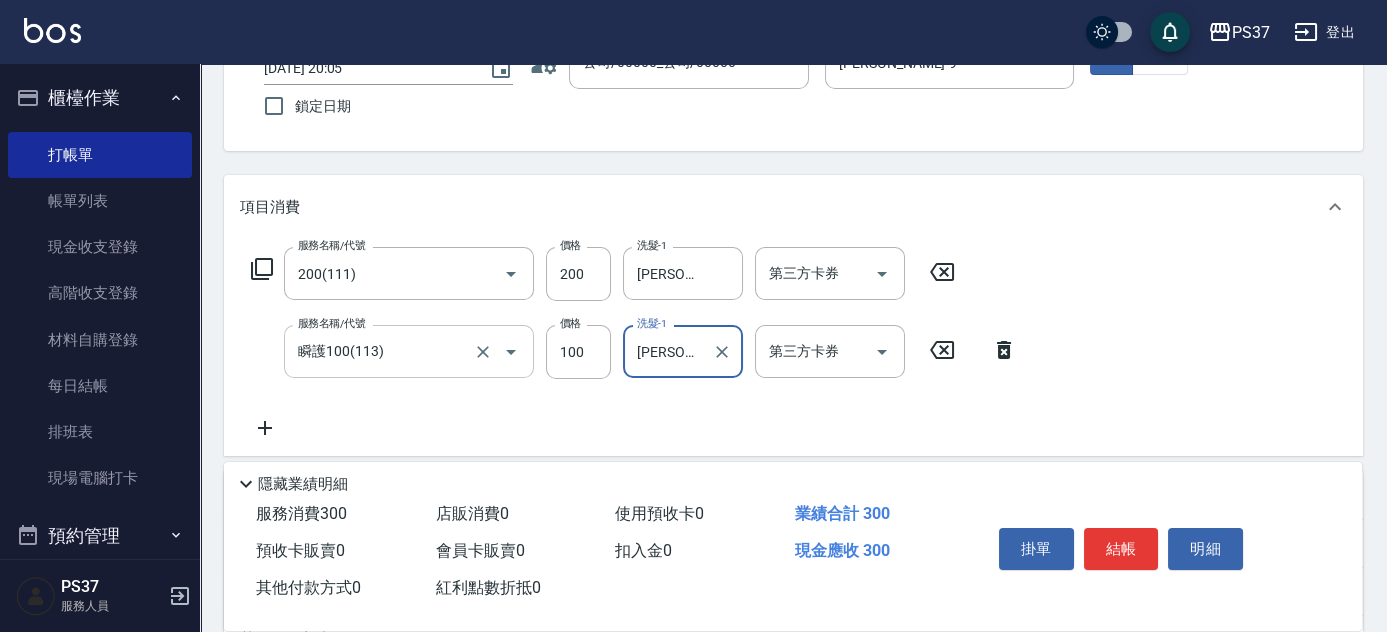 scroll, scrollTop: 181, scrollLeft: 0, axis: vertical 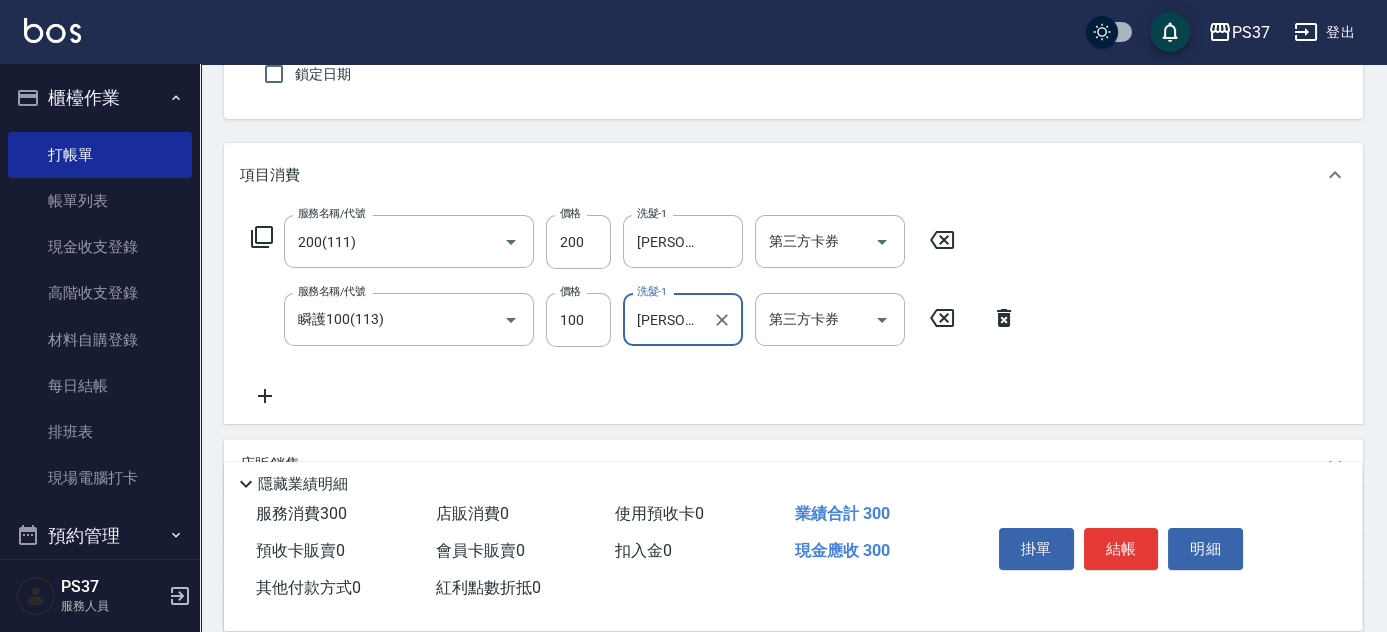 click 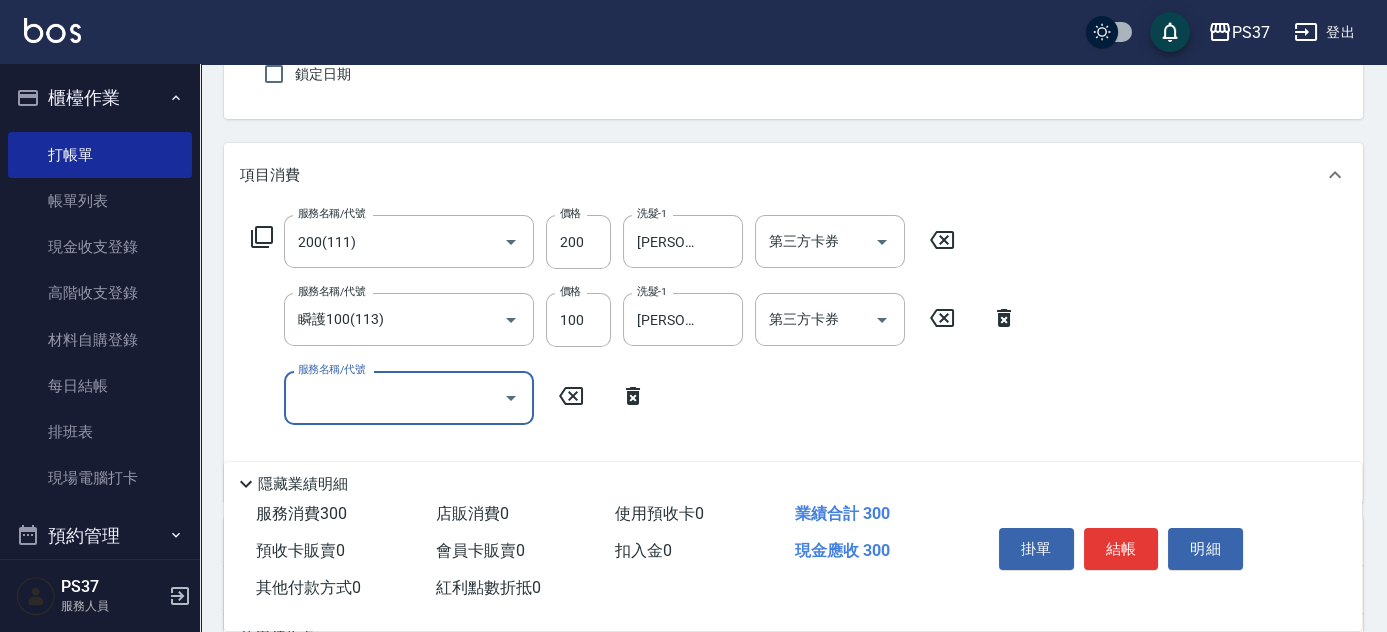click on "服務名稱/代號" at bounding box center (394, 397) 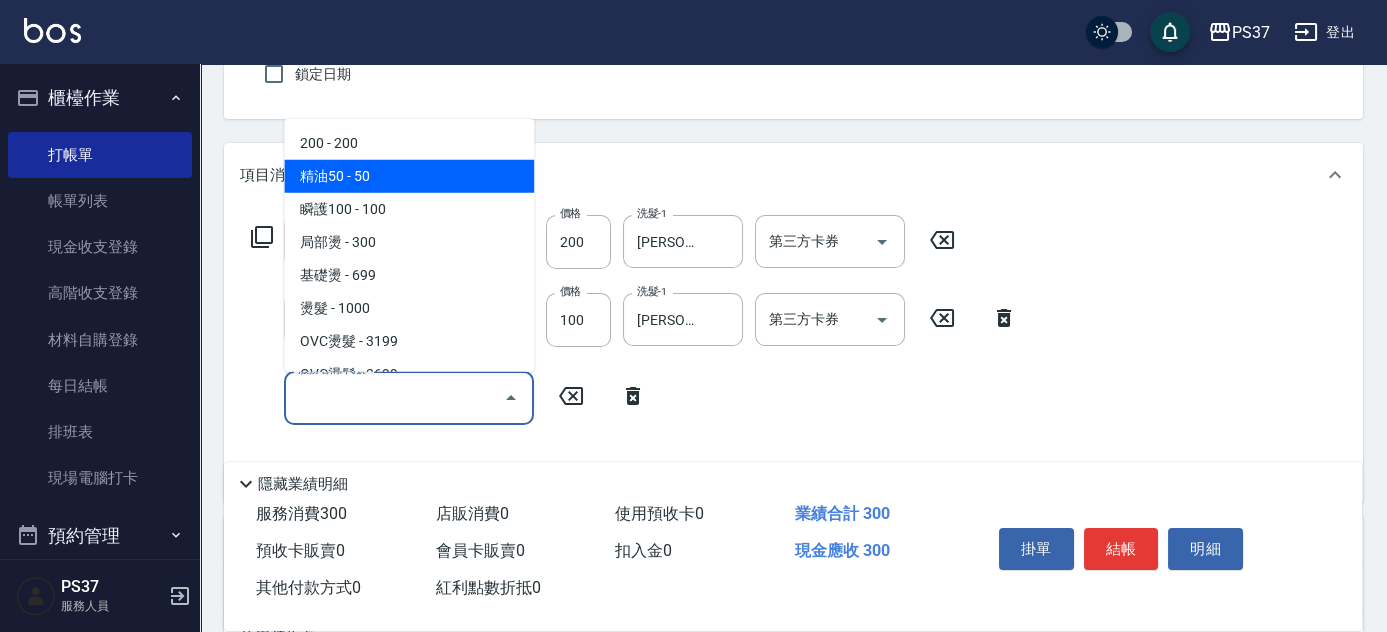 click on "精油50 - 50" at bounding box center (409, 176) 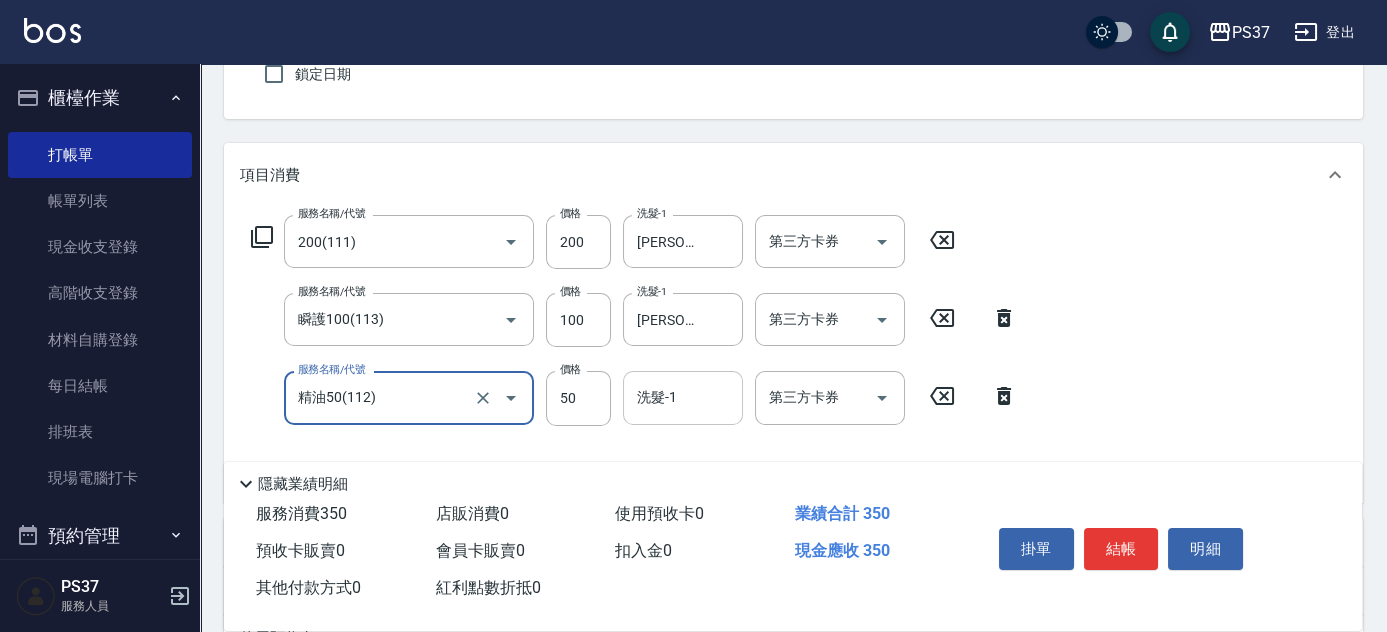 click on "洗髮-1" at bounding box center (683, 397) 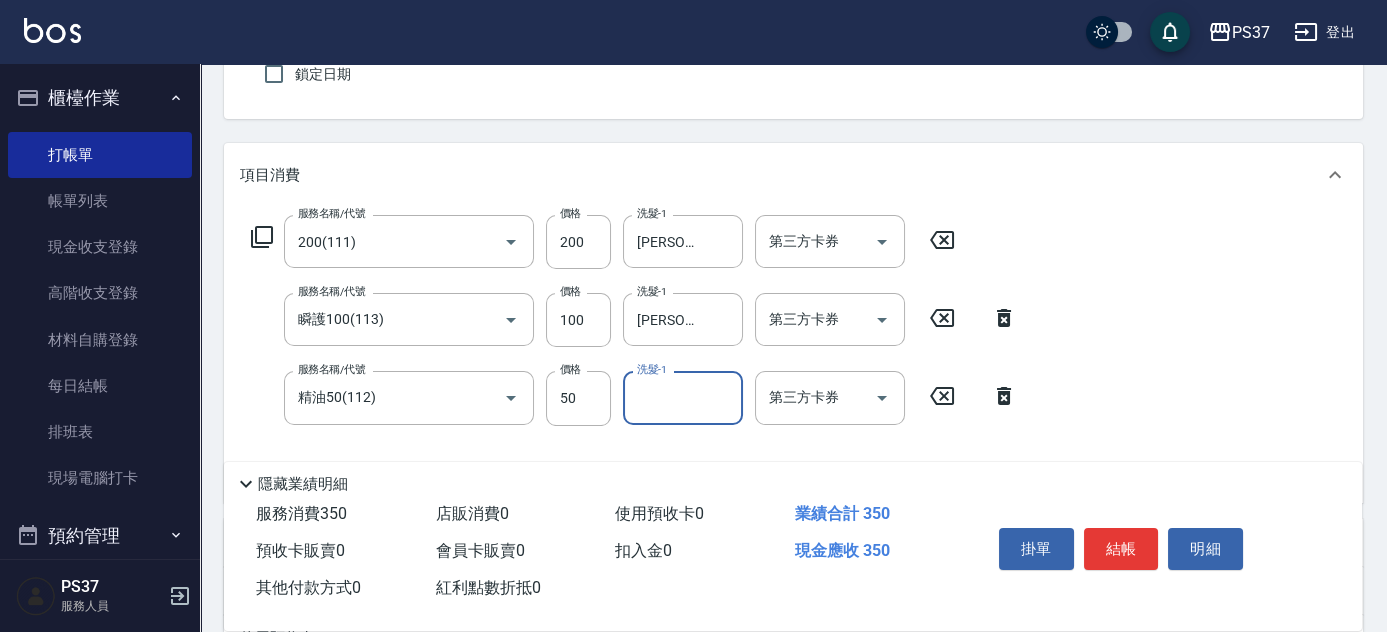 click on "洗髮-1" at bounding box center (683, 397) 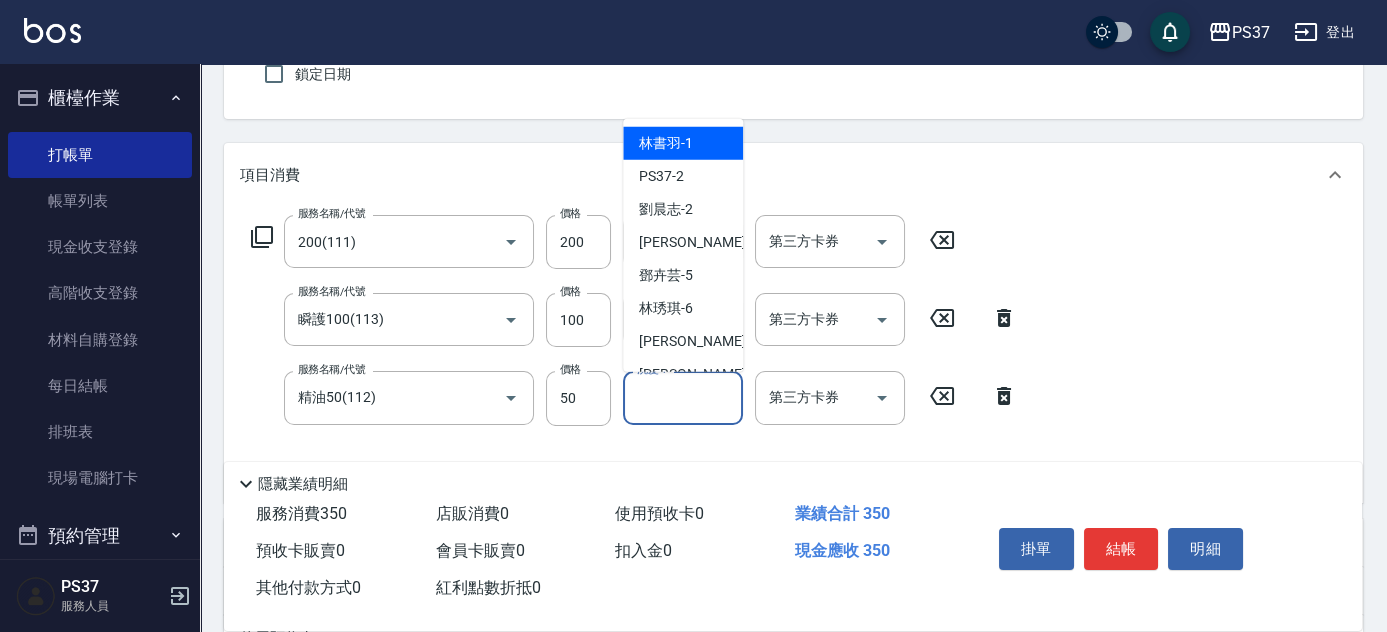 click on "洗髮-1" at bounding box center [683, 397] 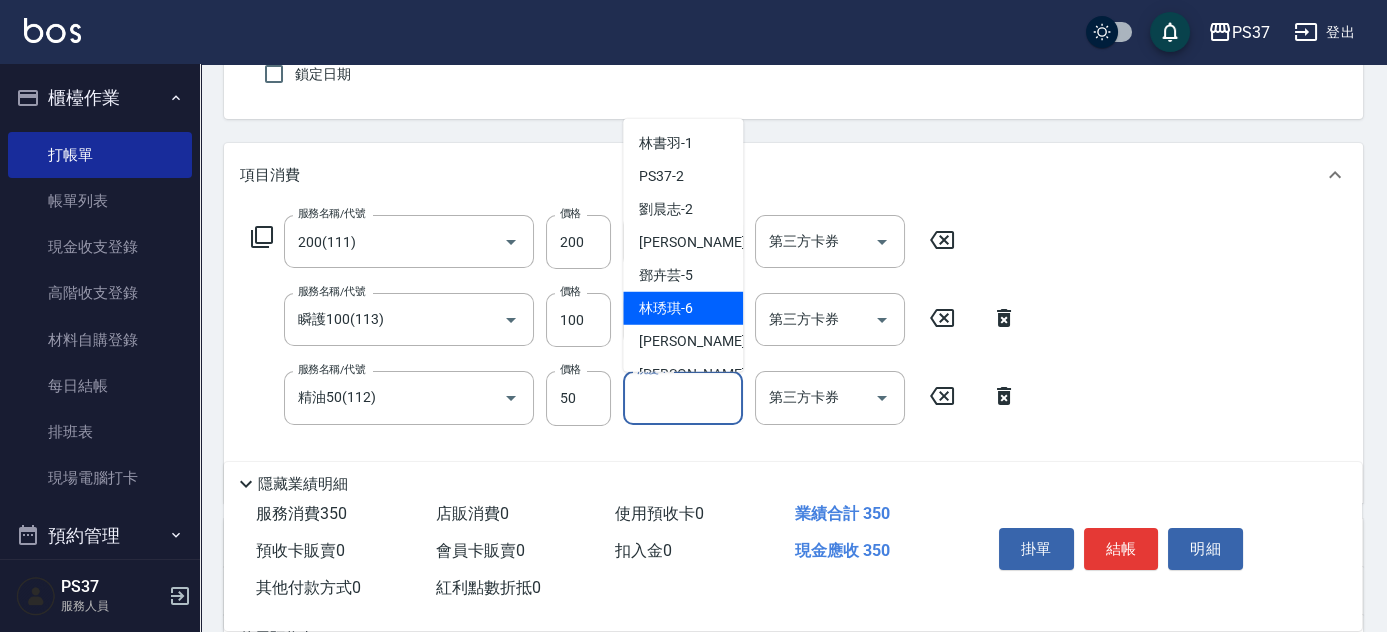 scroll, scrollTop: 90, scrollLeft: 0, axis: vertical 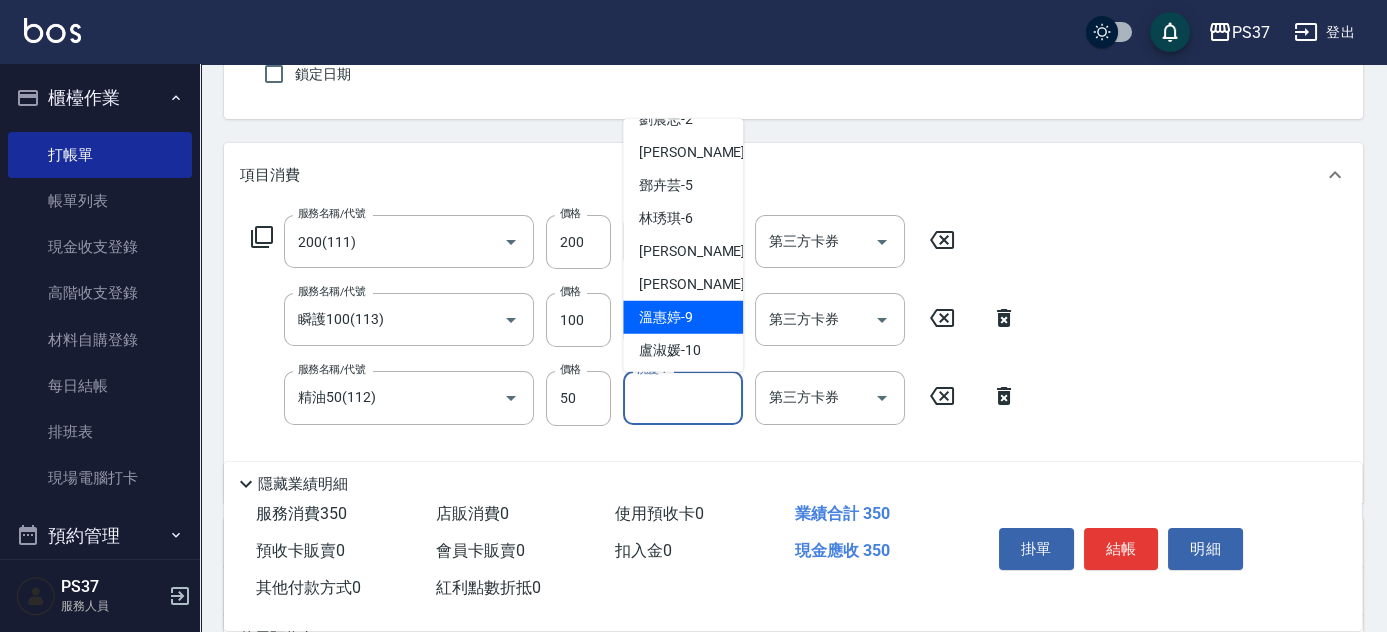 click on "溫惠婷 -9" at bounding box center [683, 317] 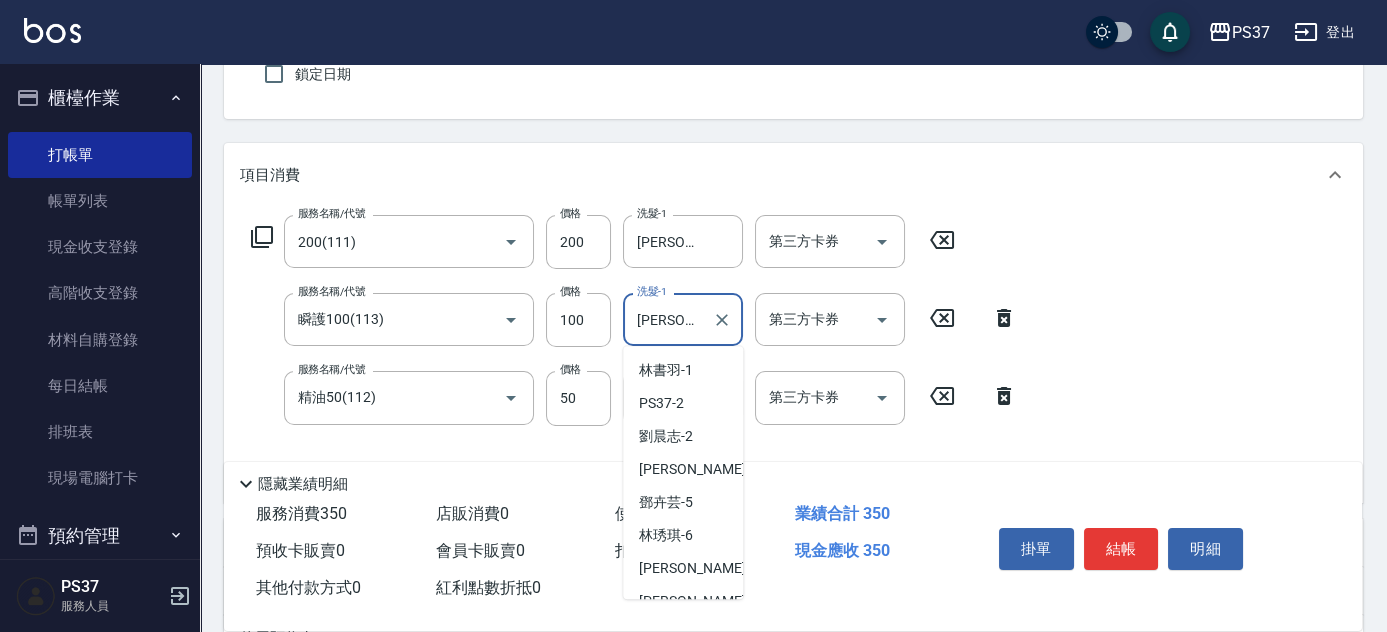 scroll, scrollTop: 250, scrollLeft: 0, axis: vertical 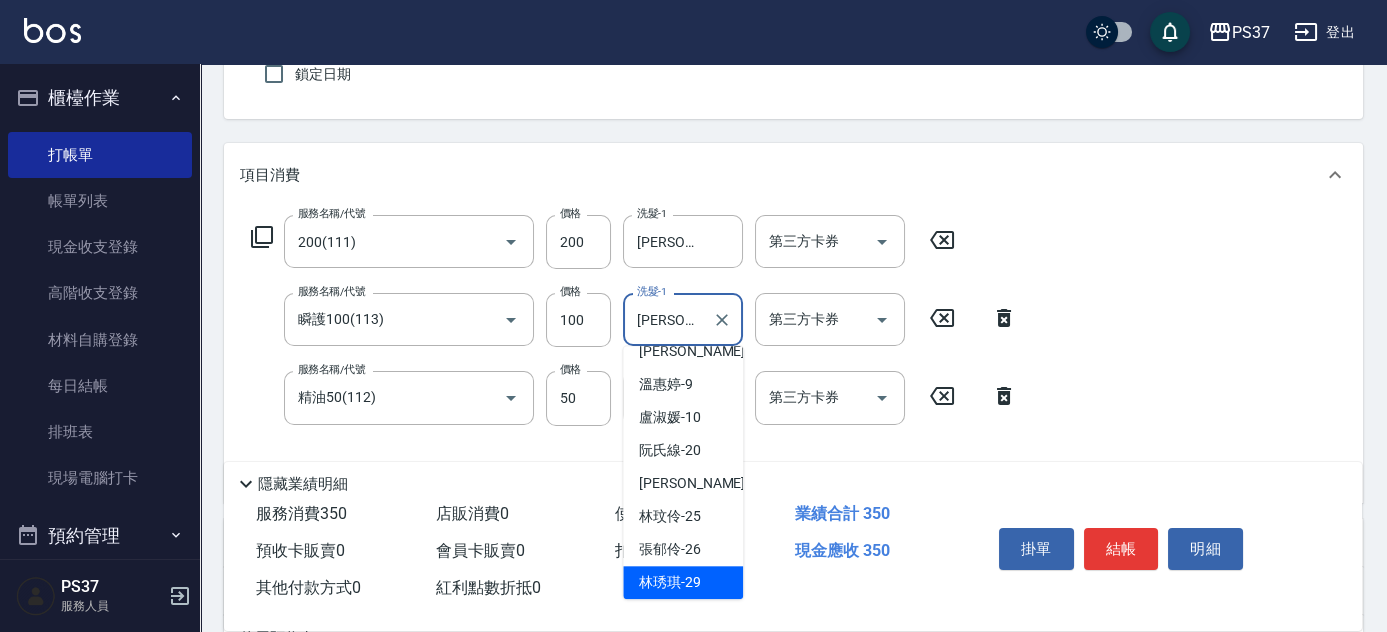 click on "林琇琪 -29" at bounding box center [670, 582] 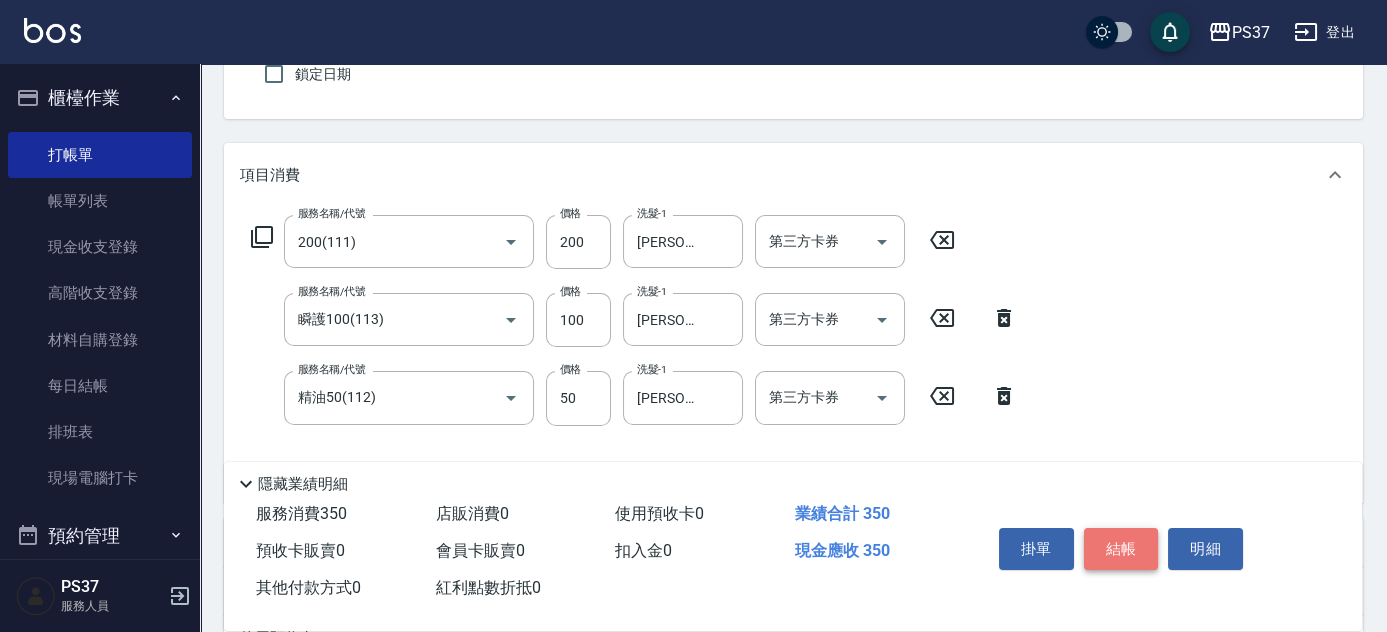 click on "結帳" at bounding box center (1121, 549) 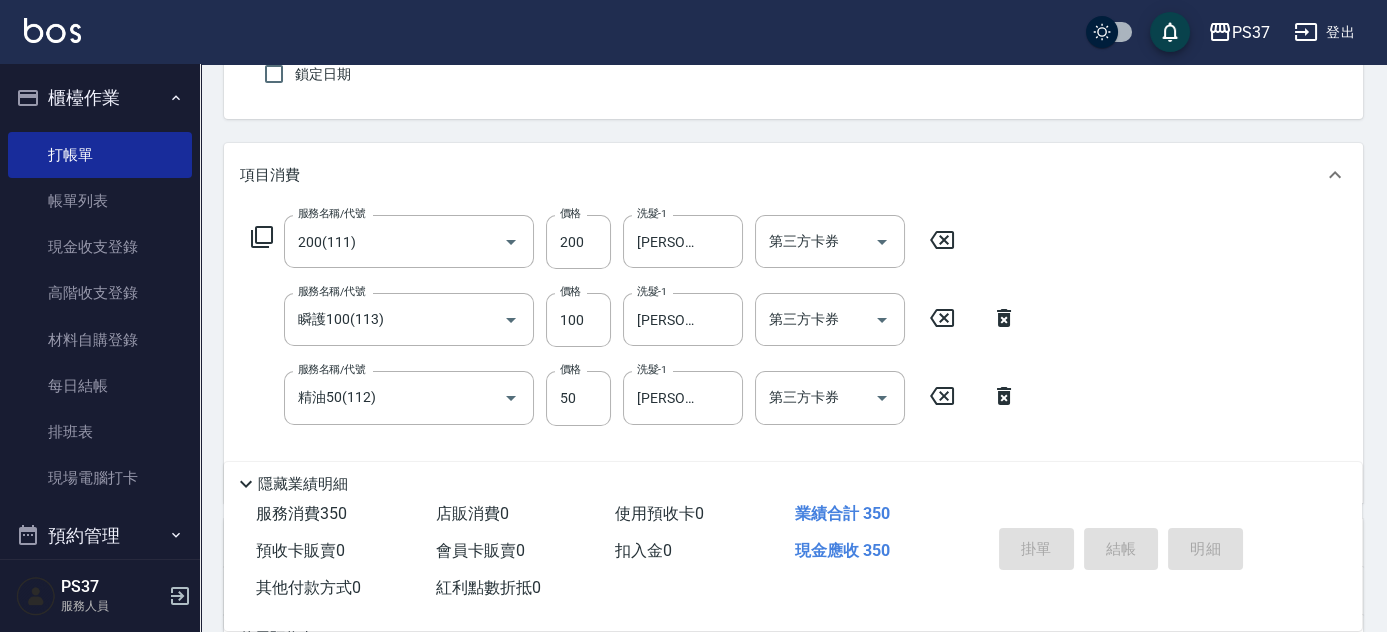 type on "2025/07/10 20:06" 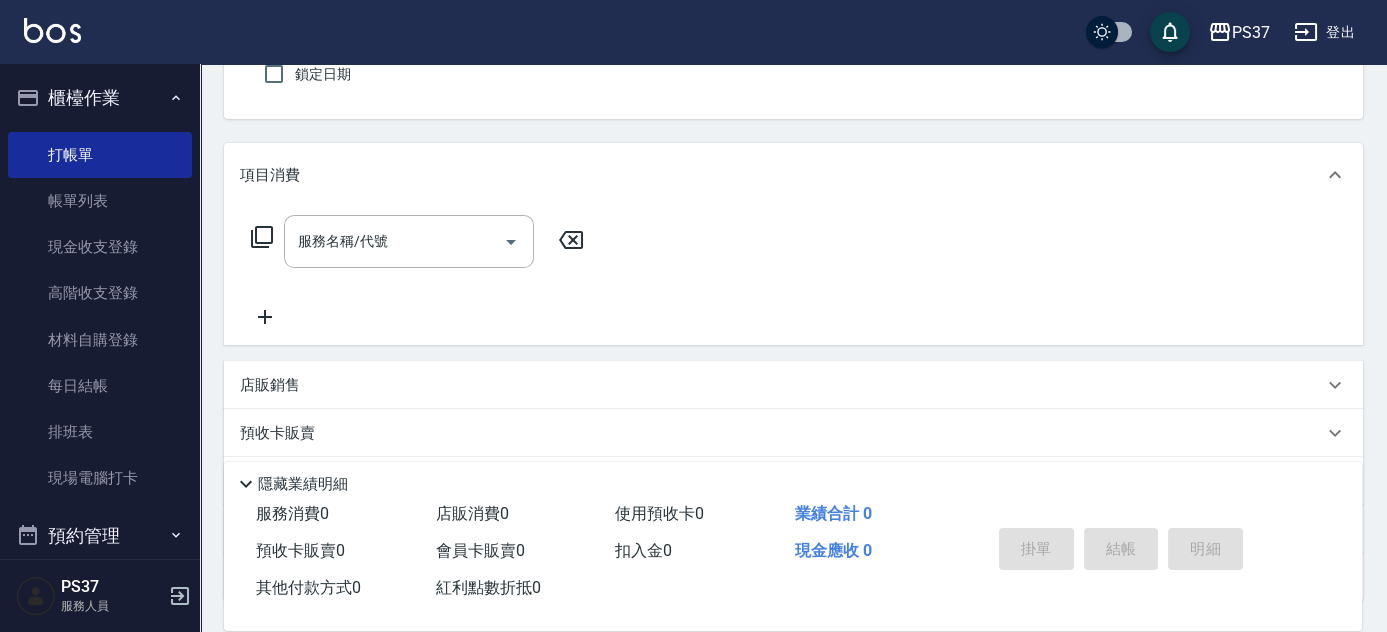 scroll, scrollTop: 0, scrollLeft: 0, axis: both 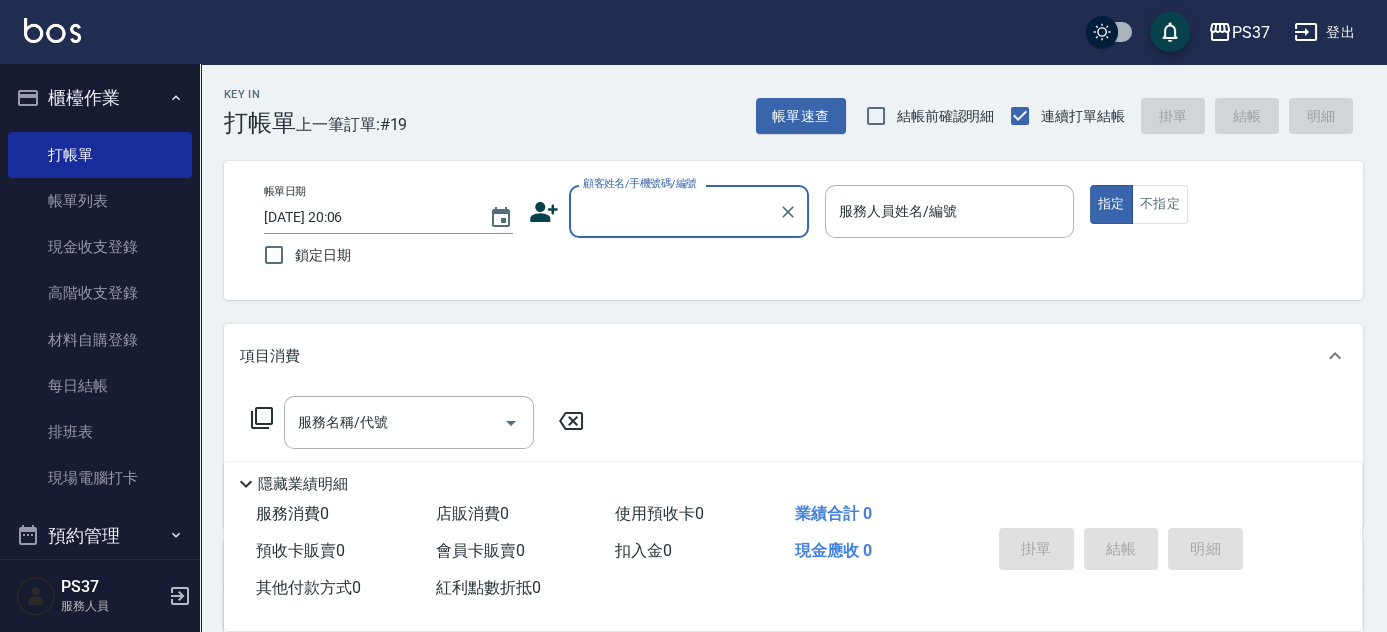 click on "顧客姓名/手機號碼/編號" at bounding box center (674, 211) 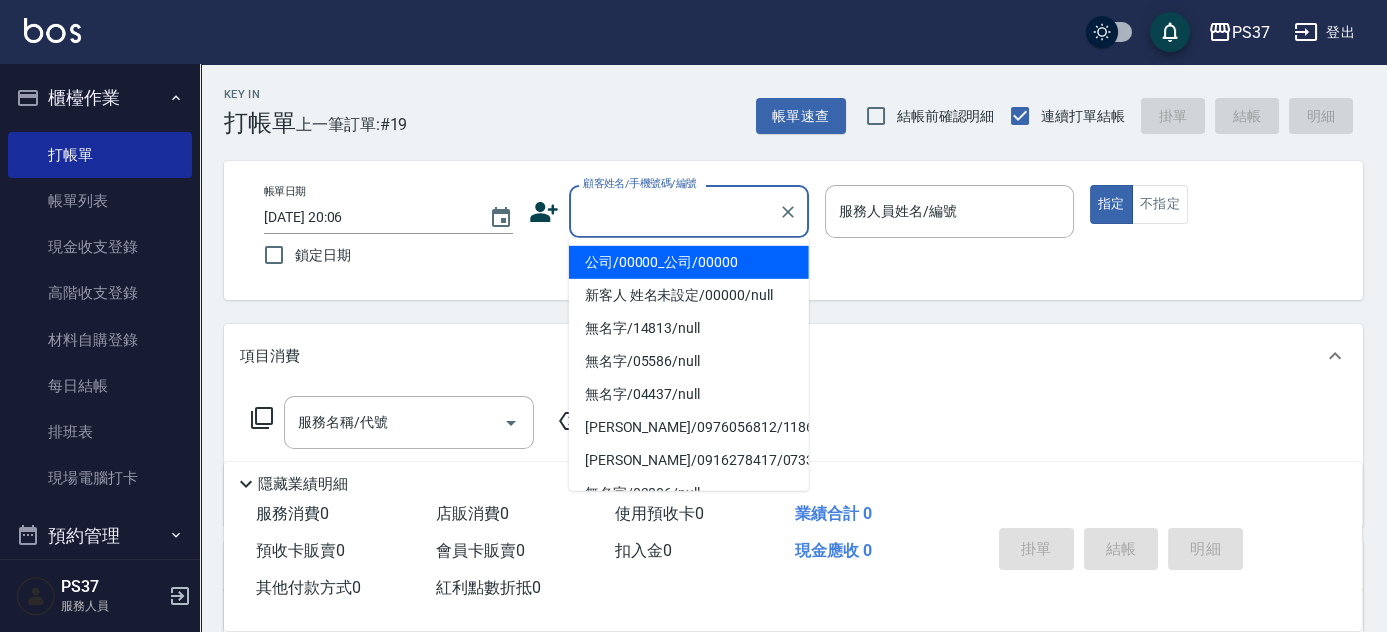 click on "公司/00000_公司/00000" at bounding box center (689, 262) 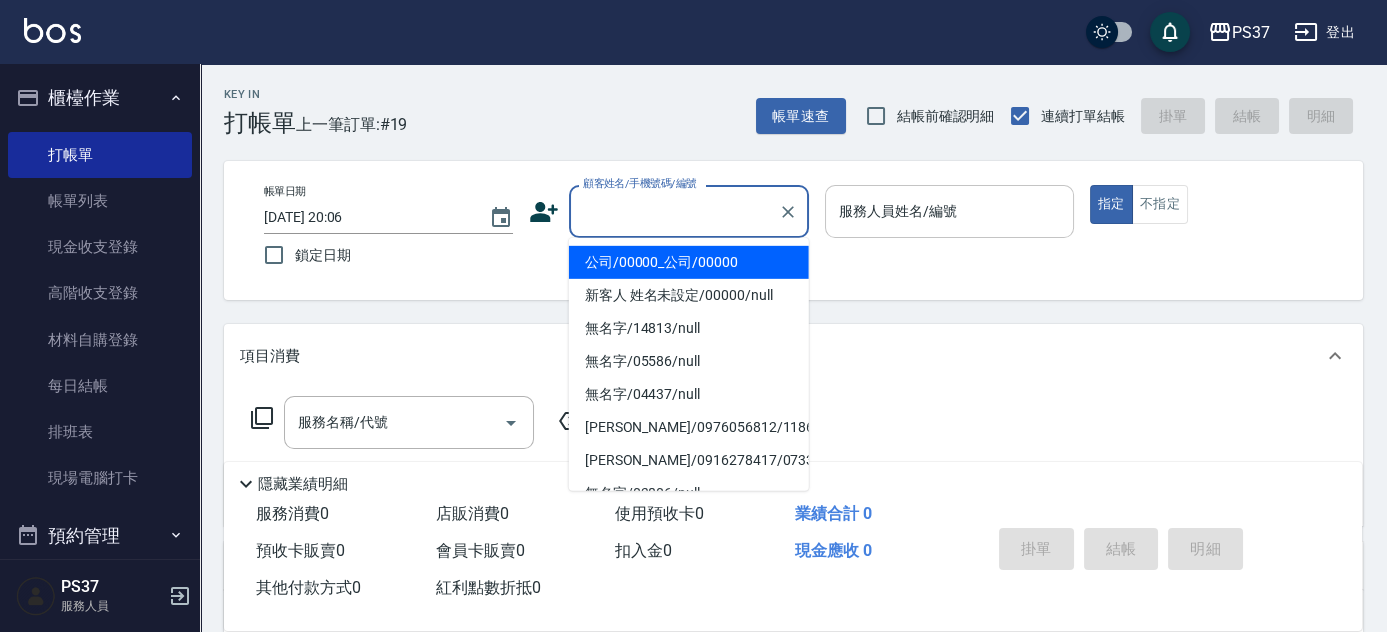 type on "公司/00000_公司/00000" 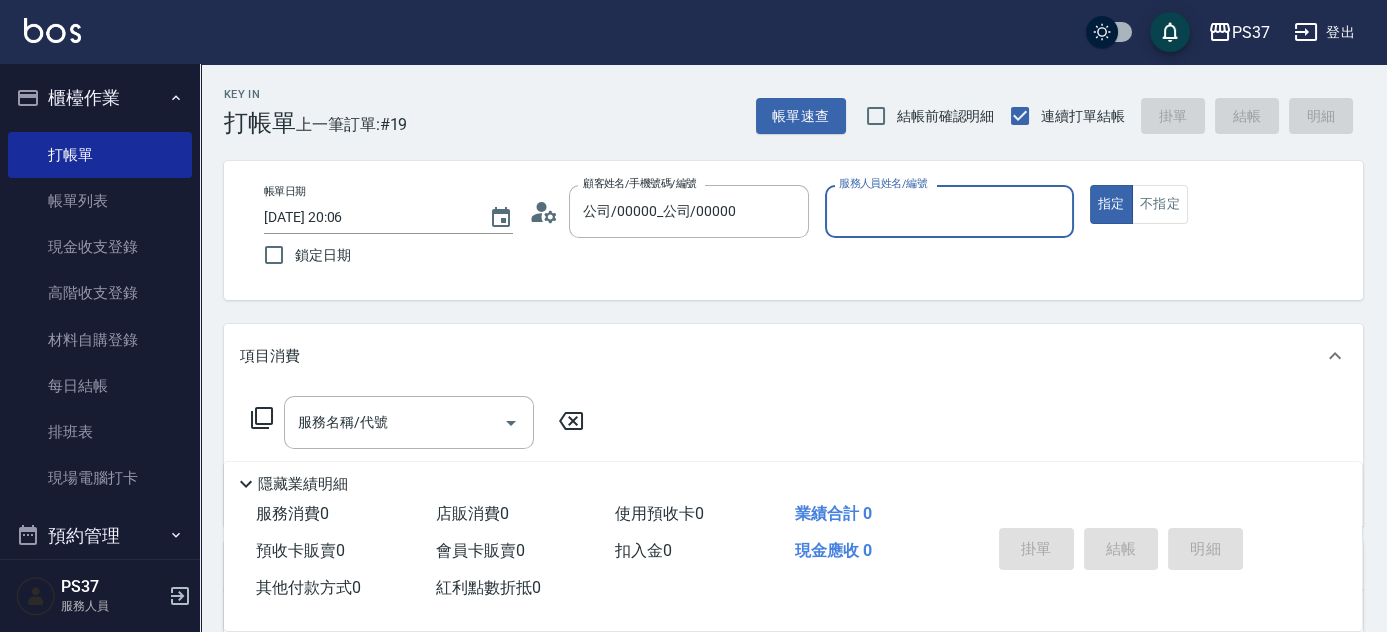 click on "服務人員姓名/編號" at bounding box center (949, 211) 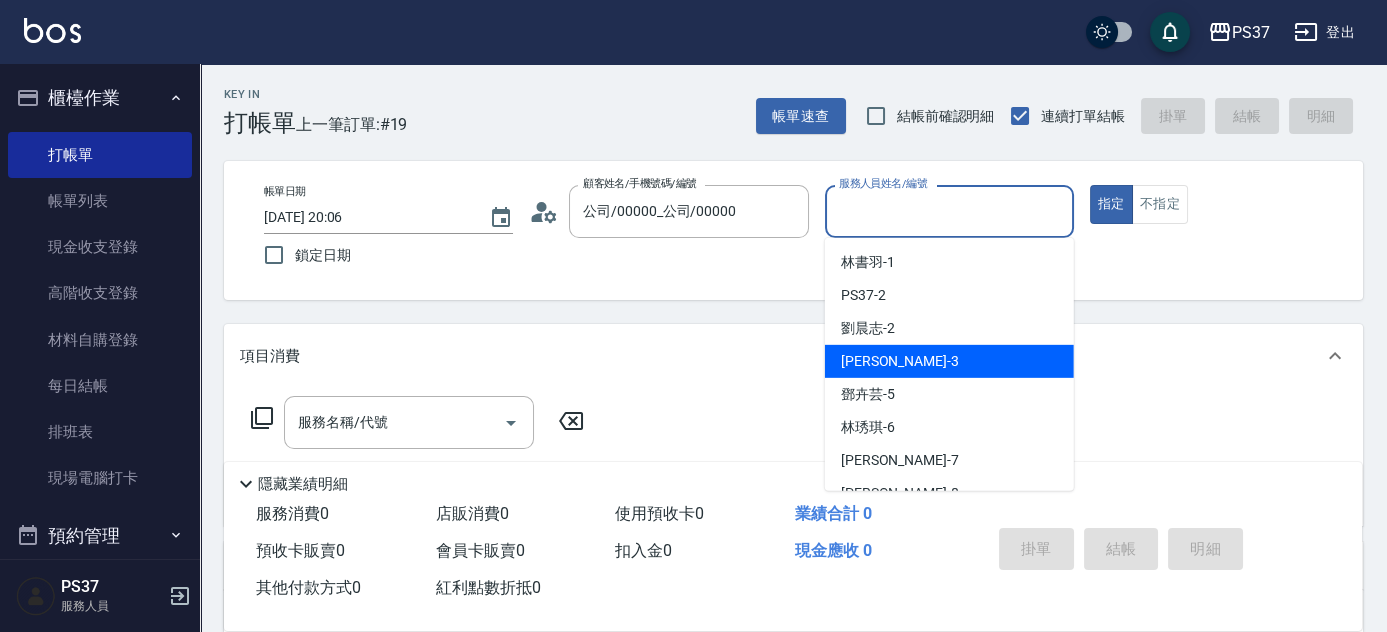 scroll, scrollTop: 90, scrollLeft: 0, axis: vertical 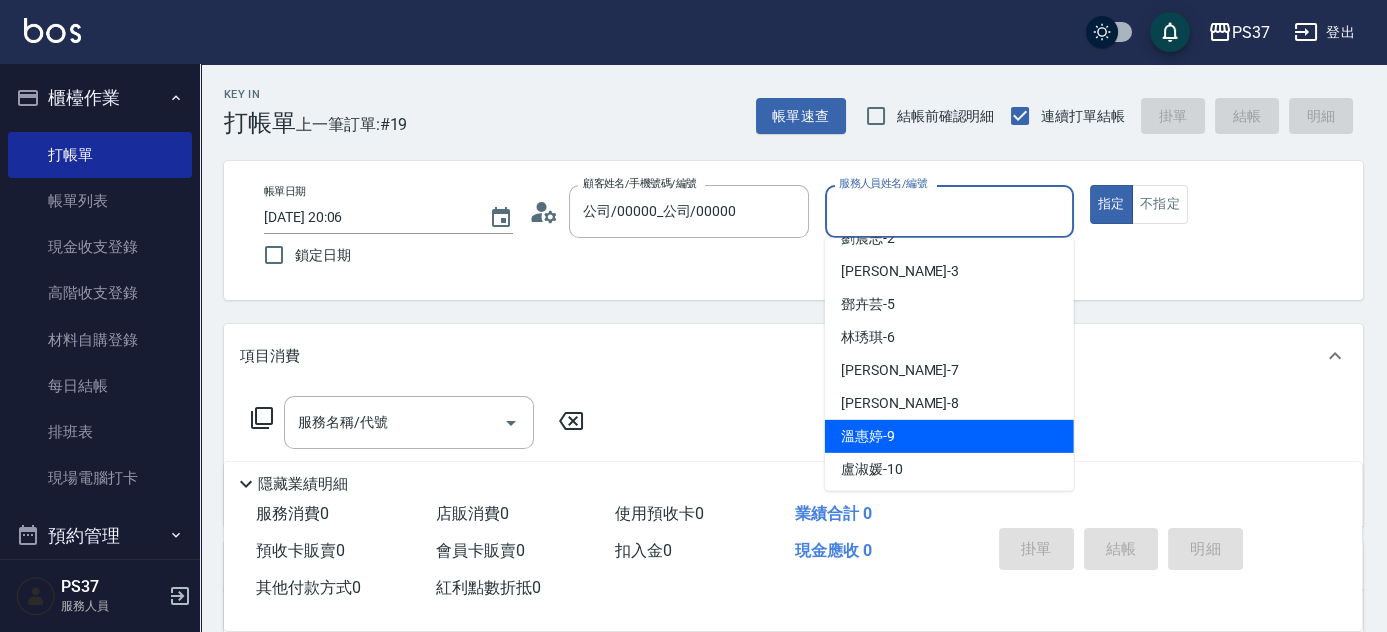 click on "溫惠婷 -9" at bounding box center [949, 436] 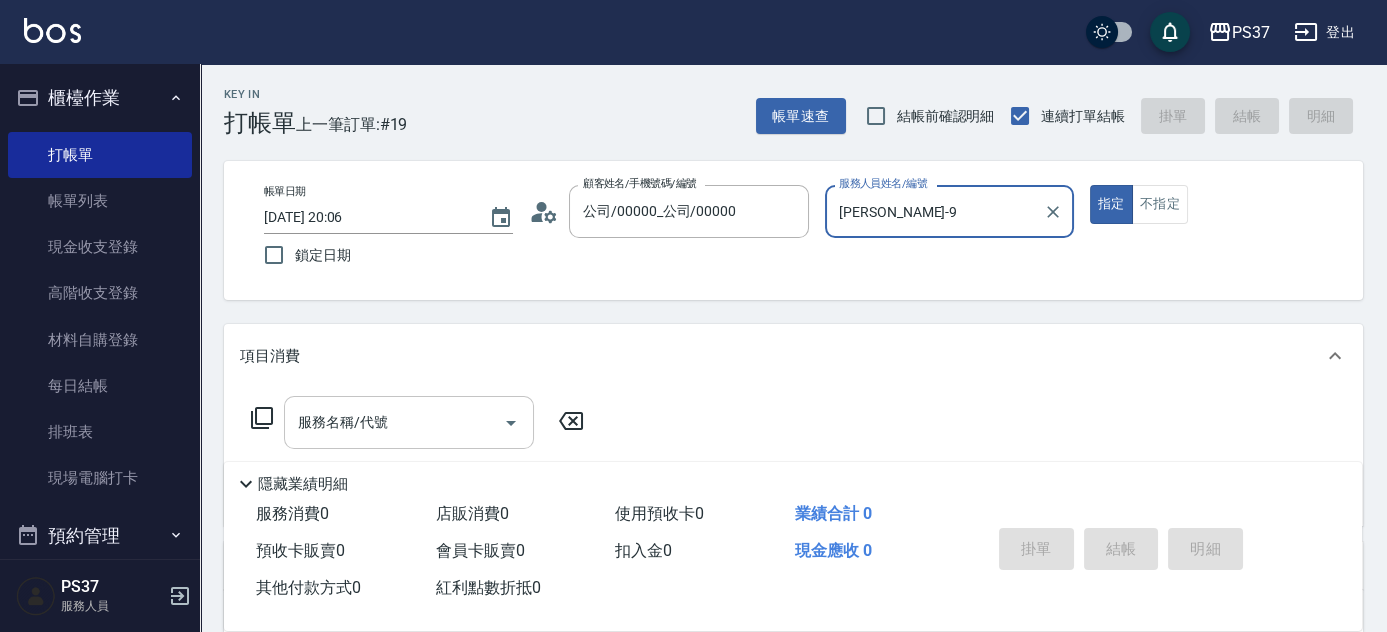 click on "服務名稱/代號" at bounding box center [394, 422] 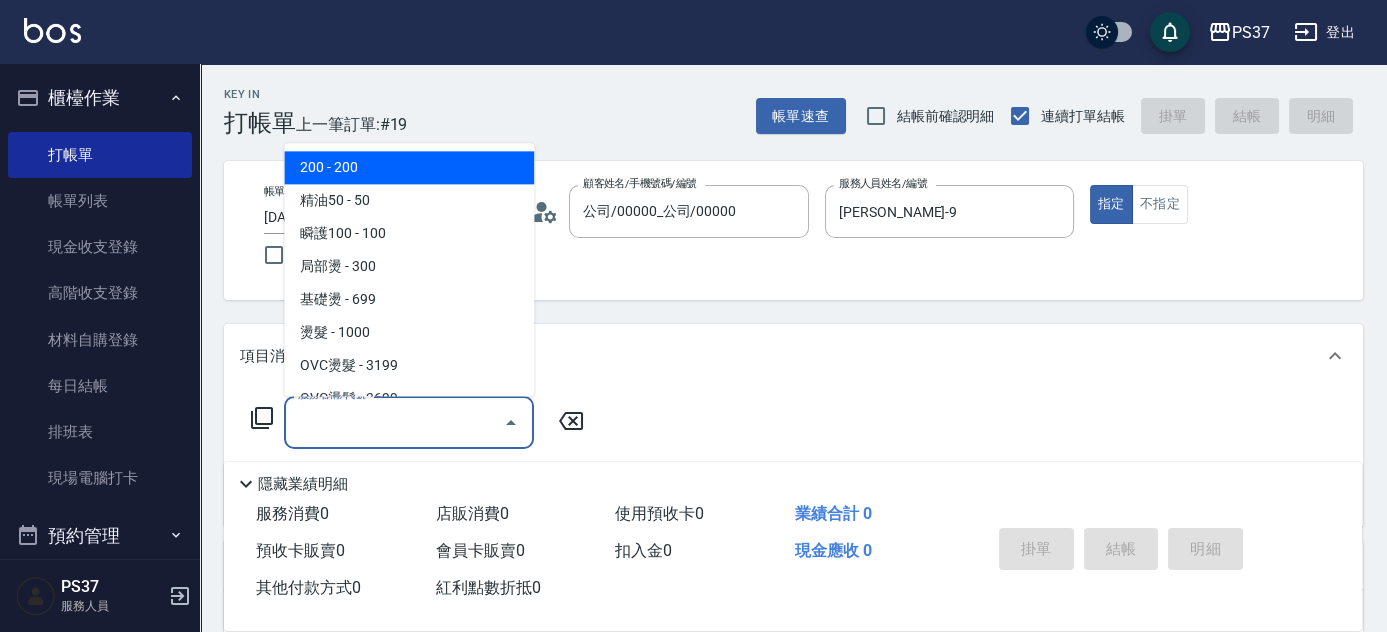 click on "200 - 200" at bounding box center [409, 168] 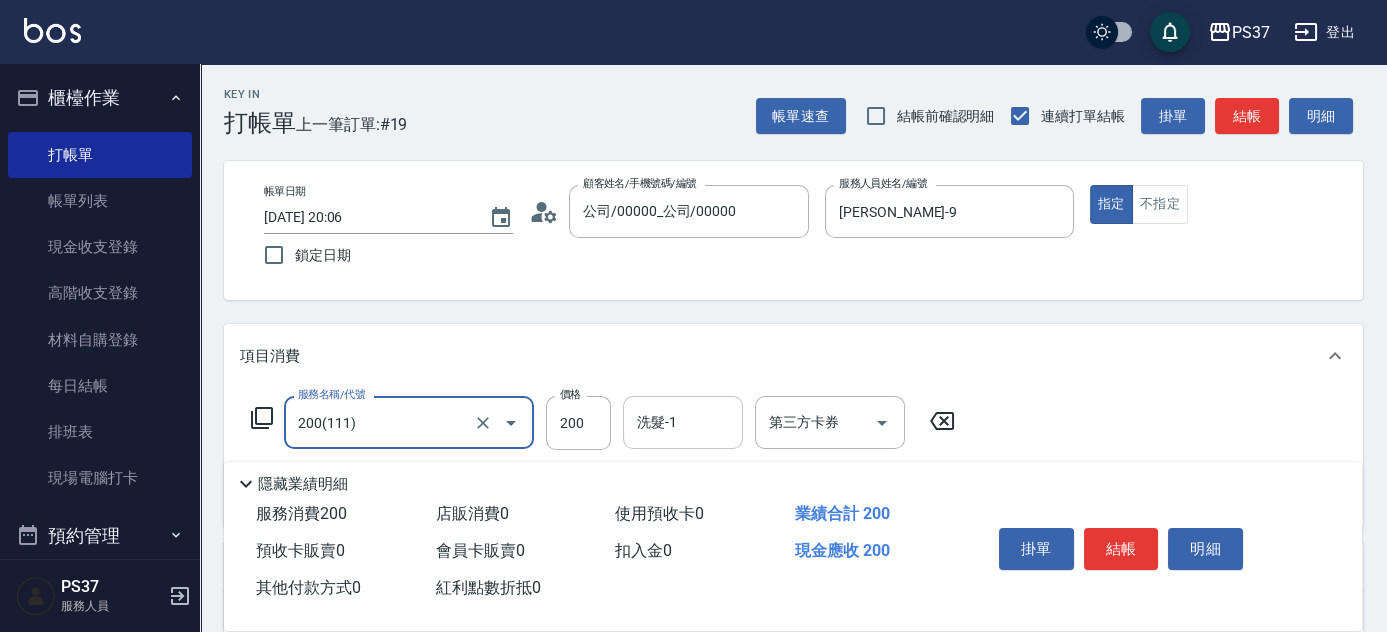 drag, startPoint x: 696, startPoint y: 426, endPoint x: 685, endPoint y: 398, distance: 30.083218 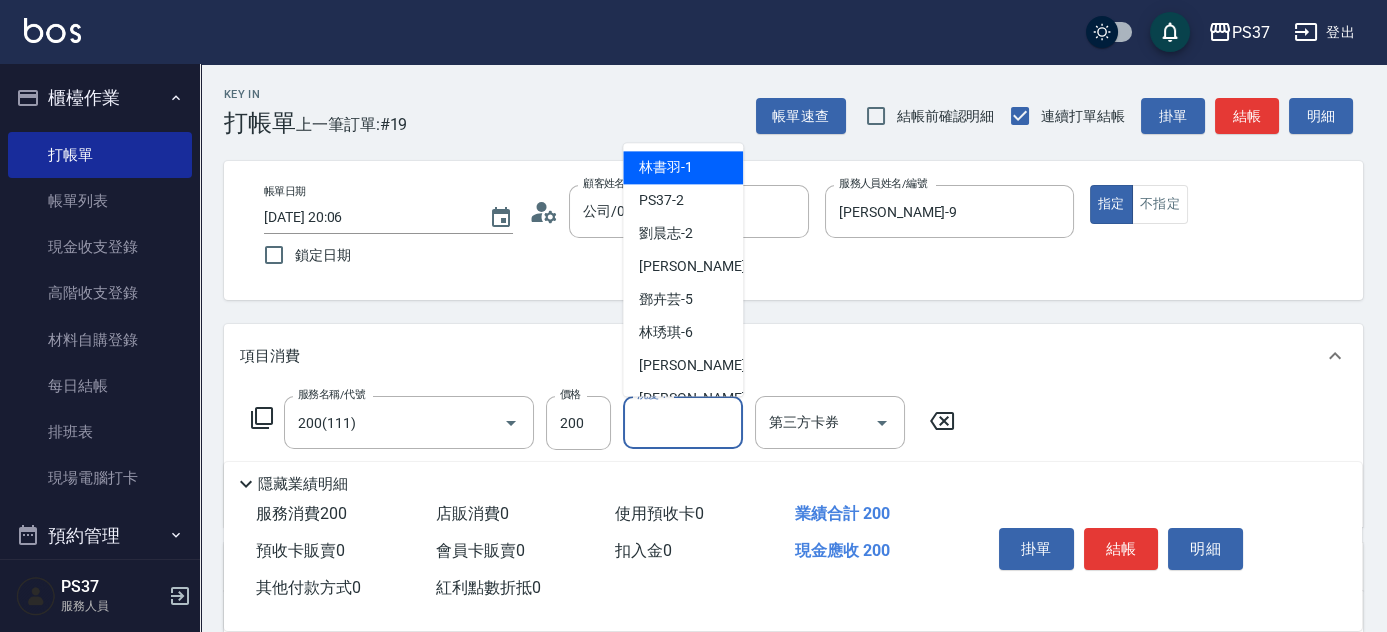 click on "林書羽 -1" at bounding box center (666, 168) 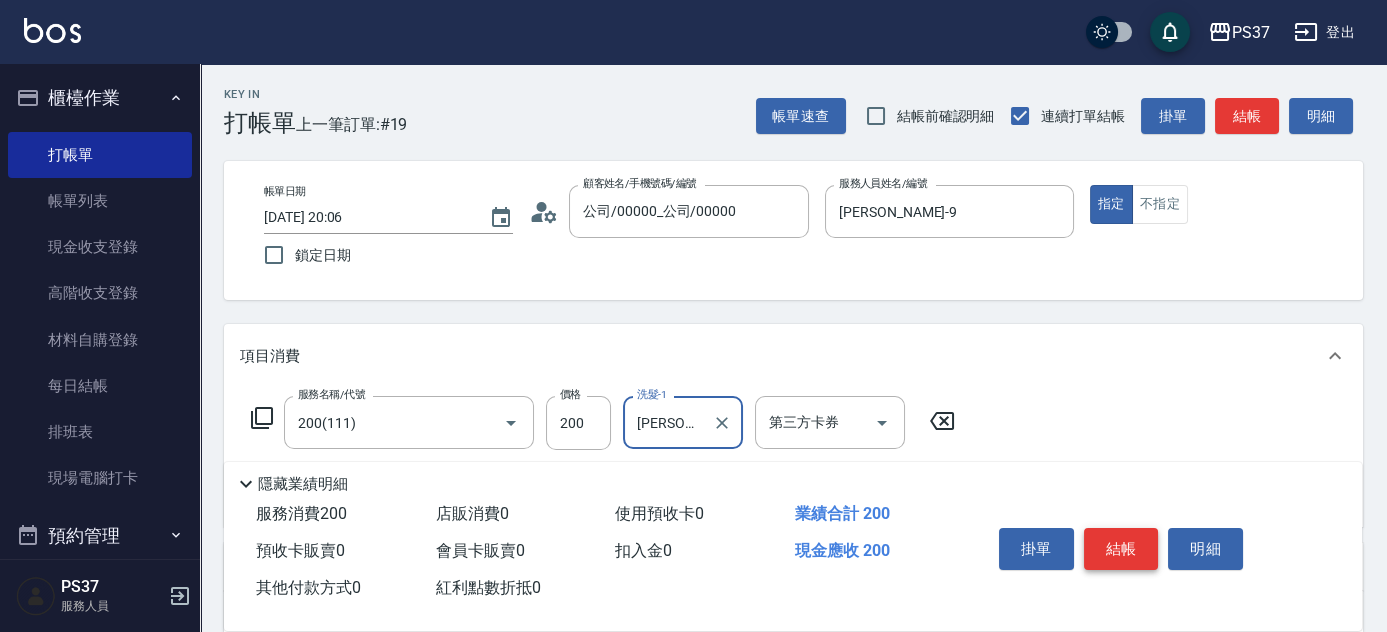 click on "結帳" at bounding box center [1121, 549] 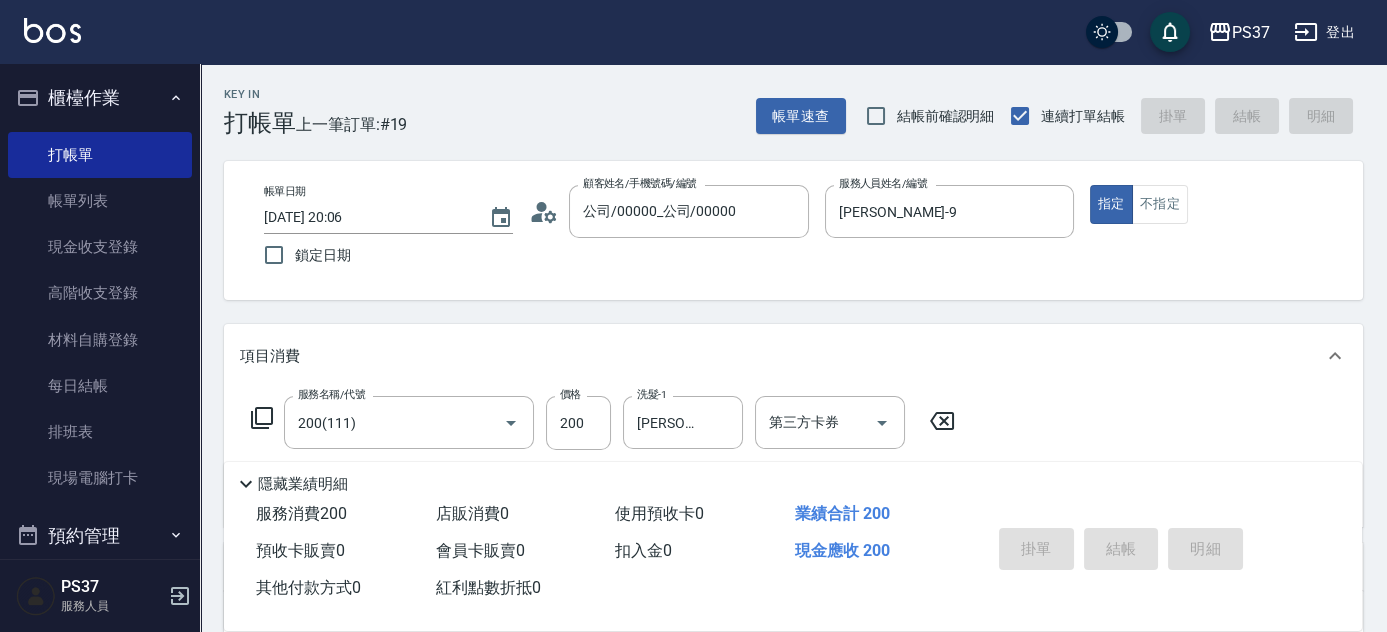 type 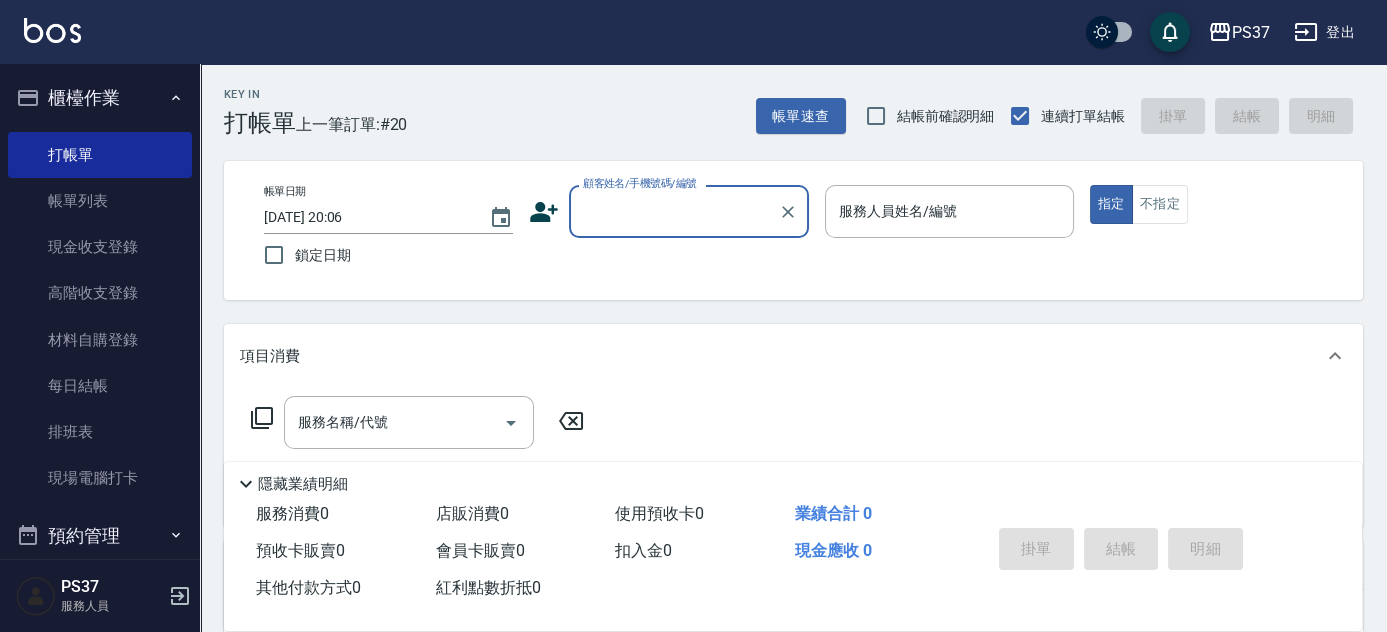 click on "顧客姓名/手機號碼/編號" at bounding box center (674, 211) 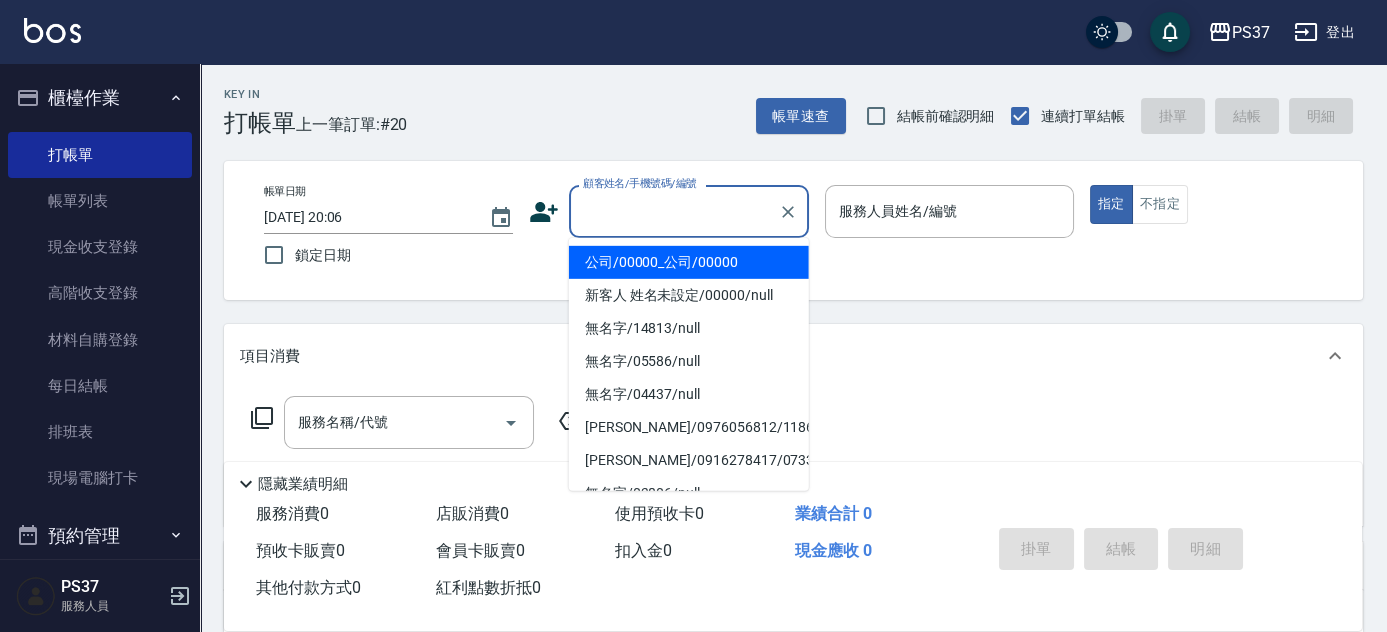 click on "公司/00000_公司/00000" at bounding box center (689, 262) 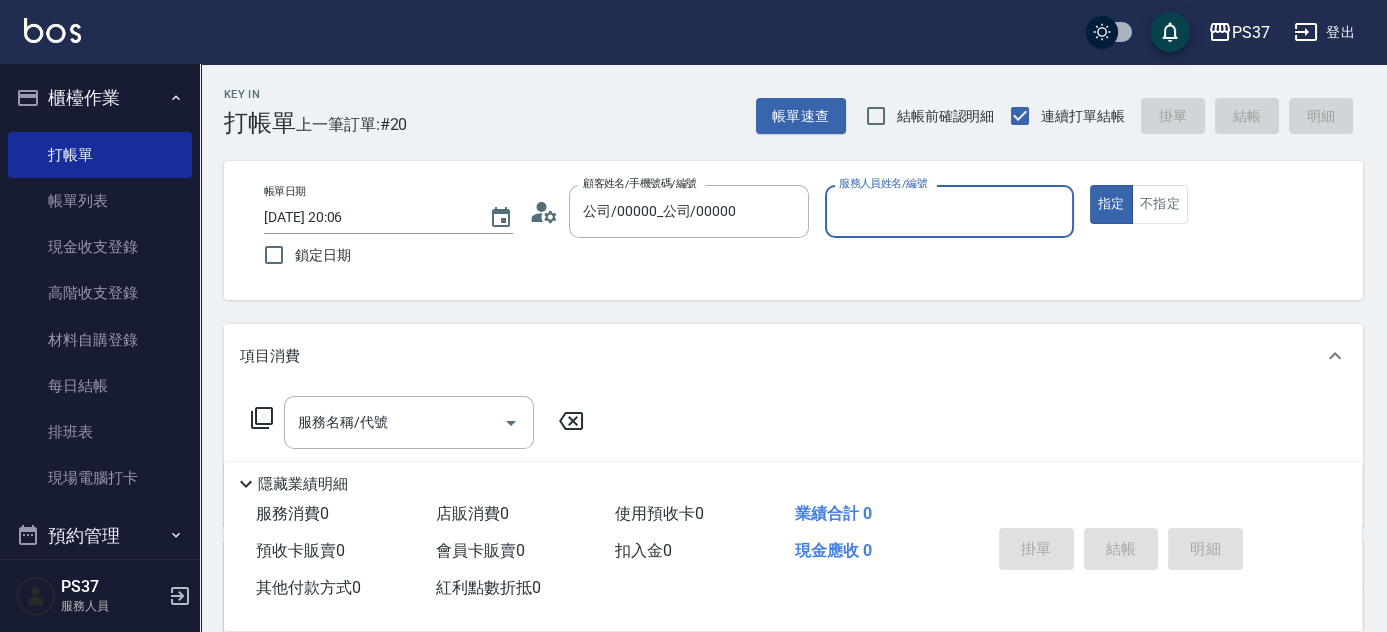 click on "服務人員姓名/編號" at bounding box center [949, 211] 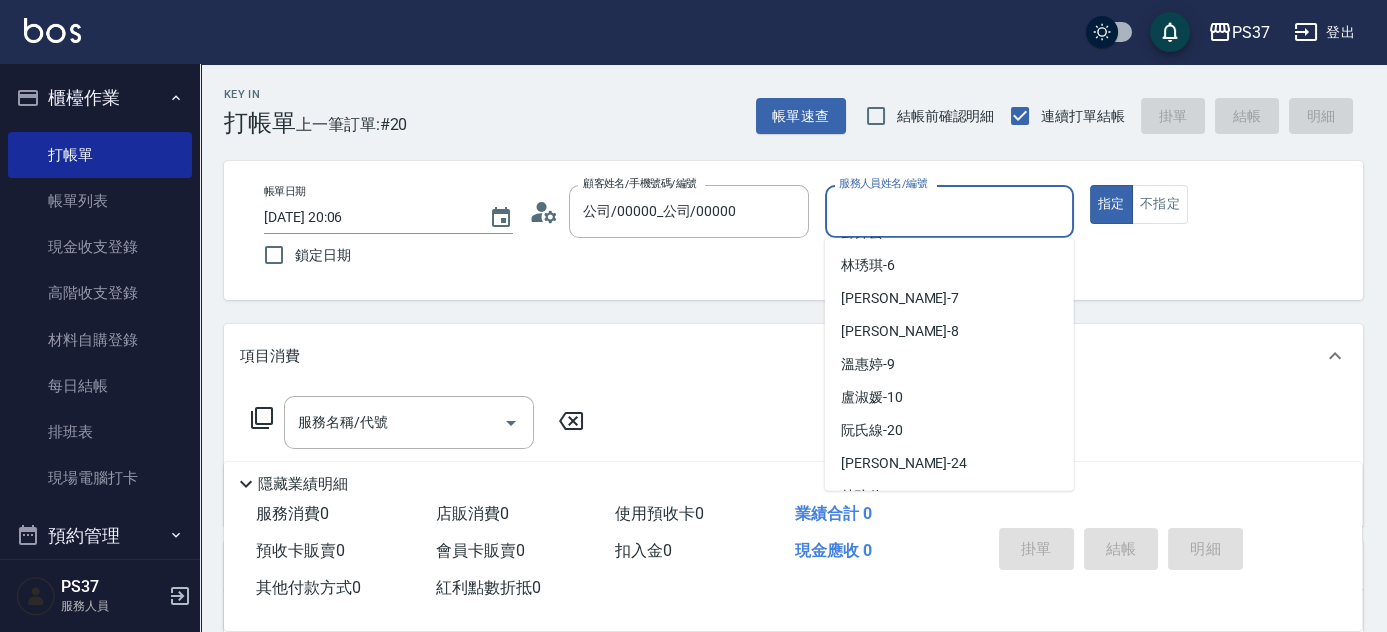 scroll, scrollTop: 272, scrollLeft: 0, axis: vertical 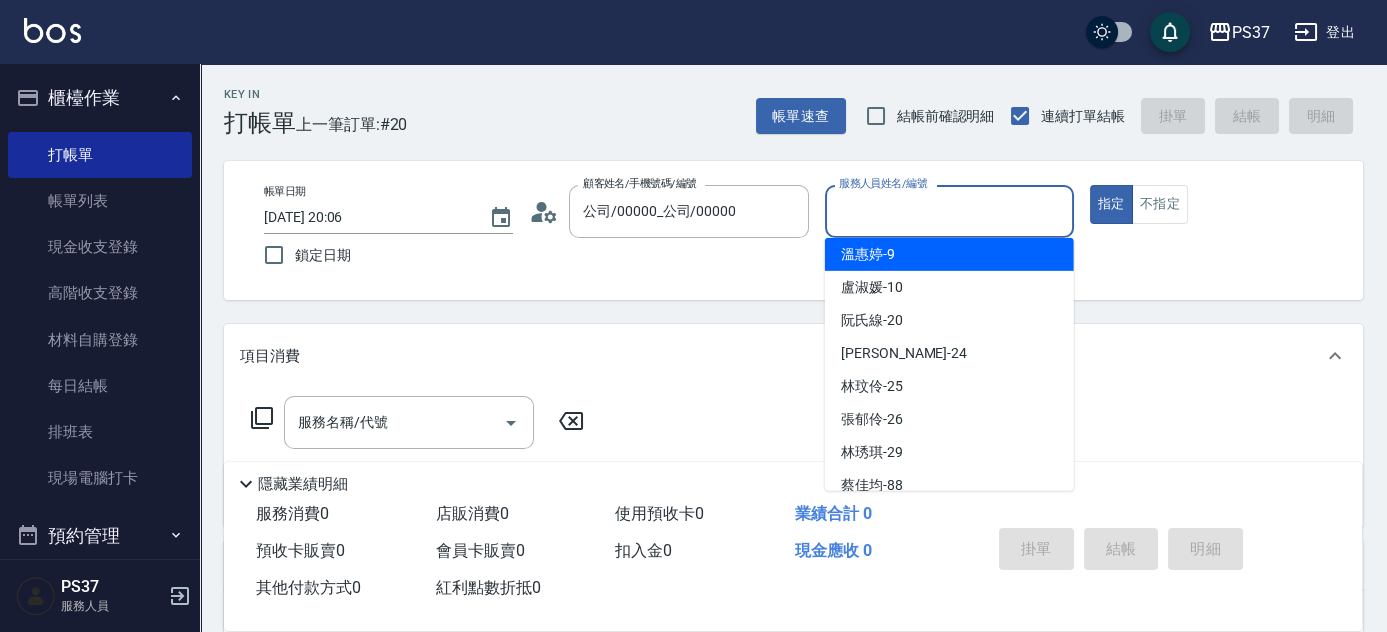 click on "溫惠婷 -9" at bounding box center (949, 254) 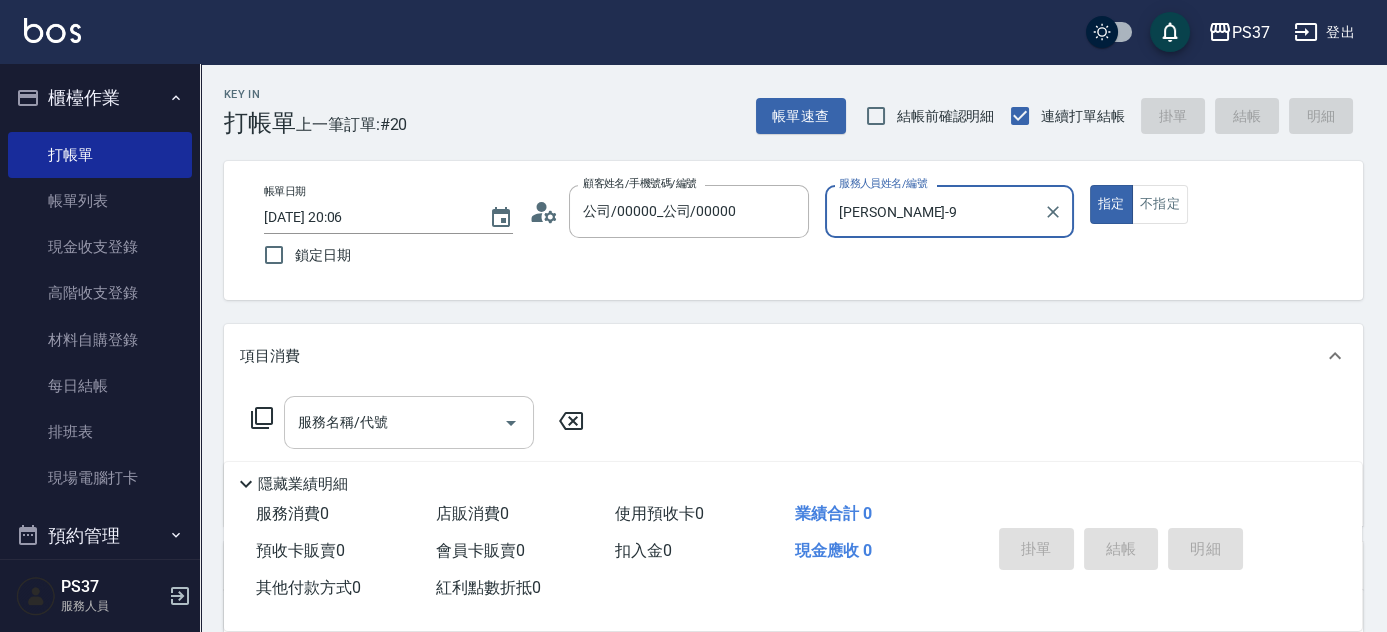 click on "服務名稱/代號" at bounding box center (394, 422) 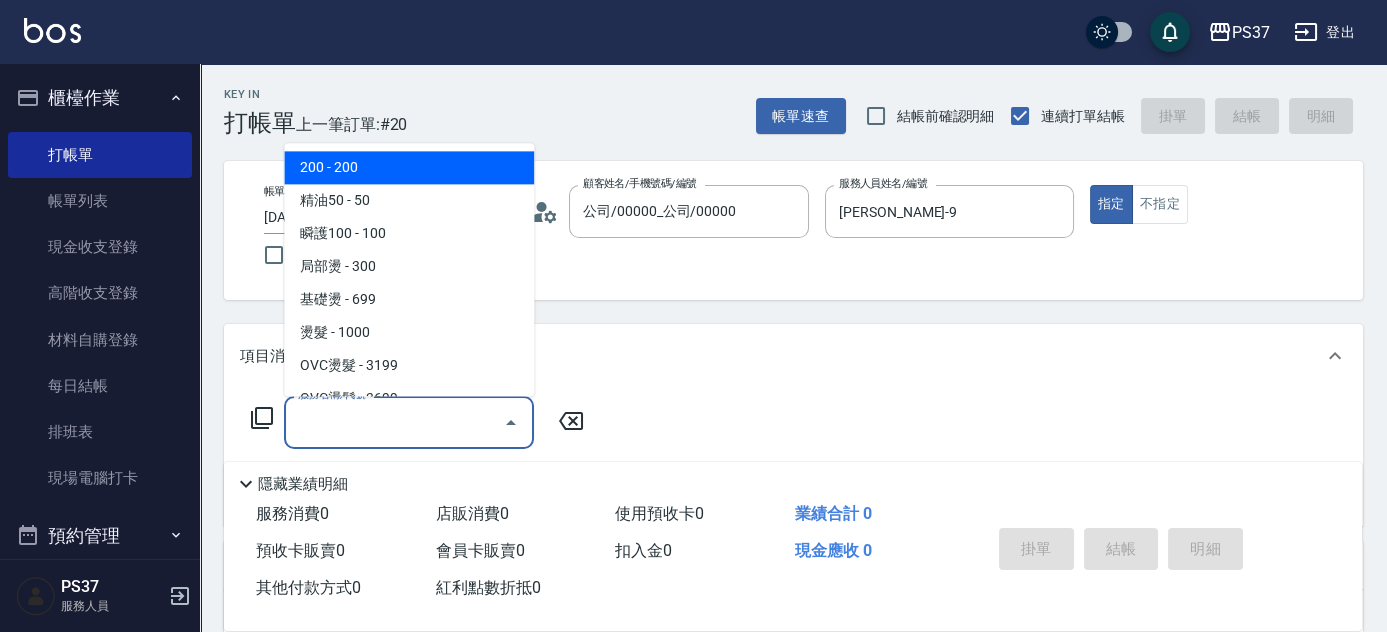click on "200 - 200" at bounding box center [409, 168] 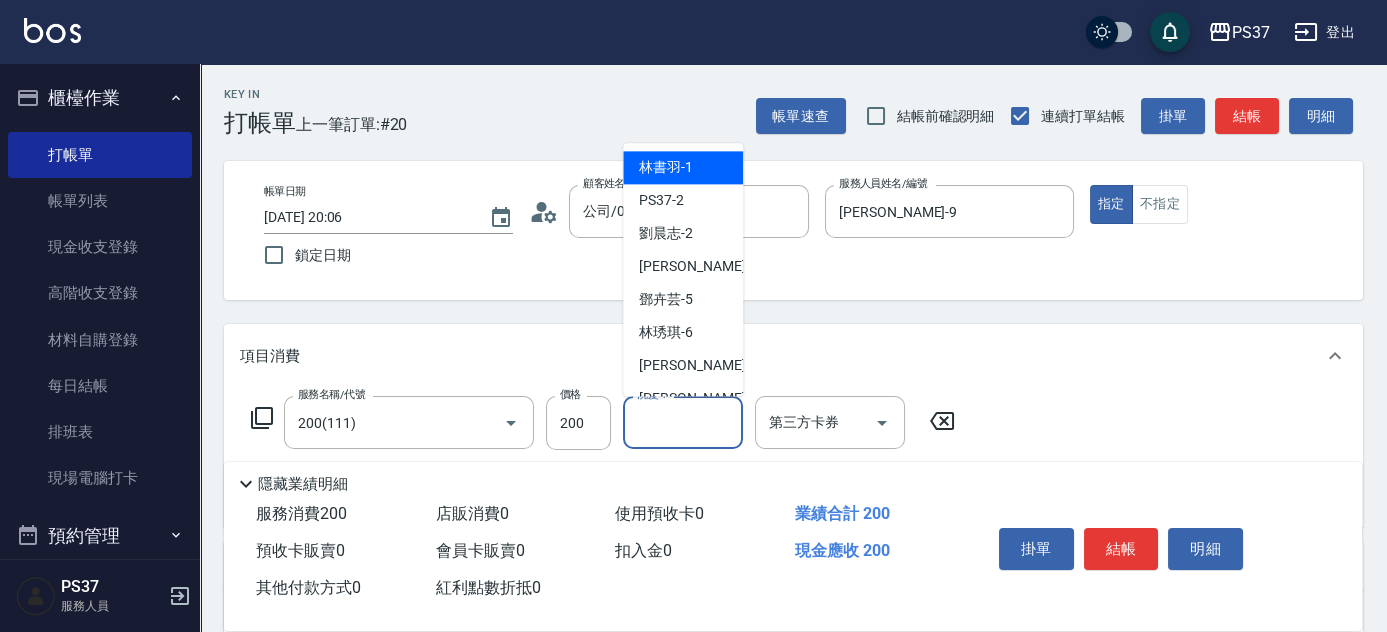 click on "洗髮-1" at bounding box center (683, 422) 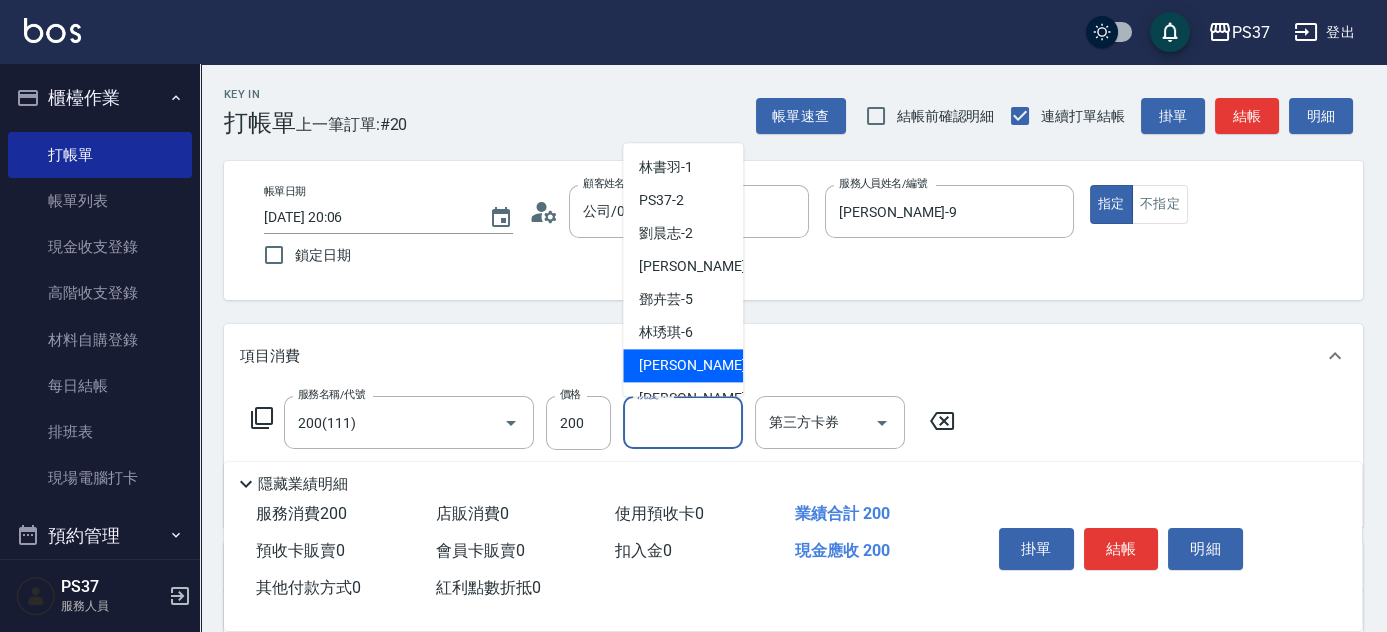scroll, scrollTop: 90, scrollLeft: 0, axis: vertical 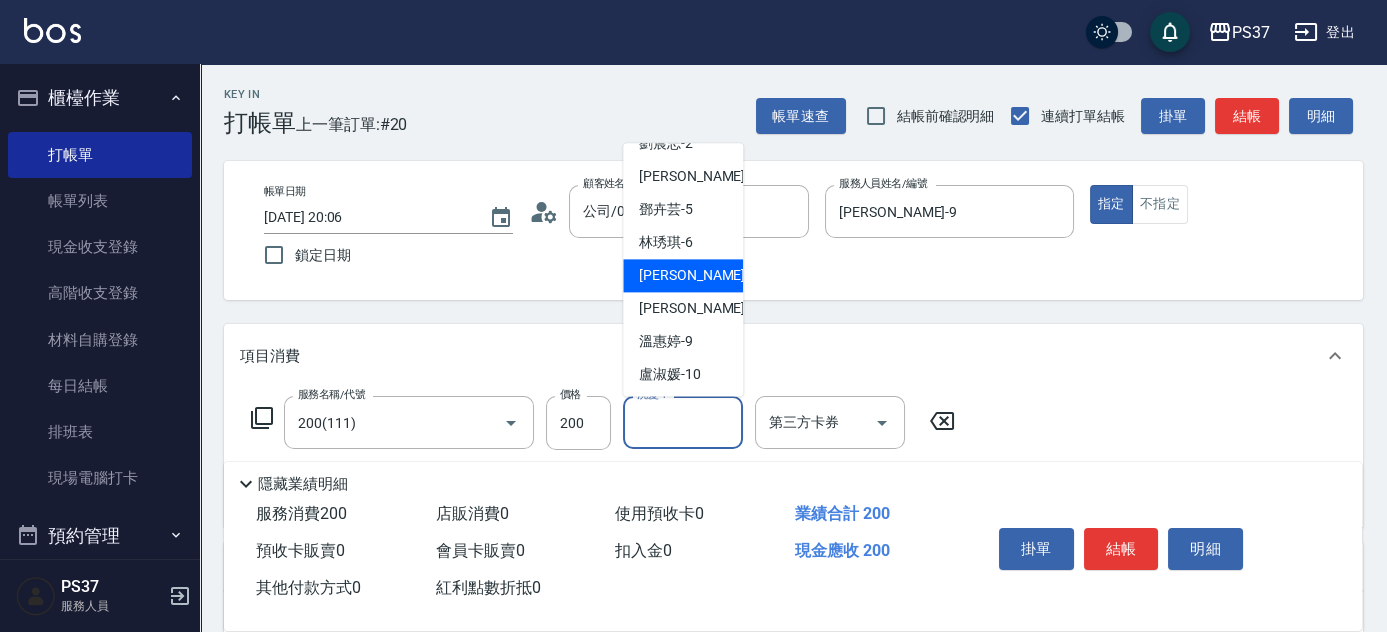 click on "溫惠婷 -9" at bounding box center (666, 342) 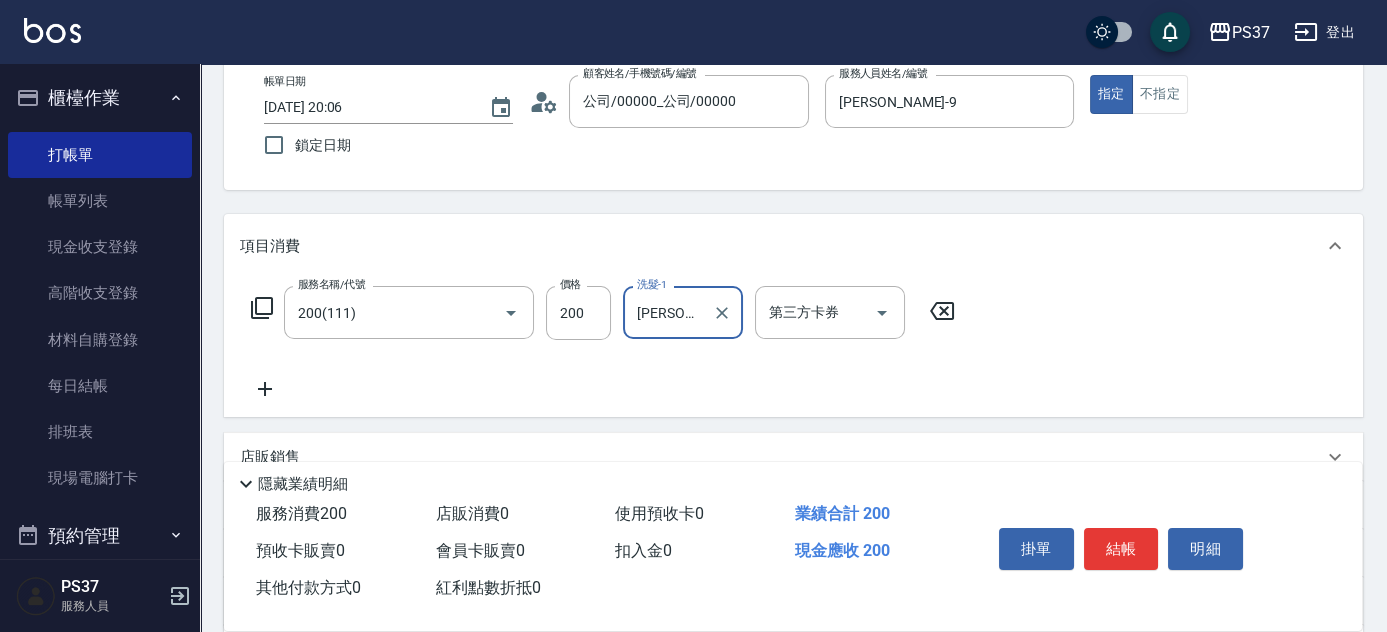 scroll, scrollTop: 181, scrollLeft: 0, axis: vertical 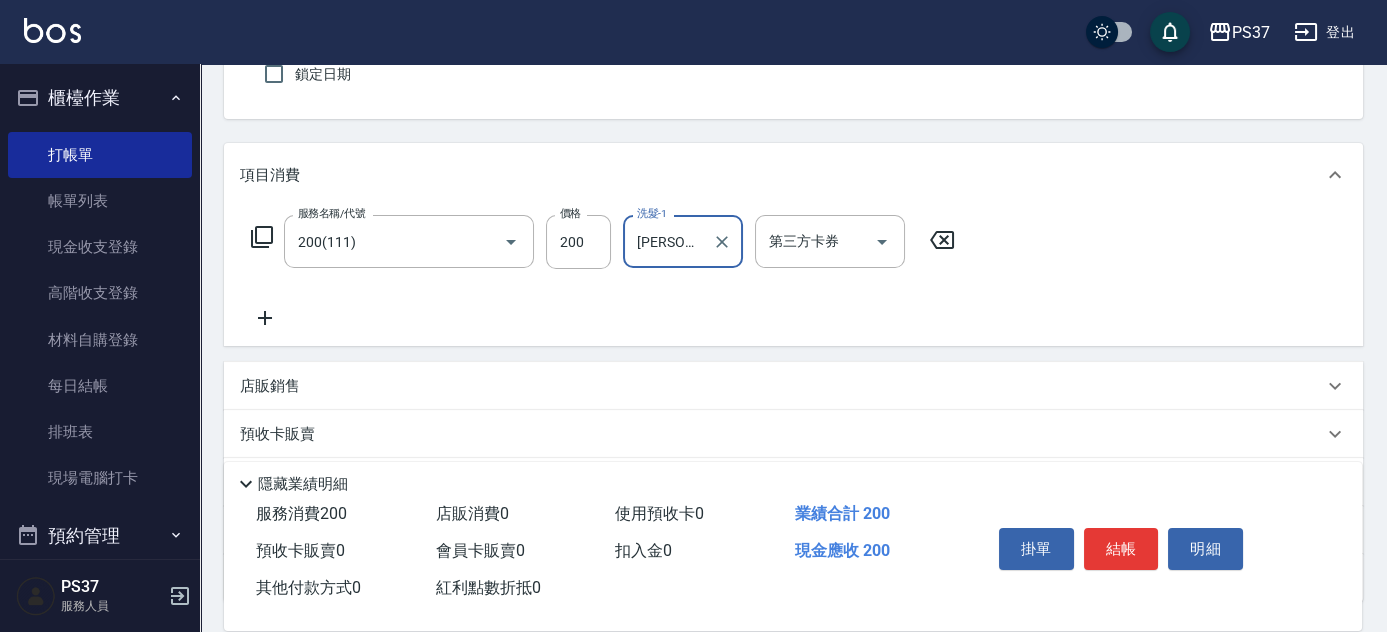 click 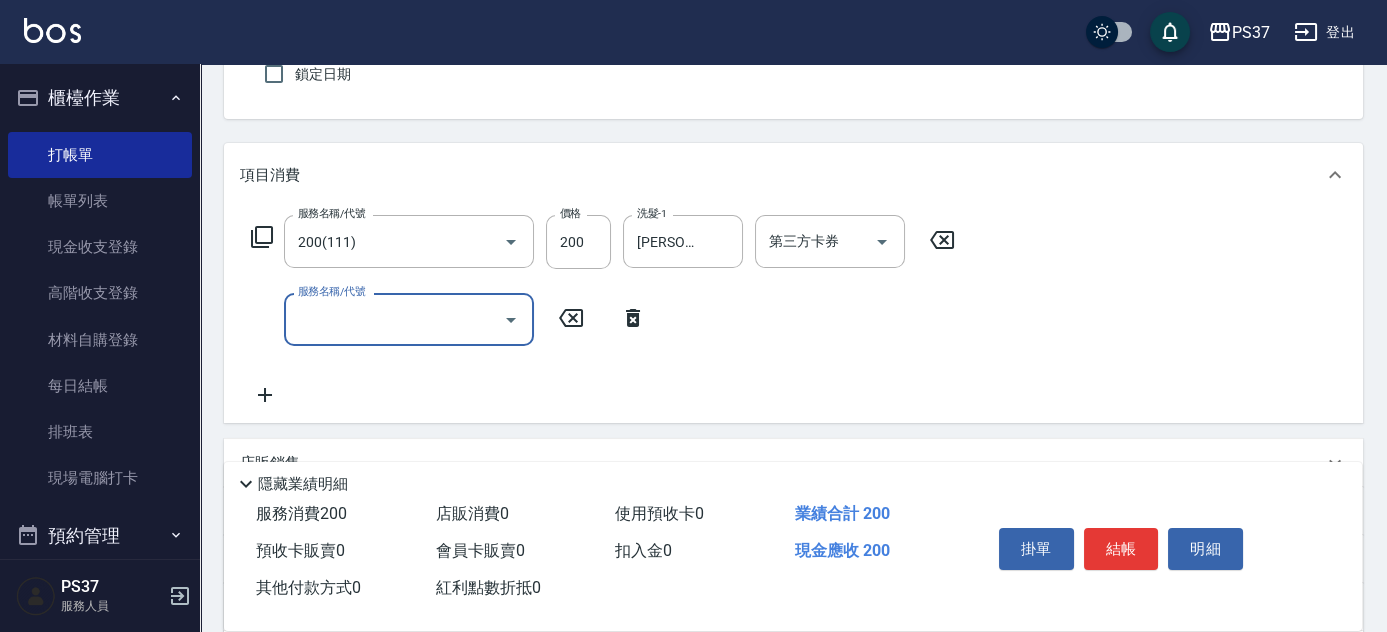 click on "服務名稱/代號" at bounding box center [394, 319] 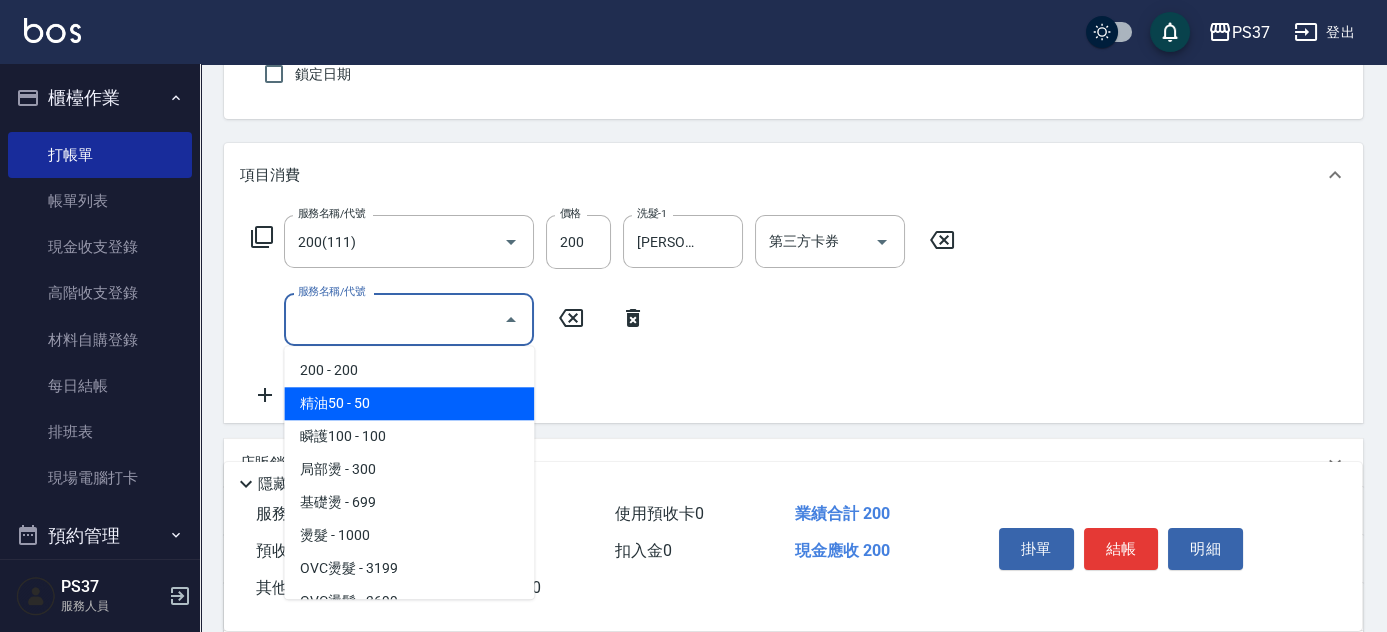 click on "精油50 - 50" at bounding box center (409, 403) 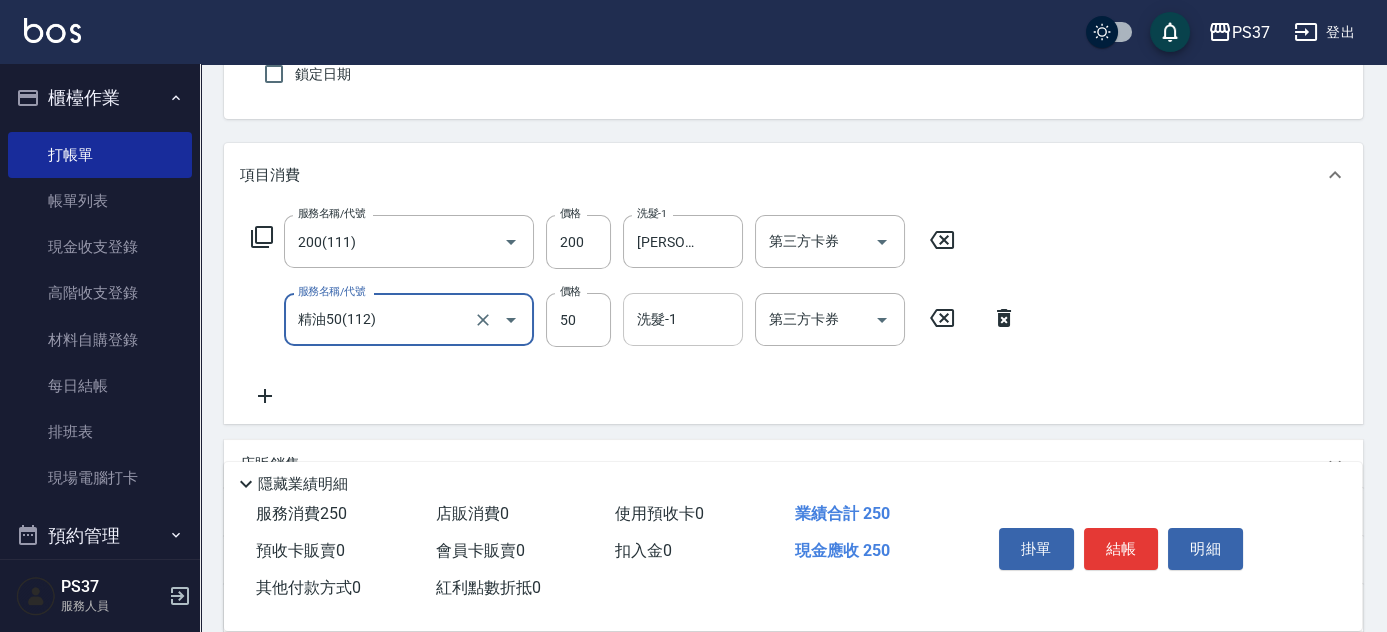 click on "洗髮-1" at bounding box center (683, 319) 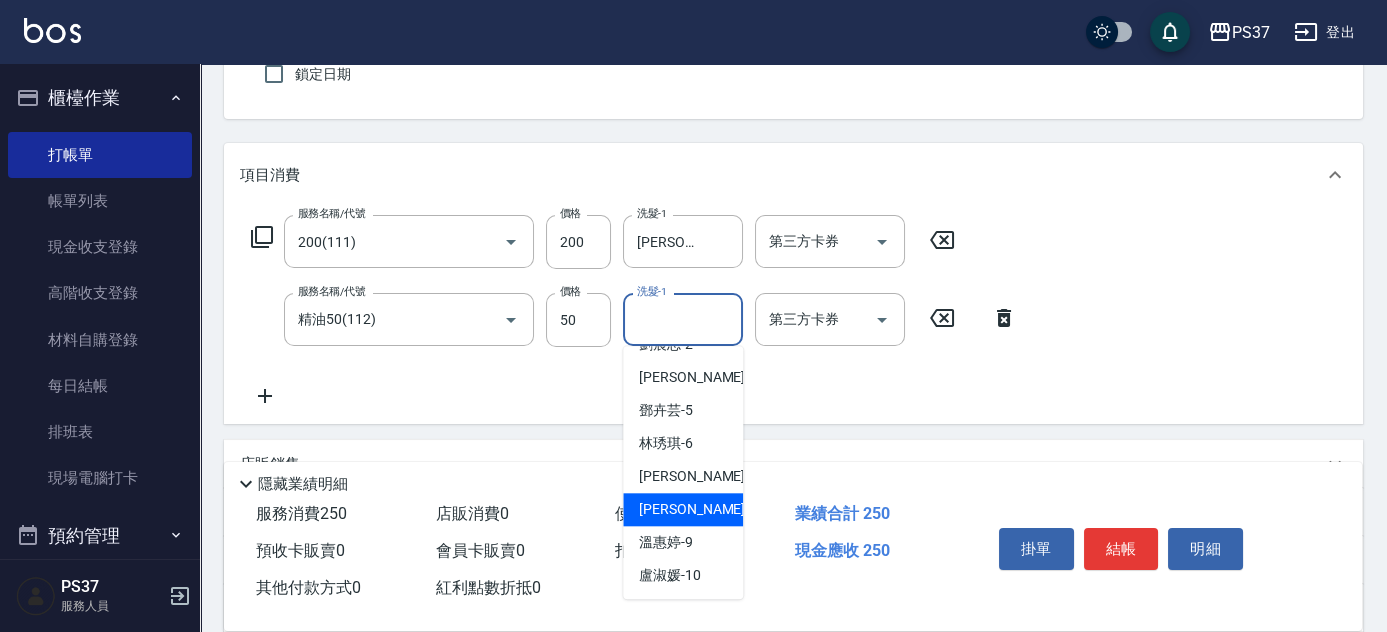 scroll, scrollTop: 181, scrollLeft: 0, axis: vertical 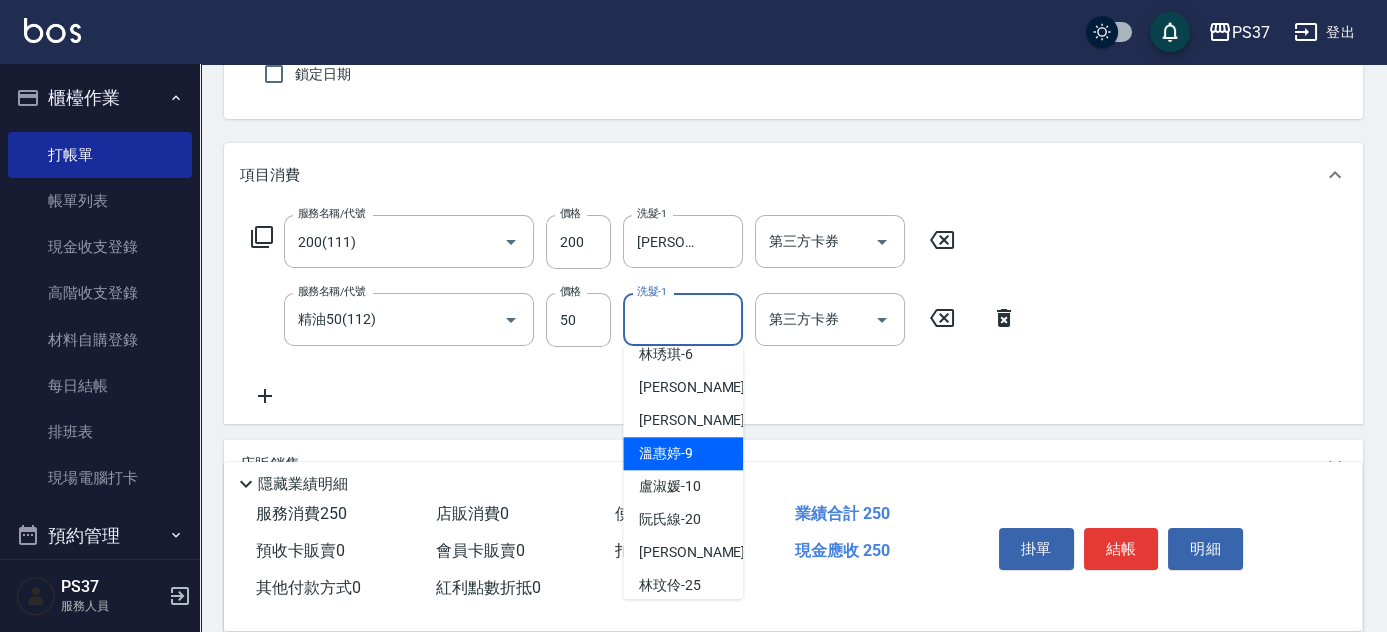 click on "溫惠婷 -9" at bounding box center (666, 453) 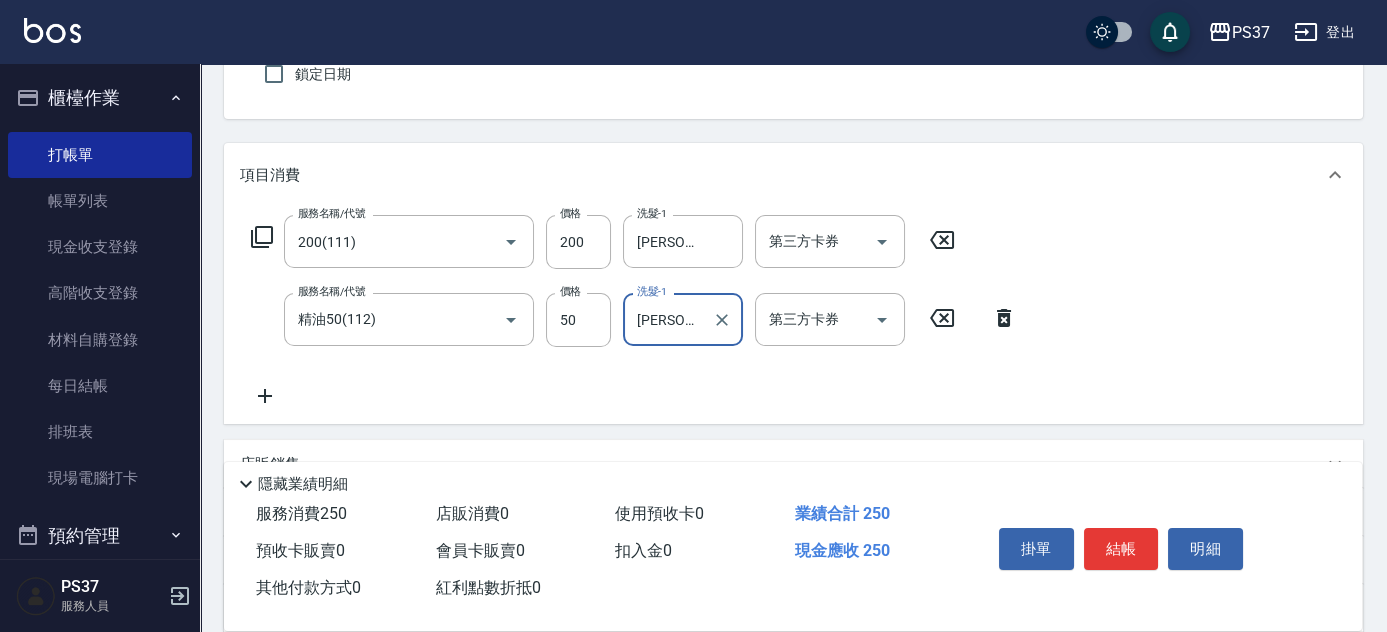 click on "掛單 結帳 明細" at bounding box center (1121, 551) 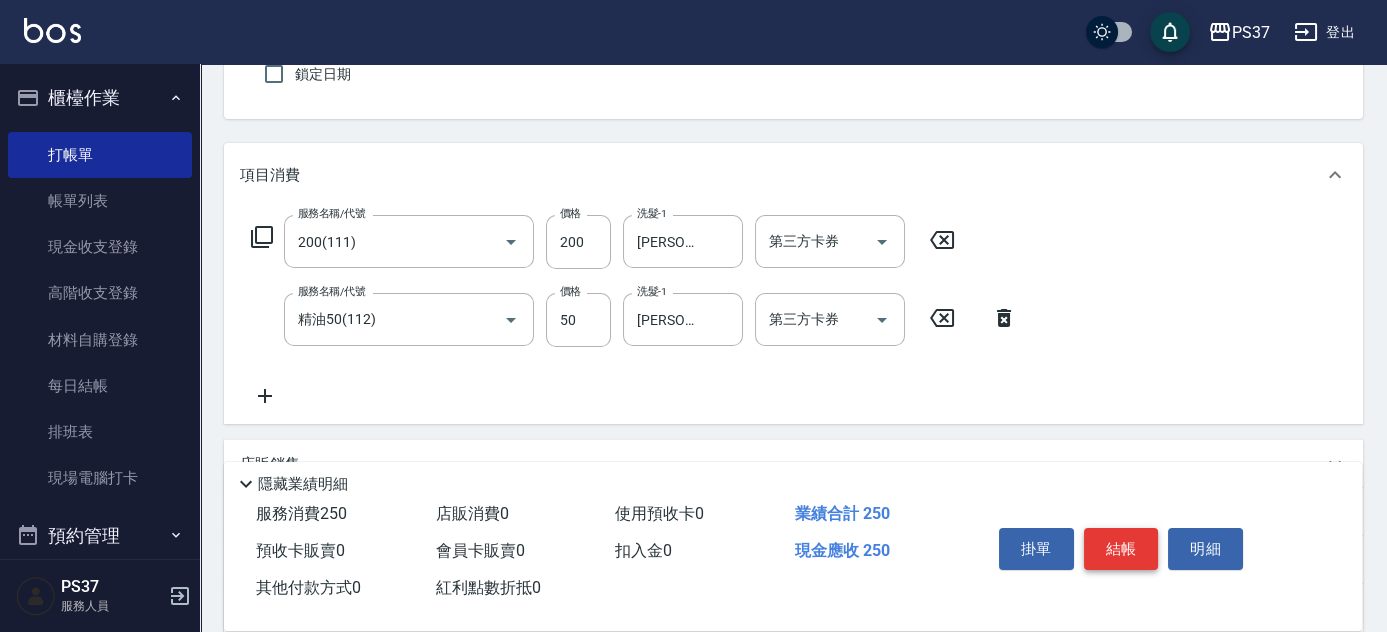 click on "結帳" at bounding box center [1121, 549] 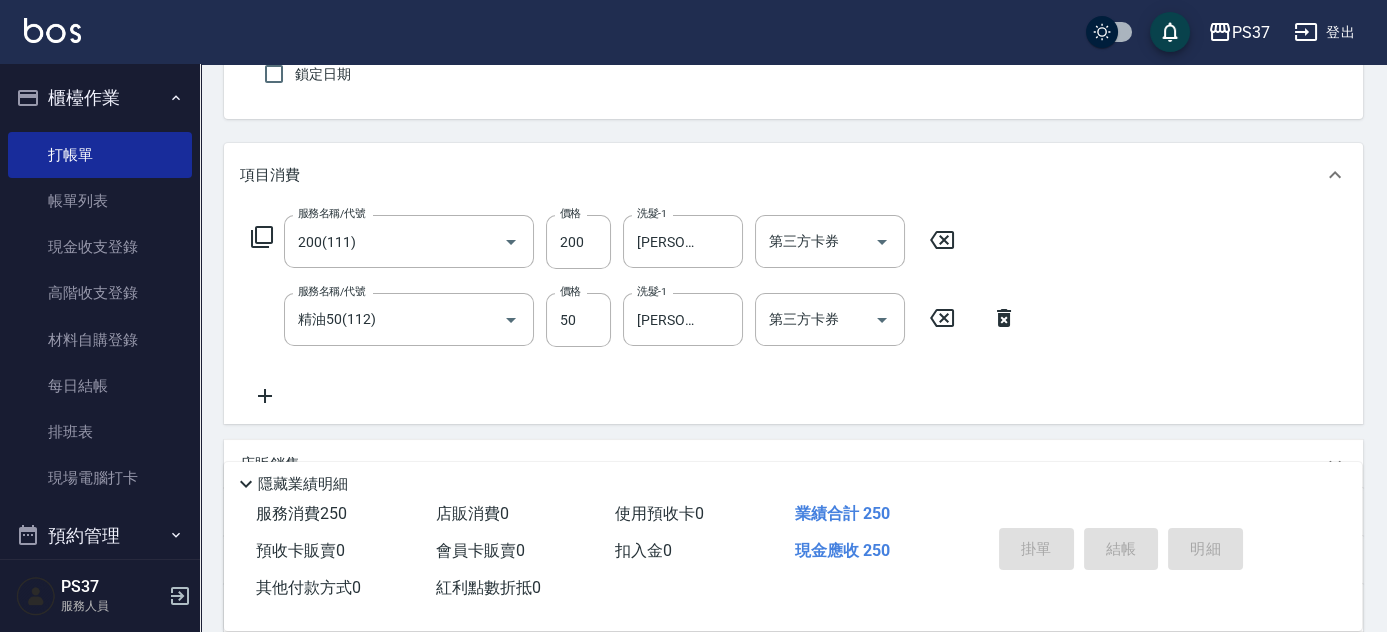 type on "[DATE] 20:07" 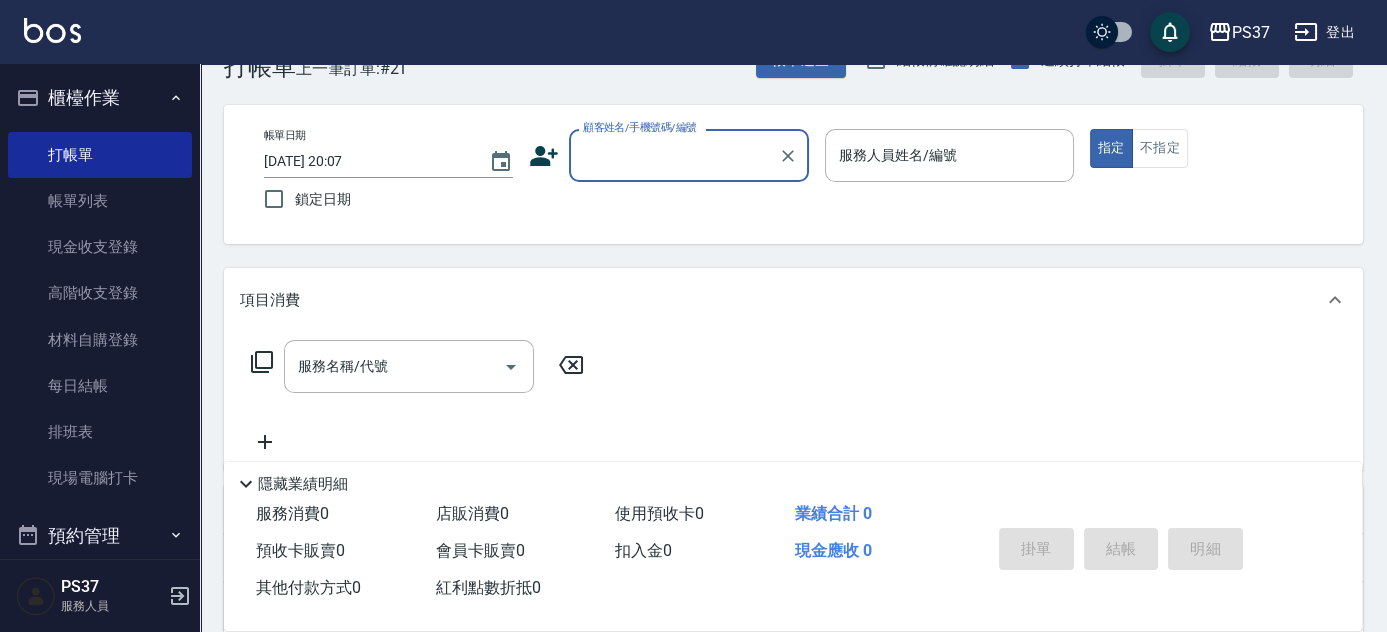 scroll, scrollTop: 0, scrollLeft: 0, axis: both 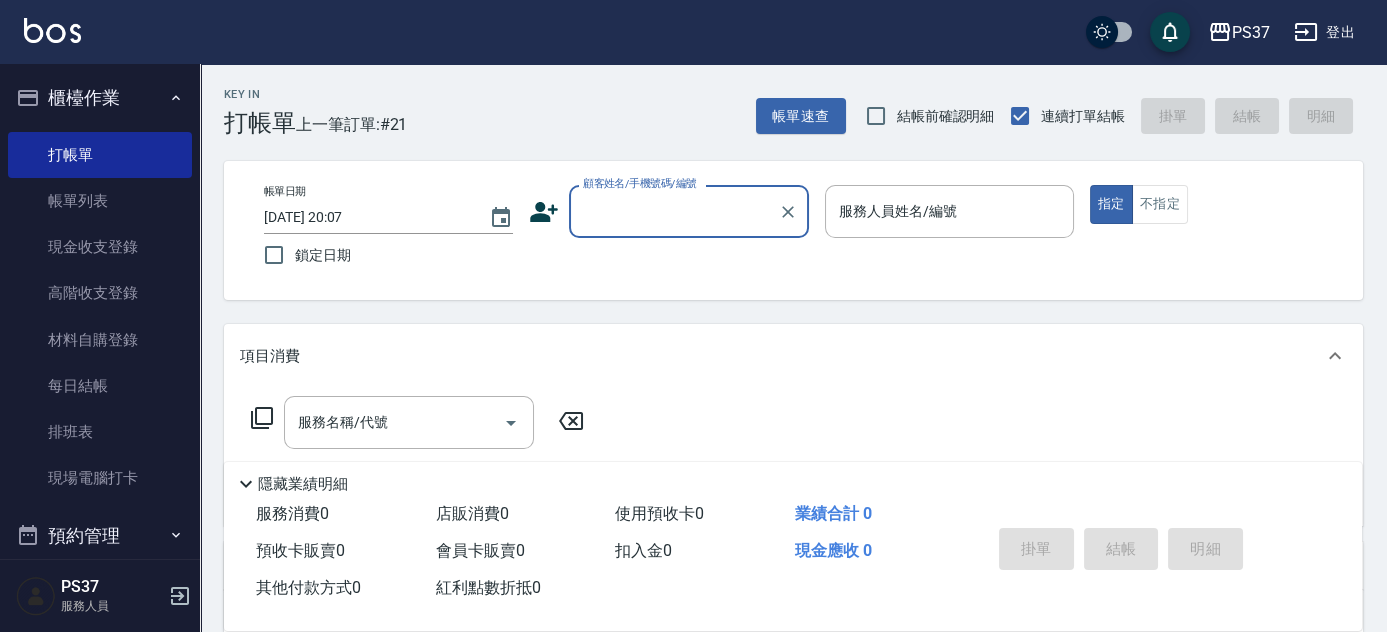 click on "顧客姓名/手機號碼/編號" at bounding box center (674, 211) 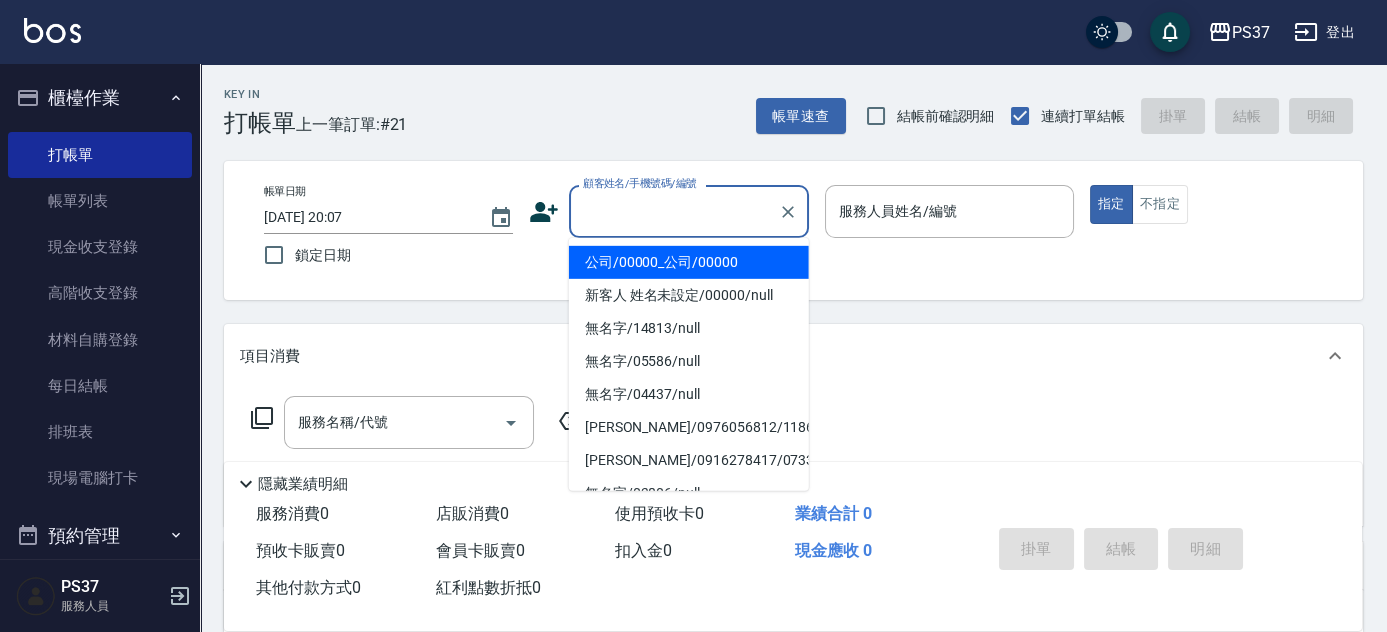 click on "公司/00000_公司/00000" at bounding box center (689, 262) 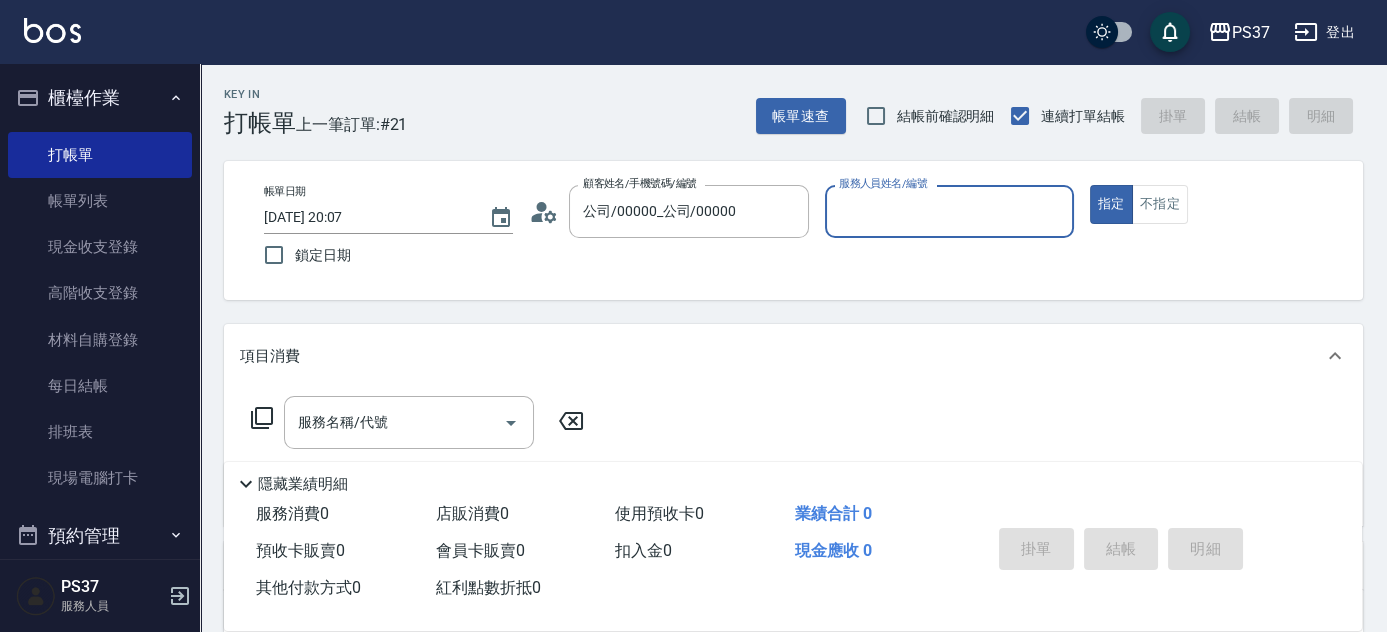 click on "服務人員姓名/編號" at bounding box center (949, 211) 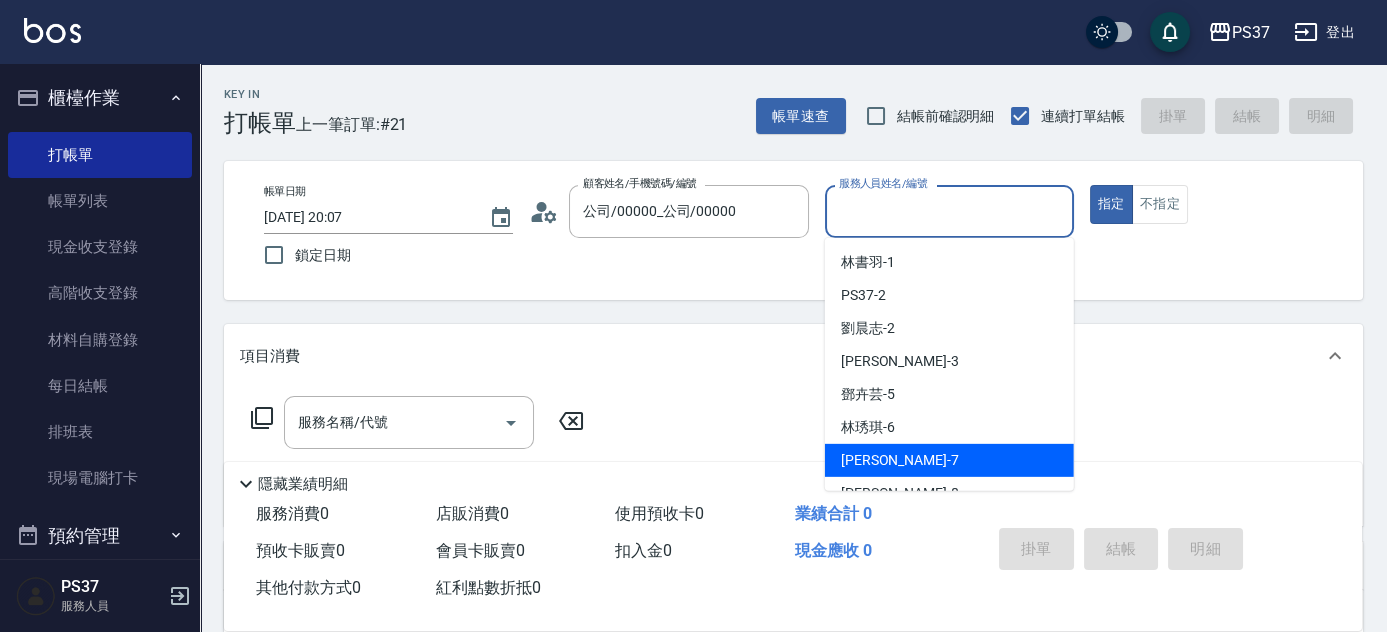 click on "黎氏萍 -7" at bounding box center [949, 460] 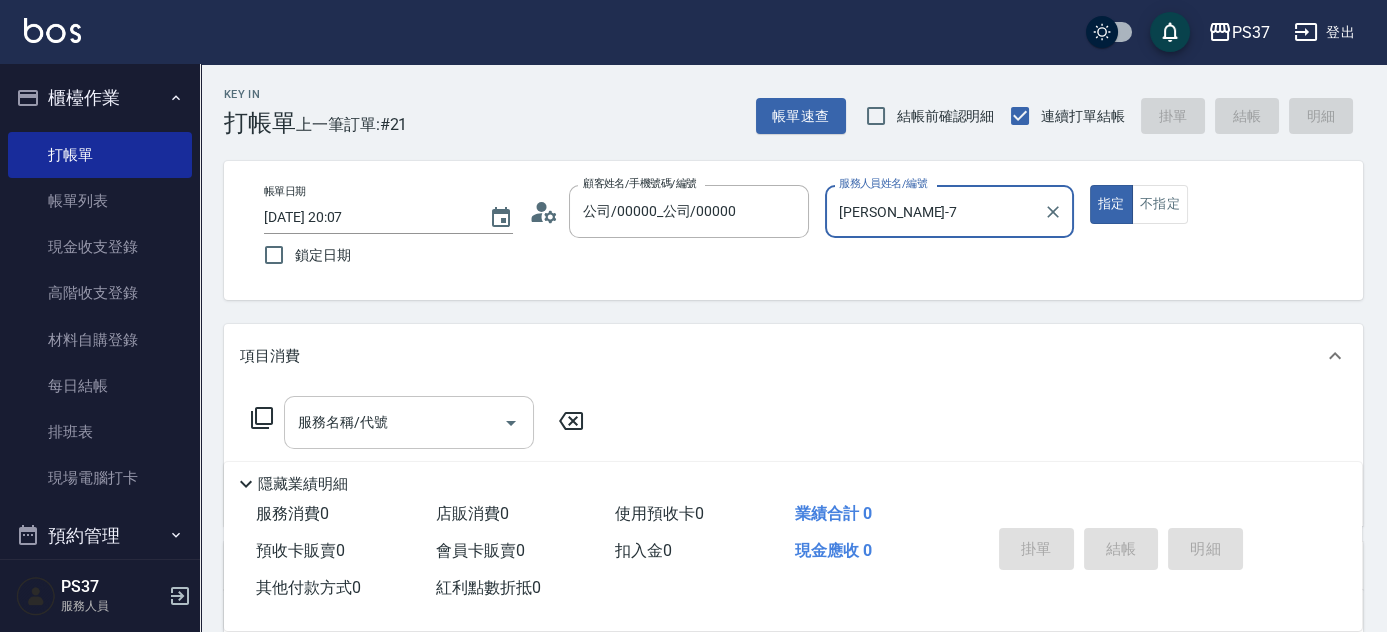 click on "服務名稱/代號" at bounding box center (394, 422) 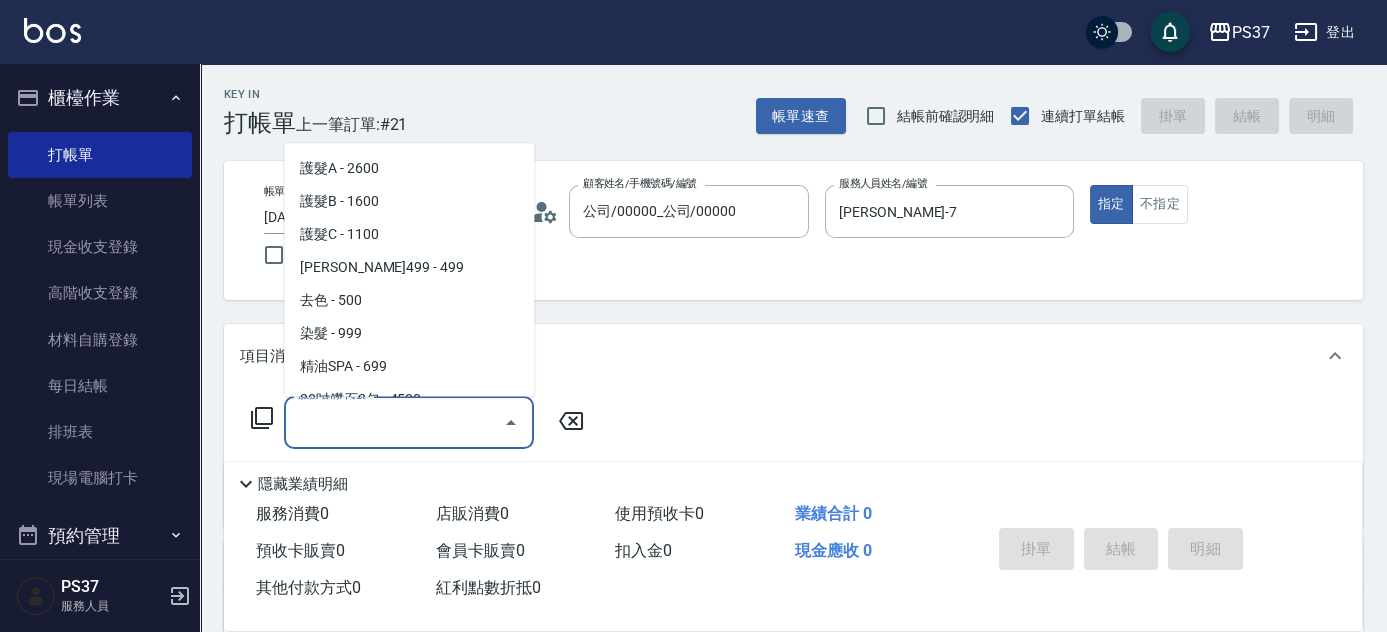 scroll, scrollTop: 1000, scrollLeft: 0, axis: vertical 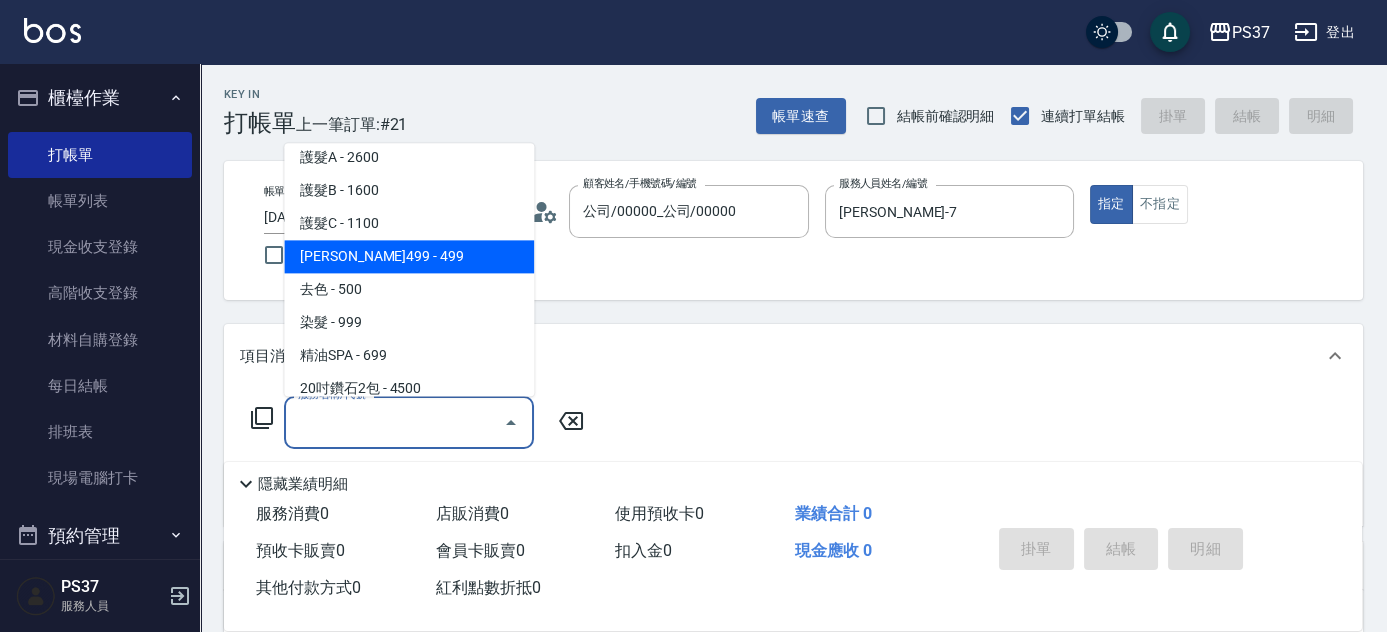 click on "伊黛莉499 - 499" at bounding box center [409, 257] 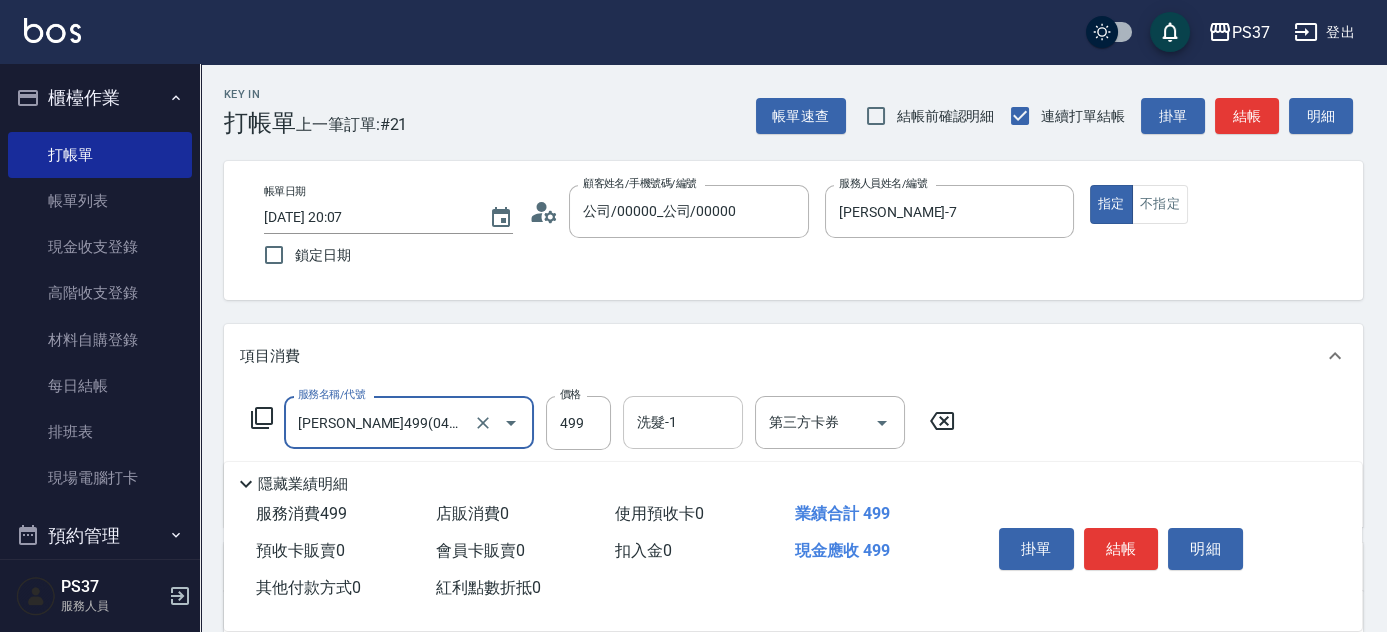 click on "洗髮-1" at bounding box center [683, 422] 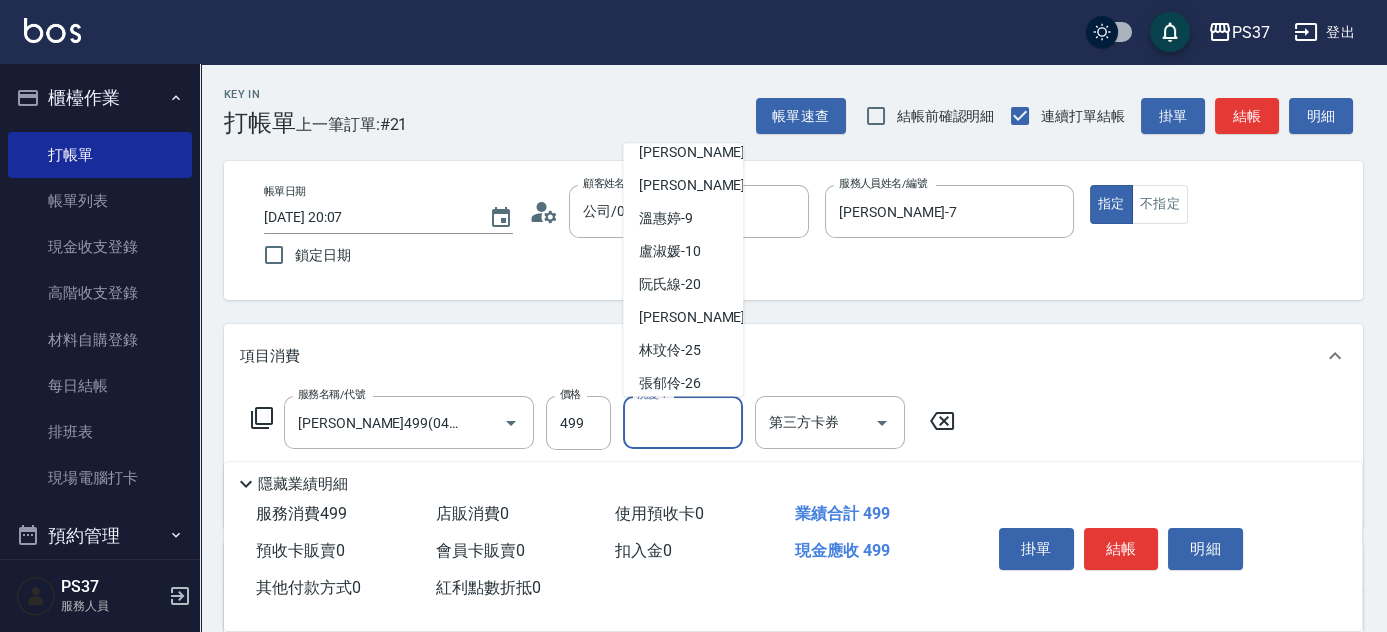 scroll, scrollTop: 323, scrollLeft: 0, axis: vertical 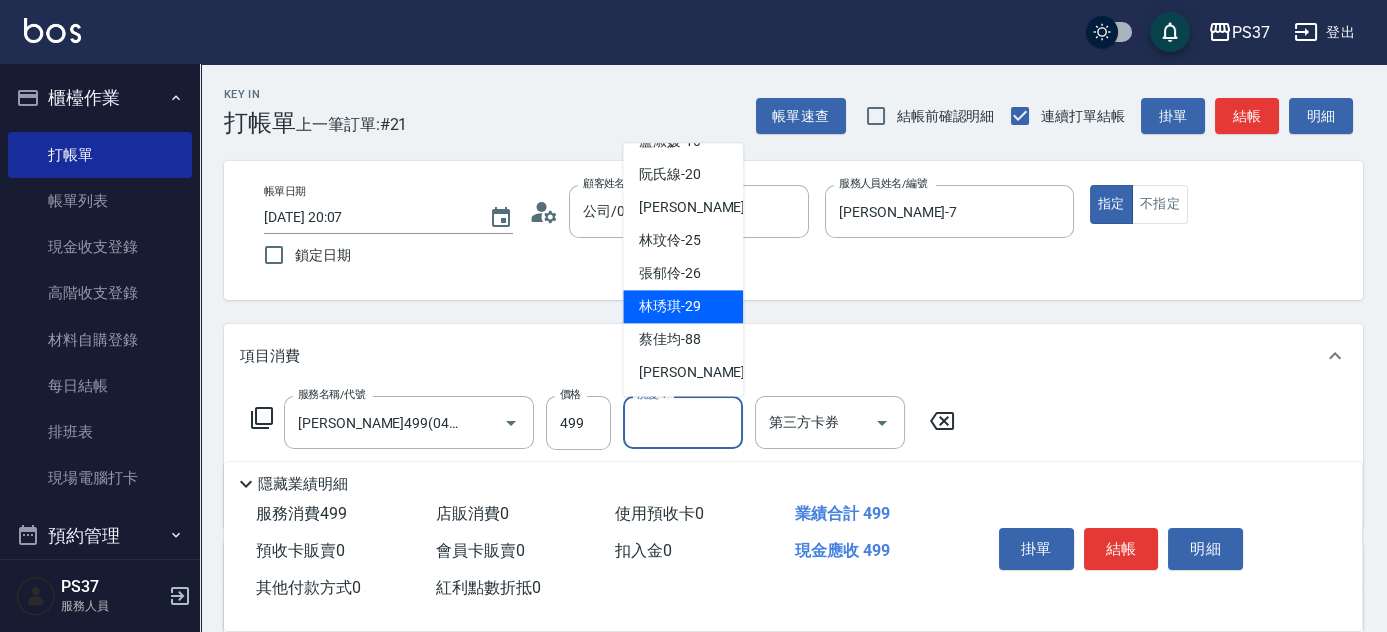 click on "林琇琪 -29" at bounding box center [670, 307] 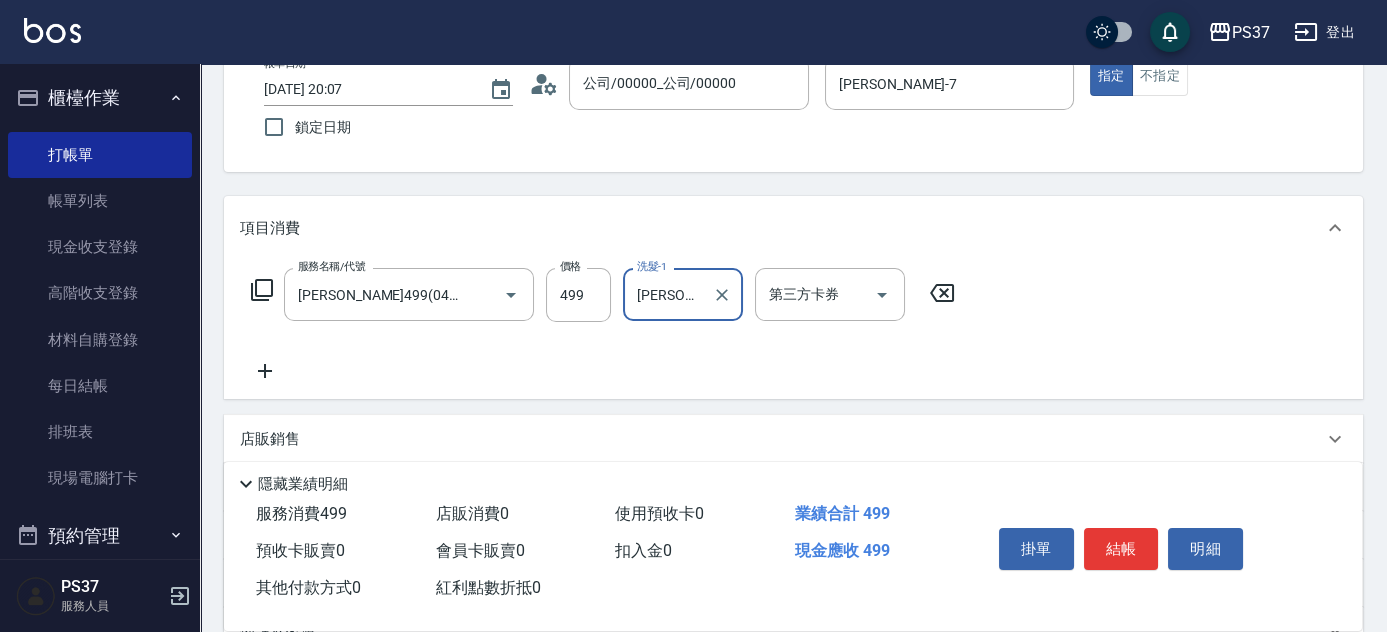 scroll, scrollTop: 181, scrollLeft: 0, axis: vertical 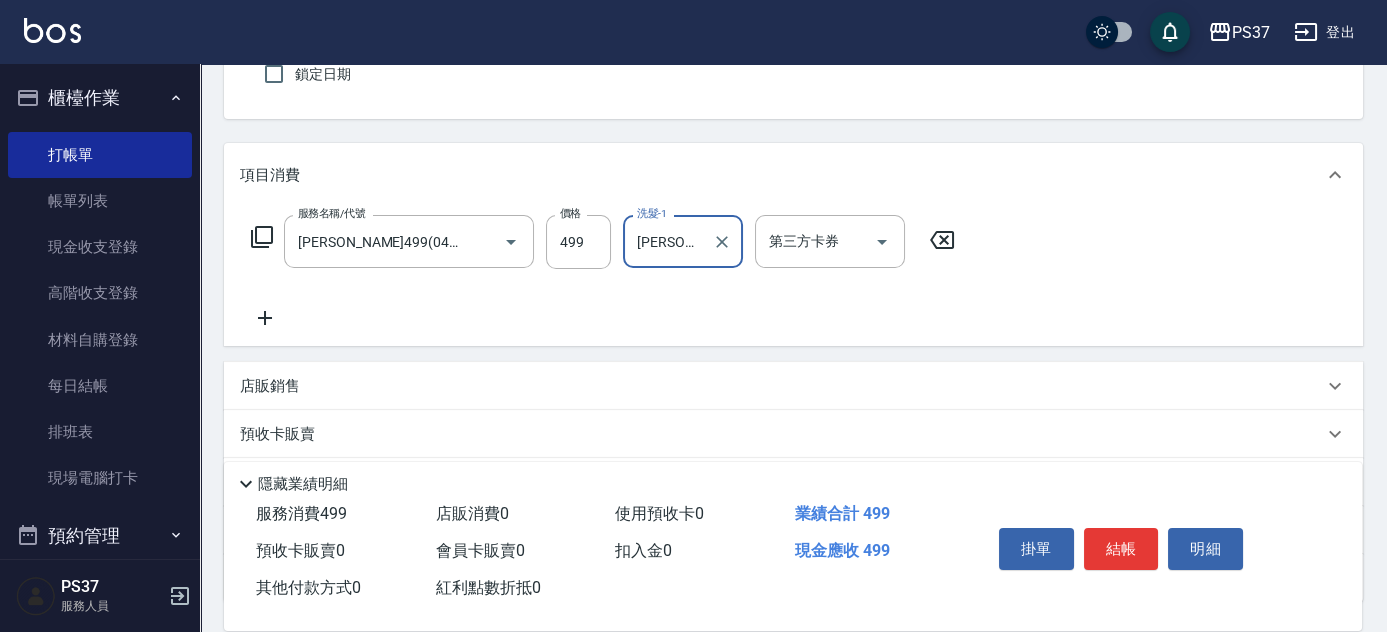 click 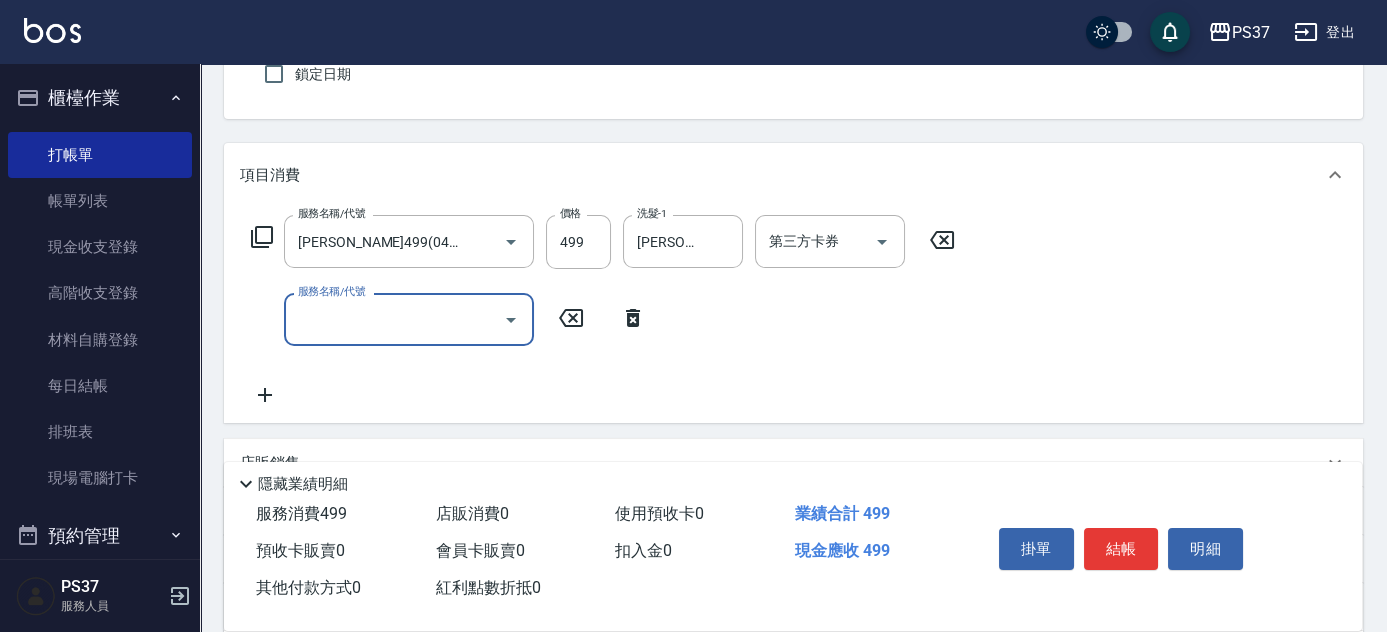click on "服務名稱/代號" at bounding box center [394, 319] 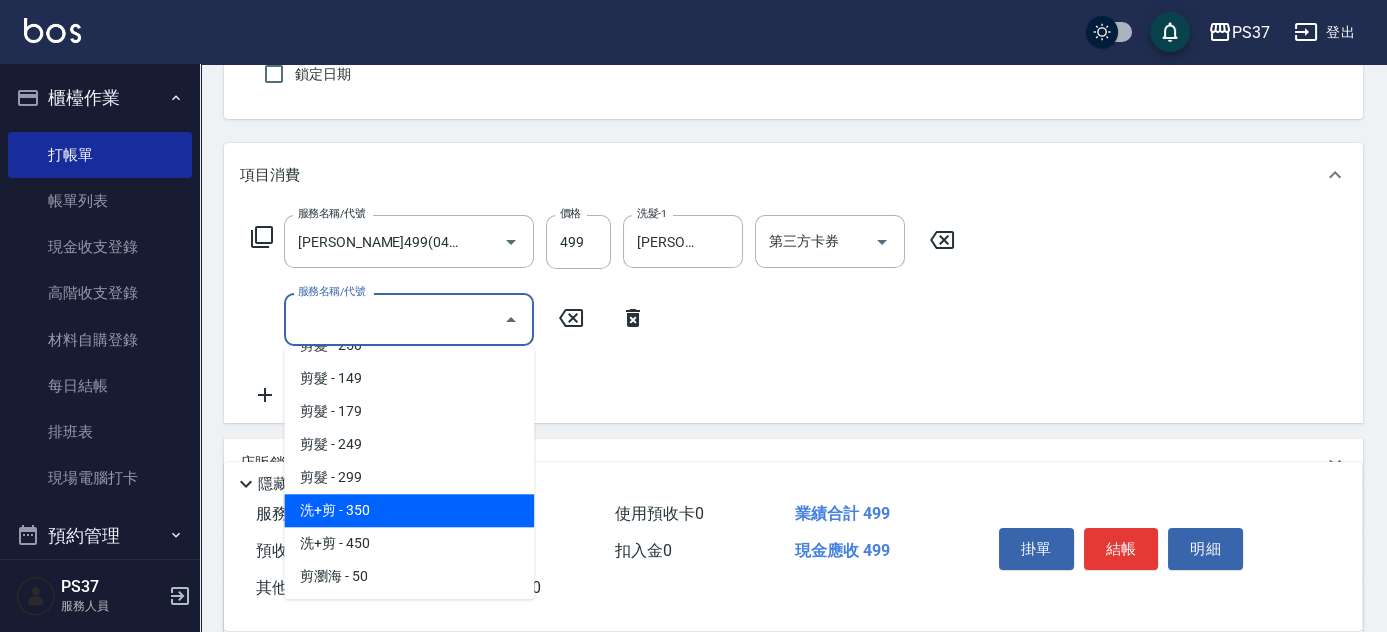 scroll, scrollTop: 636, scrollLeft: 0, axis: vertical 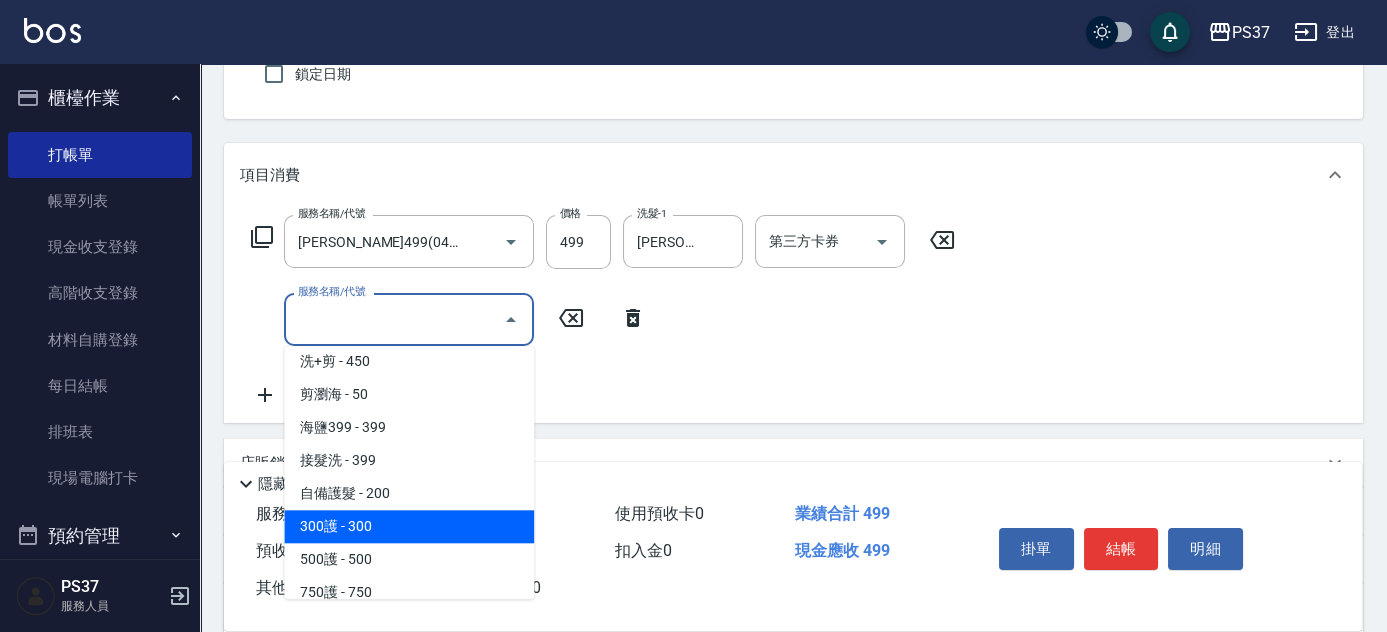 click on "300護 - 300" at bounding box center [409, 526] 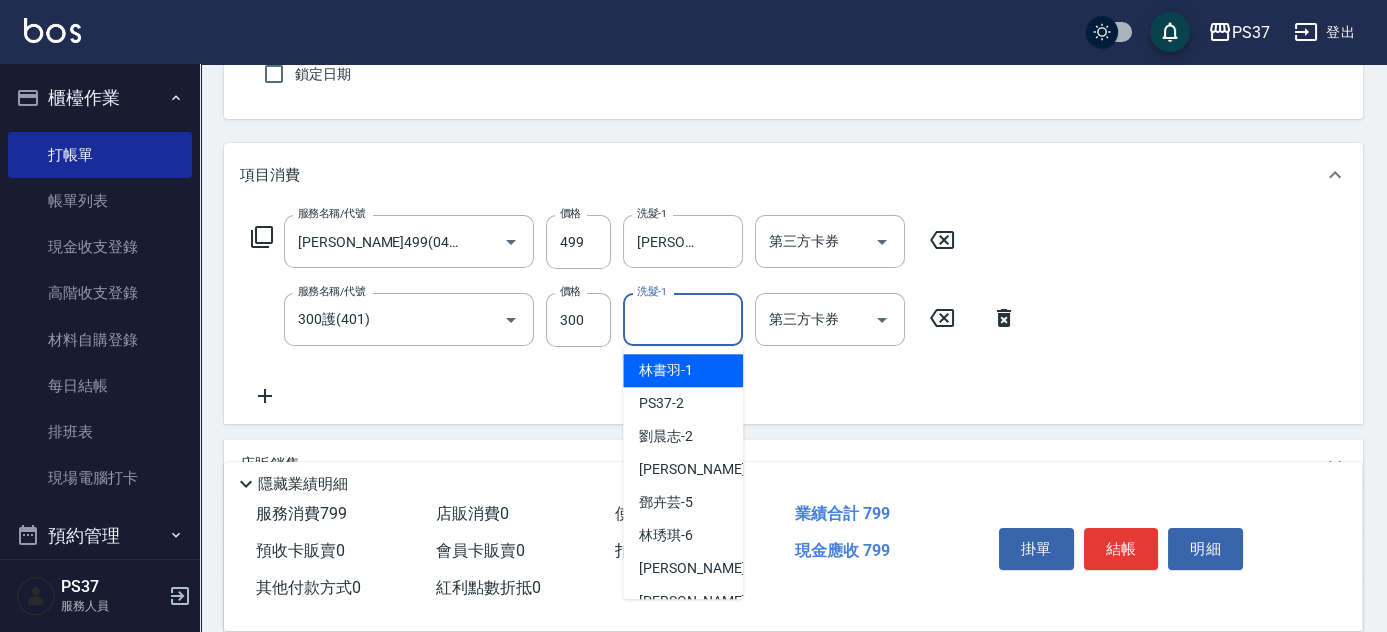 click on "洗髮-1" at bounding box center [683, 319] 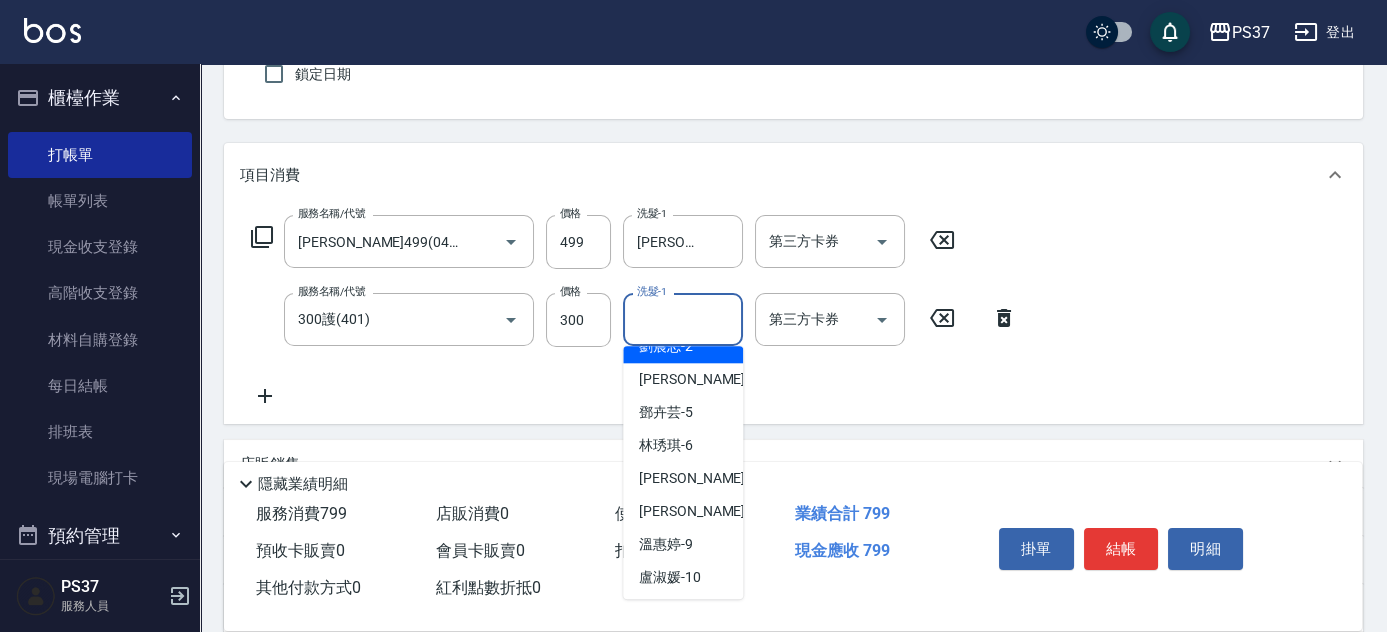 scroll, scrollTop: 272, scrollLeft: 0, axis: vertical 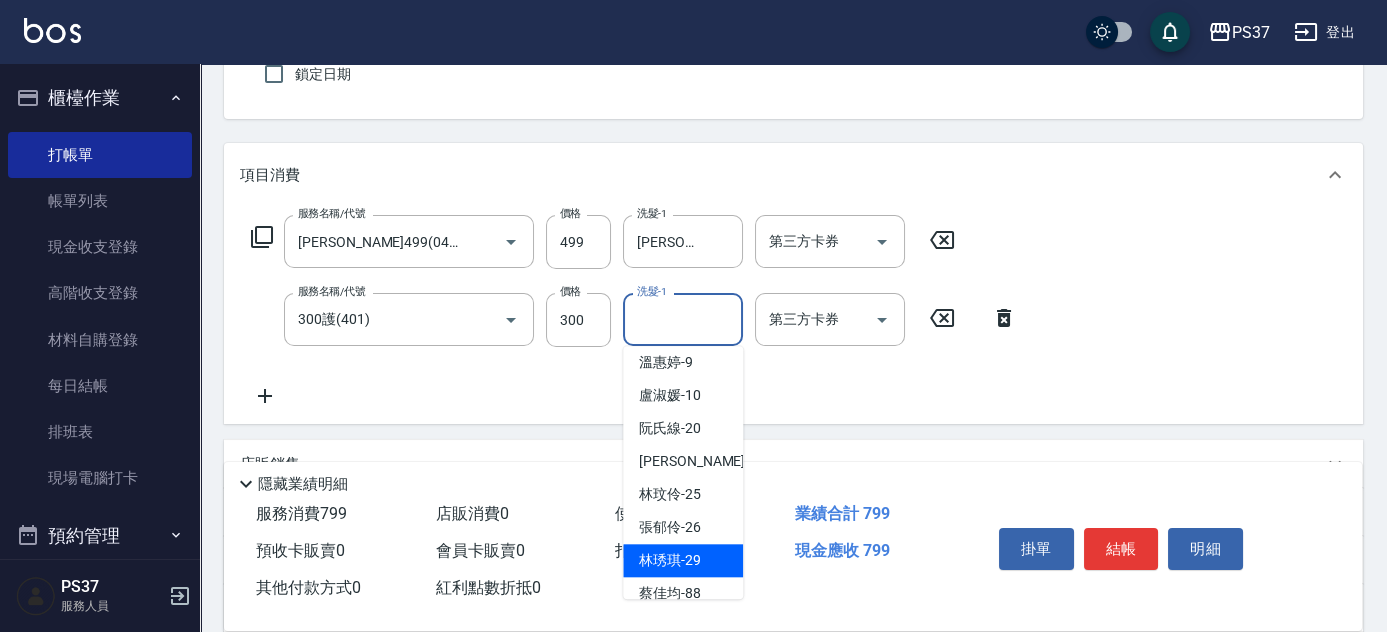 click on "林琇琪 -29" at bounding box center (670, 560) 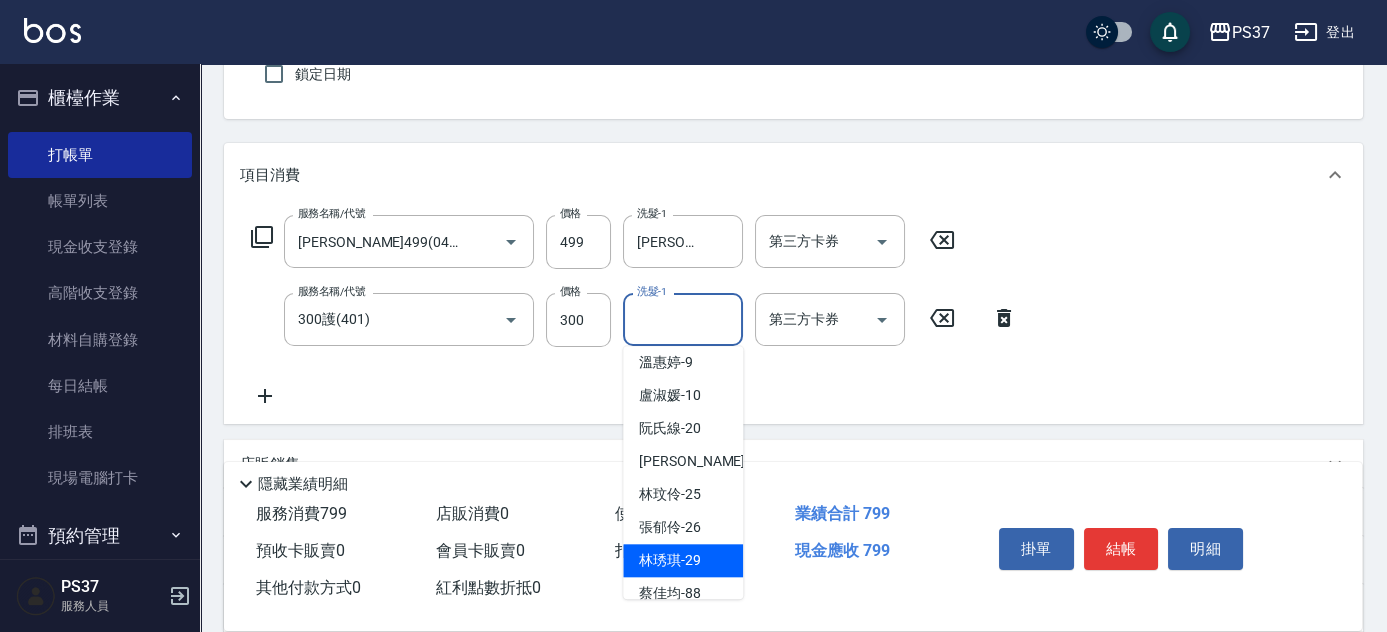 type on "[PERSON_NAME]-29" 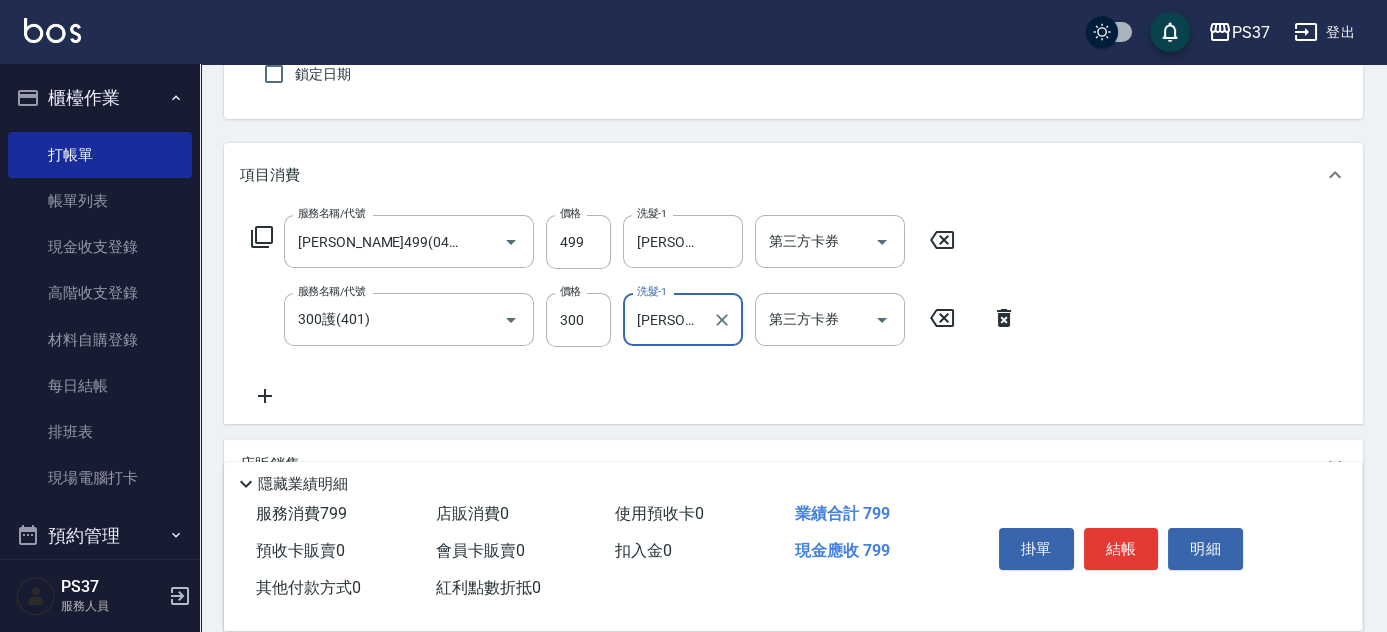click 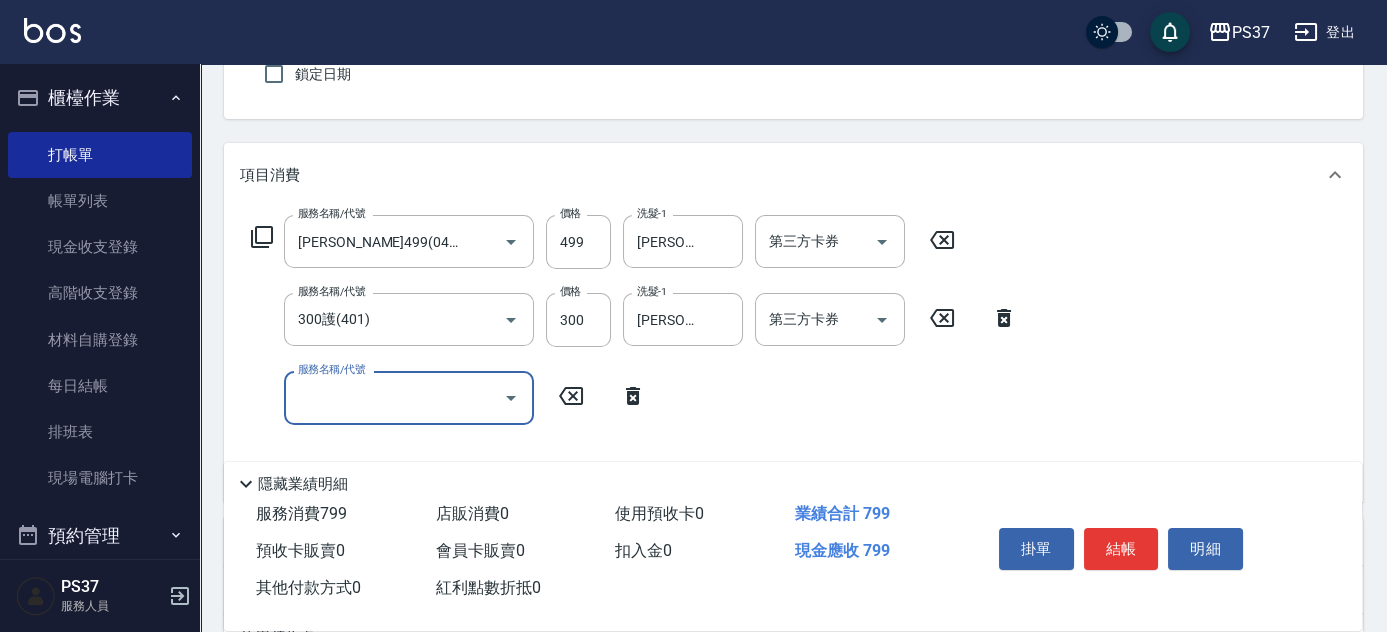 click on "服務名稱/代號" at bounding box center [394, 397] 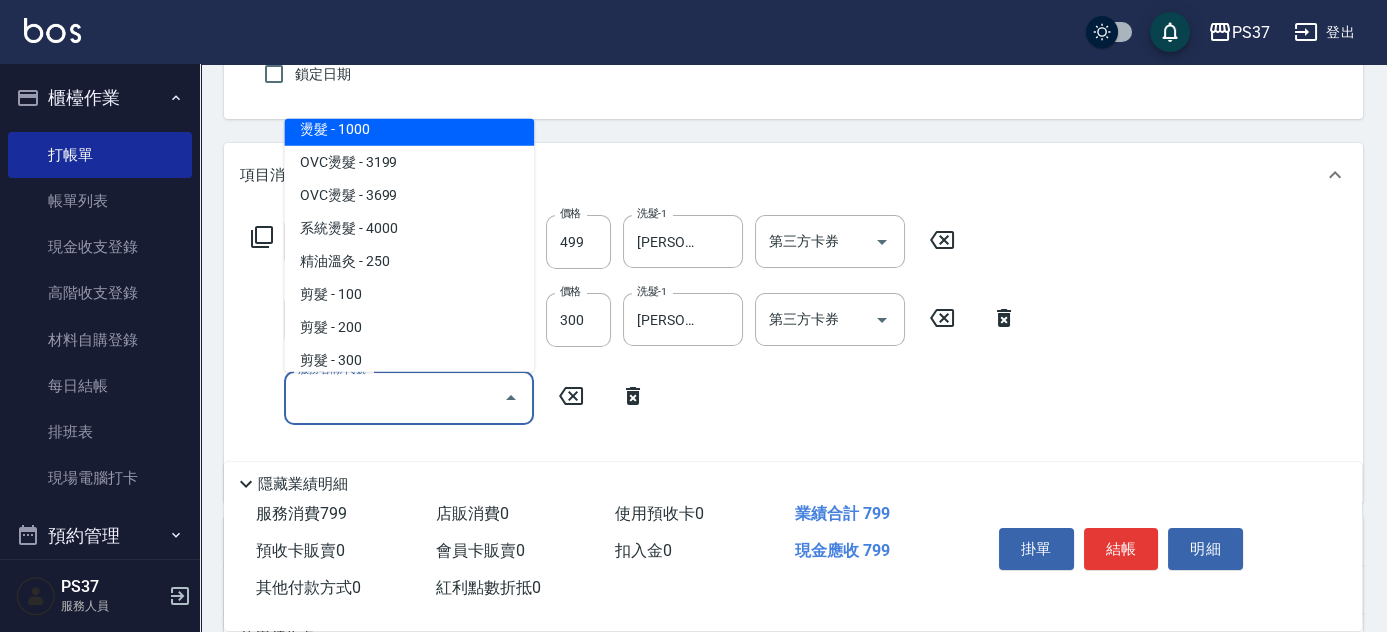 scroll, scrollTop: 181, scrollLeft: 0, axis: vertical 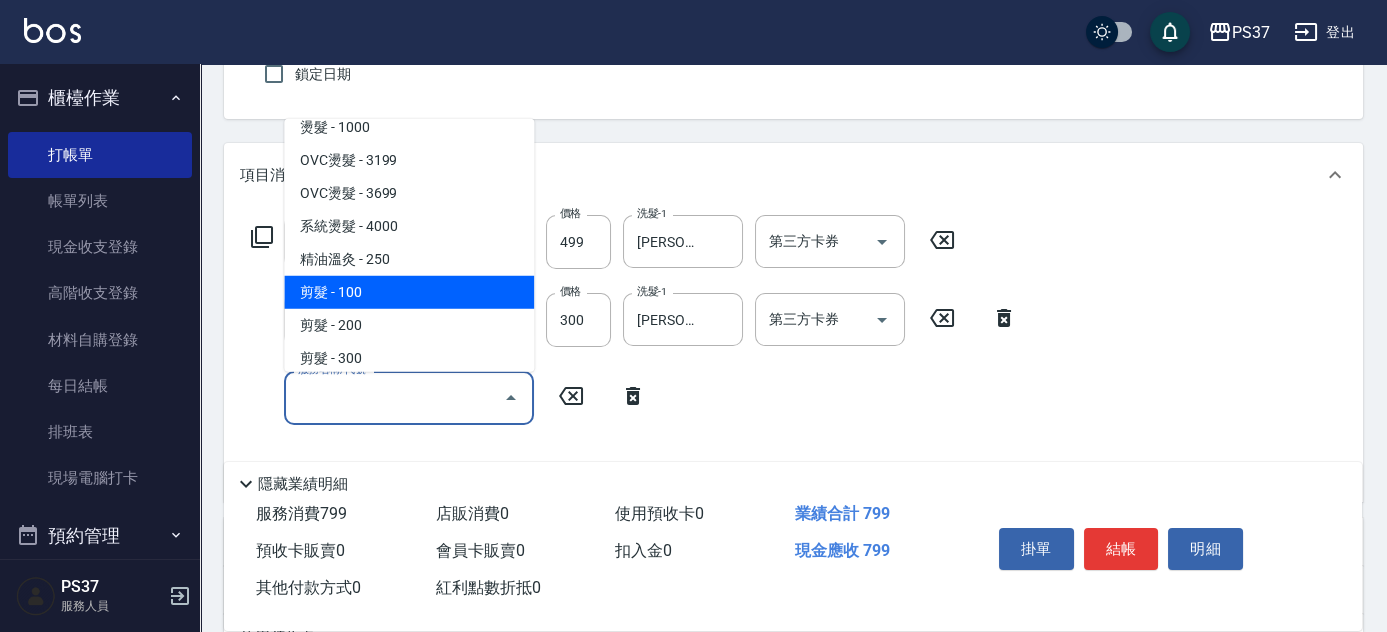 click on "剪髮 - 100" at bounding box center (409, 292) 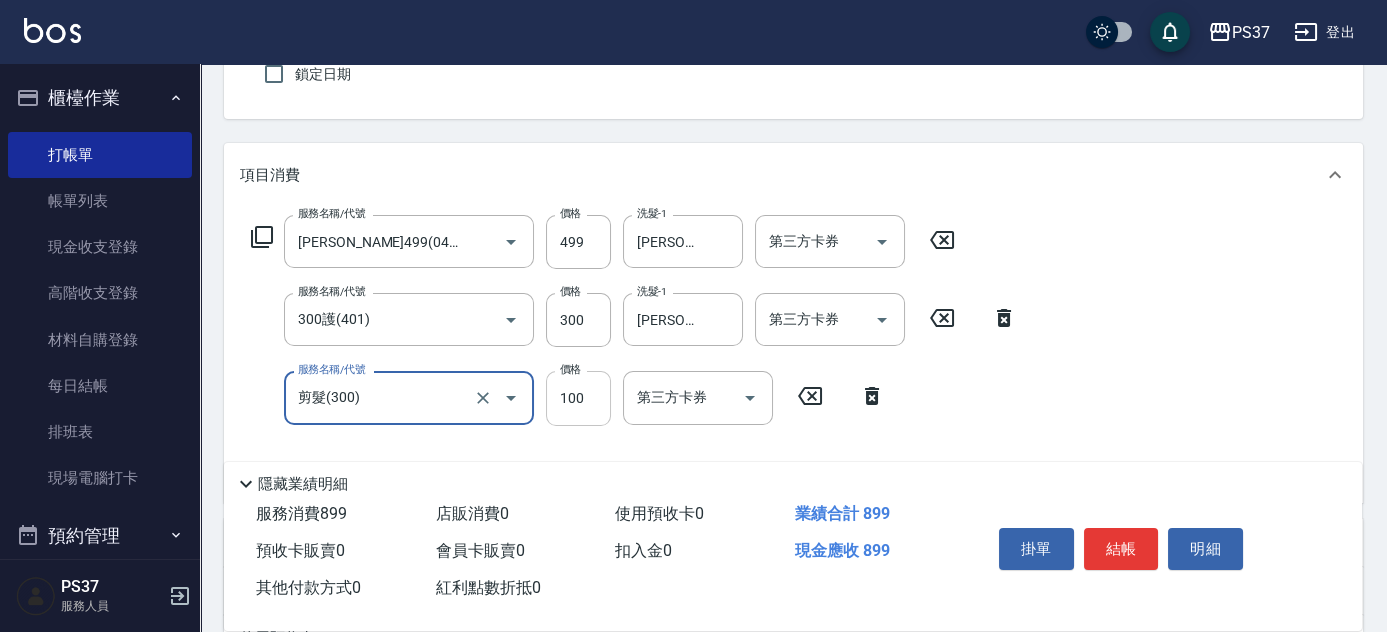click on "100" at bounding box center (578, 398) 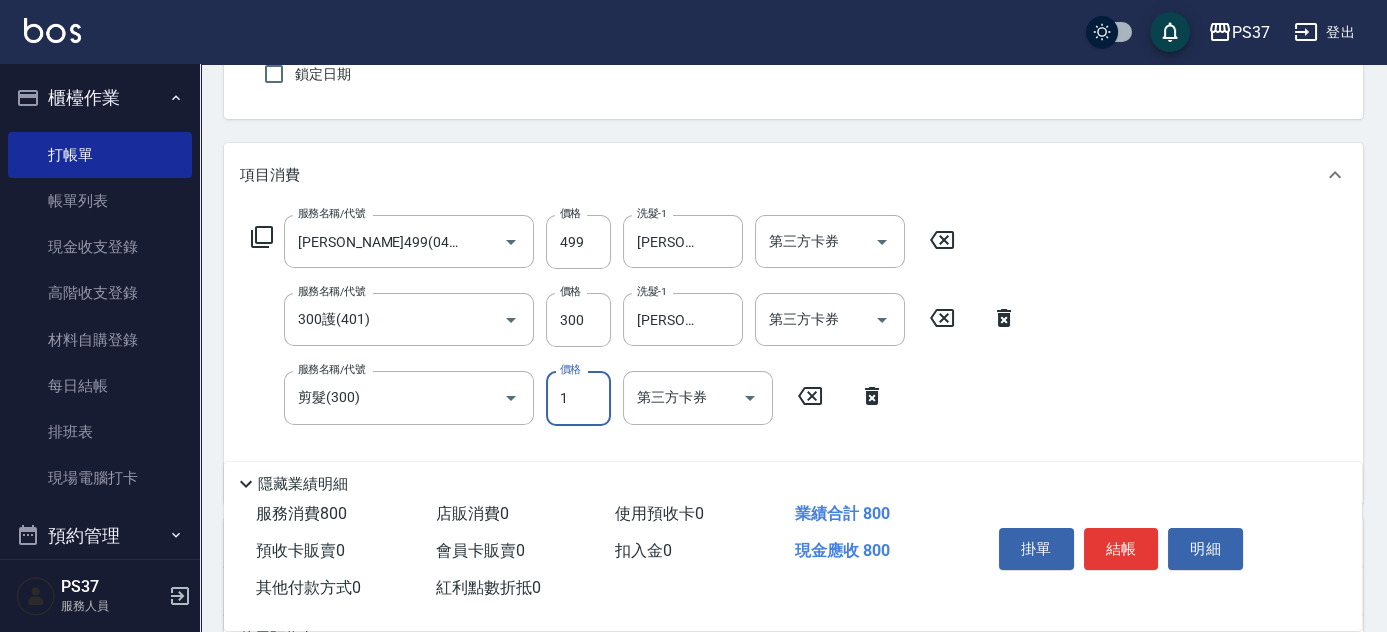 type on "1" 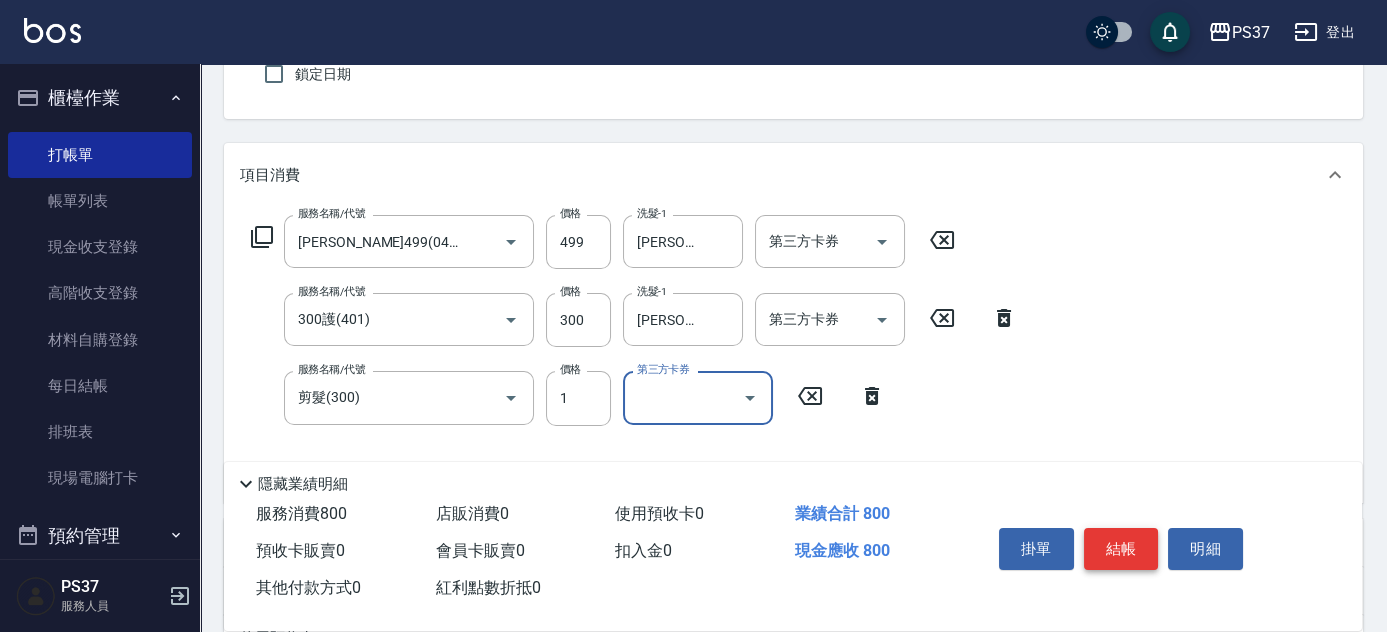 click on "結帳" at bounding box center (1121, 549) 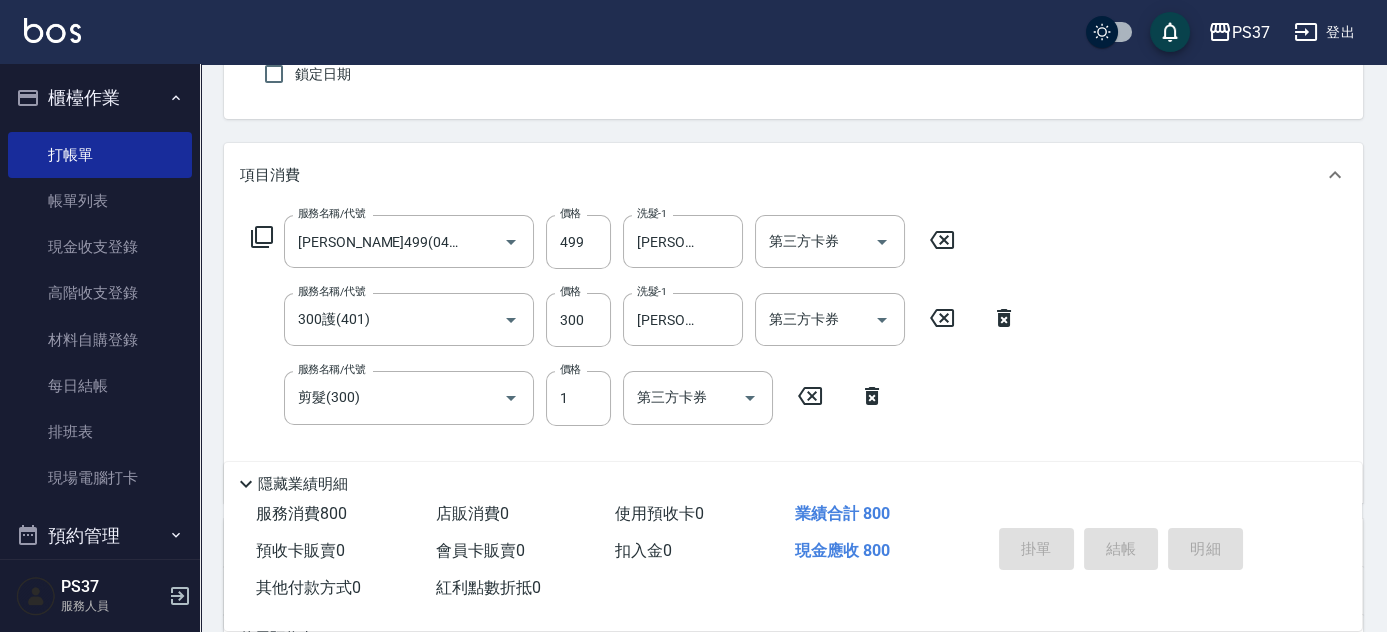 type 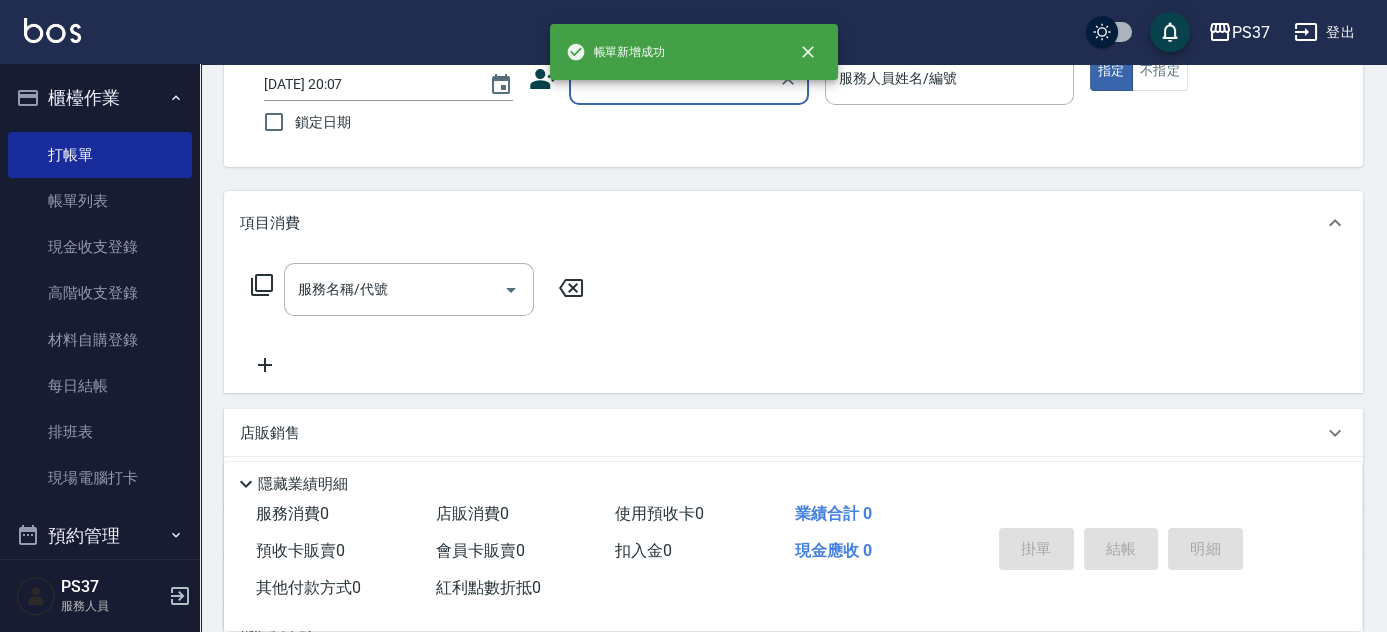 scroll, scrollTop: 90, scrollLeft: 0, axis: vertical 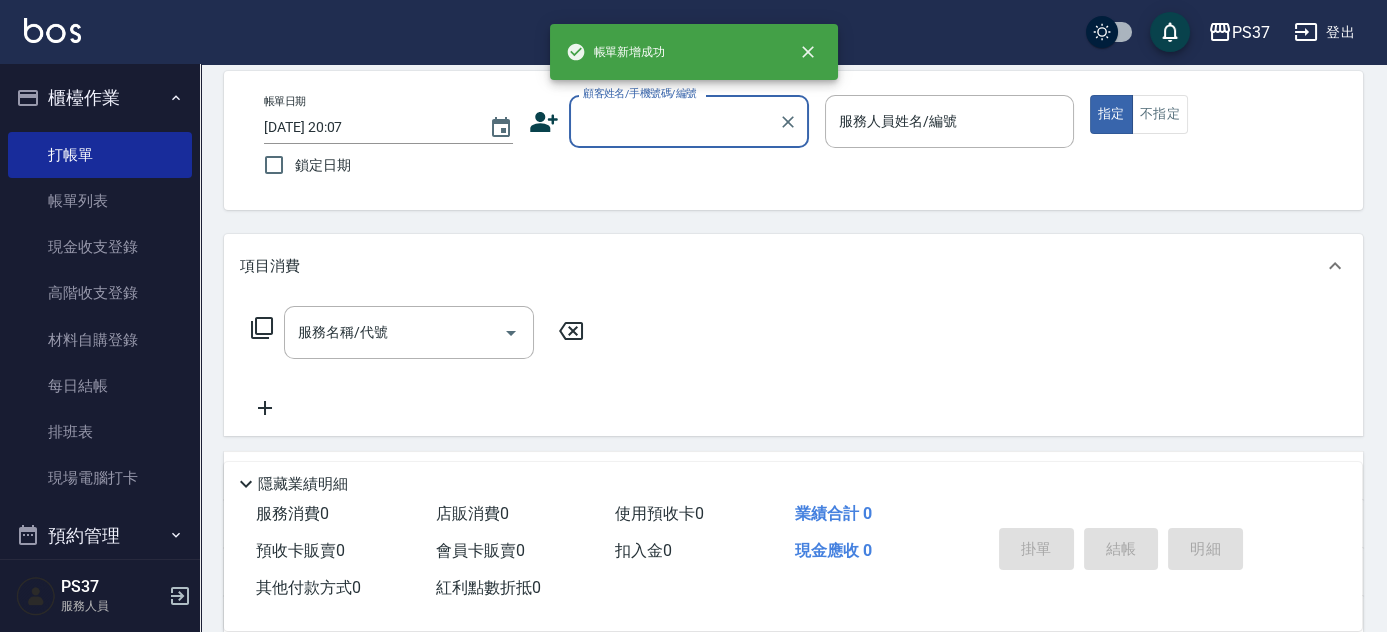 click on "顧客姓名/手機號碼/編號" at bounding box center (674, 121) 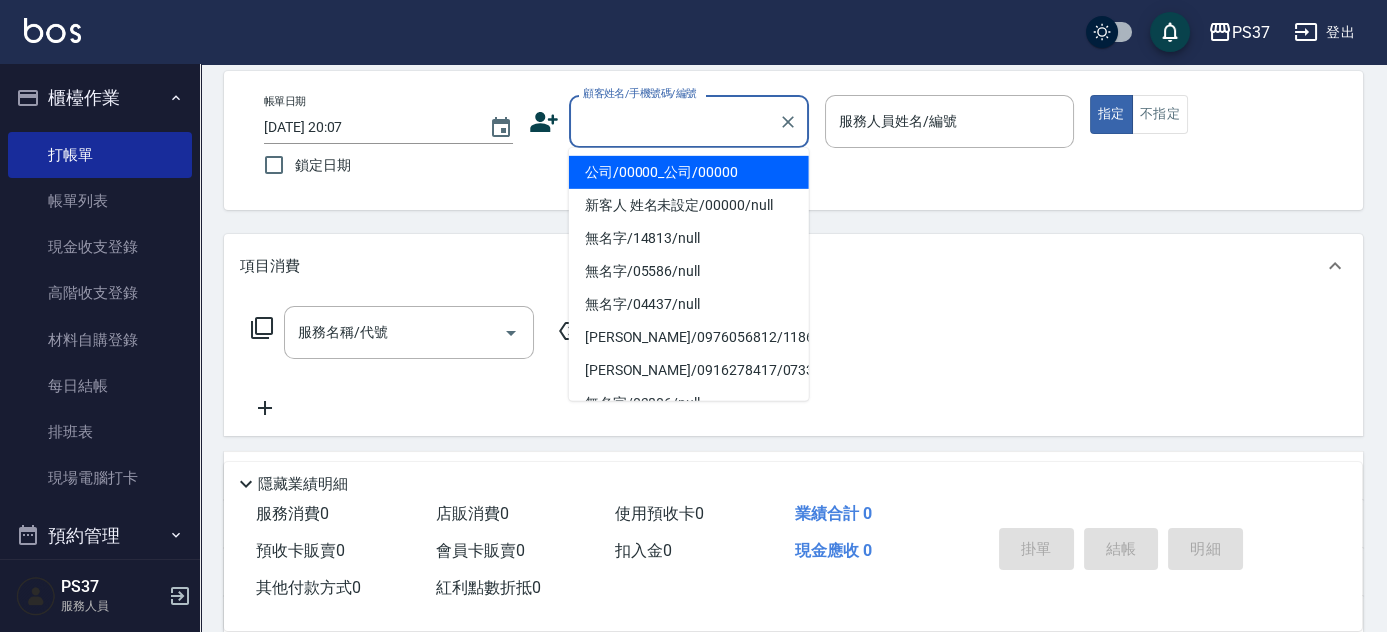 click on "公司/00000_公司/00000" at bounding box center (689, 172) 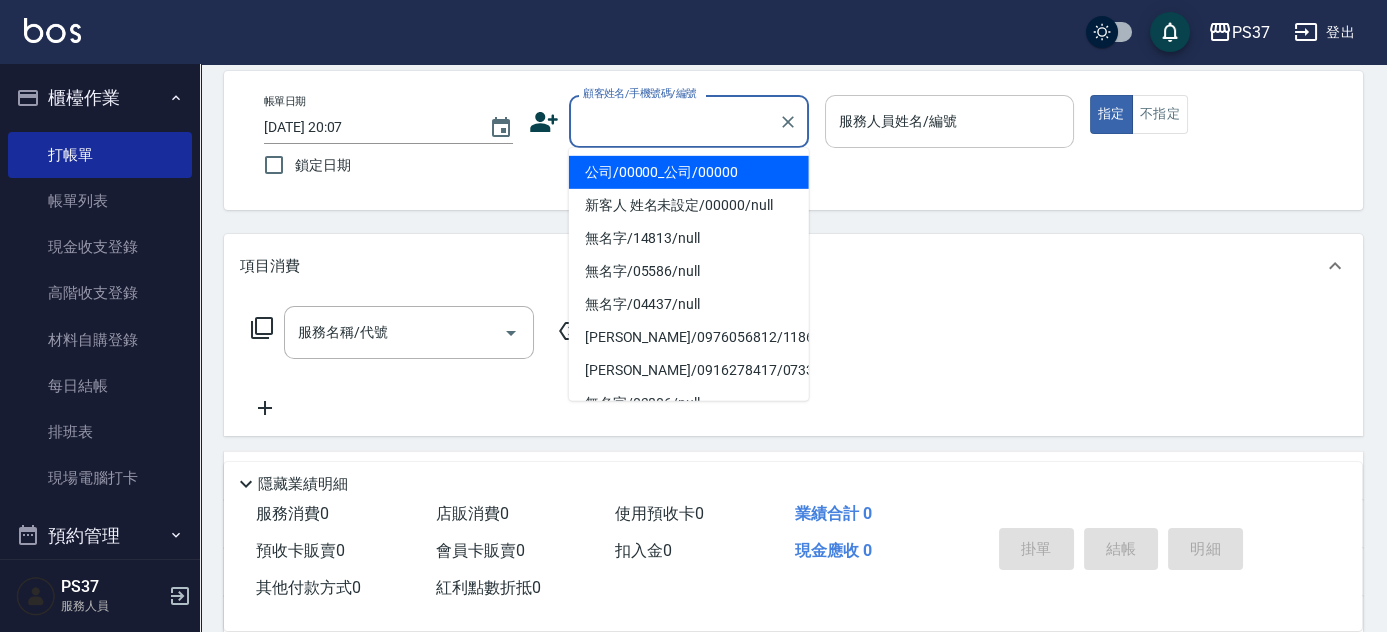 type on "公司/00000_公司/00000" 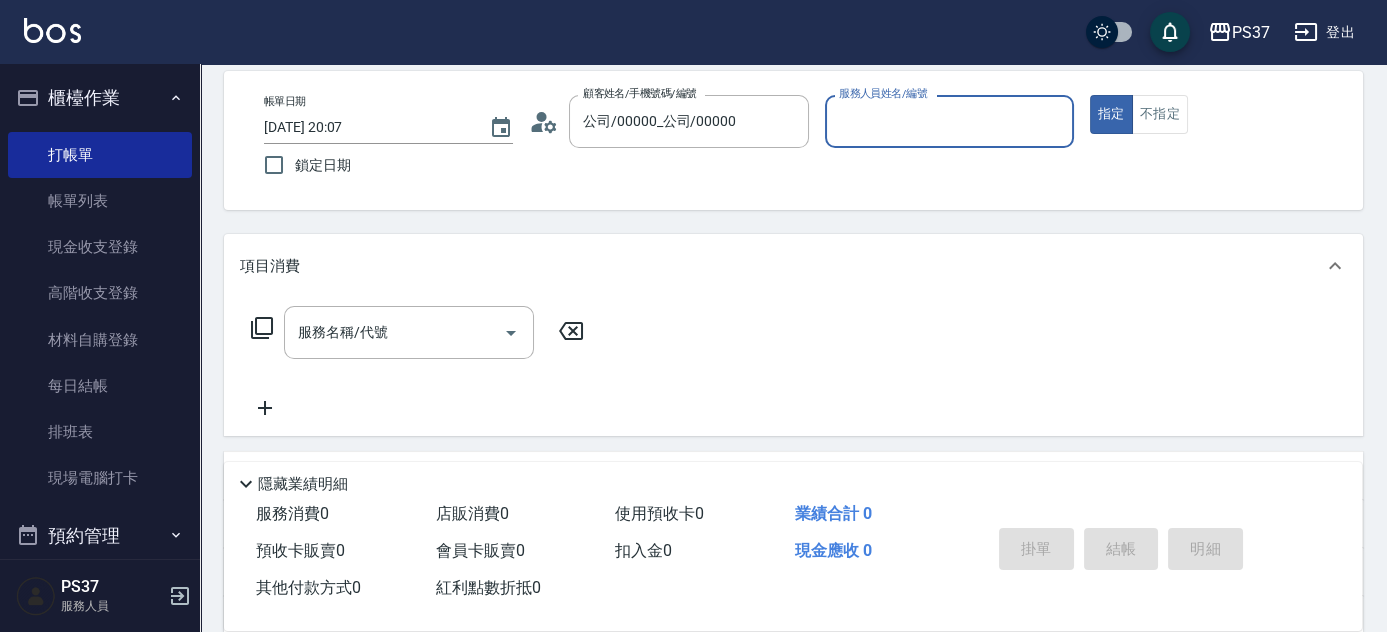 click on "服務人員姓名/編號" at bounding box center (949, 121) 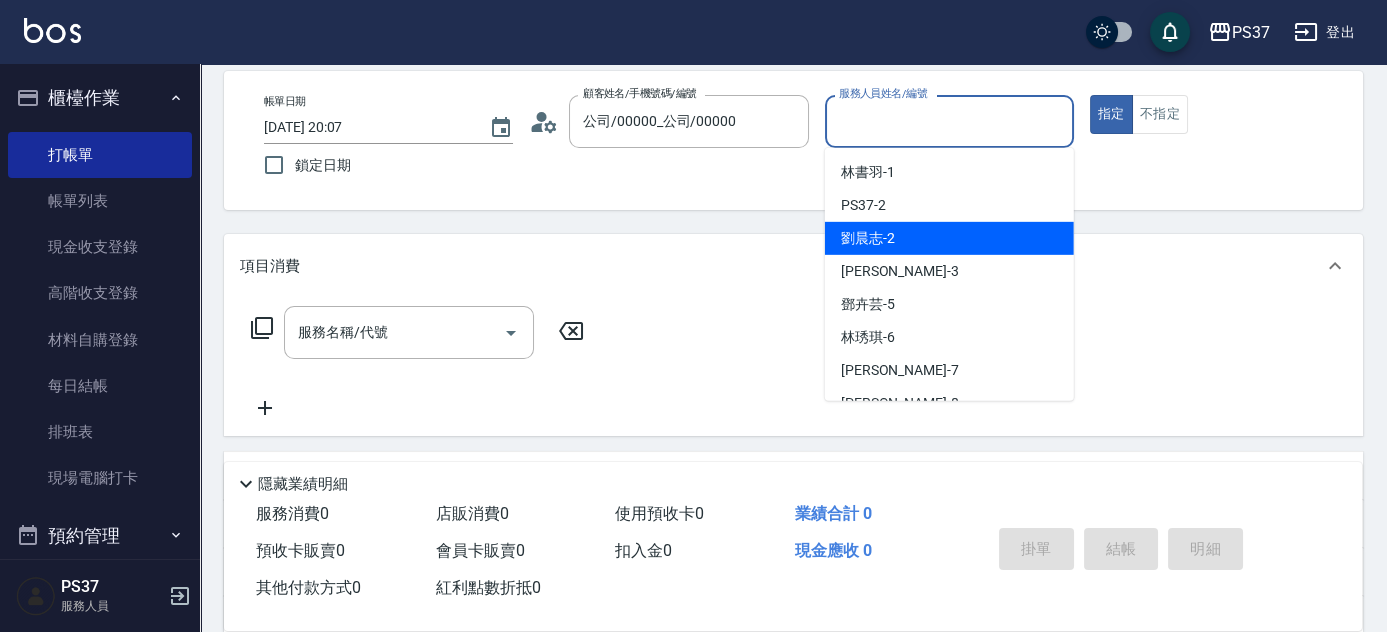 click on "劉晨志 -2" at bounding box center (949, 238) 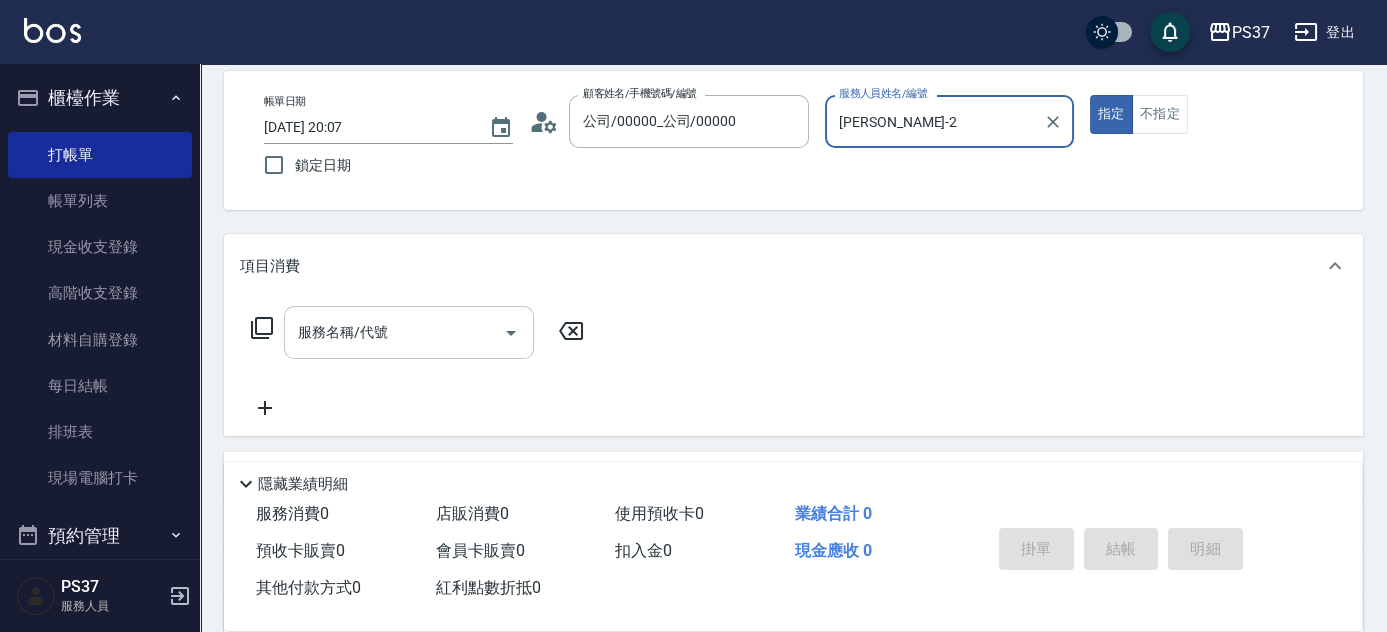 click on "服務名稱/代號" at bounding box center [394, 332] 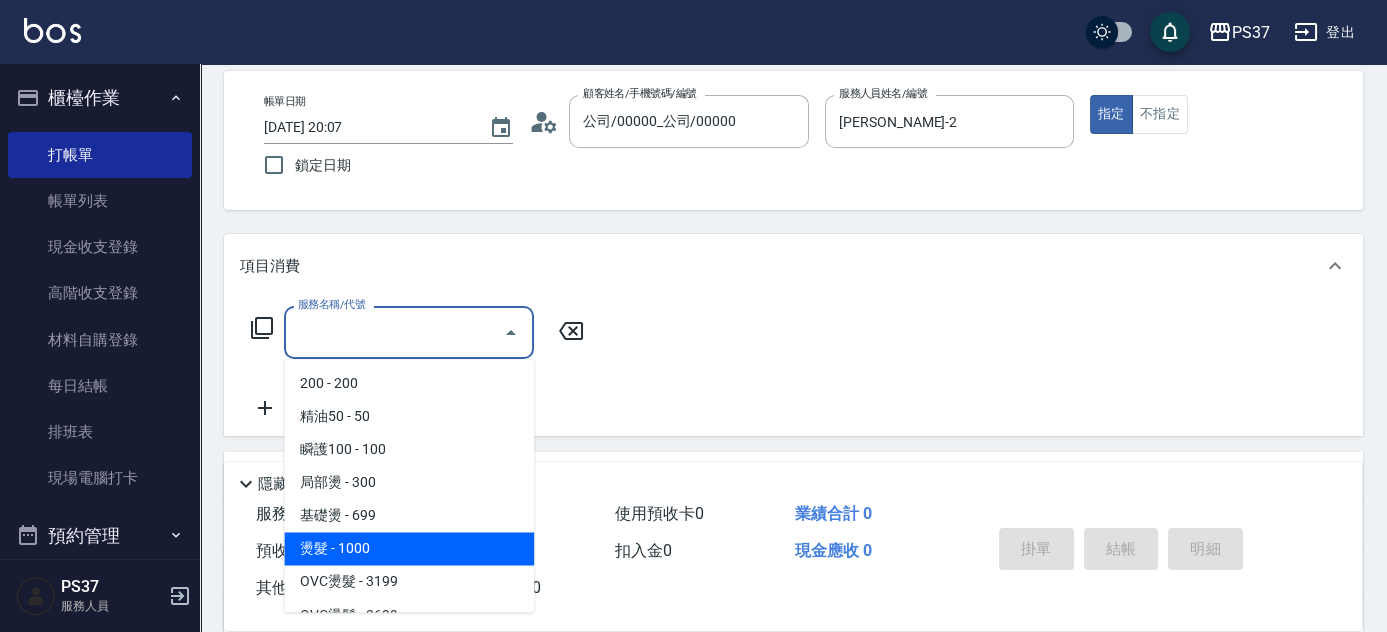 click on "燙髮 - 1000" at bounding box center [409, 548] 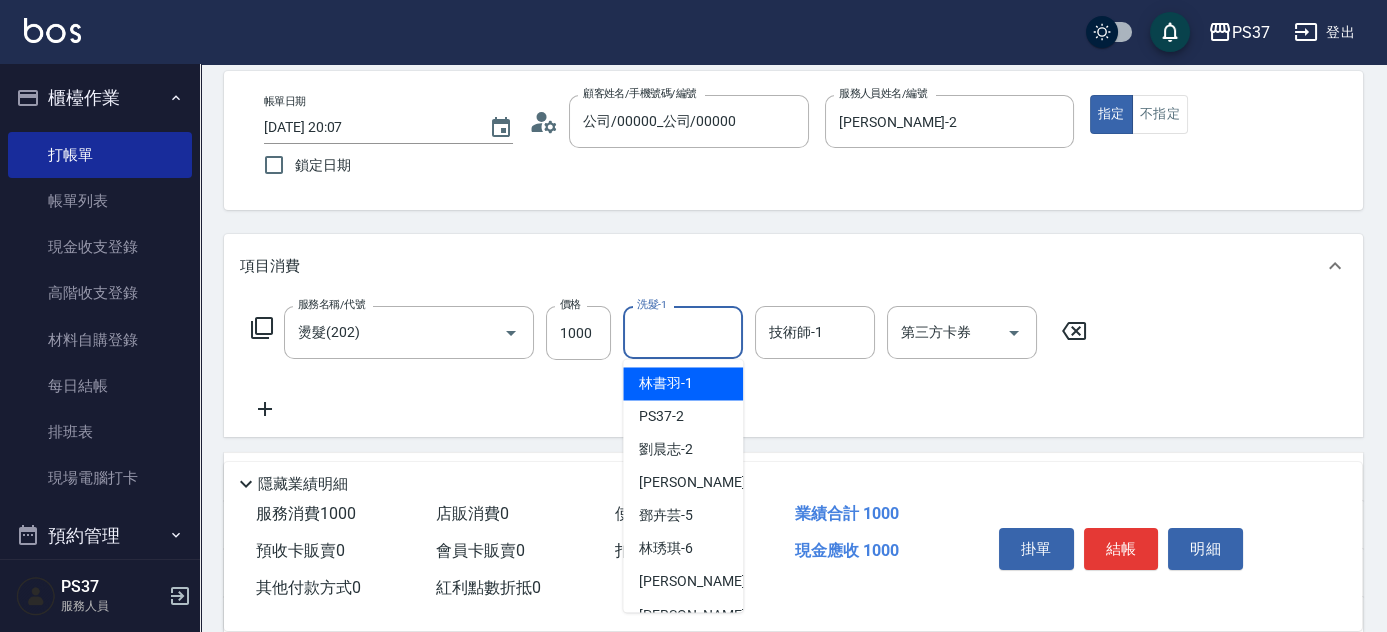 click on "洗髮-1" at bounding box center [683, 332] 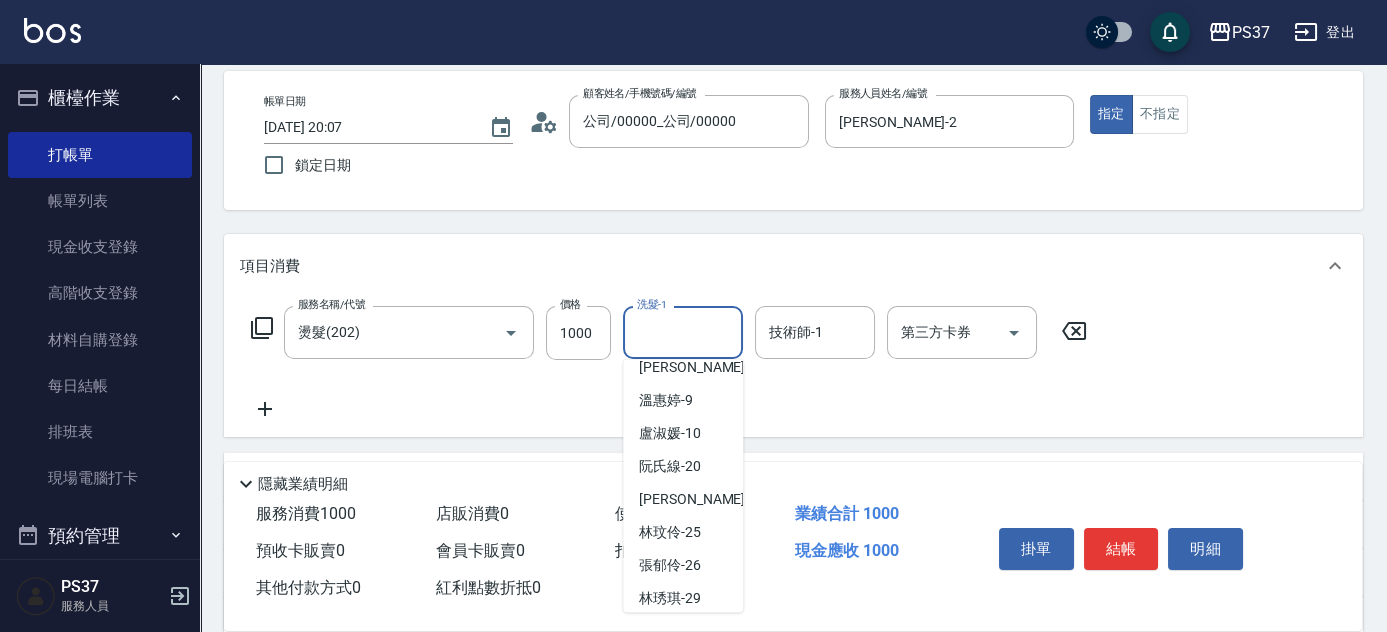 scroll, scrollTop: 323, scrollLeft: 0, axis: vertical 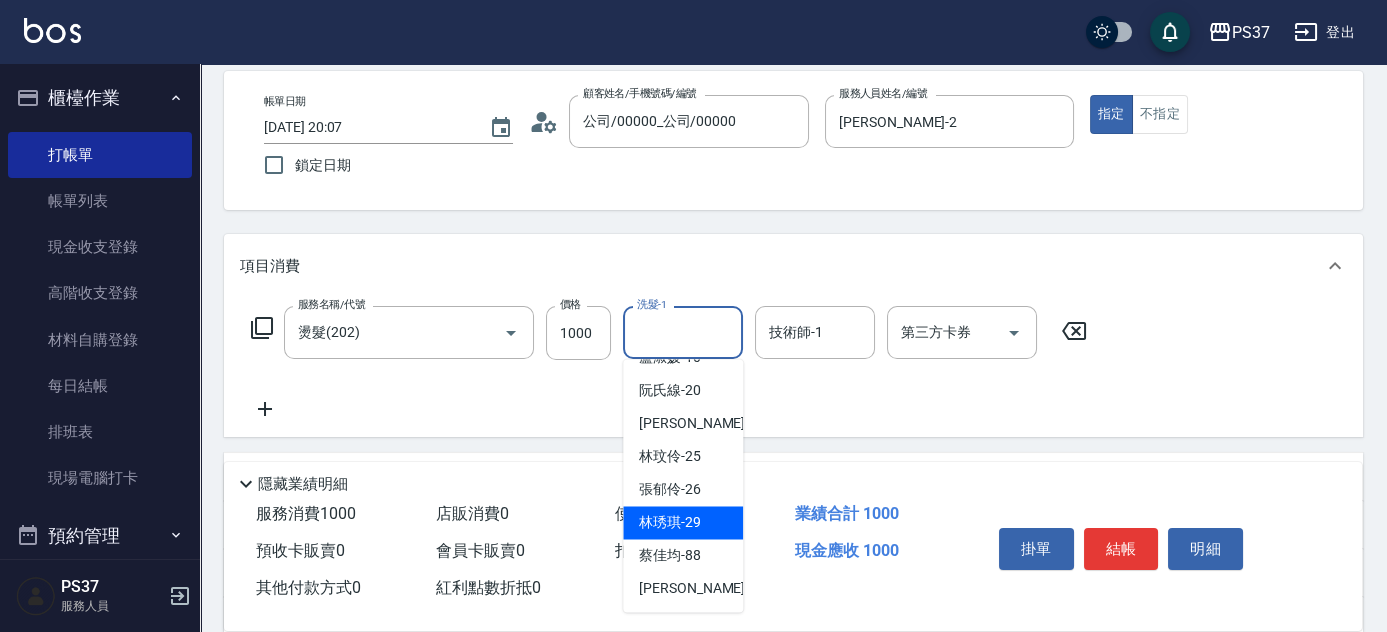 click on "林琇琪 -29" at bounding box center [670, 522] 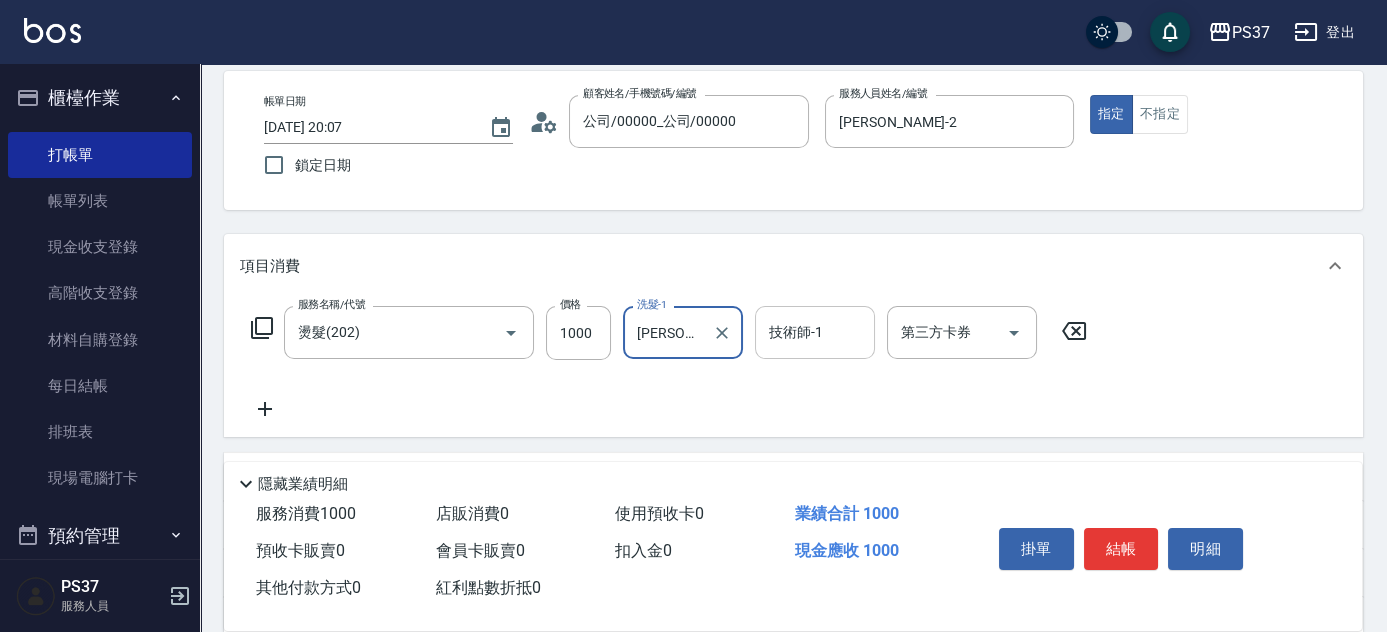 click on "技術師-1" at bounding box center [815, 332] 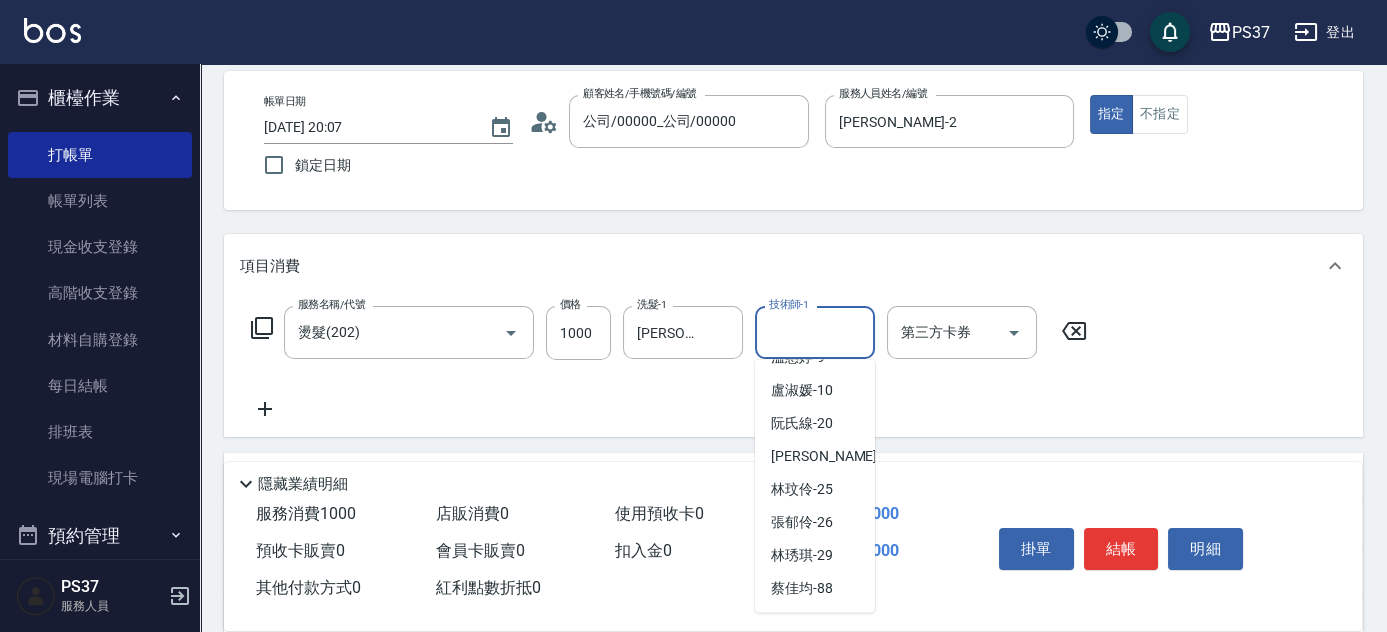 scroll, scrollTop: 323, scrollLeft: 0, axis: vertical 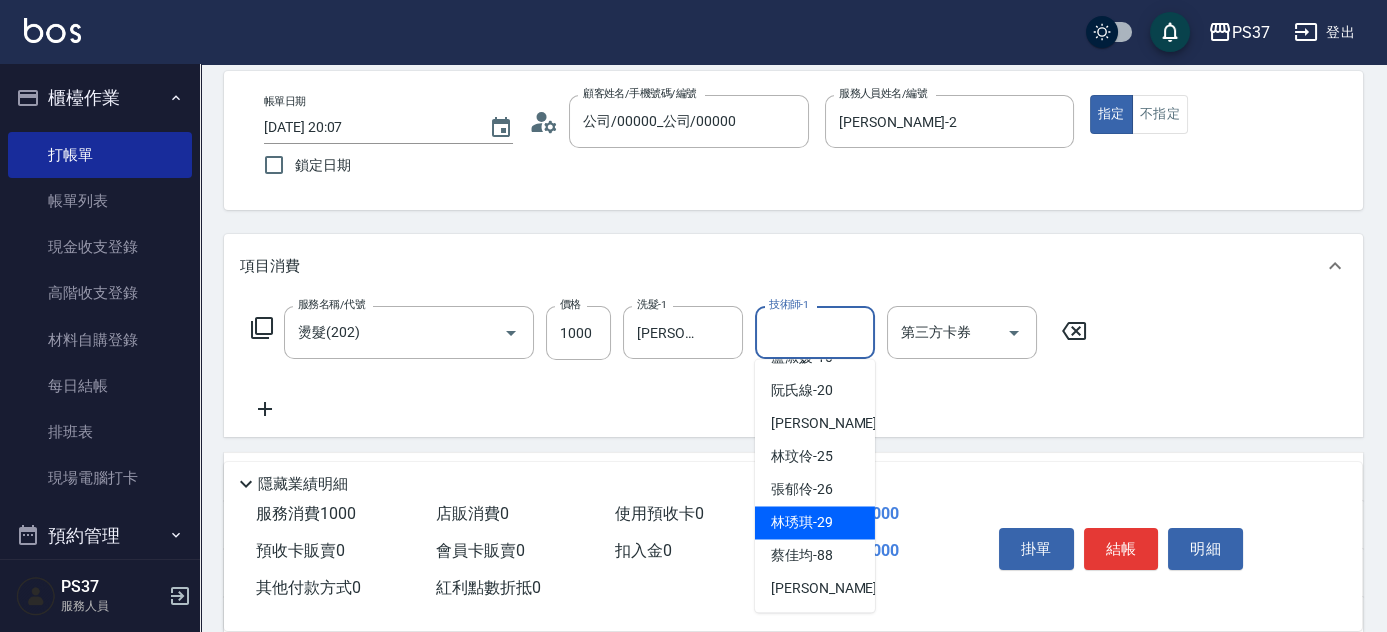 click on "林琇琪 -29" at bounding box center (802, 522) 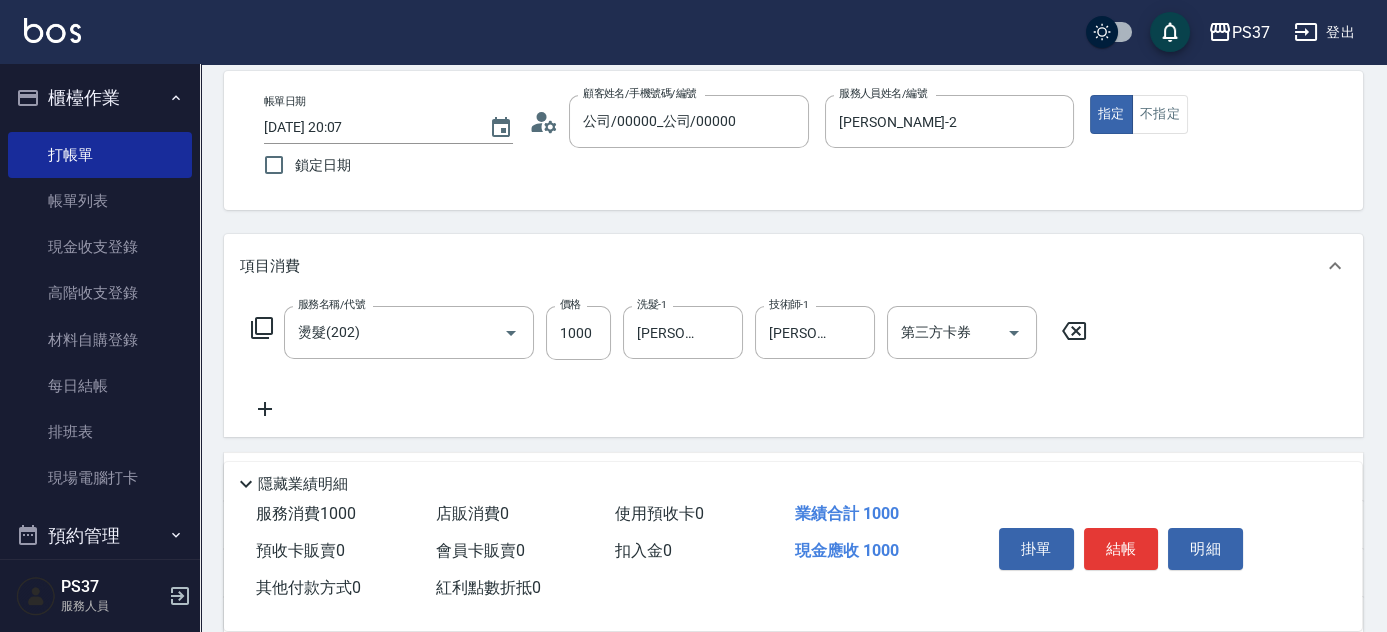 click 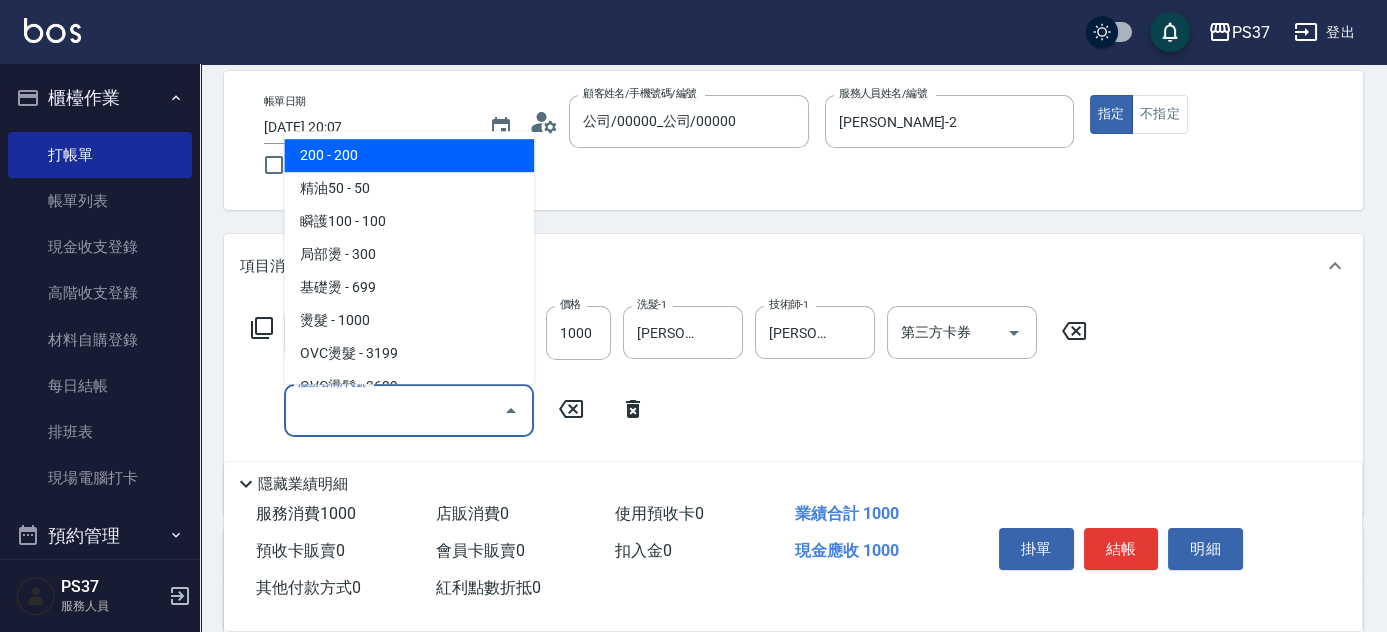 click on "服務名稱/代號" at bounding box center [394, 410] 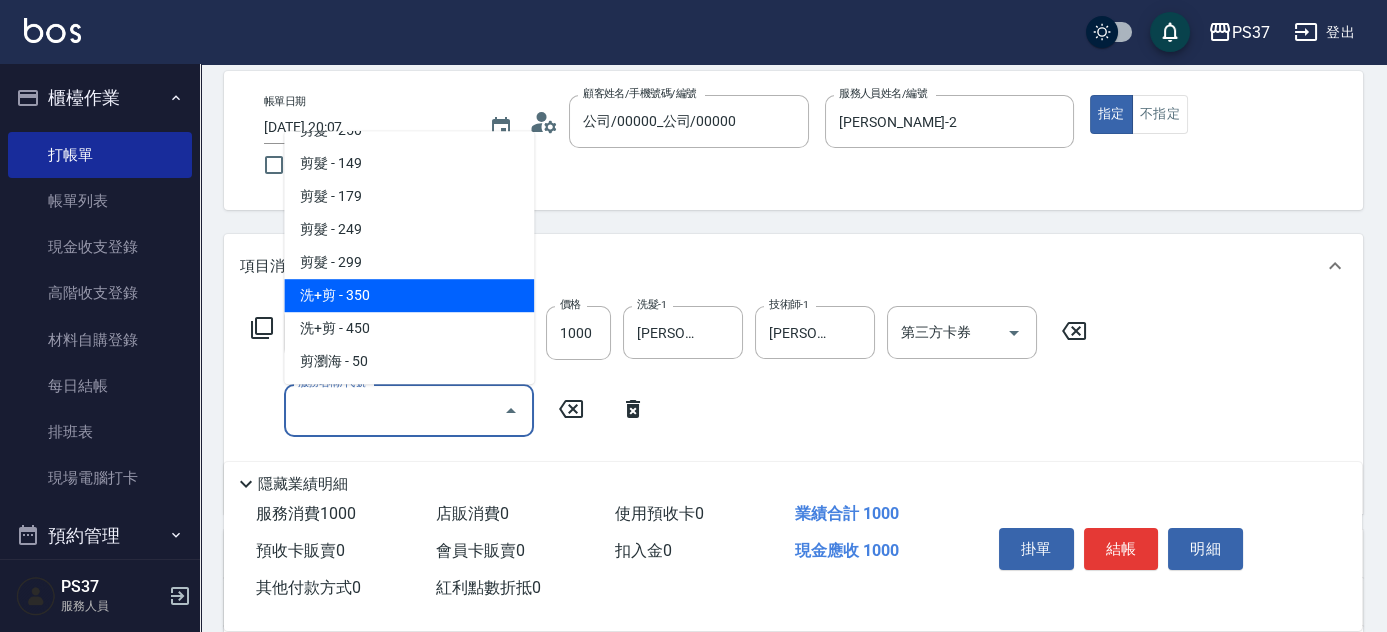 scroll, scrollTop: 727, scrollLeft: 0, axis: vertical 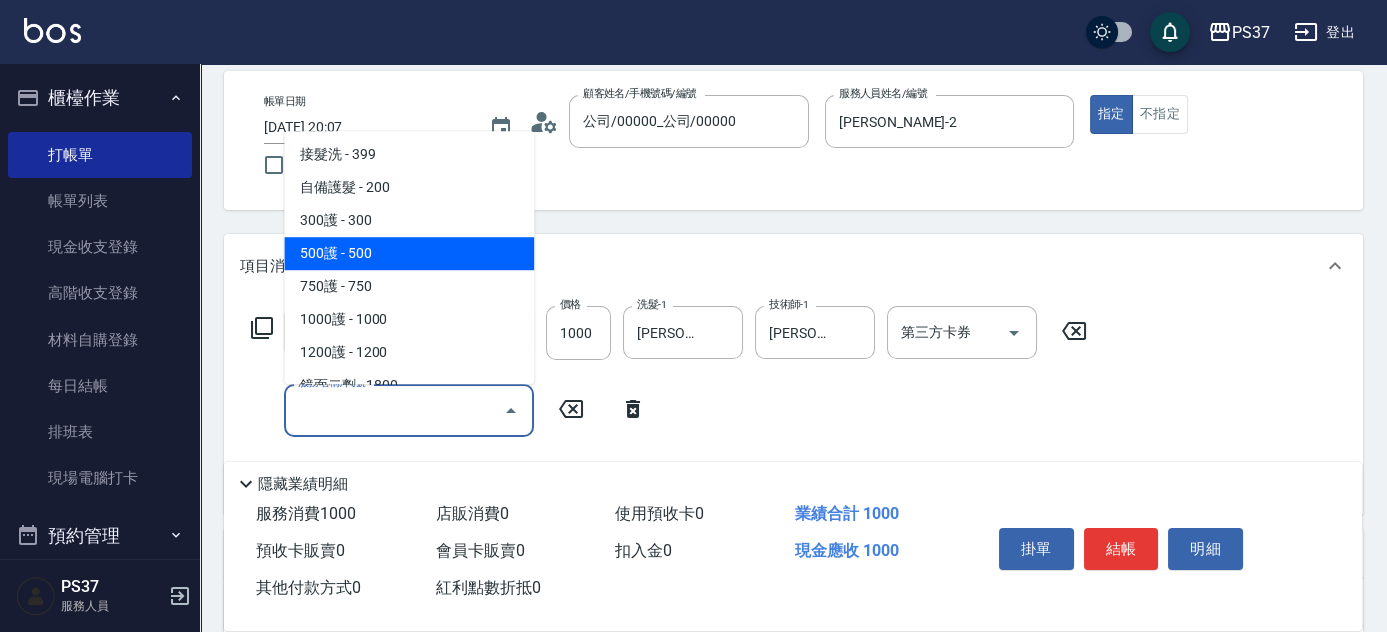 click on "500護 - 500" at bounding box center (409, 253) 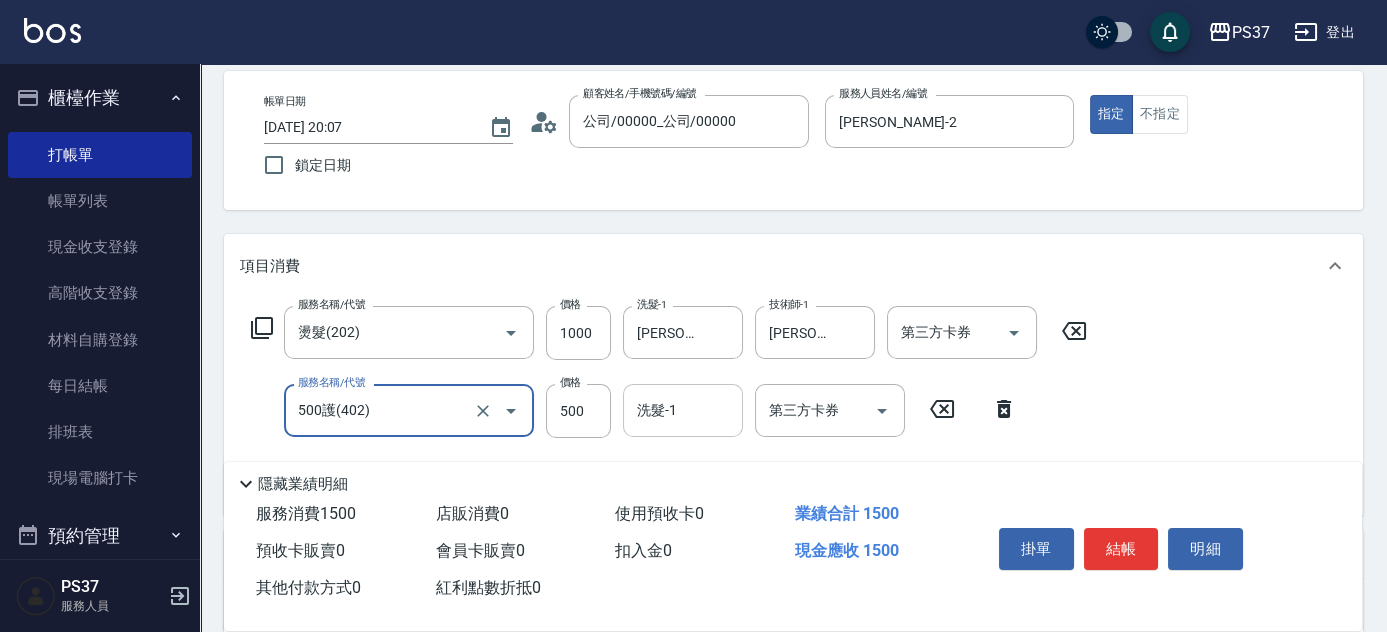 click on "洗髮-1" at bounding box center (683, 410) 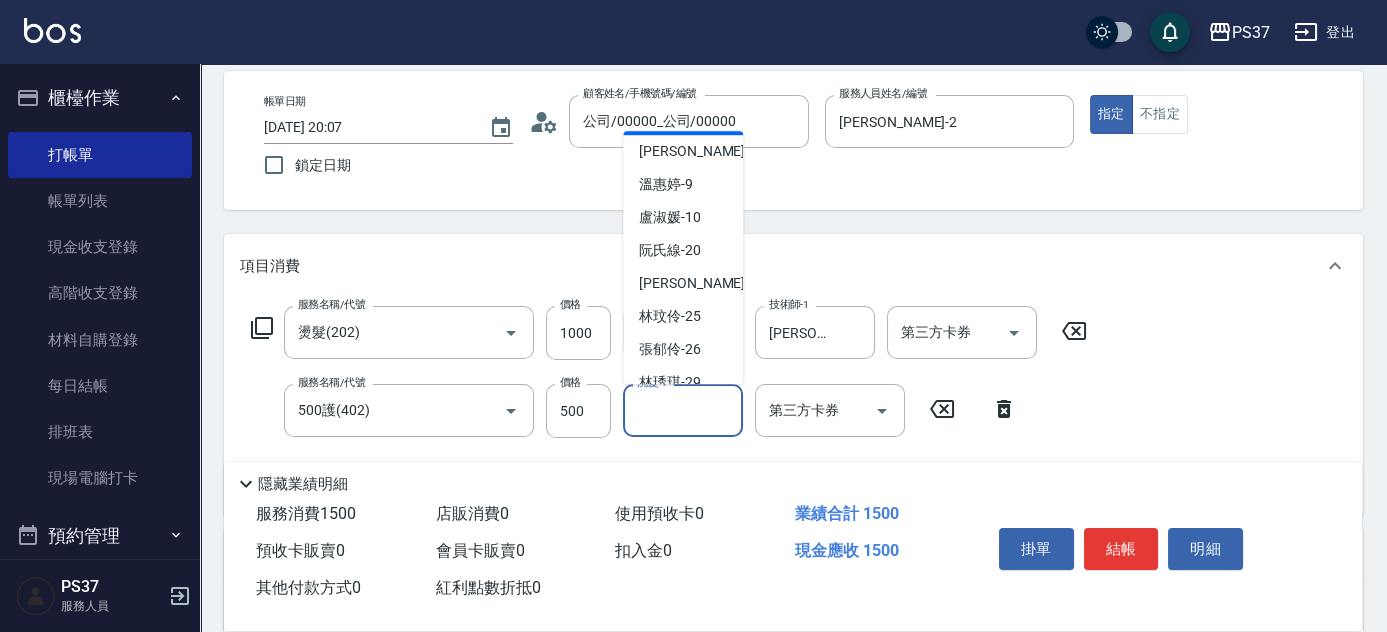 scroll, scrollTop: 323, scrollLeft: 0, axis: vertical 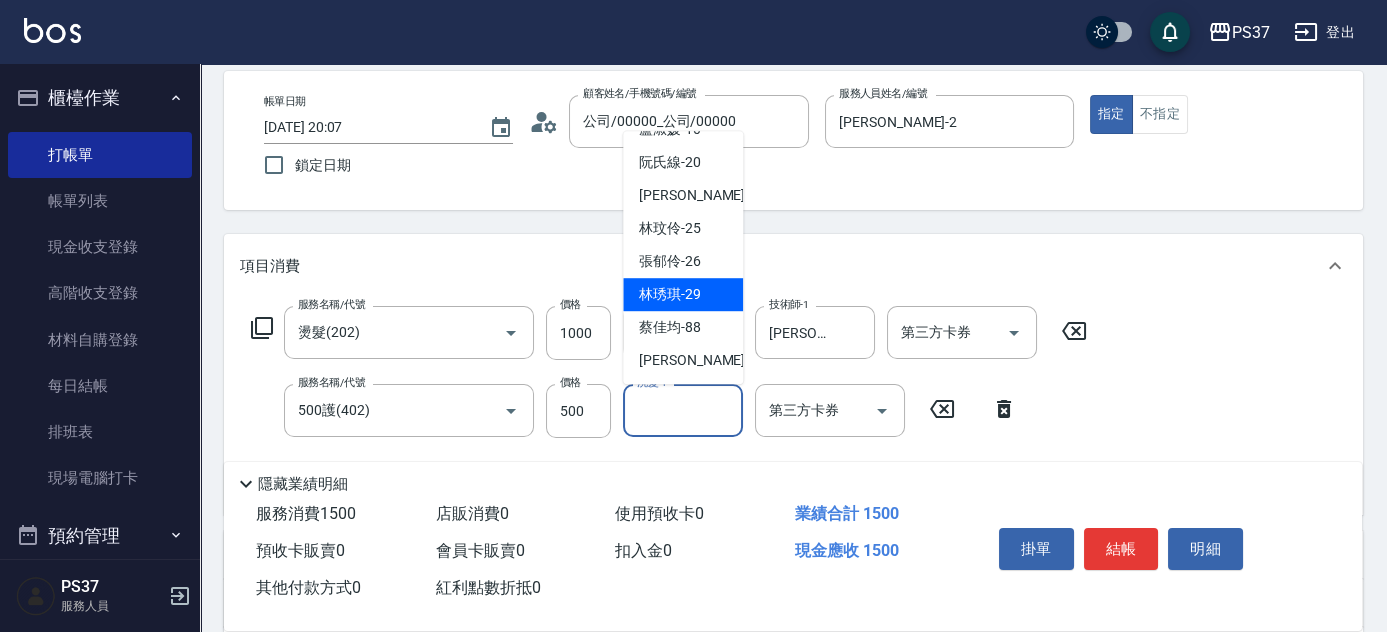 click on "林琇琪 -29" at bounding box center (670, 294) 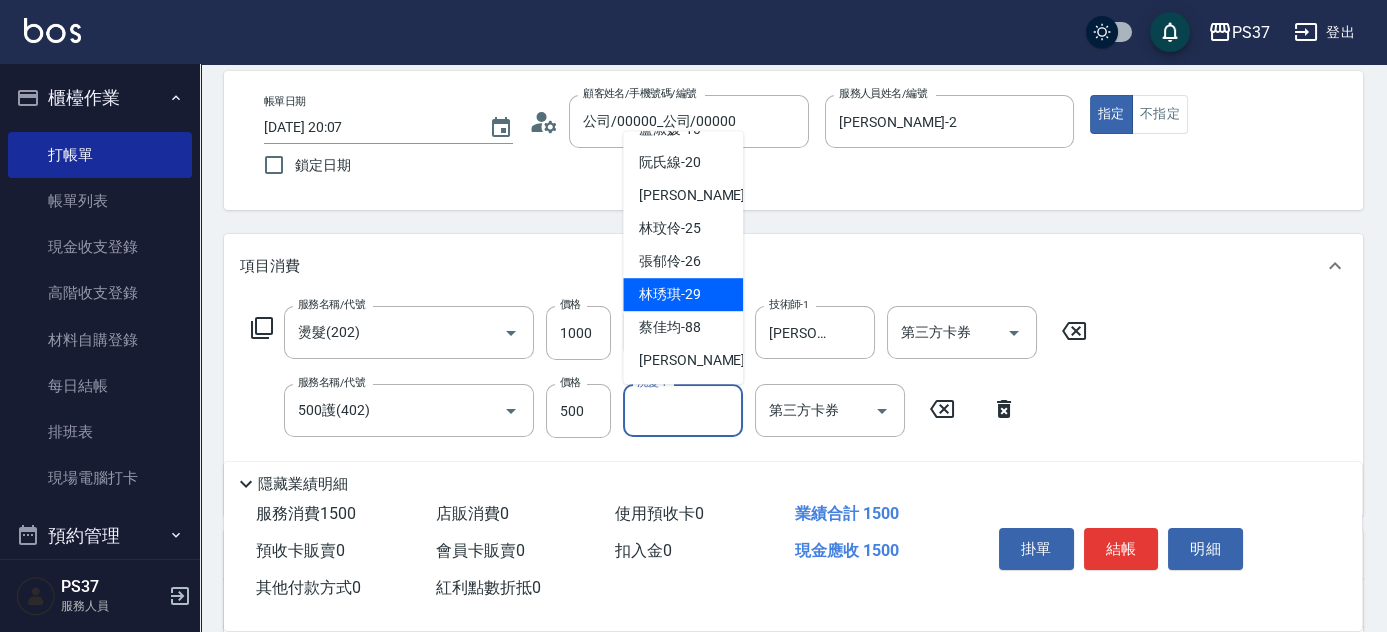 type on "[PERSON_NAME]-29" 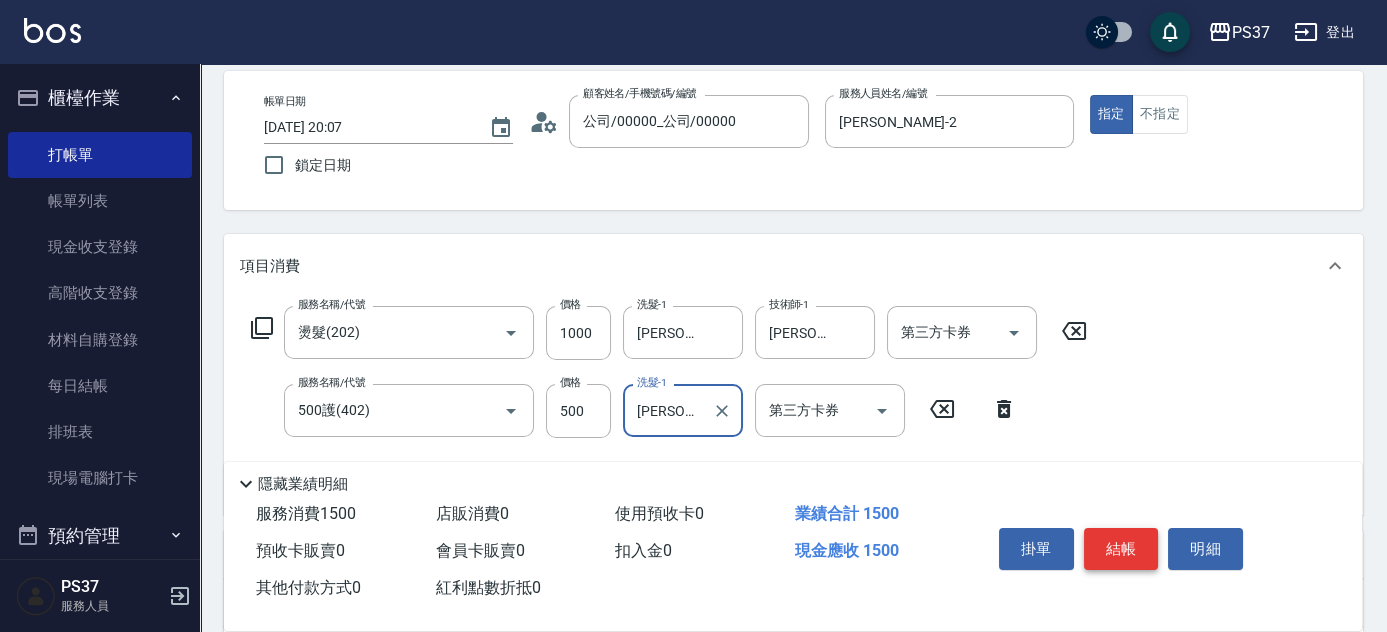 click on "結帳" at bounding box center (1121, 549) 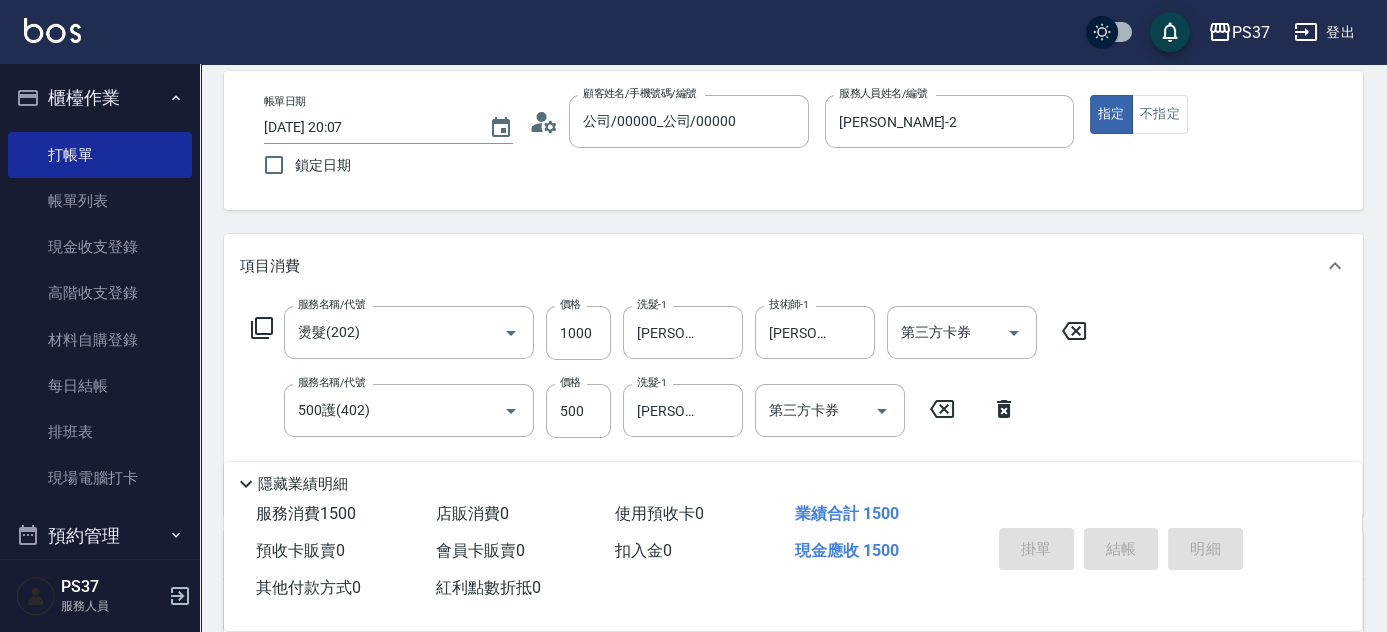type on "2025/07/10 20:08" 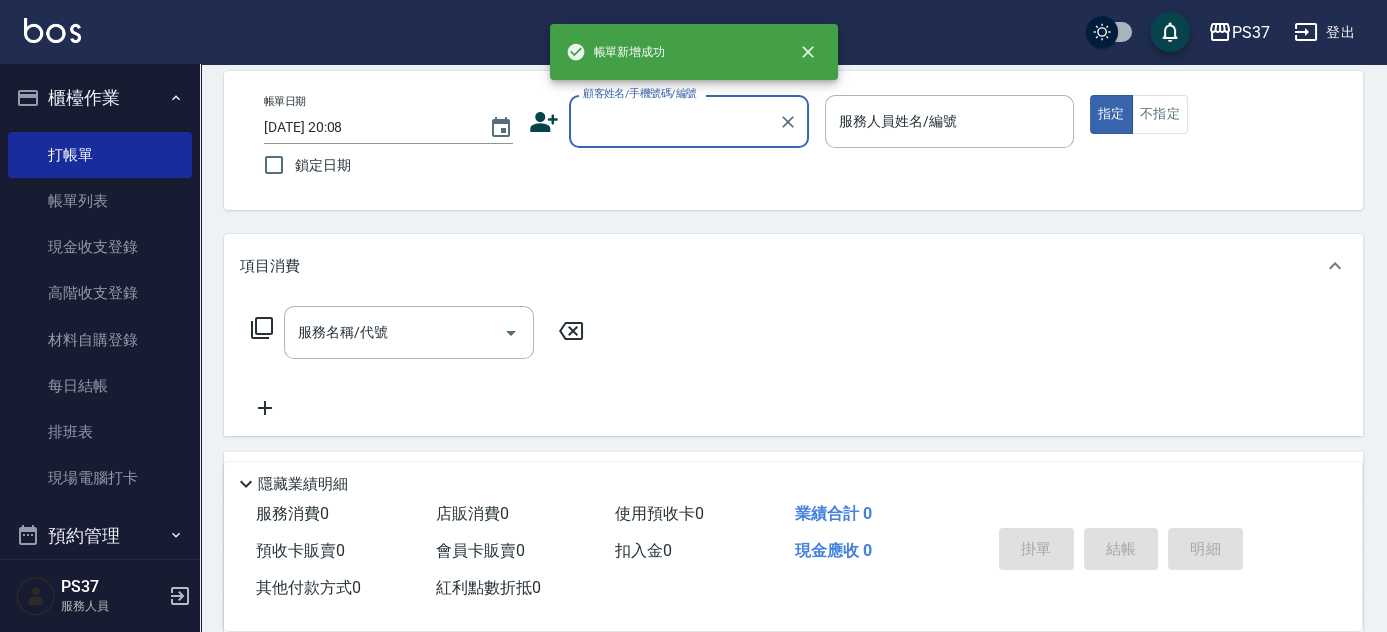 click on "顧客姓名/手機號碼/編號" at bounding box center [674, 121] 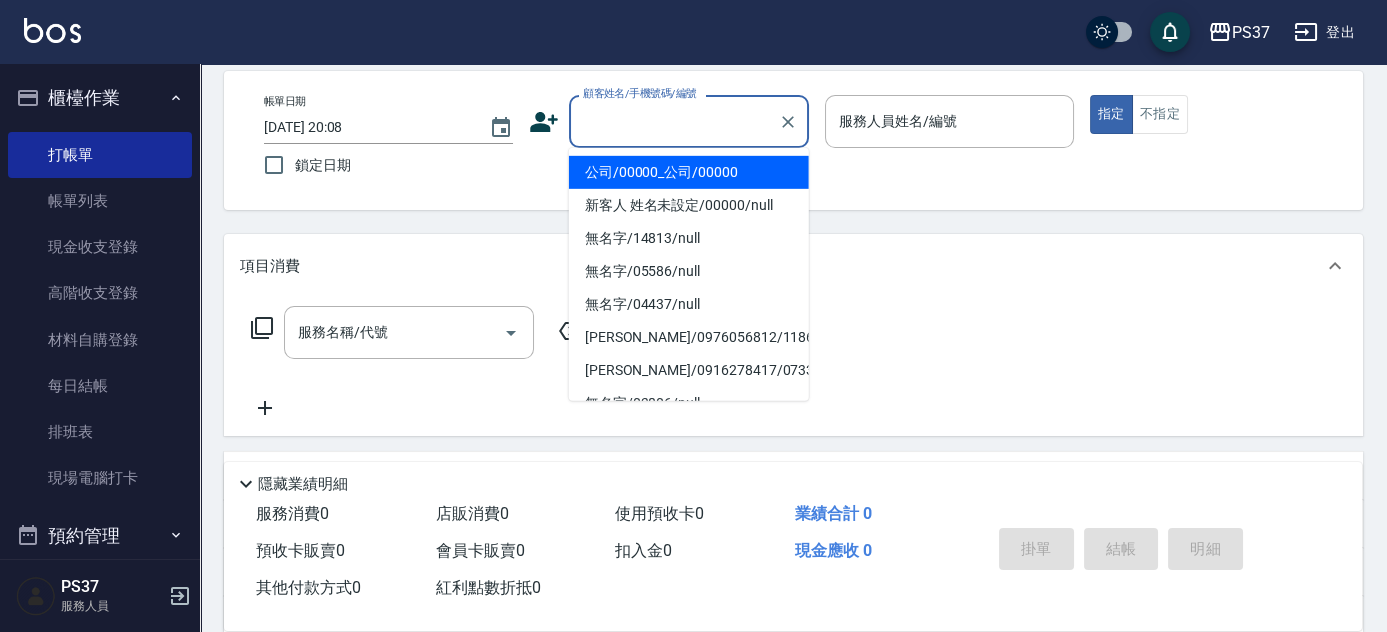 click on "公司/00000_公司/00000" at bounding box center (689, 172) 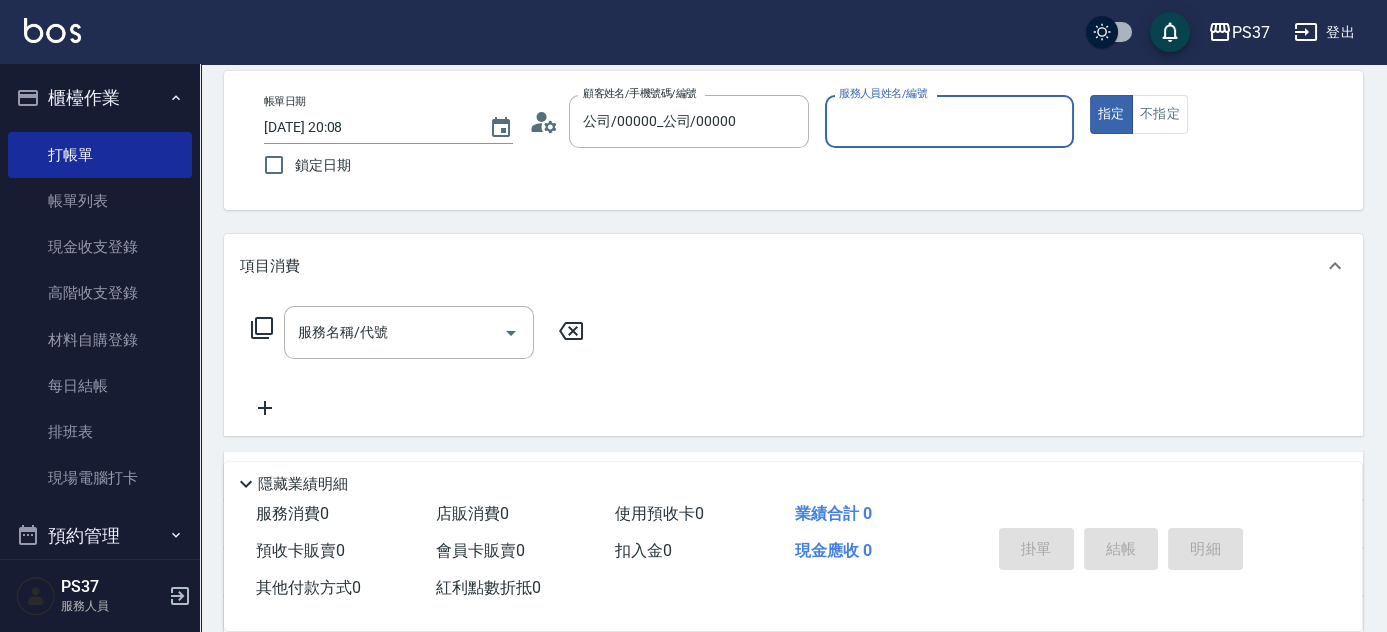 click on "服務人員姓名/編號" at bounding box center (949, 121) 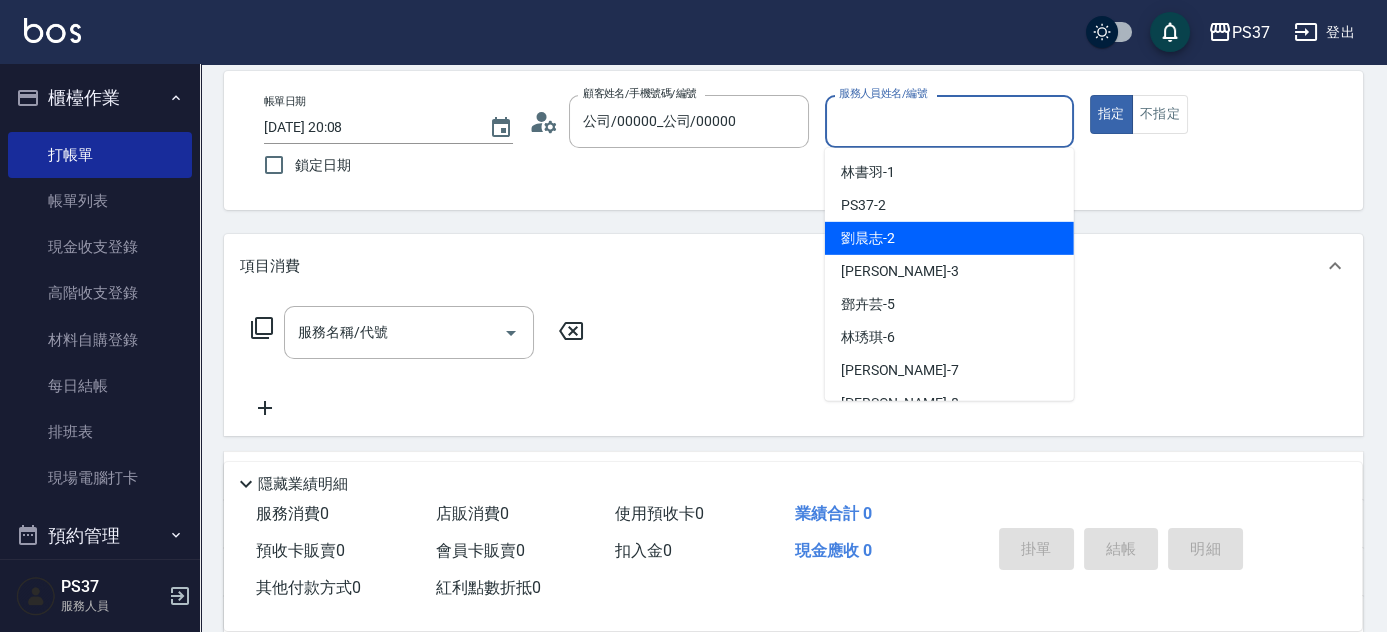 click on "劉晨志 -2" at bounding box center [949, 238] 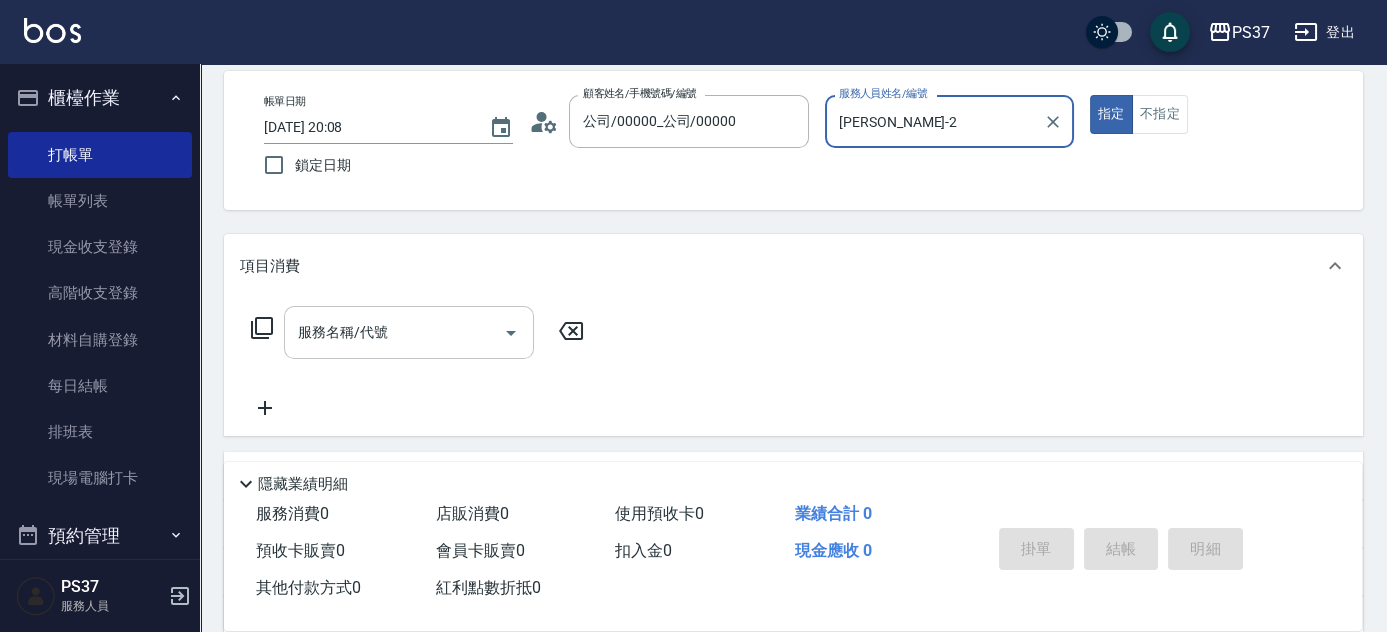 click on "服務名稱/代號" at bounding box center (409, 332) 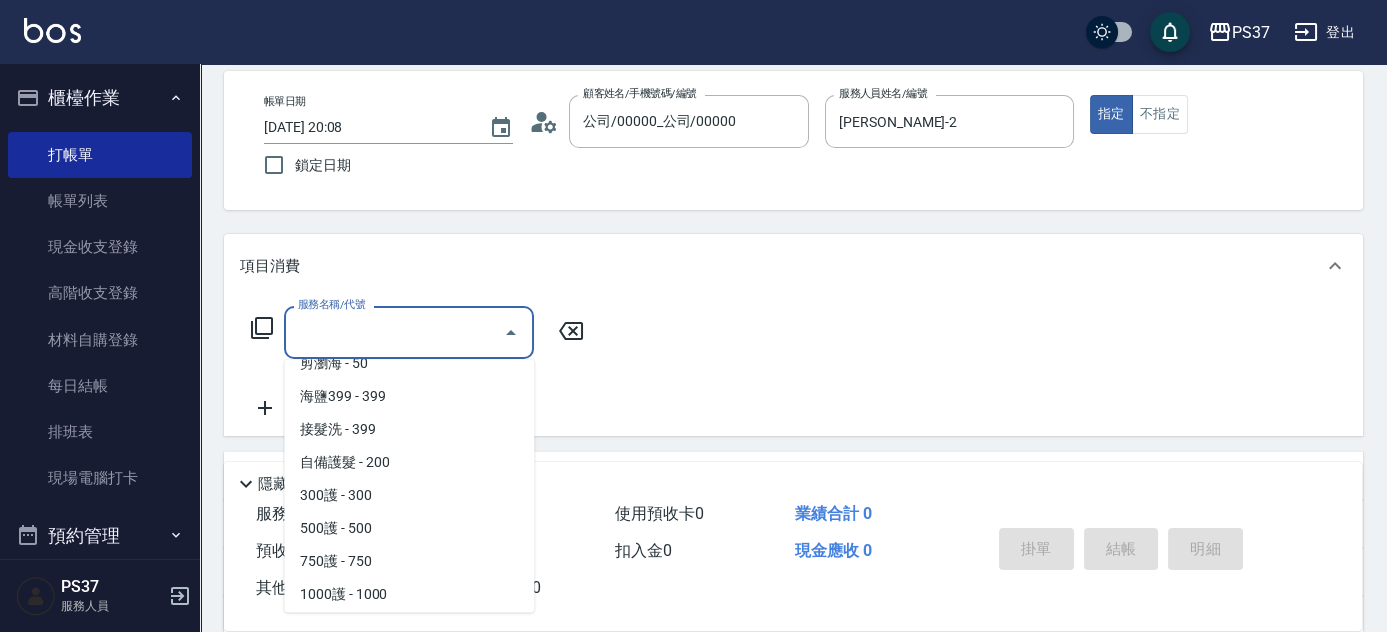 scroll, scrollTop: 909, scrollLeft: 0, axis: vertical 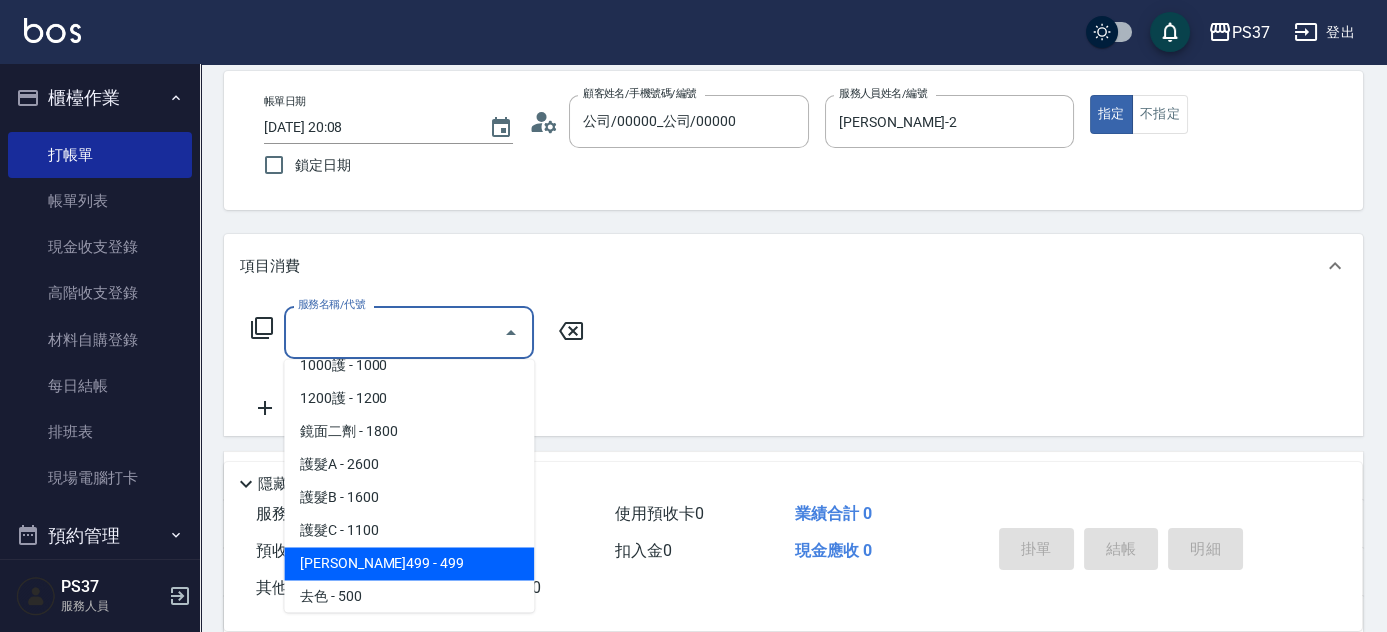 click on "伊黛莉499 - 499" at bounding box center [409, 563] 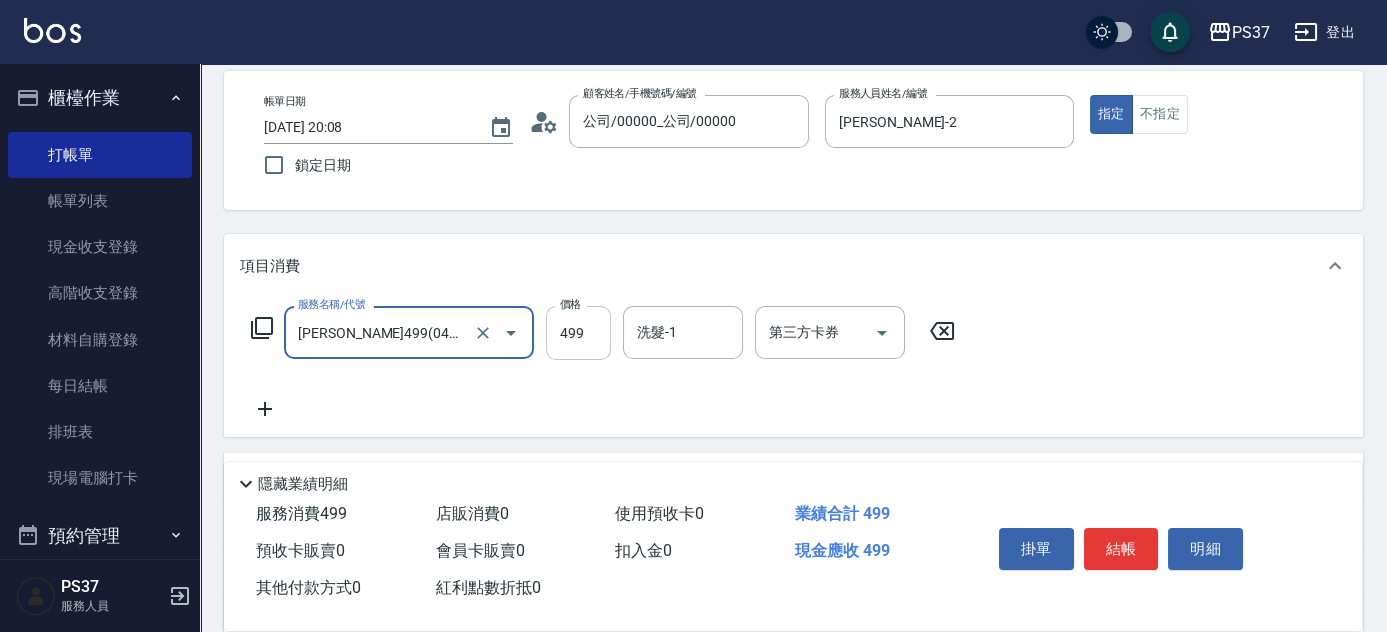 click on "499" at bounding box center (578, 333) 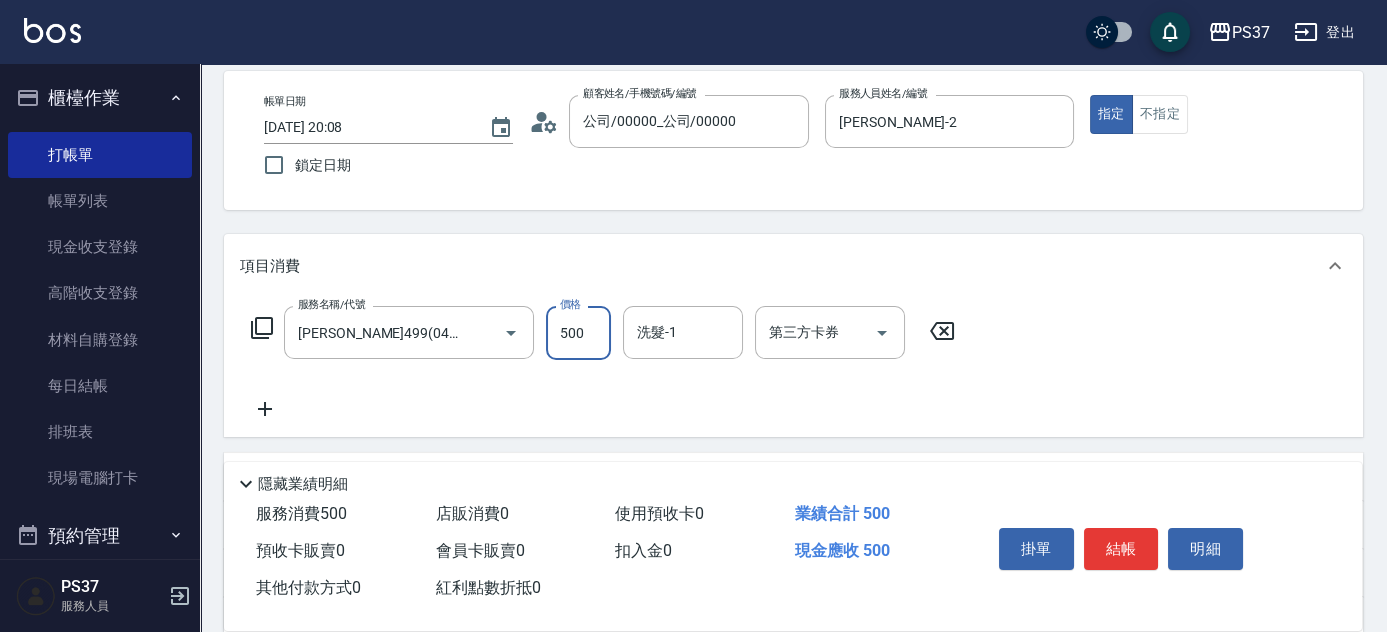 type on "500" 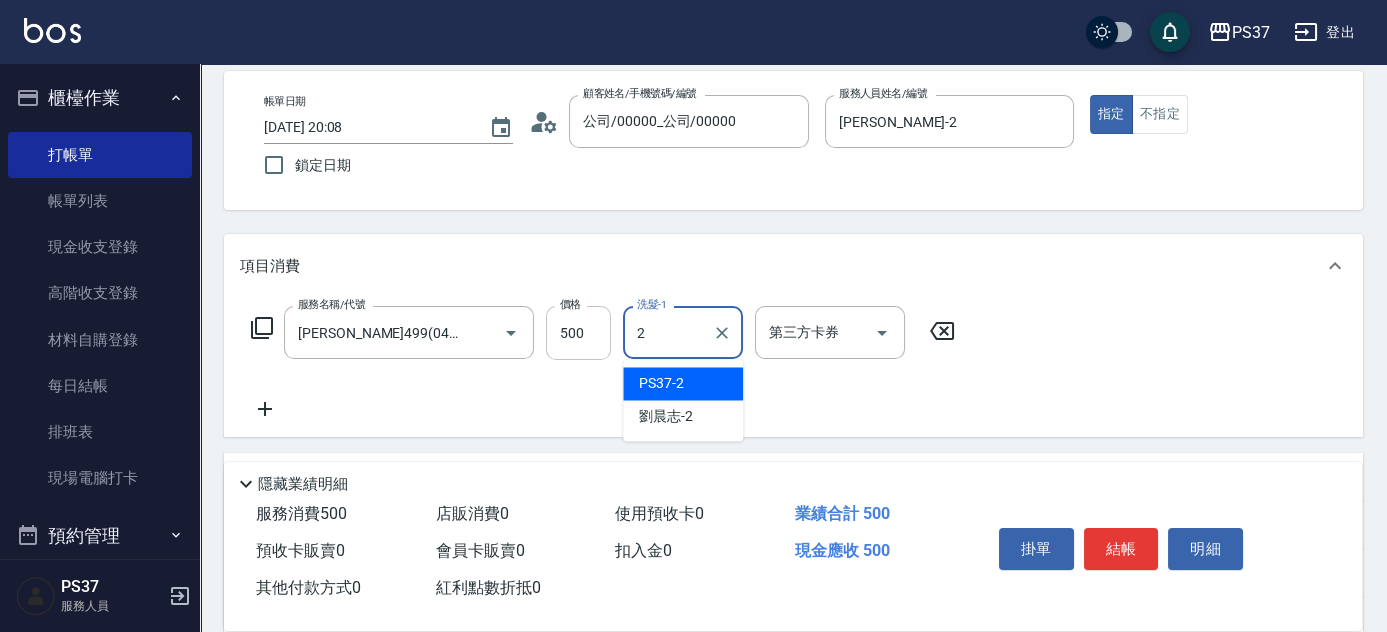 type on "PS37-2" 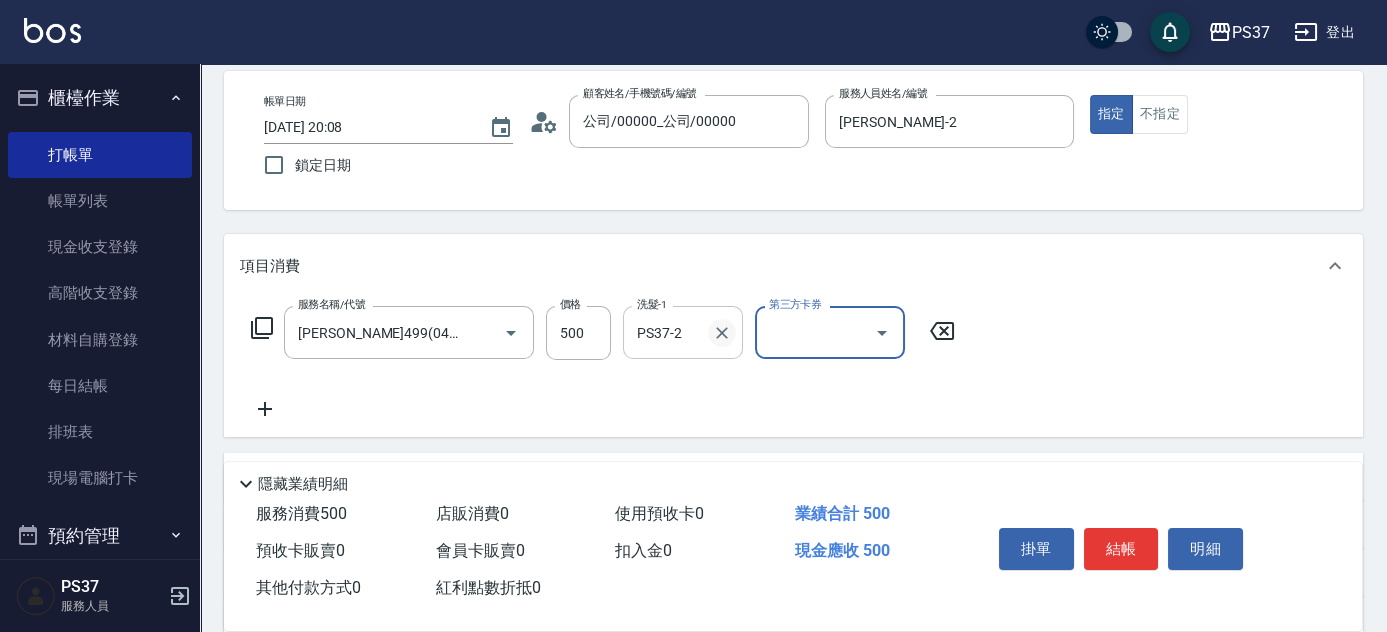 click at bounding box center [722, 333] 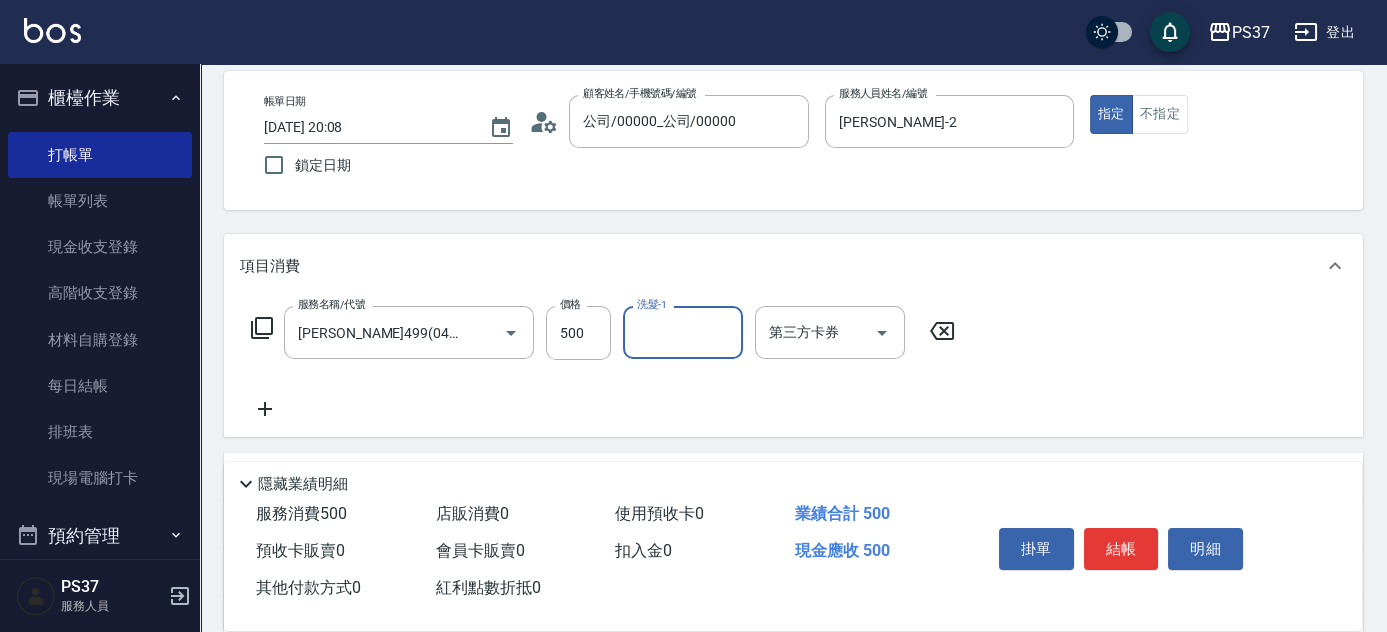 click on "洗髮-1" at bounding box center (683, 332) 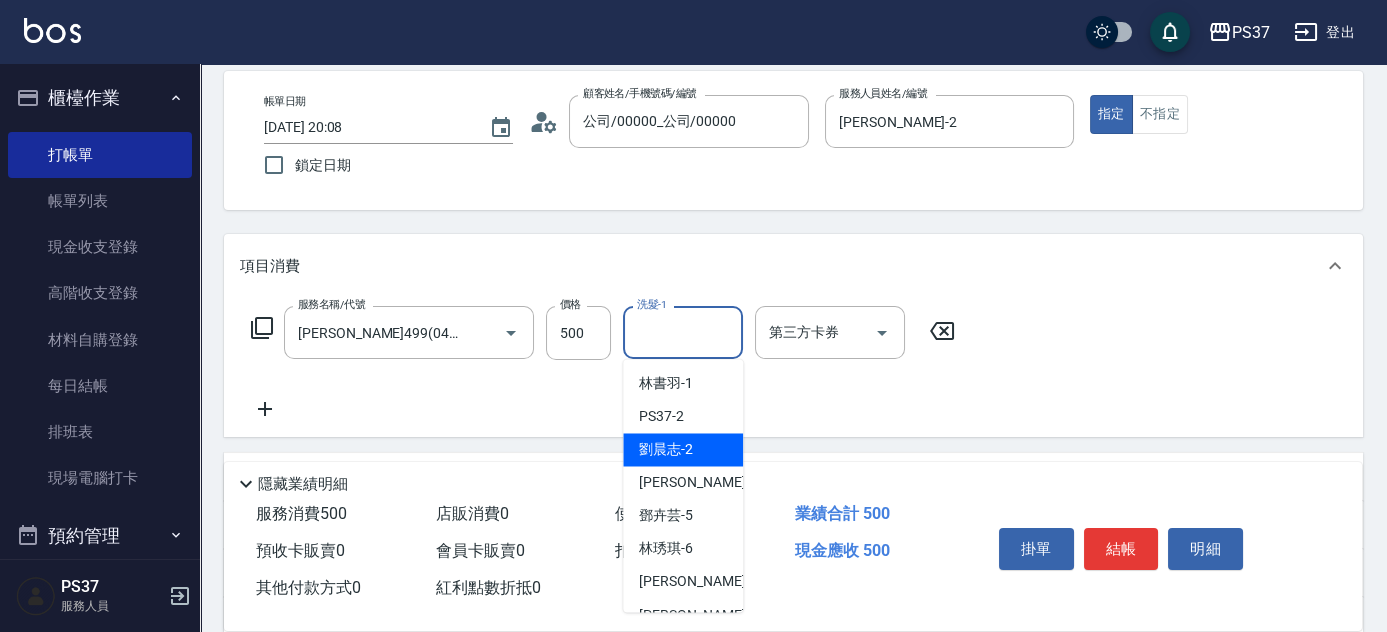 click on "劉晨志 -2" at bounding box center (683, 449) 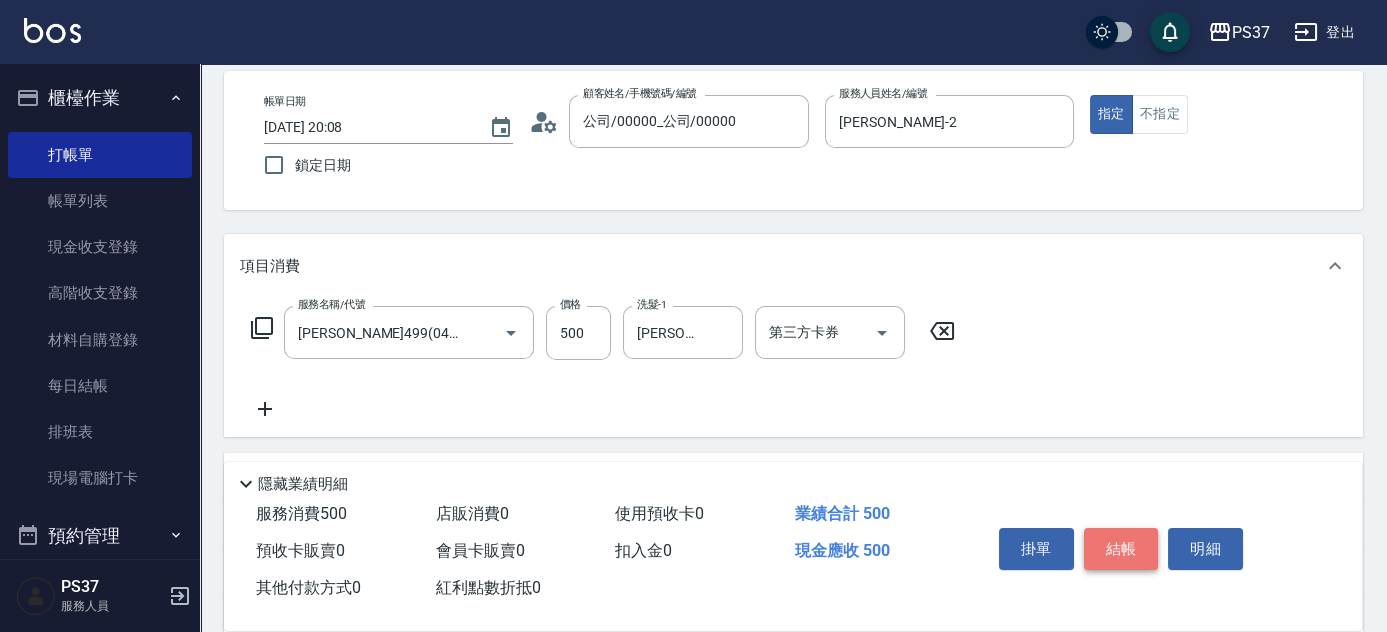 click on "結帳" at bounding box center (1121, 549) 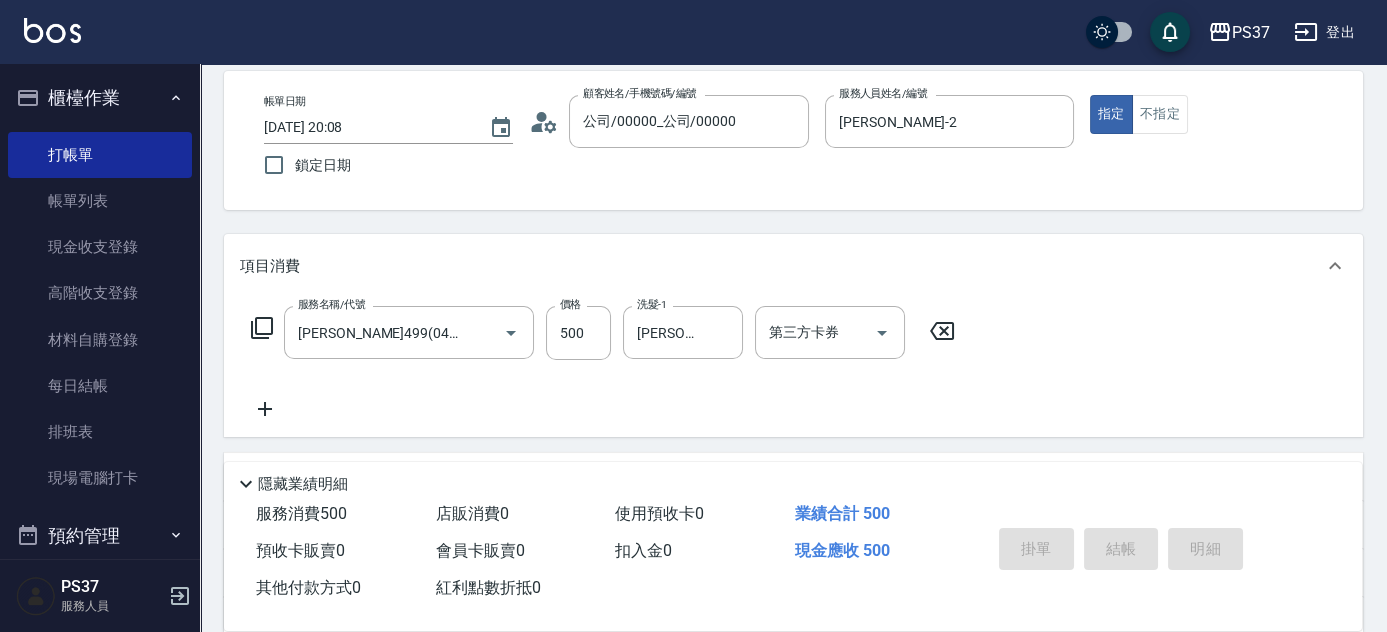 type 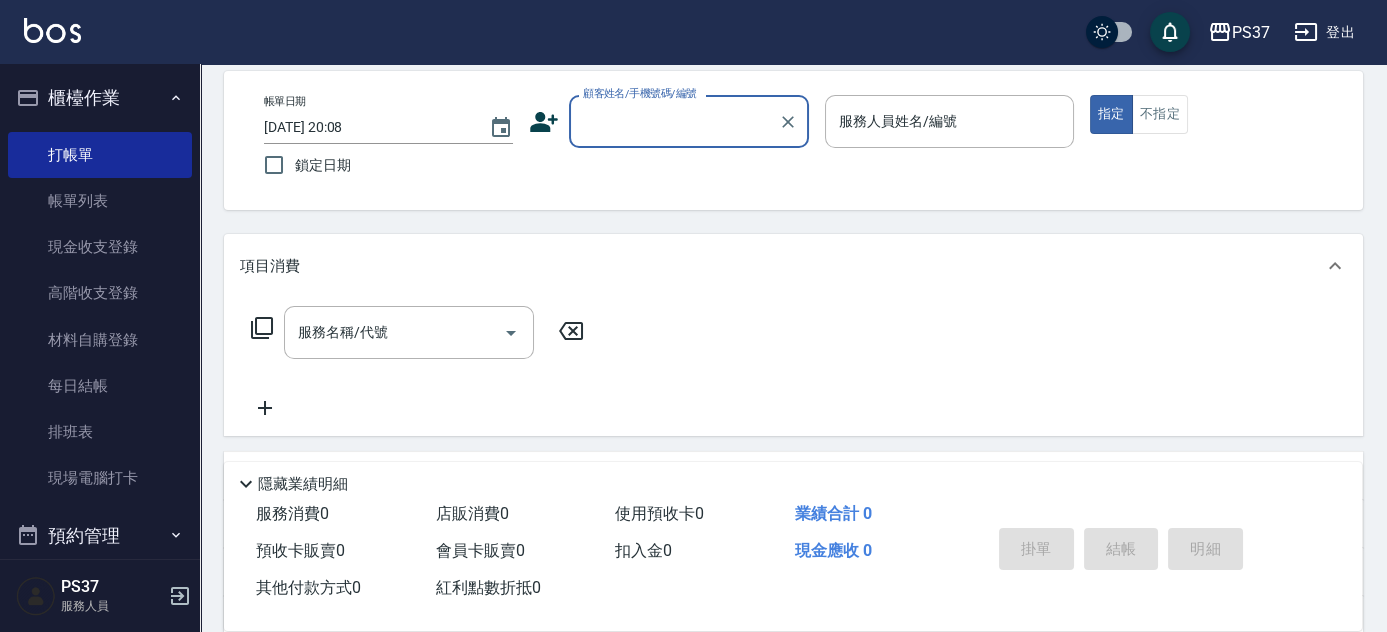 click on "顧客姓名/手機號碼/編號" at bounding box center (674, 121) 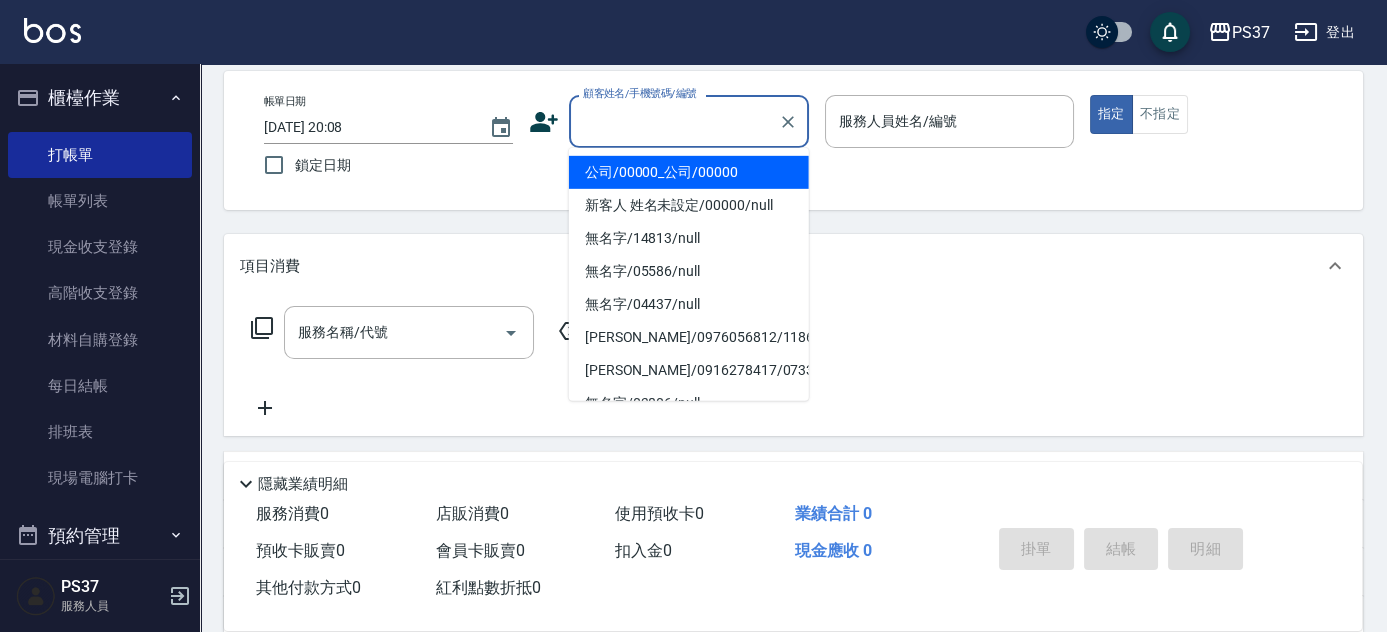click on "公司/00000_公司/00000" at bounding box center [689, 172] 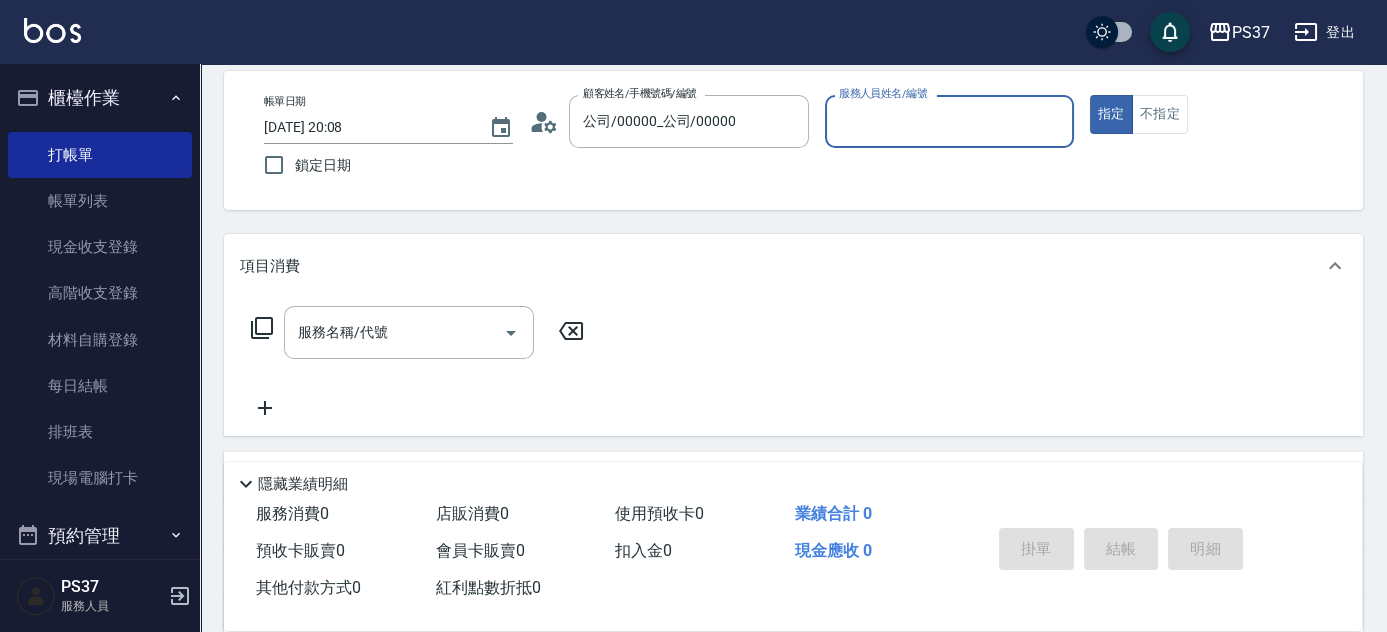 click on "服務人員姓名/編號" at bounding box center [949, 121] 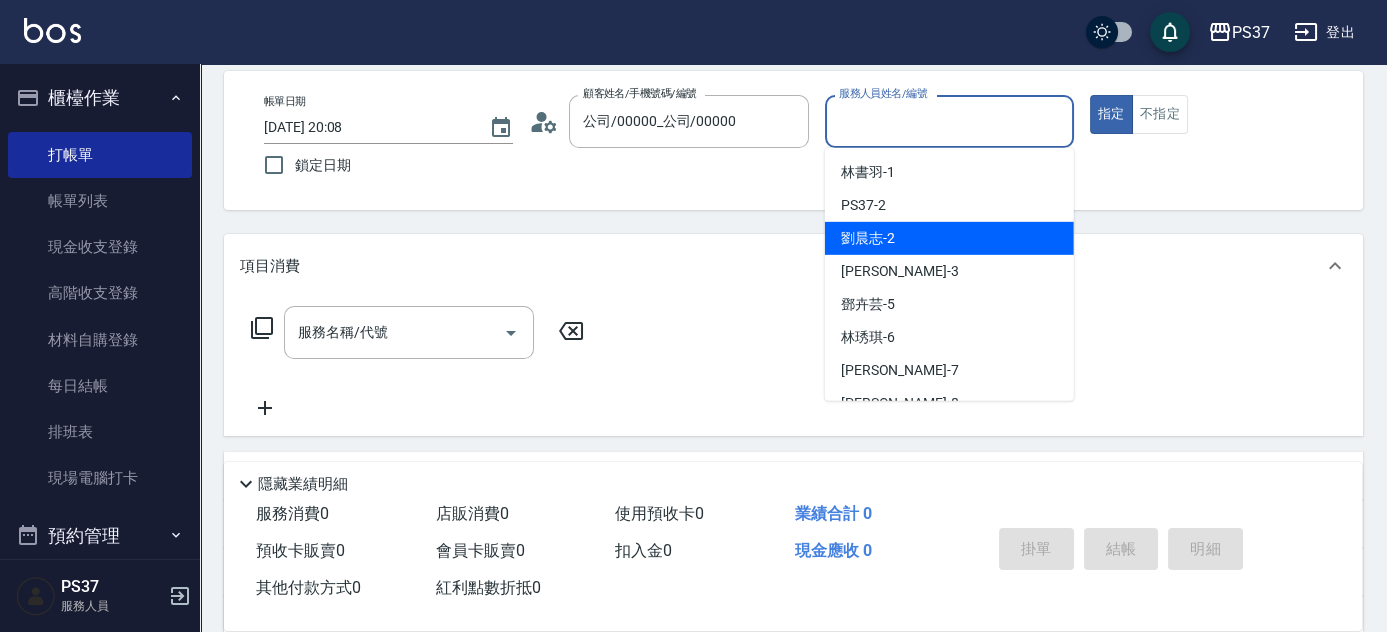 click on "劉晨志 -2" at bounding box center (868, 238) 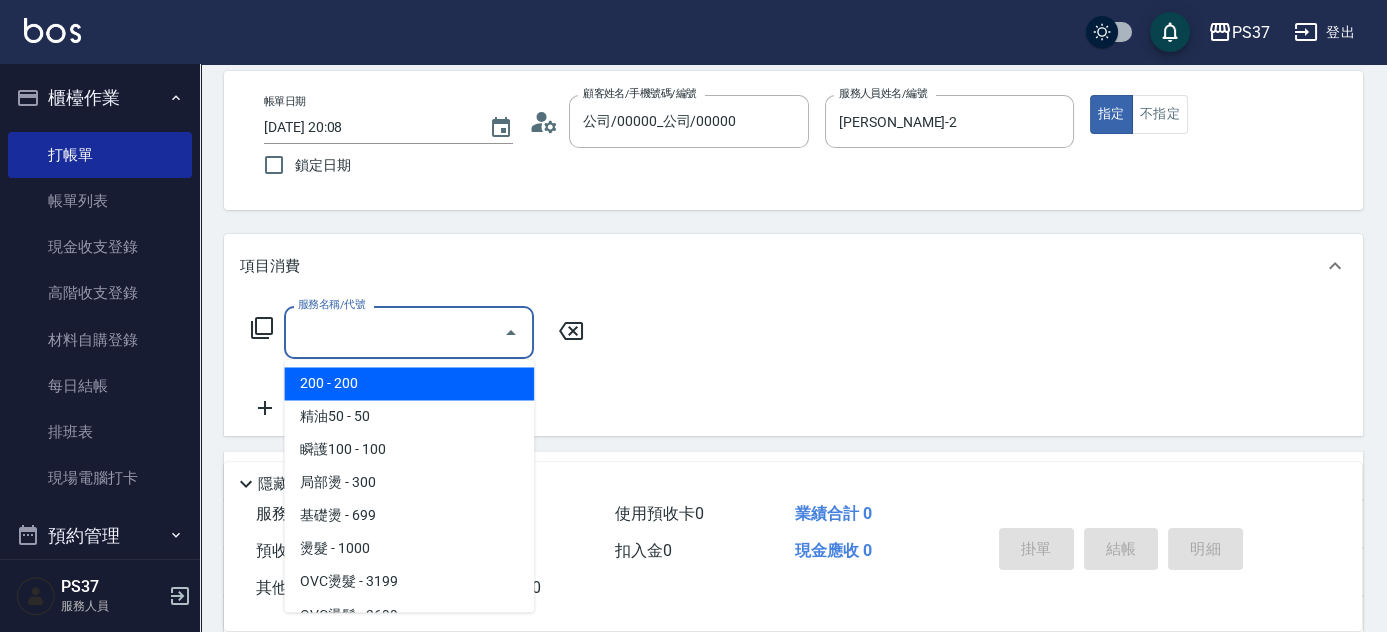 click on "服務名稱/代號" at bounding box center (394, 332) 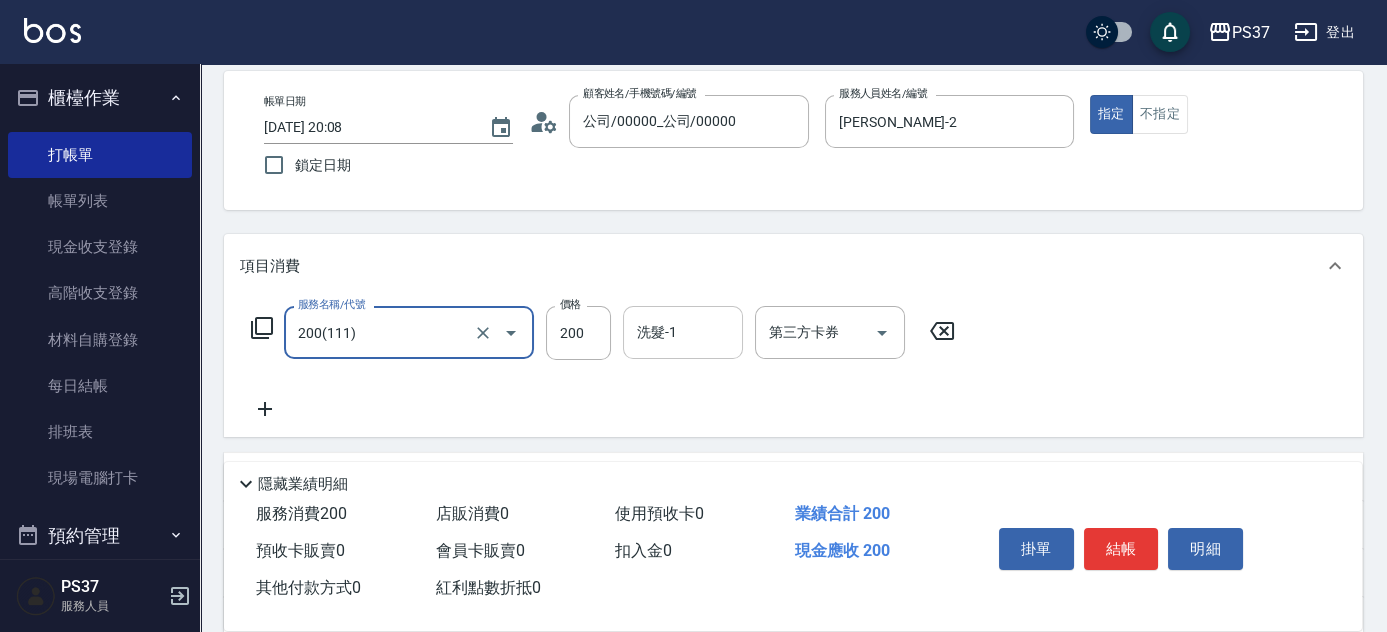 click on "洗髮-1" at bounding box center [683, 332] 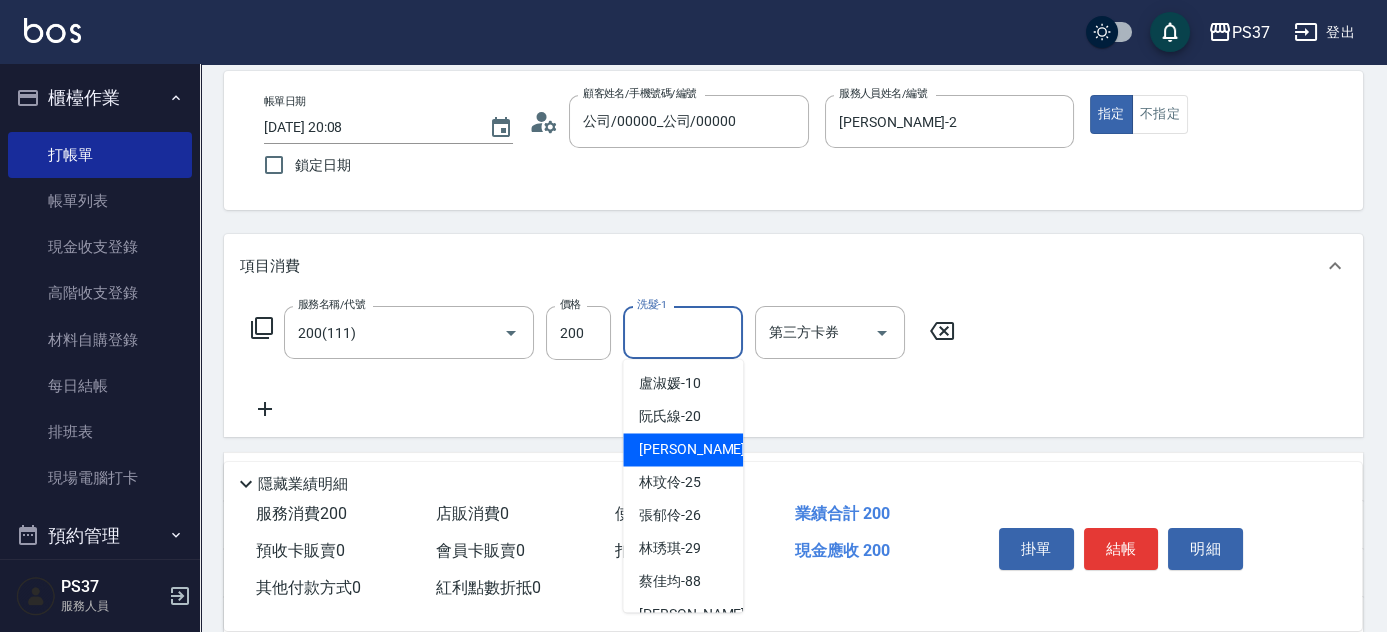 scroll, scrollTop: 323, scrollLeft: 0, axis: vertical 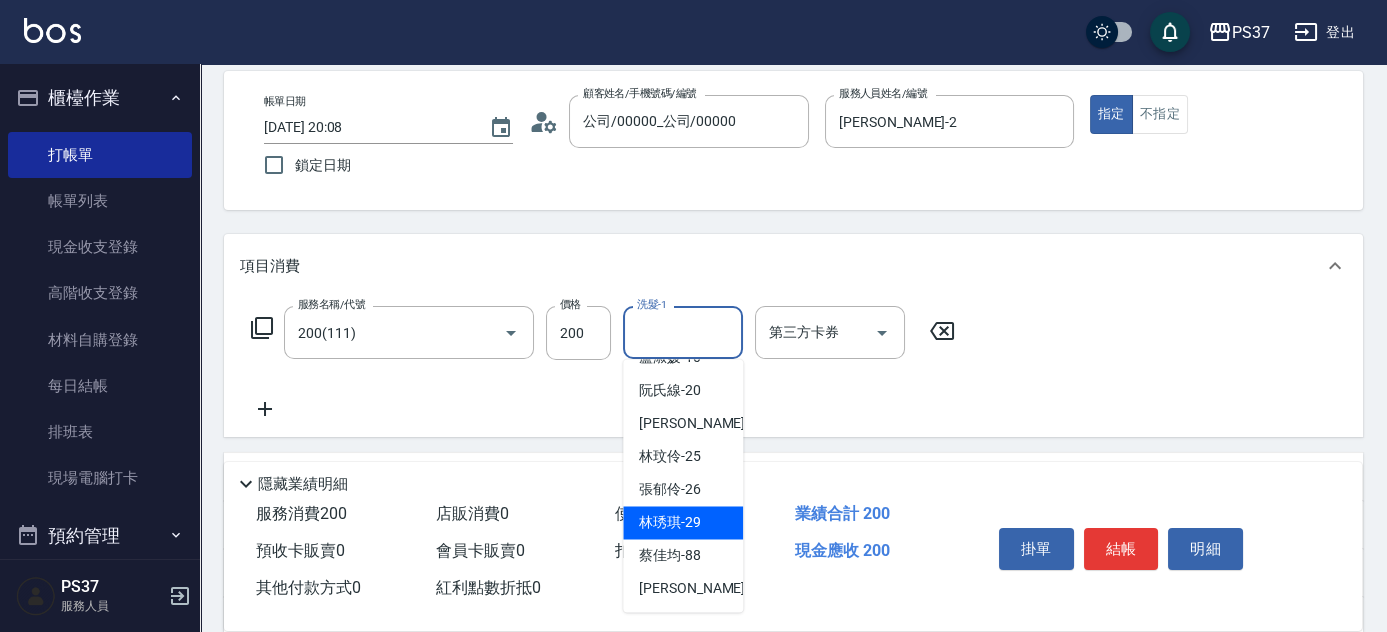 click on "林琇琪 -29" at bounding box center (670, 522) 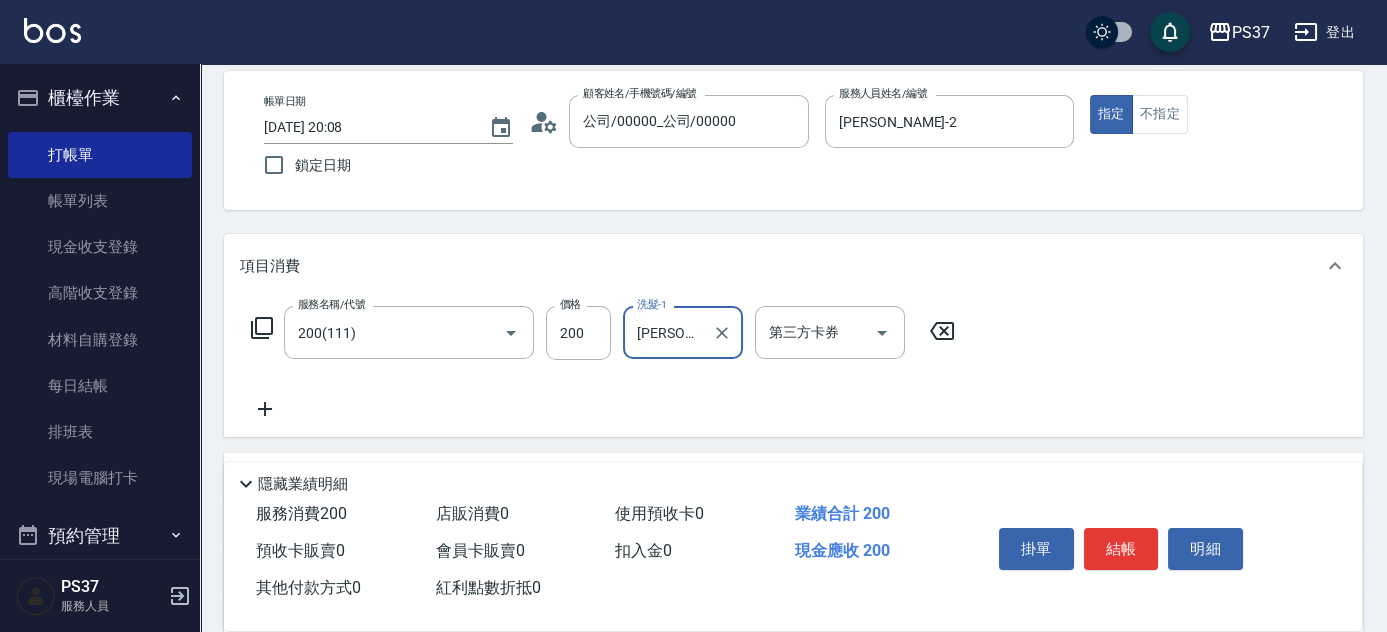 click on "結帳" at bounding box center [1121, 549] 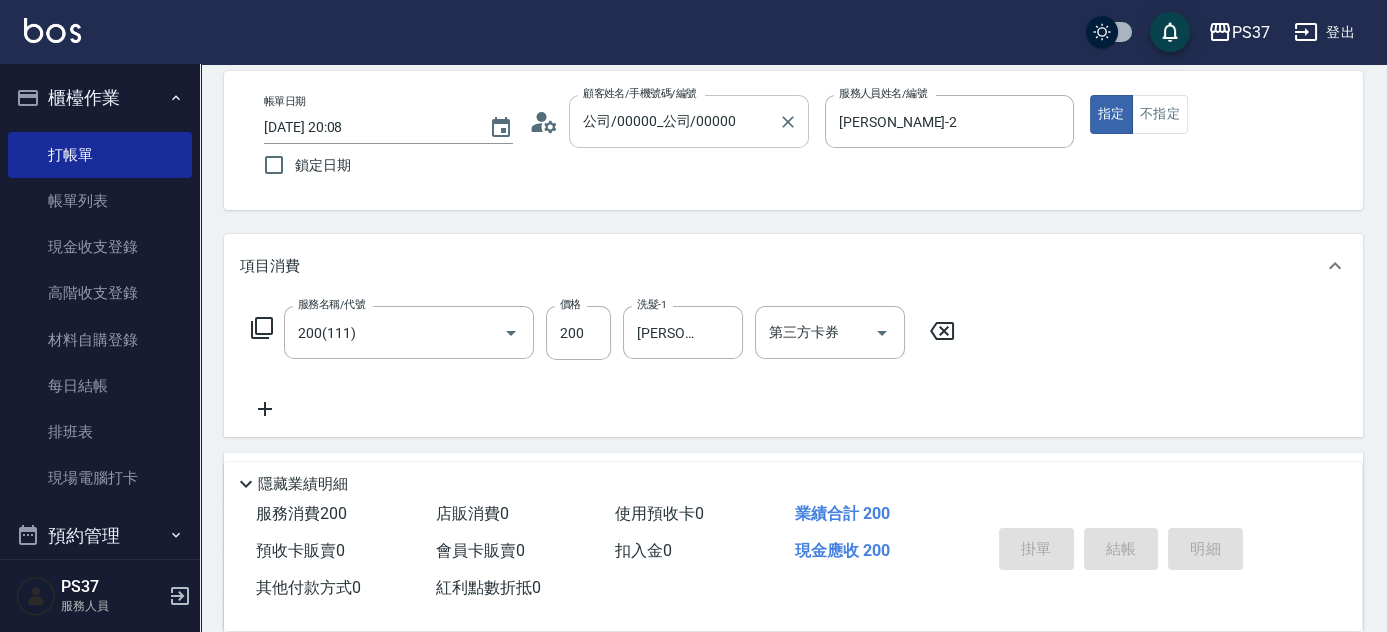 type 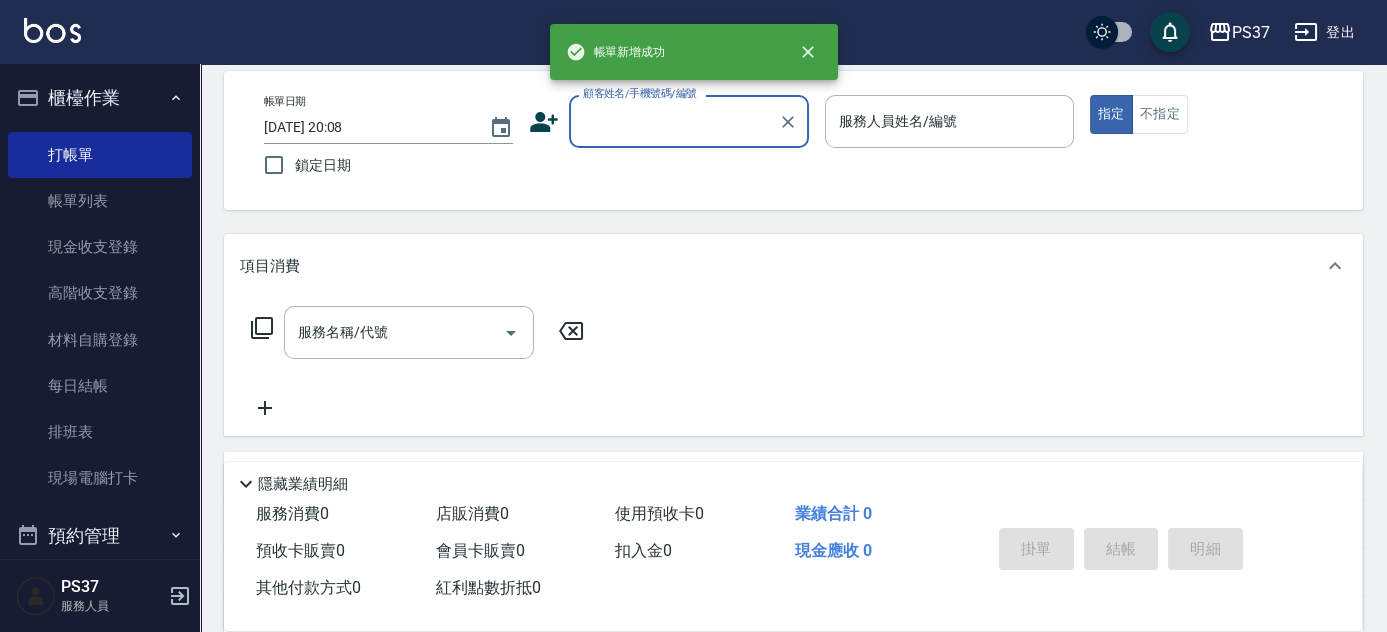 click on "顧客姓名/手機號碼/編號" at bounding box center (674, 121) 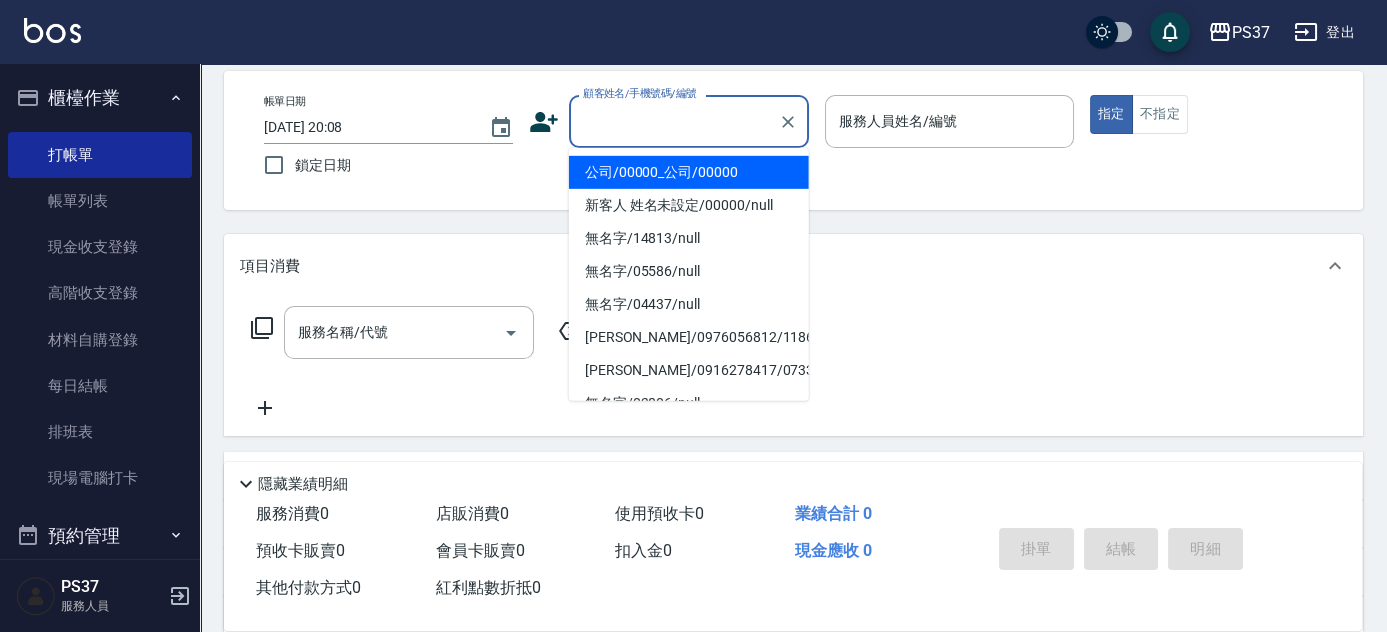 click on "公司/00000_公司/00000" at bounding box center [689, 172] 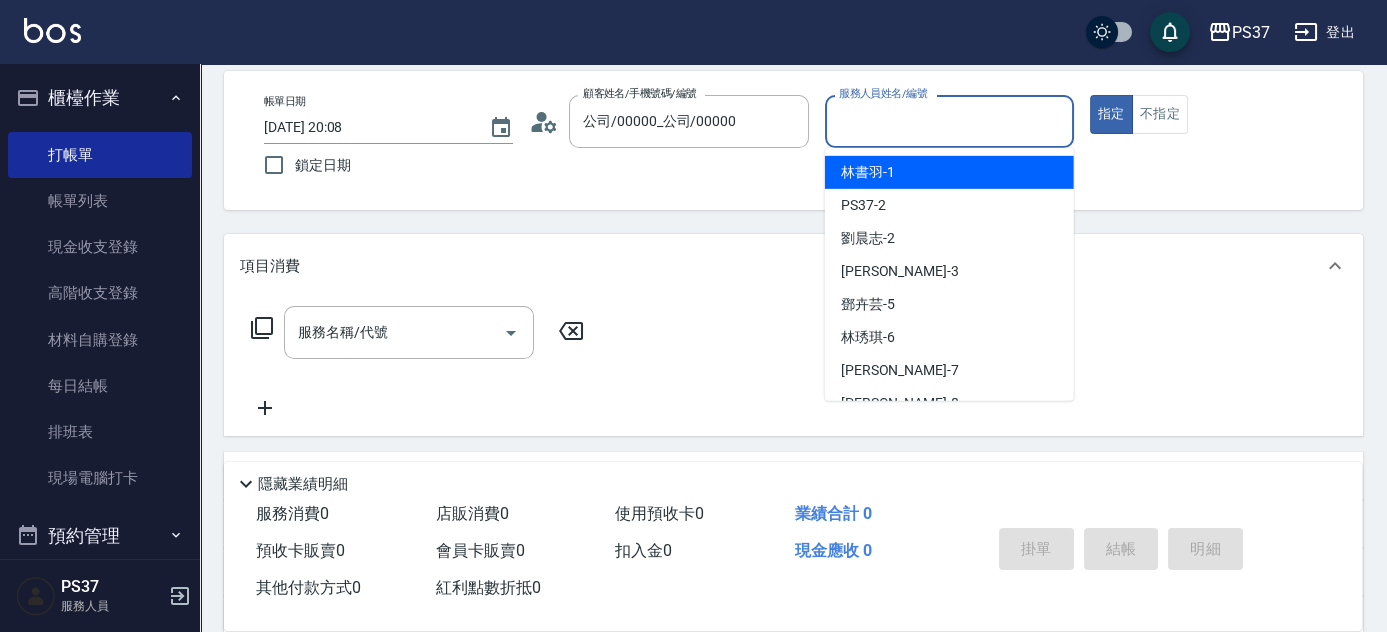 click on "服務人員姓名/編號" at bounding box center (949, 121) 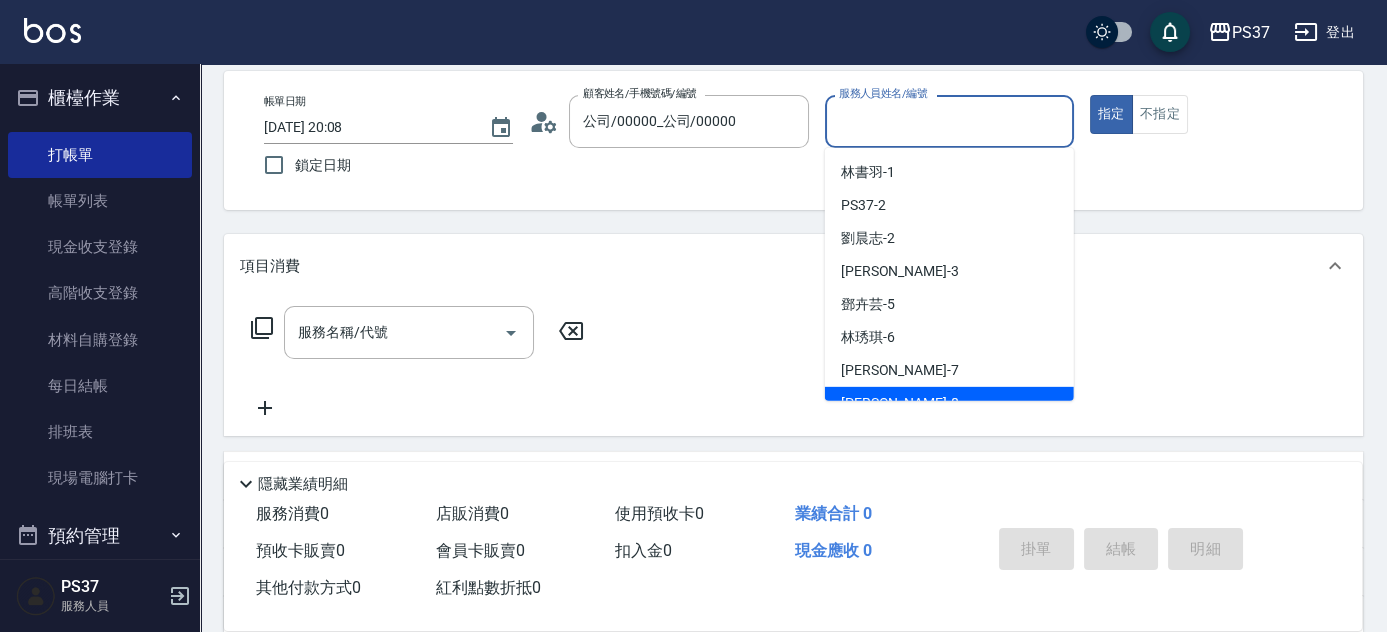 click on "服務名稱/代號 服務名稱/代號" at bounding box center (793, 367) 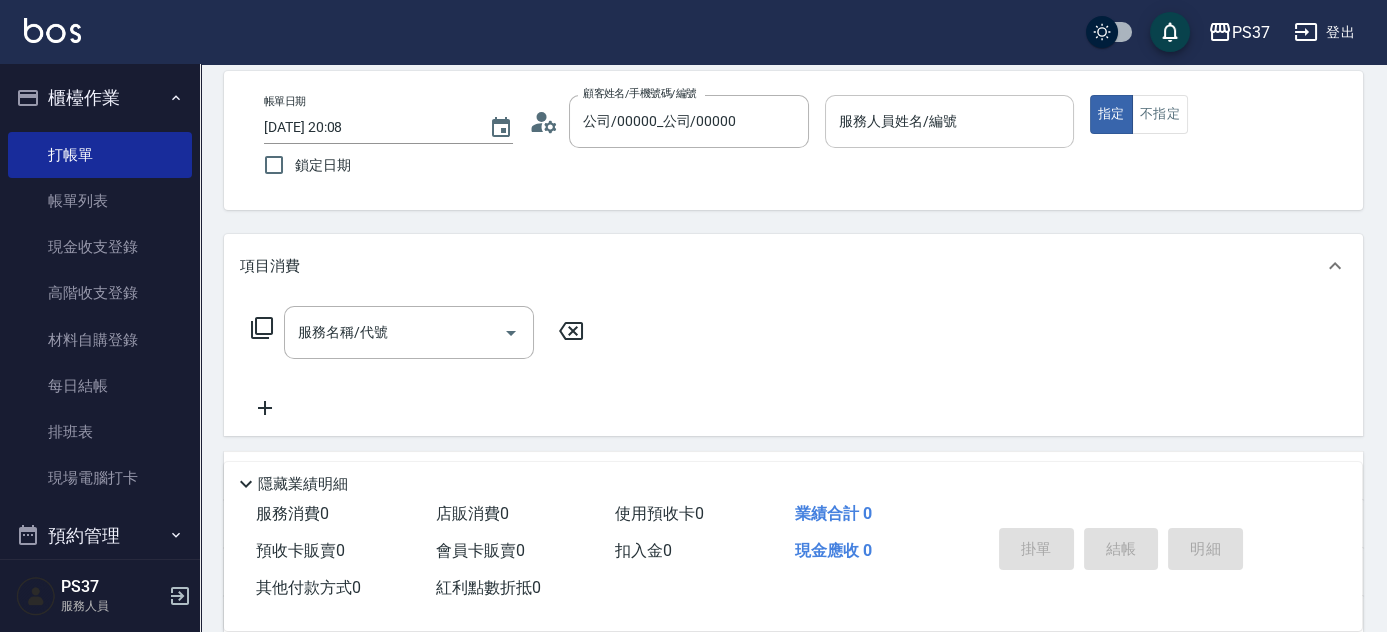 click on "服務人員姓名/編號" at bounding box center [949, 121] 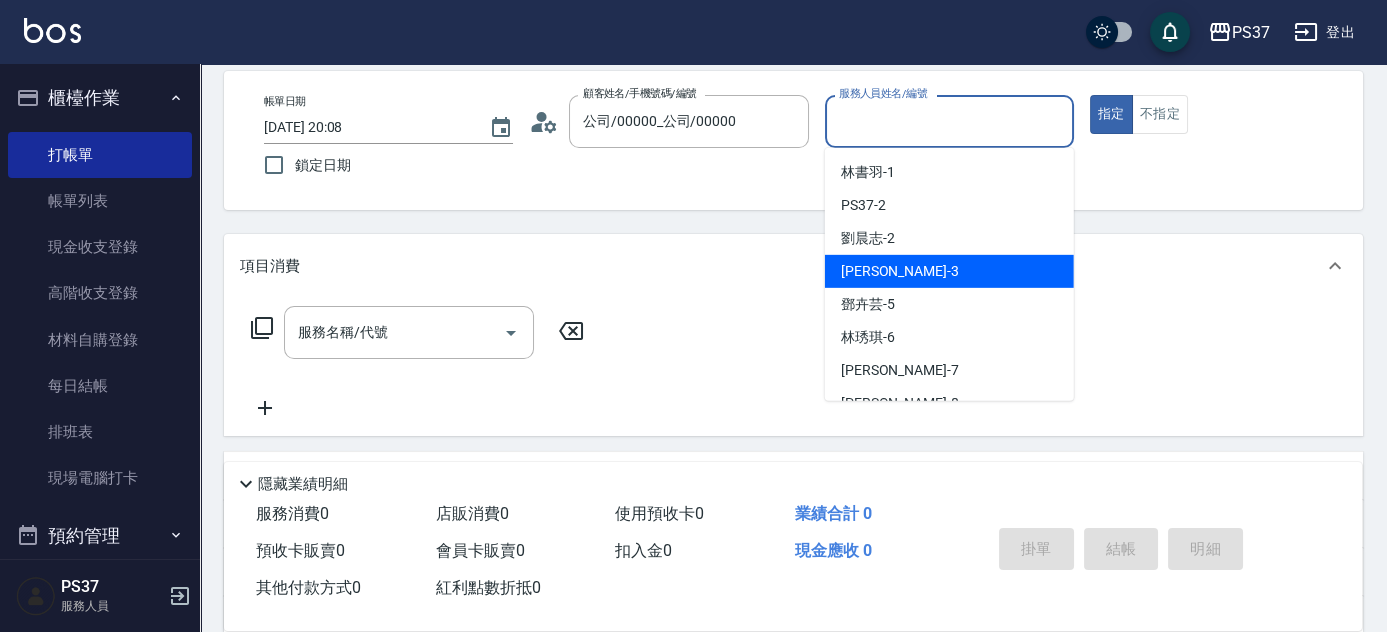 scroll, scrollTop: 90, scrollLeft: 0, axis: vertical 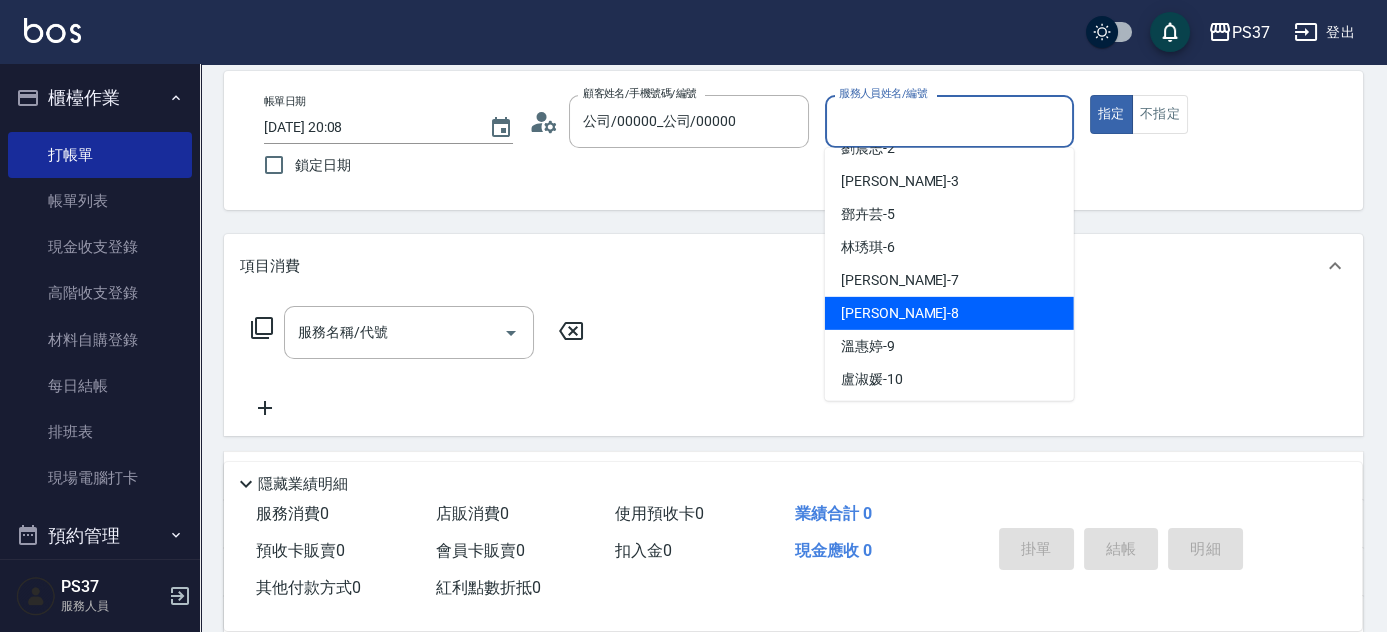 click on "徐雅娟 -8" at bounding box center (949, 313) 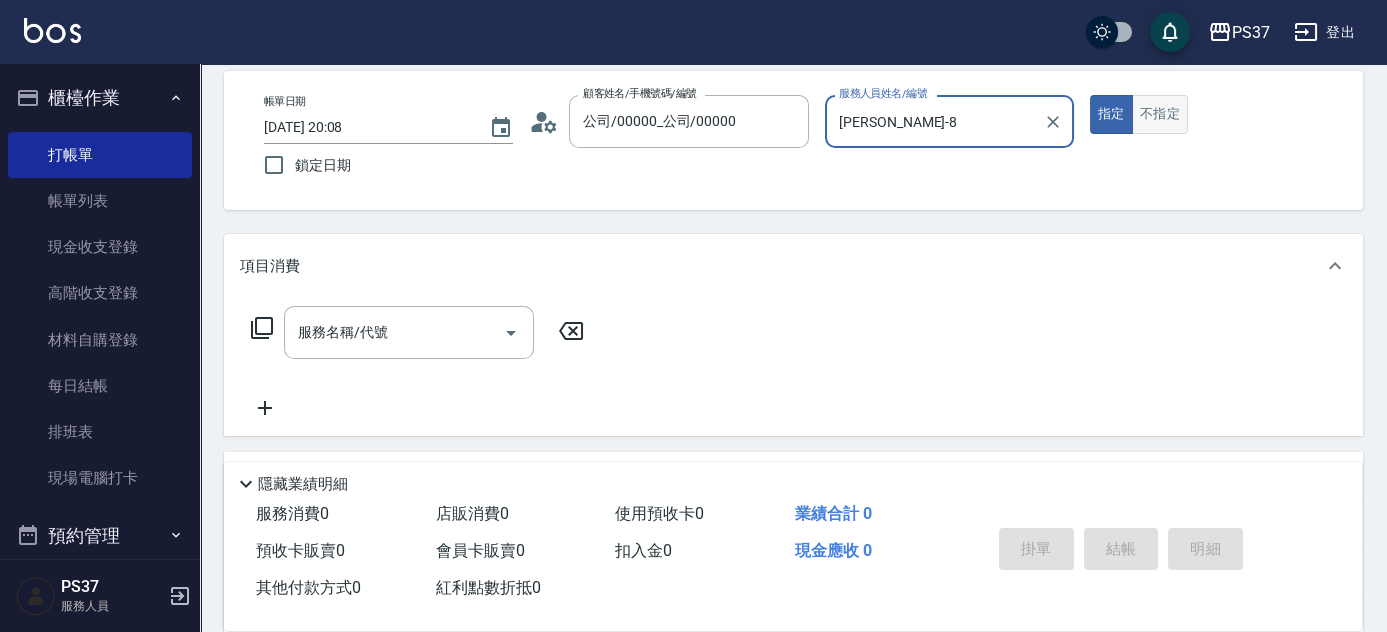 click on "不指定" at bounding box center [1160, 114] 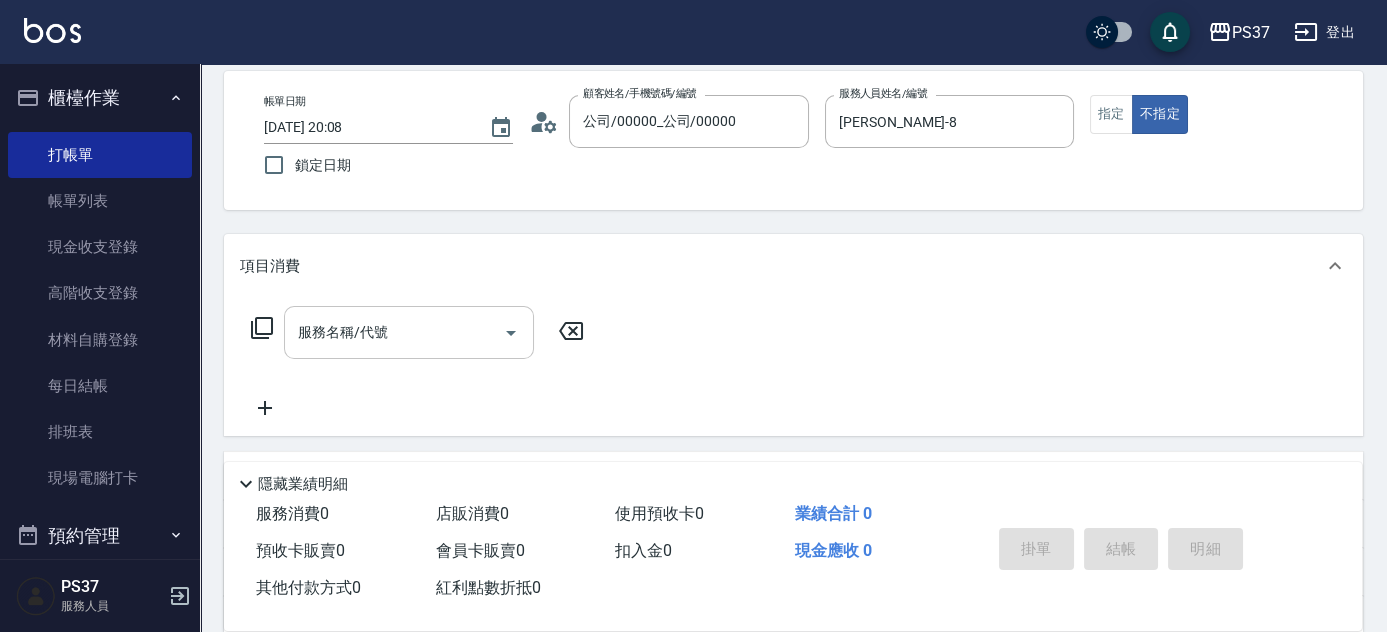 click on "服務名稱/代號" at bounding box center [394, 332] 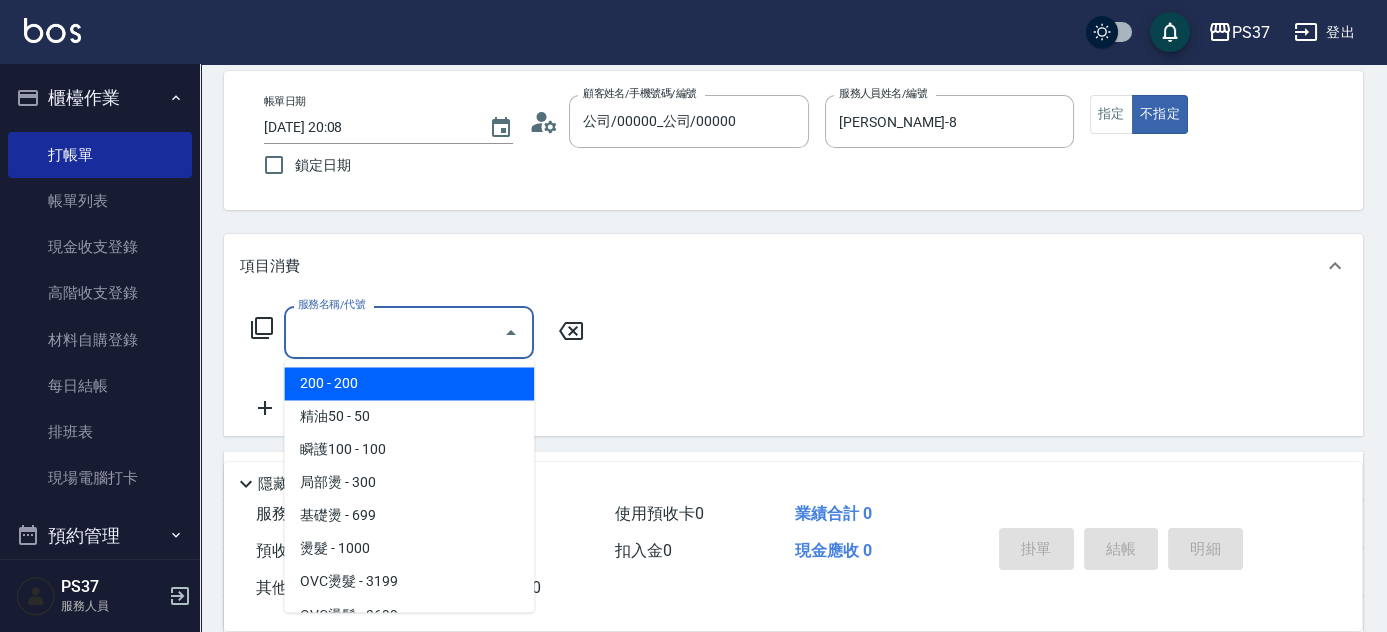 click on "200 - 200" at bounding box center (409, 383) 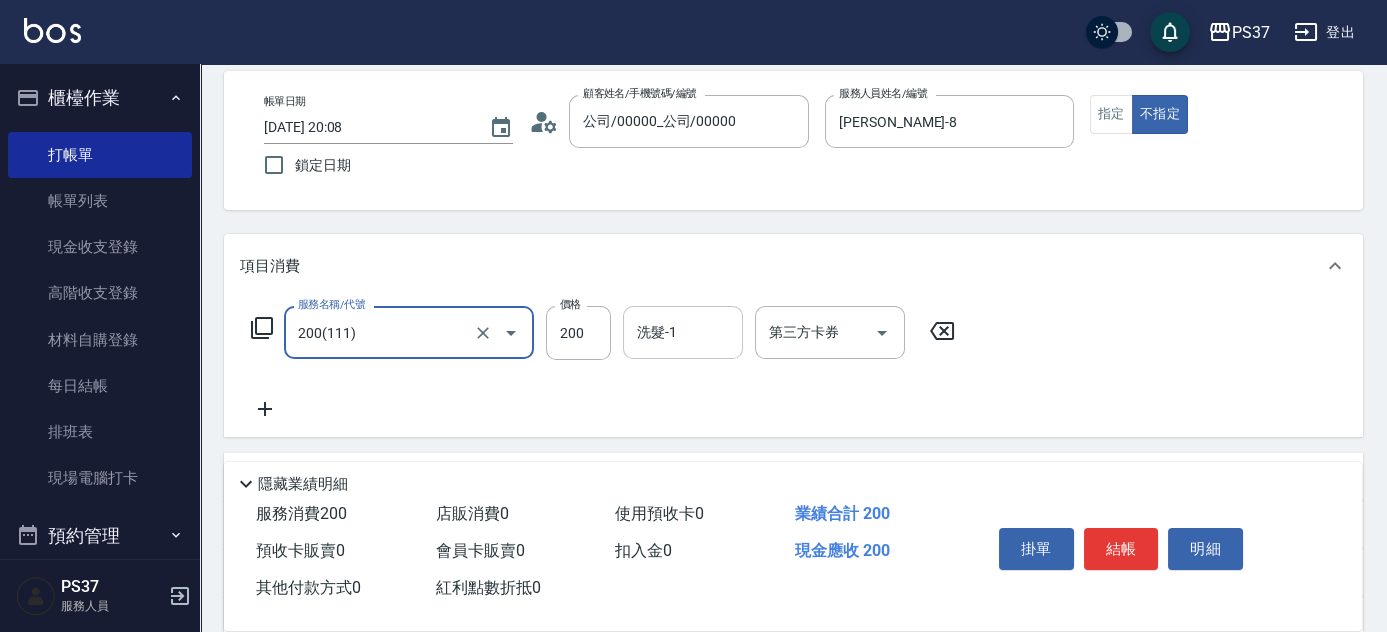 click on "洗髮-1" at bounding box center (683, 332) 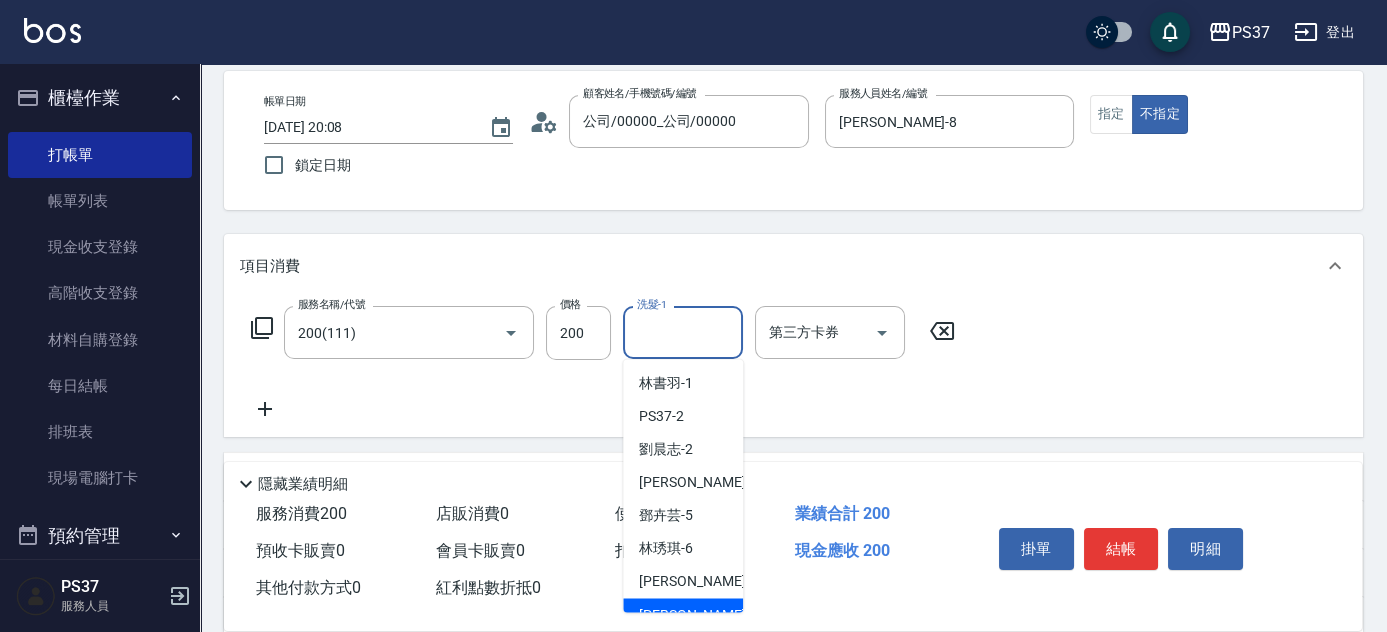 click on "徐雅娟 -8" at bounding box center (683, 614) 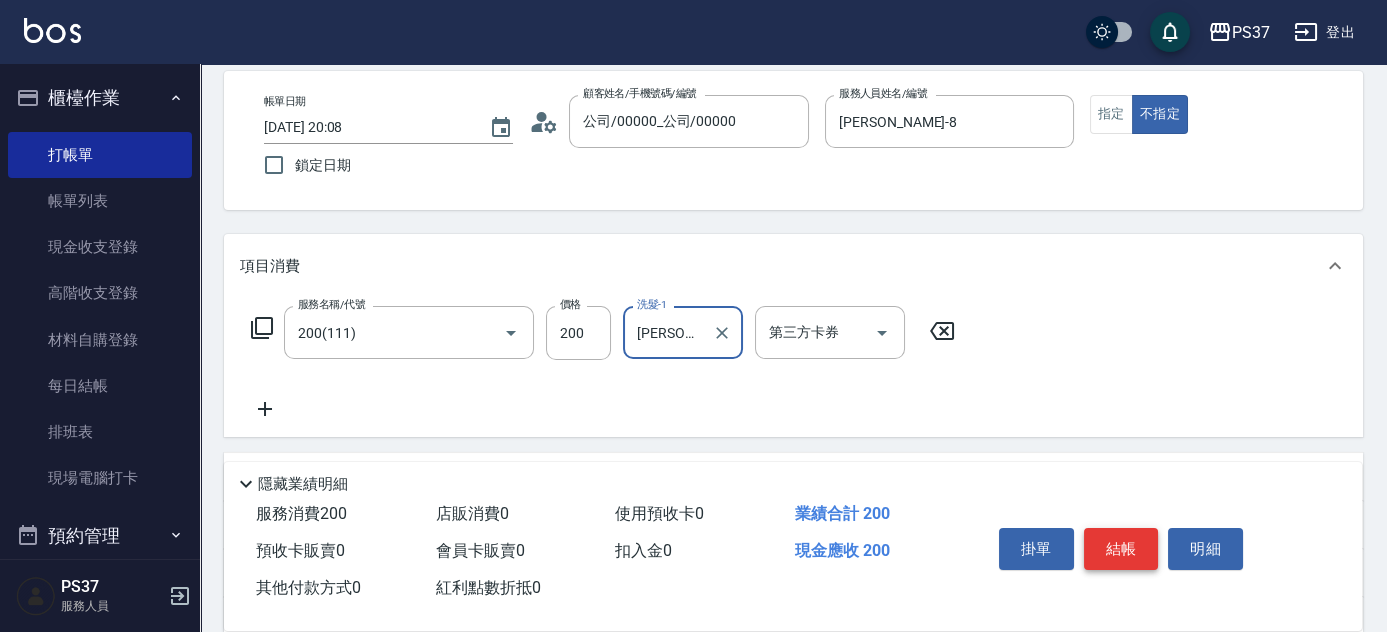 click on "結帳" at bounding box center (1121, 549) 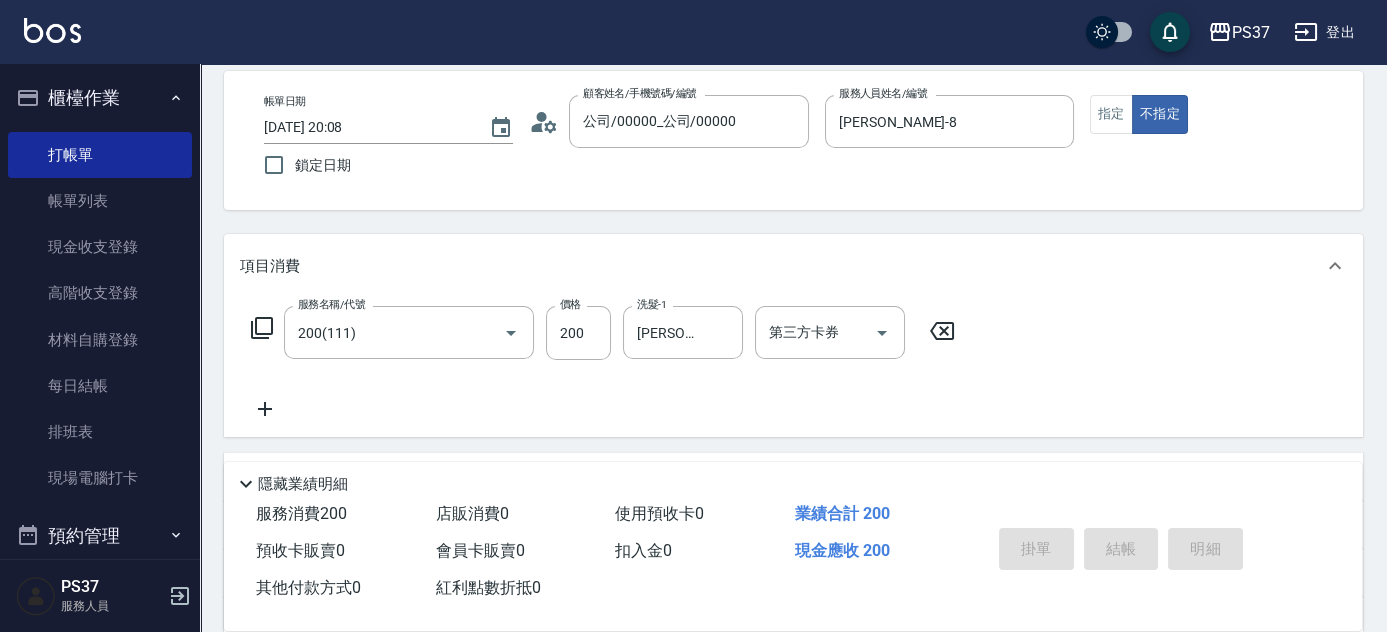 type 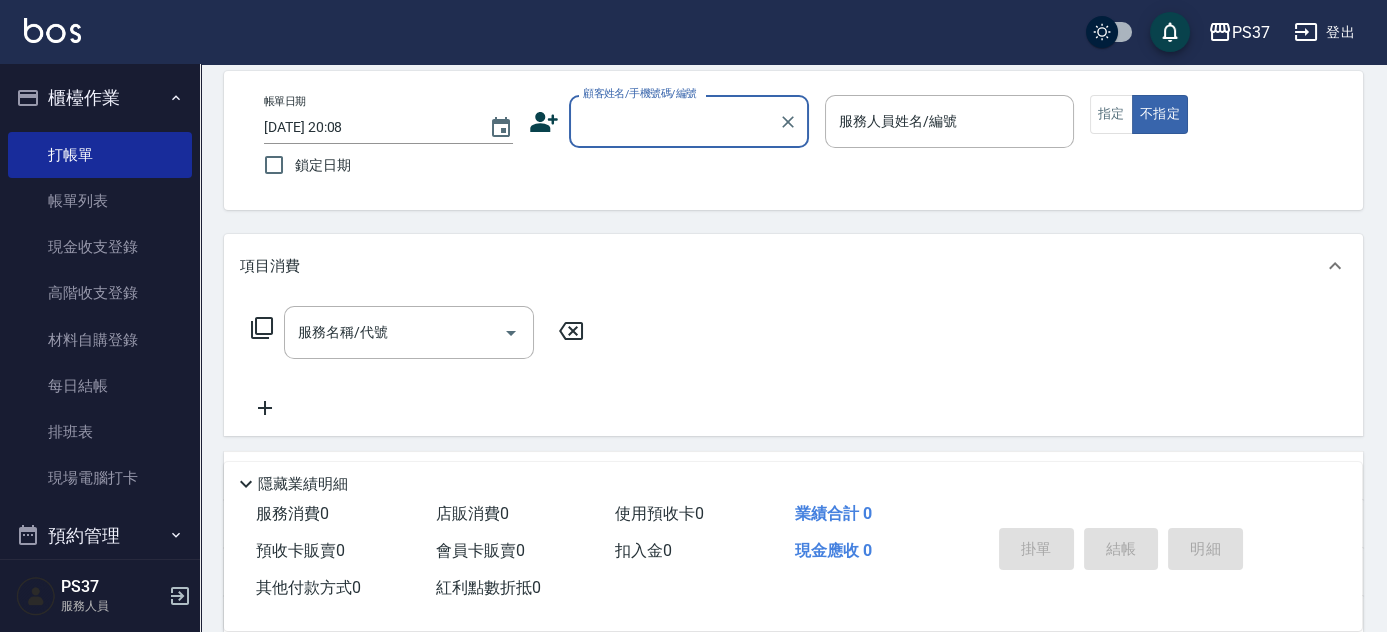 click on "顧客姓名/手機號碼/編號" at bounding box center (674, 121) 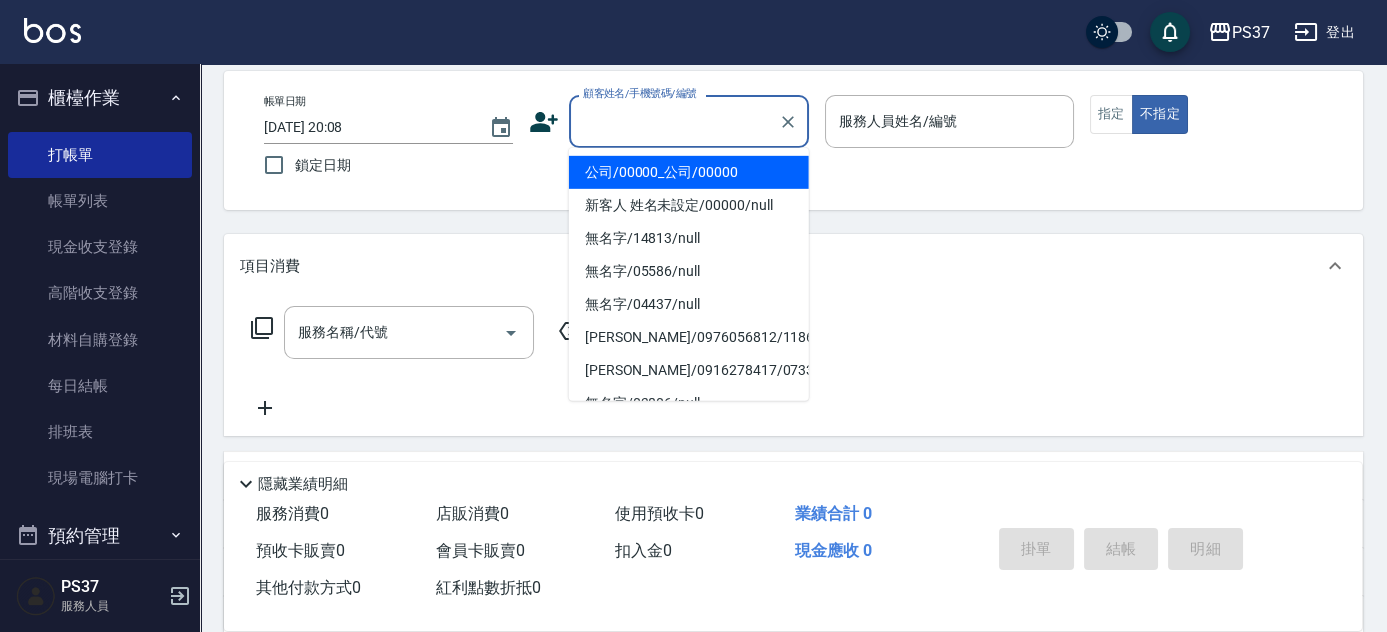 click on "公司/00000_公司/00000" at bounding box center [689, 172] 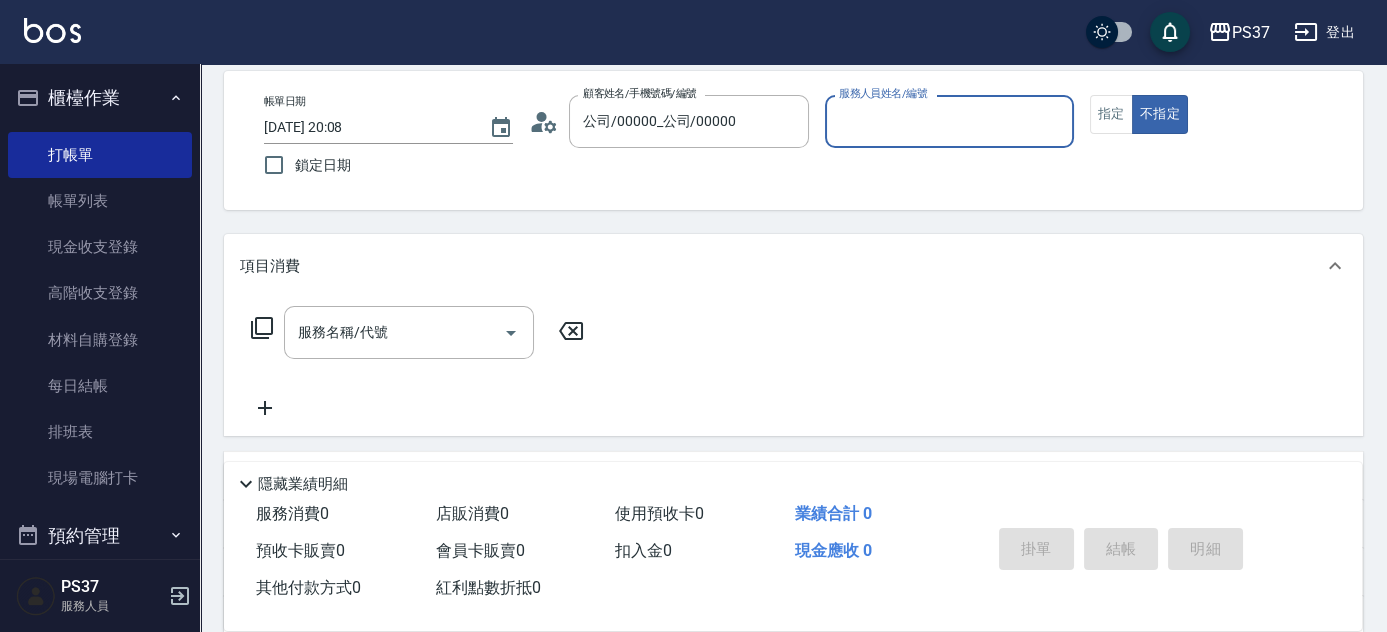 click on "服務人員姓名/編號" at bounding box center [949, 121] 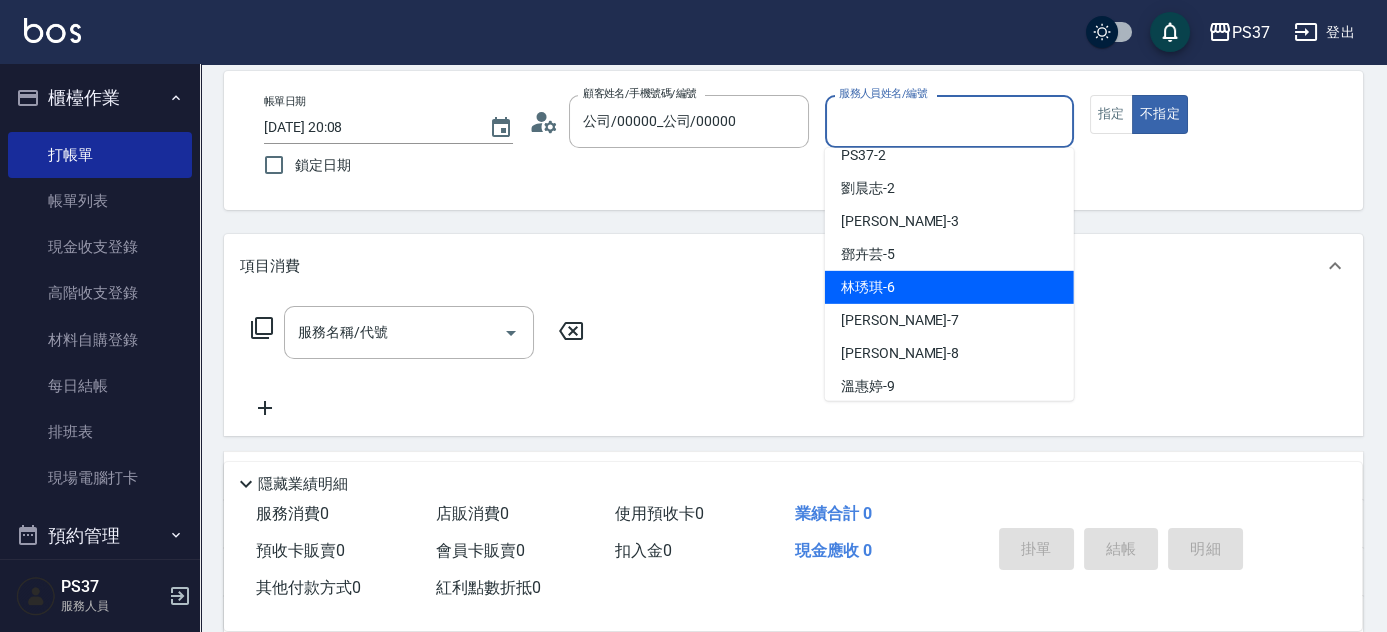 scroll, scrollTop: 90, scrollLeft: 0, axis: vertical 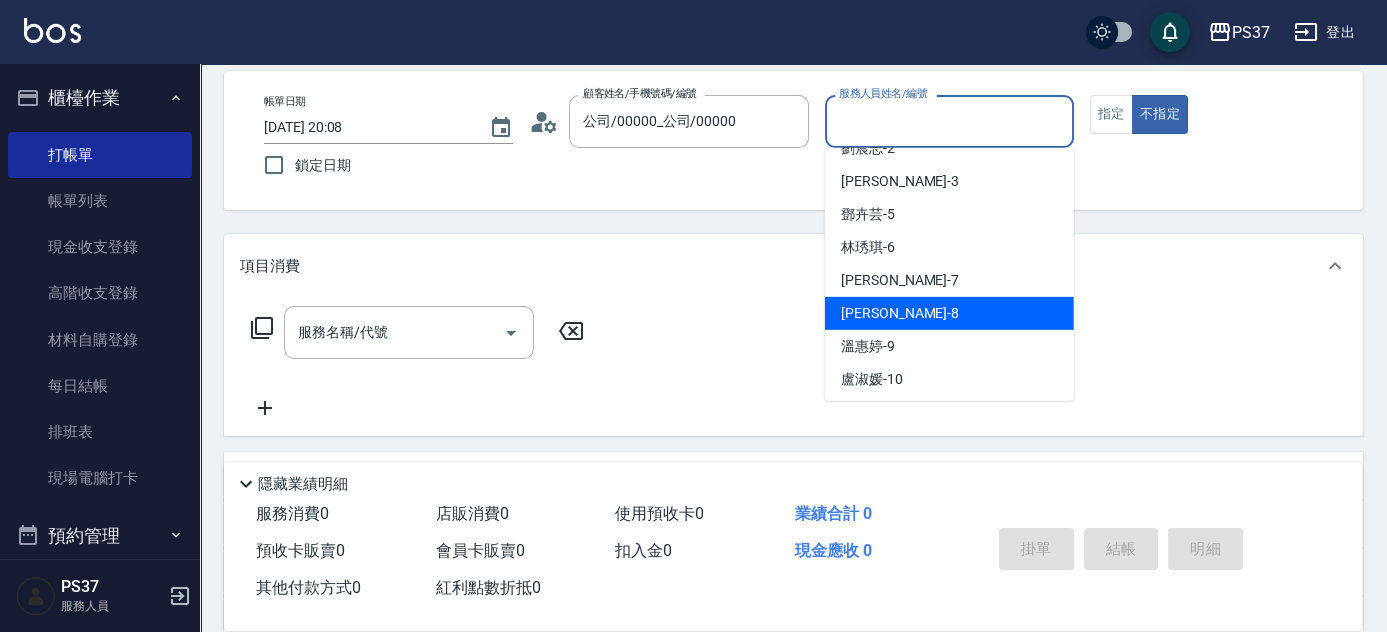 click on "徐雅娟 -8" at bounding box center [949, 313] 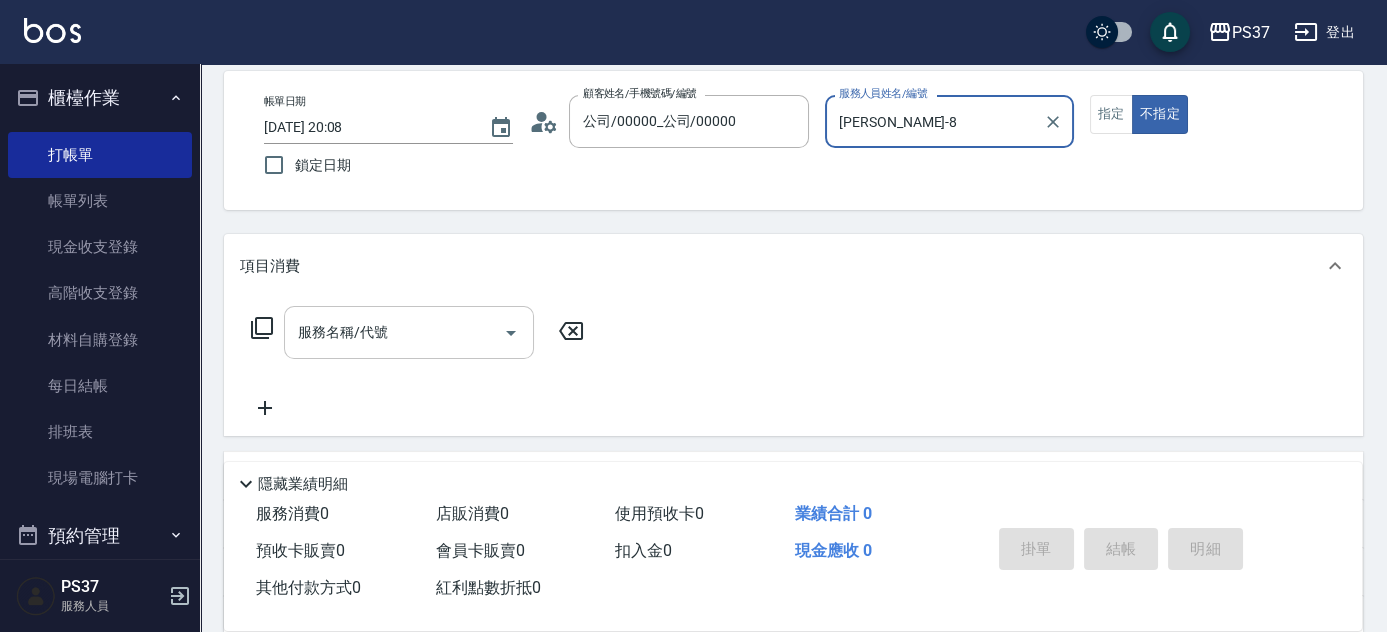 click on "服務名稱/代號" at bounding box center (394, 332) 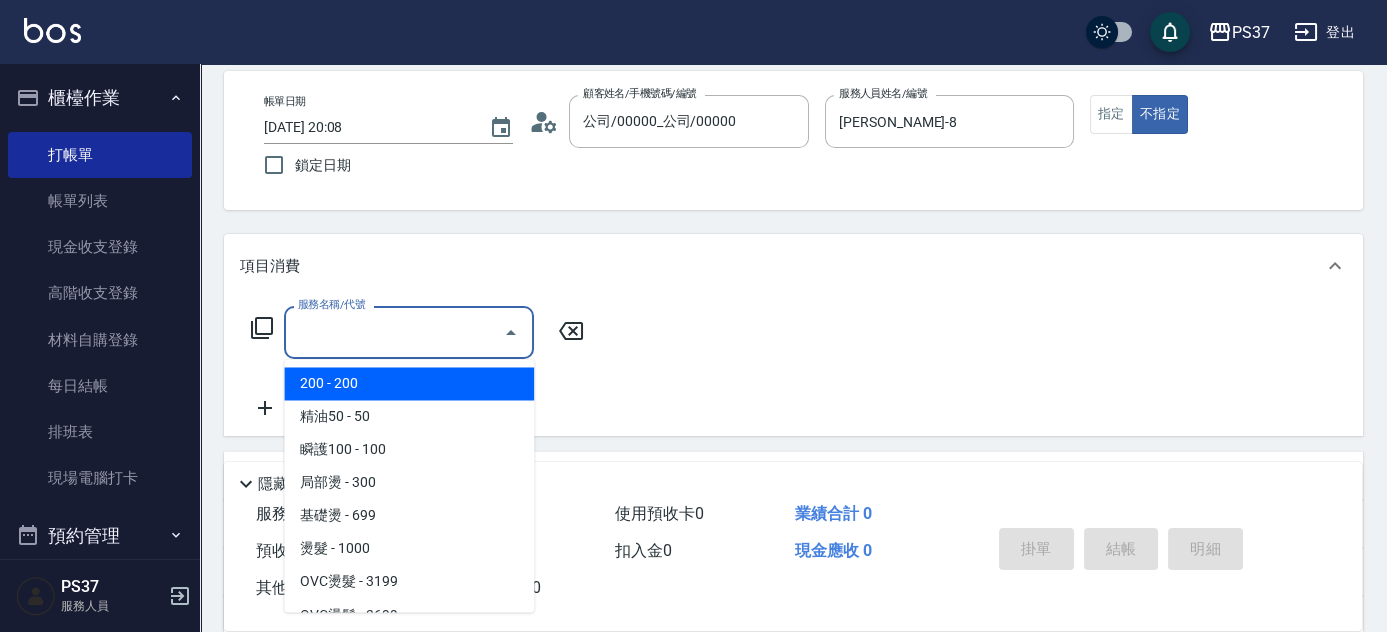 click on "200 - 200" at bounding box center [409, 383] 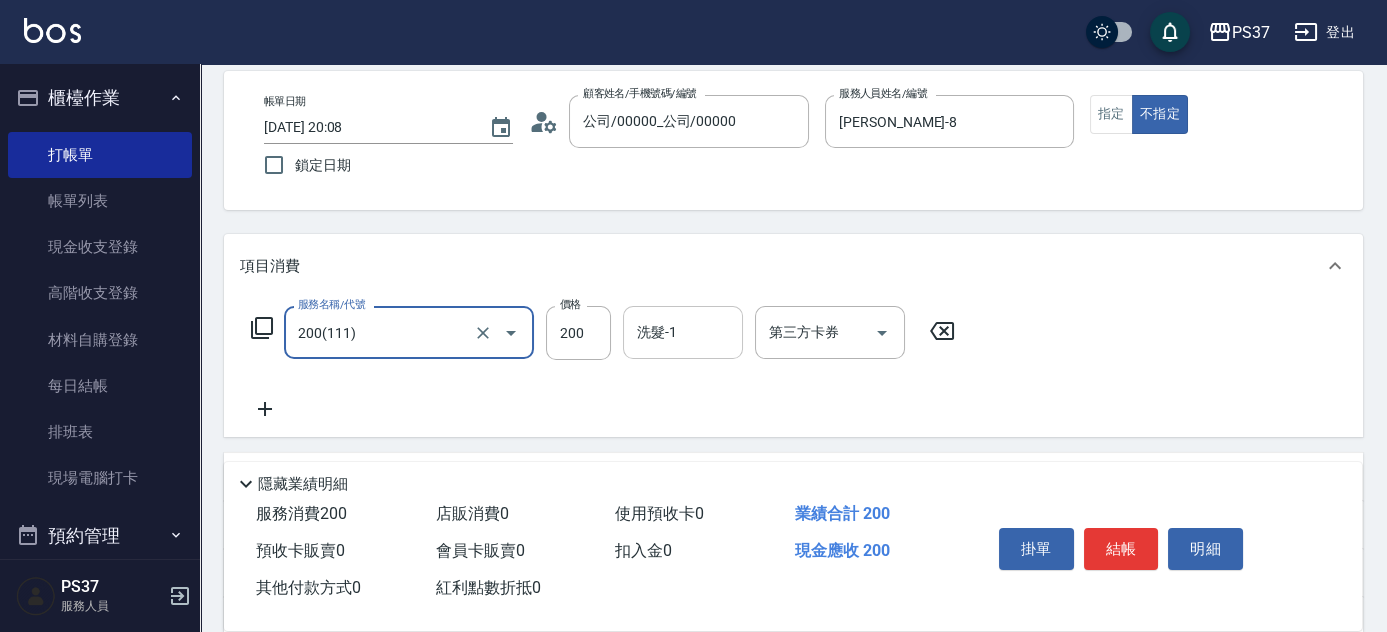 click on "洗髮-1" at bounding box center (683, 332) 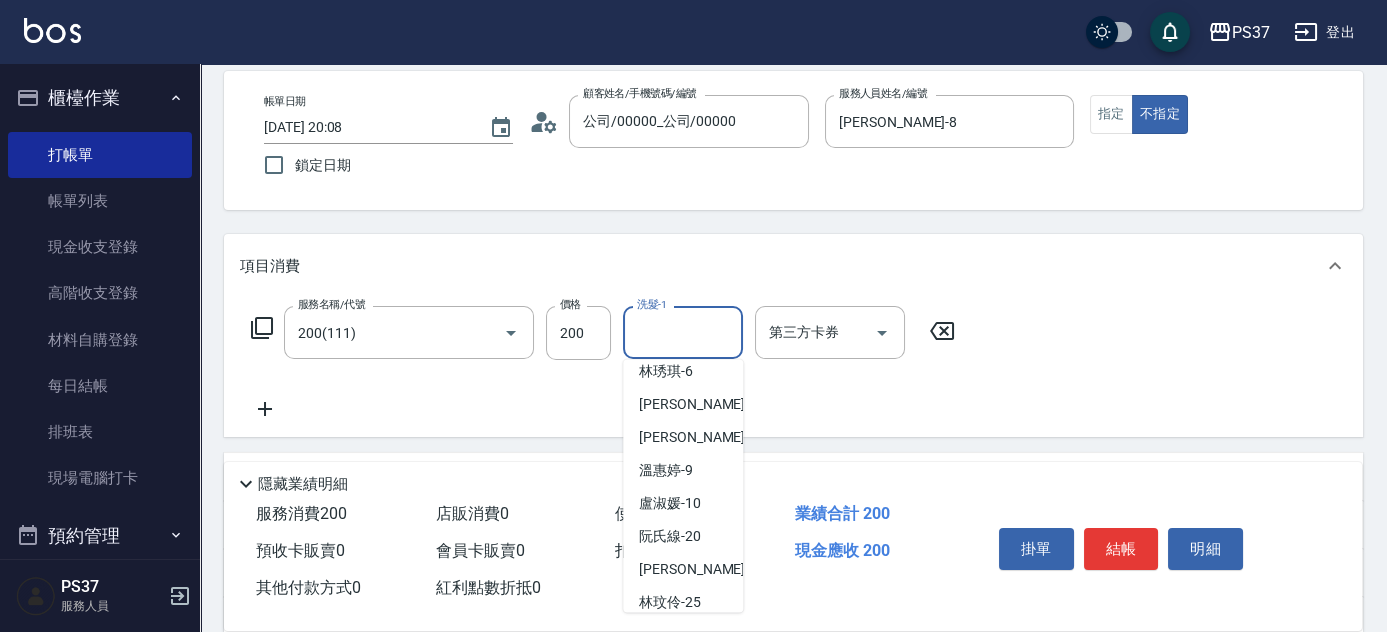 scroll, scrollTop: 181, scrollLeft: 0, axis: vertical 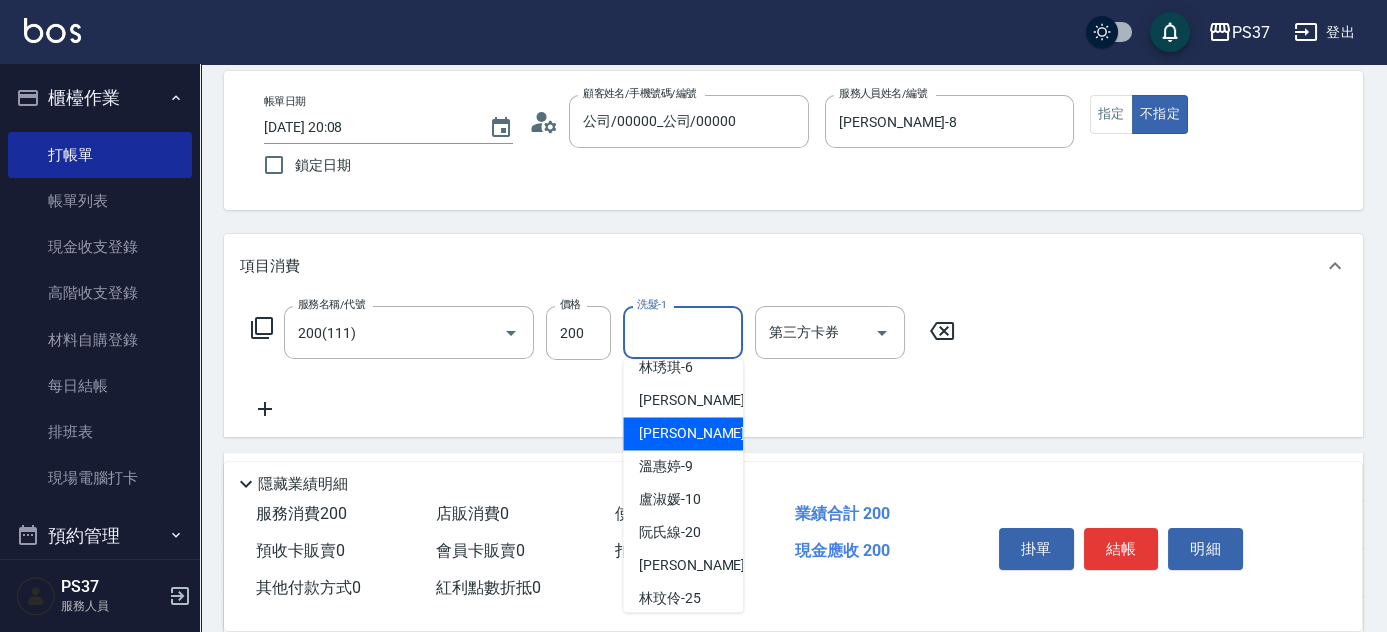 click on "徐雅娟 -8" at bounding box center [683, 433] 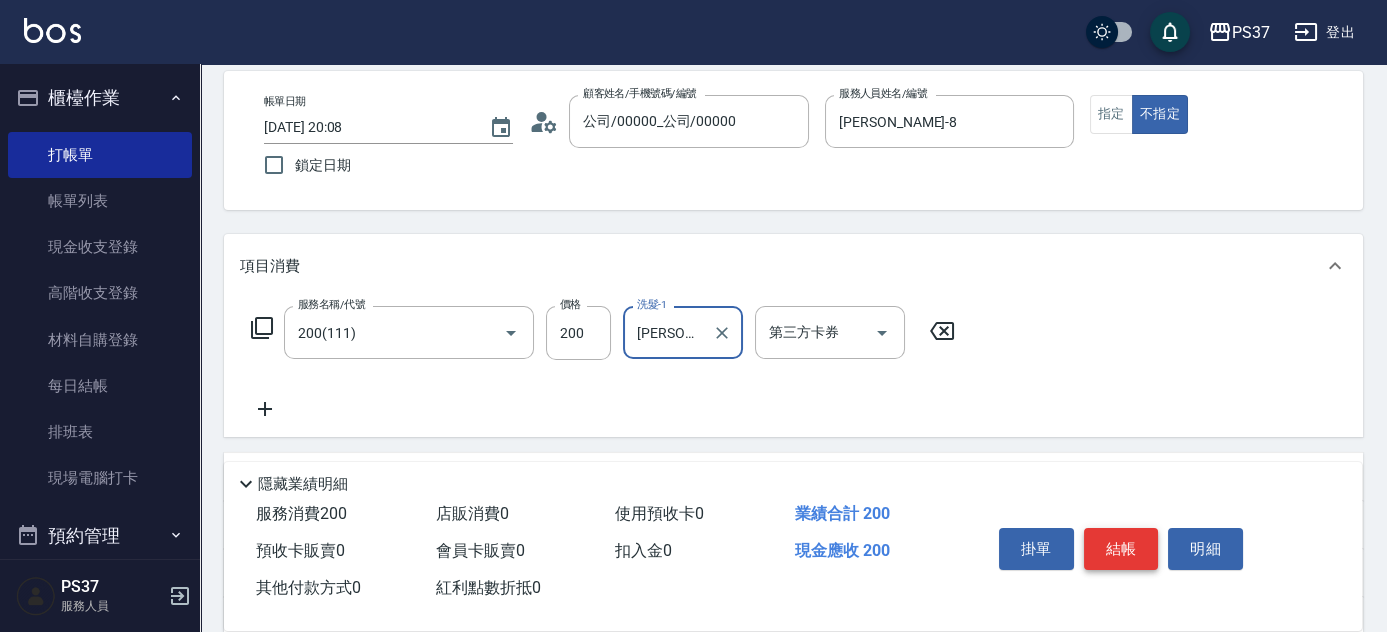 click on "結帳" at bounding box center [1121, 549] 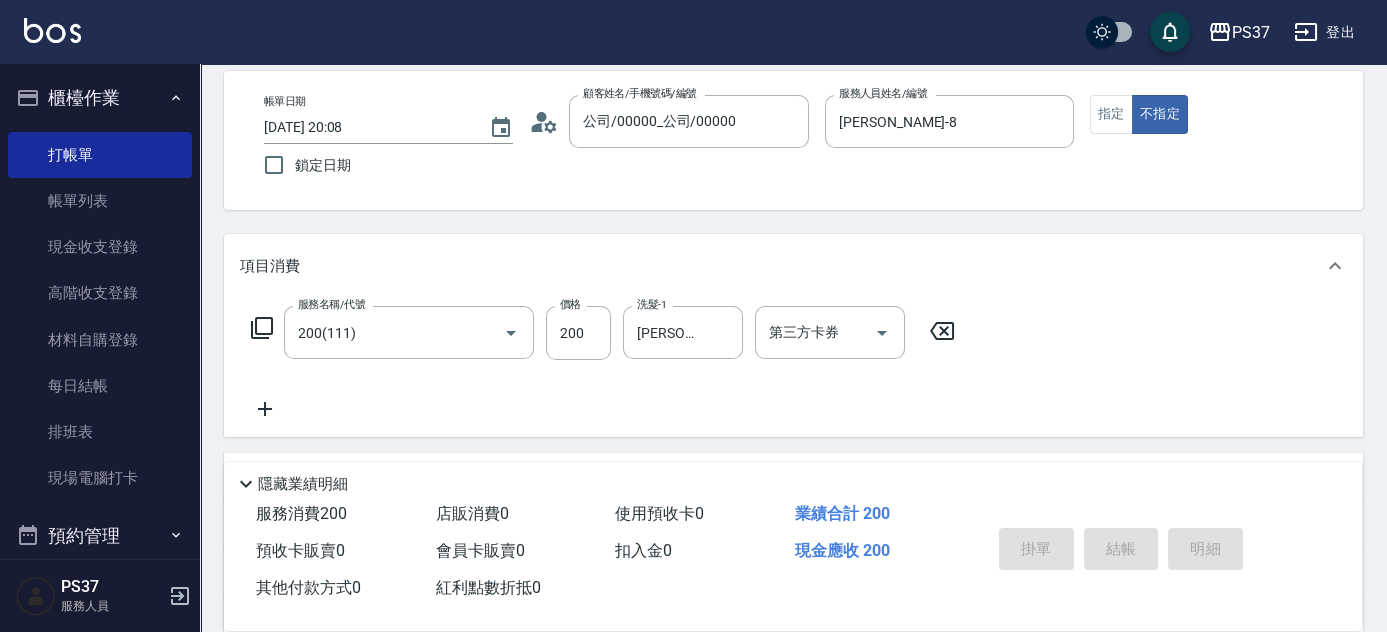 type on "2025/07/10 20:09" 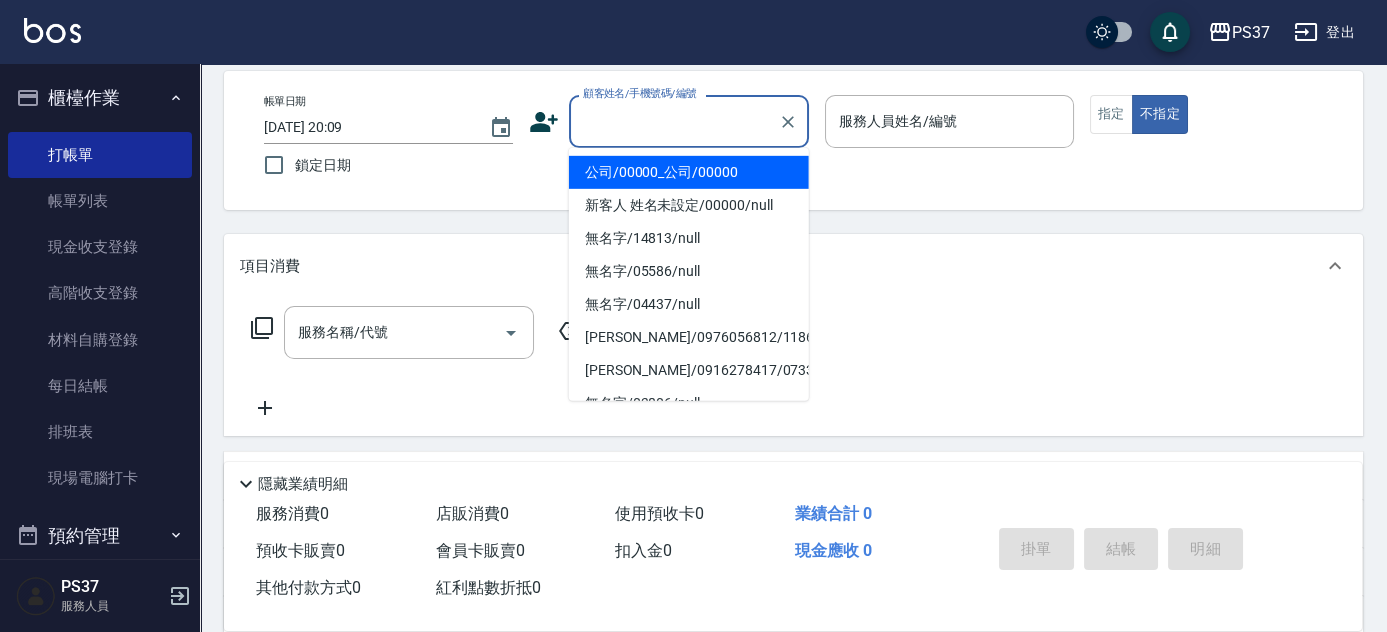 click on "顧客姓名/手機號碼/編號" at bounding box center (674, 121) 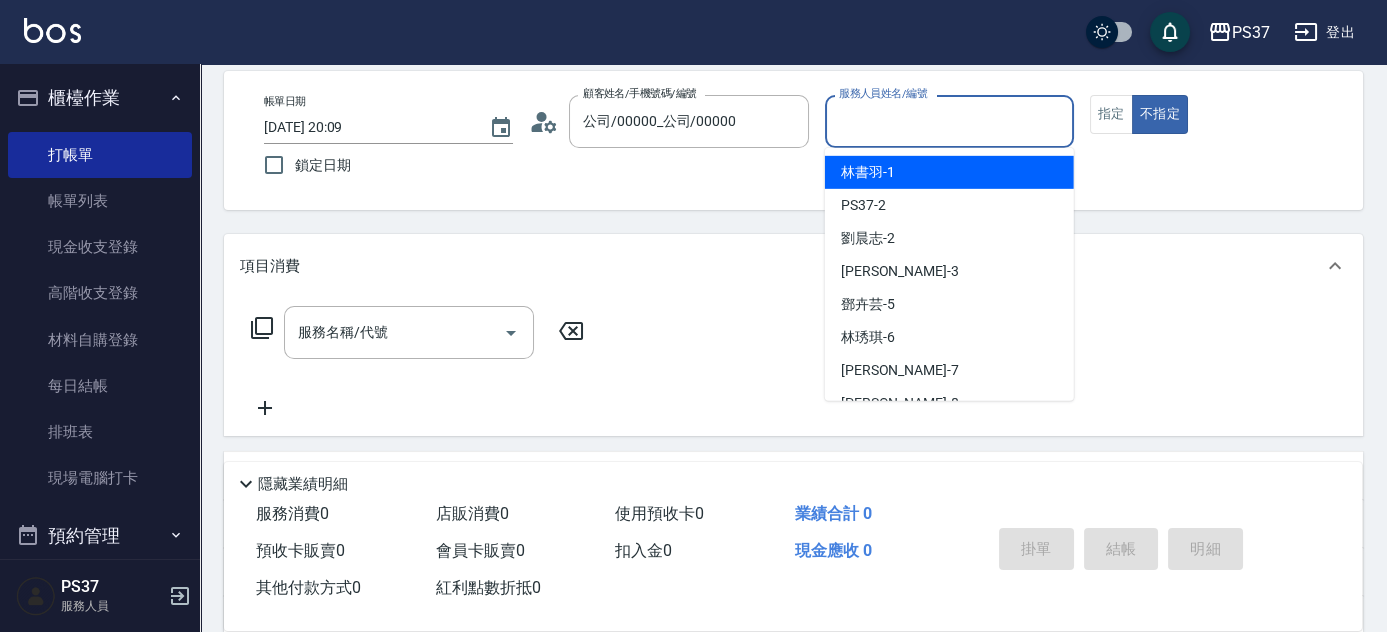 click on "服務人員姓名/編號" at bounding box center [949, 121] 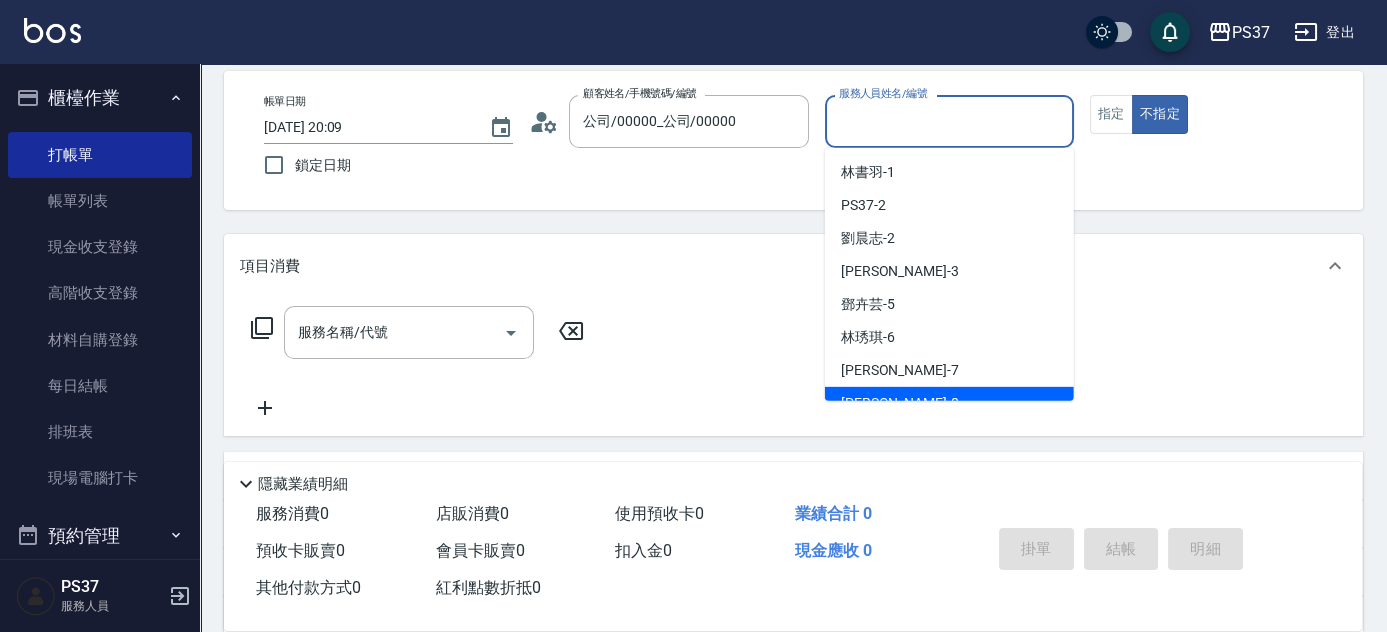 click on "徐雅娟 -8" at bounding box center (949, 403) 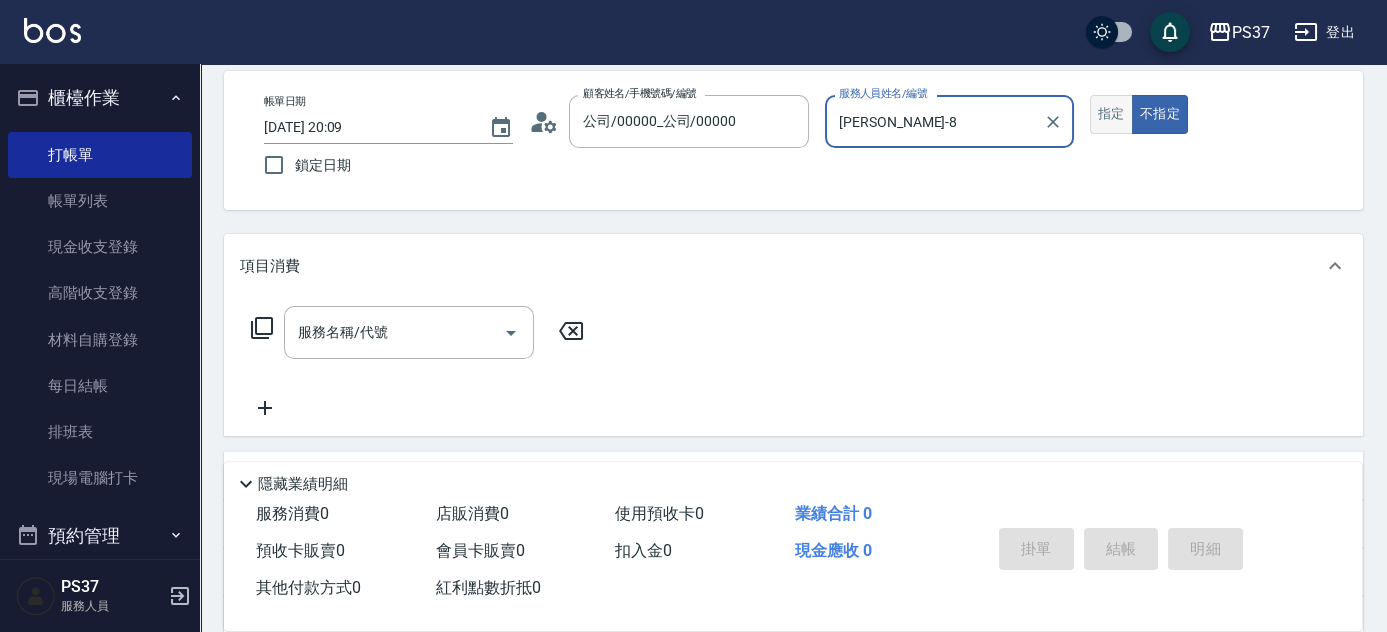click on "指定" at bounding box center [1111, 114] 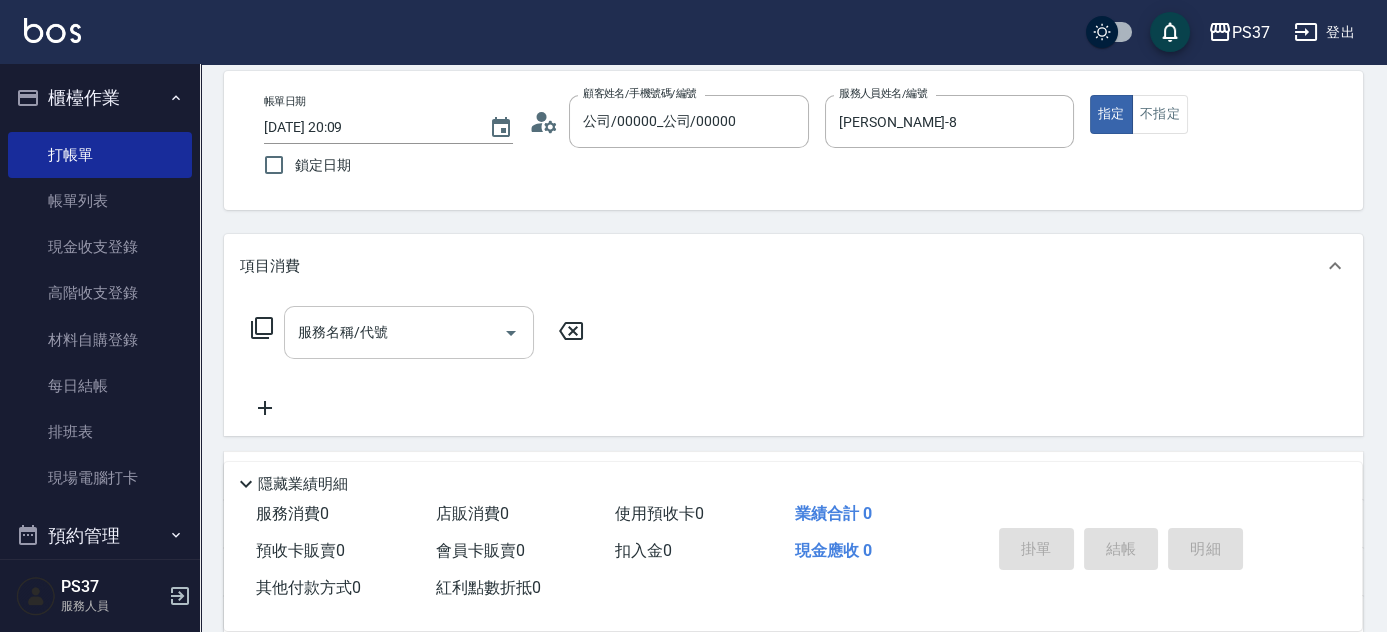 click on "服務名稱/代號 服務名稱/代號" at bounding box center (409, 332) 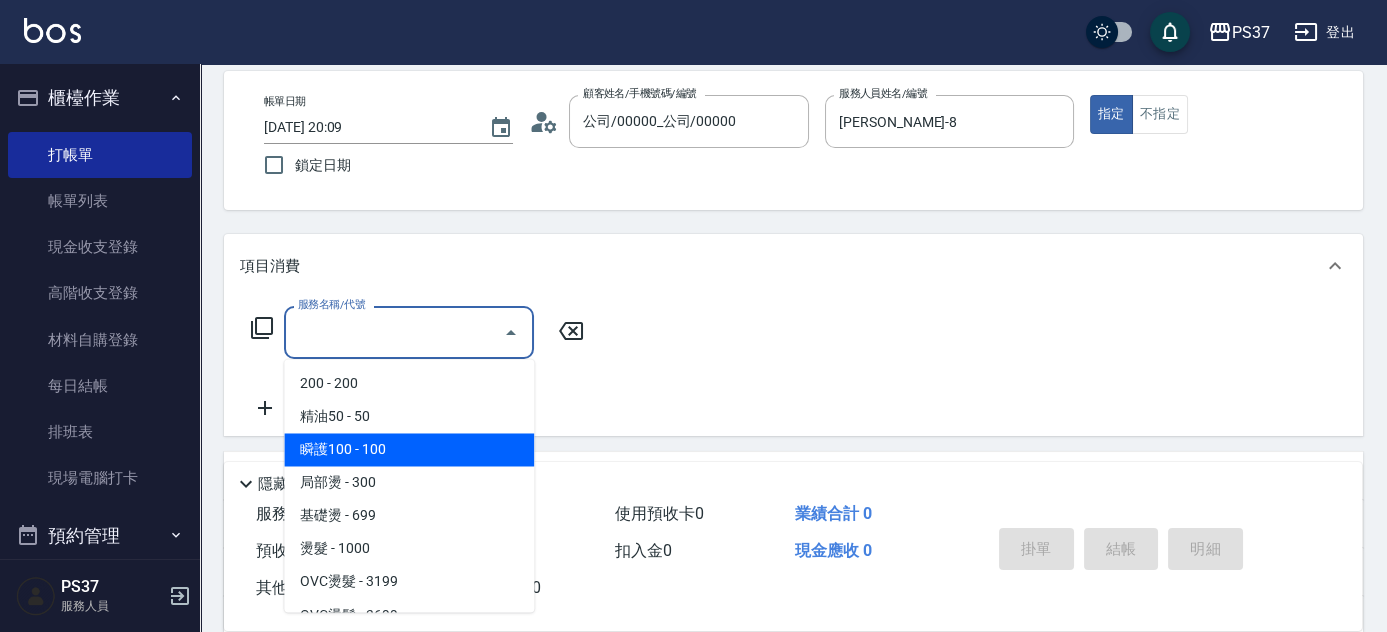 drag, startPoint x: 406, startPoint y: 445, endPoint x: 424, endPoint y: 445, distance: 18 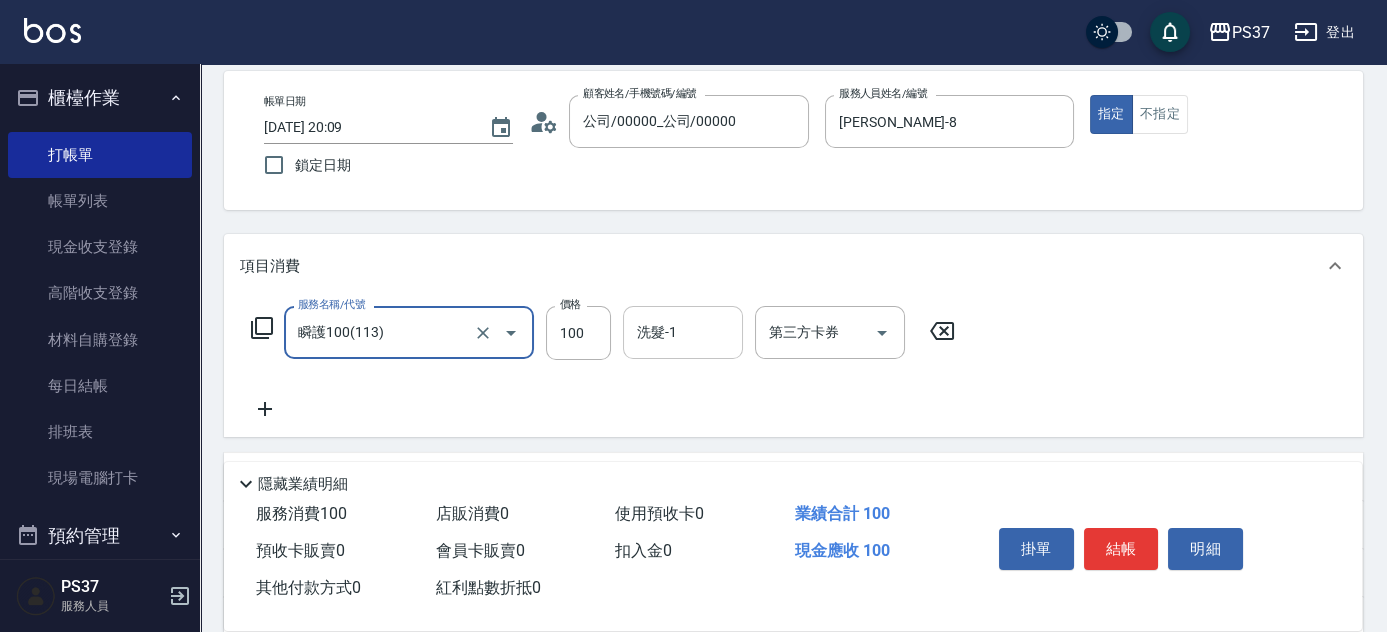 click on "洗髮-1" at bounding box center [683, 332] 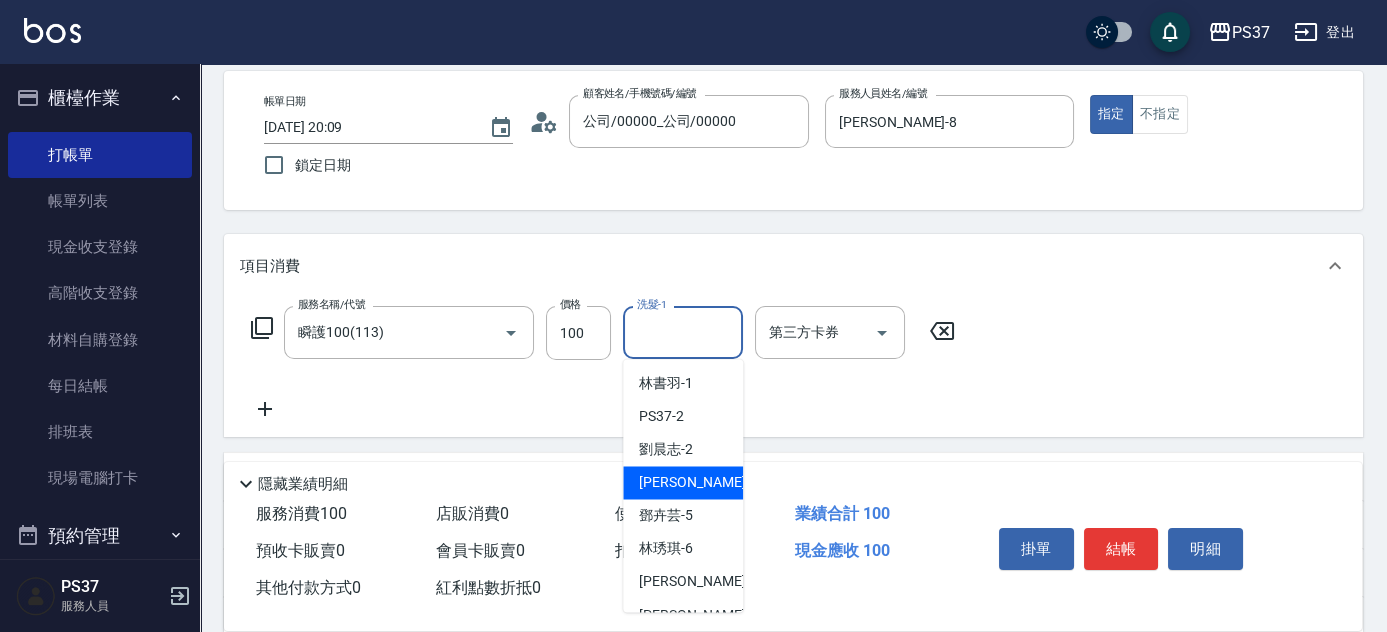 scroll, scrollTop: 323, scrollLeft: 0, axis: vertical 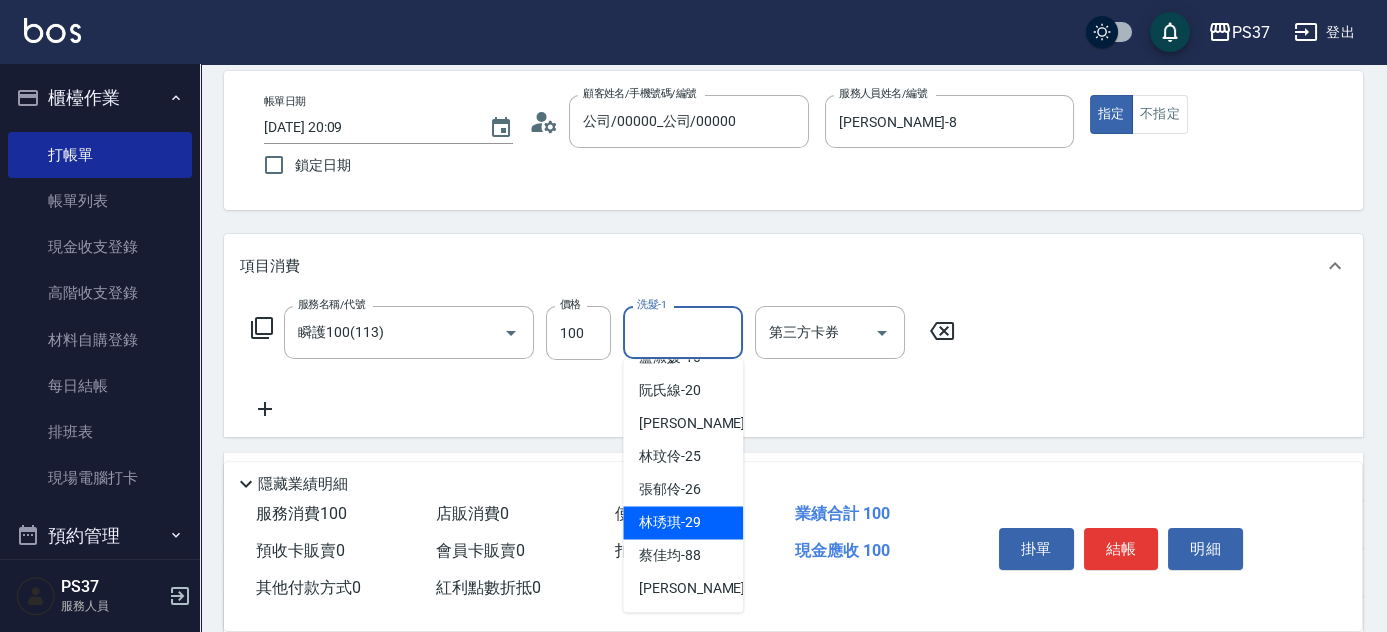 click on "林琇琪 -29" at bounding box center (670, 522) 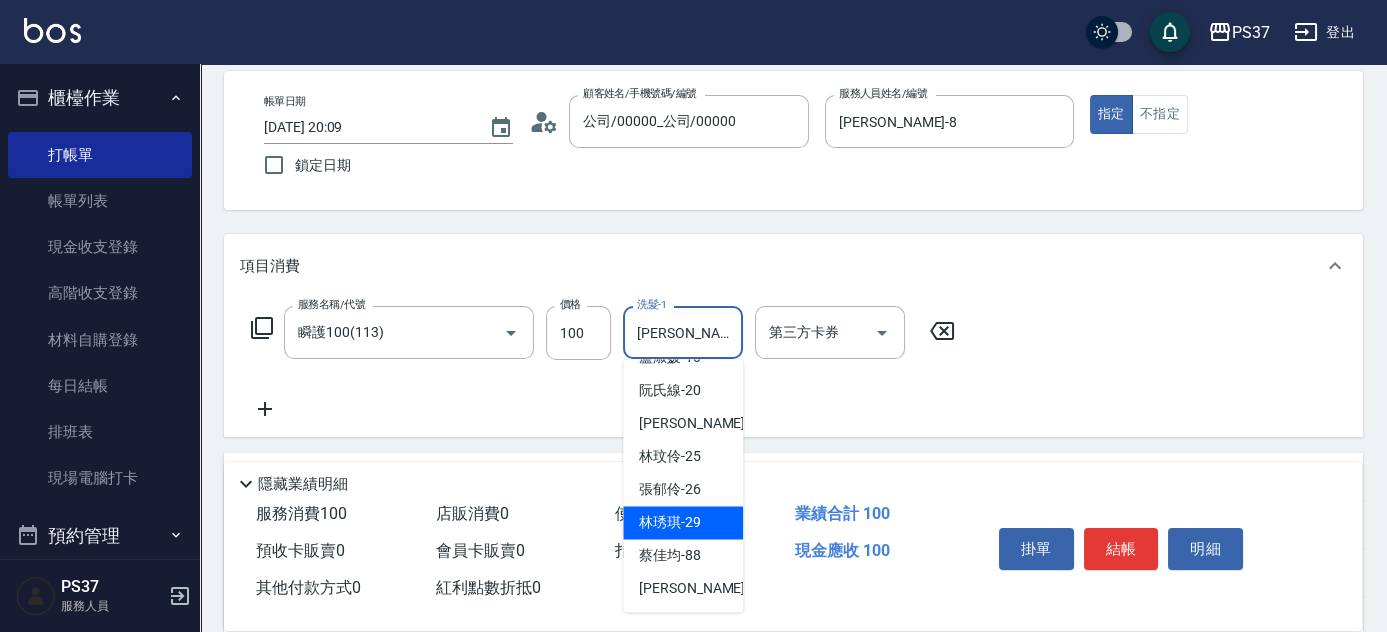 click on "使用預收卡  0" at bounding box center (697, 514) 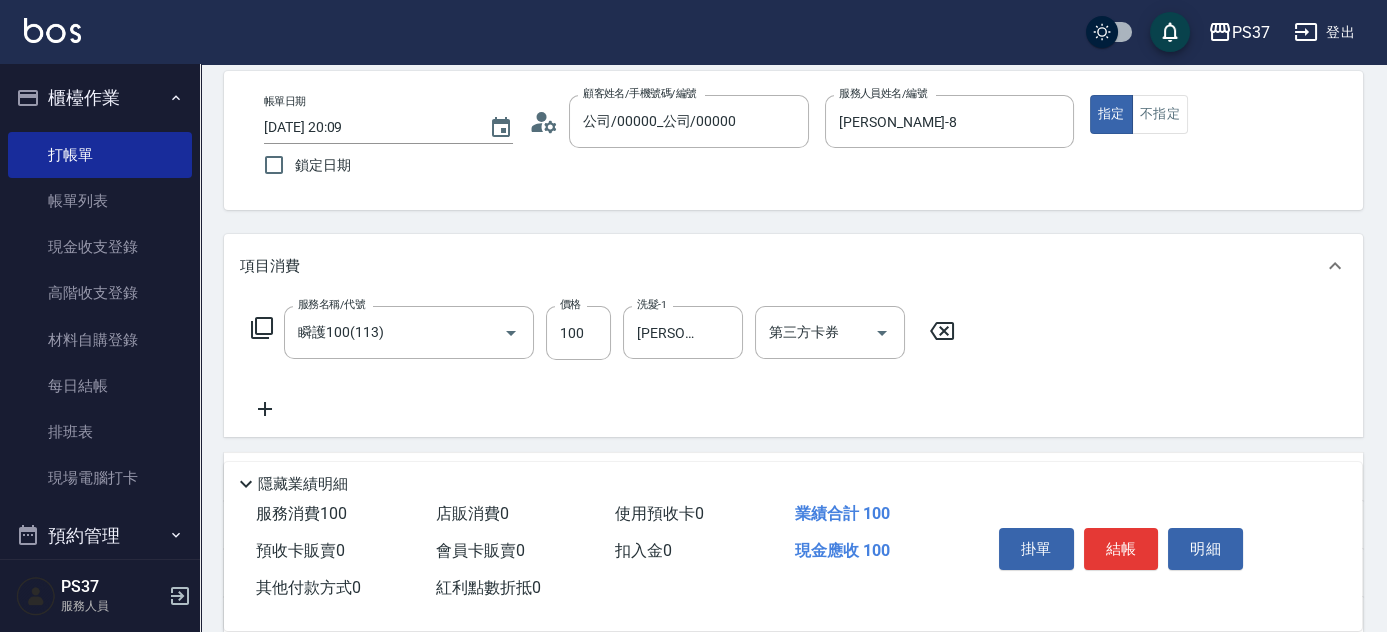 click 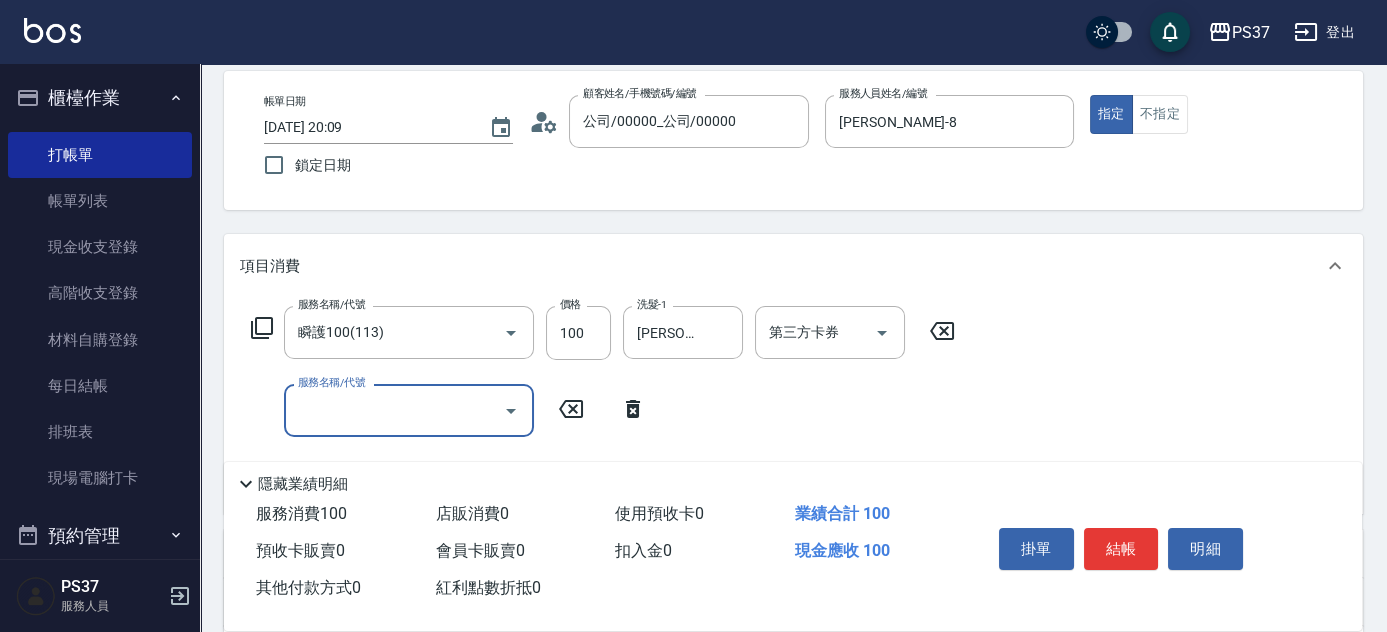 click on "服務名稱/代號" at bounding box center (394, 410) 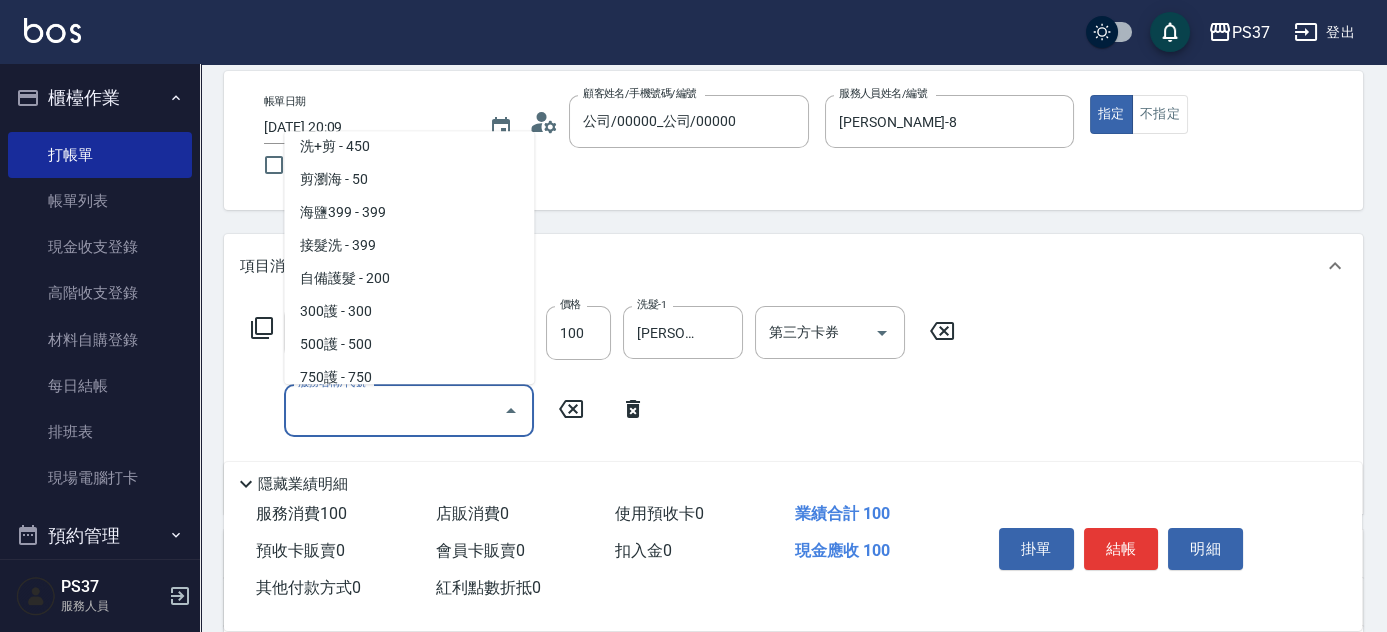 scroll, scrollTop: 1090, scrollLeft: 0, axis: vertical 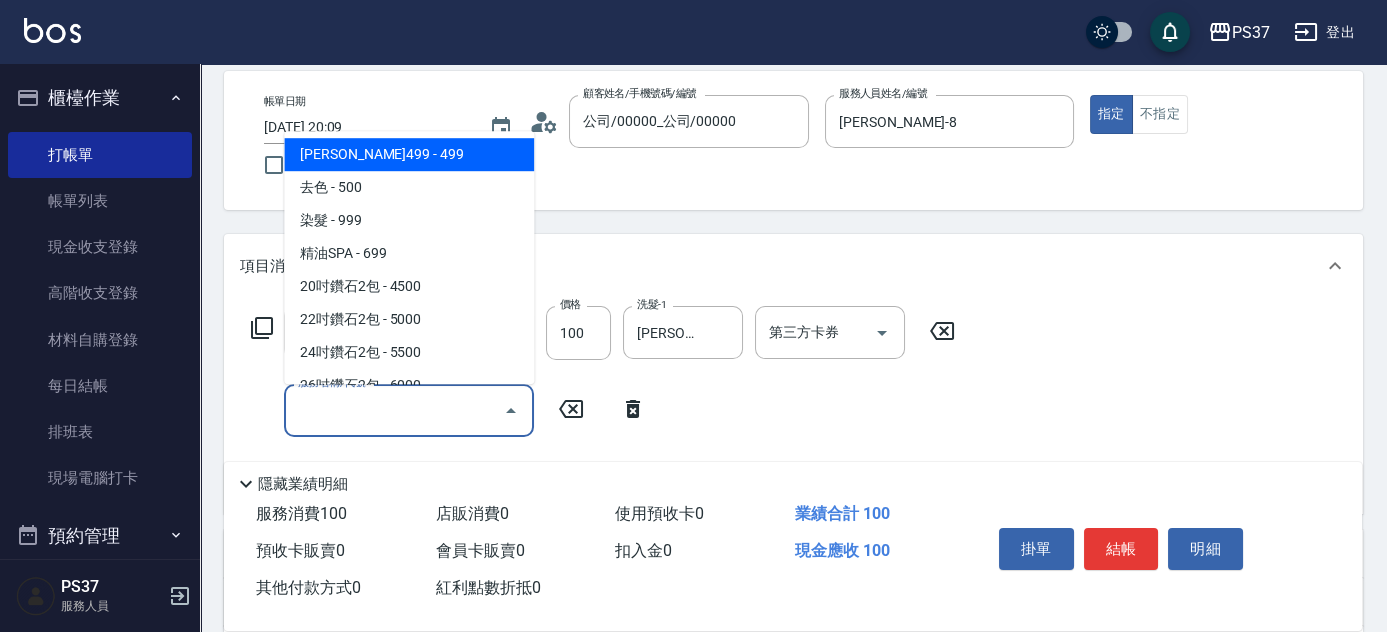 click on "伊黛莉499 - 499" at bounding box center [409, 154] 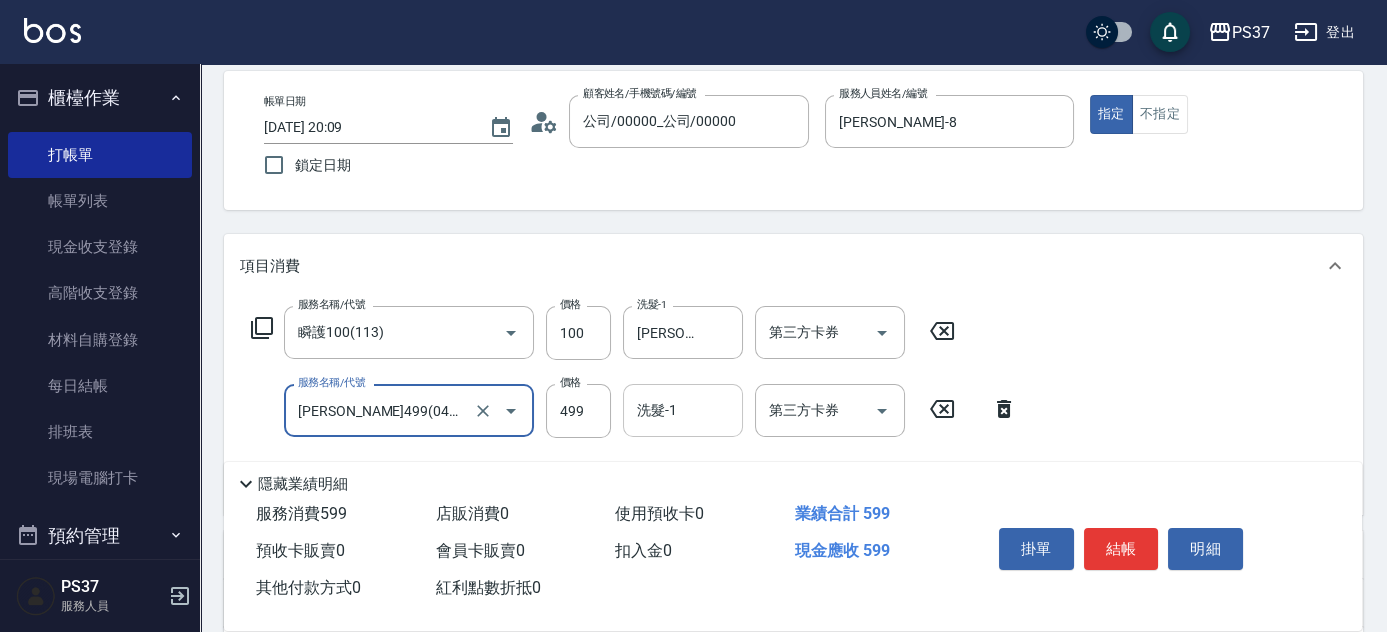 click on "洗髮-1" at bounding box center (683, 410) 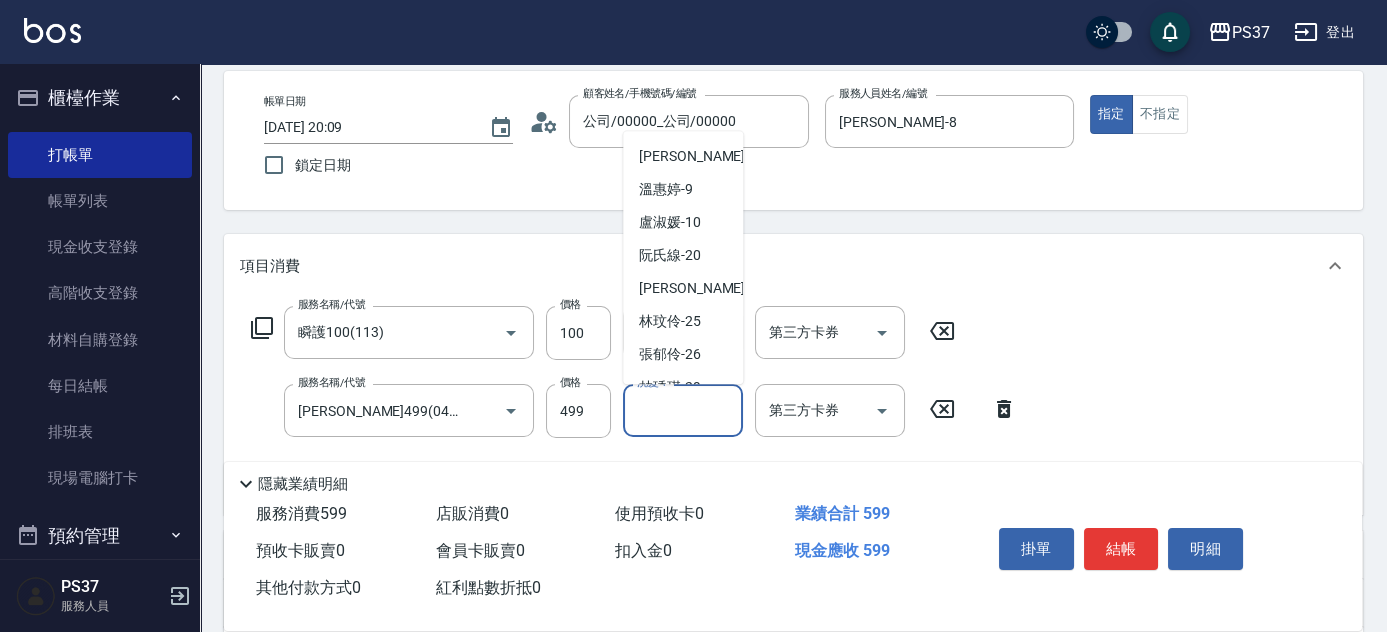scroll, scrollTop: 323, scrollLeft: 0, axis: vertical 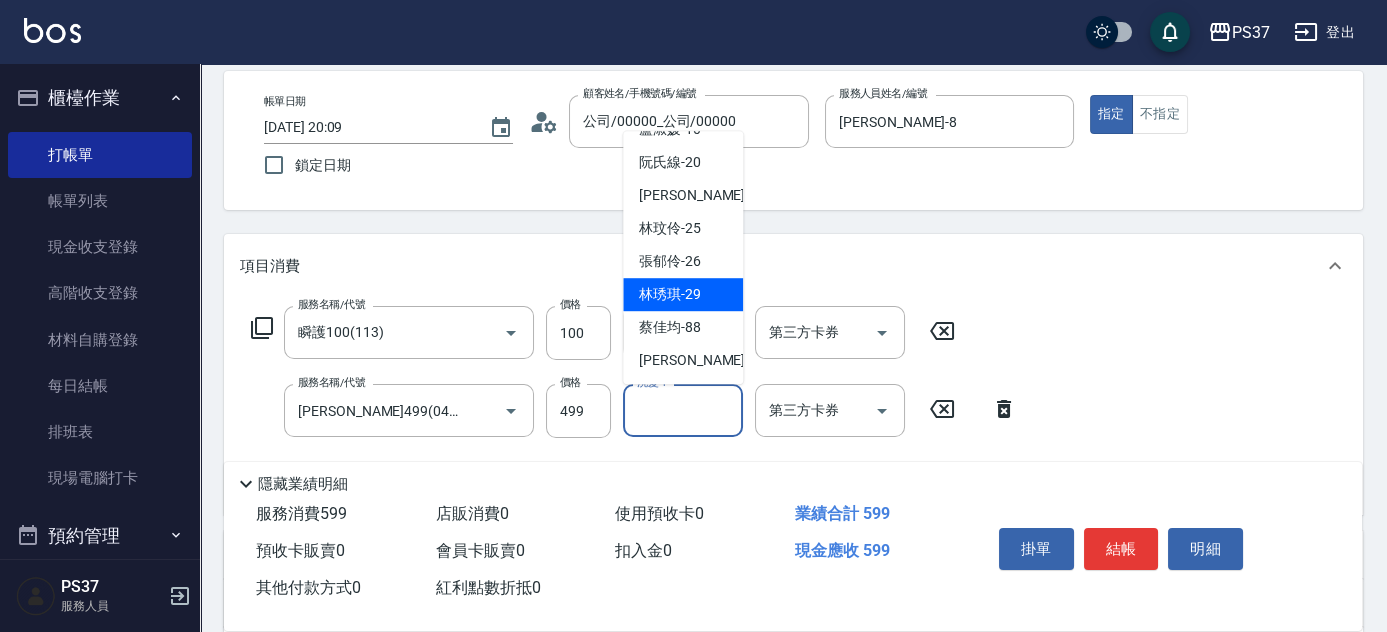 click on "林琇琪 -29" at bounding box center (670, 294) 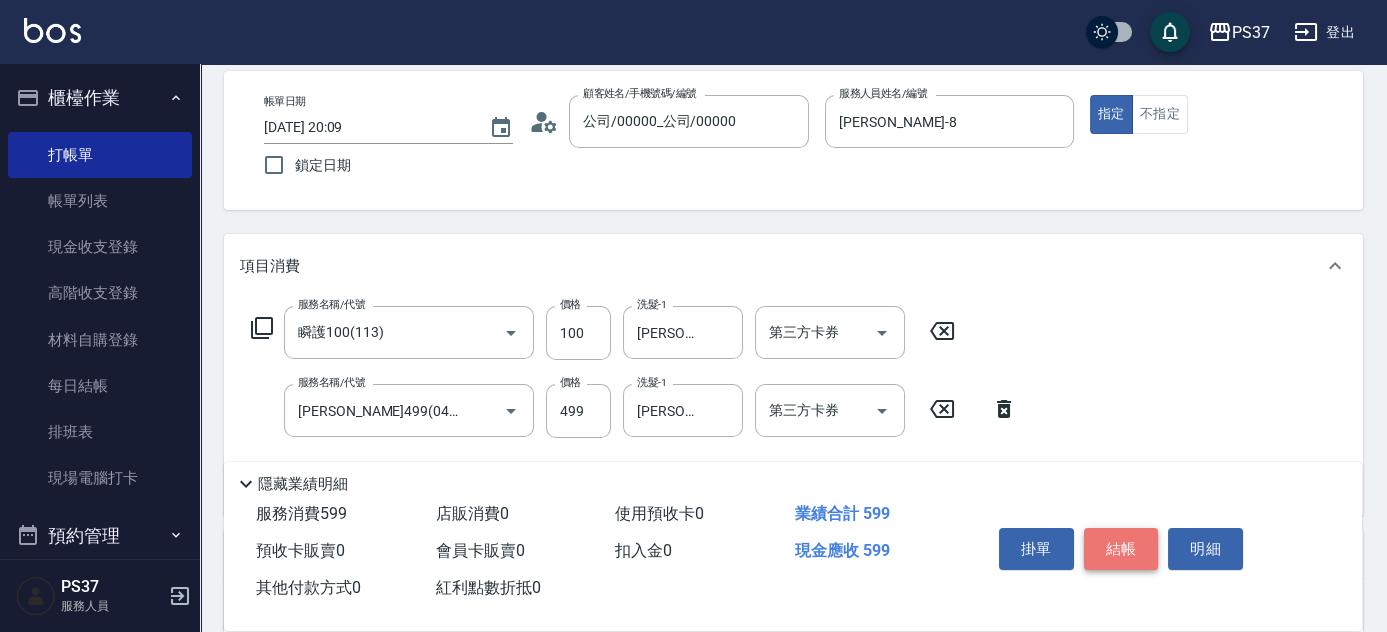click on "結帳" at bounding box center [1121, 549] 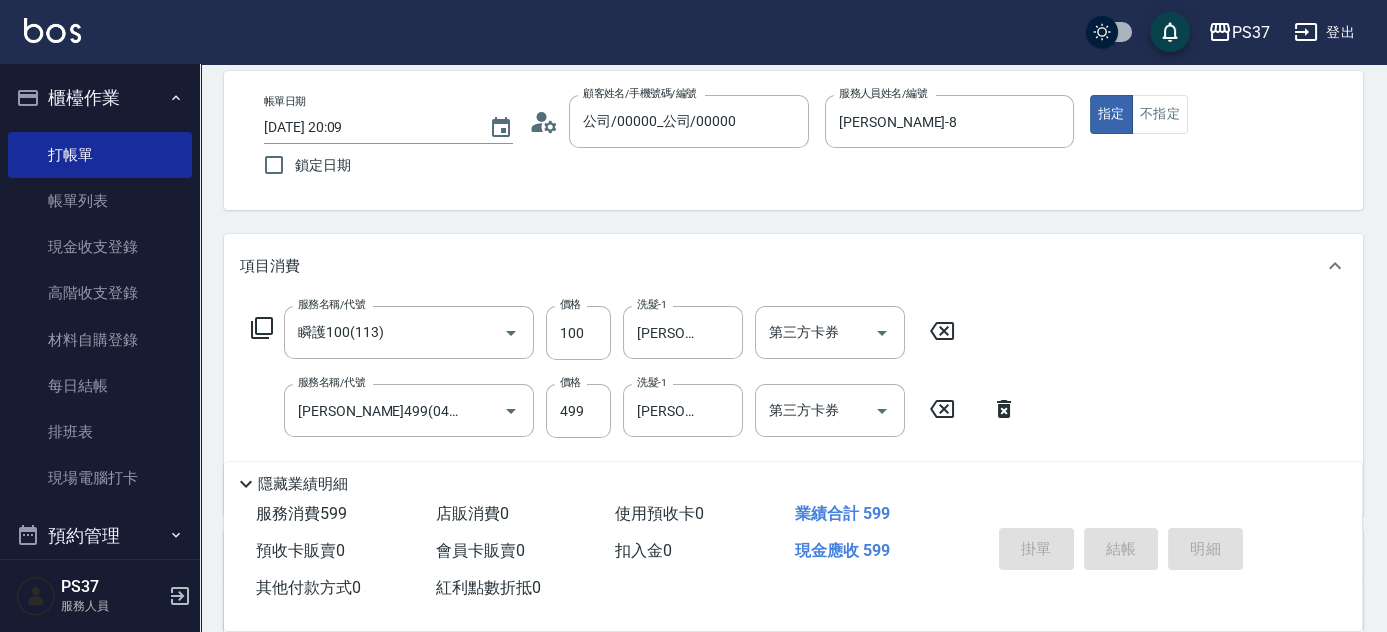 type 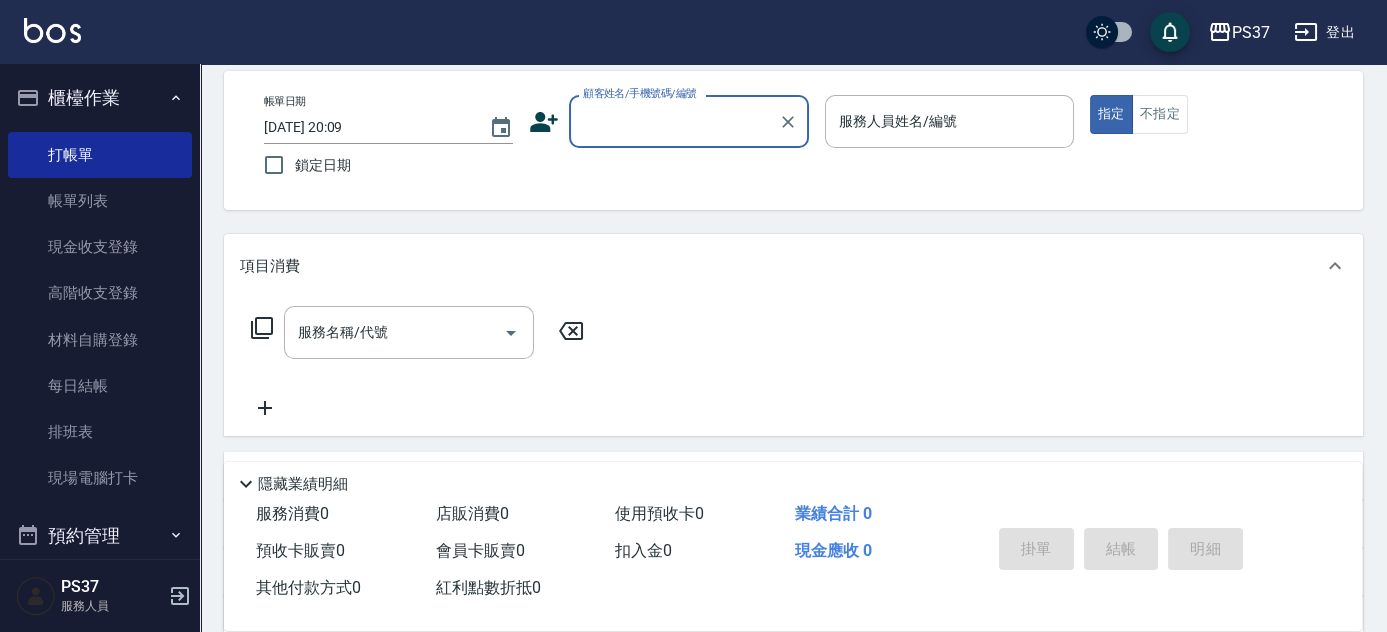click on "顧客姓名/手機號碼/編號" at bounding box center (674, 121) 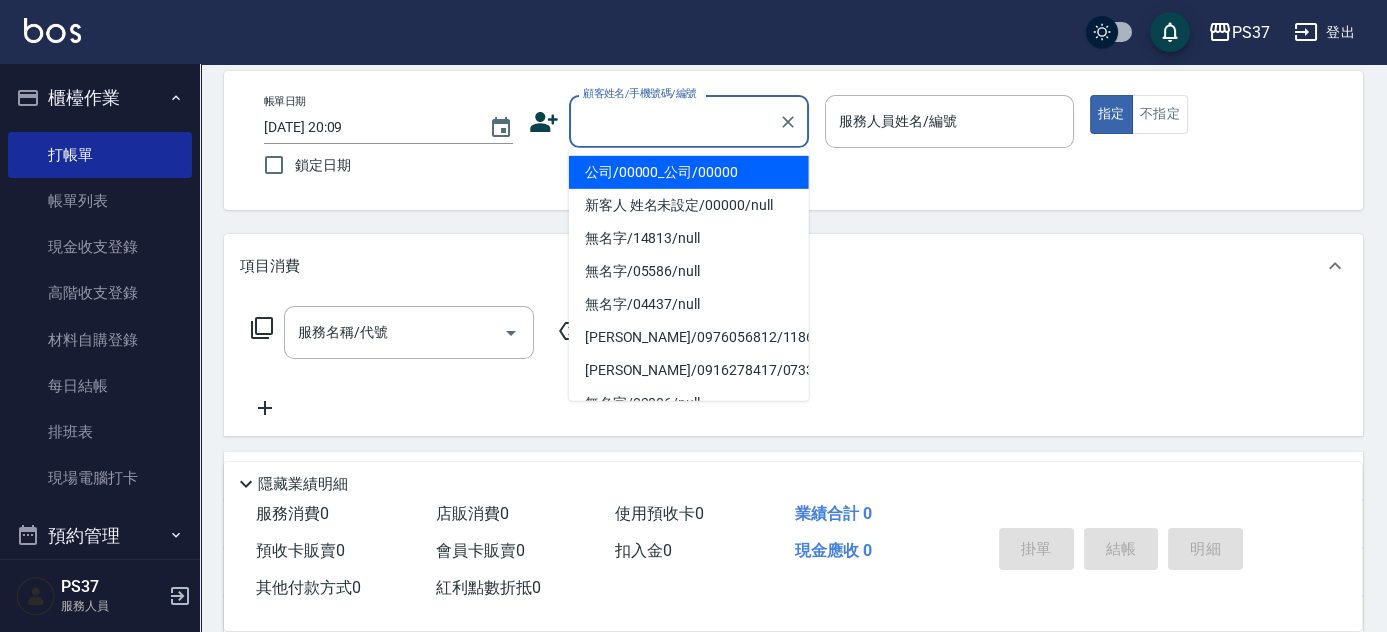 click on "公司/00000_公司/00000" at bounding box center (689, 172) 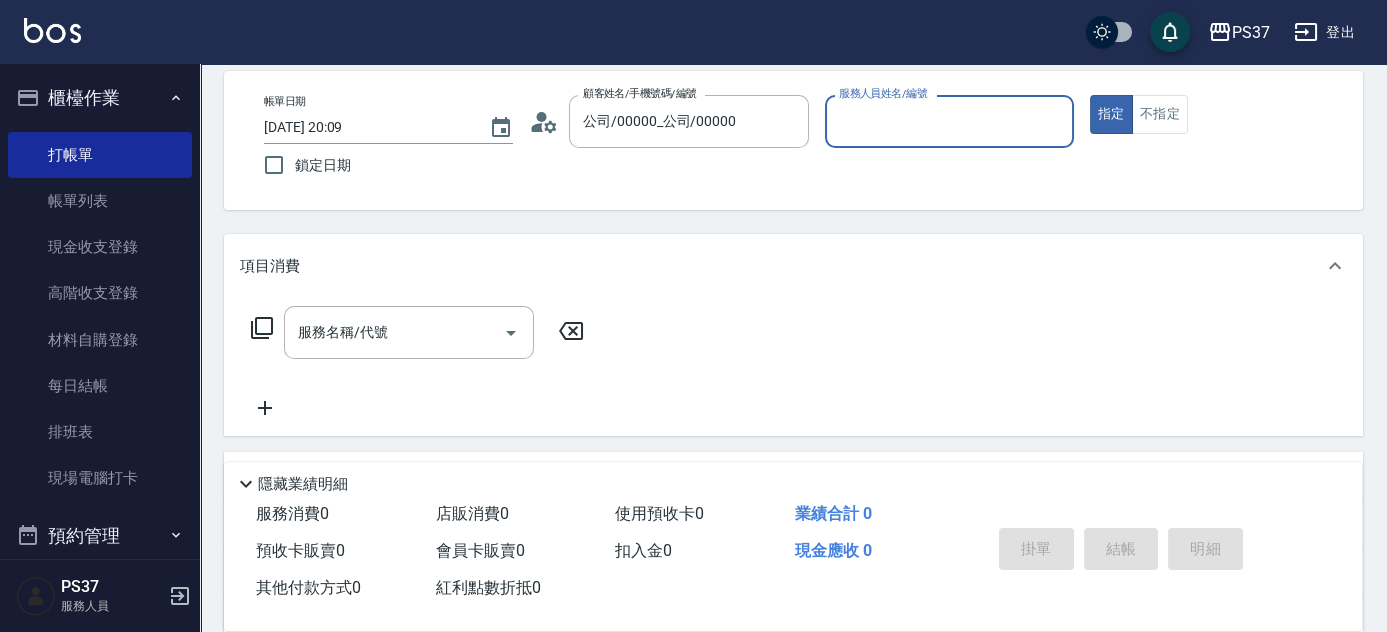 click on "服務人員姓名/編號" at bounding box center (949, 121) 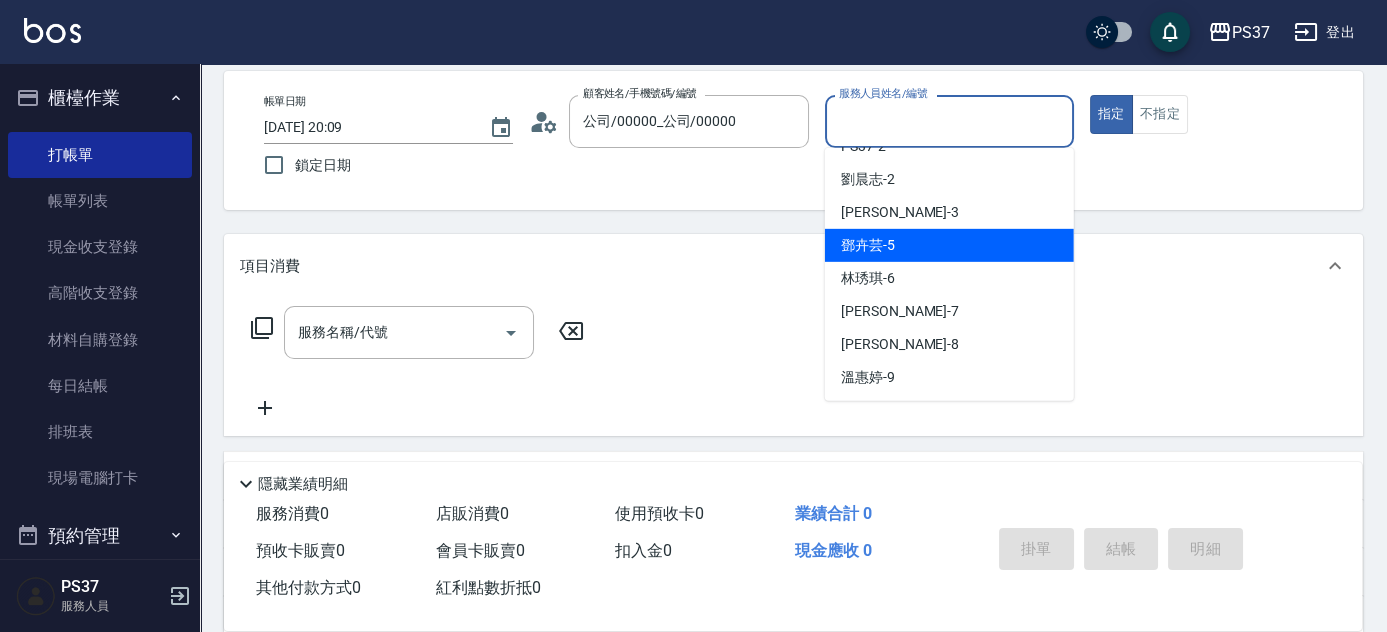 scroll, scrollTop: 90, scrollLeft: 0, axis: vertical 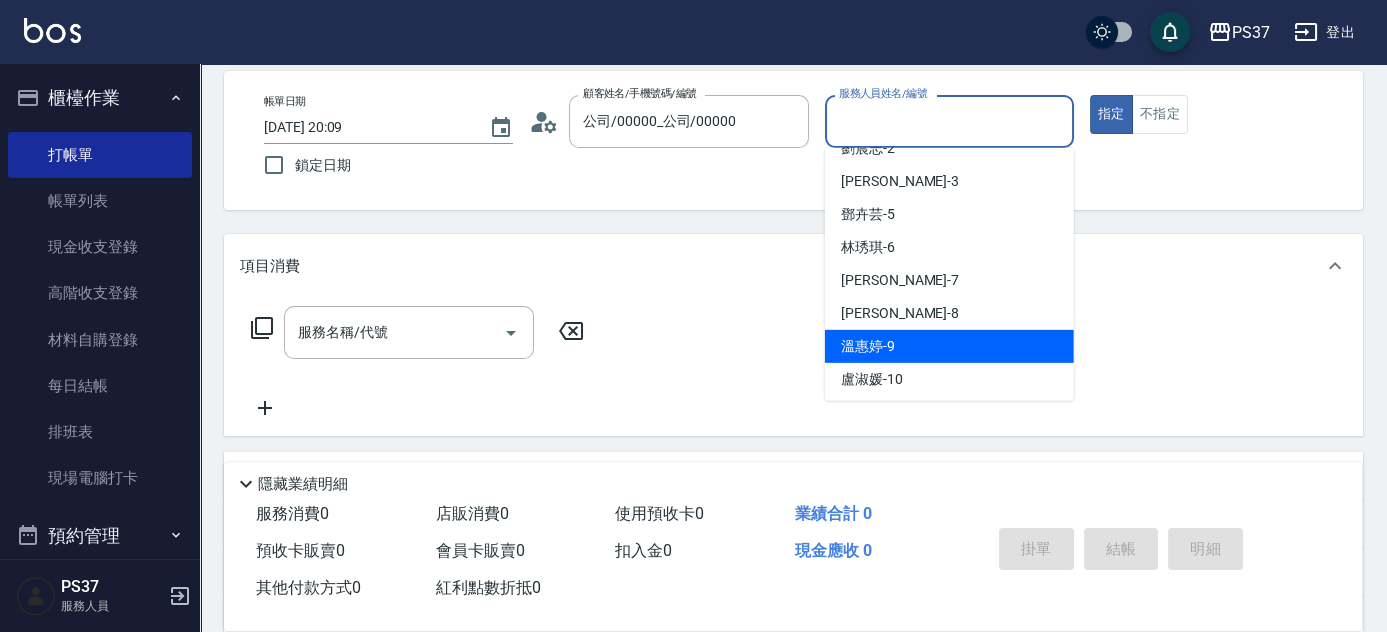 click on "溫惠婷 -9" at bounding box center [949, 346] 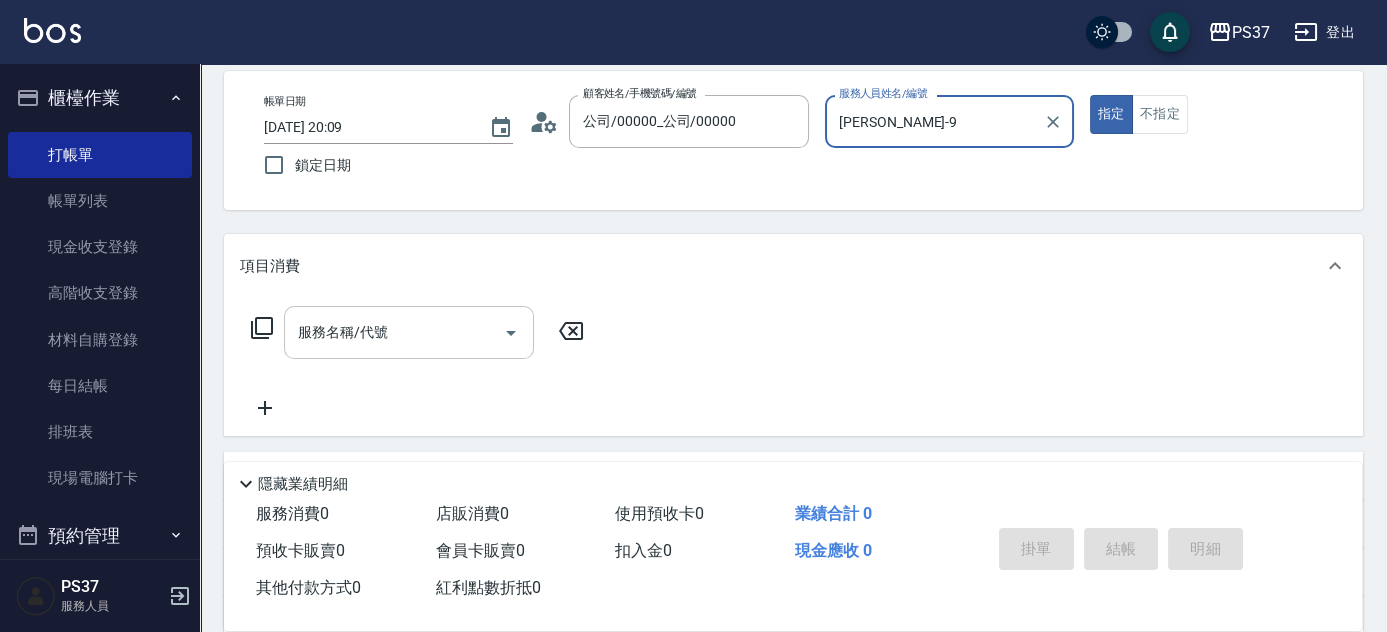click on "服務名稱/代號" at bounding box center [394, 332] 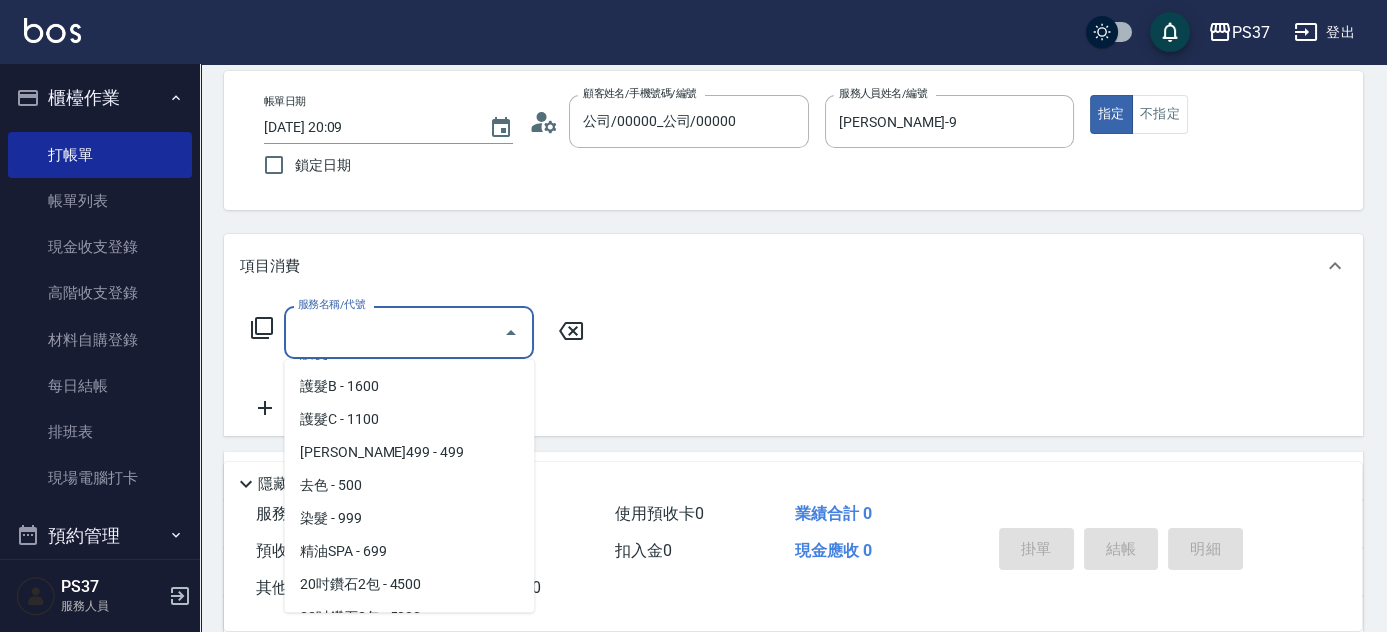 scroll, scrollTop: 1090, scrollLeft: 0, axis: vertical 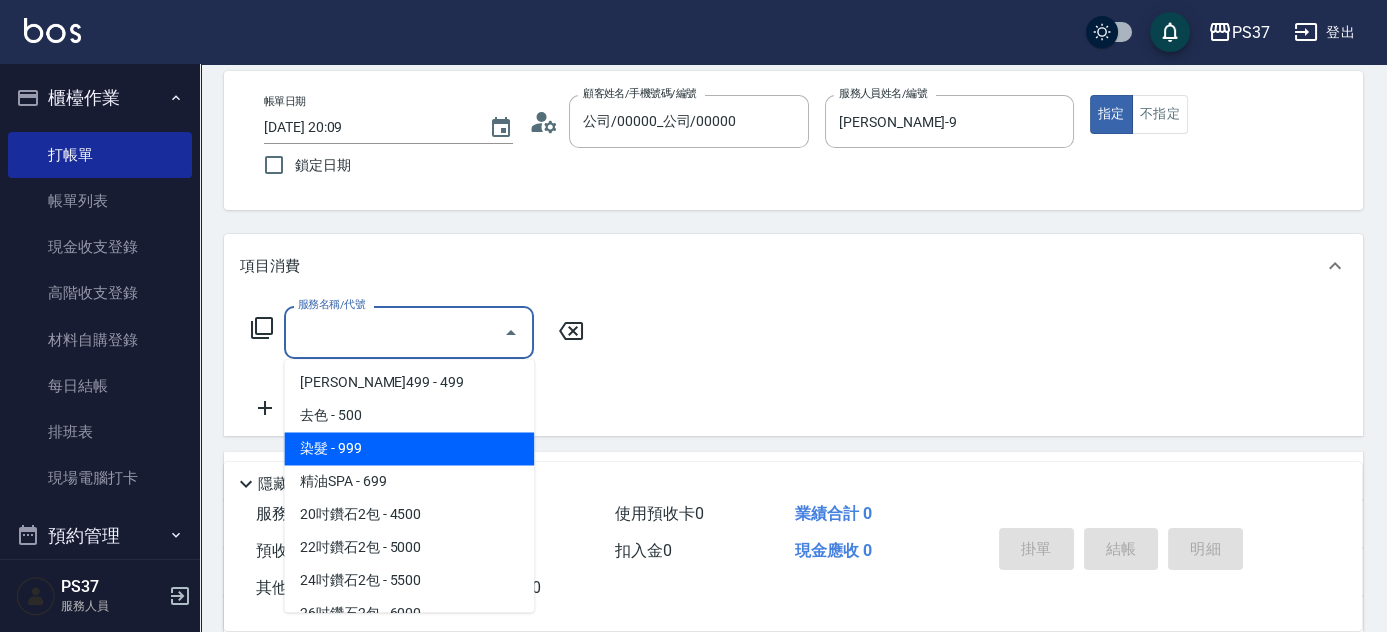 click on "染髮 - 999" at bounding box center [409, 448] 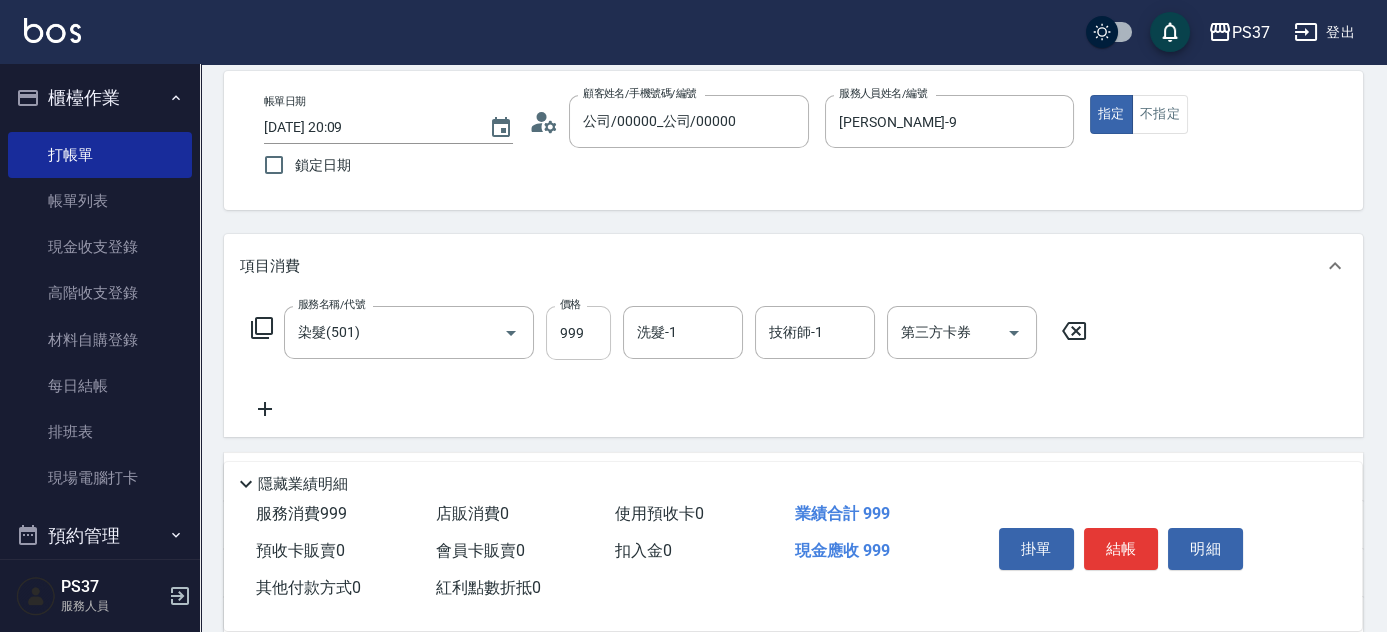 click on "999" at bounding box center (578, 333) 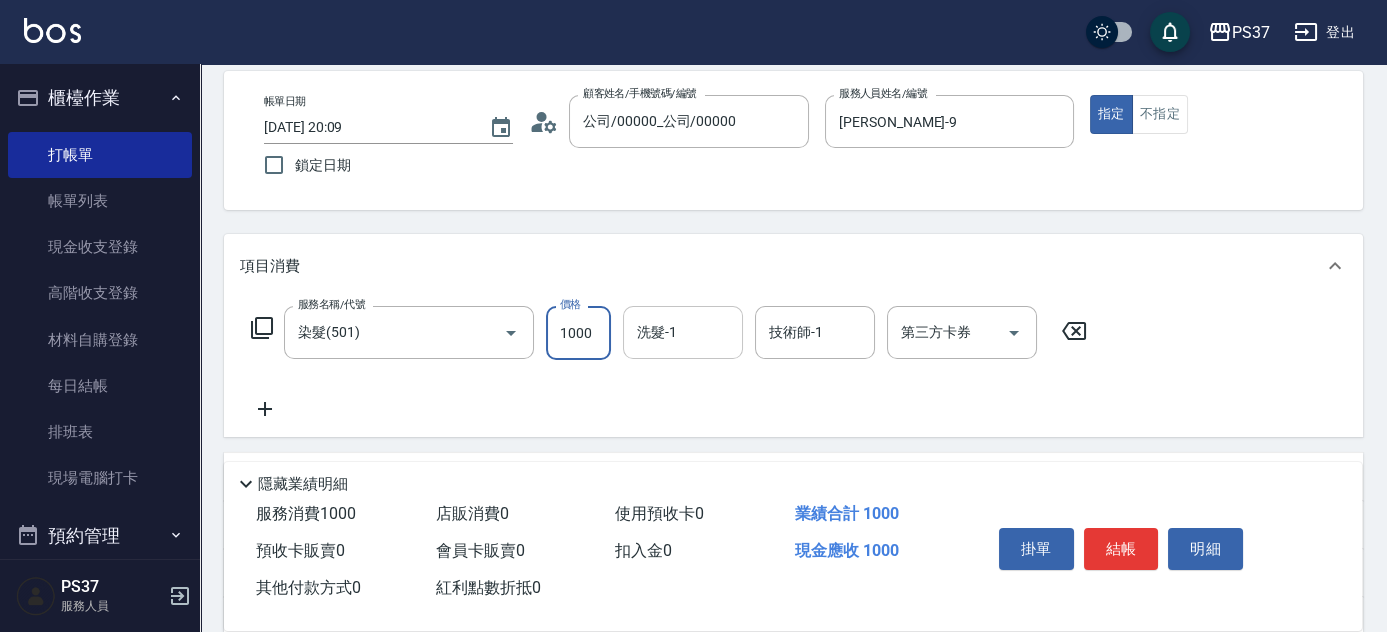 type on "1000" 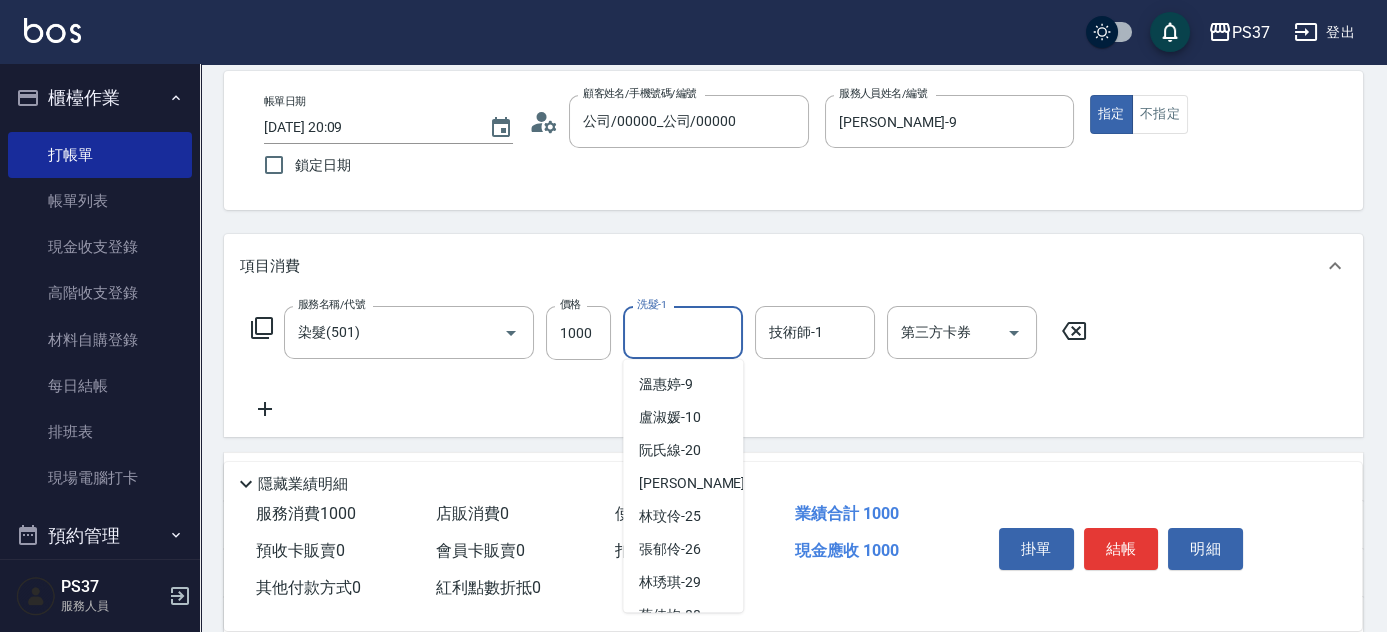 scroll, scrollTop: 323, scrollLeft: 0, axis: vertical 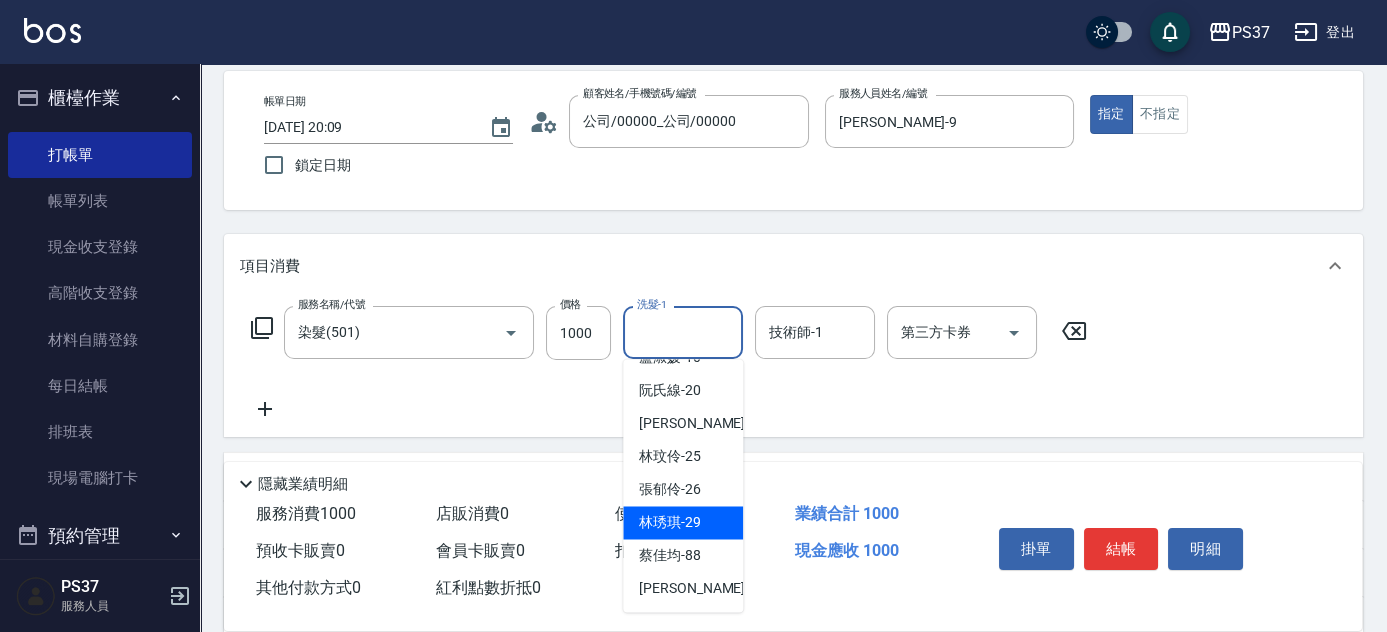 drag, startPoint x: 696, startPoint y: 521, endPoint x: 729, endPoint y: 400, distance: 125.4193 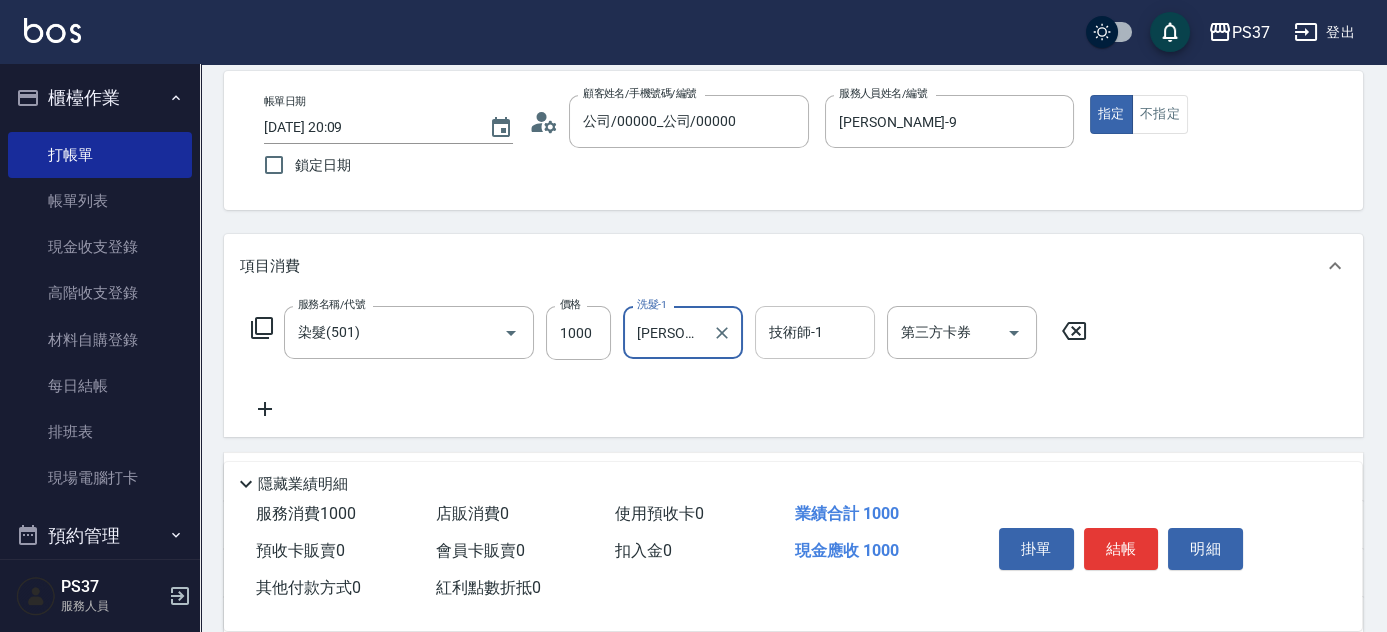 click on "技術師-1" at bounding box center (815, 332) 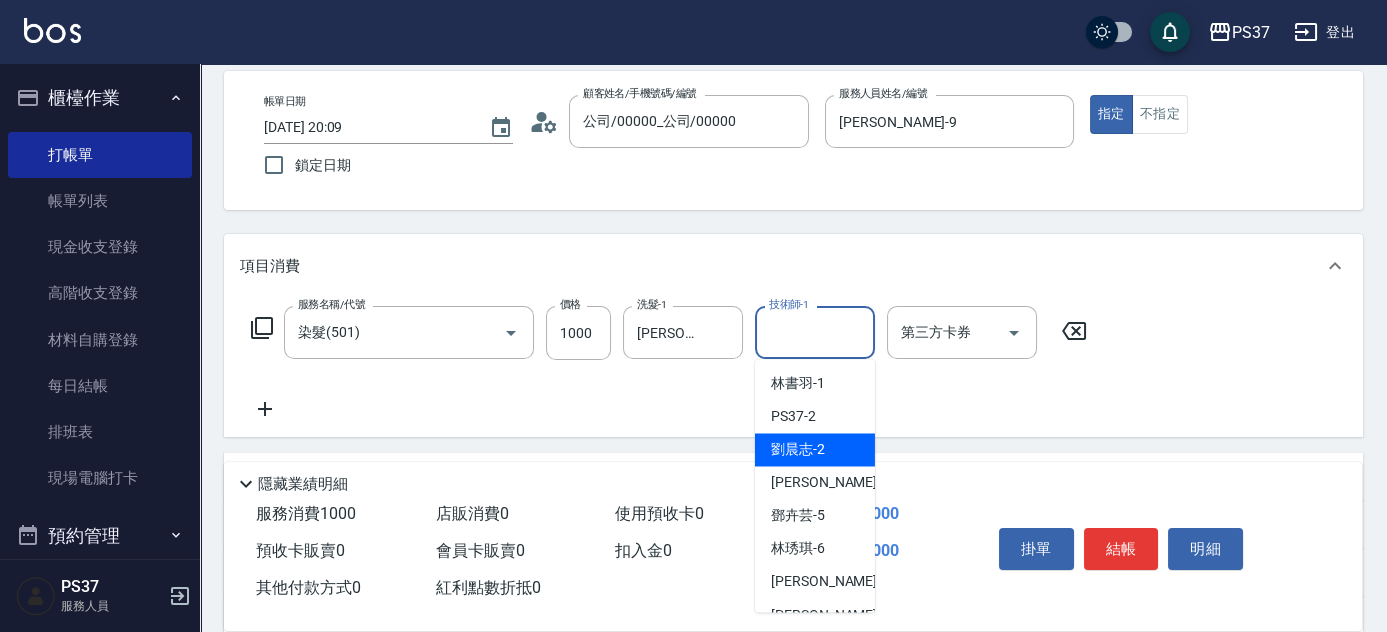 scroll, scrollTop: 323, scrollLeft: 0, axis: vertical 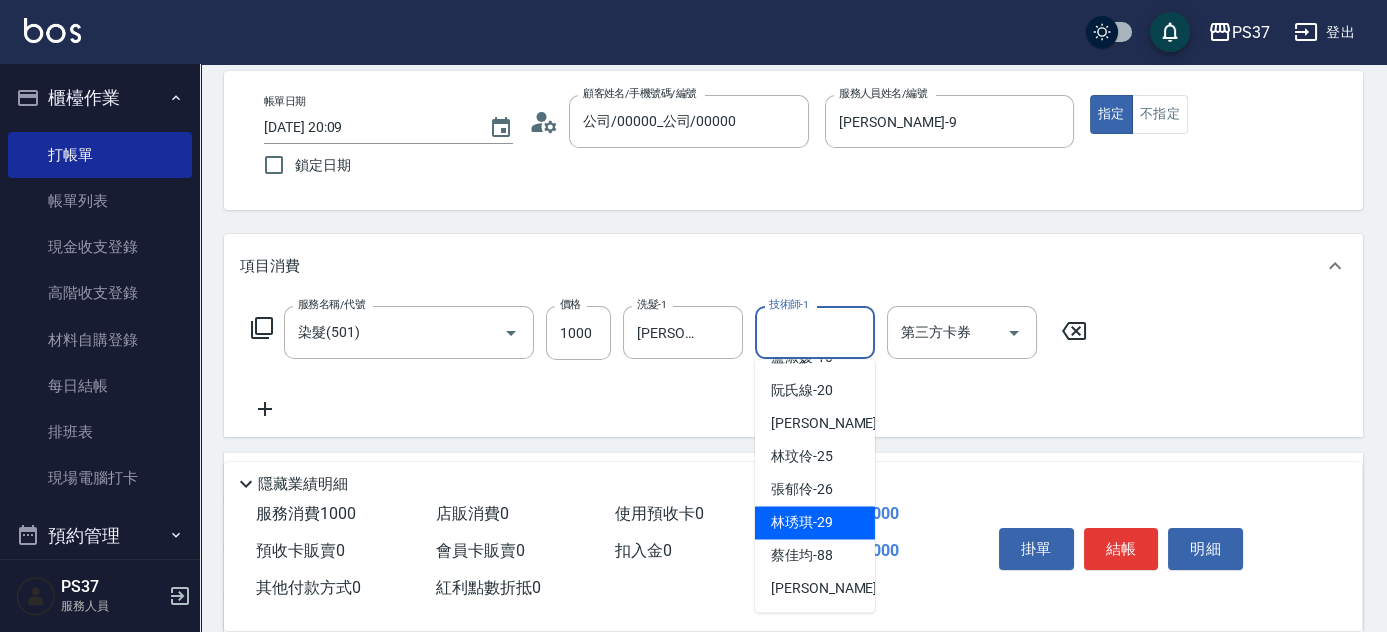 click on "林琇琪 -29" at bounding box center (802, 522) 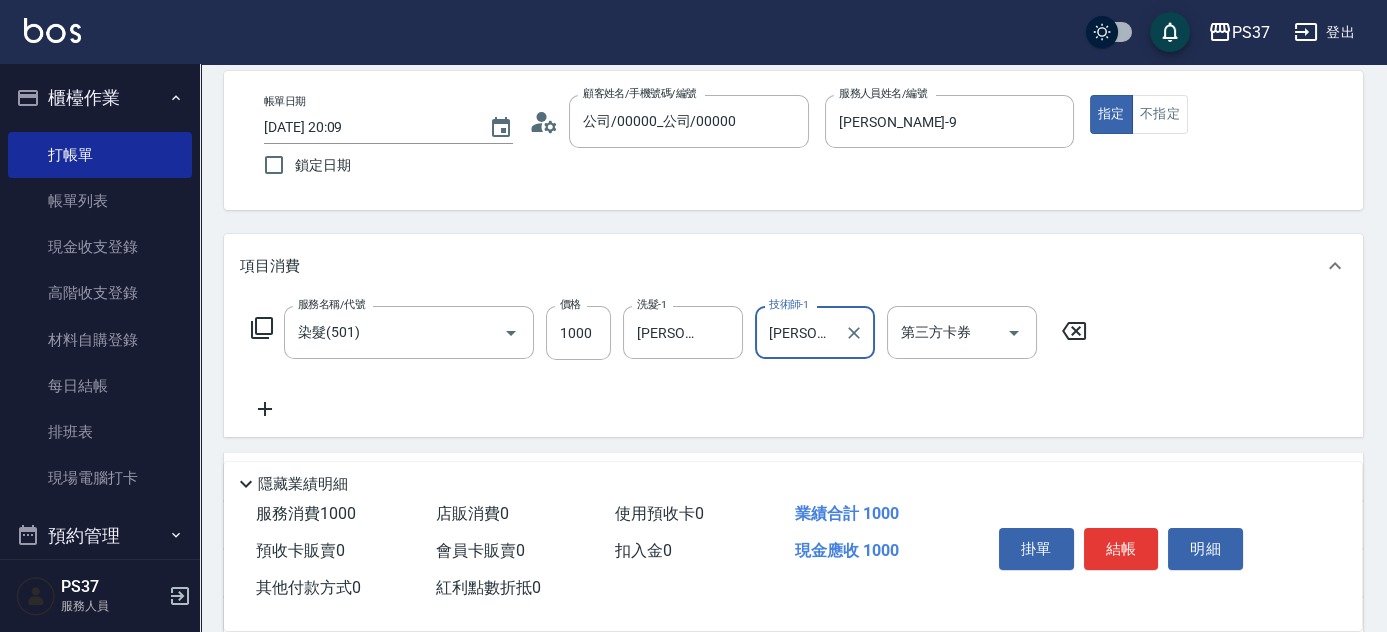 click 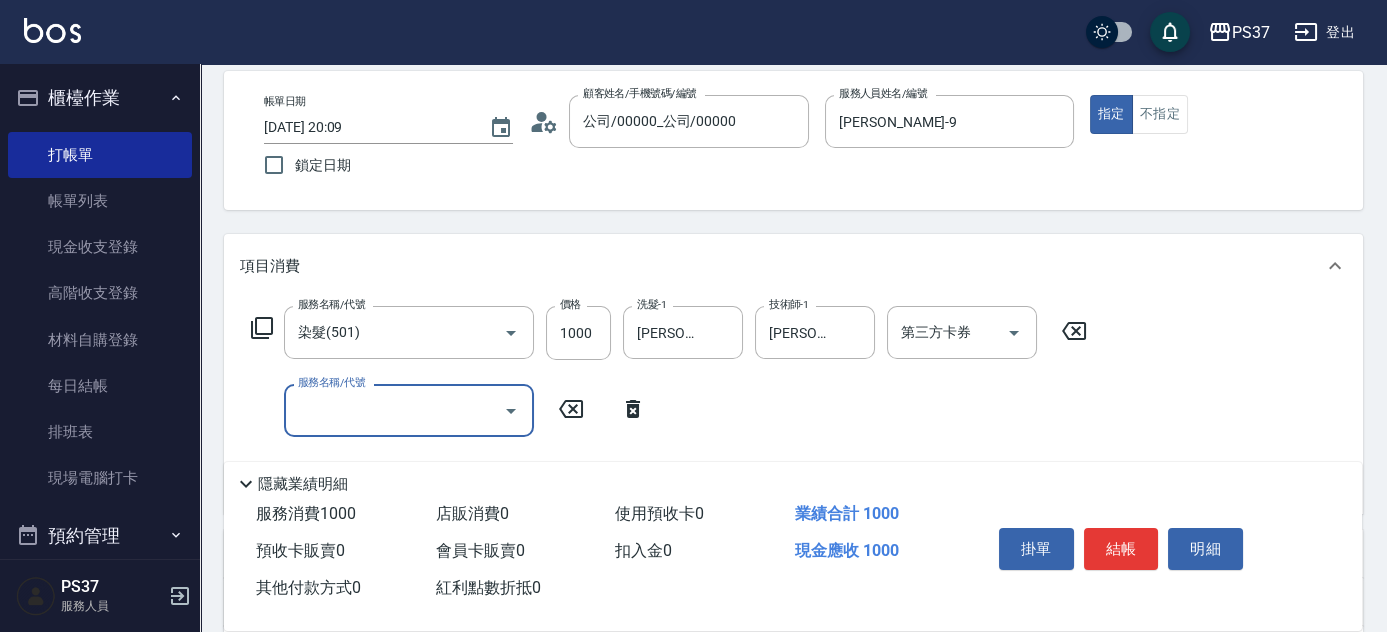 click on "服務名稱/代號" at bounding box center [394, 410] 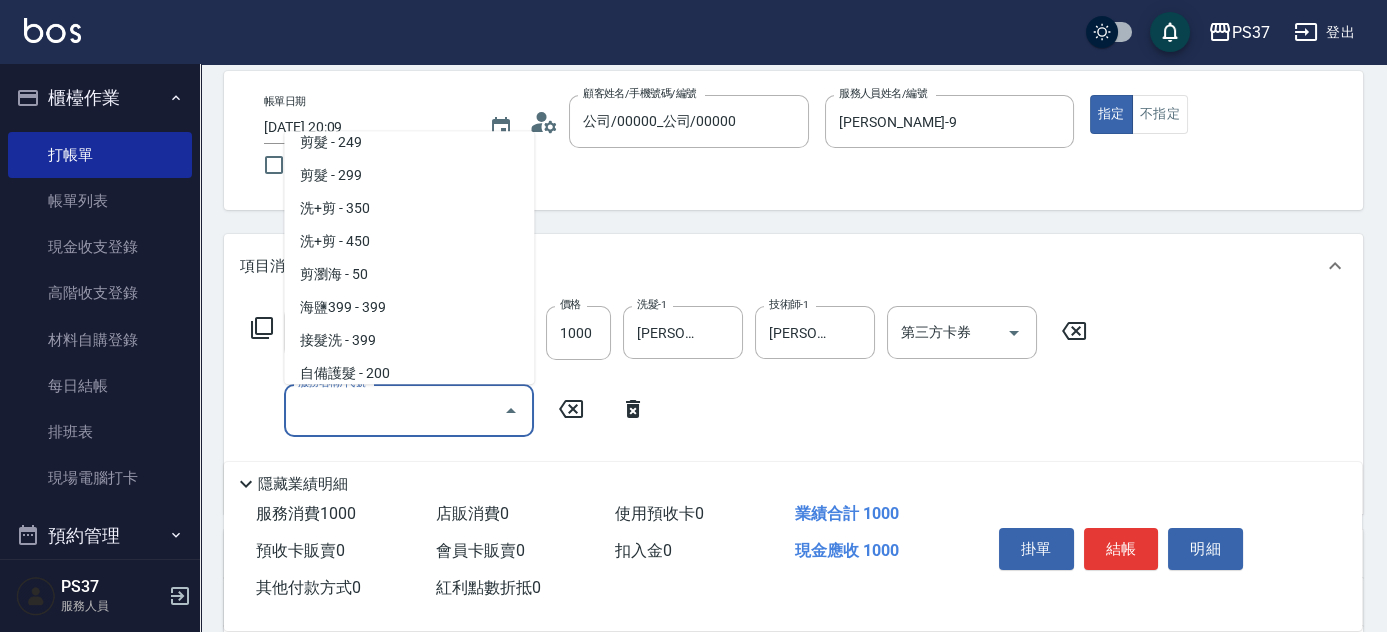 scroll, scrollTop: 636, scrollLeft: 0, axis: vertical 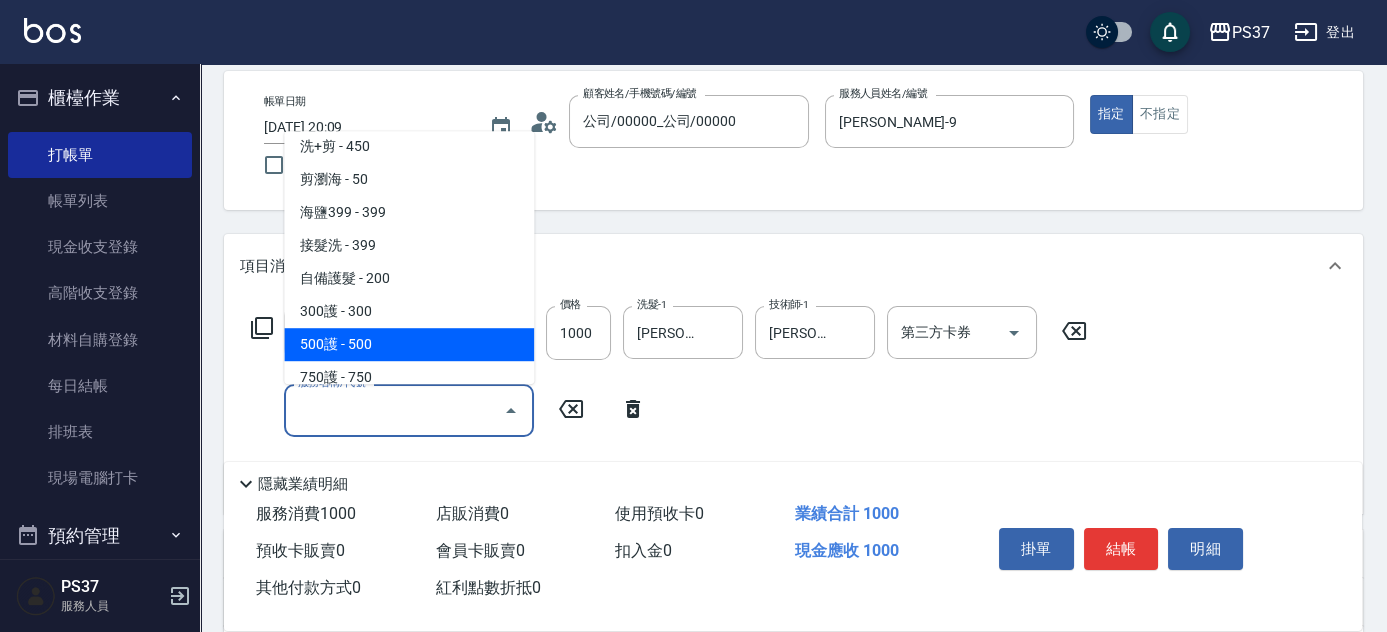 click on "500護 - 500" at bounding box center (409, 344) 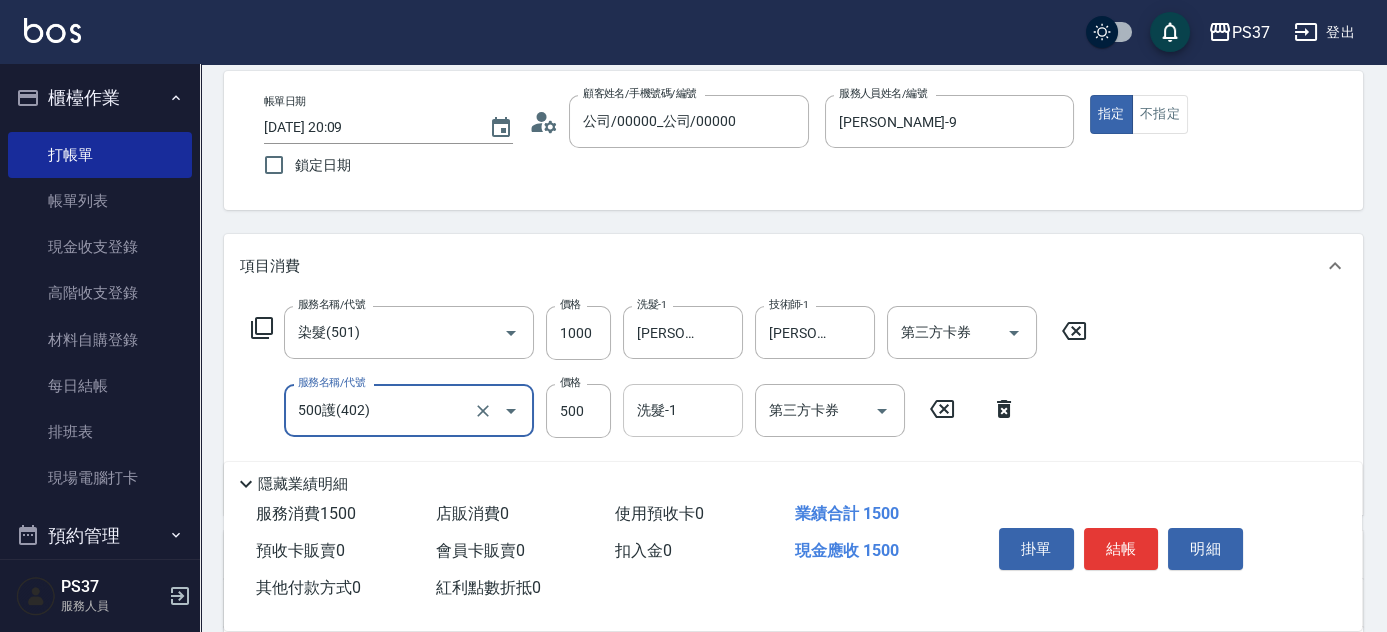 click on "洗髮-1 洗髮-1" at bounding box center (683, 410) 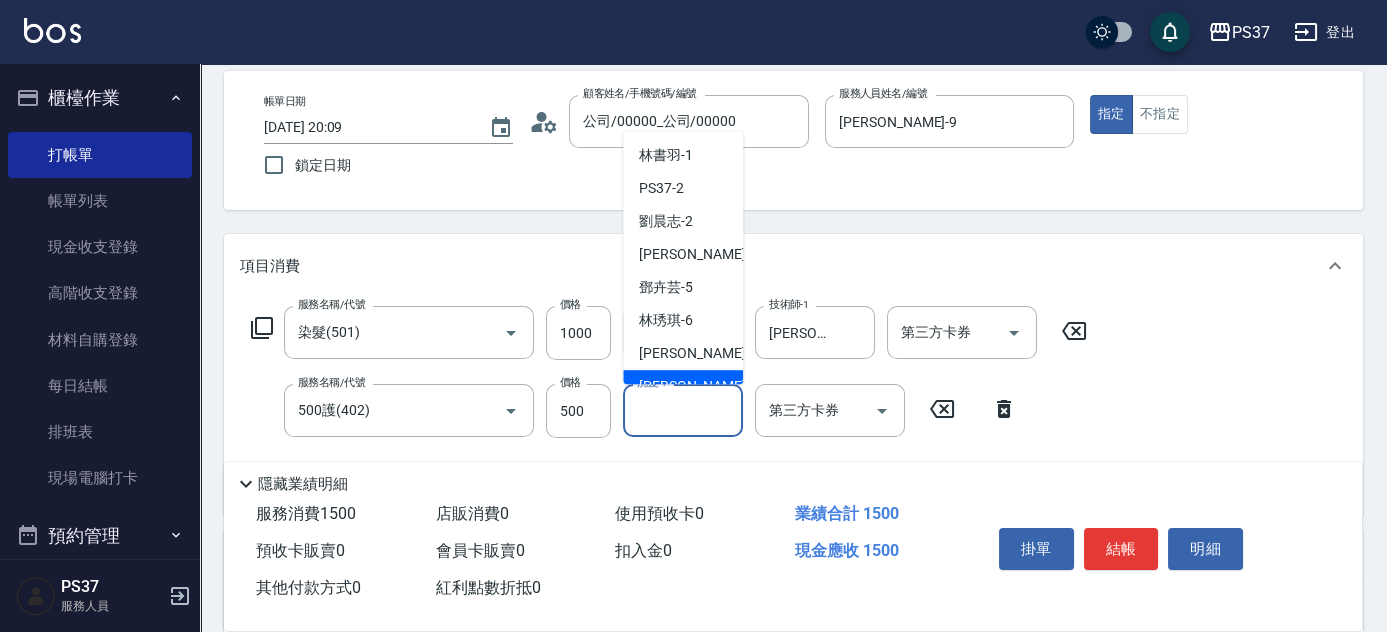 scroll, scrollTop: 323, scrollLeft: 0, axis: vertical 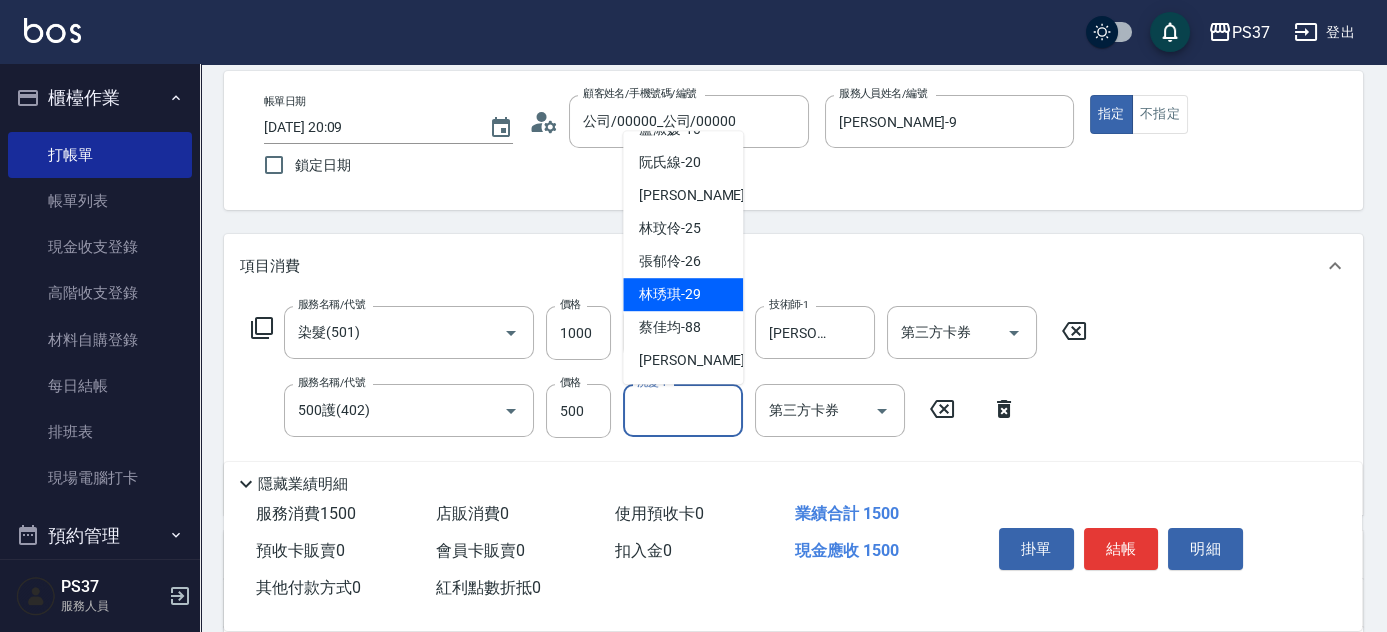 click on "林琇琪 -29" at bounding box center (670, 294) 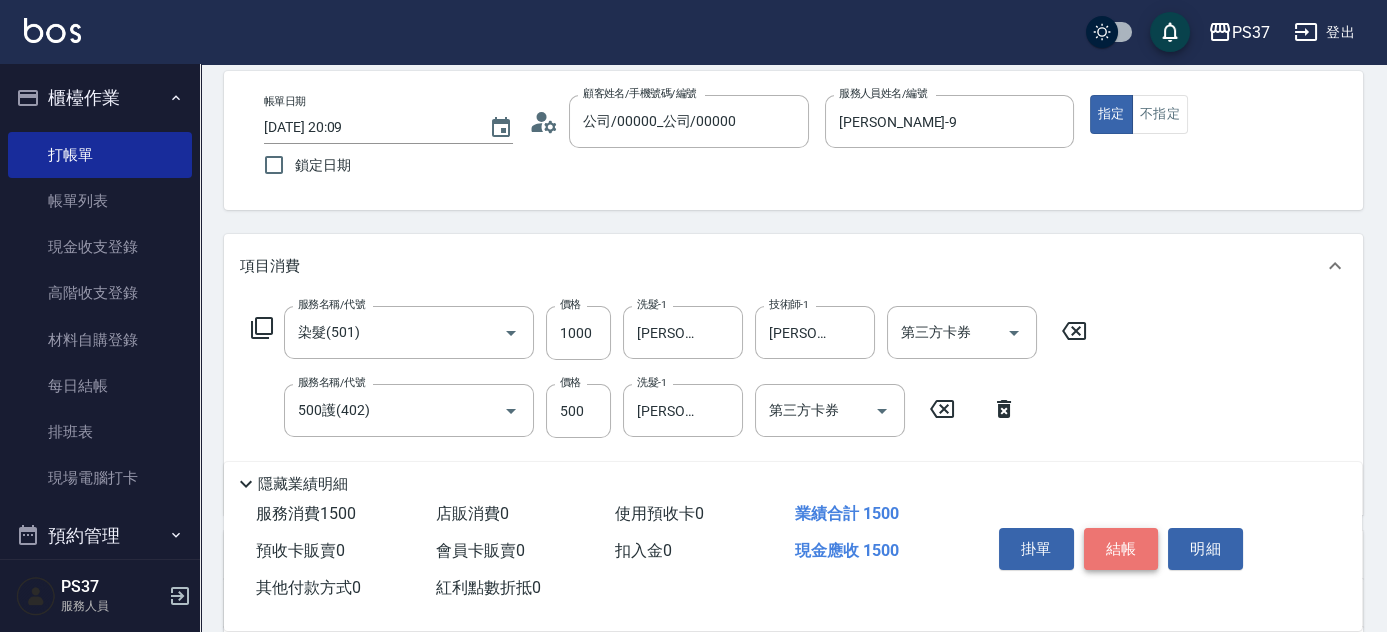 click on "結帳" at bounding box center [1121, 549] 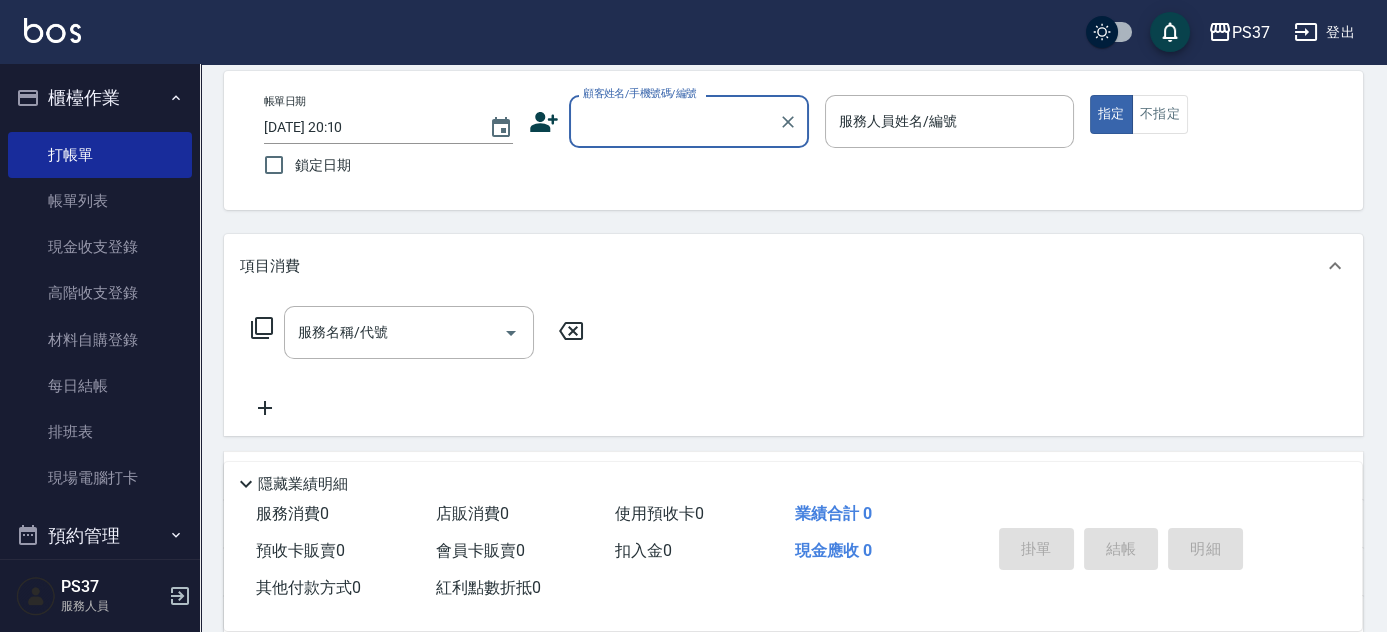 click on "顧客姓名/手機號碼/編號" at bounding box center (689, 121) 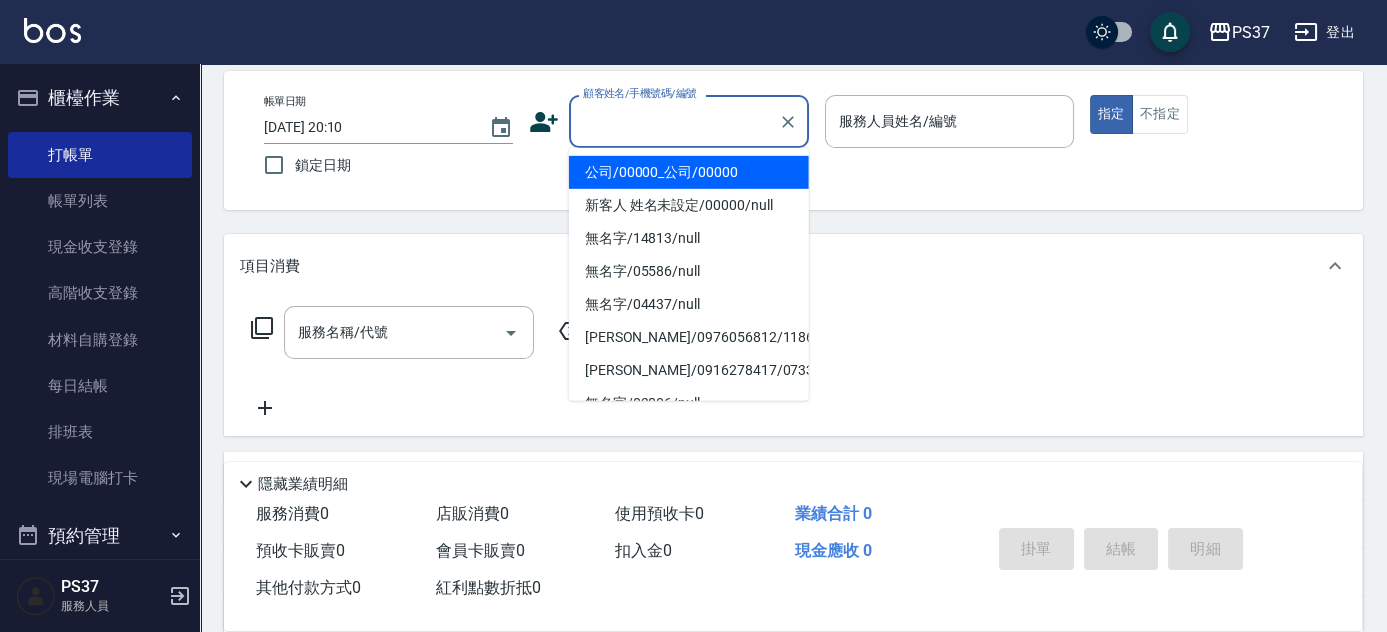 click on "公司/00000_公司/00000" at bounding box center [689, 172] 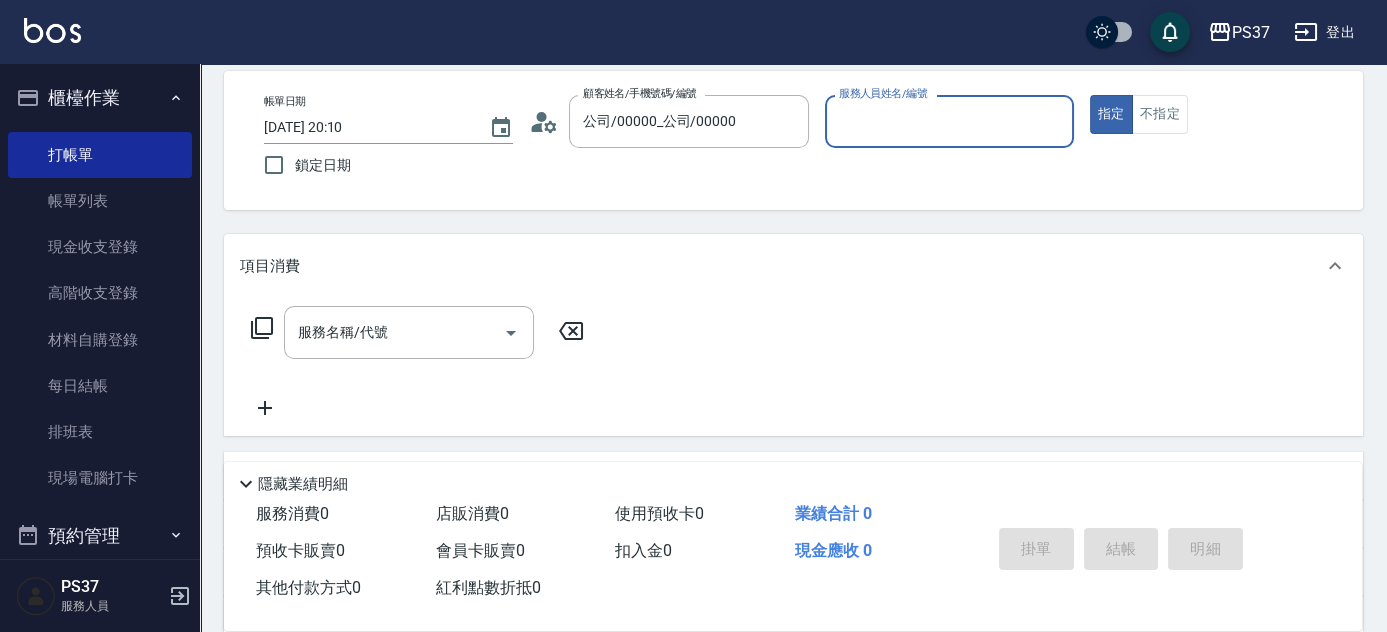 click on "服務人員姓名/編號" at bounding box center (949, 121) 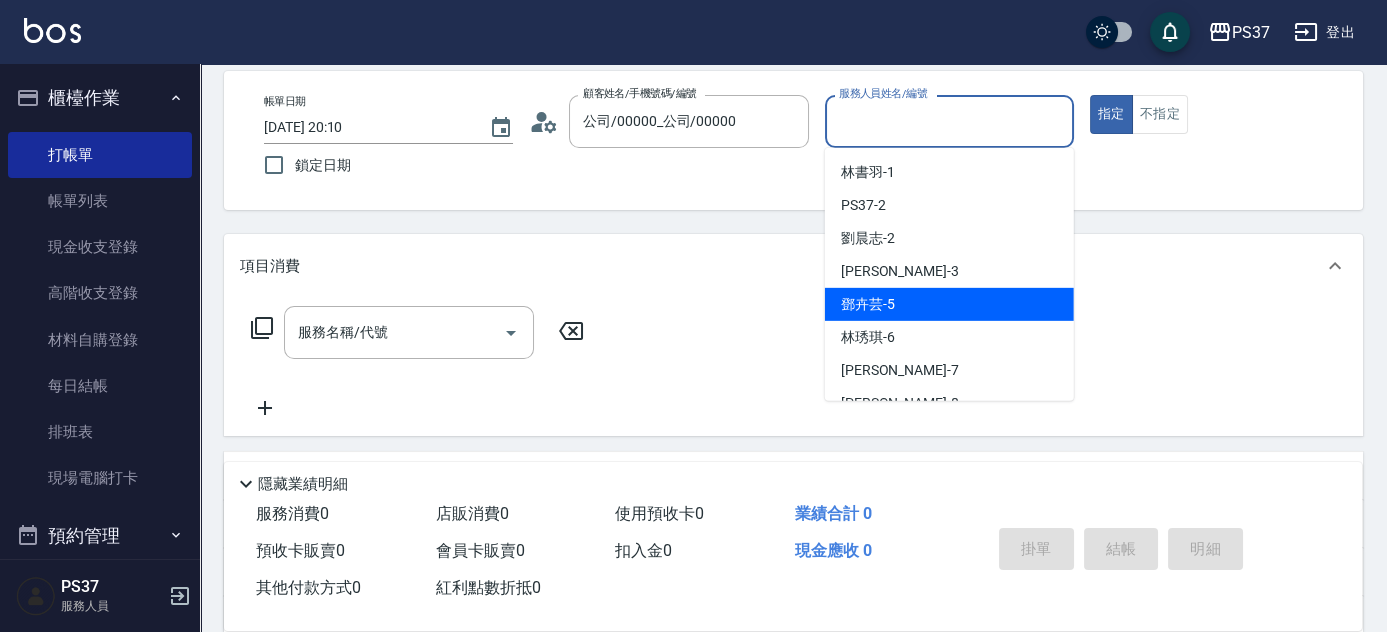 scroll, scrollTop: 181, scrollLeft: 0, axis: vertical 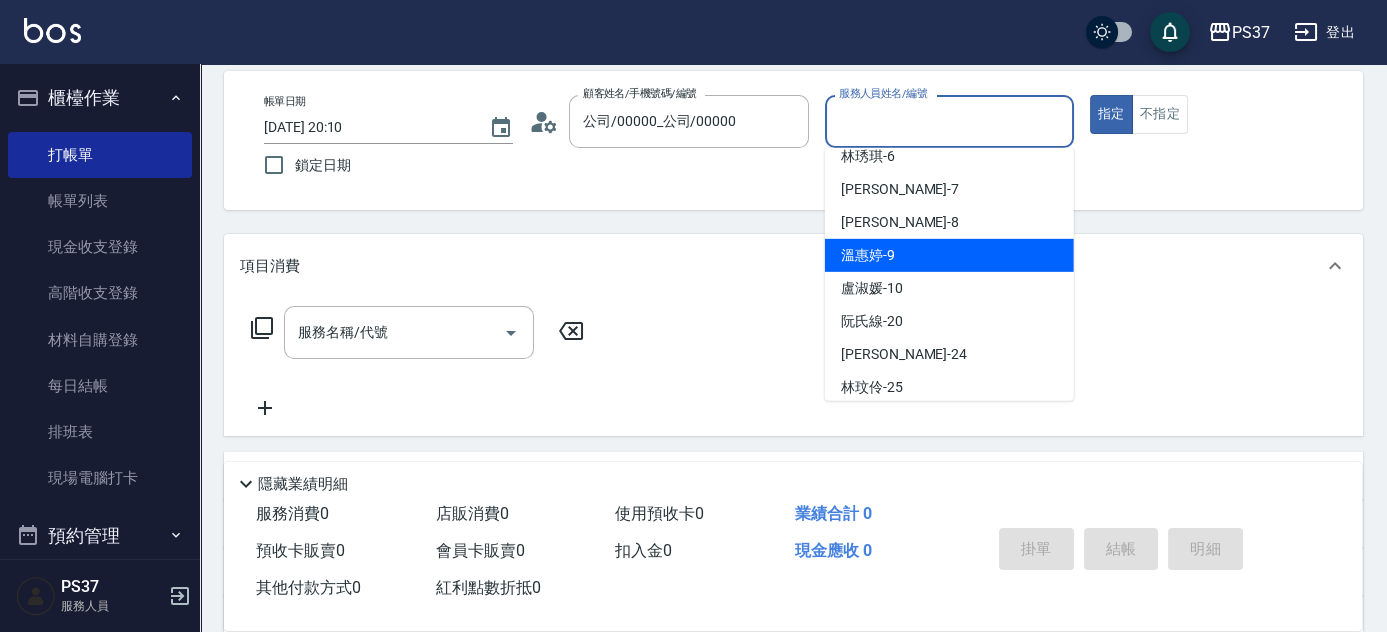click on "溫惠婷 -9" at bounding box center (949, 255) 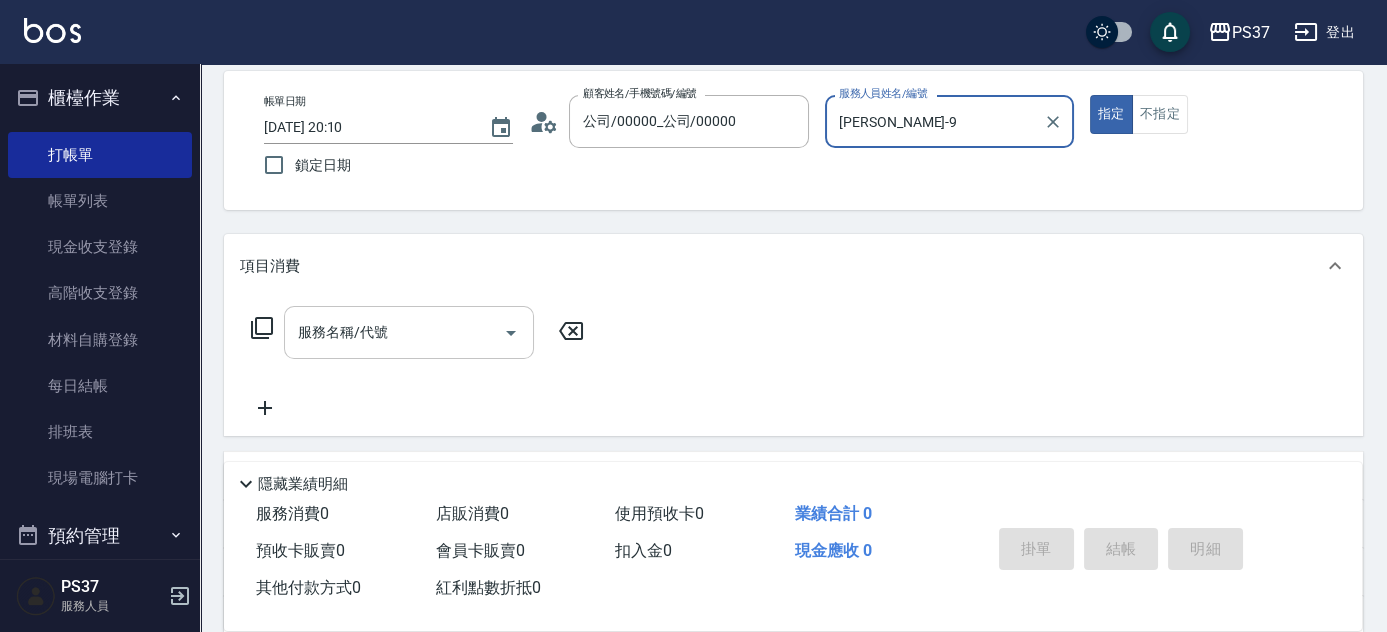 click on "服務名稱/代號" at bounding box center [394, 332] 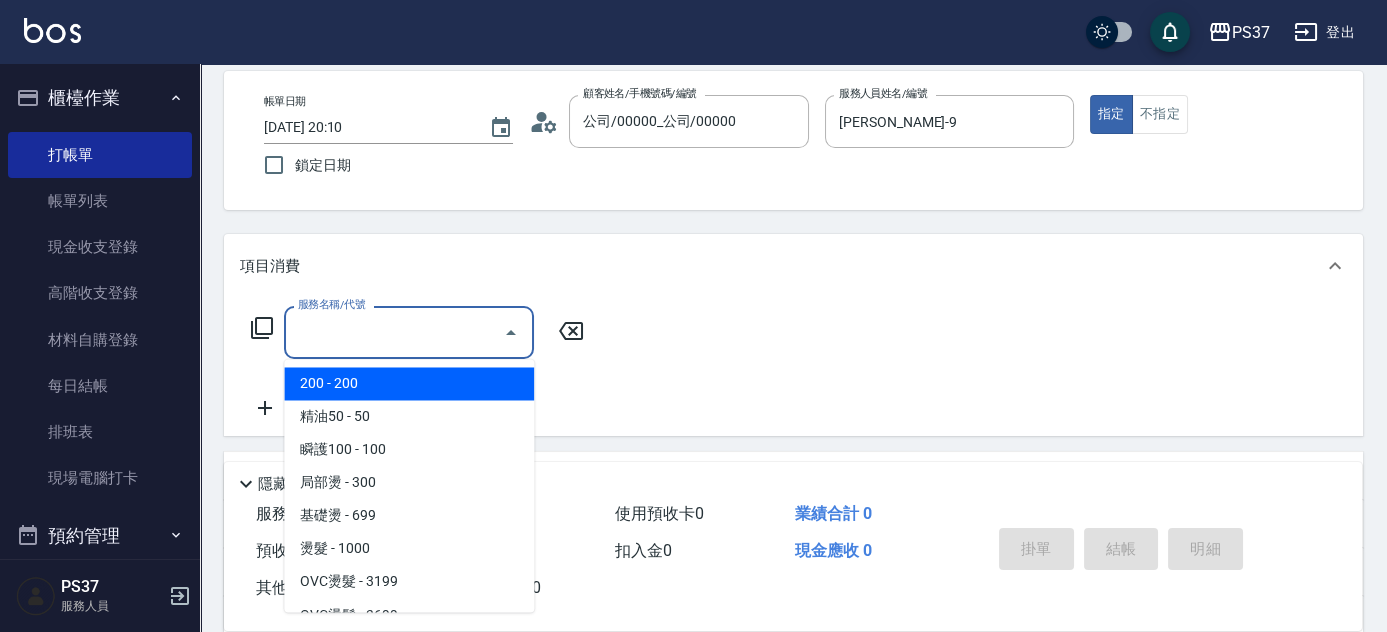 click on "200 - 200" at bounding box center [409, 383] 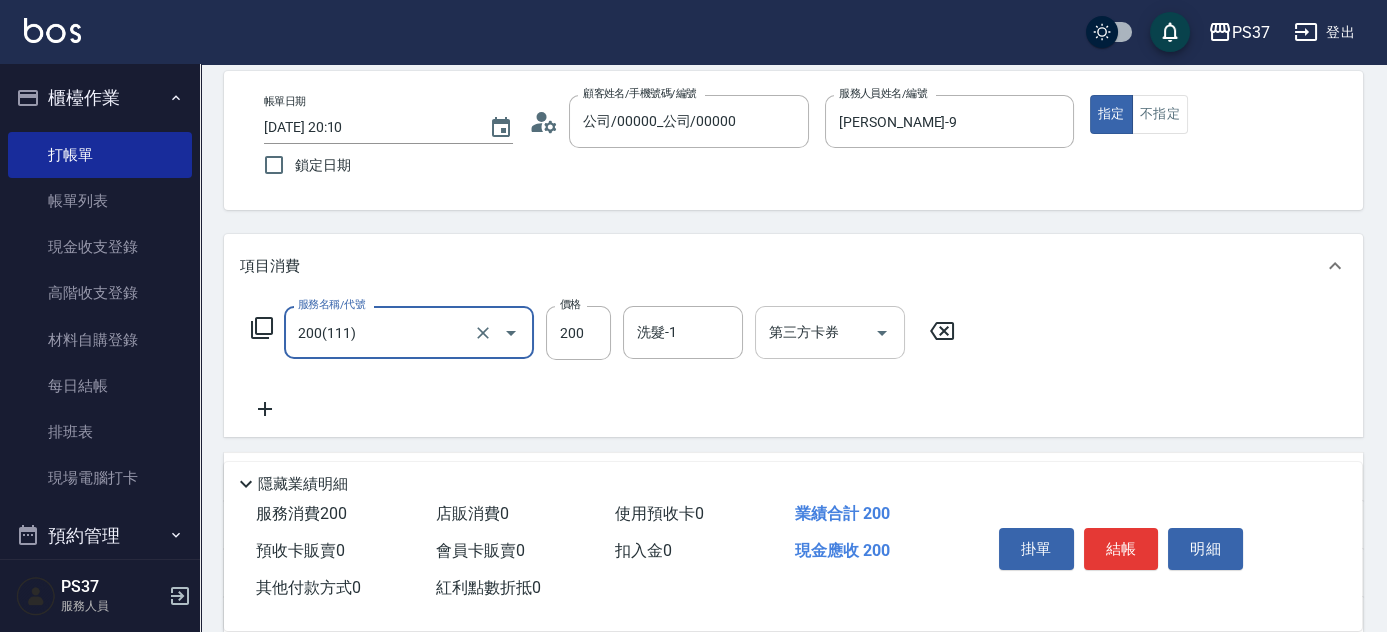 click on "洗髮-1" at bounding box center (683, 332) 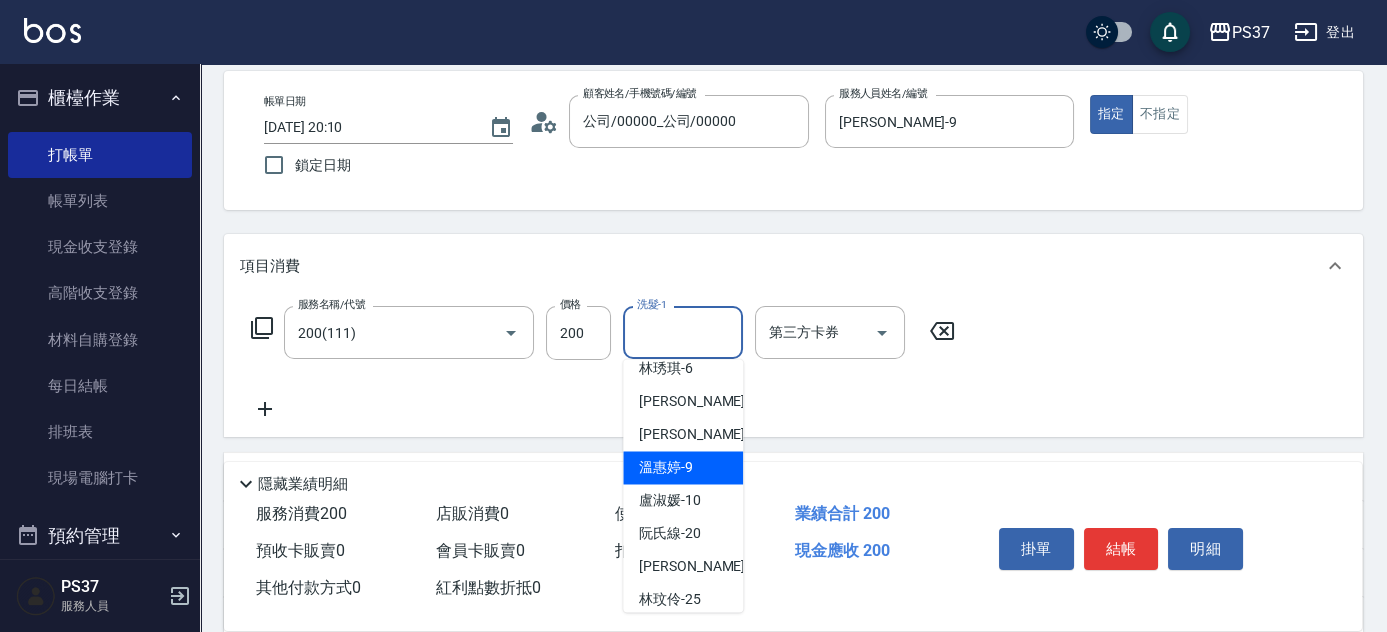 scroll, scrollTop: 181, scrollLeft: 0, axis: vertical 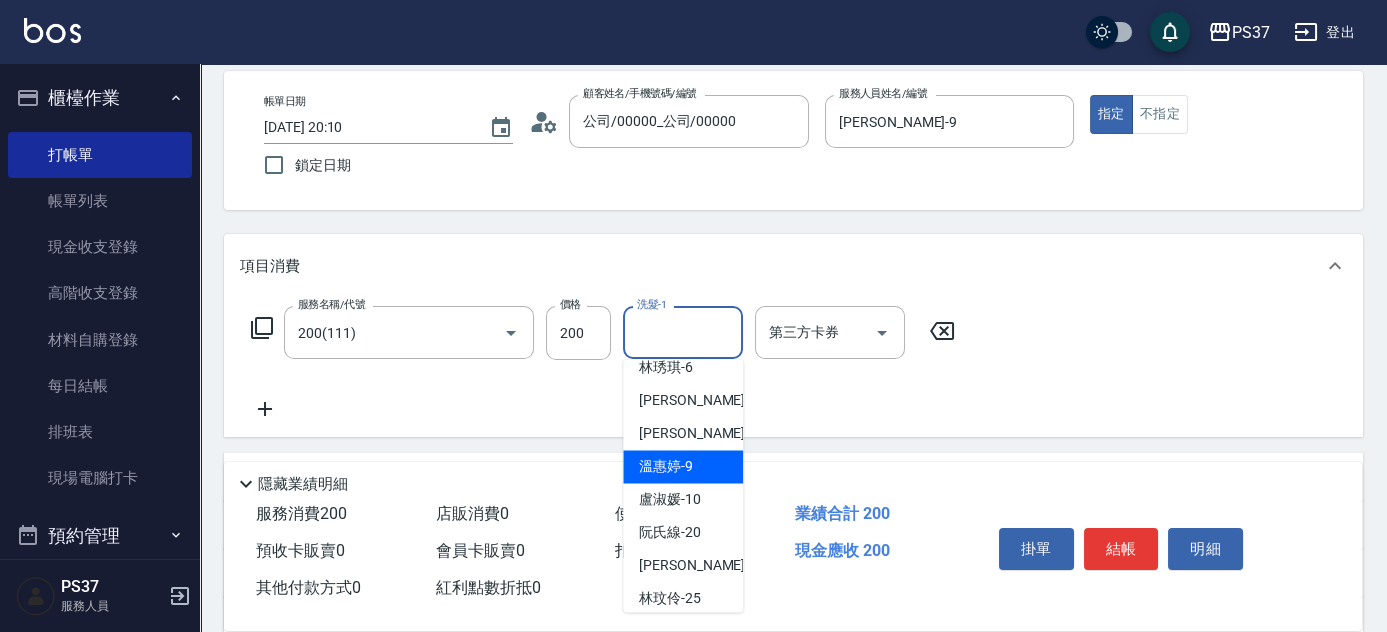 click on "溫惠婷 -9" at bounding box center (683, 466) 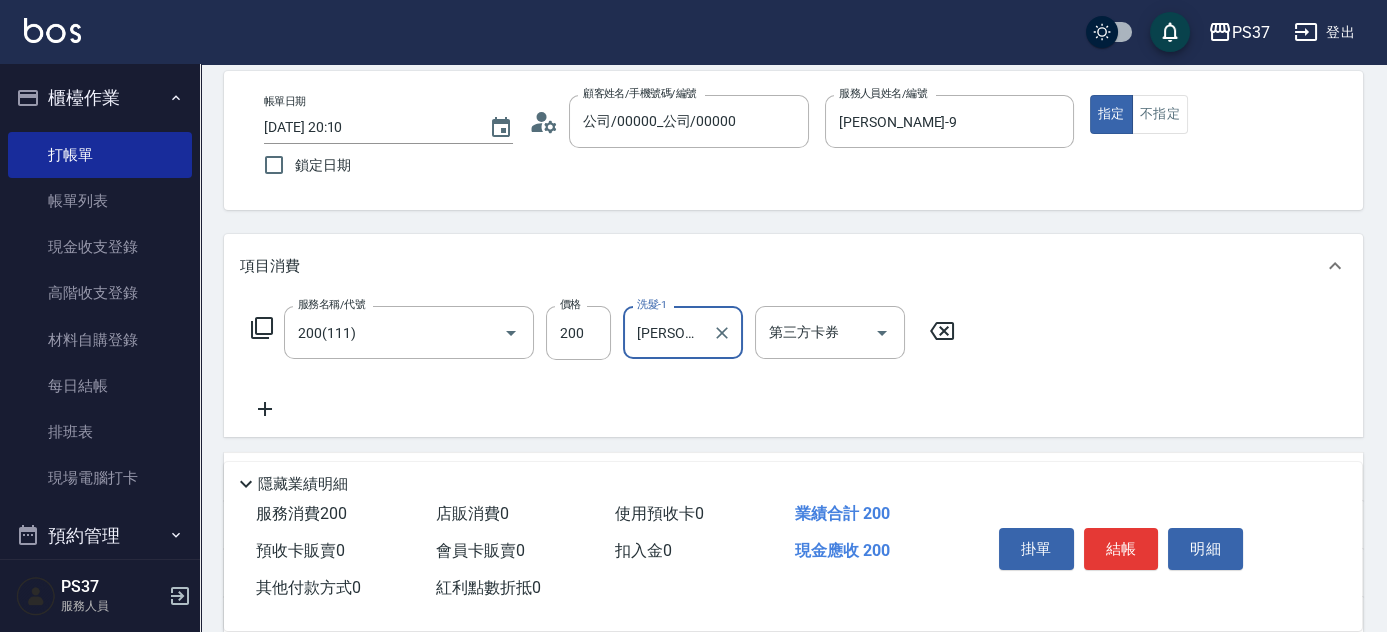 click 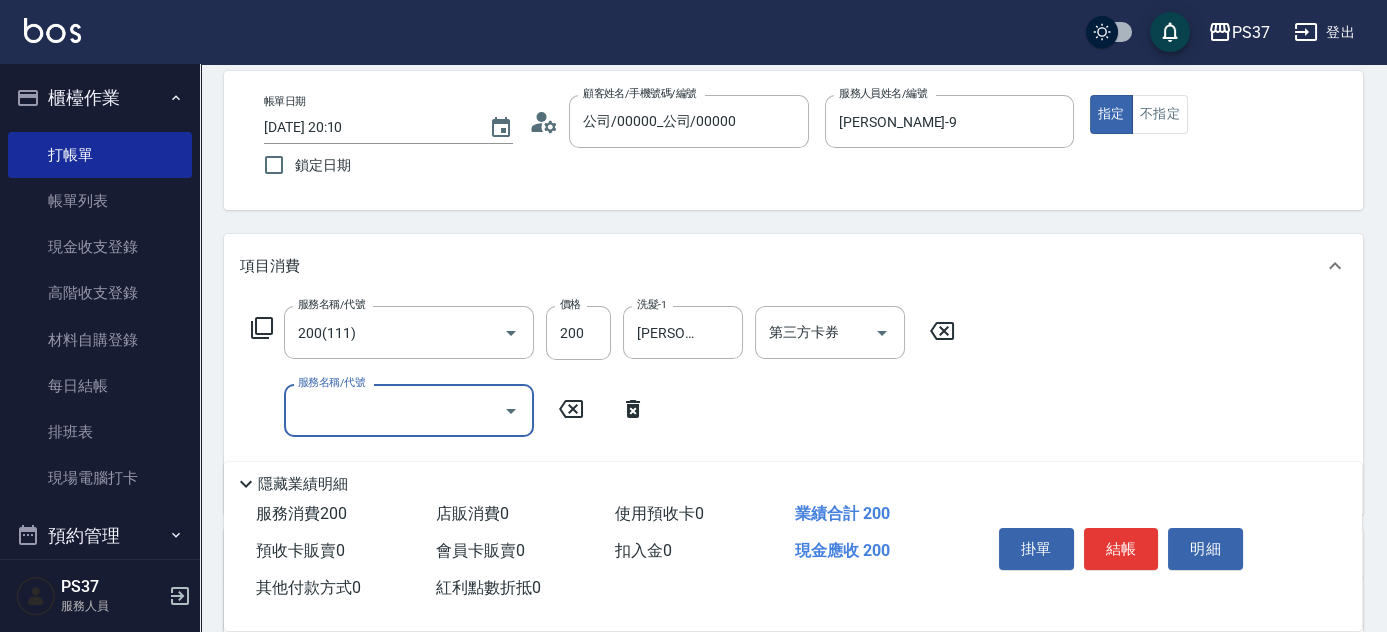 click on "服務名稱/代號" at bounding box center [394, 410] 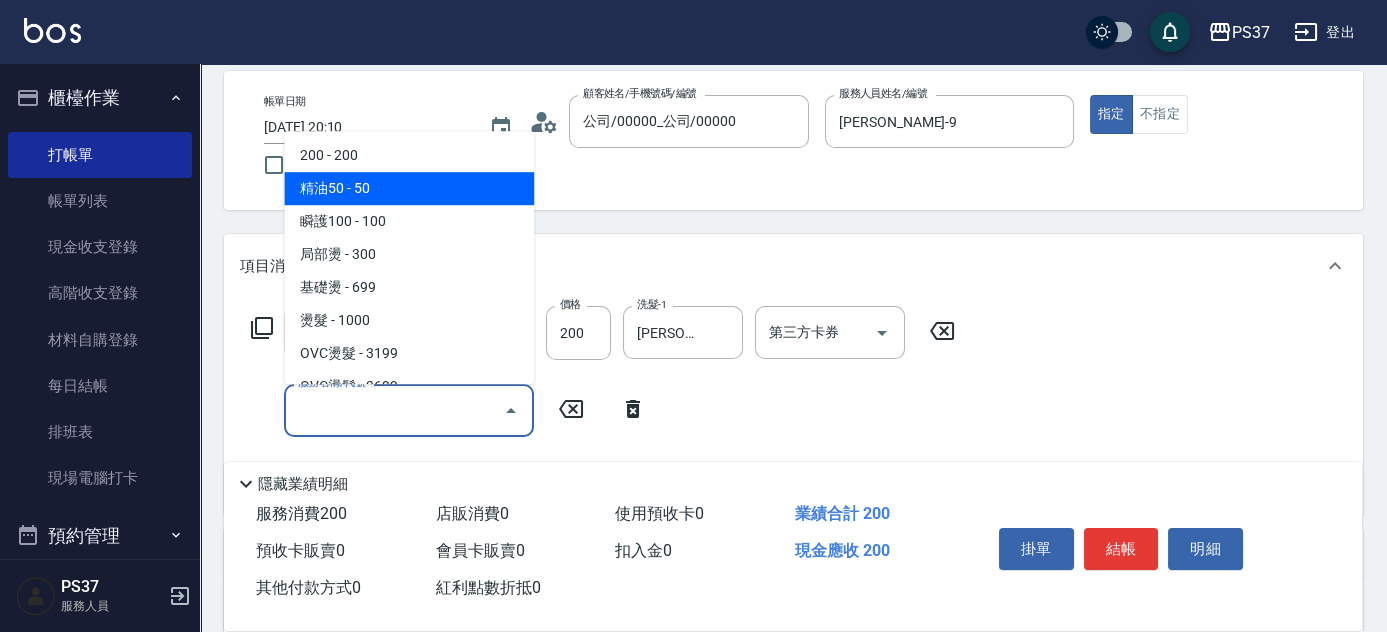 click on "精油50 - 50" at bounding box center [409, 188] 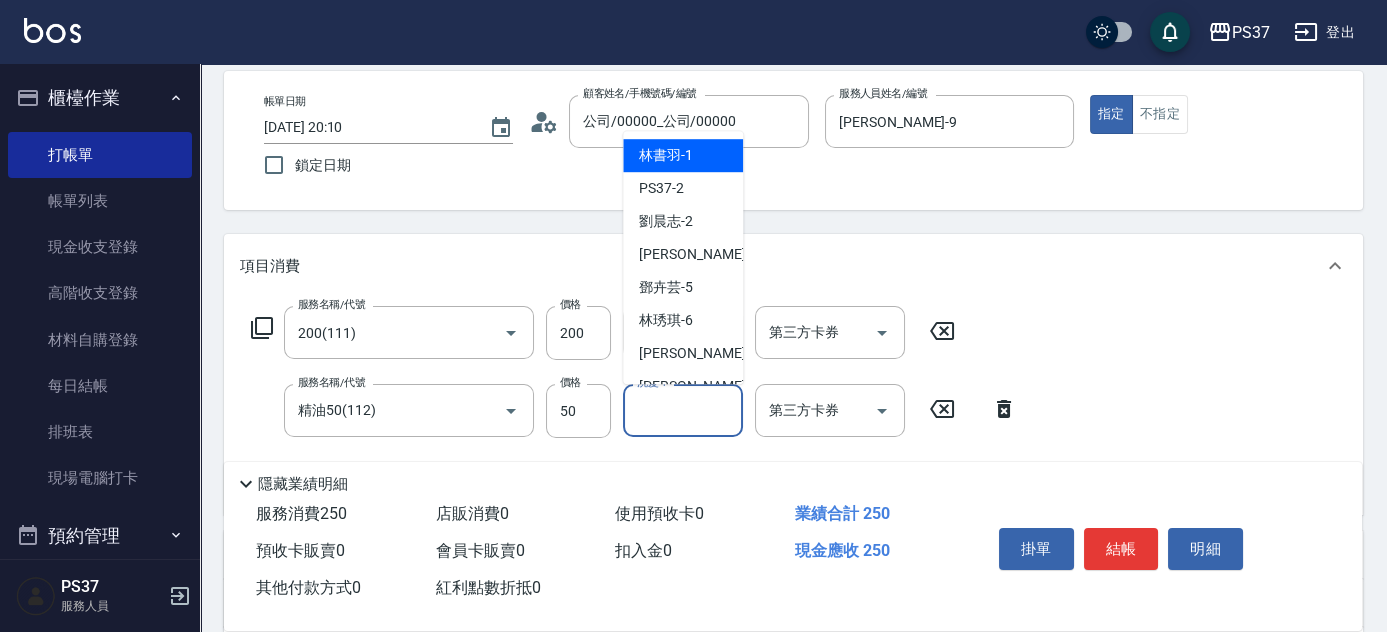 click on "洗髮-1 洗髮-1" at bounding box center (683, 410) 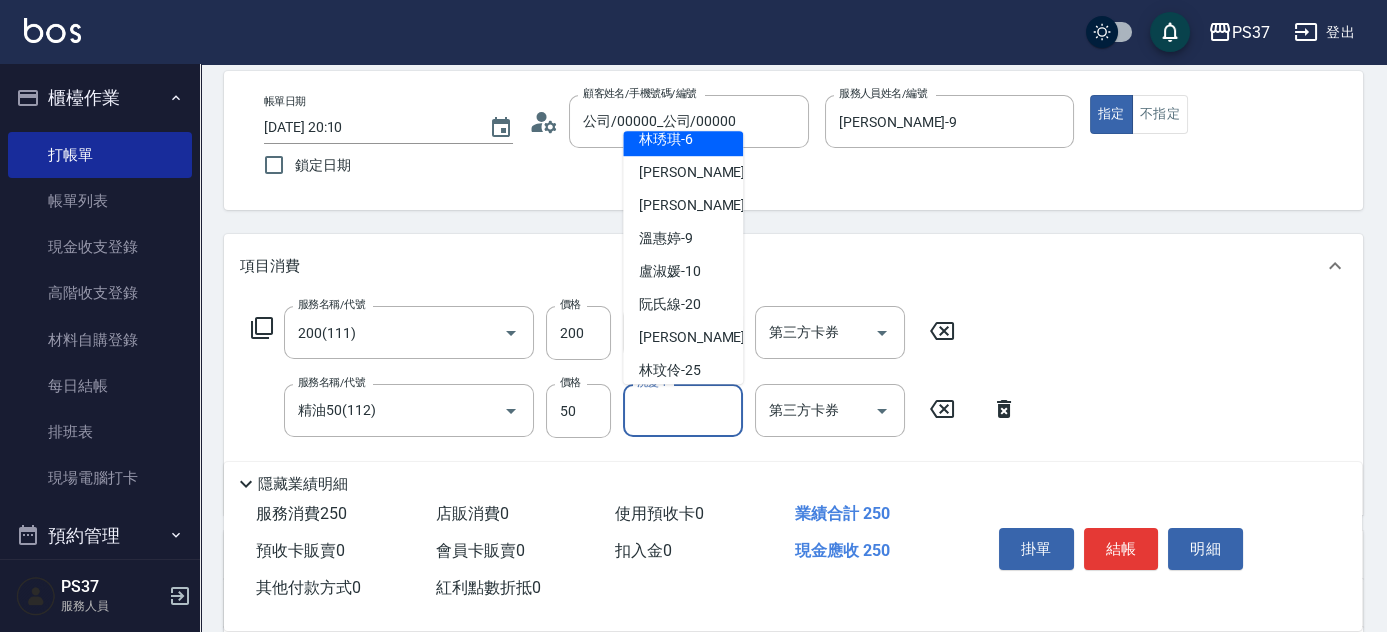 scroll, scrollTop: 181, scrollLeft: 0, axis: vertical 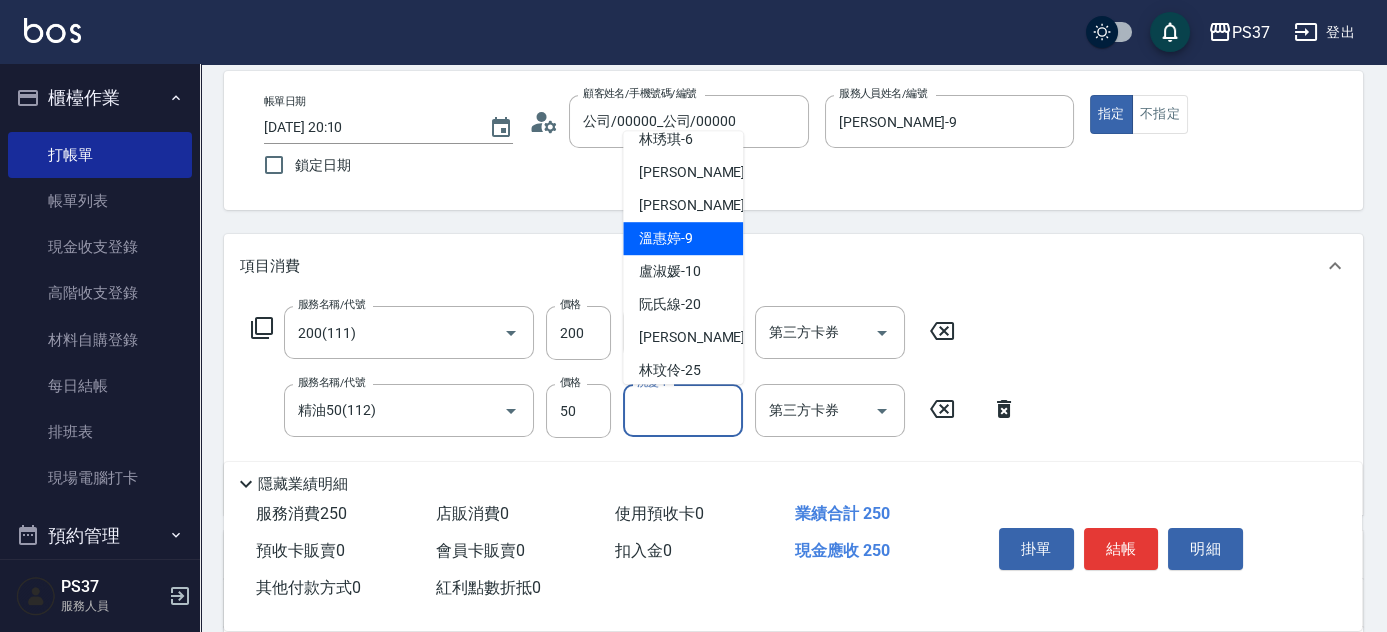 click on "溫惠婷 -9" at bounding box center (683, 238) 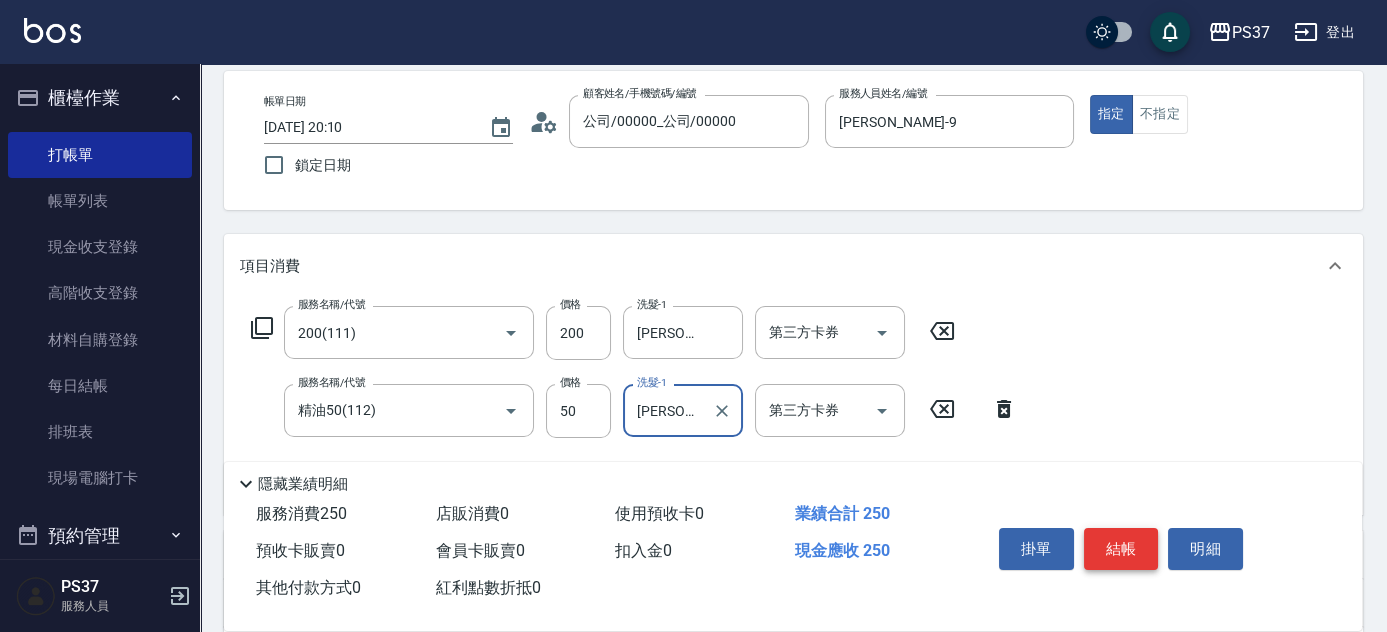 click on "結帳" at bounding box center (1121, 549) 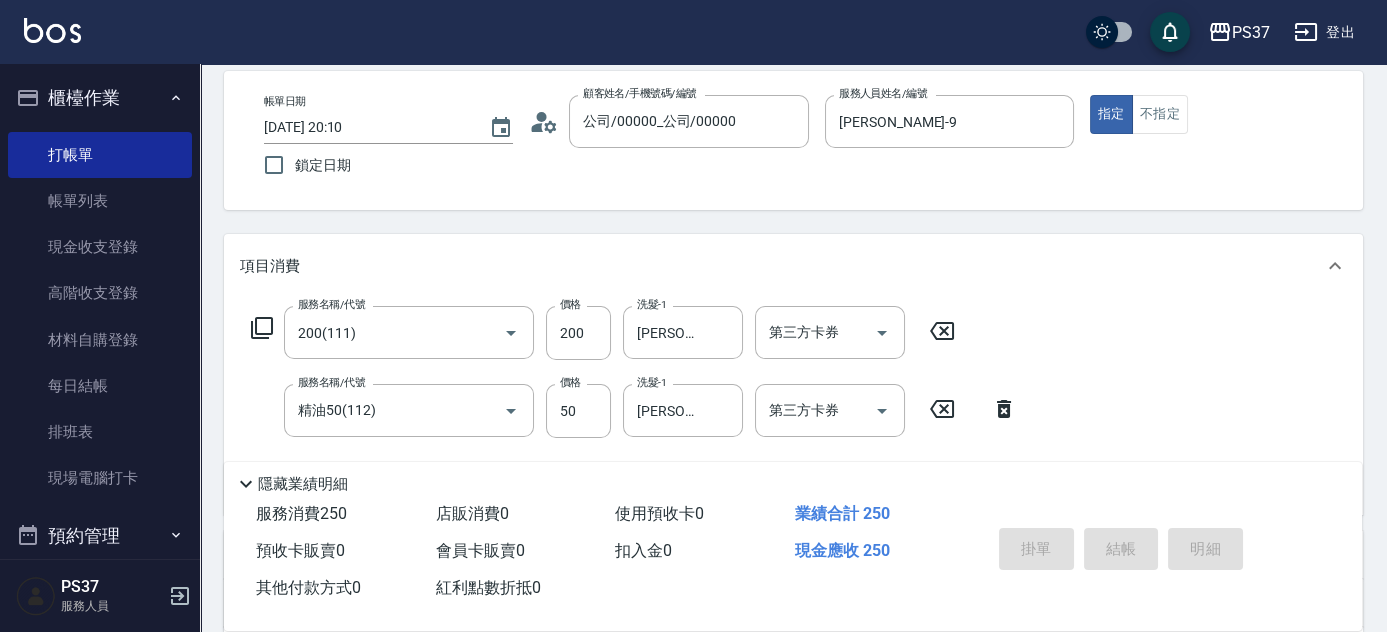 type 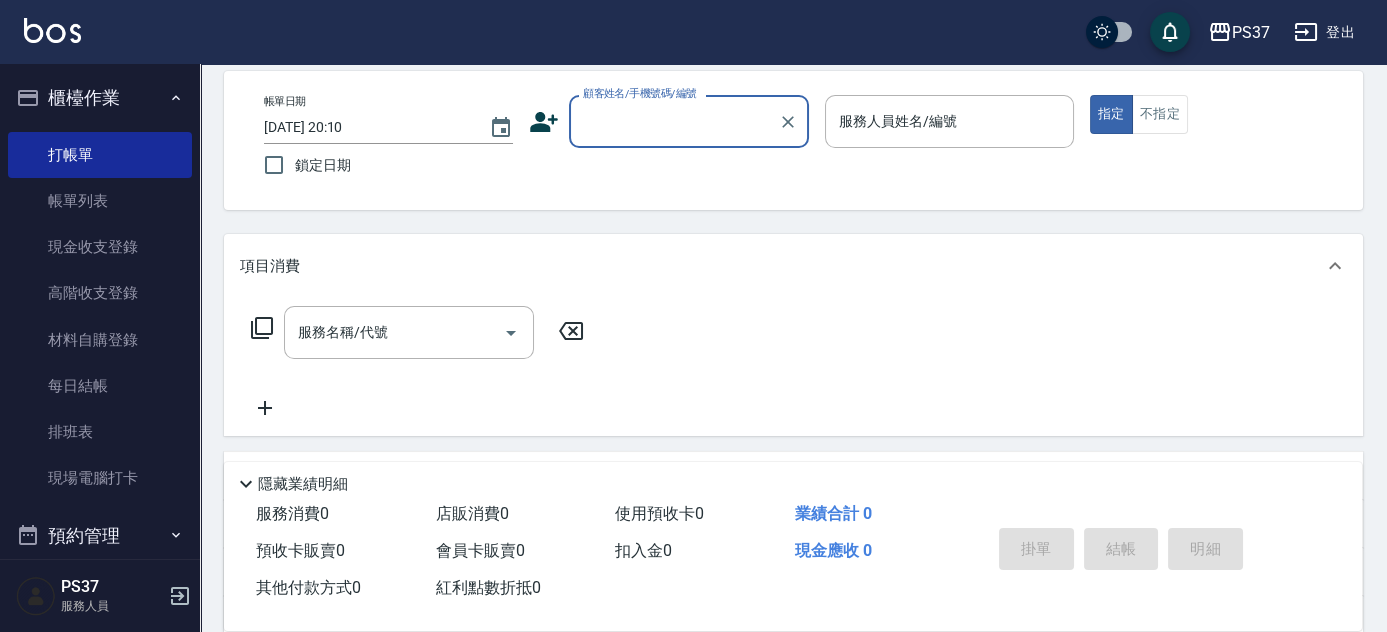 click on "顧客姓名/手機號碼/編號" at bounding box center (674, 121) 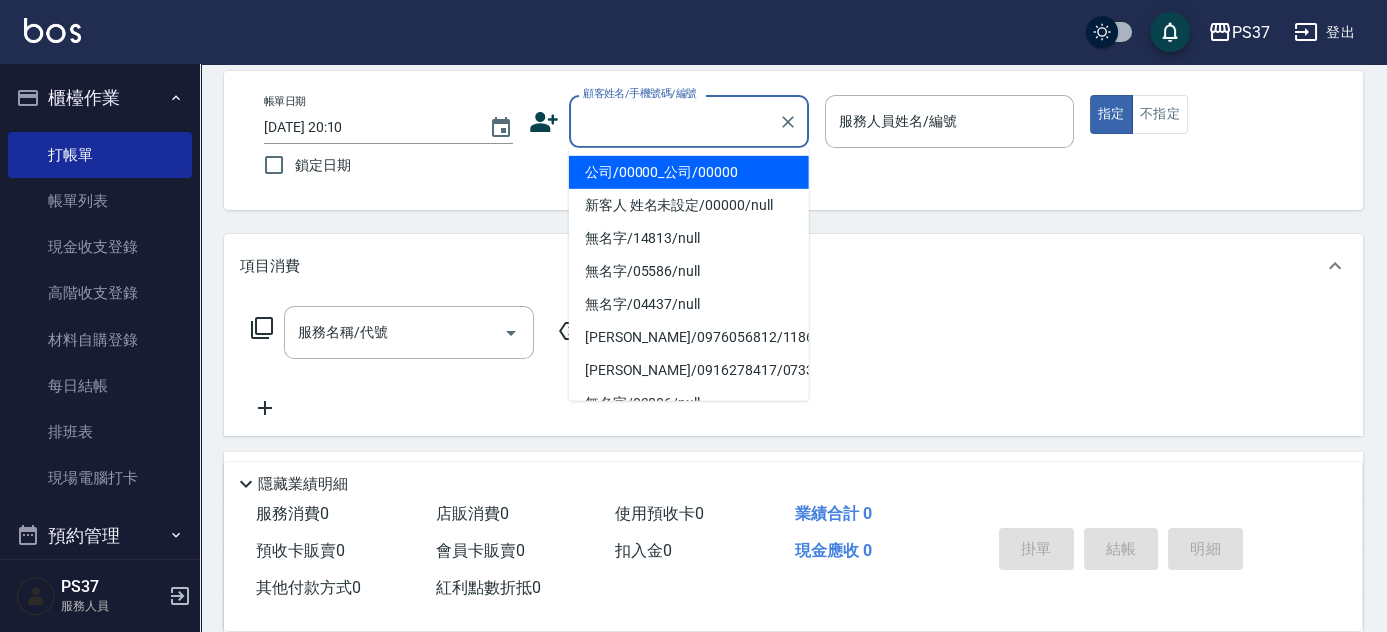 click on "公司/00000_公司/00000" at bounding box center (689, 172) 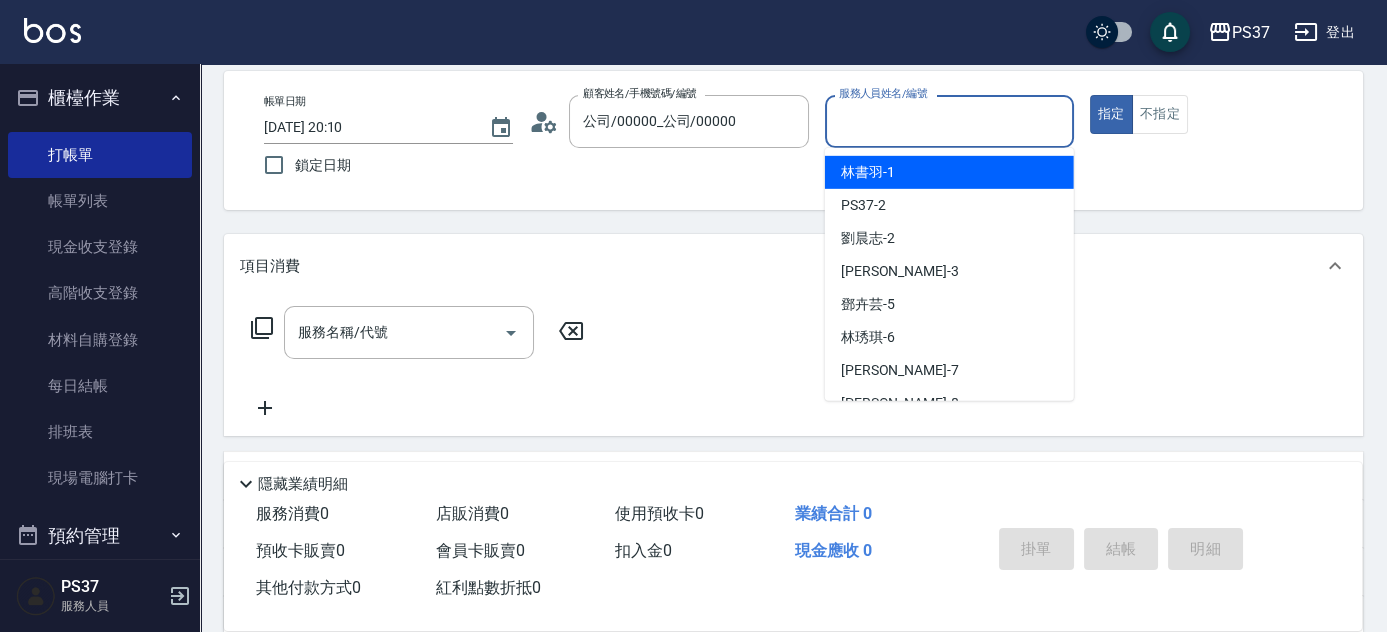 click on "服務人員姓名/編號" at bounding box center (949, 121) 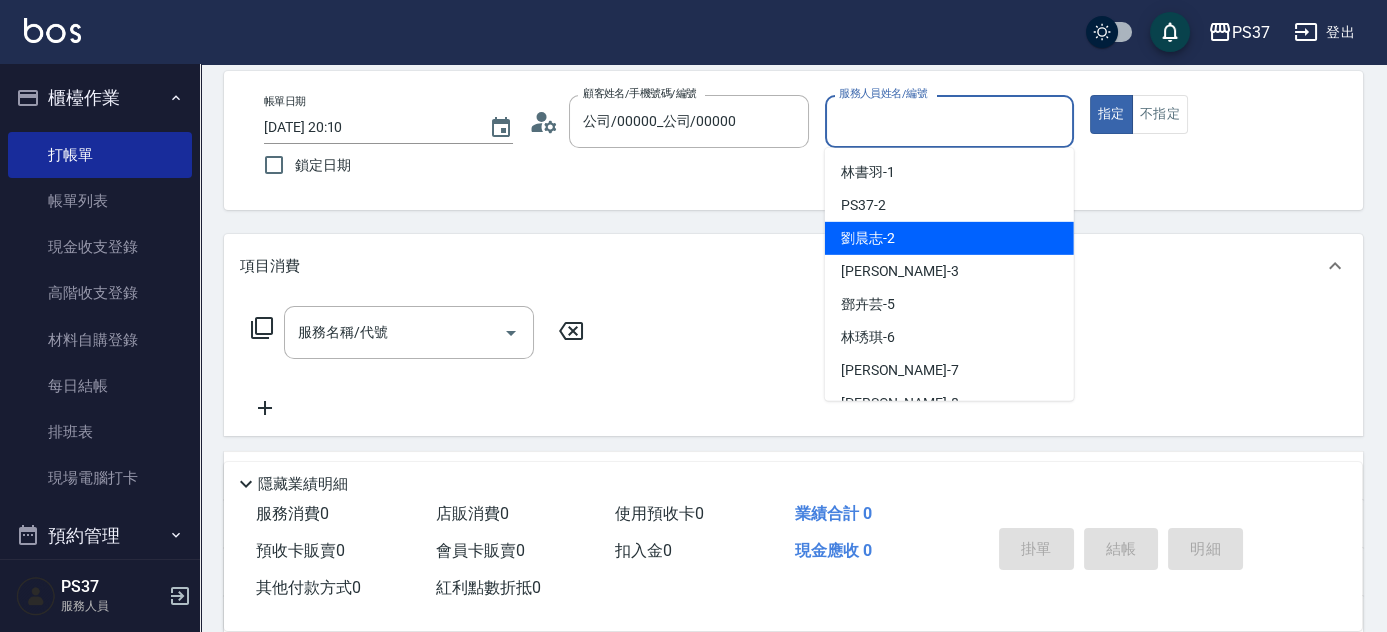 click on "劉晨志 -2" at bounding box center [949, 238] 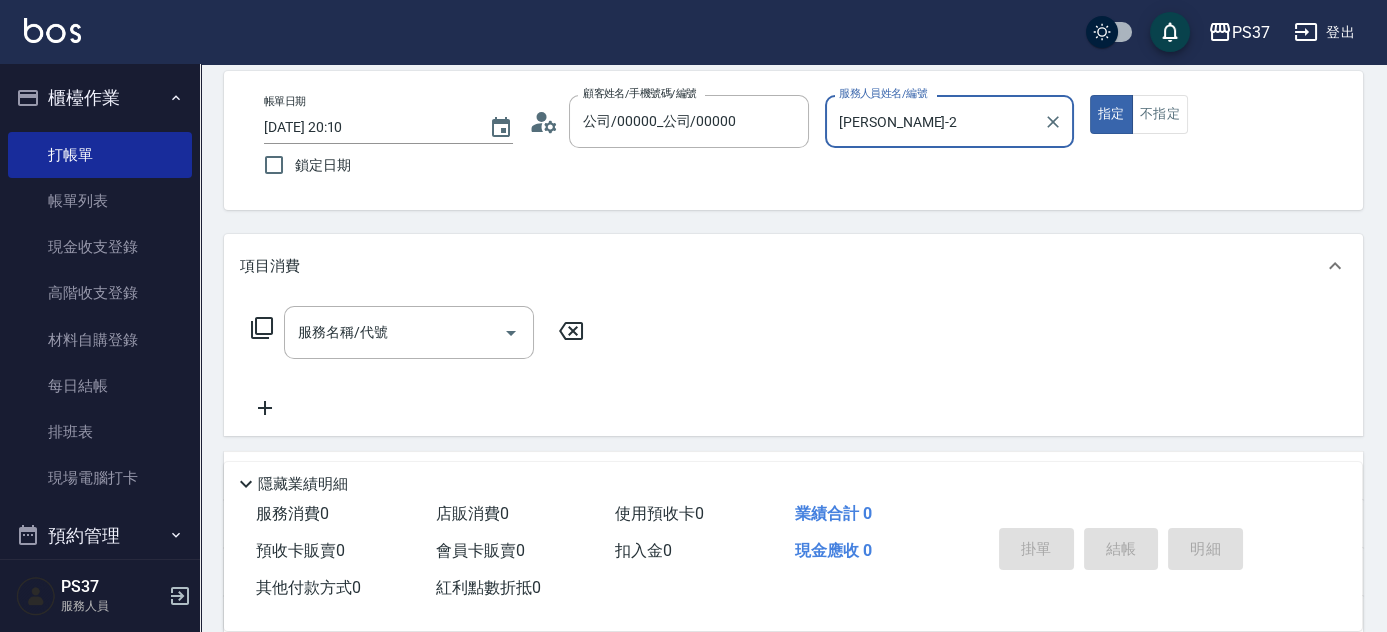 click on "[PERSON_NAME]-2" at bounding box center [934, 121] 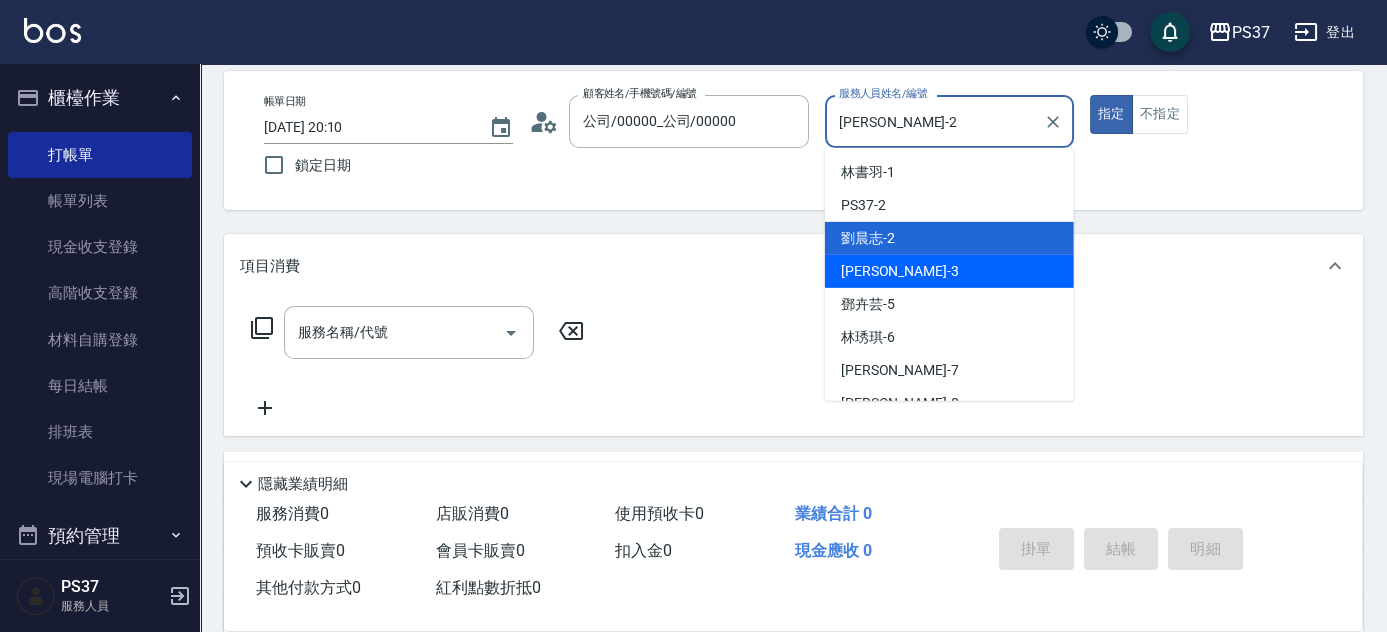 scroll, scrollTop: 90, scrollLeft: 0, axis: vertical 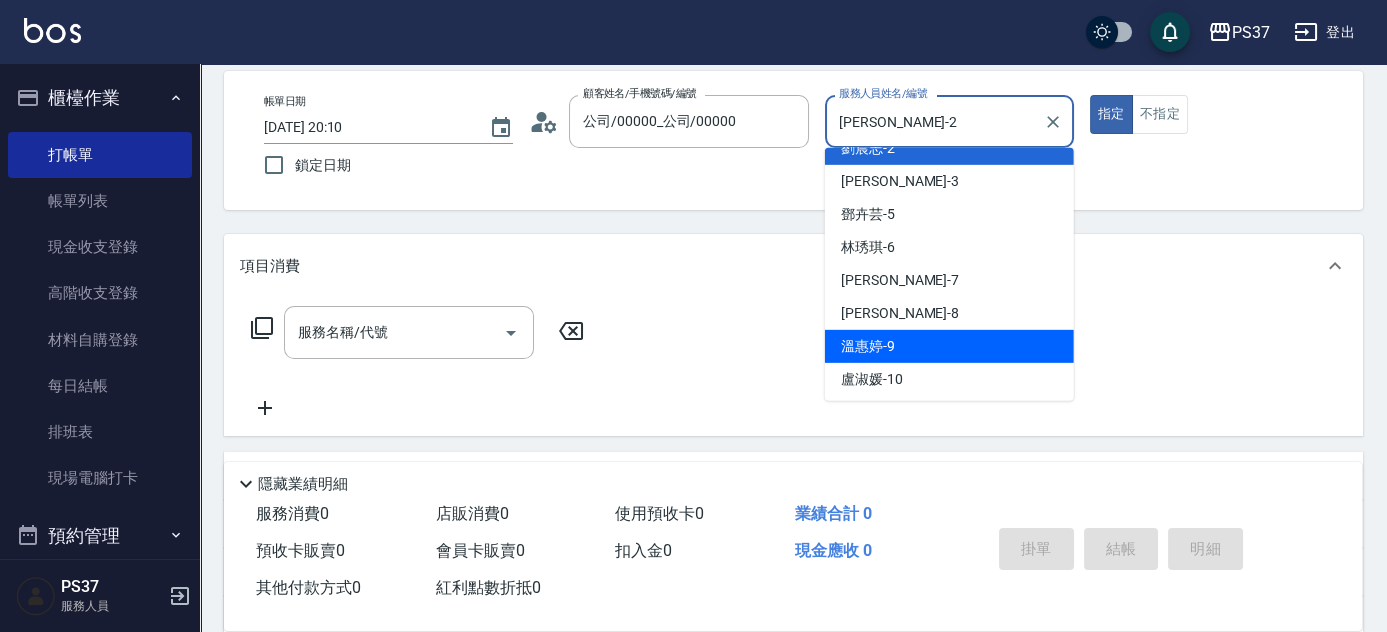 click on "溫惠婷 -9" at bounding box center (949, 346) 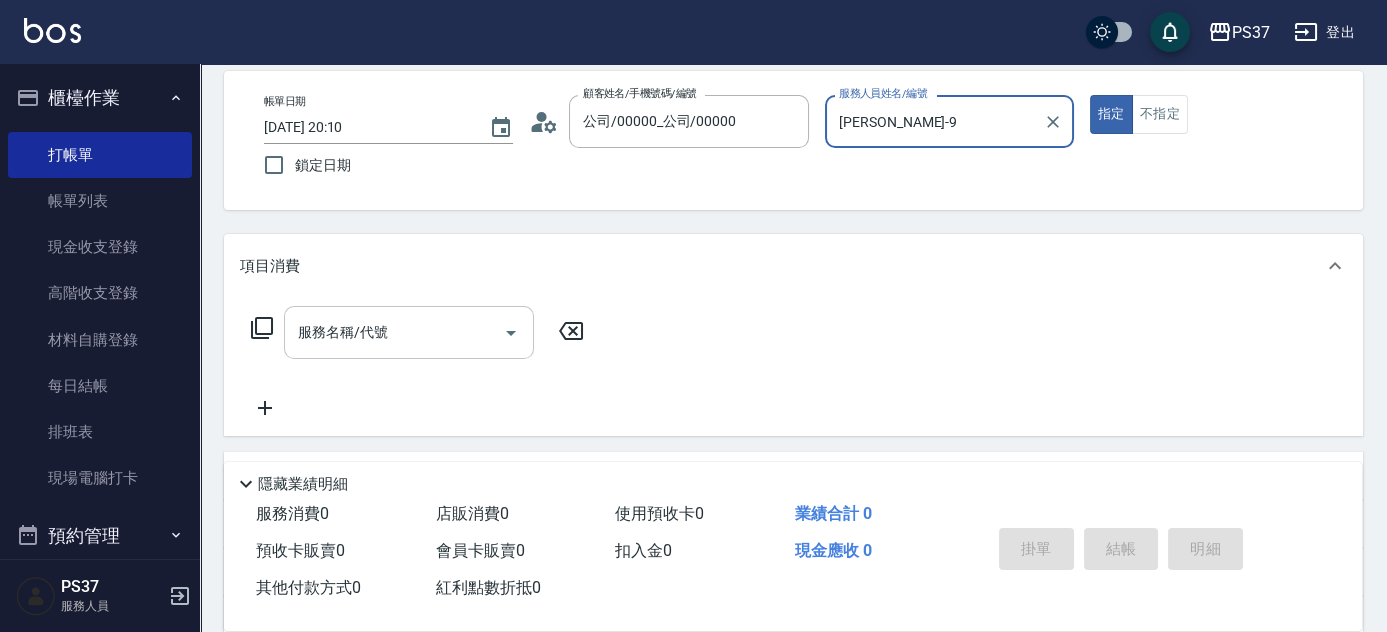 click on "服務名稱/代號" at bounding box center [394, 332] 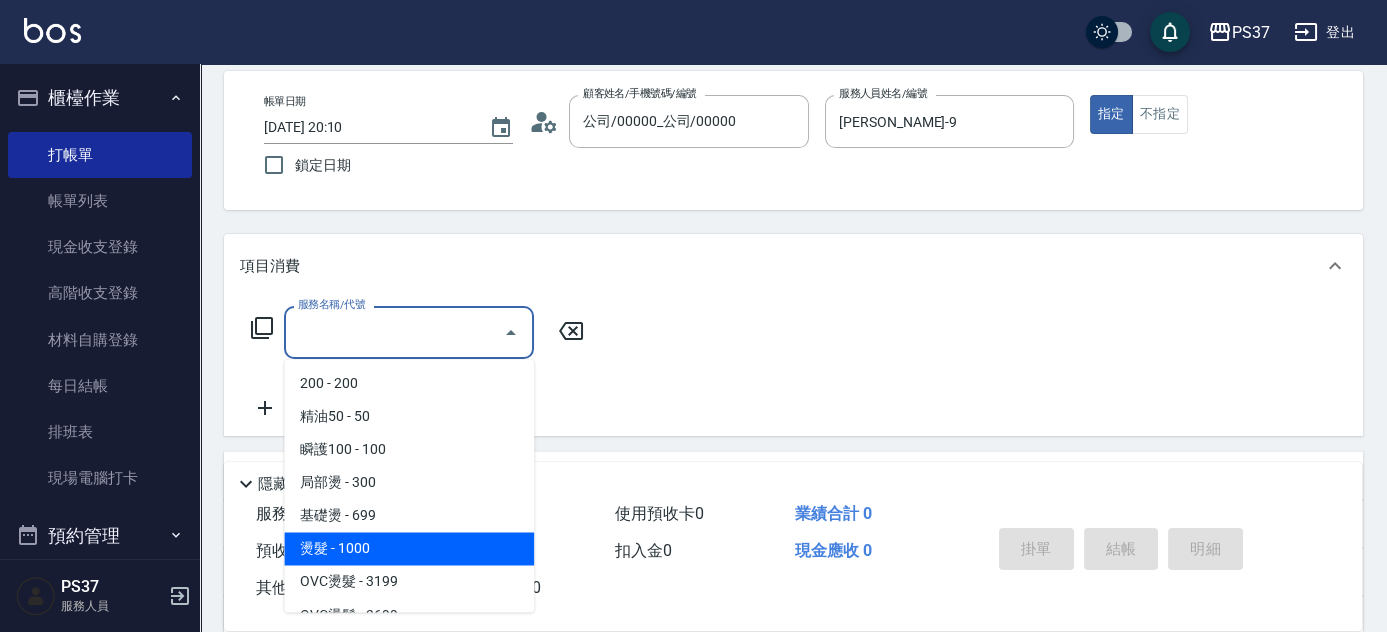 click on "燙髮 - 1000" at bounding box center (409, 548) 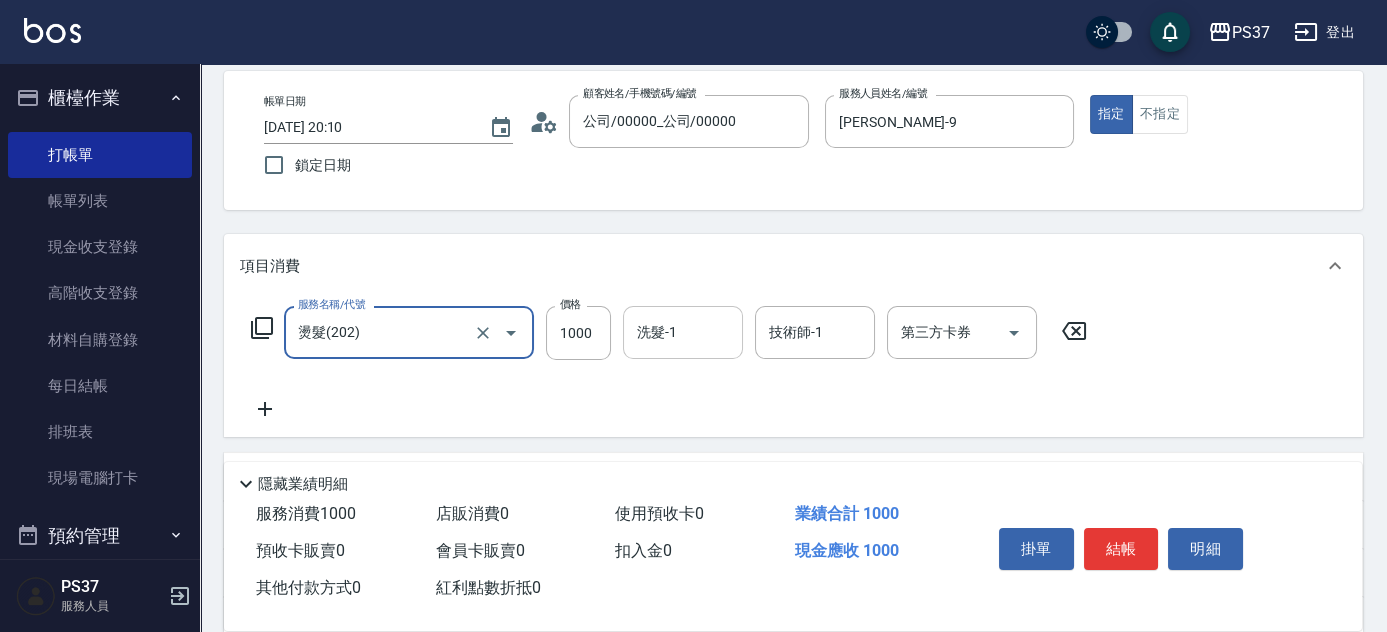 click on "洗髮-1" at bounding box center (683, 332) 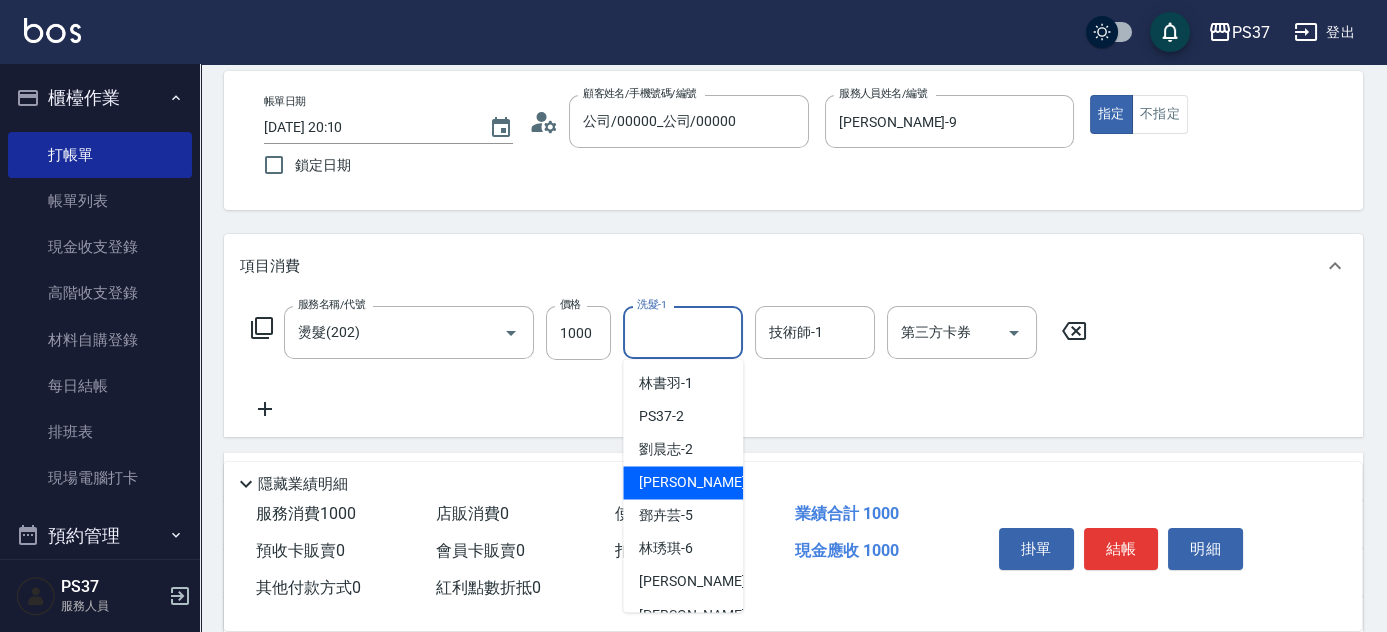 scroll, scrollTop: 90, scrollLeft: 0, axis: vertical 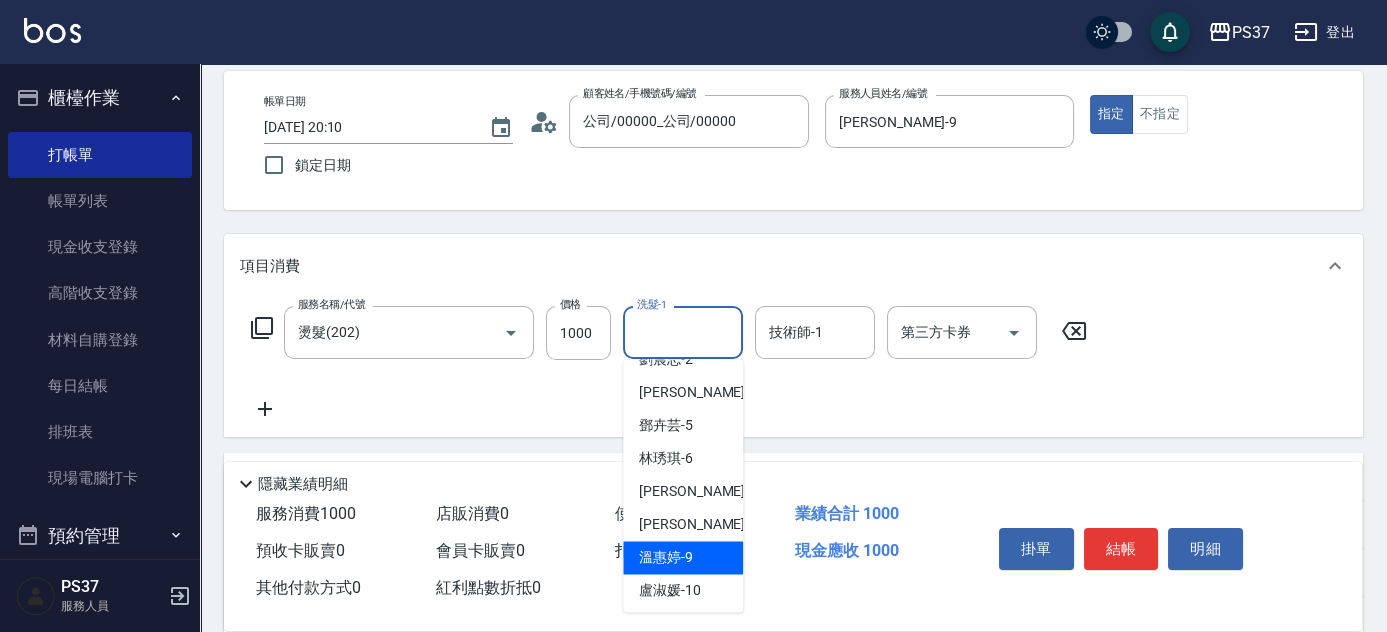 click on "溫惠婷 -9" at bounding box center [683, 557] 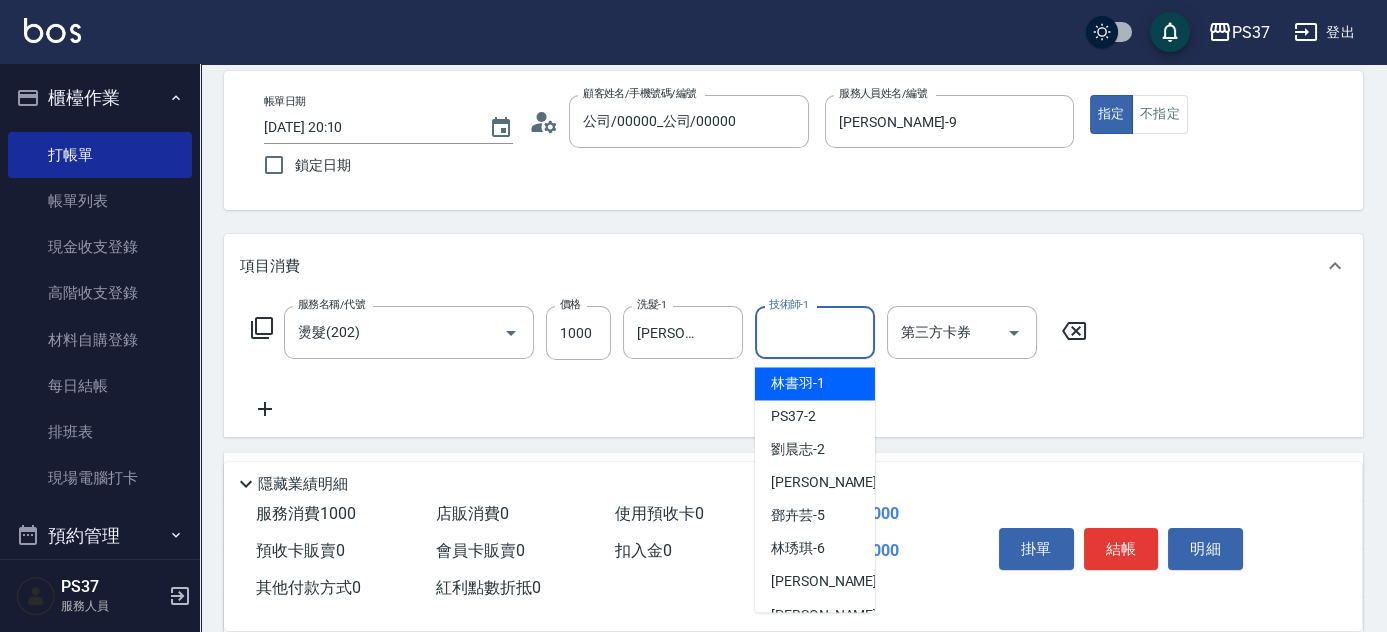 click on "技術師-1" at bounding box center [815, 332] 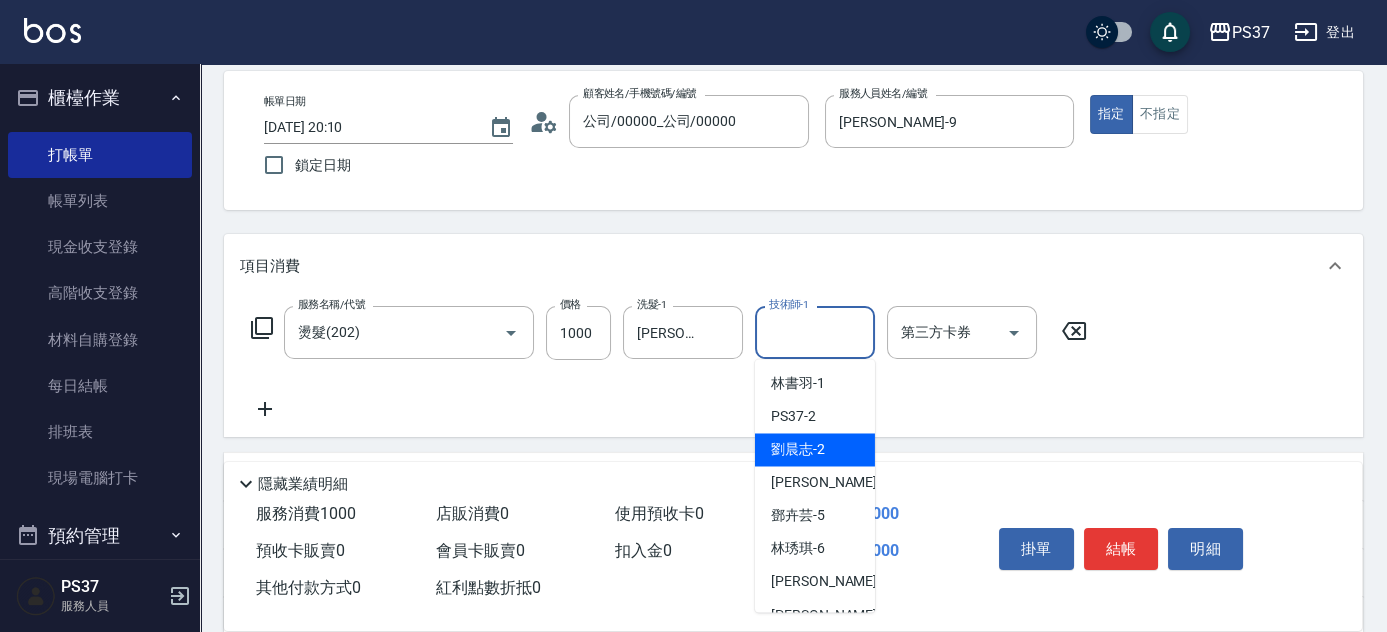 scroll, scrollTop: 90, scrollLeft: 0, axis: vertical 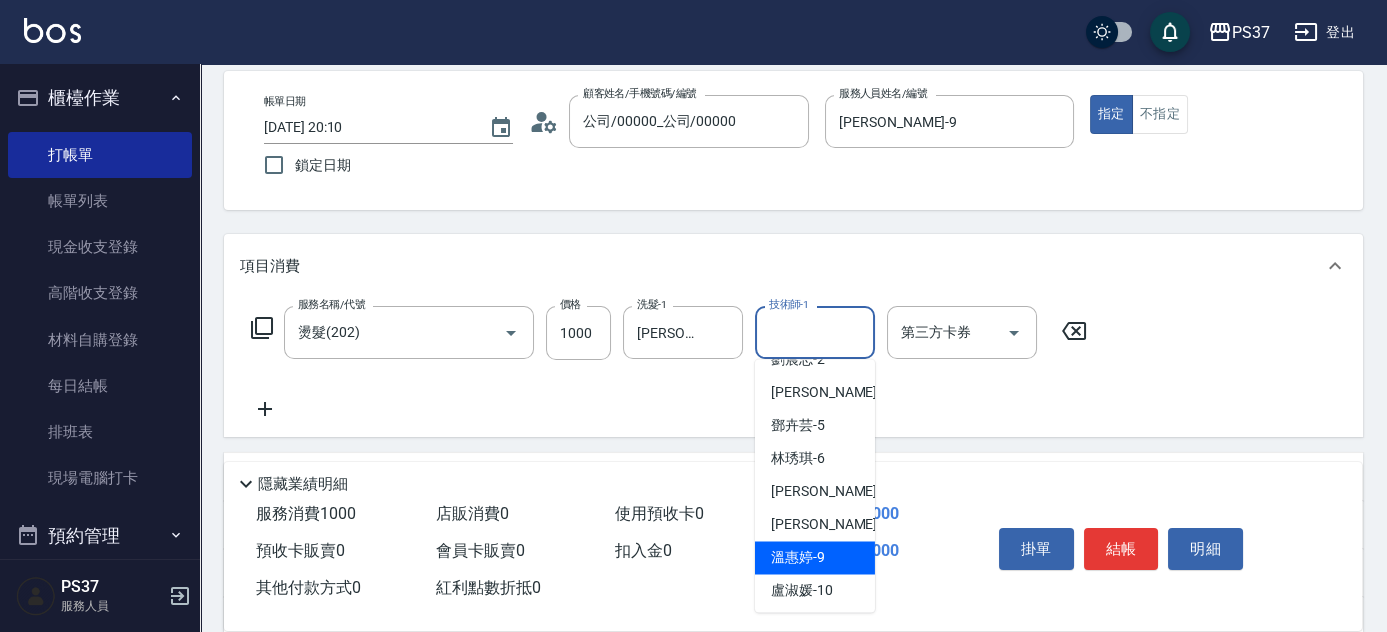 click on "溫惠婷 -9" at bounding box center [798, 557] 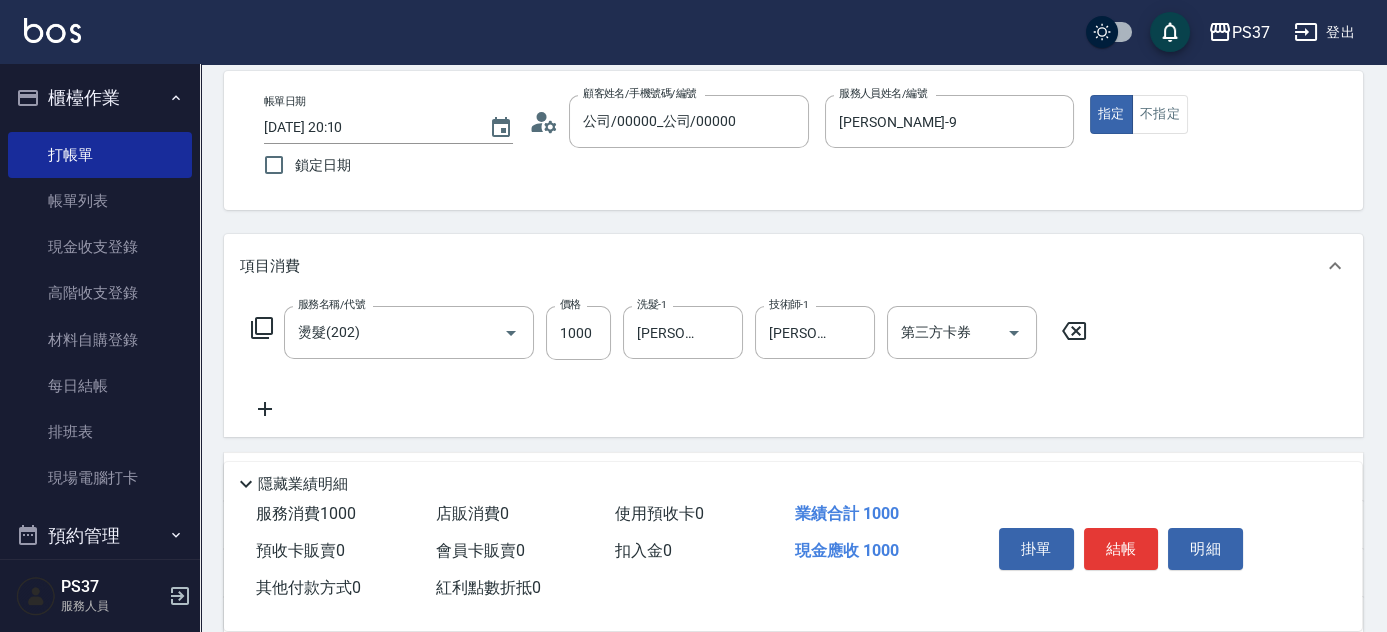 click 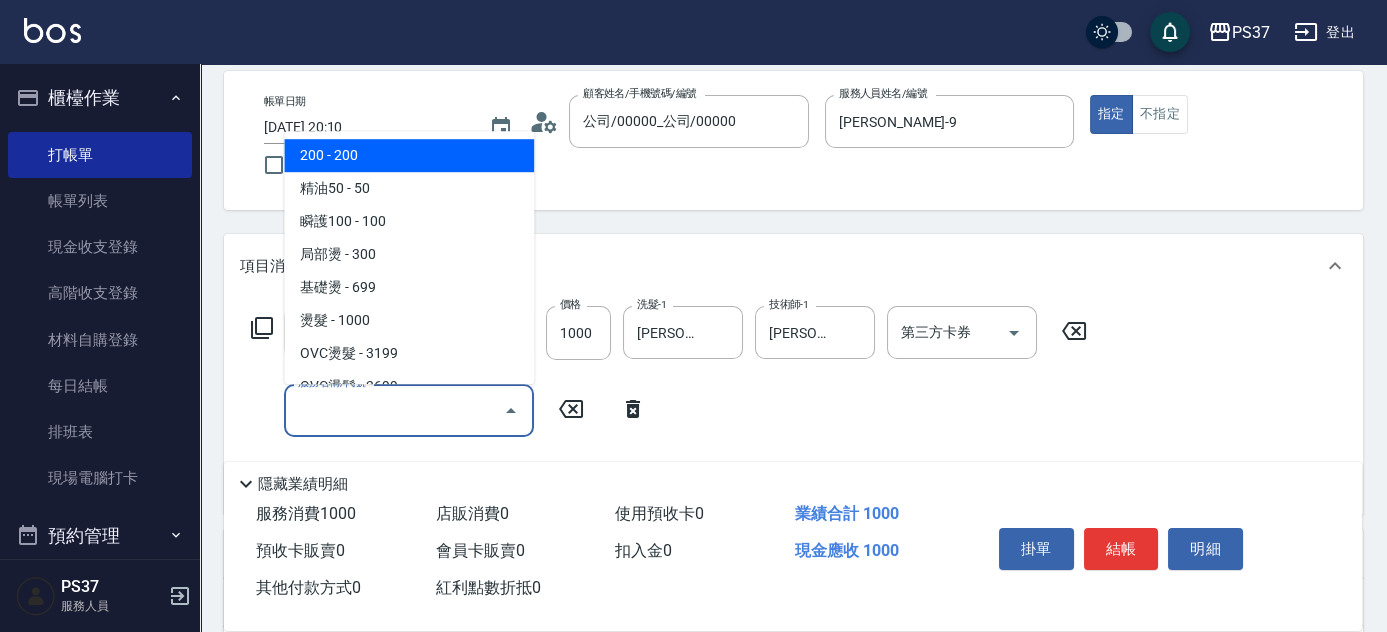 click on "服務名稱/代號" at bounding box center (394, 410) 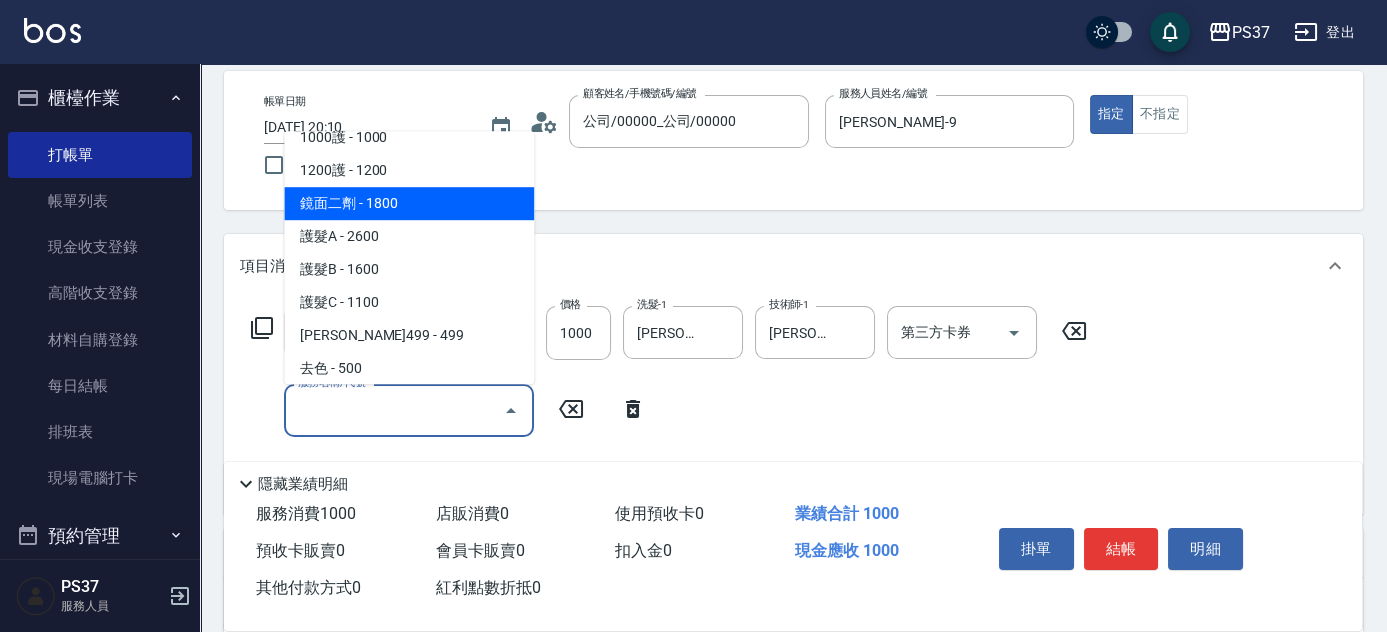 scroll, scrollTop: 818, scrollLeft: 0, axis: vertical 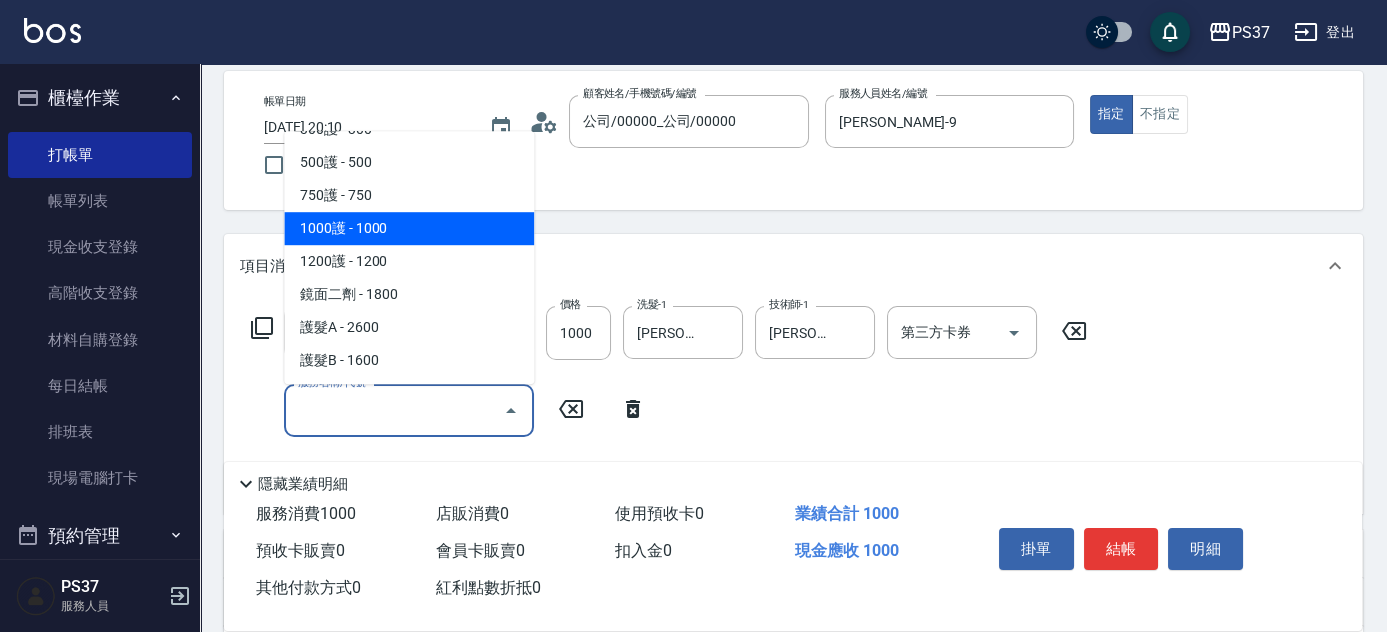 click on "1000護 - 1000" at bounding box center (409, 228) 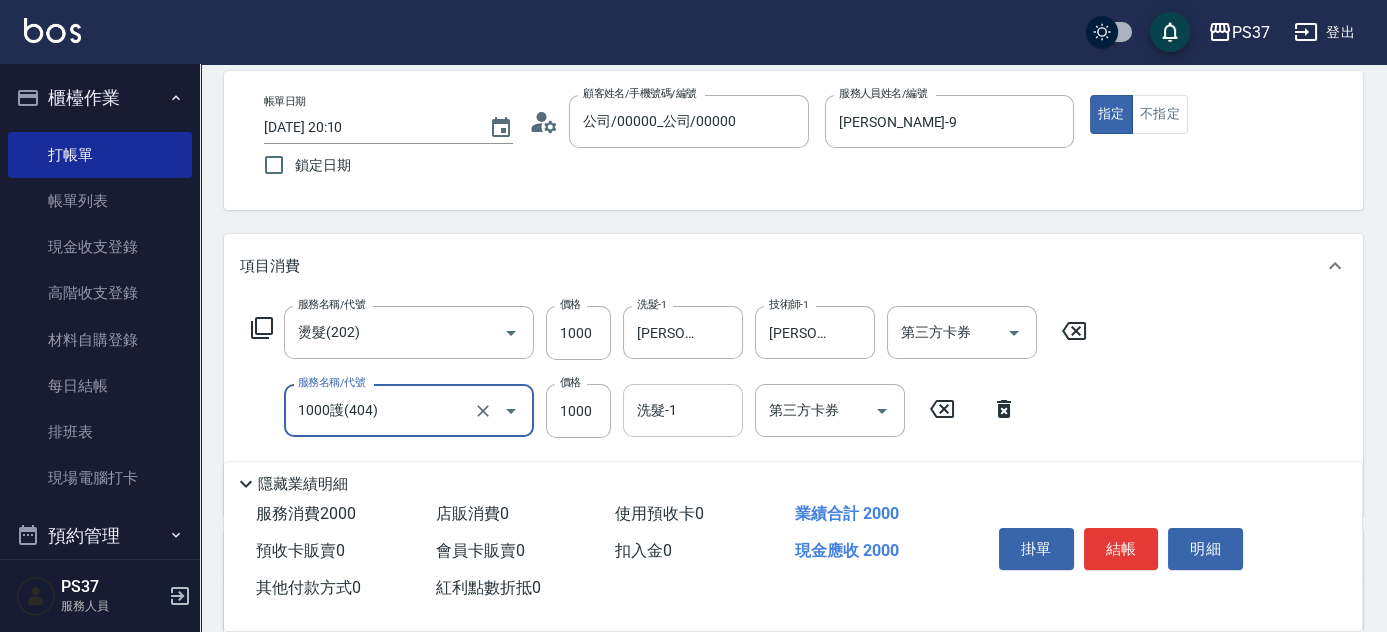 click on "洗髮-1" at bounding box center (683, 410) 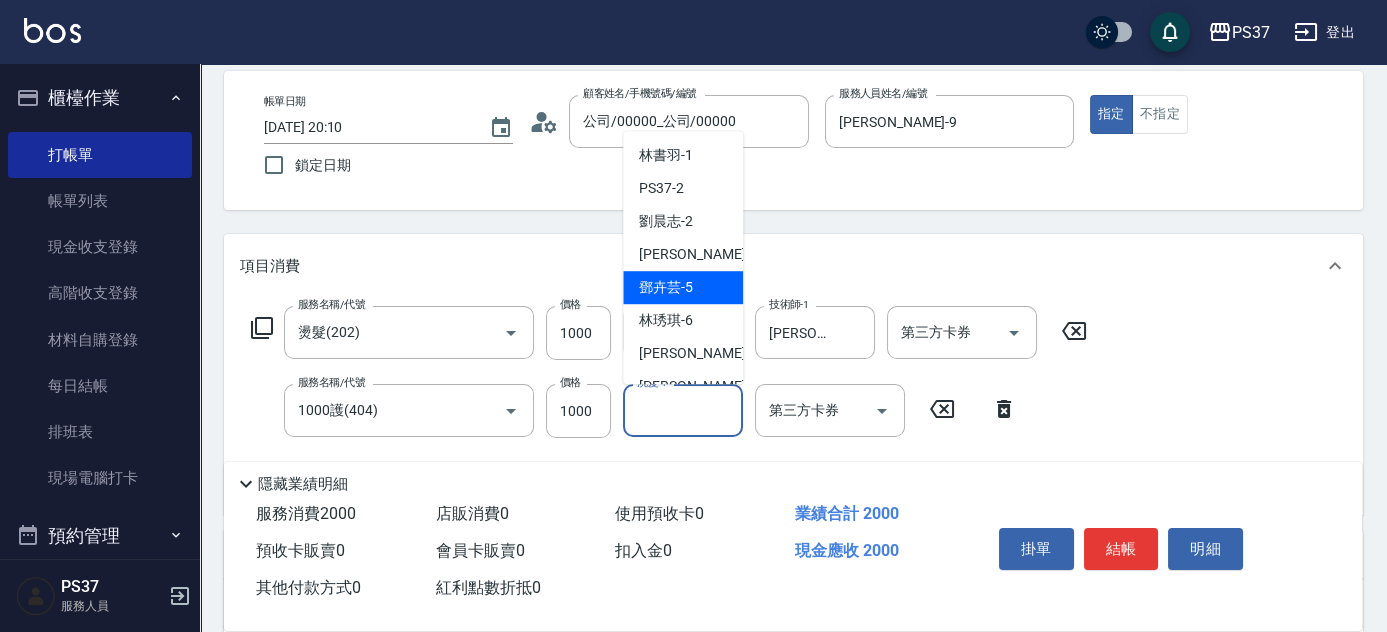 scroll, scrollTop: 272, scrollLeft: 0, axis: vertical 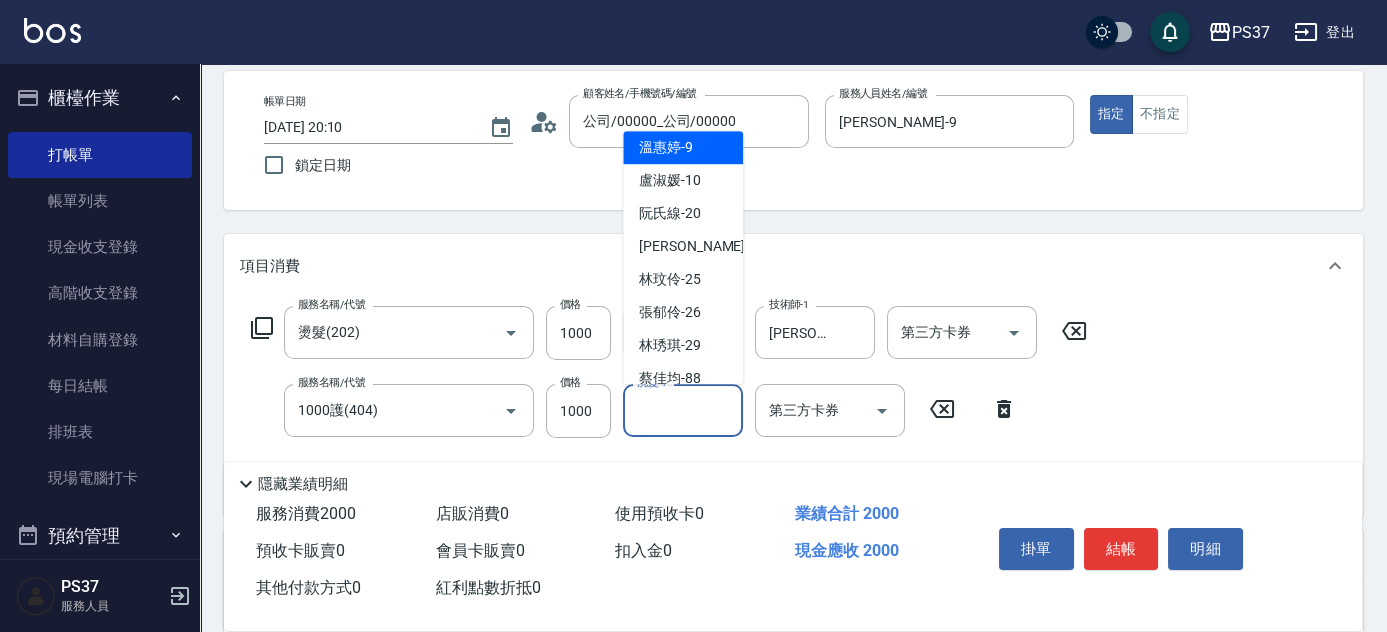 click on "溫惠婷 -9" at bounding box center (666, 147) 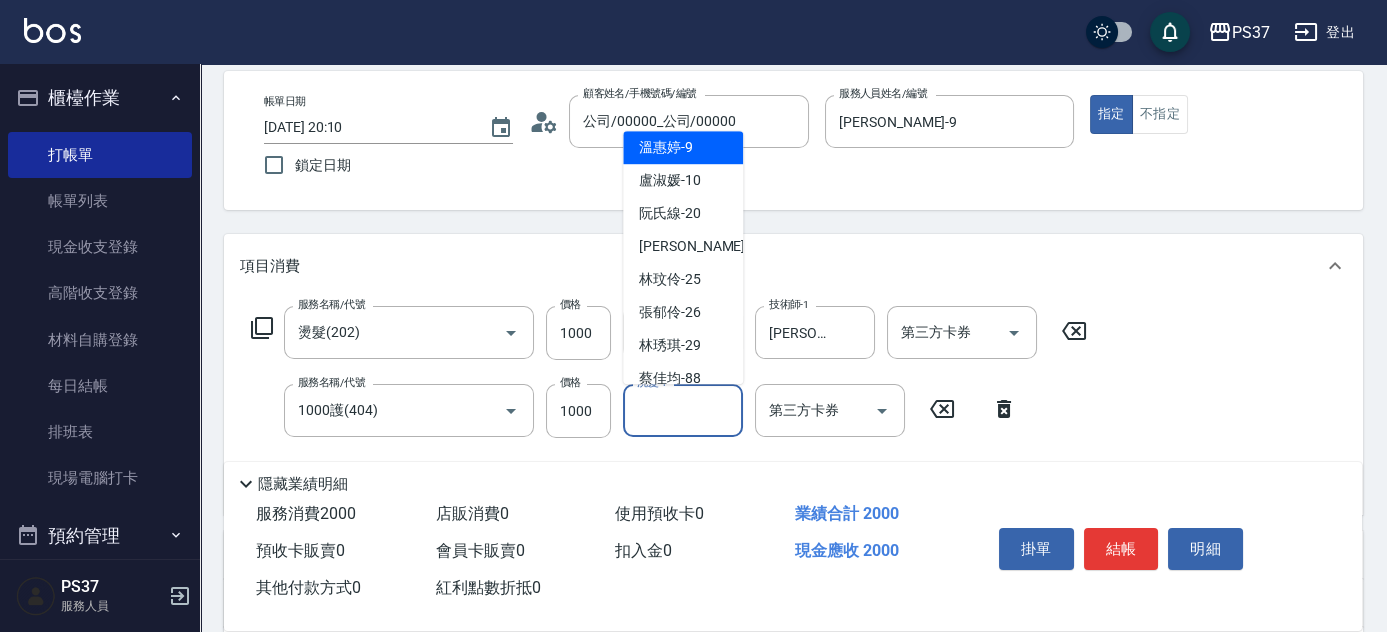 type on "溫惠婷-9" 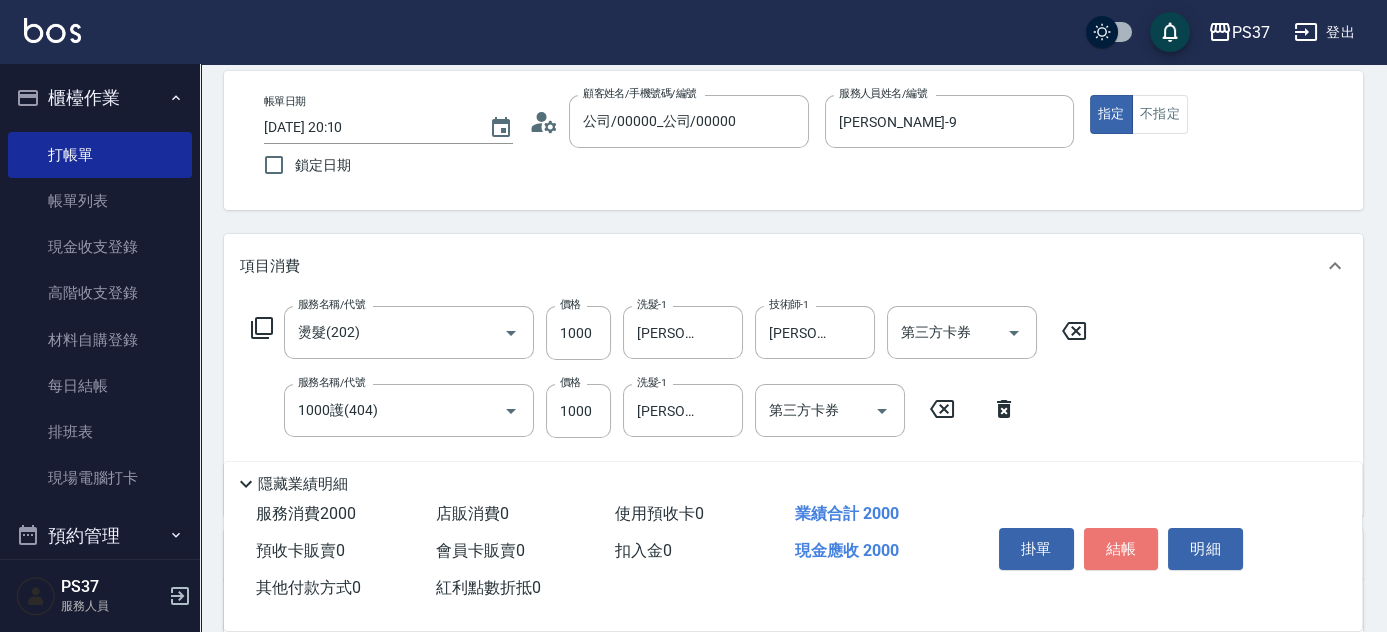 click on "結帳" at bounding box center [1121, 549] 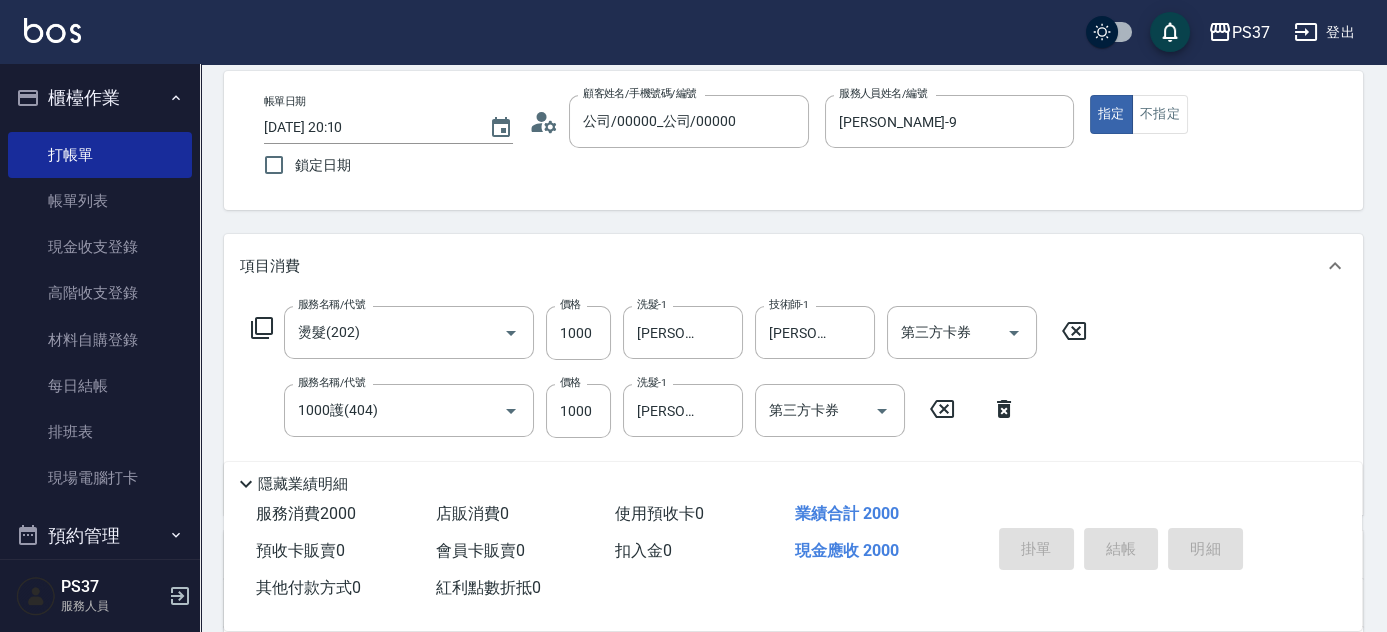 type on "2025/07/10 20:11" 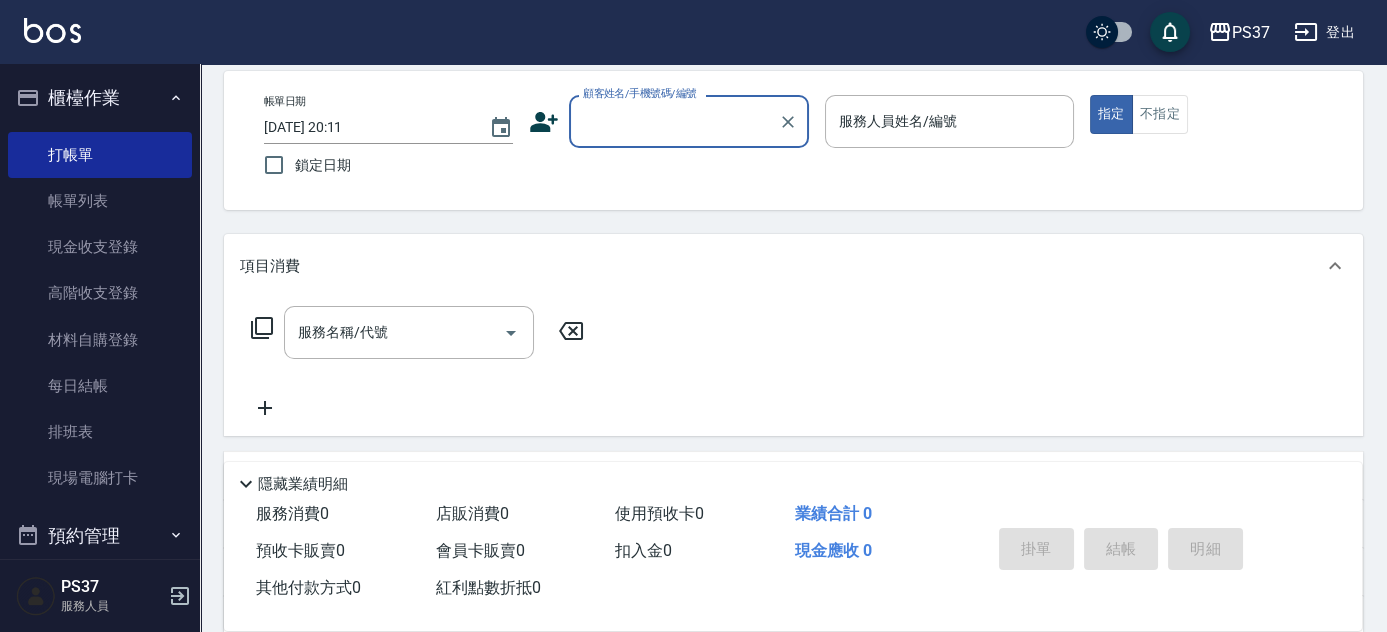 click on "顧客姓名/手機號碼/編號" at bounding box center (674, 121) 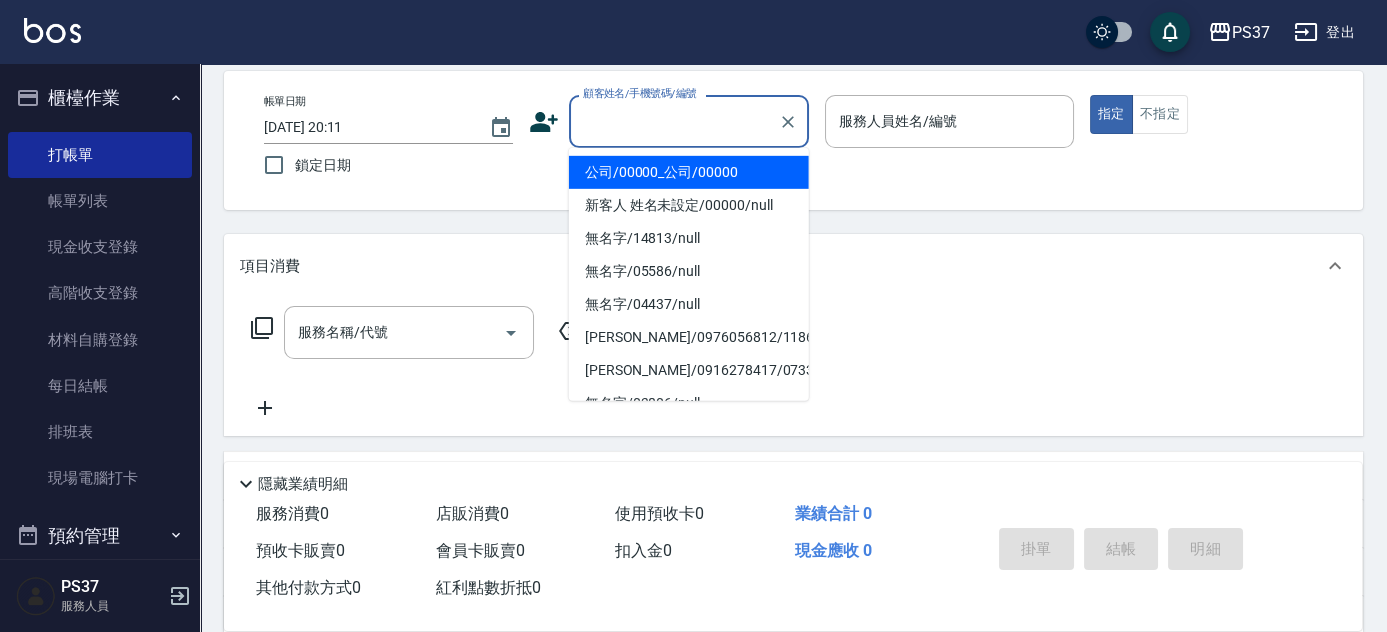 click on "公司/00000_公司/00000" at bounding box center (689, 172) 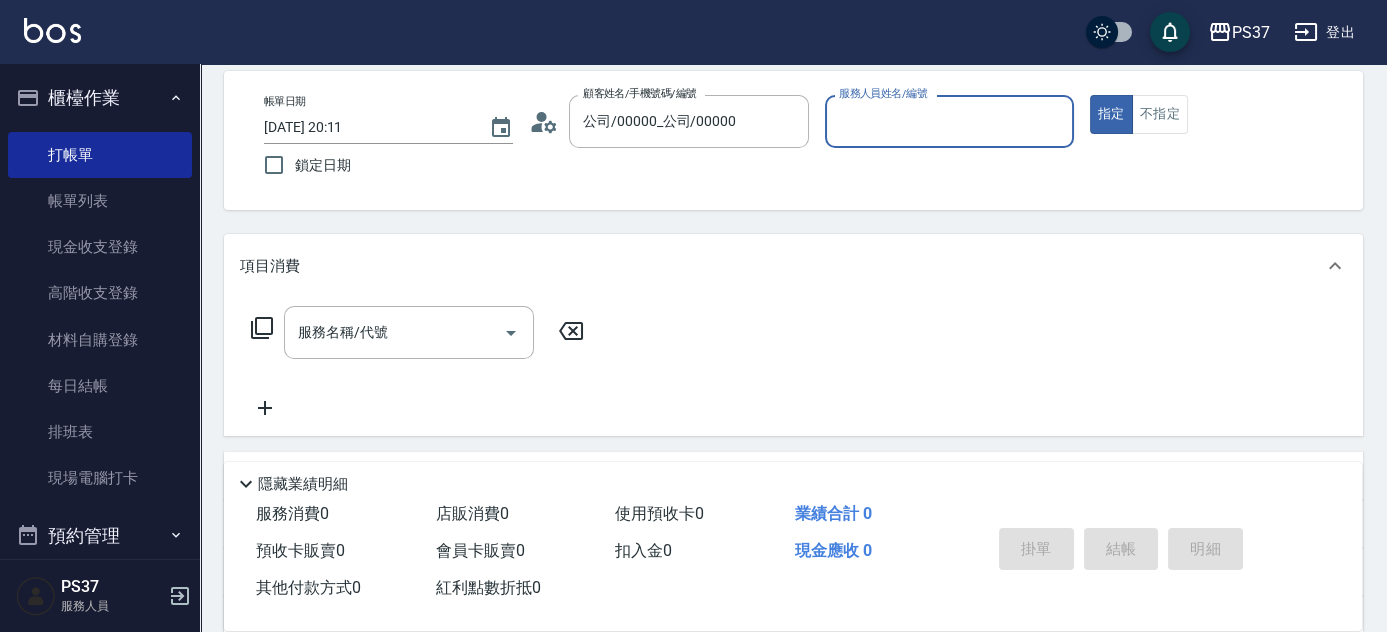 click on "服務人員姓名/編號" at bounding box center (949, 121) 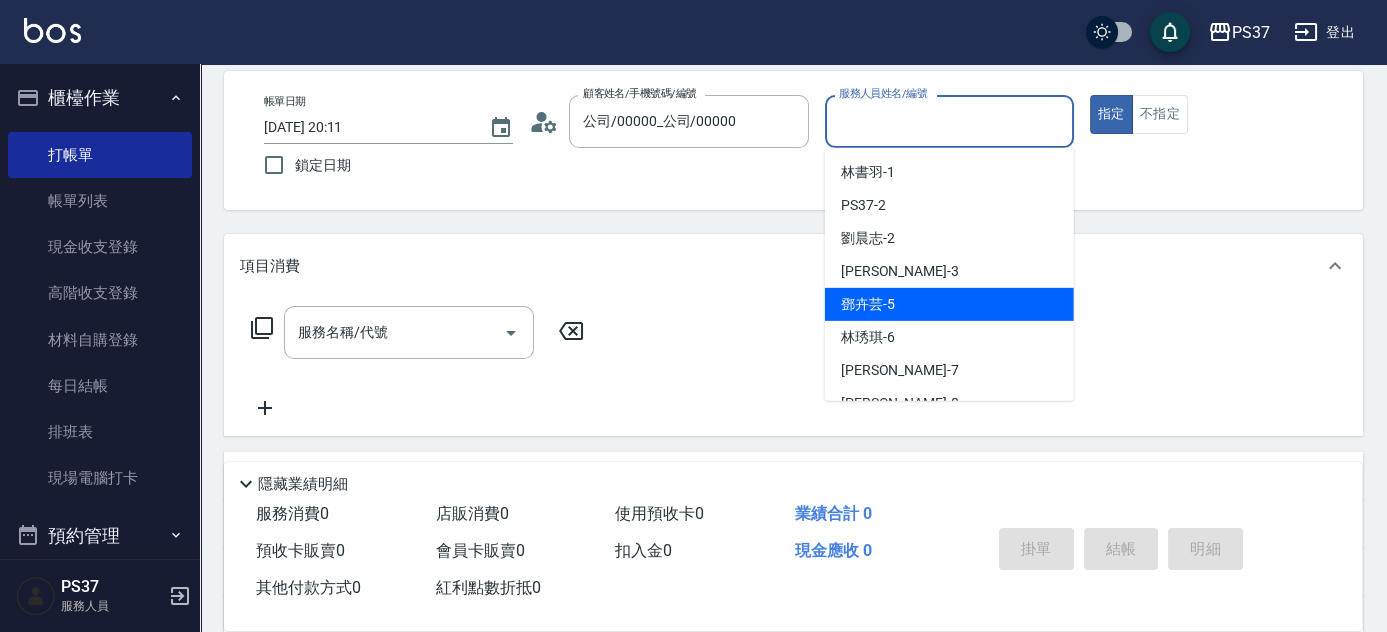 click on "鄧卉芸 -5" at bounding box center (949, 304) 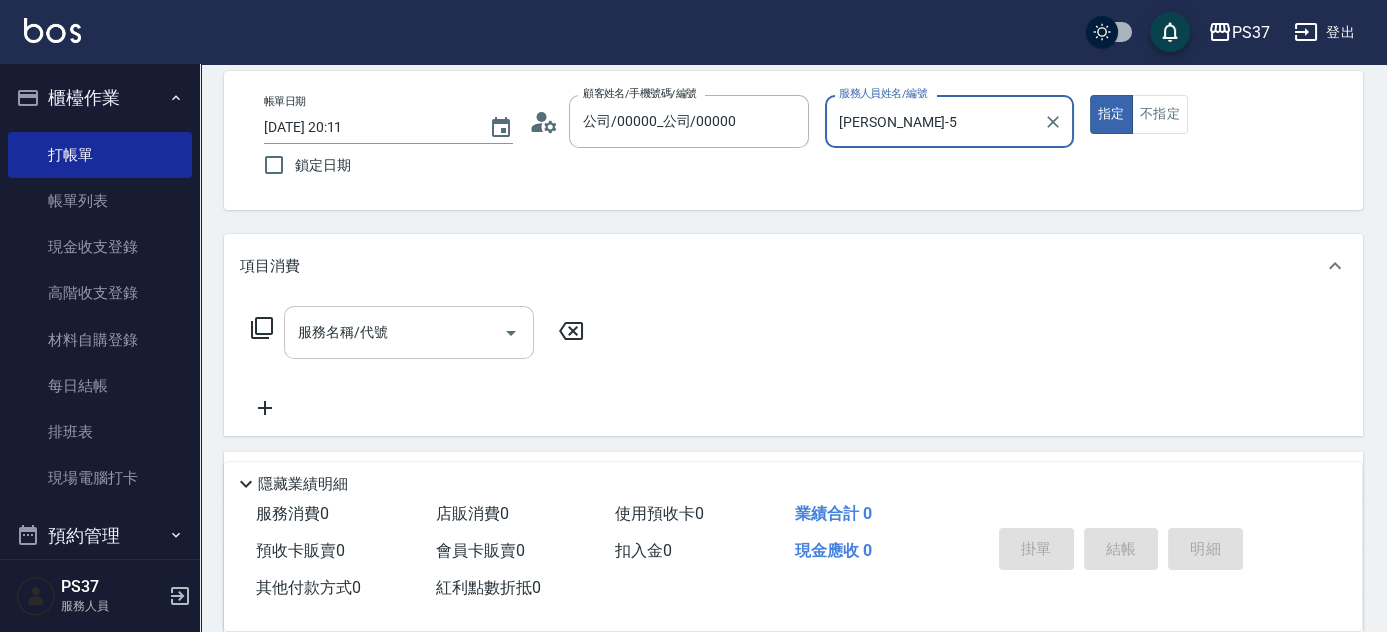 click on "服務名稱/代號" at bounding box center [394, 332] 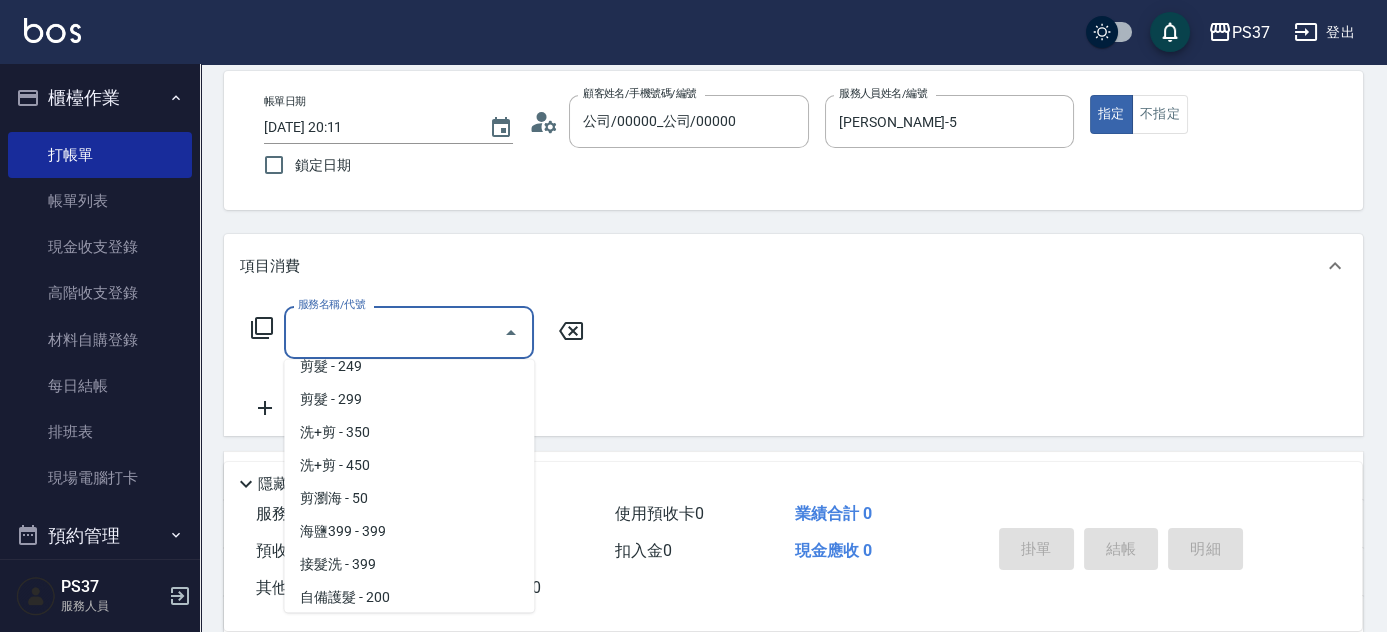scroll, scrollTop: 1090, scrollLeft: 0, axis: vertical 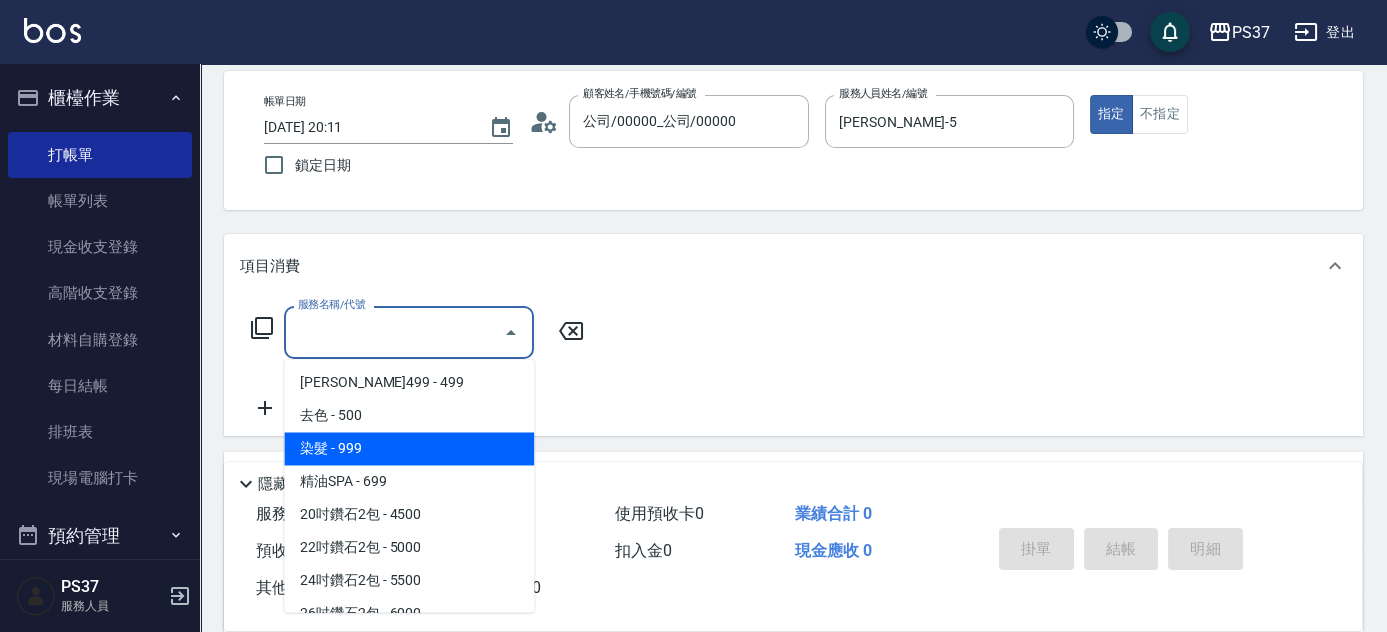 click on "染髮 - 999" at bounding box center [409, 448] 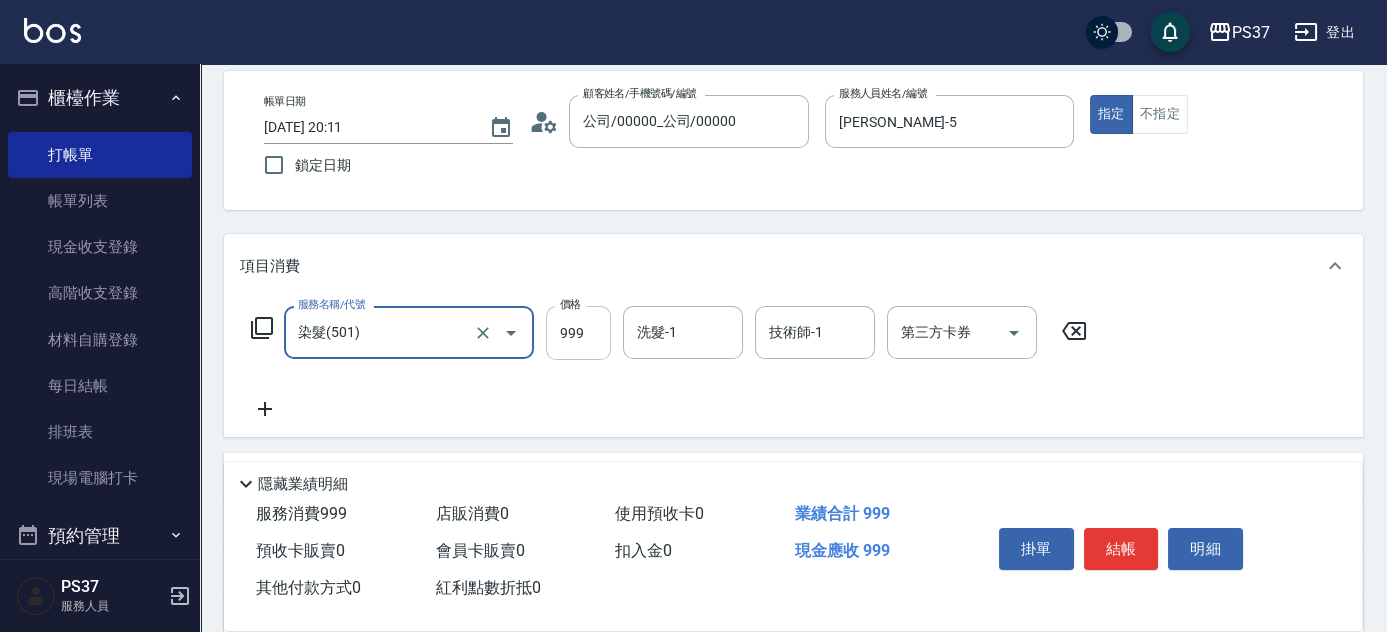 click on "999" at bounding box center [578, 333] 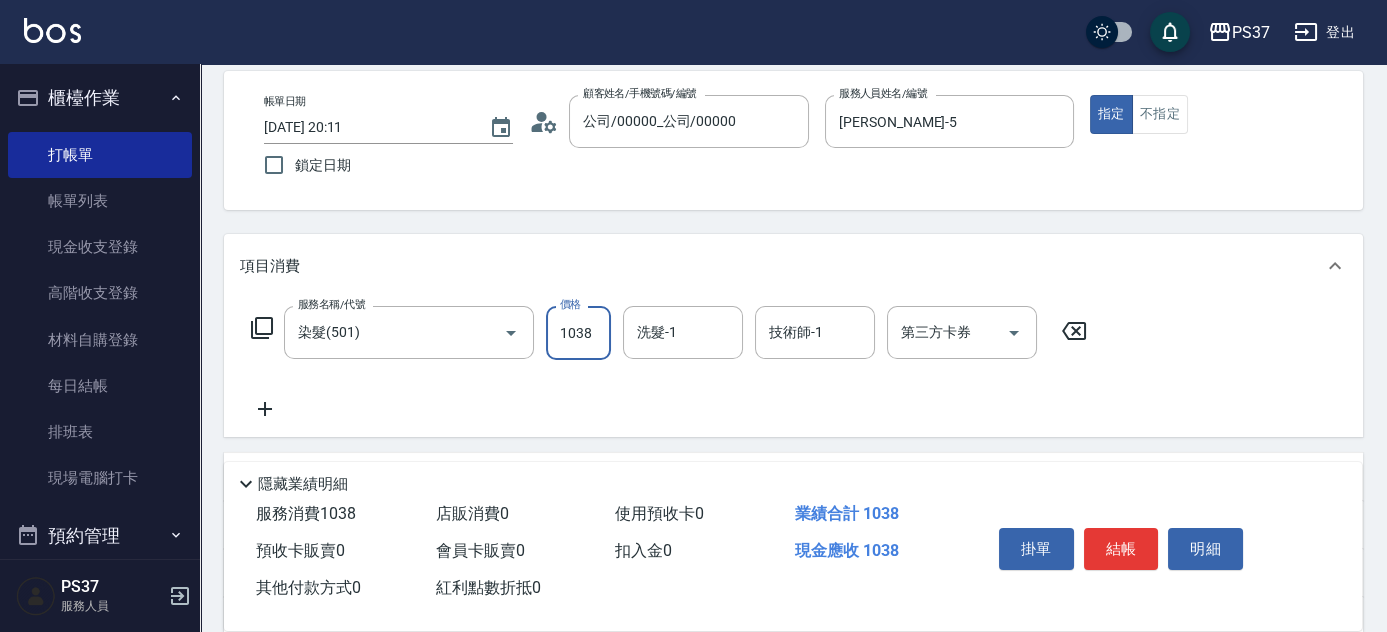 type on "1038" 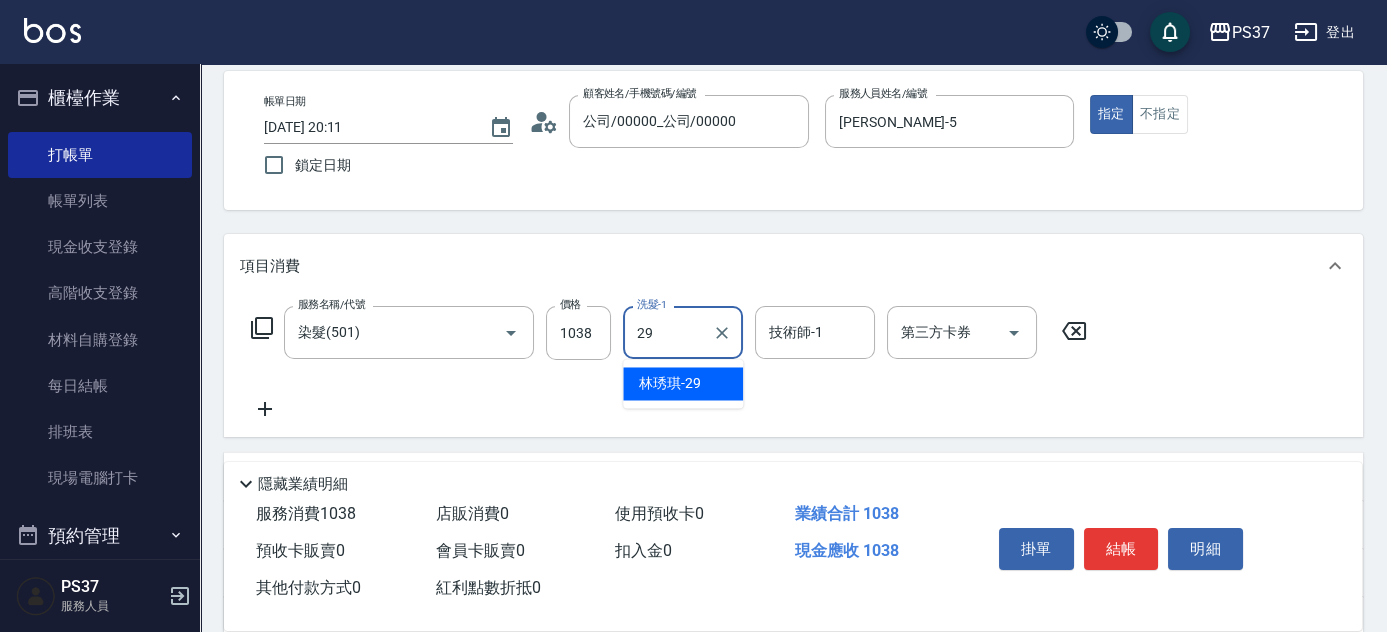 type on "[PERSON_NAME]-29" 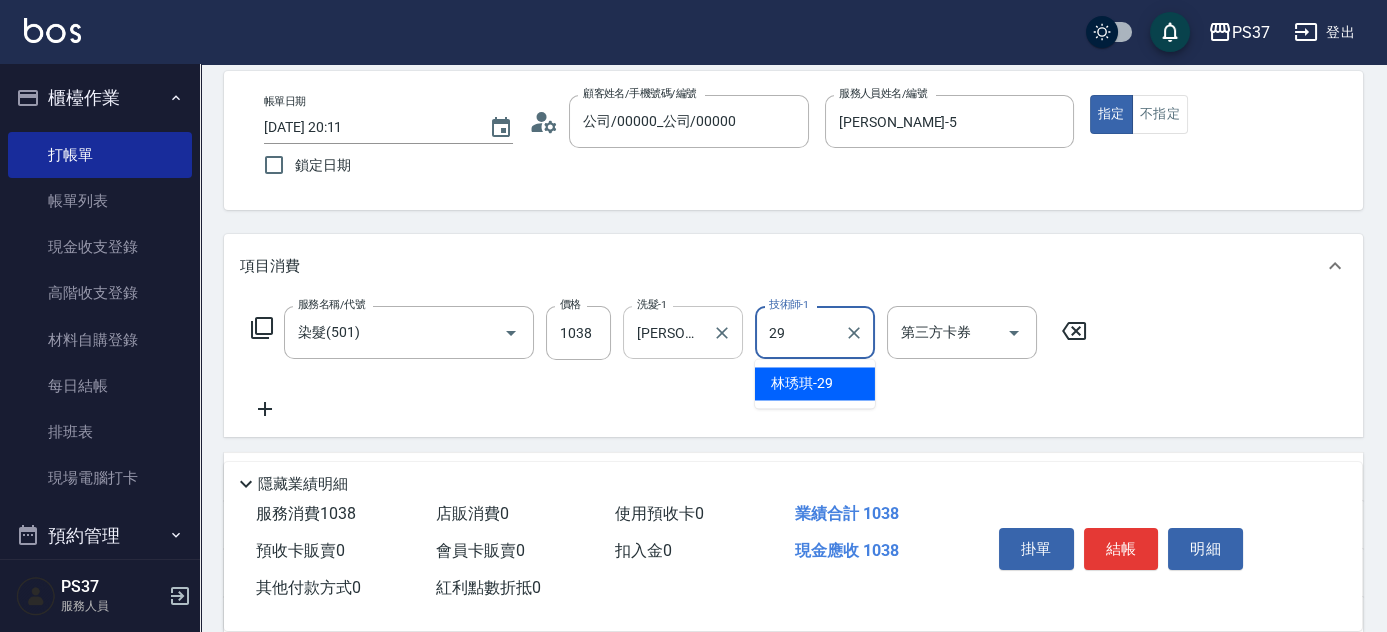 type on "[PERSON_NAME]-29" 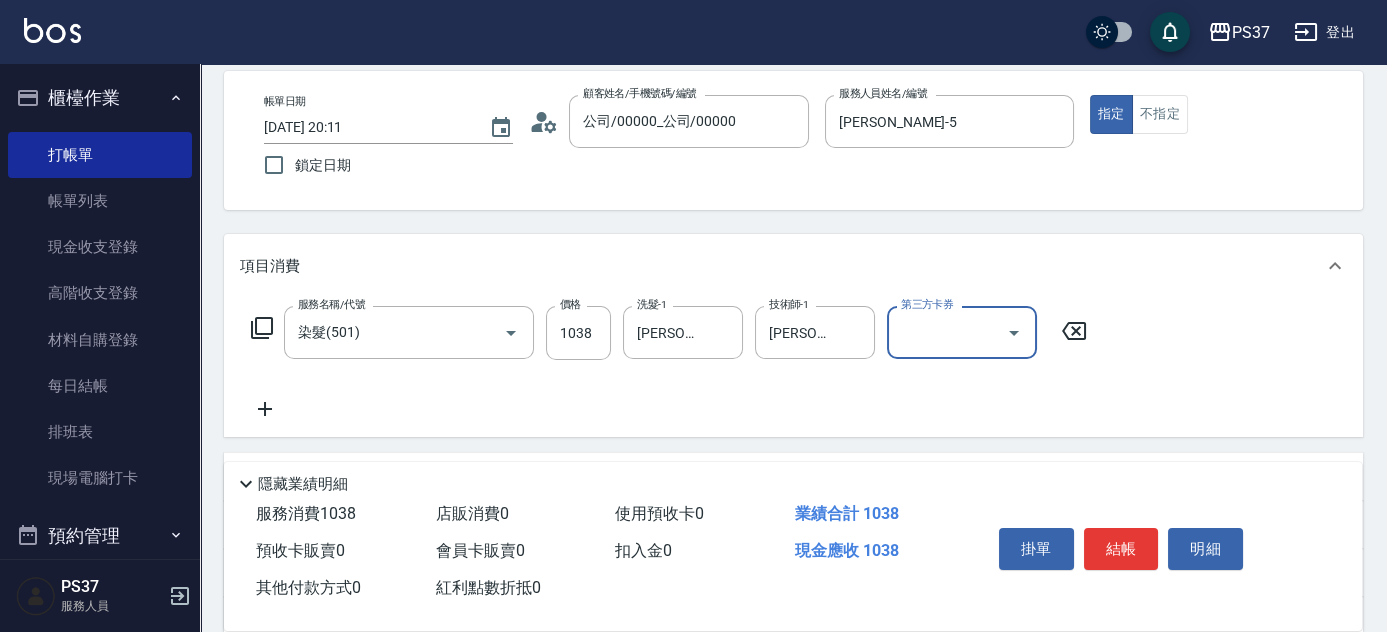 click 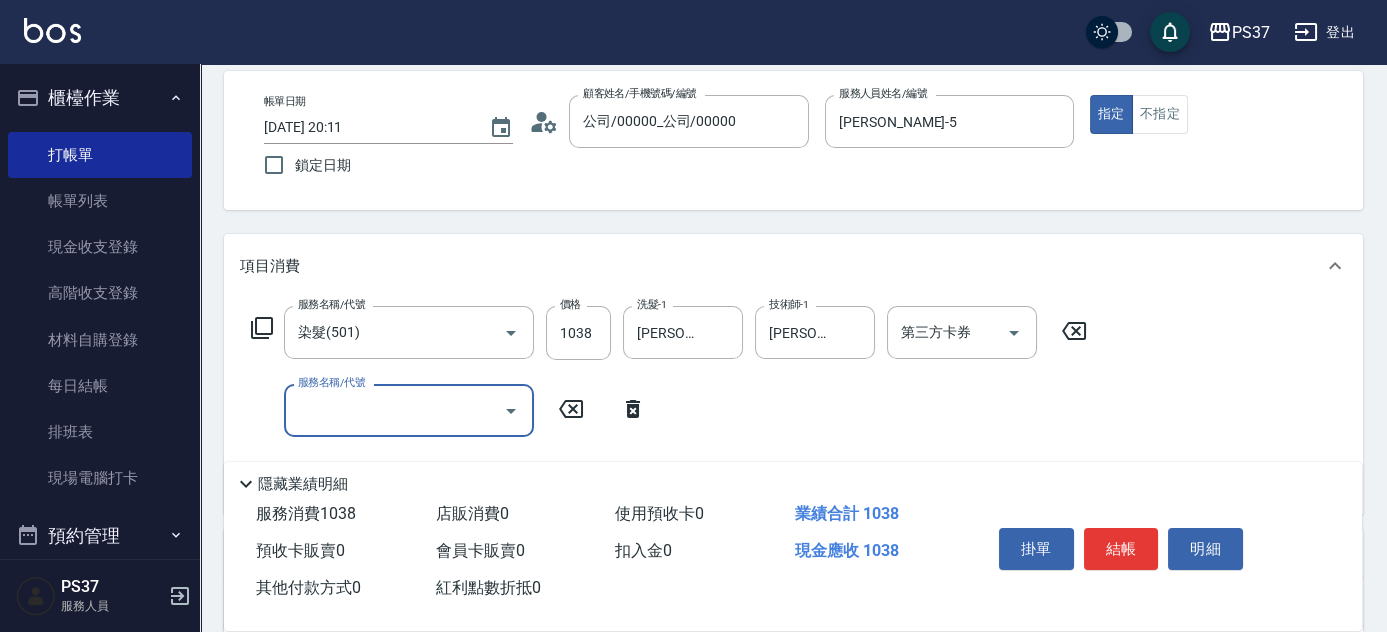 click on "服務名稱/代號" at bounding box center (394, 410) 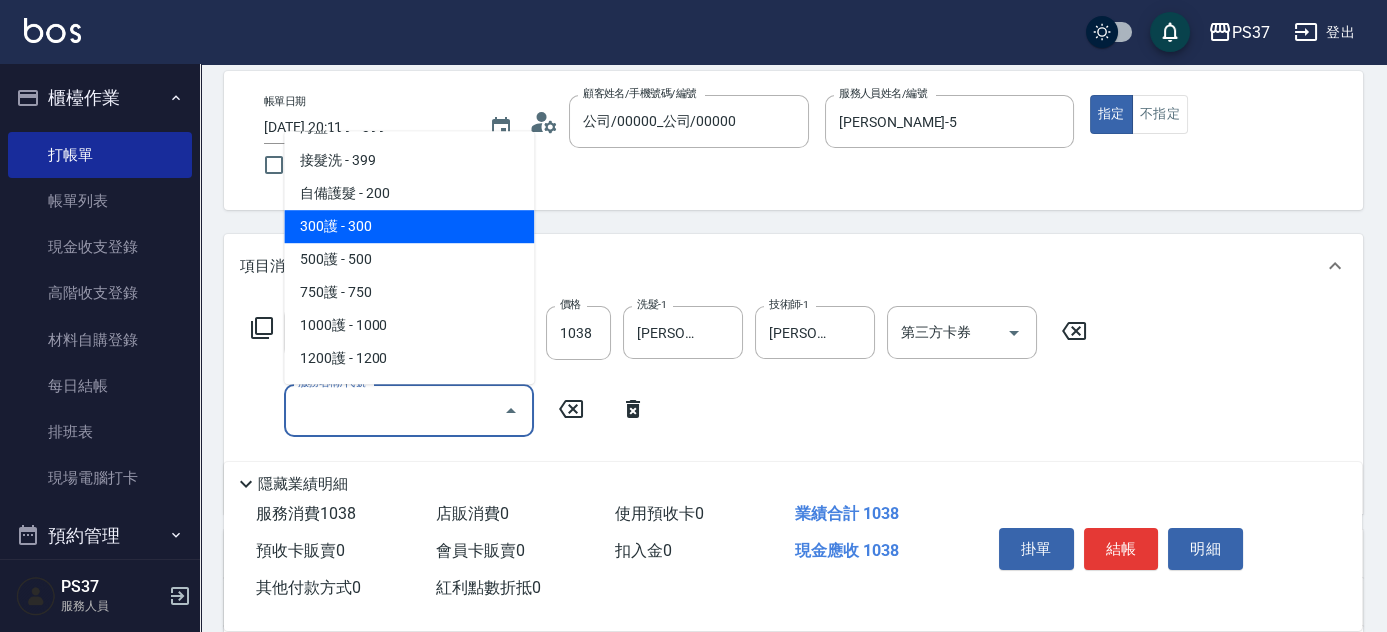 scroll, scrollTop: 818, scrollLeft: 0, axis: vertical 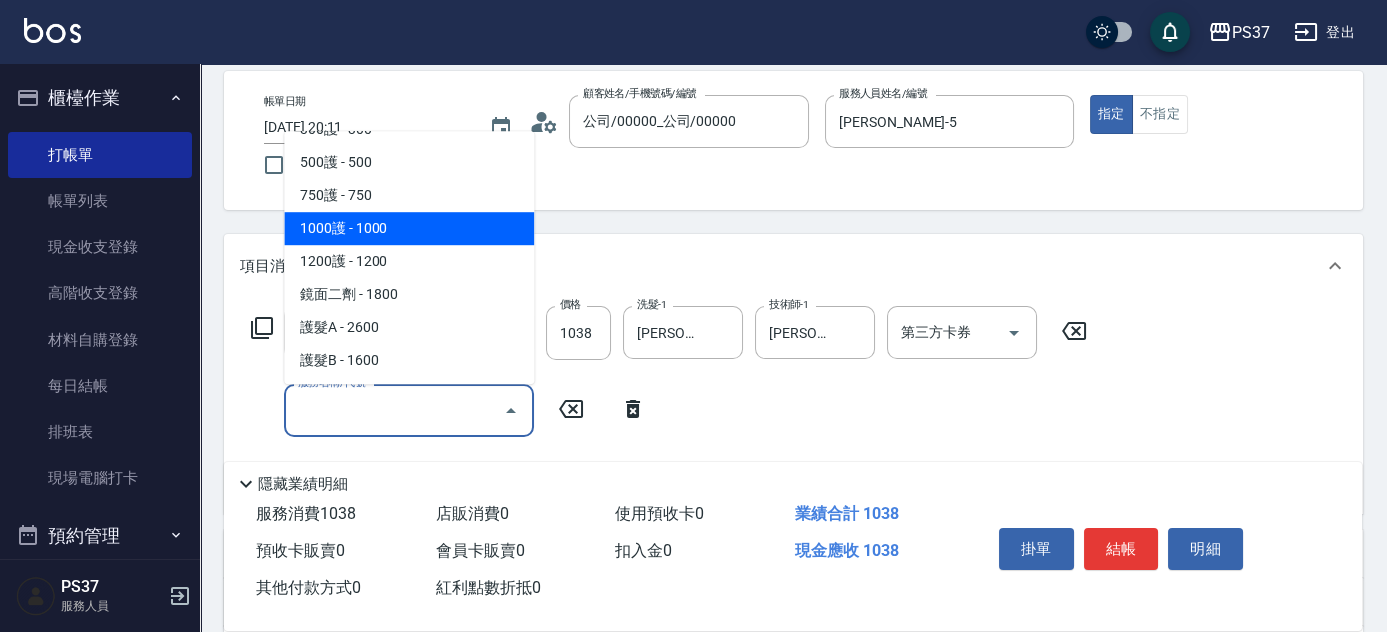 click on "1000護 - 1000" at bounding box center [409, 228] 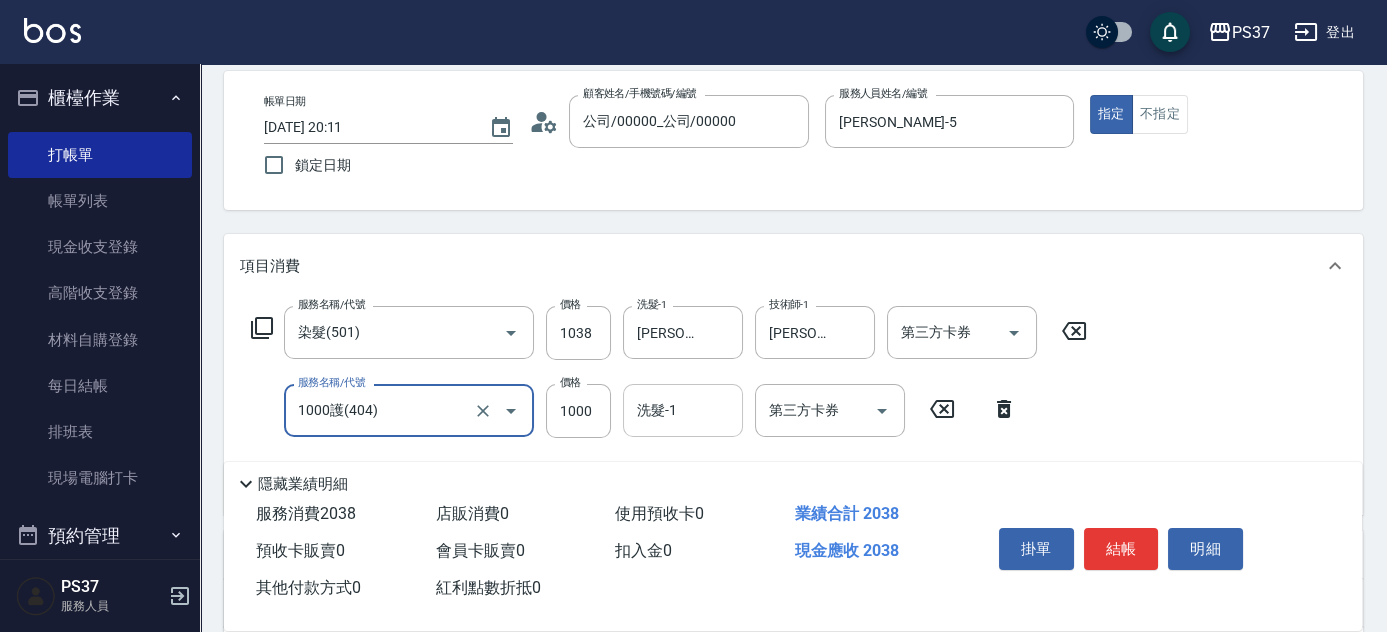 click on "洗髮-1 洗髮-1" at bounding box center [683, 410] 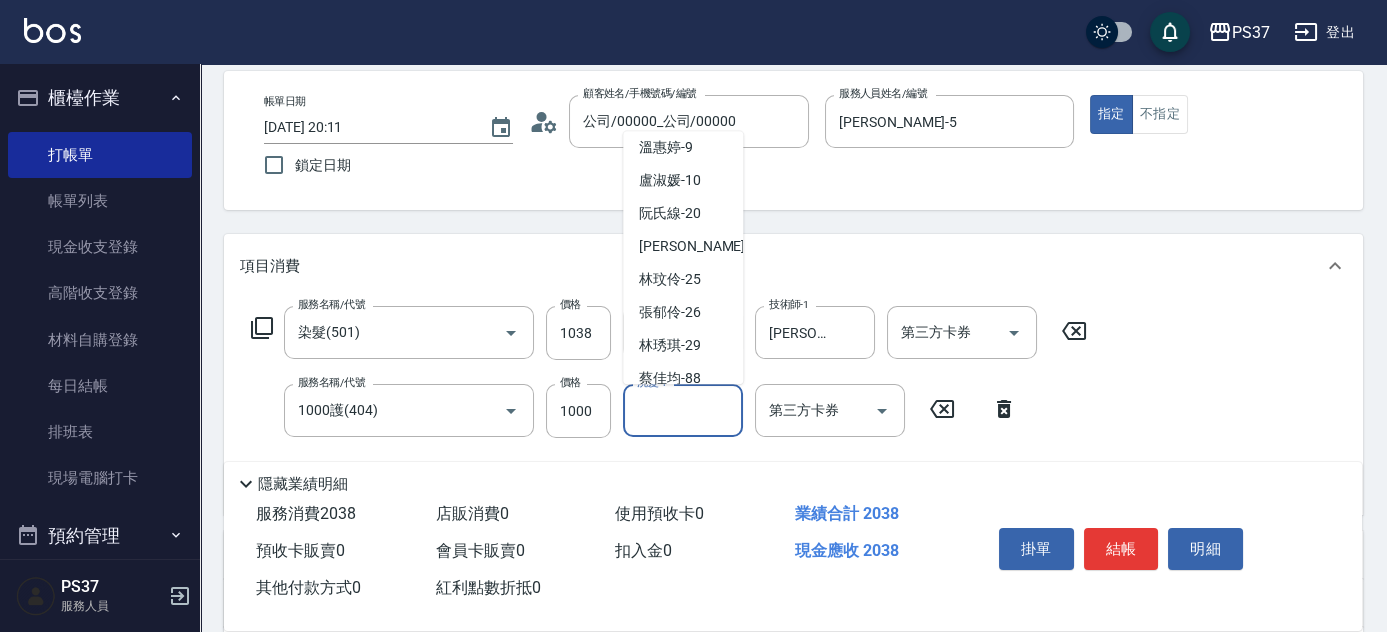 scroll, scrollTop: 323, scrollLeft: 0, axis: vertical 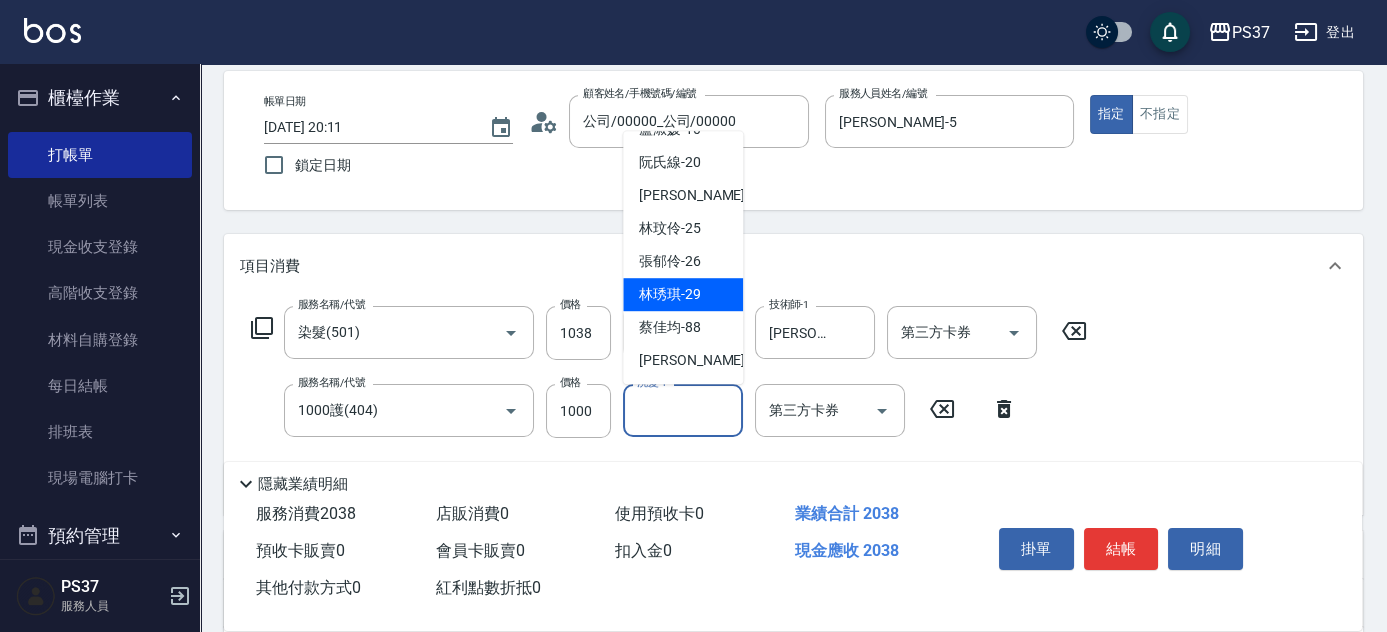 drag, startPoint x: 690, startPoint y: 288, endPoint x: 730, endPoint y: 308, distance: 44.72136 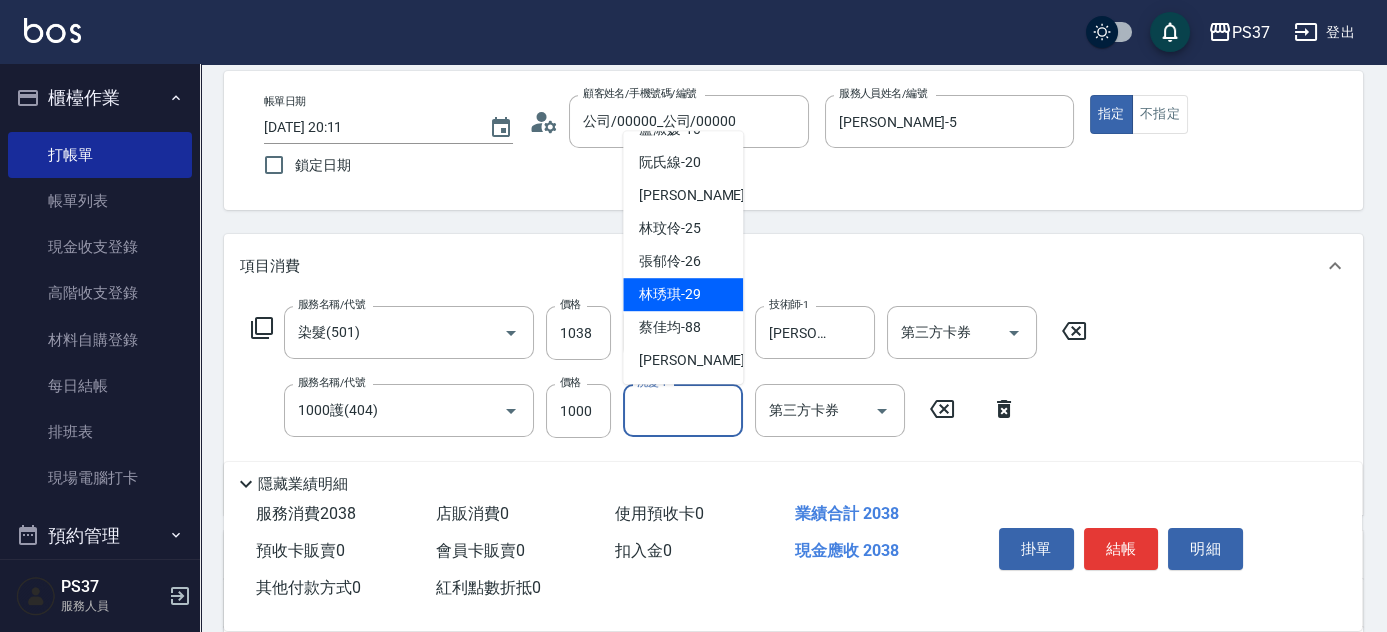 click on "林琇琪 -29" at bounding box center [670, 294] 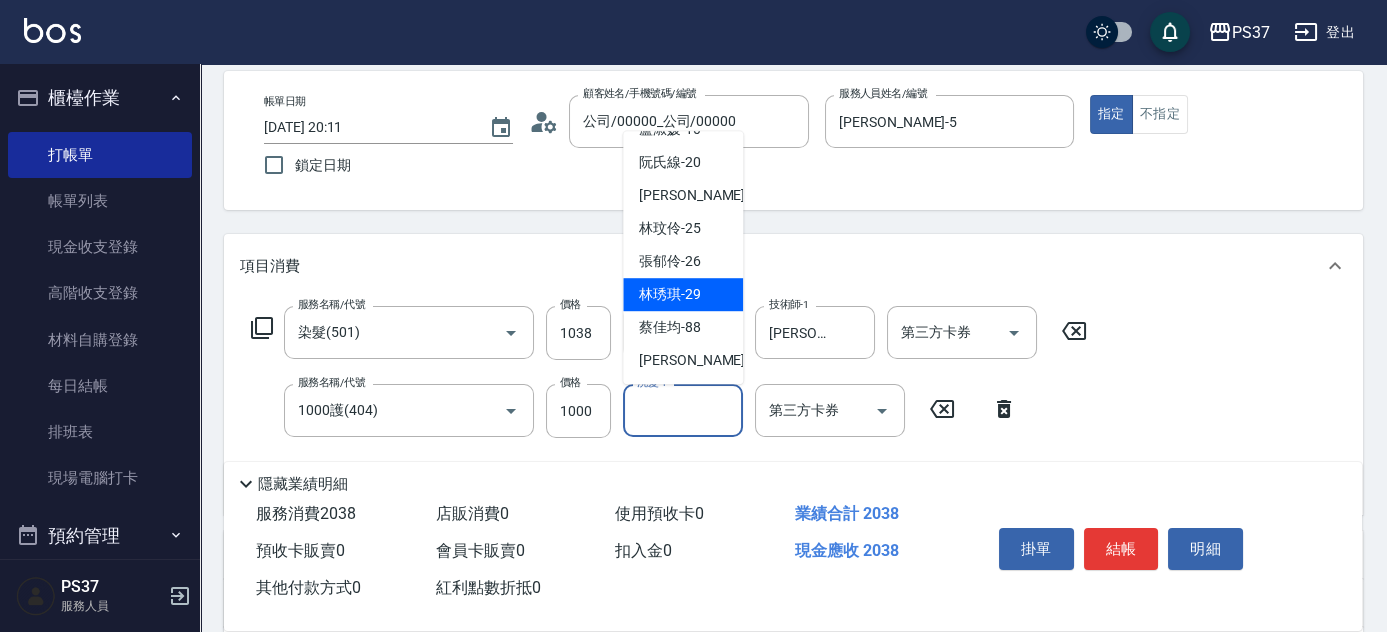 type on "[PERSON_NAME]-29" 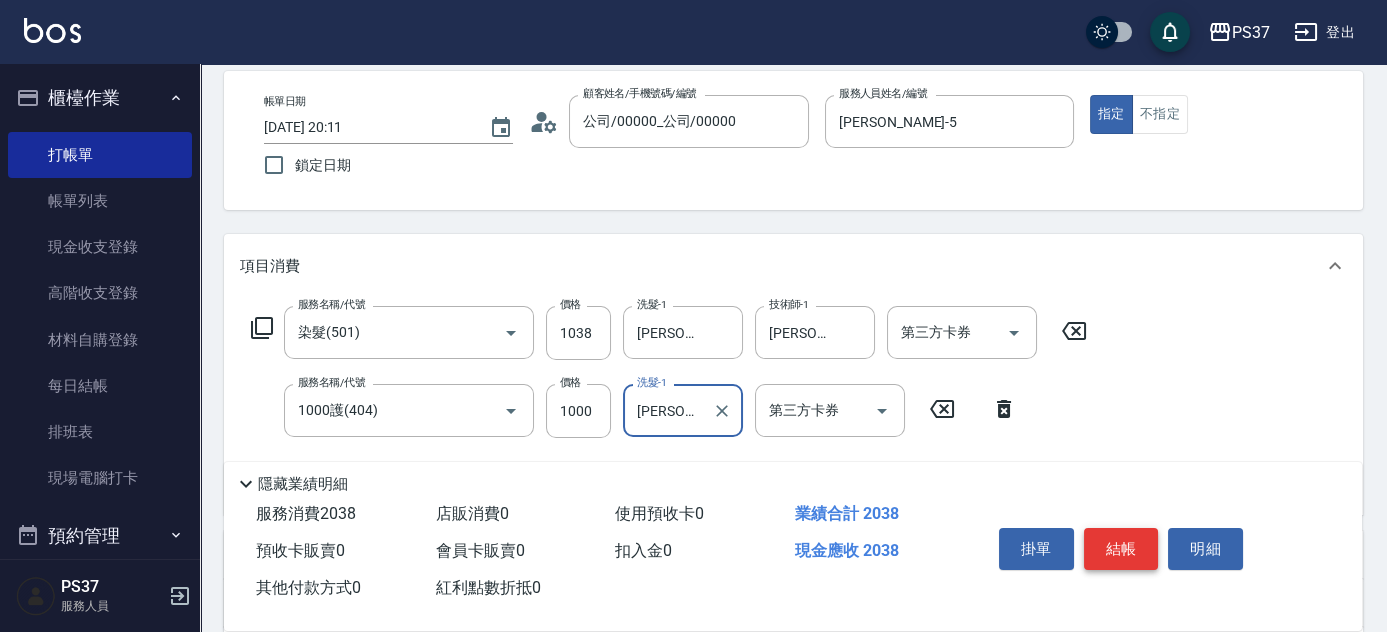 click on "結帳" at bounding box center (1121, 549) 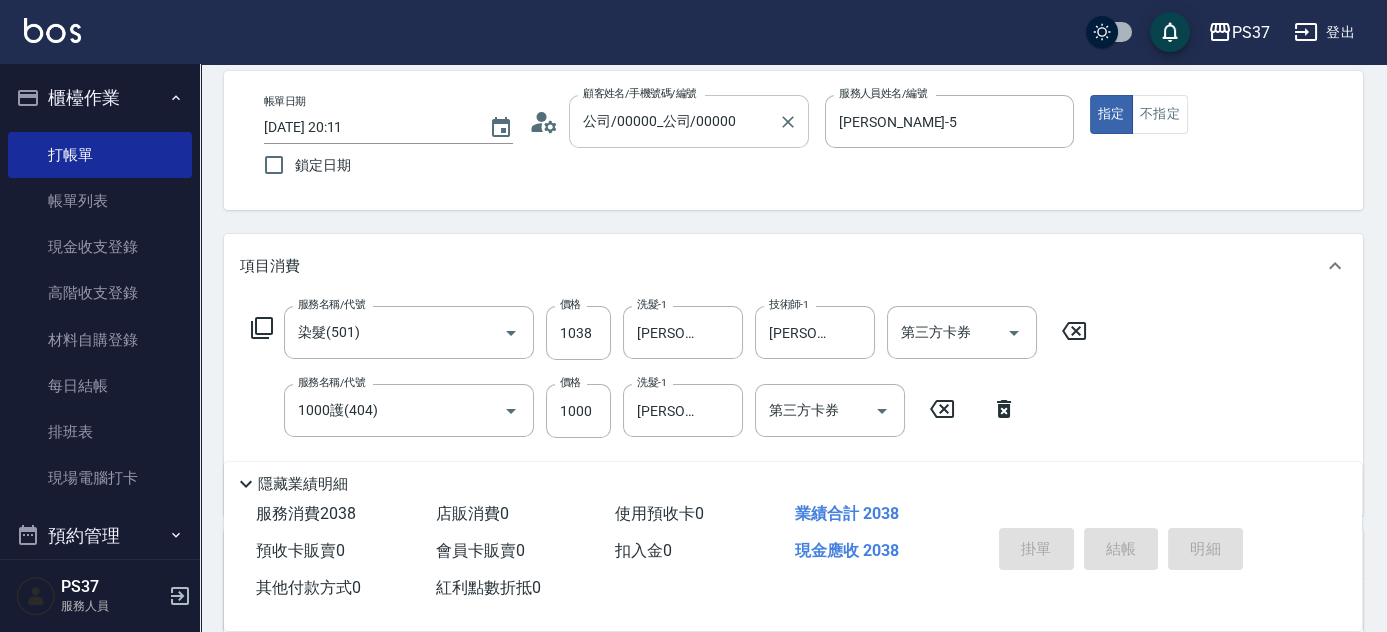 type on "2025/07/10 20:12" 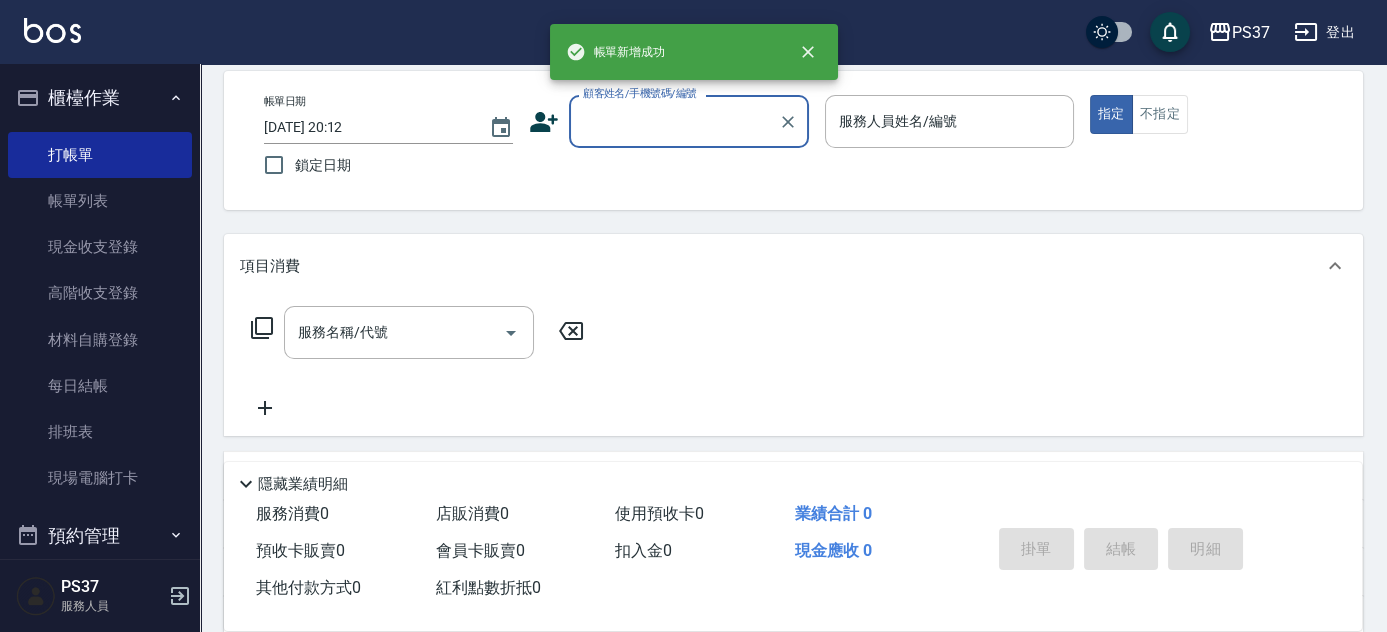 click on "顧客姓名/手機號碼/編號" at bounding box center (674, 121) 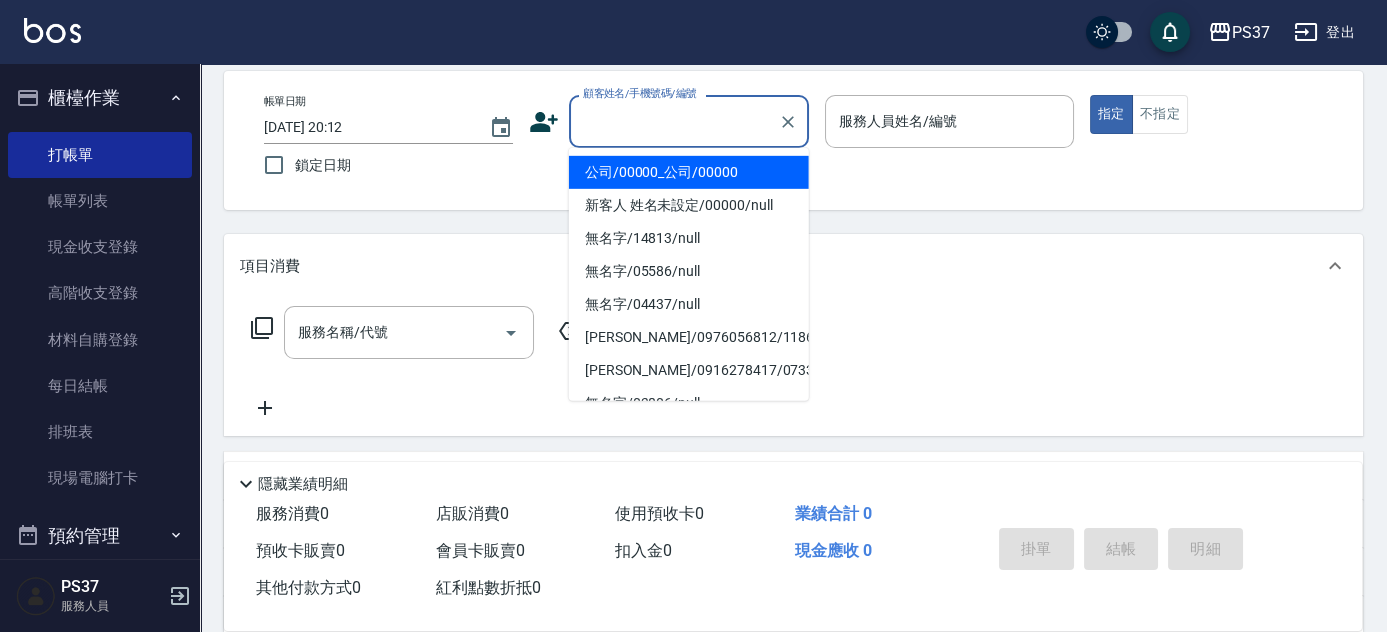 click on "公司/00000_公司/00000" at bounding box center (689, 172) 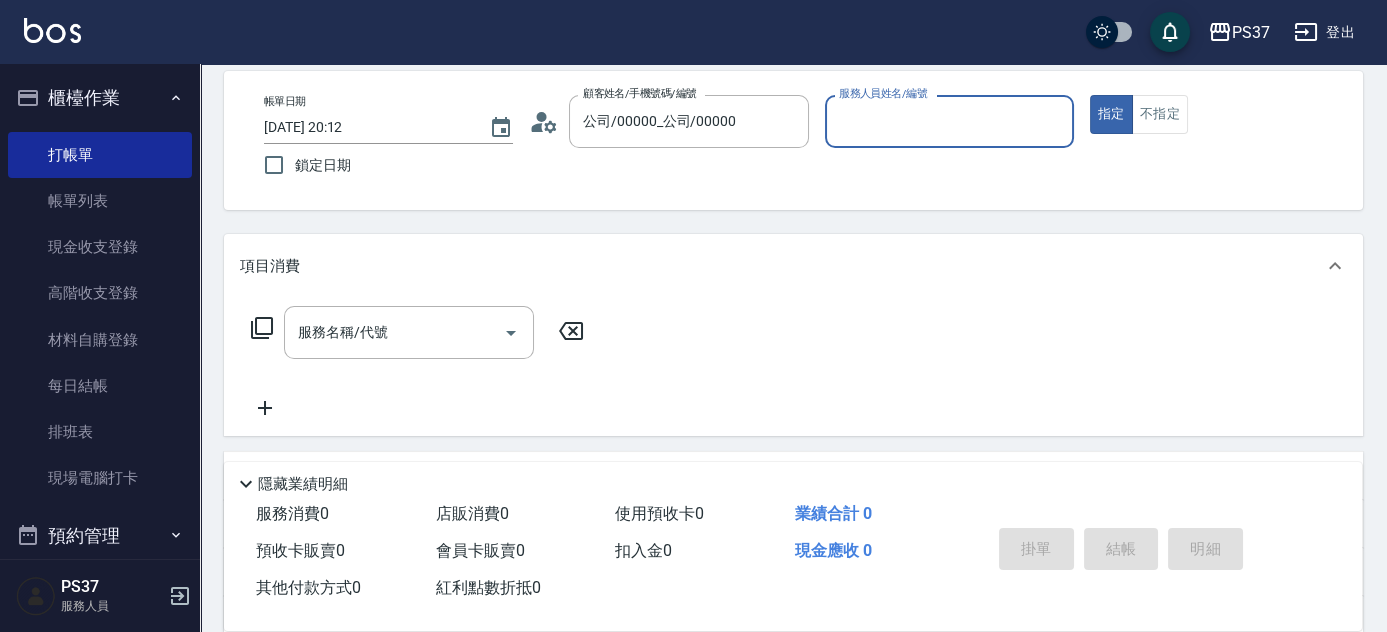 click on "服務人員姓名/編號" at bounding box center [949, 121] 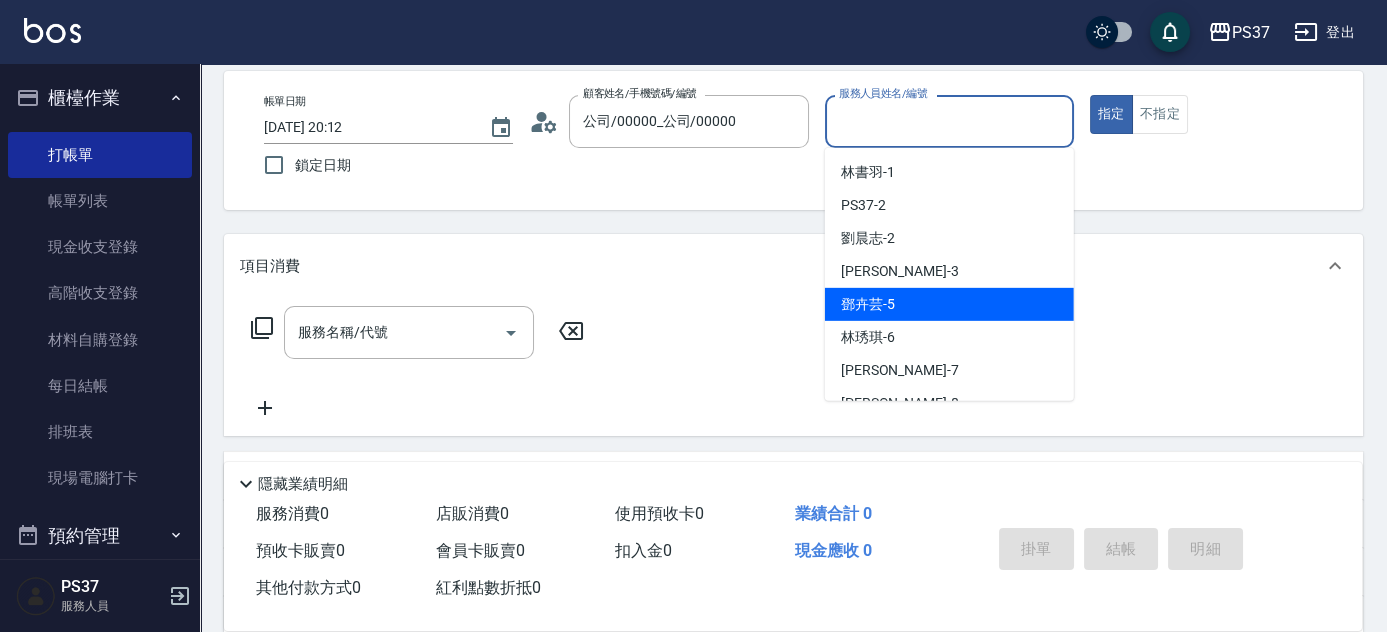 click on "鄧卉芸 -5" at bounding box center (949, 304) 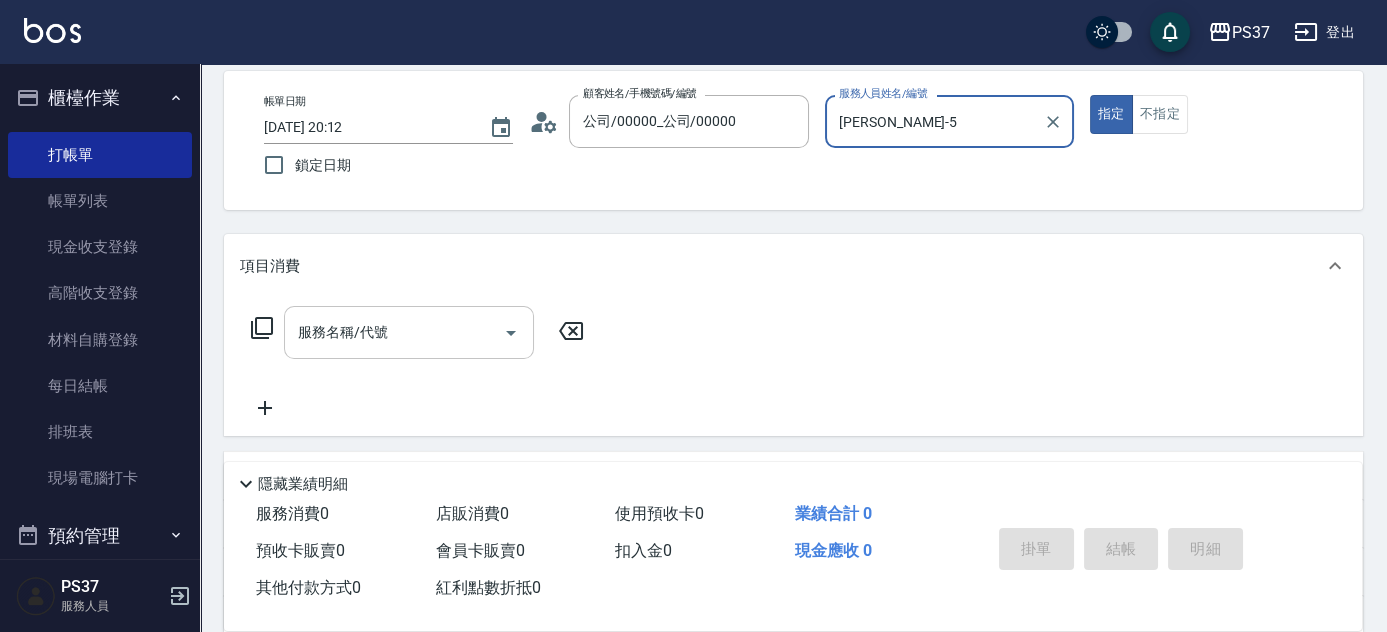 click on "服務名稱/代號" at bounding box center [394, 332] 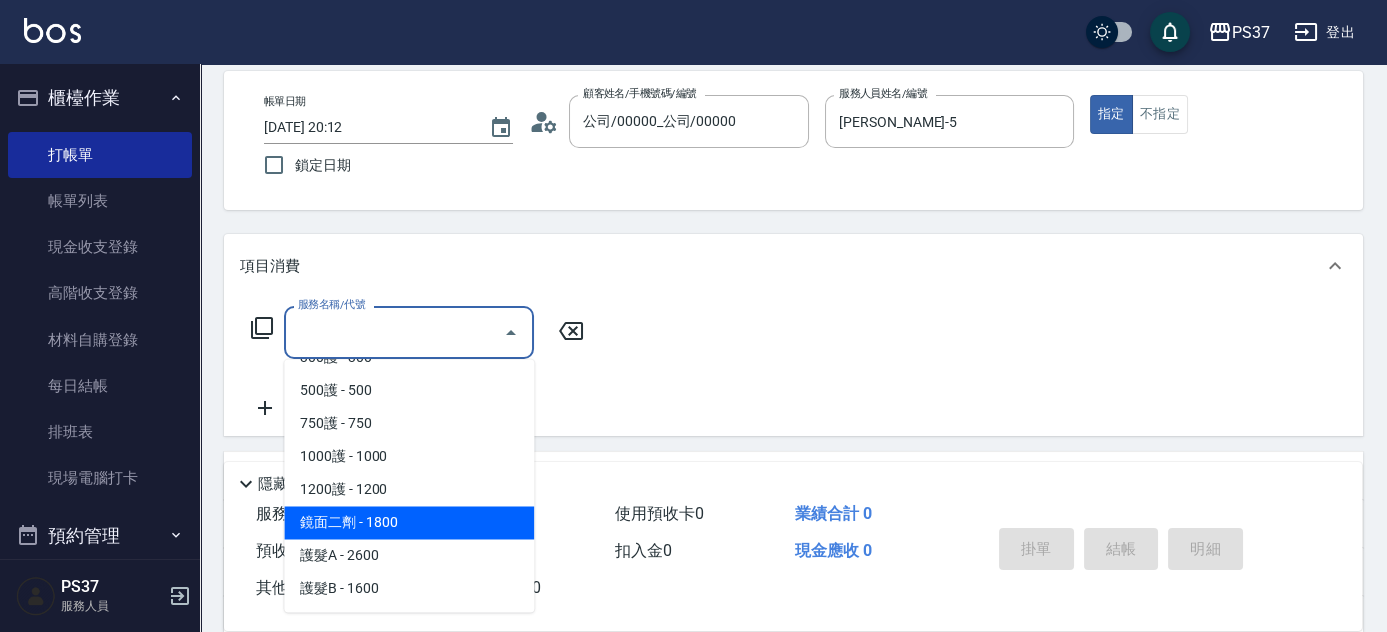 scroll, scrollTop: 1090, scrollLeft: 0, axis: vertical 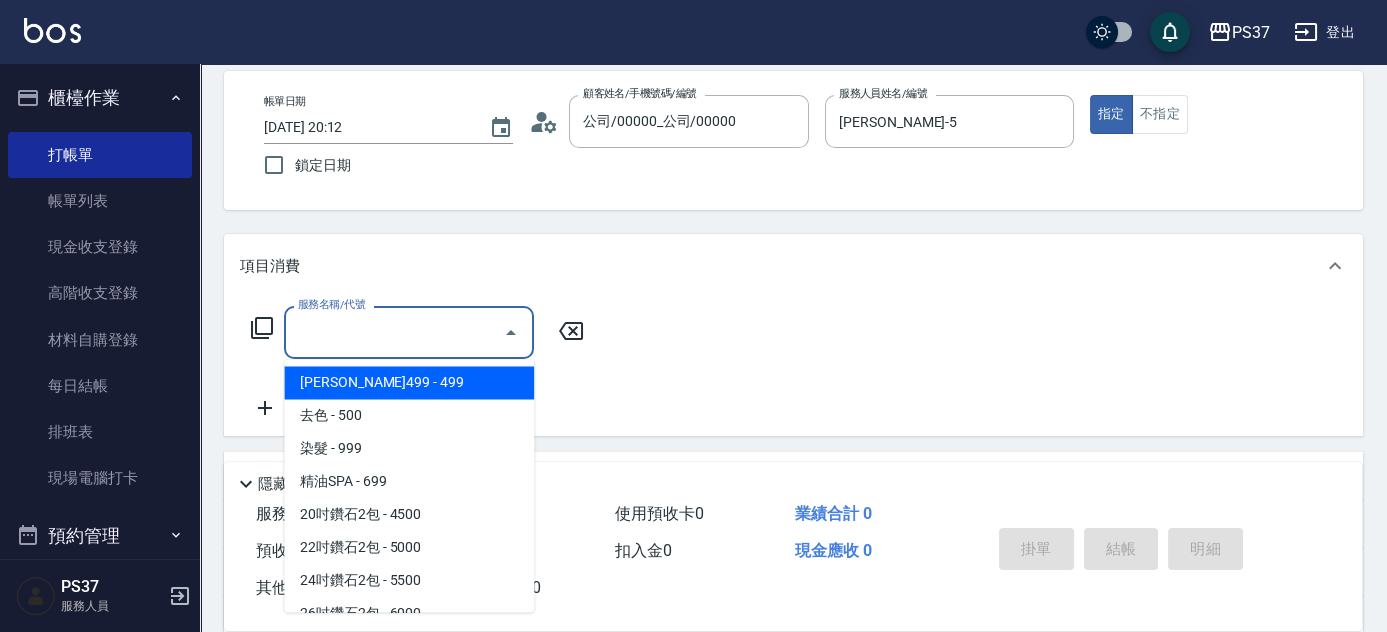click on "伊黛莉499 - 499" at bounding box center [409, 382] 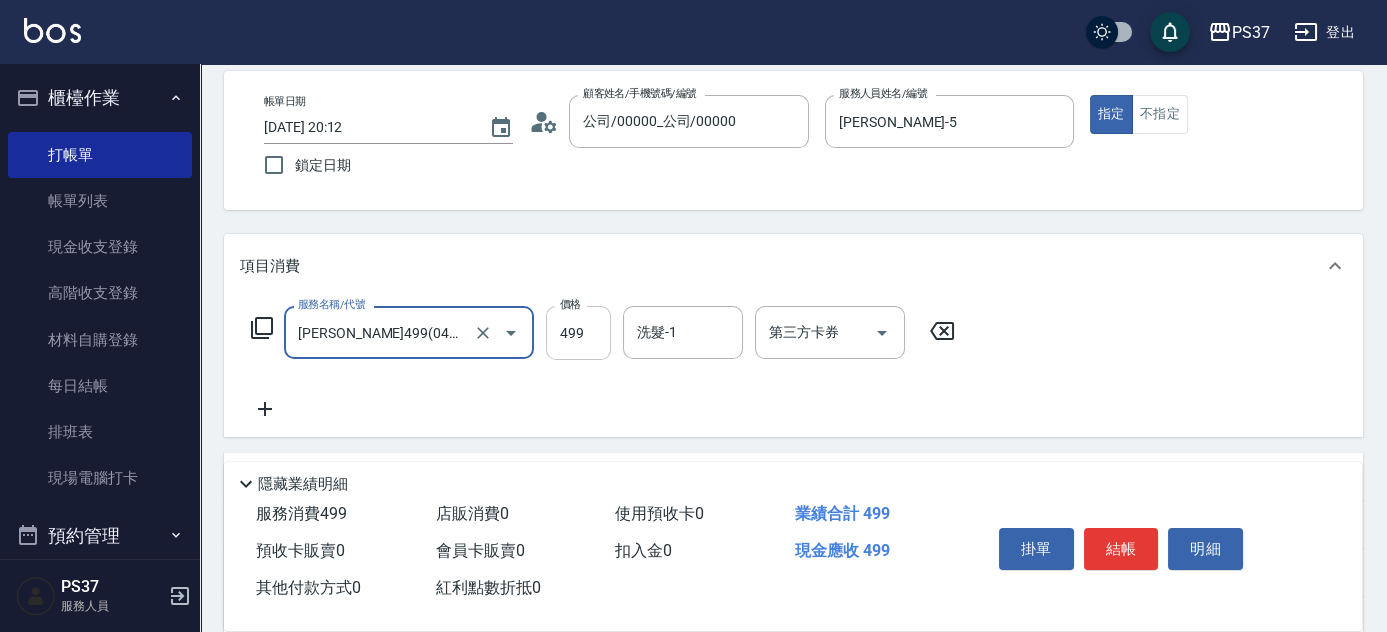 click on "499" at bounding box center [578, 333] 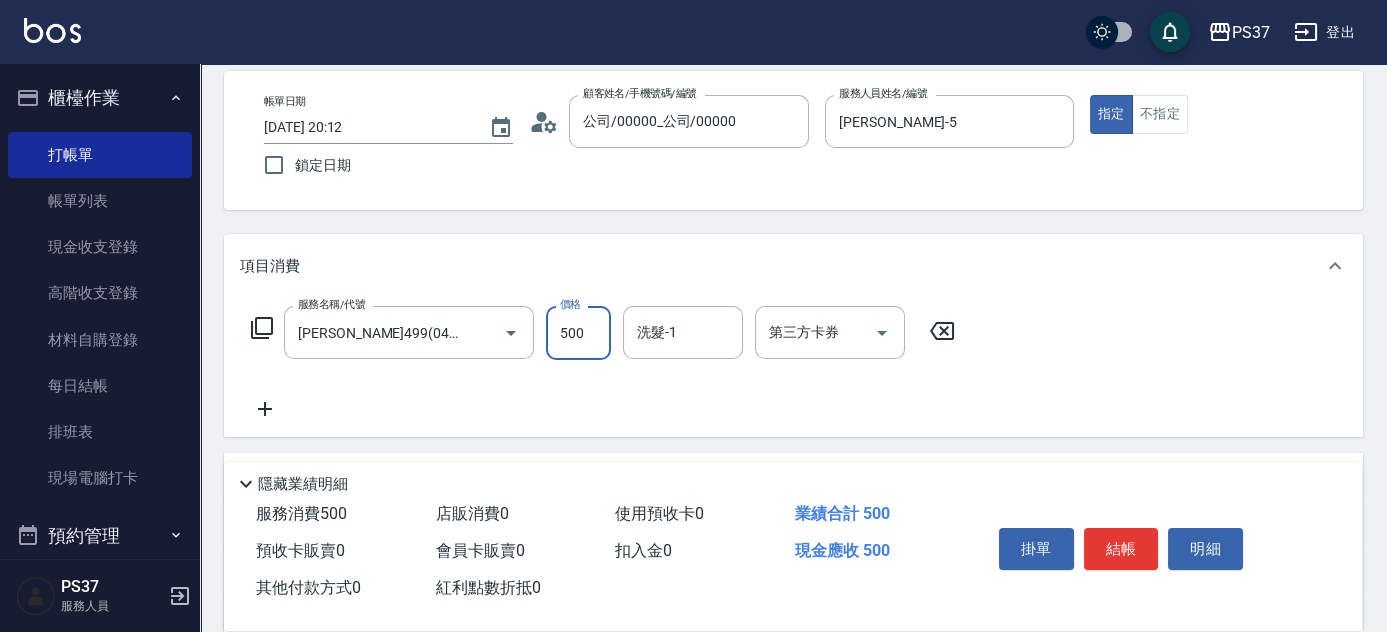 type on "500" 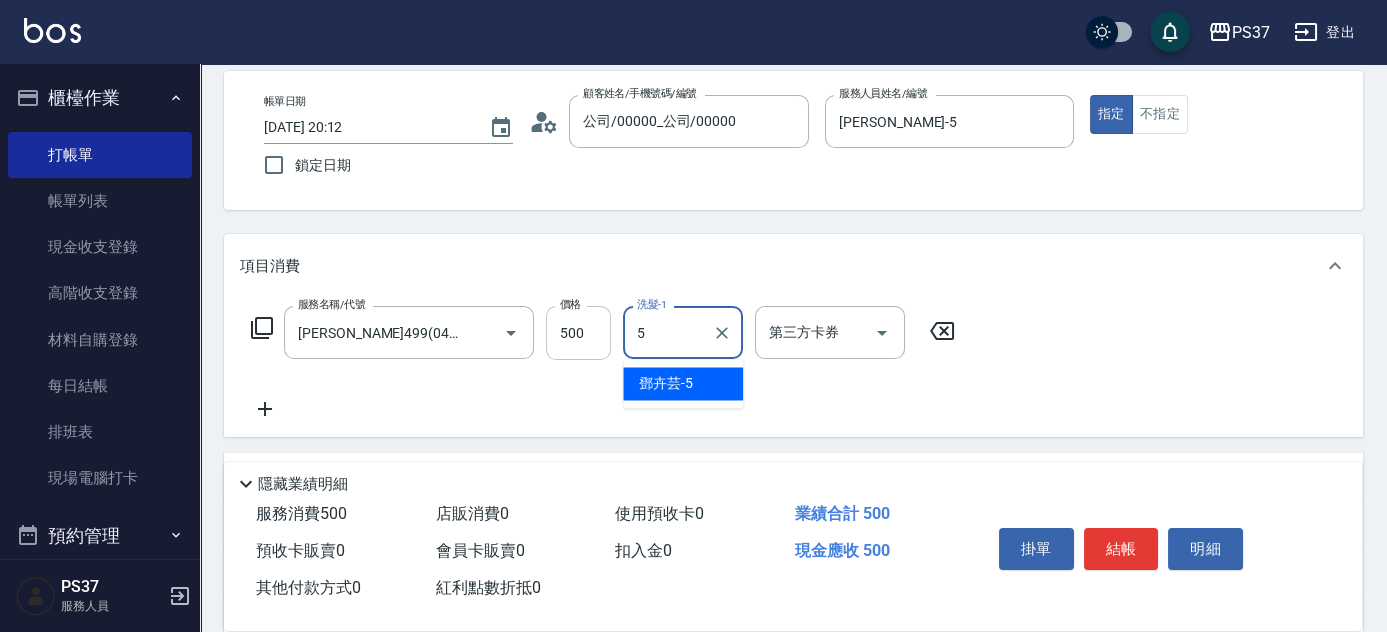 type on "鄧卉芸-5" 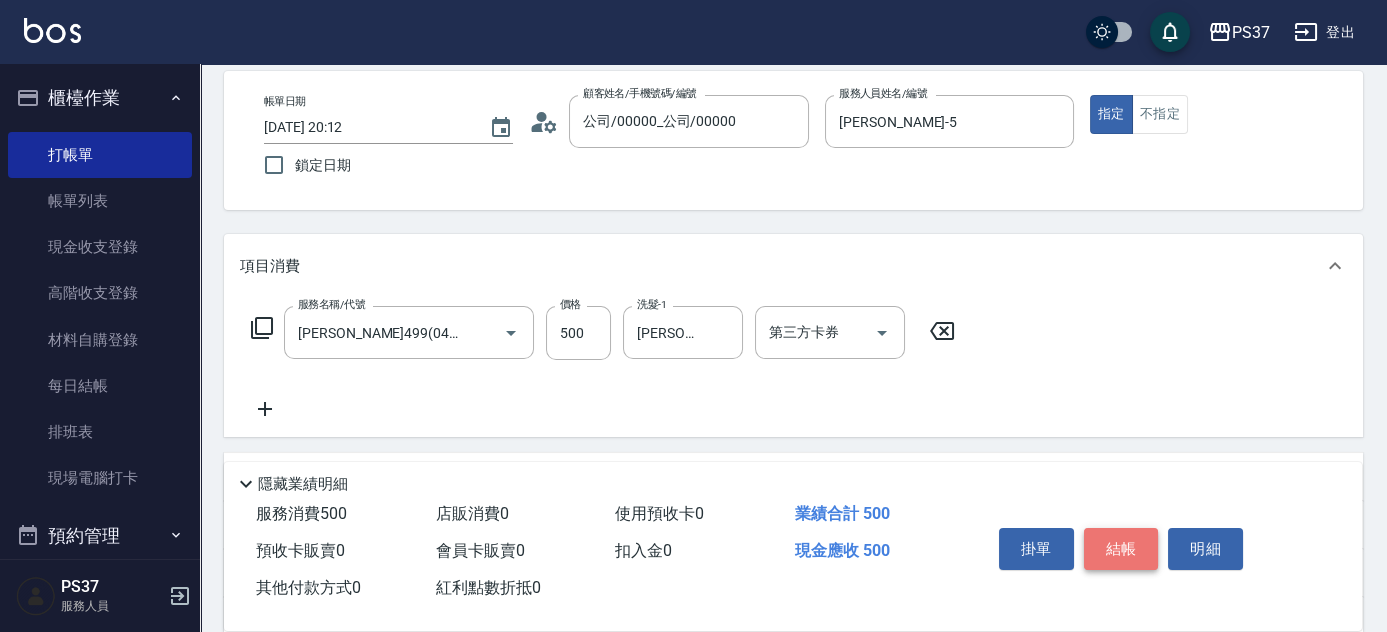 click on "結帳" at bounding box center [1121, 549] 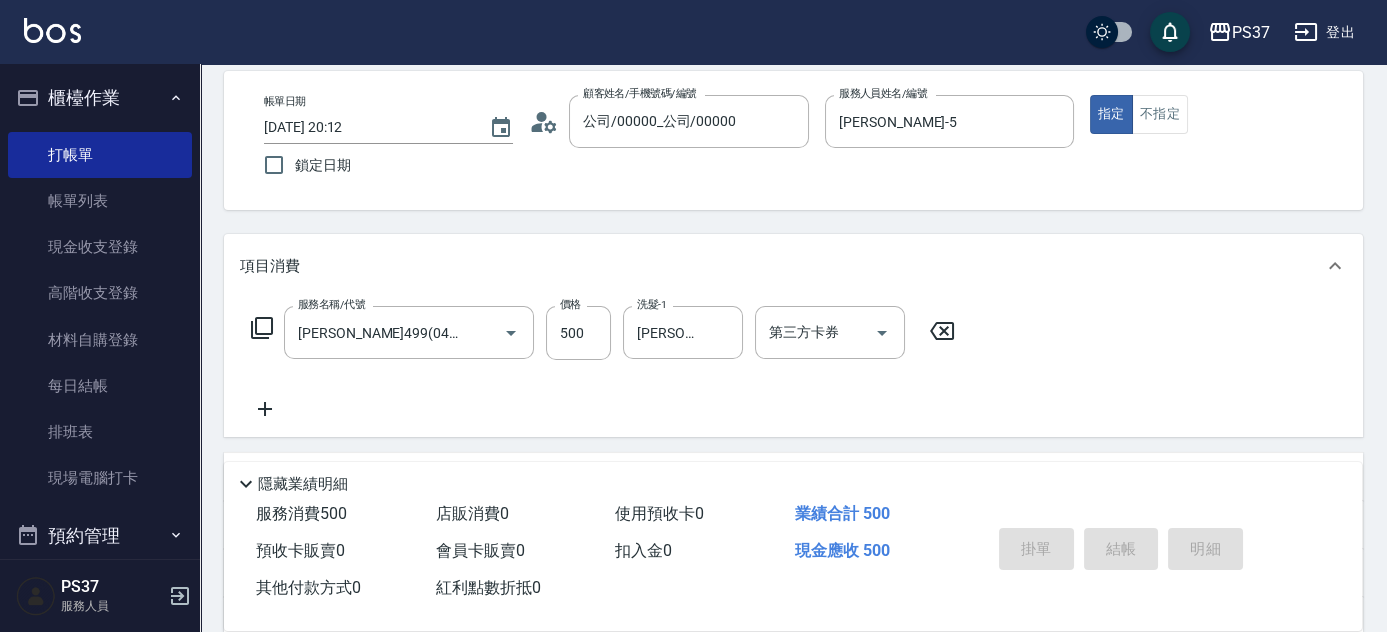 type 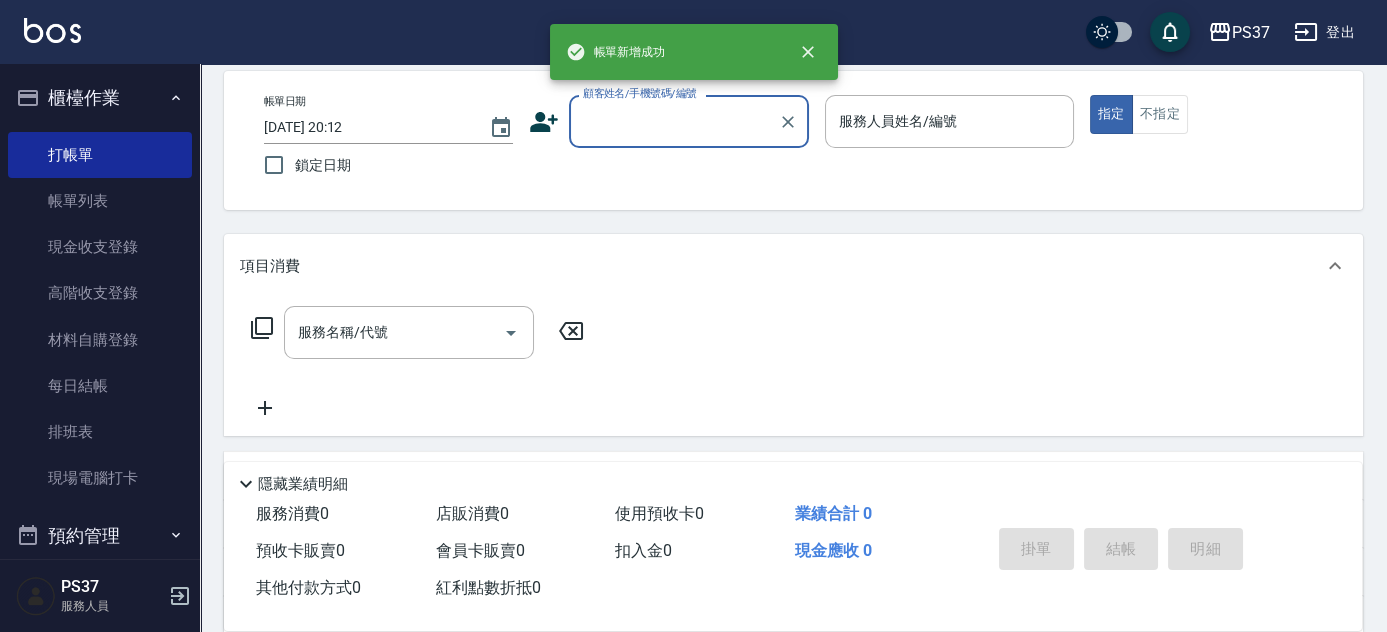 scroll, scrollTop: 0, scrollLeft: 0, axis: both 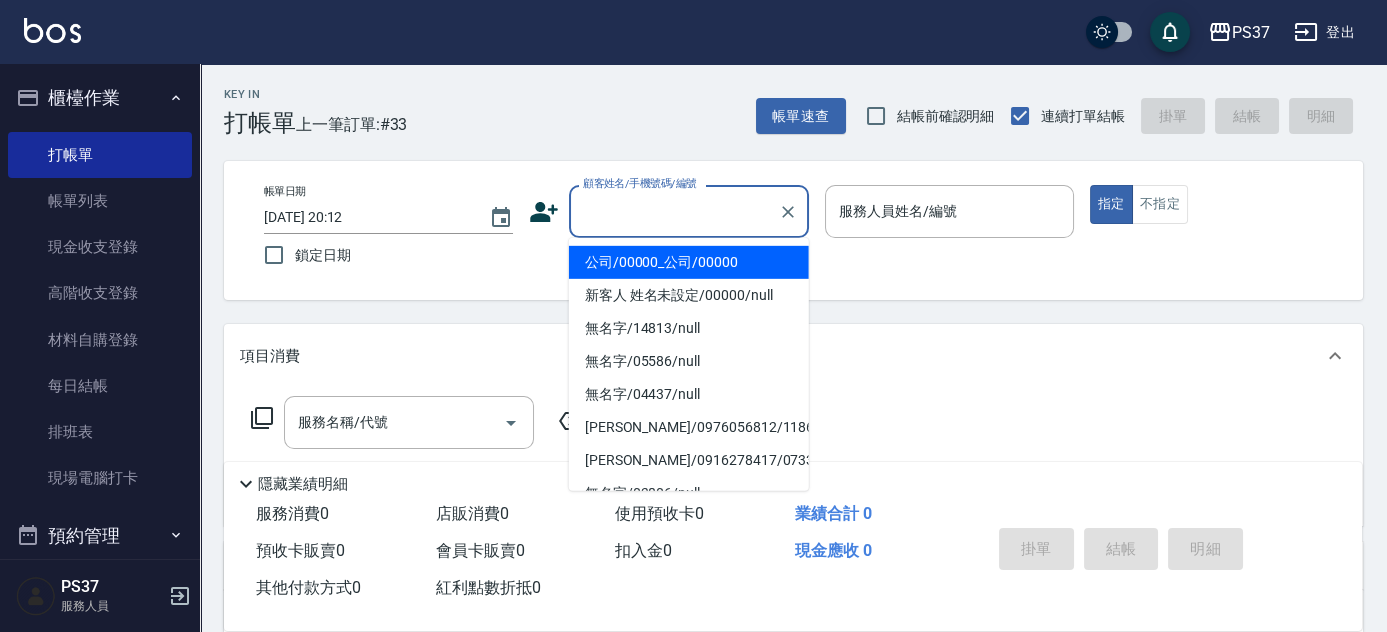 drag, startPoint x: 686, startPoint y: 208, endPoint x: 699, endPoint y: 267, distance: 60.41523 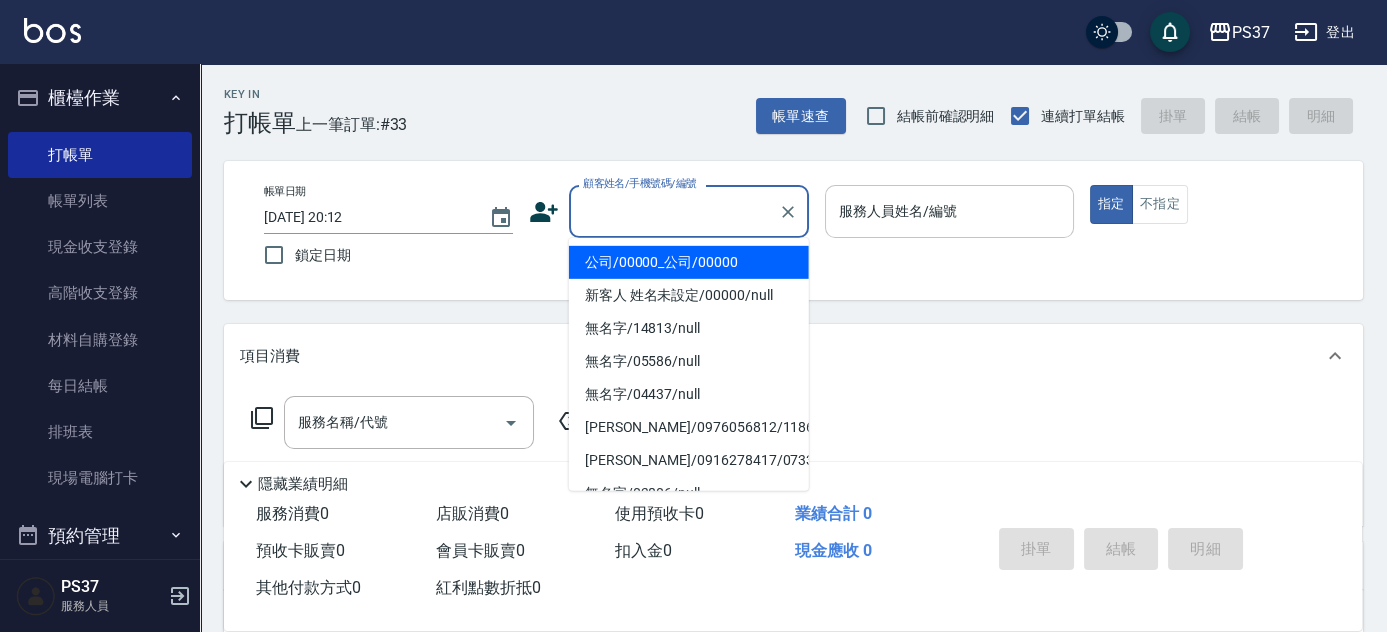 type on "公司/00000_公司/00000" 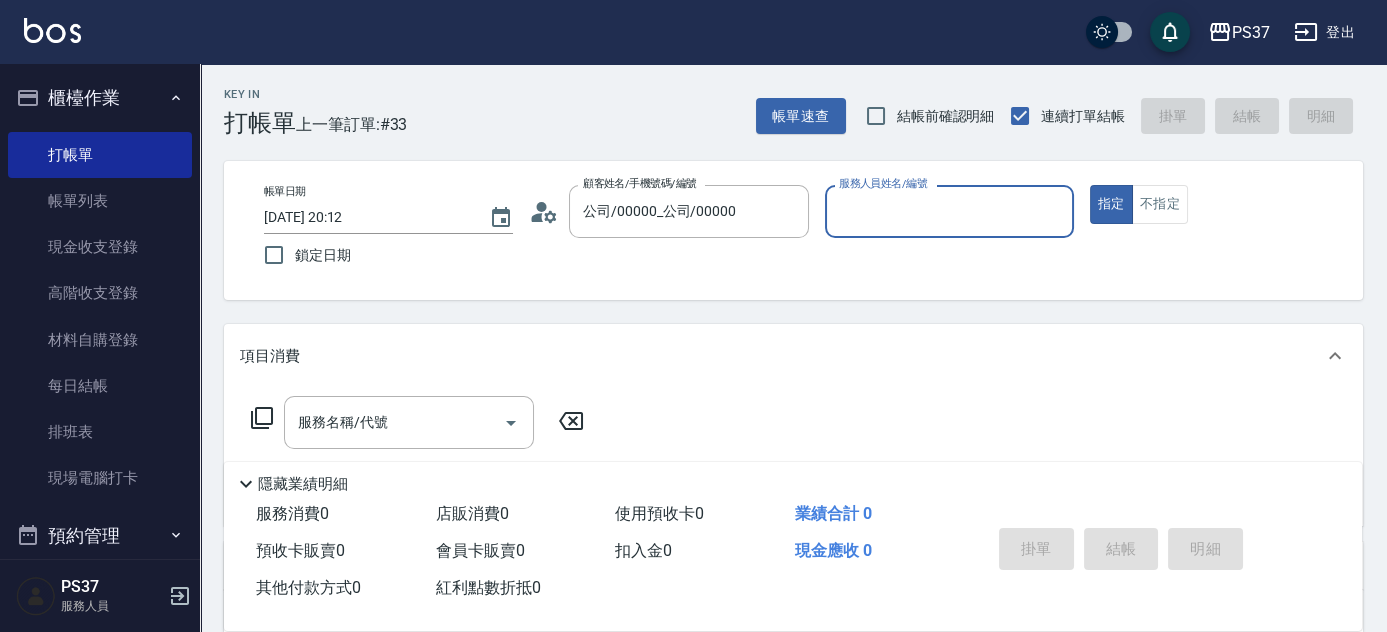 click on "服務人員姓名/編號" at bounding box center (949, 211) 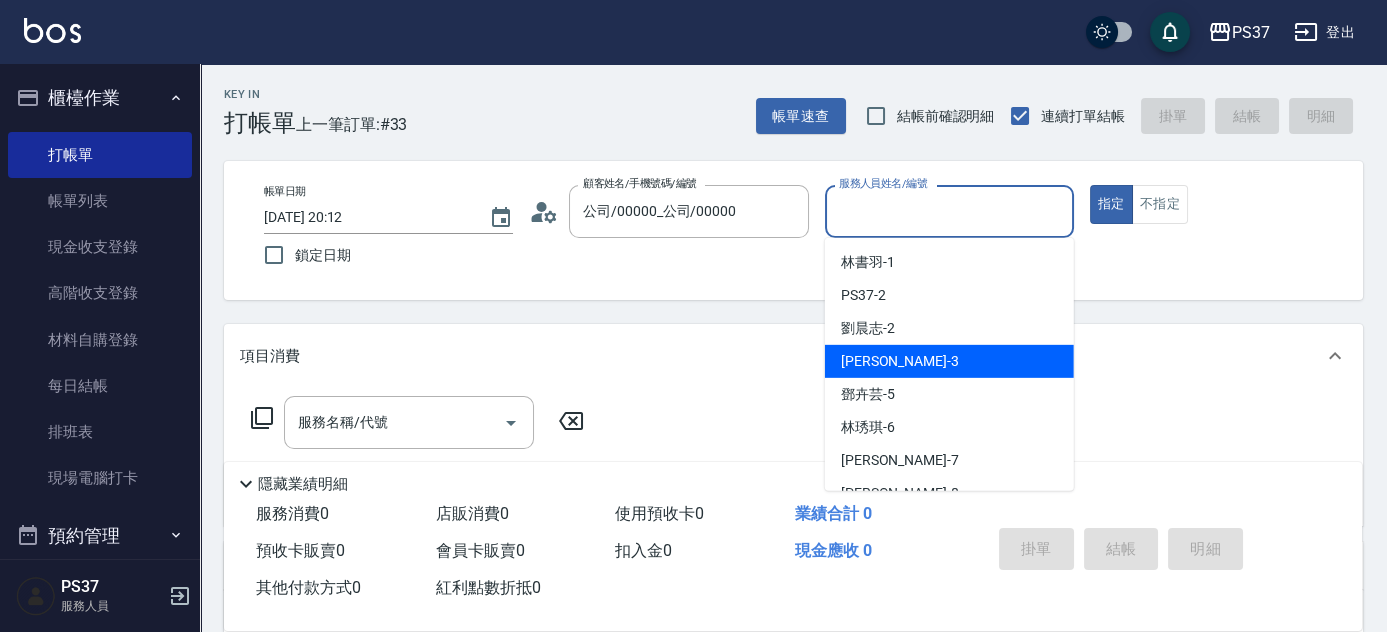 scroll, scrollTop: 181, scrollLeft: 0, axis: vertical 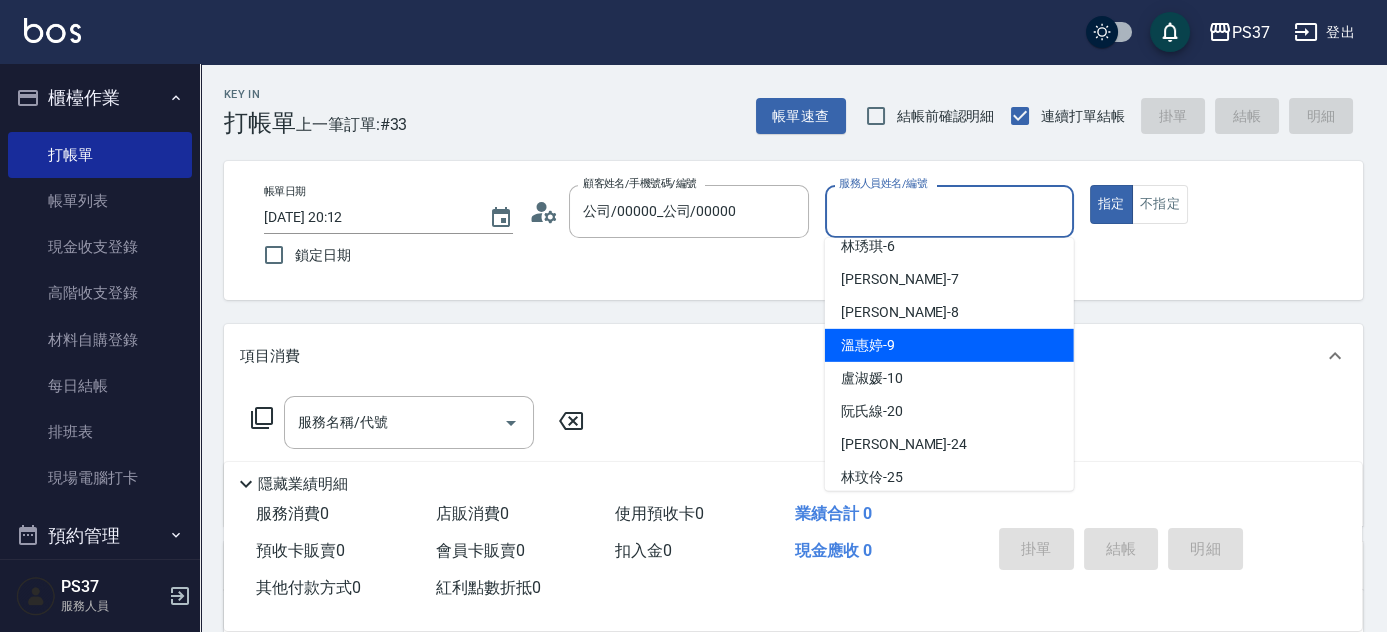 click on "溫惠婷 -9" at bounding box center (949, 345) 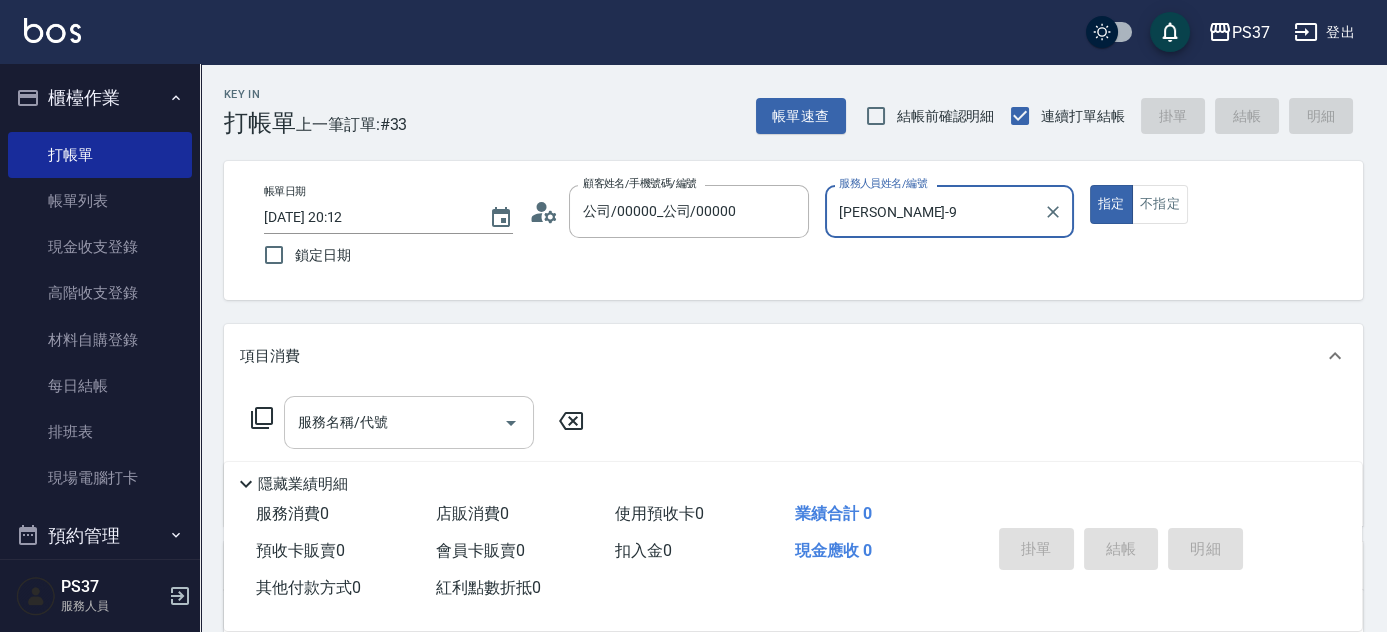 click on "服務名稱/代號" at bounding box center [394, 422] 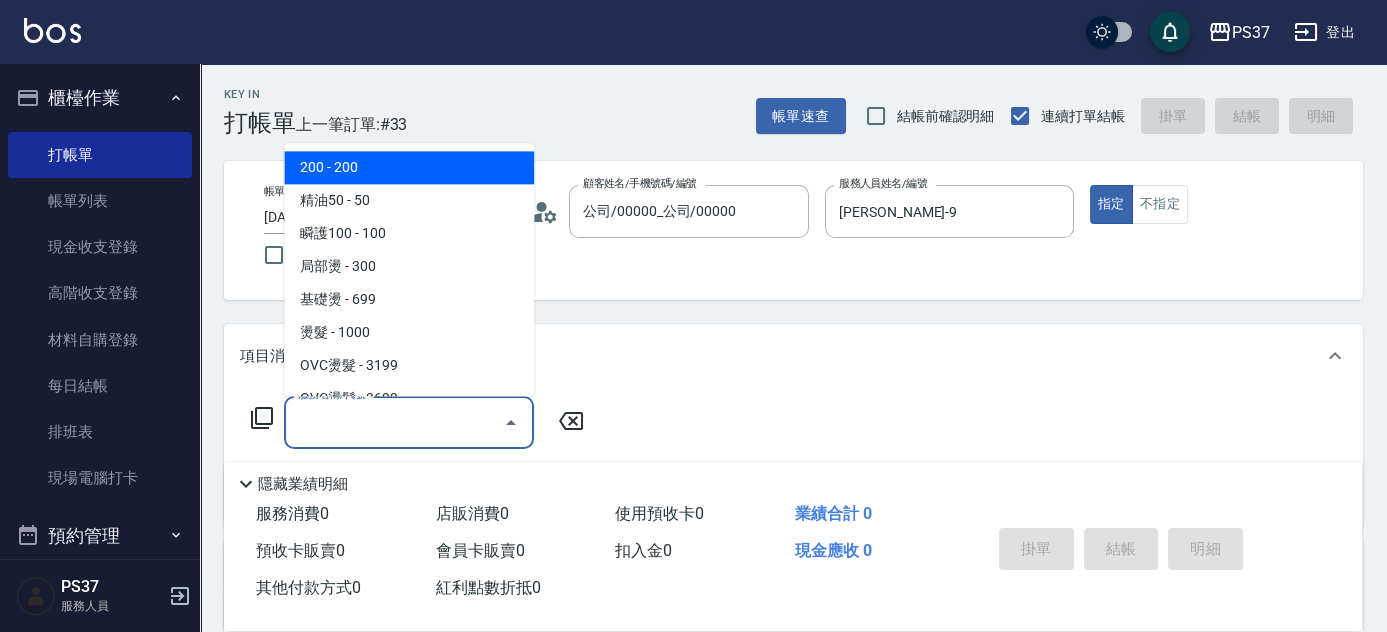 click on "200 - 200" at bounding box center (409, 168) 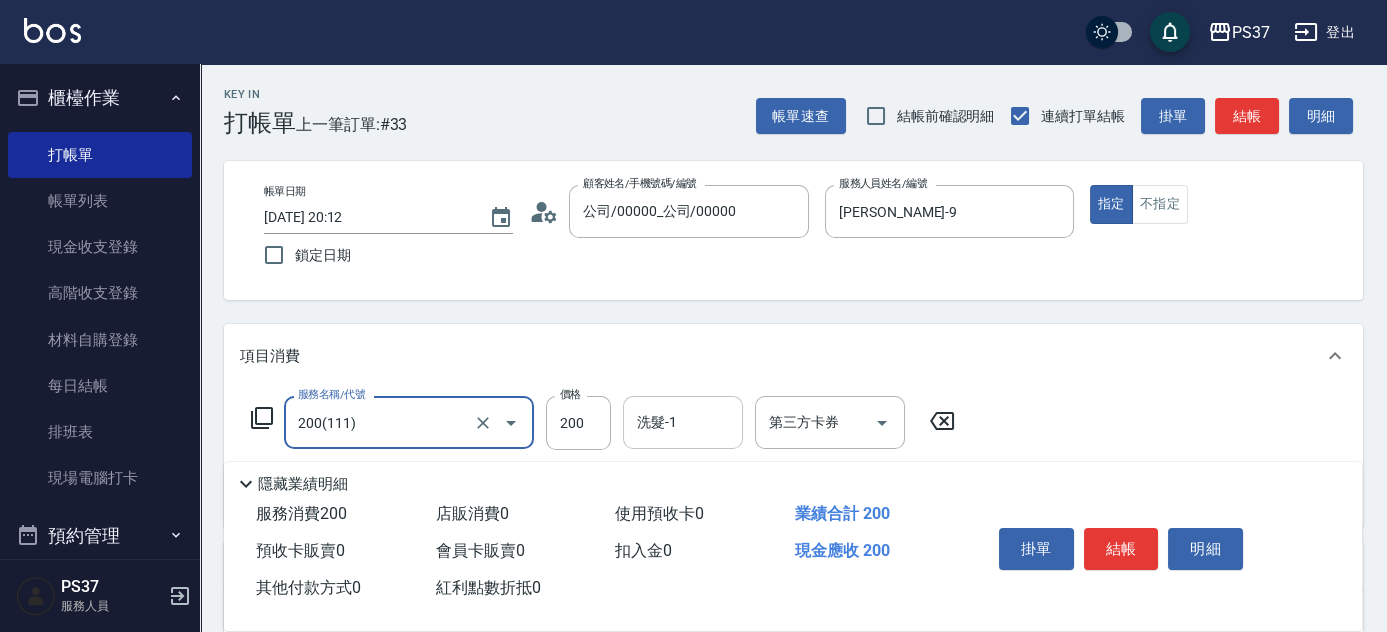 click on "洗髮-1" at bounding box center (683, 422) 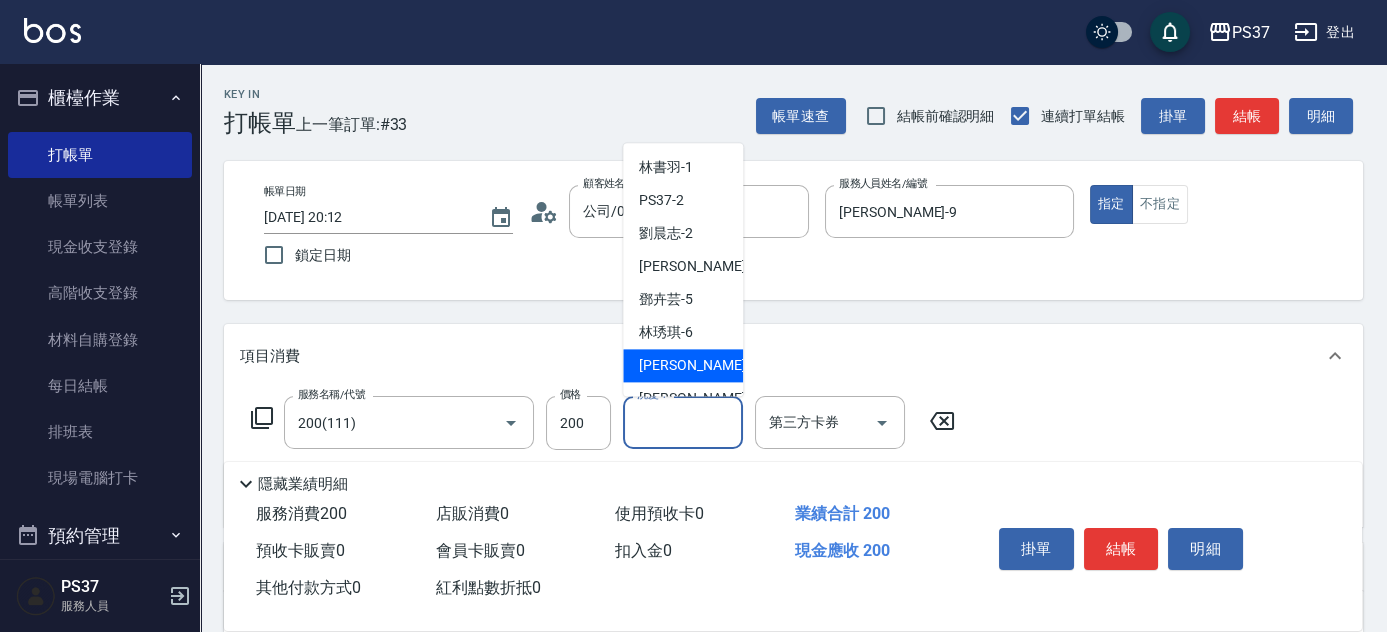 scroll, scrollTop: 90, scrollLeft: 0, axis: vertical 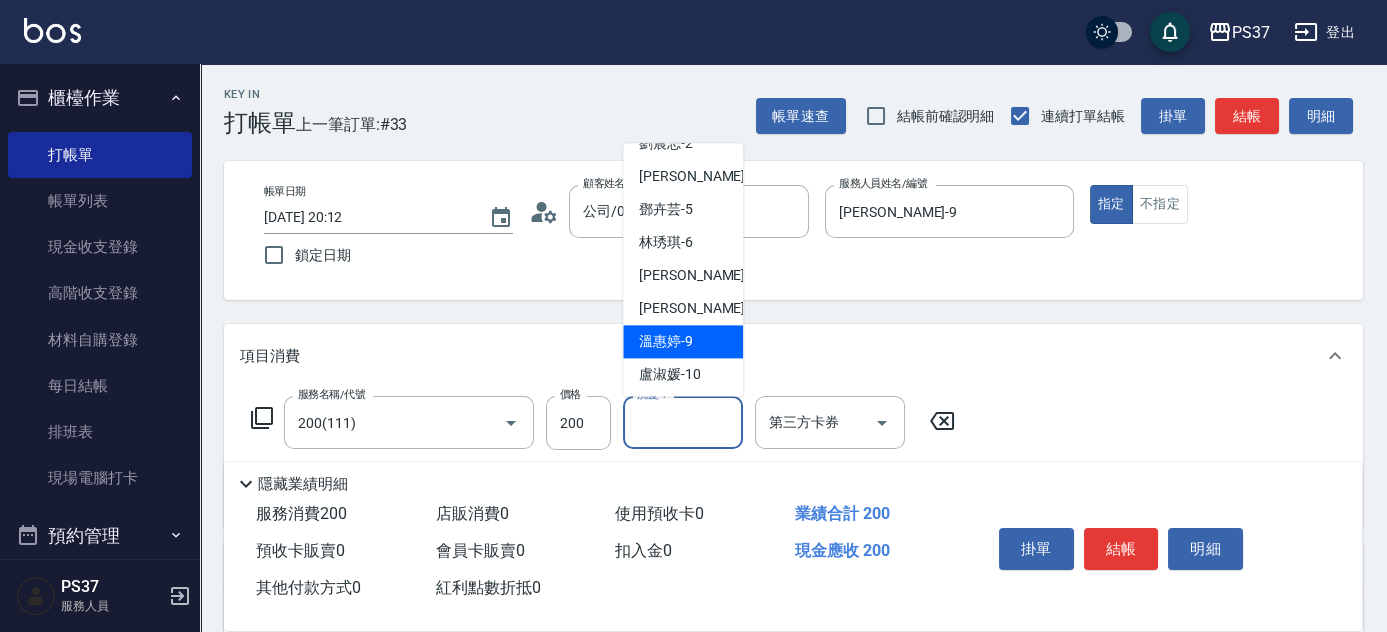click on "溫惠婷 -9" at bounding box center (683, 342) 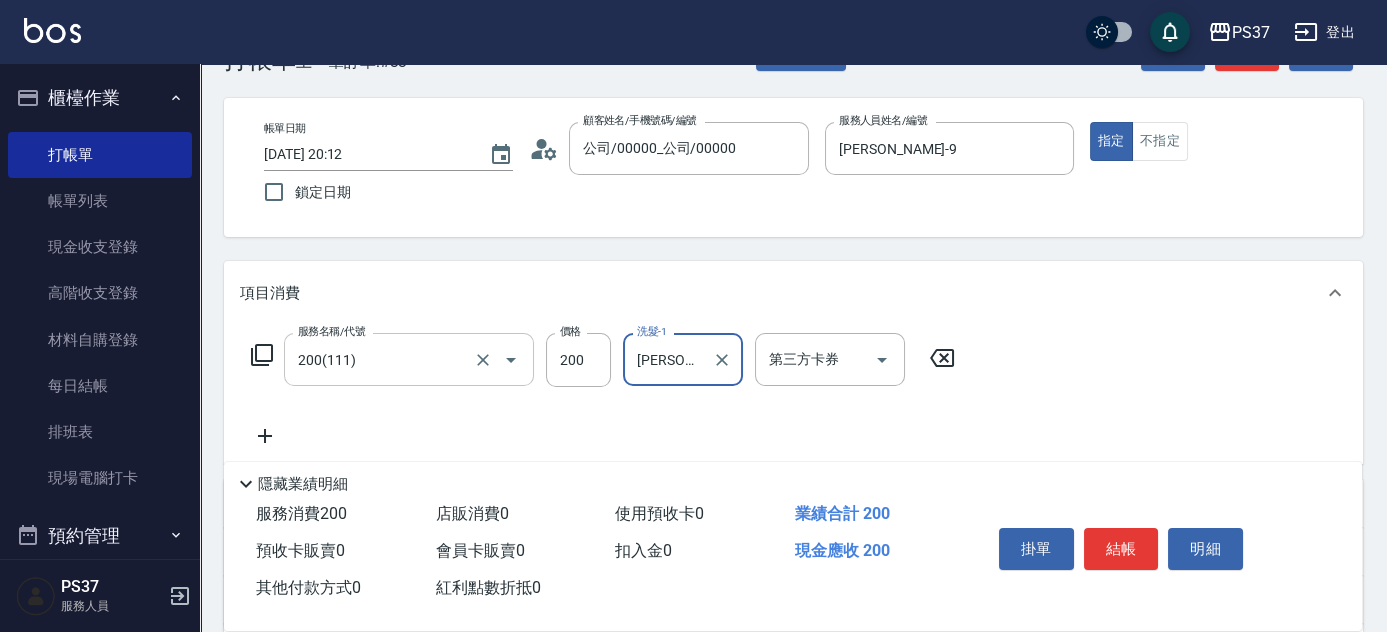 scroll, scrollTop: 90, scrollLeft: 0, axis: vertical 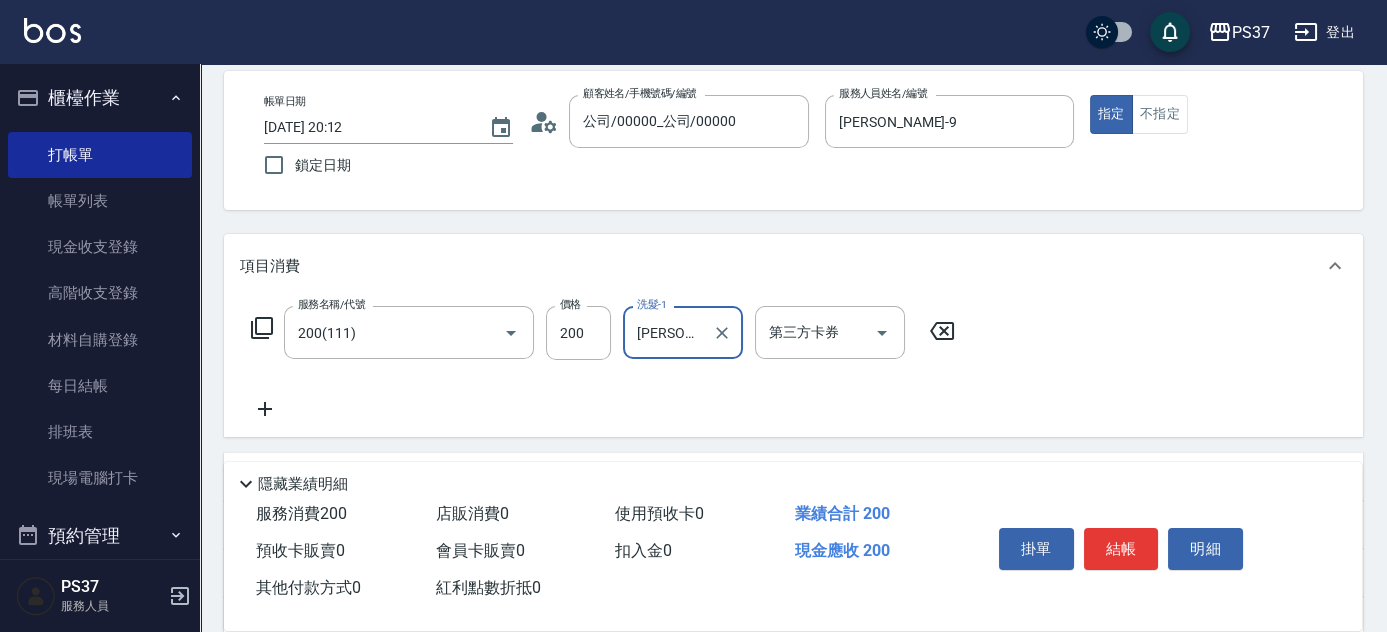 click 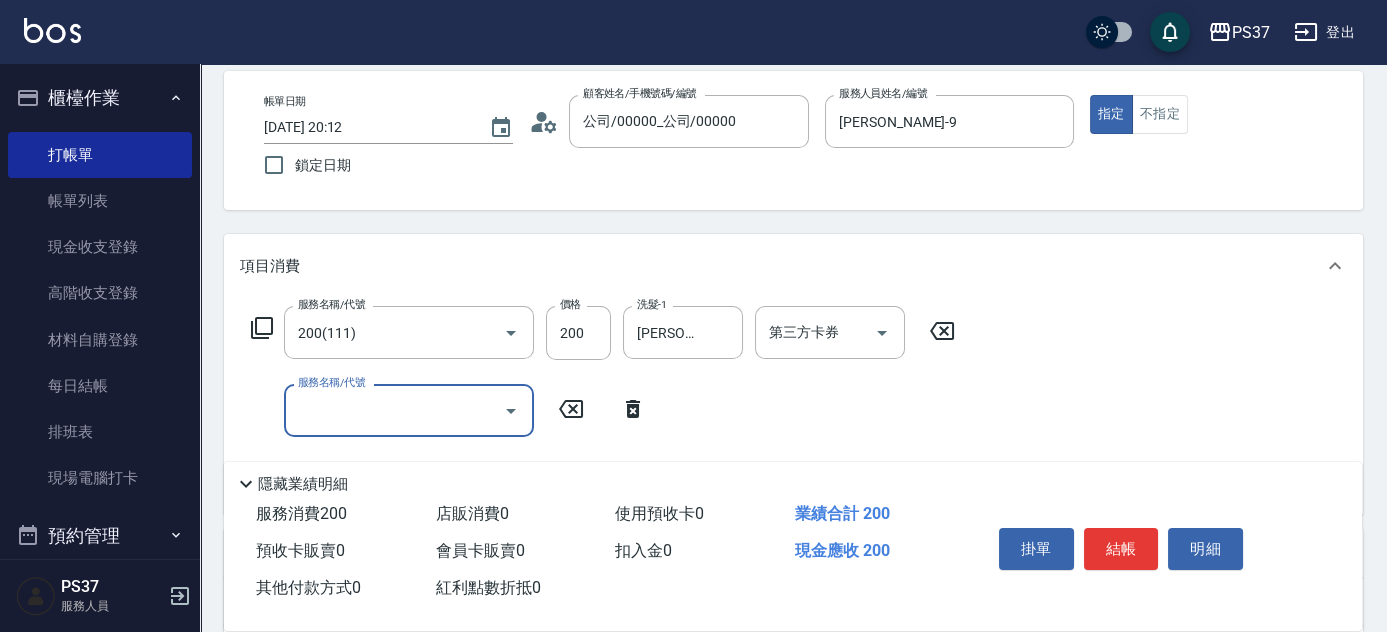 click on "服務名稱/代號" at bounding box center [394, 410] 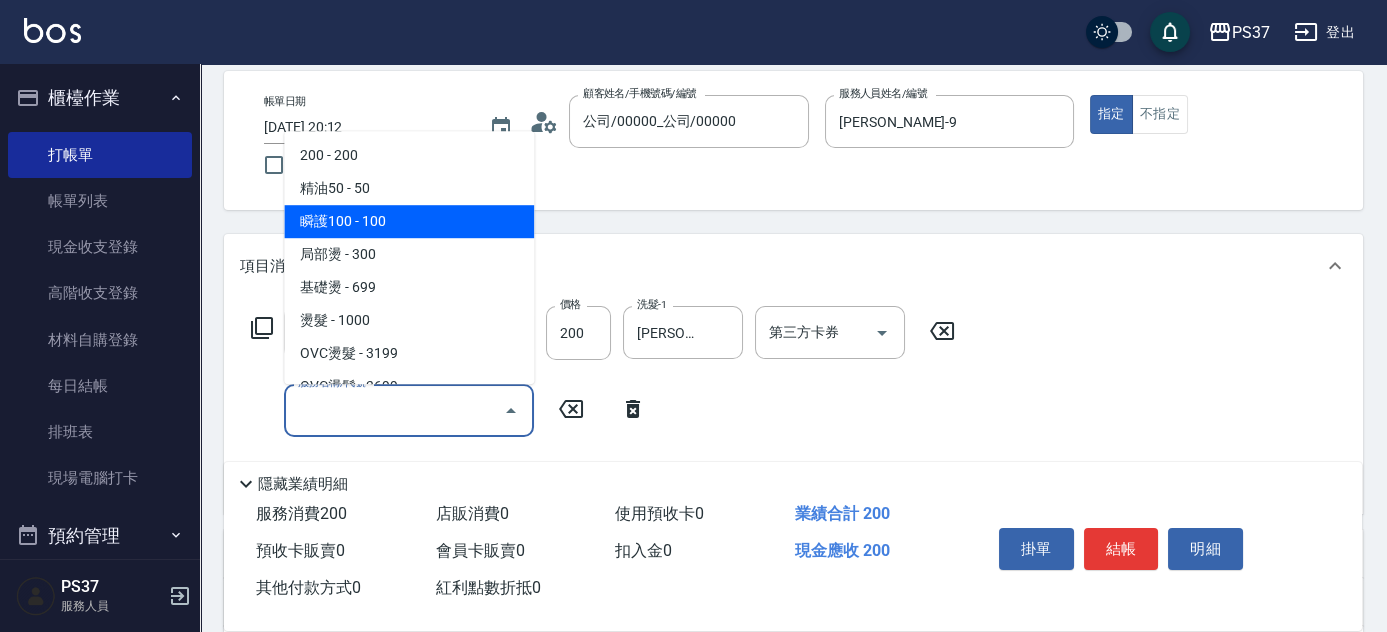 click on "瞬護100 - 100" at bounding box center [409, 221] 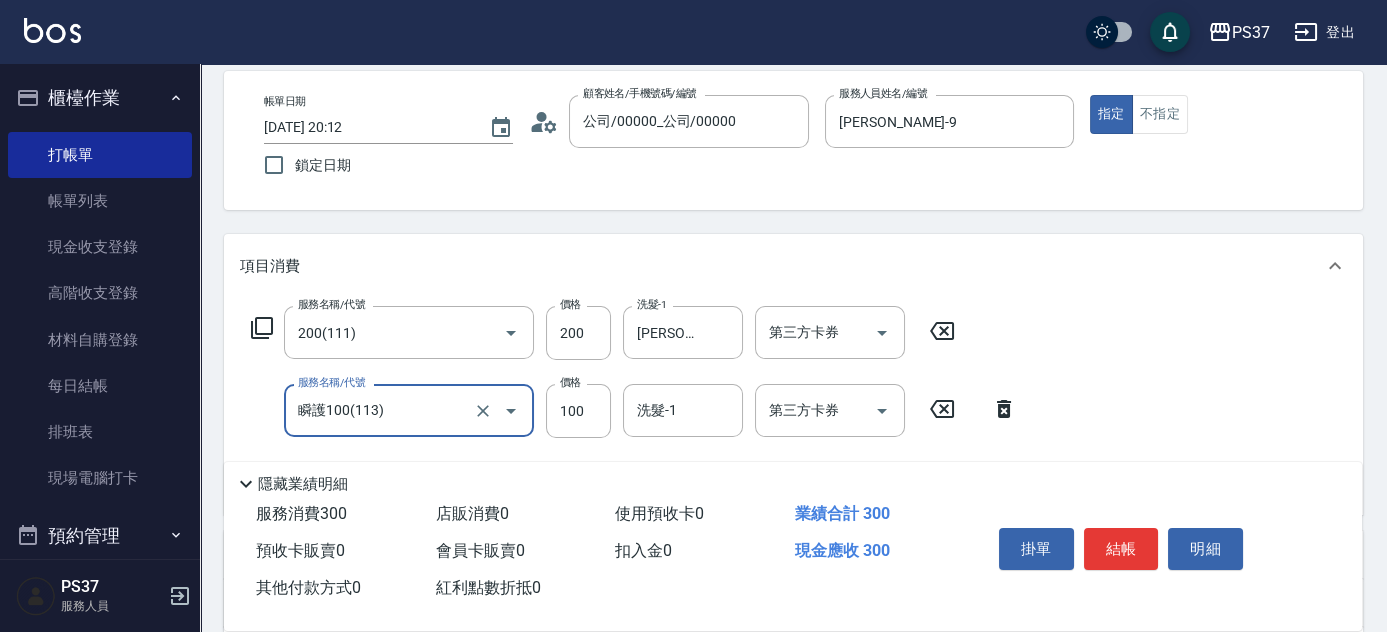 drag, startPoint x: 680, startPoint y: 428, endPoint x: 668, endPoint y: 391, distance: 38.8973 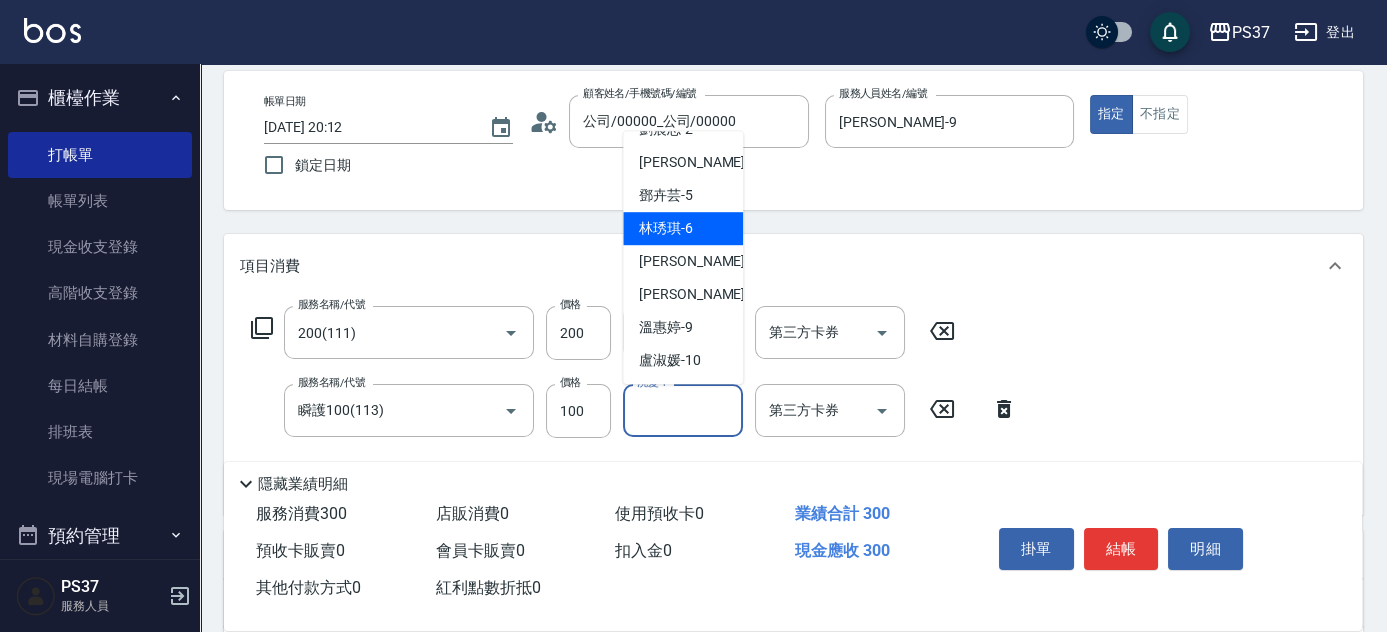 scroll, scrollTop: 181, scrollLeft: 0, axis: vertical 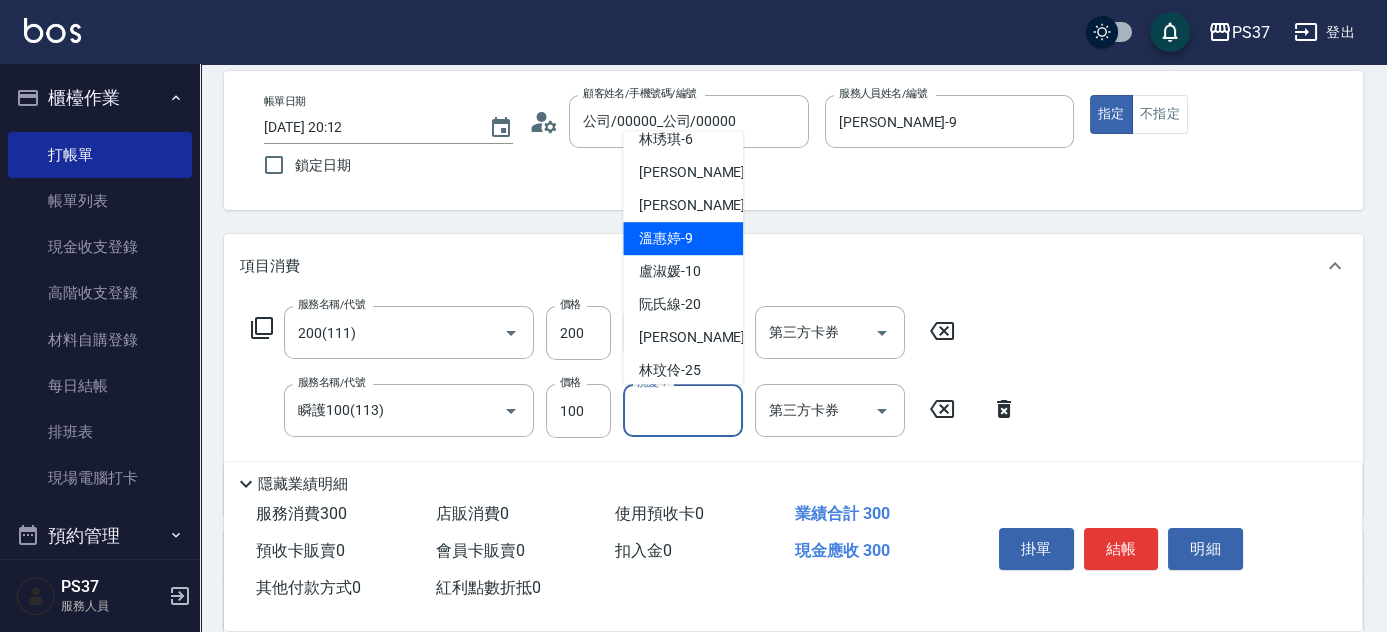 click on "溫惠婷 -9" at bounding box center [666, 238] 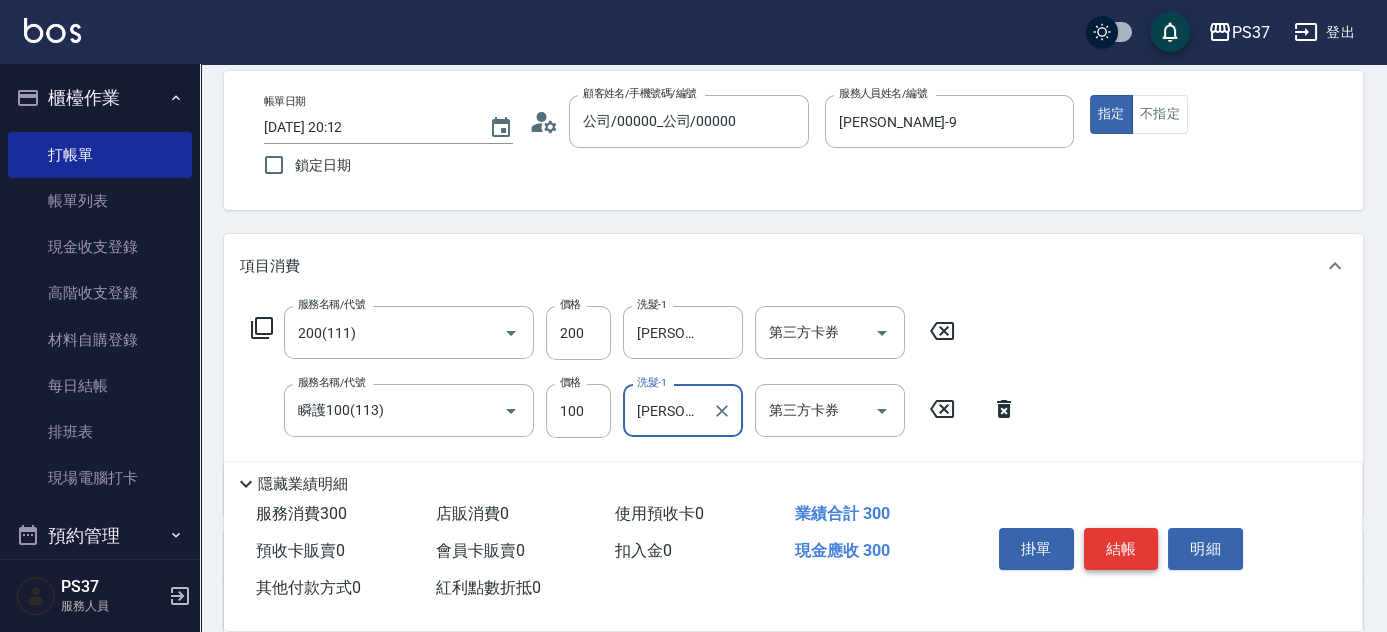 click on "結帳" at bounding box center (1121, 549) 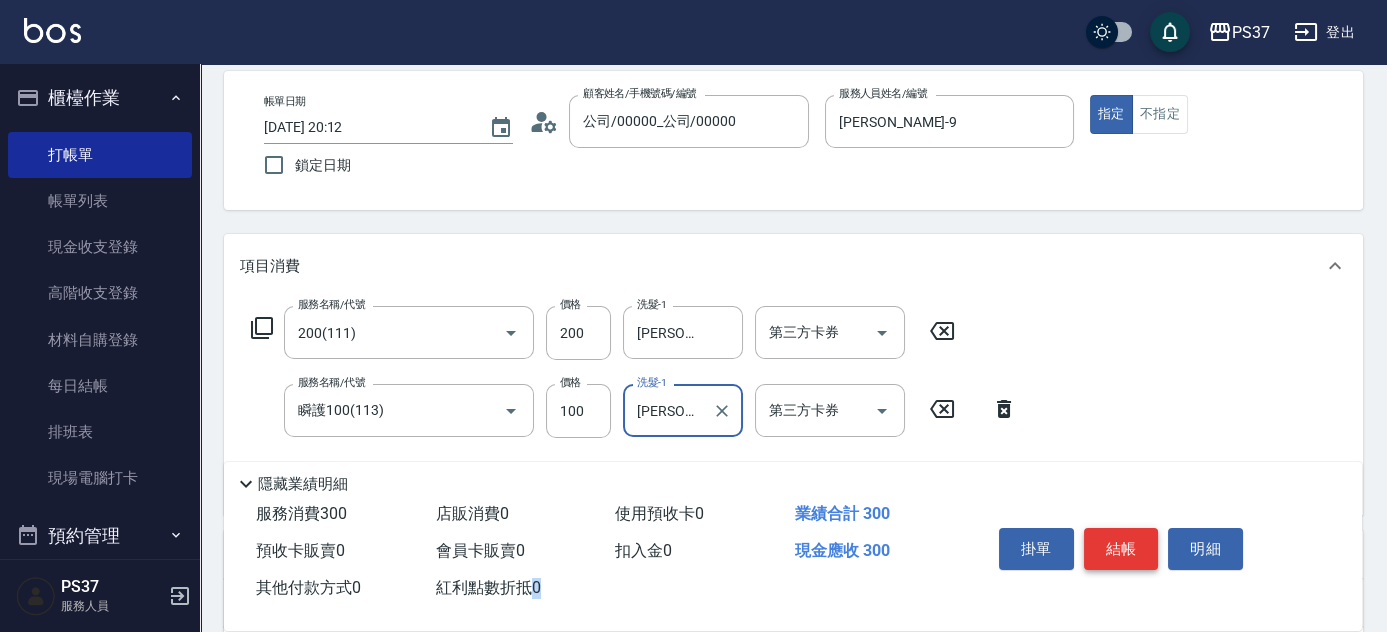 click on "掛單 結帳 明細" at bounding box center (1121, 551) 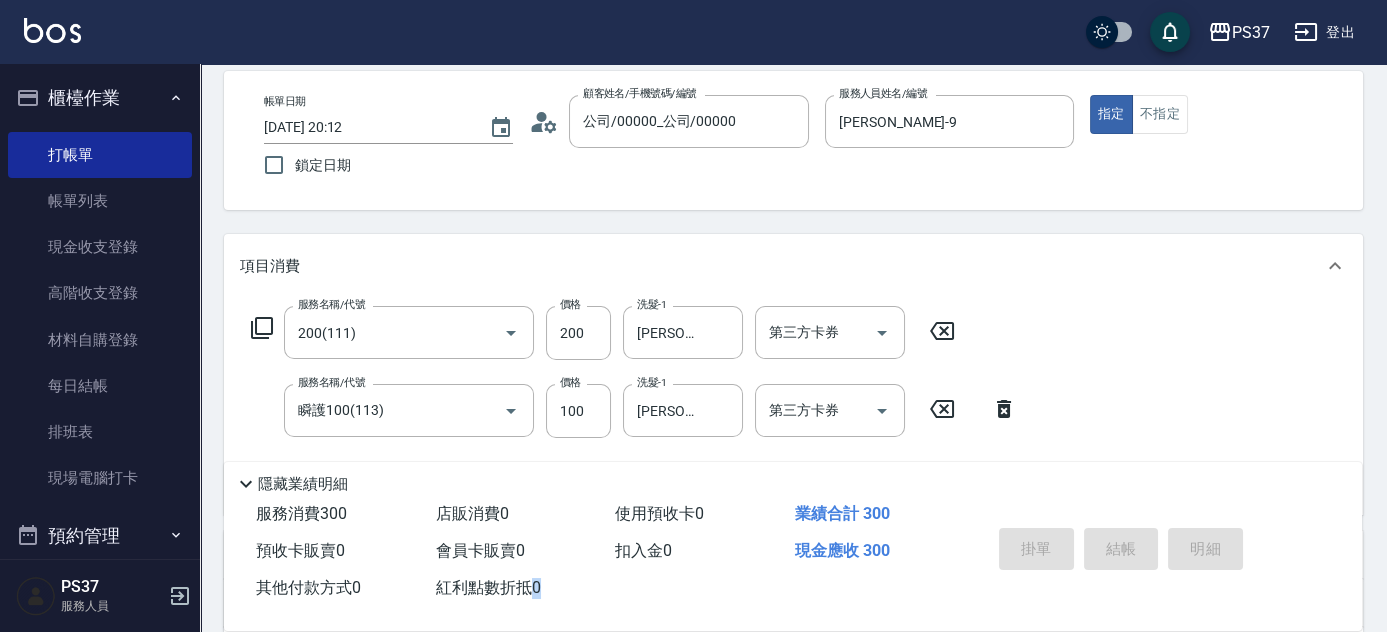 type 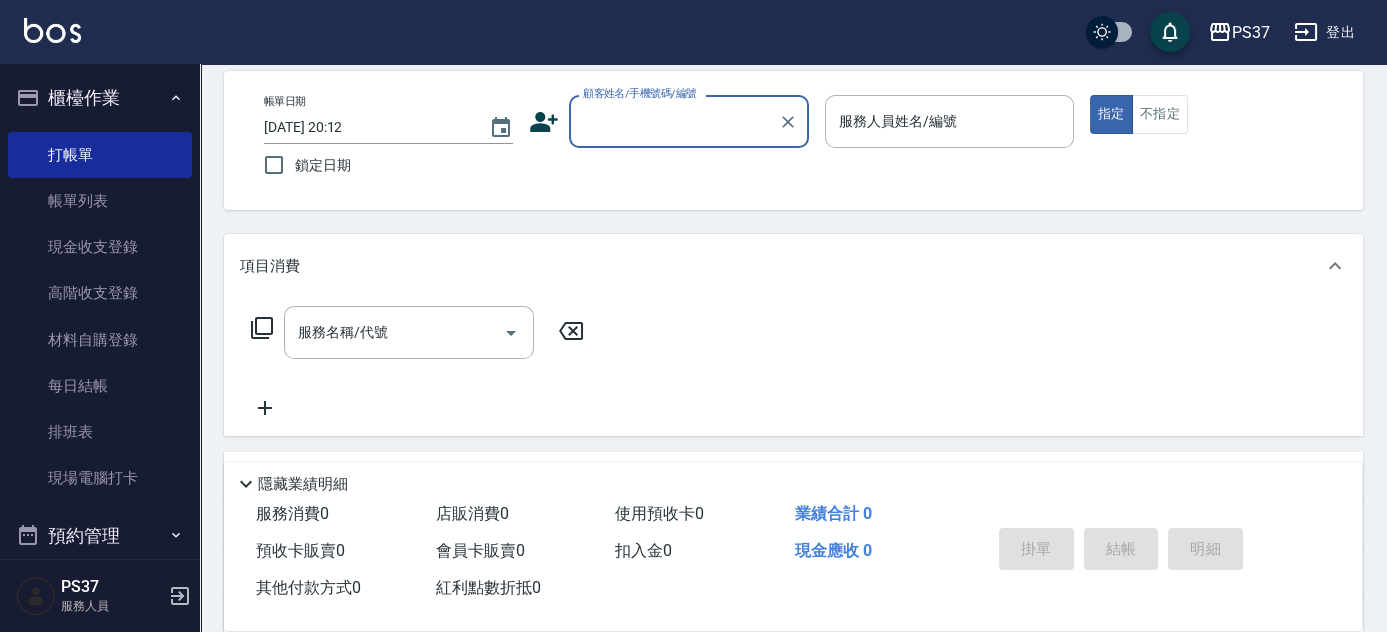 click on "顧客姓名/手機號碼/編號" at bounding box center (674, 121) 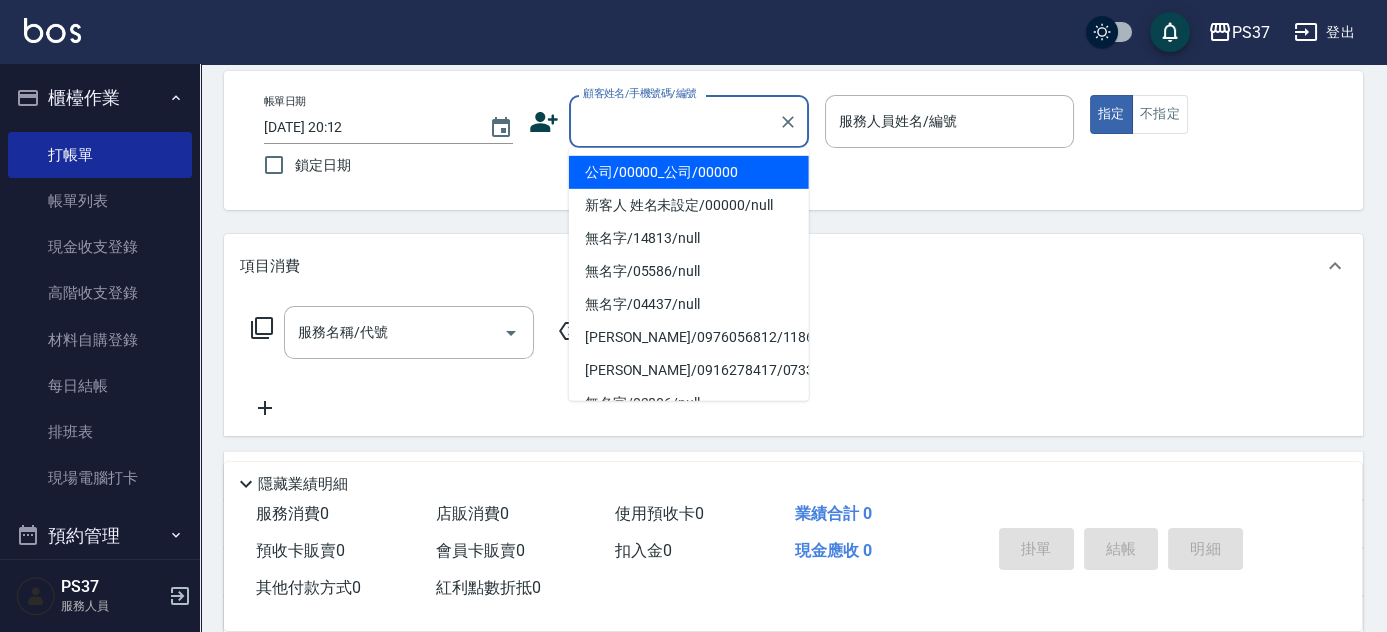 drag, startPoint x: 701, startPoint y: 186, endPoint x: 701, endPoint y: 158, distance: 28 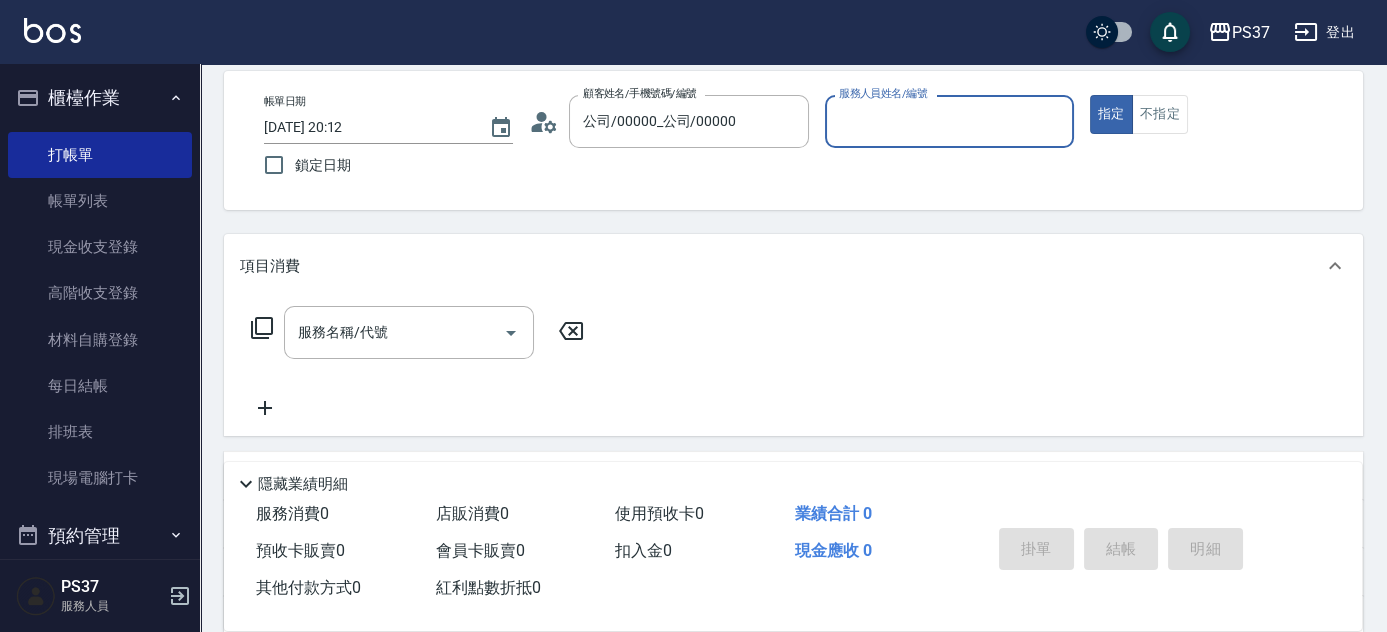 click on "服務人員姓名/編號" at bounding box center [949, 121] 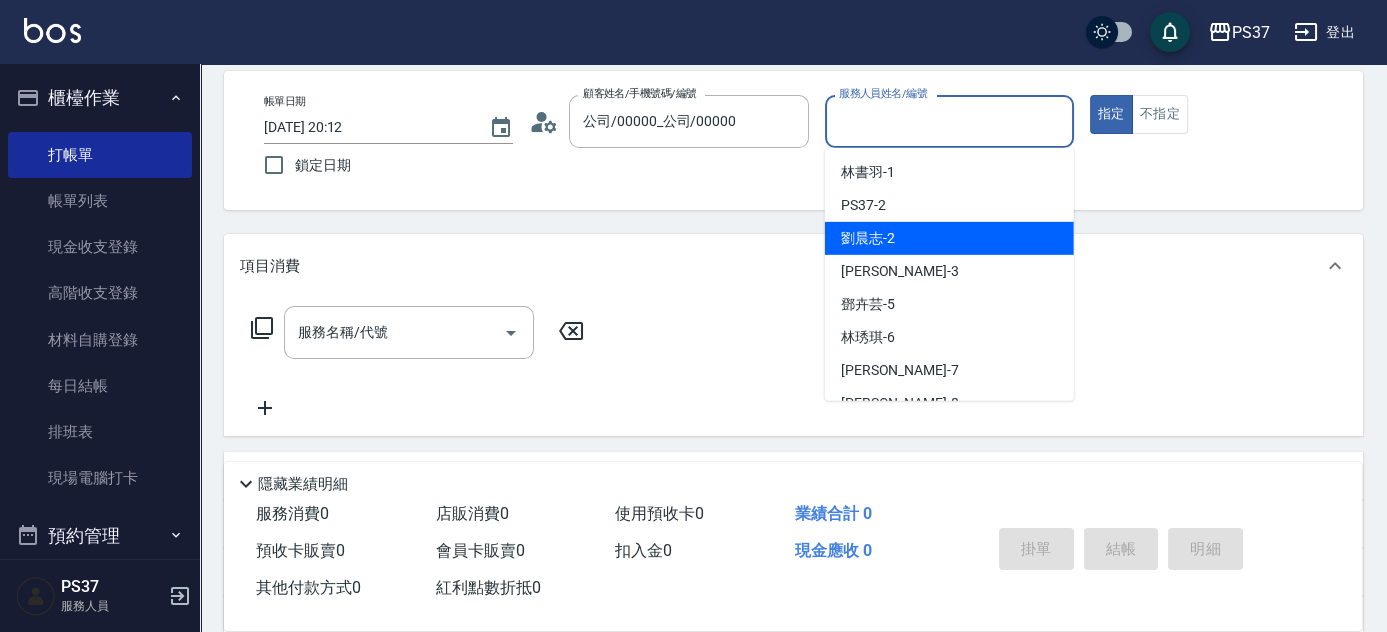 click on "劉晨志 -2" at bounding box center [949, 238] 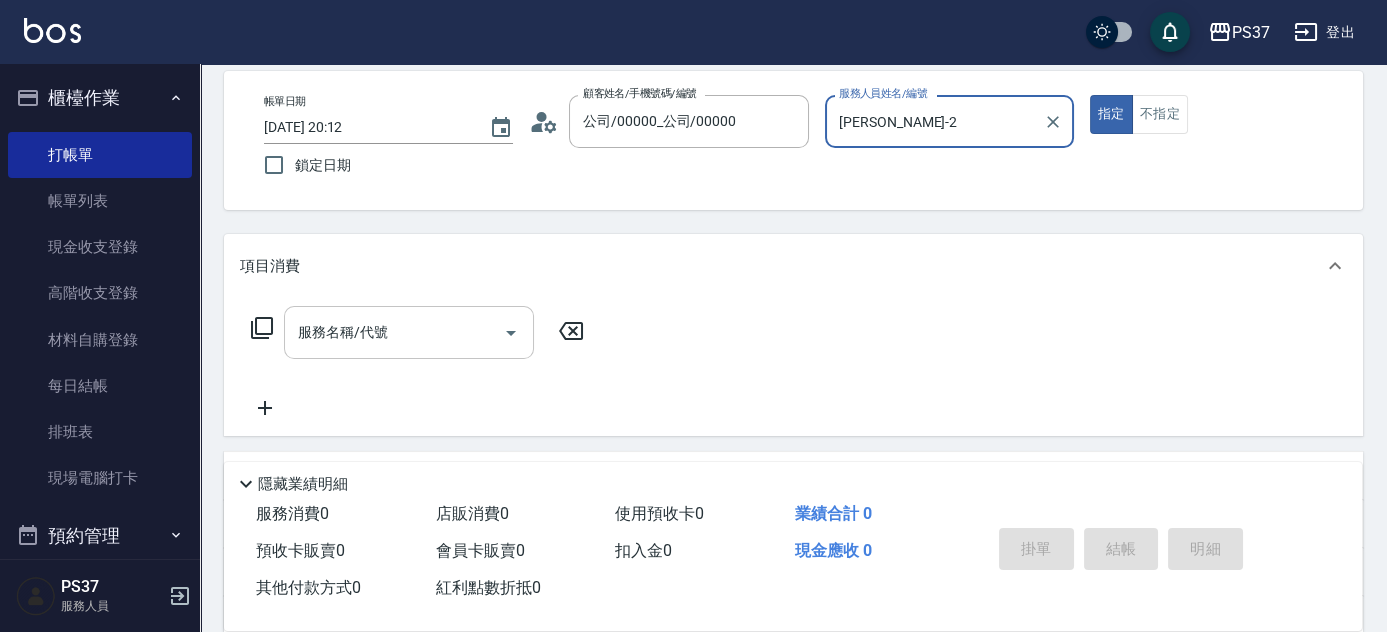 click on "服務名稱/代號" at bounding box center [394, 332] 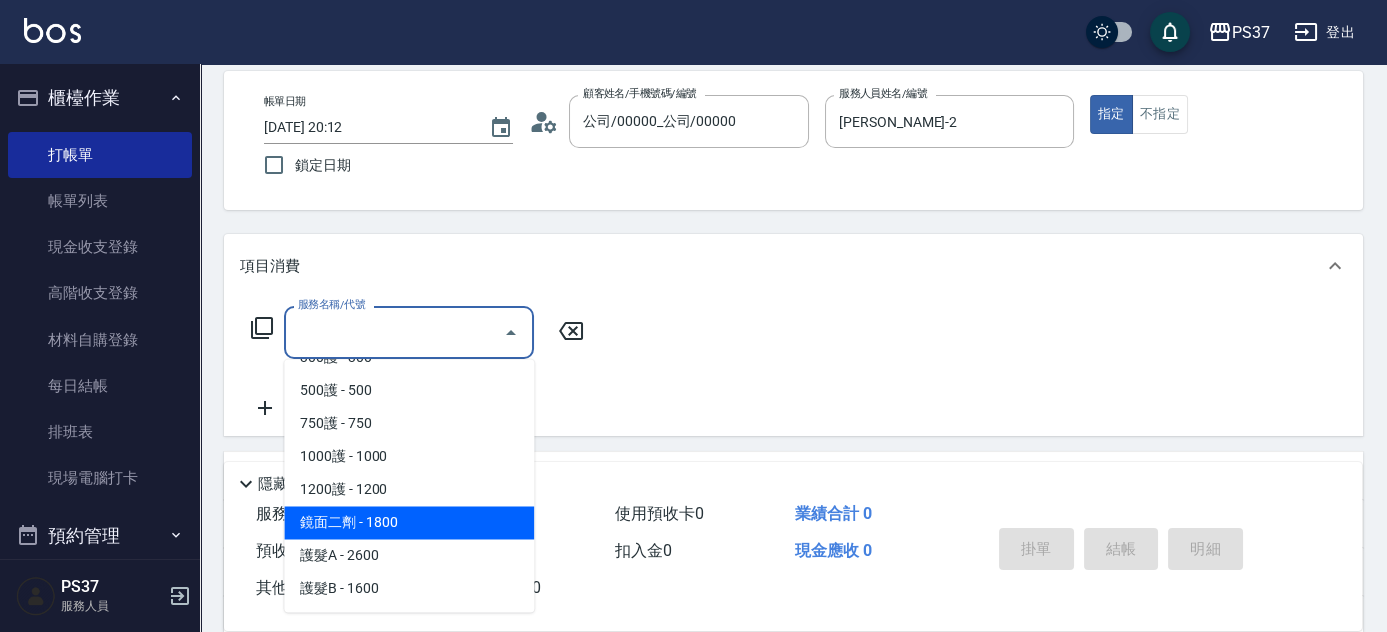 scroll, scrollTop: 1090, scrollLeft: 0, axis: vertical 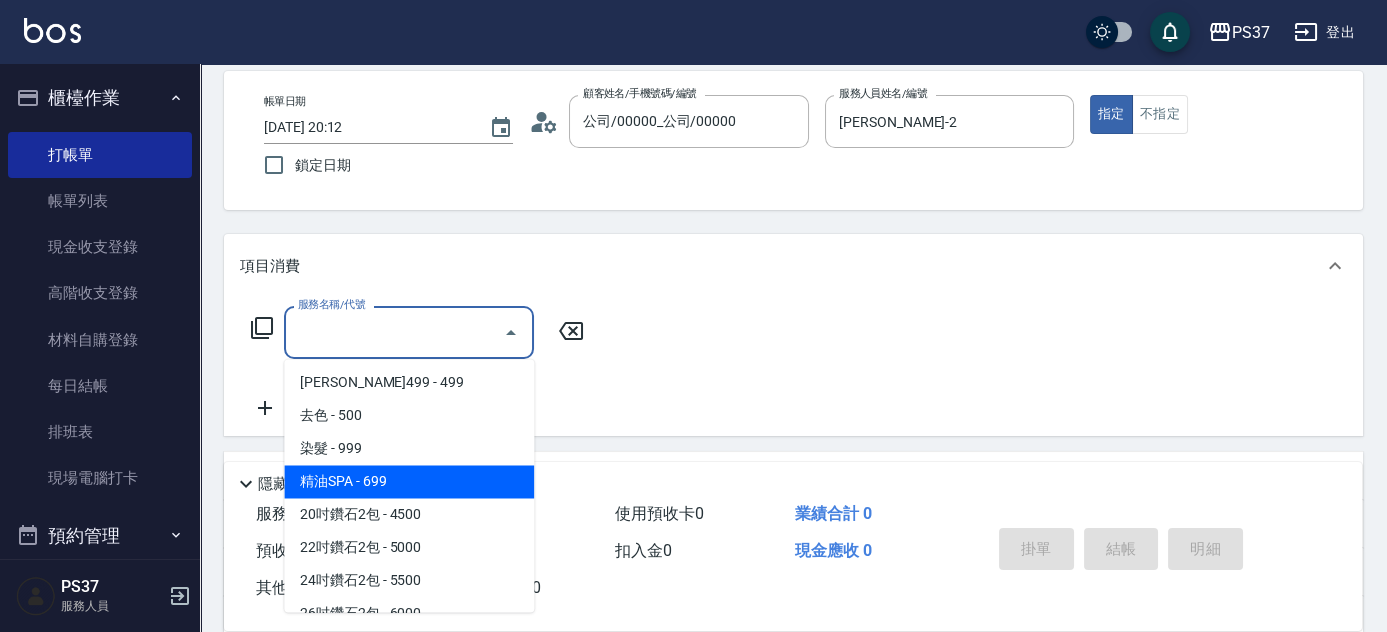 click on "精油SPA - 699" at bounding box center (409, 481) 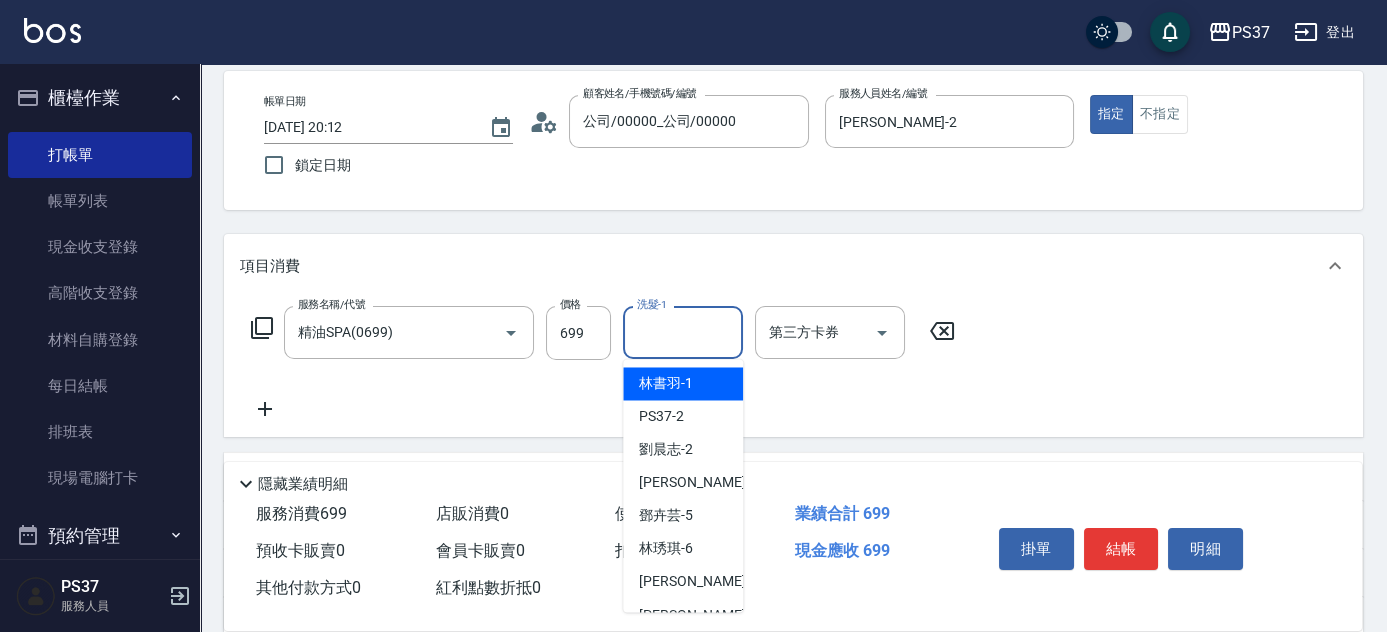 click on "洗髮-1" at bounding box center [683, 332] 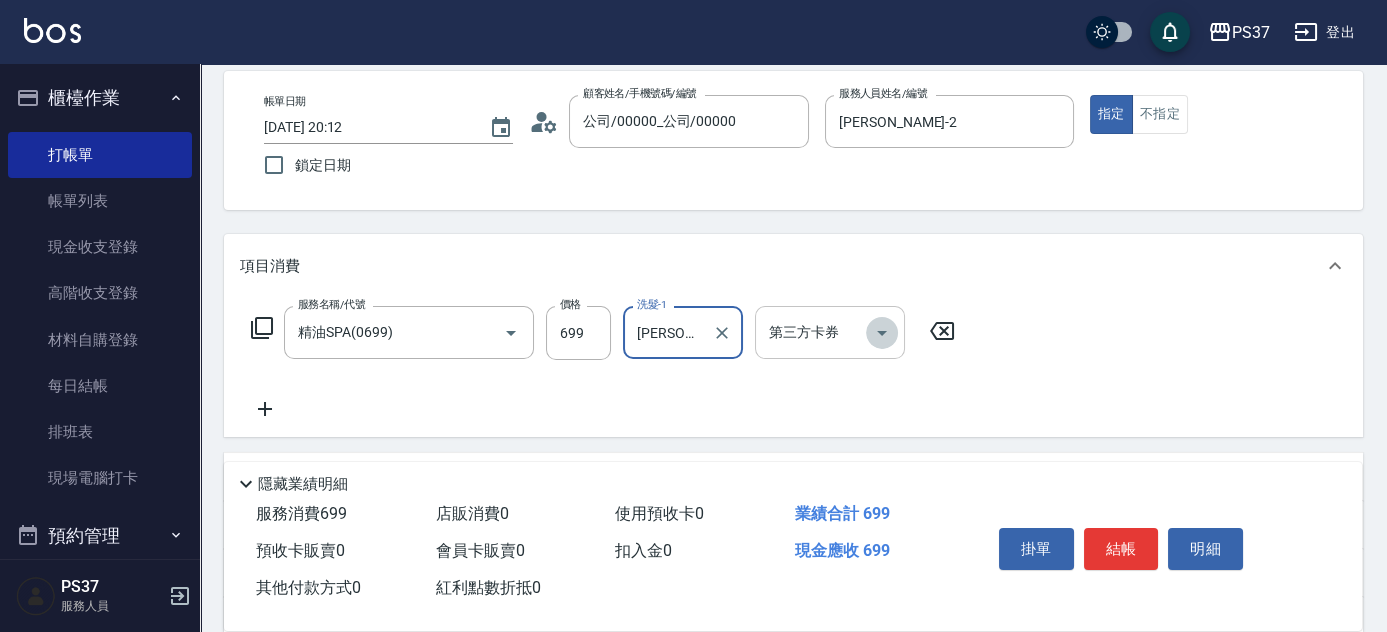 click 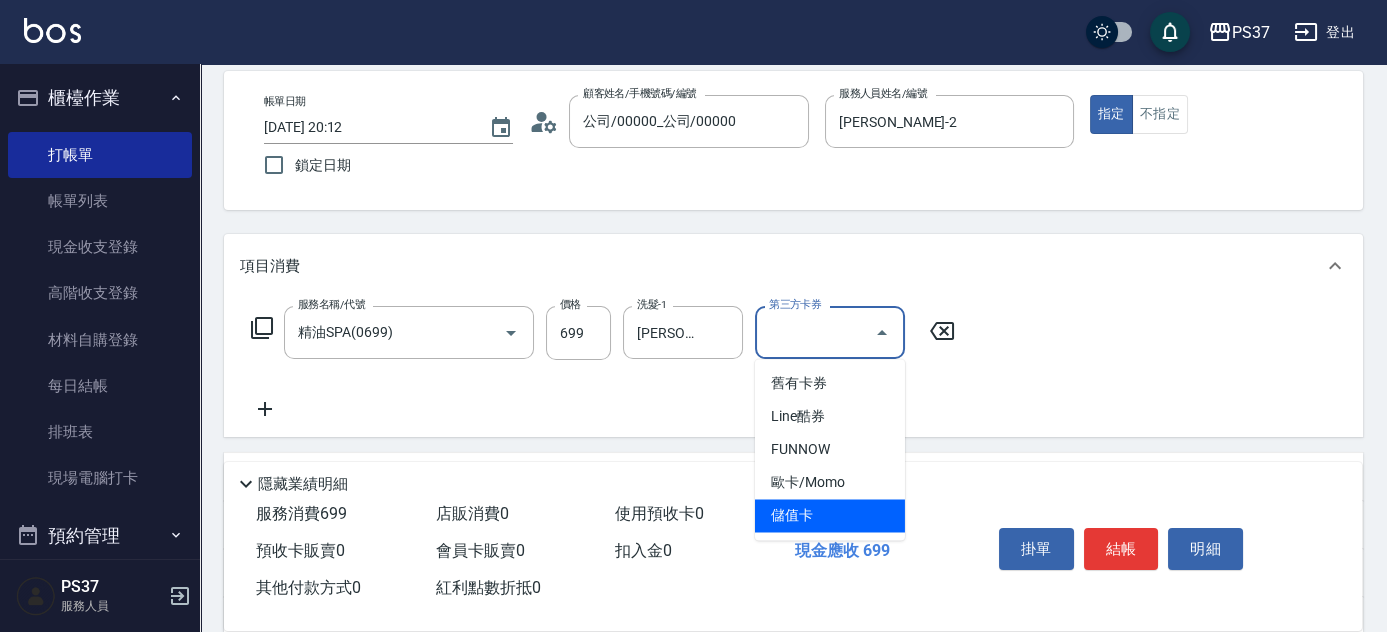 click on "儲值卡" at bounding box center [830, 515] 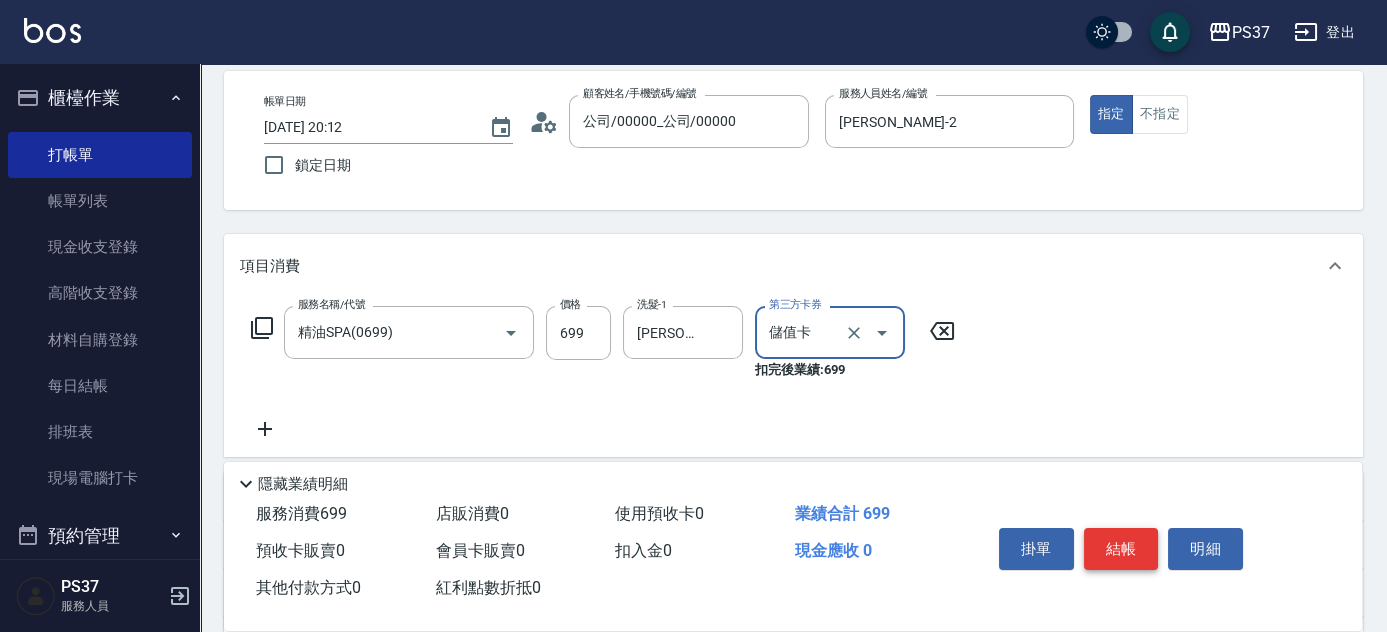 click on "結帳" at bounding box center (1121, 549) 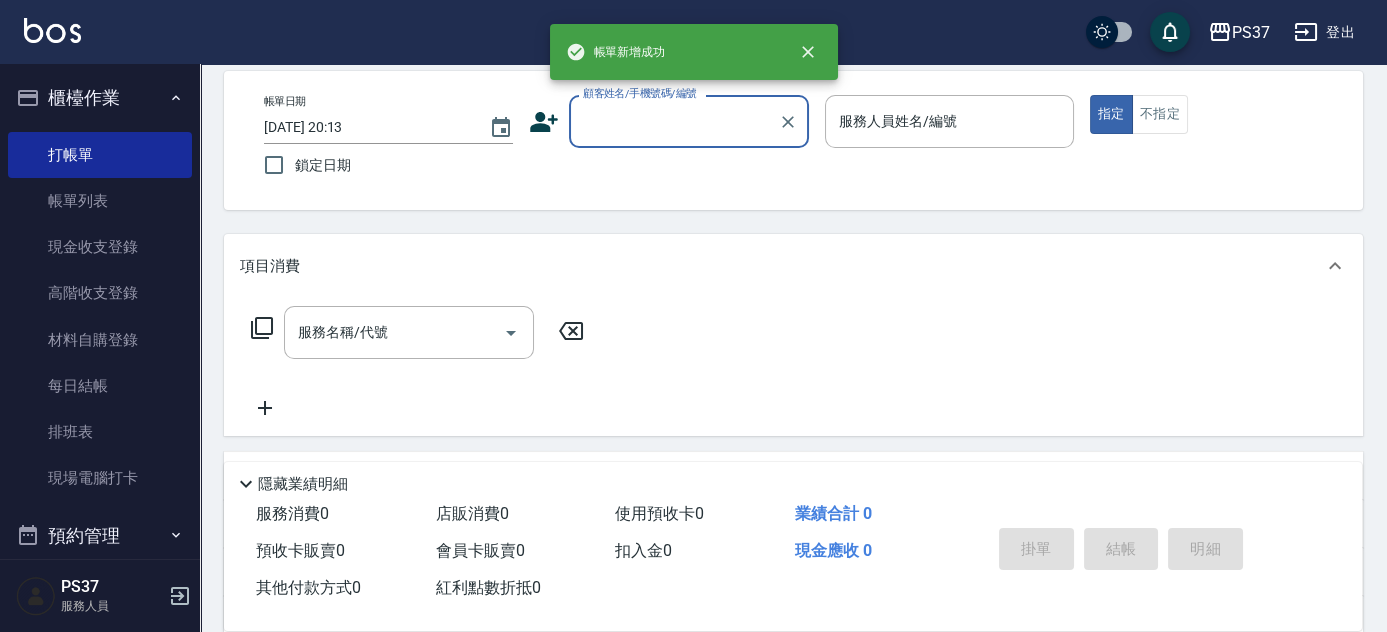 click on "顧客姓名/手機號碼/編號" at bounding box center [674, 121] 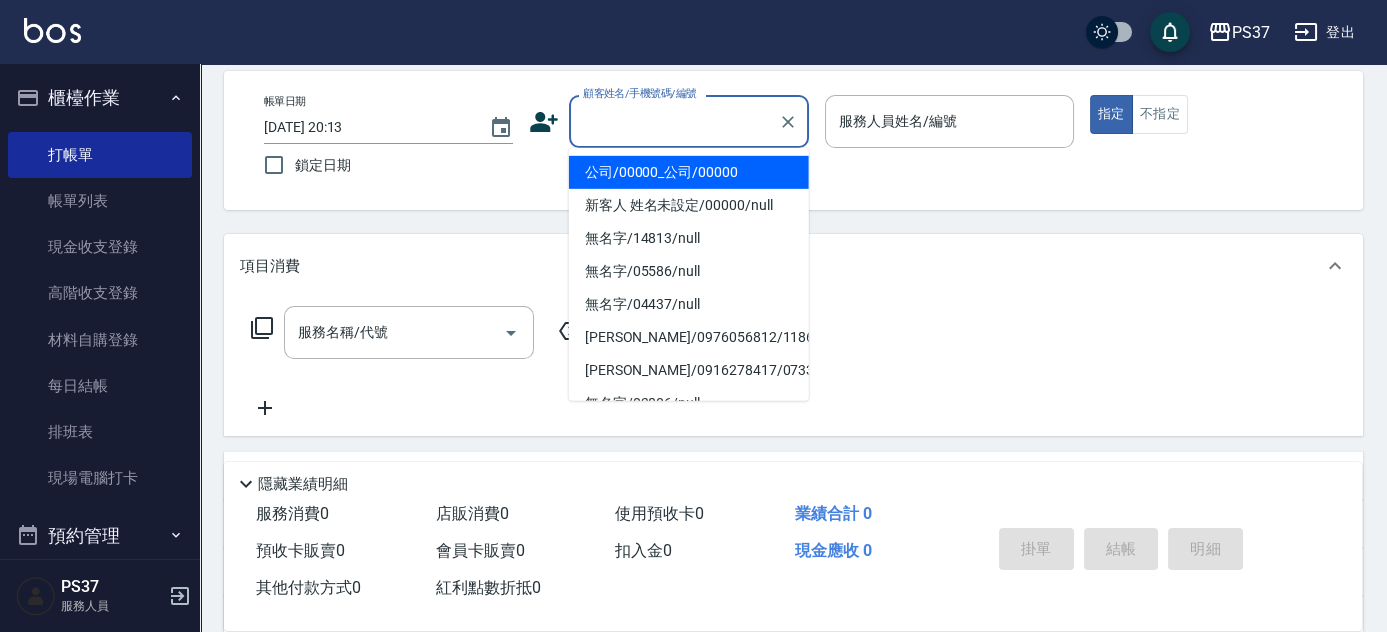 click on "公司/00000_公司/00000 新客人 姓名未設定/00000/null 無名字/14813/null 無名字/05586/null 無名字/04437/null 黃政森/0976056812/11869 朱氏艷/0916278417/07338 無名字/03806/null 無名字/06205/null 黃媛媛/0988722972/06556 無名字/12043/null 無名字/03037/null 林宜玟/0934234613/00545 無名字/14145/null 吳昭達/0972244106/05432 林翔宇/0907408050/04419 莊咏聆(儲卡)/0933585855/03784 江佳鴻/0931079213/07339 趙儀曉/0976878660/02406 無名字/05730/null" at bounding box center [689, 274] 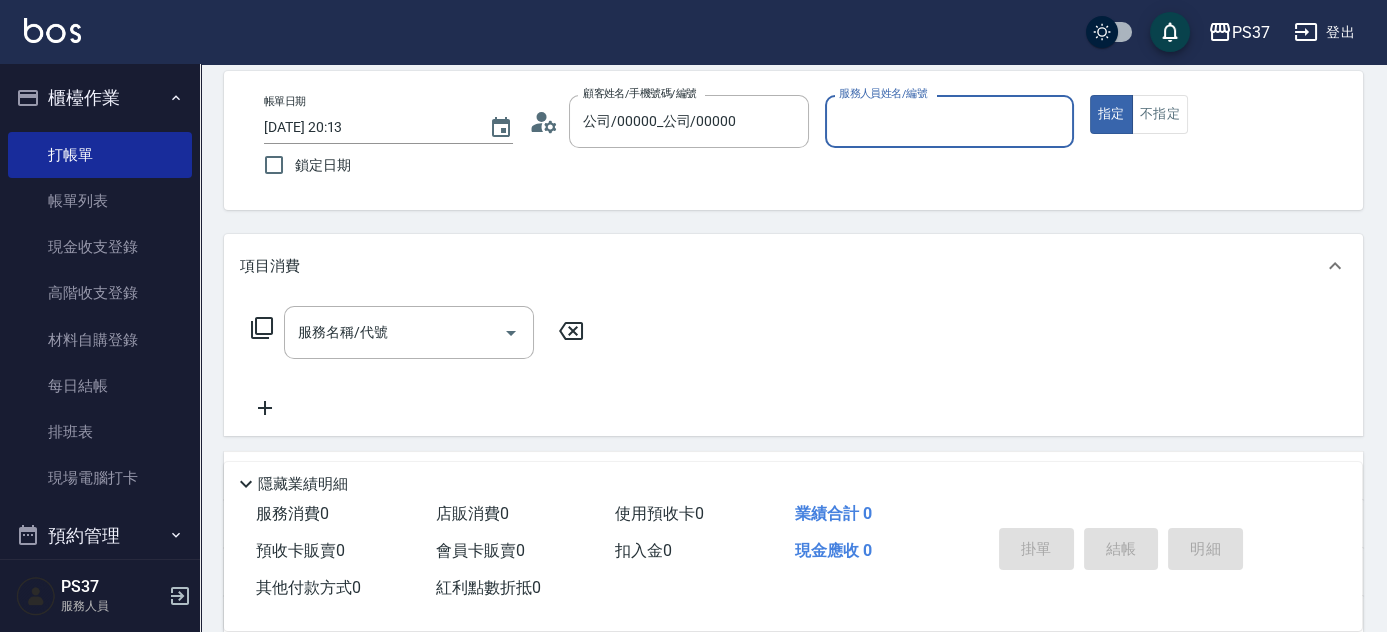 click on "服務人員姓名/編號" at bounding box center (949, 121) 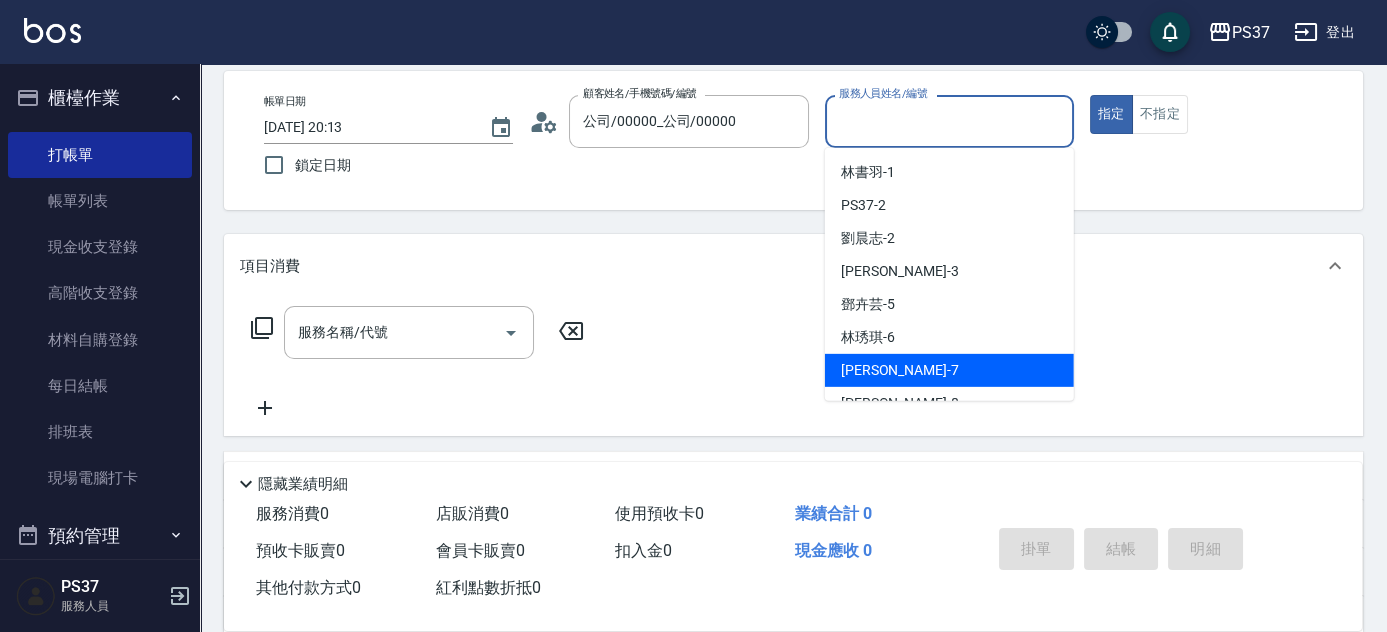 click on "黎氏萍 -7" at bounding box center [949, 370] 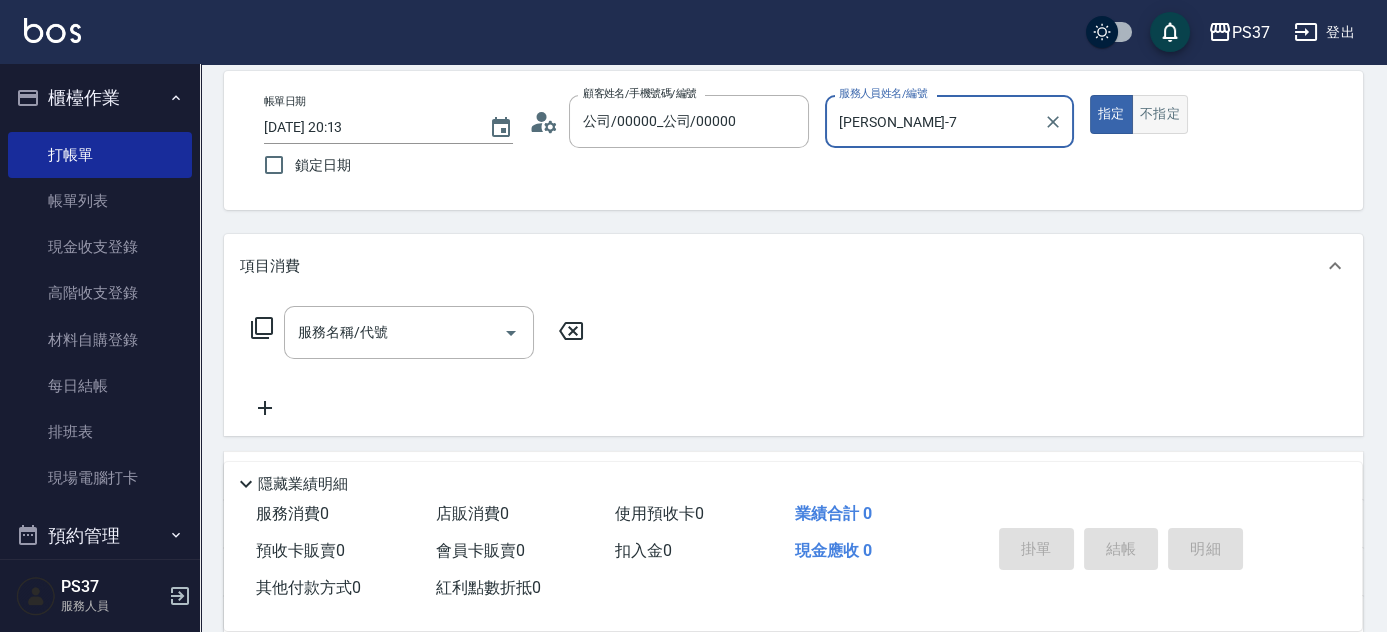 click on "不指定" at bounding box center [1160, 114] 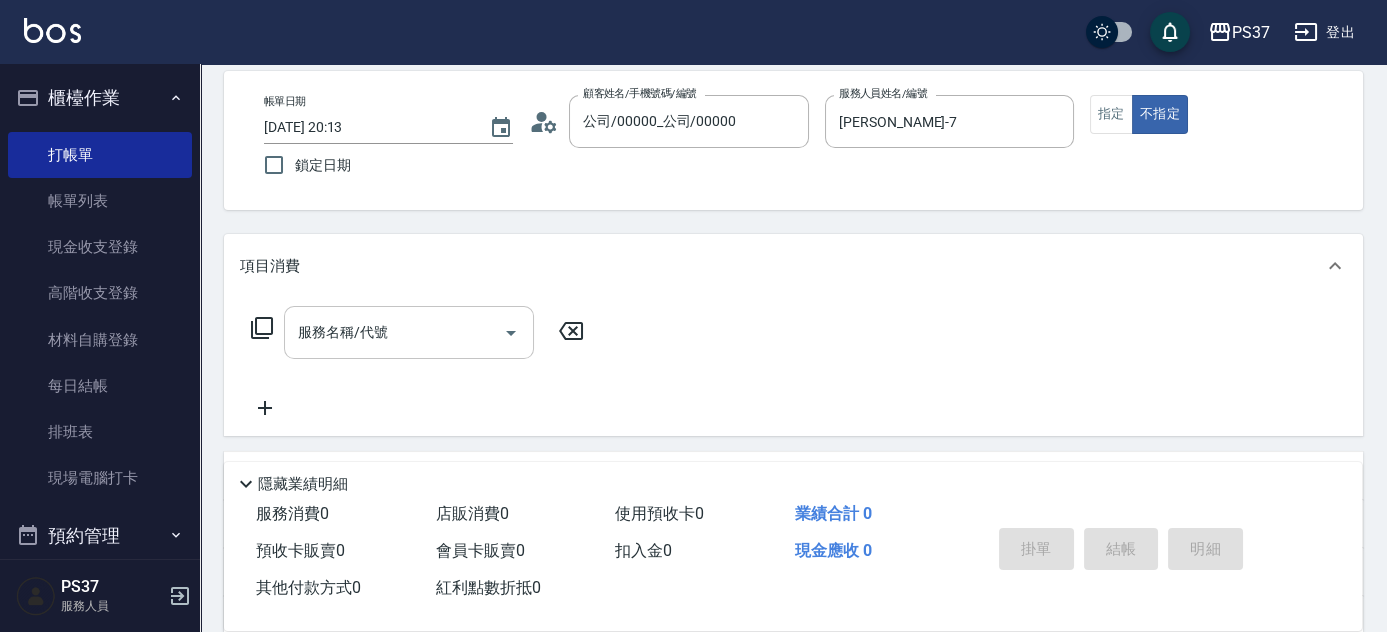click on "服務名稱/代號" at bounding box center [394, 332] 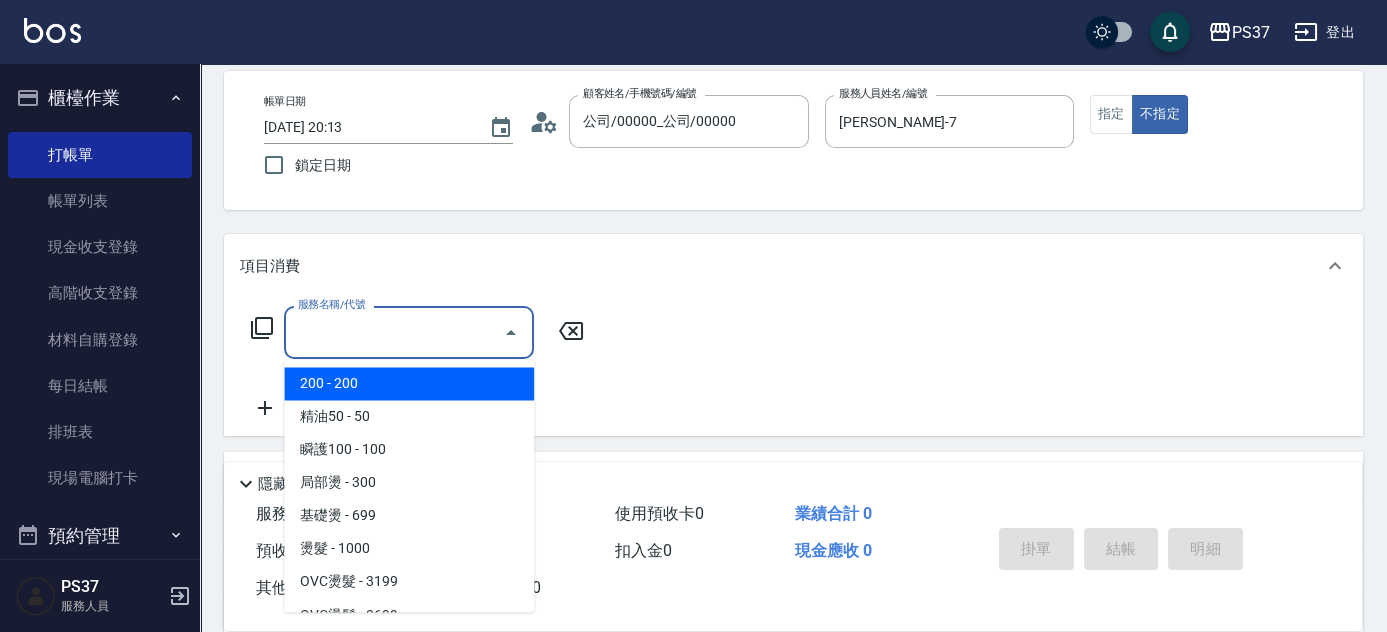 click on "200 - 200" at bounding box center (409, 383) 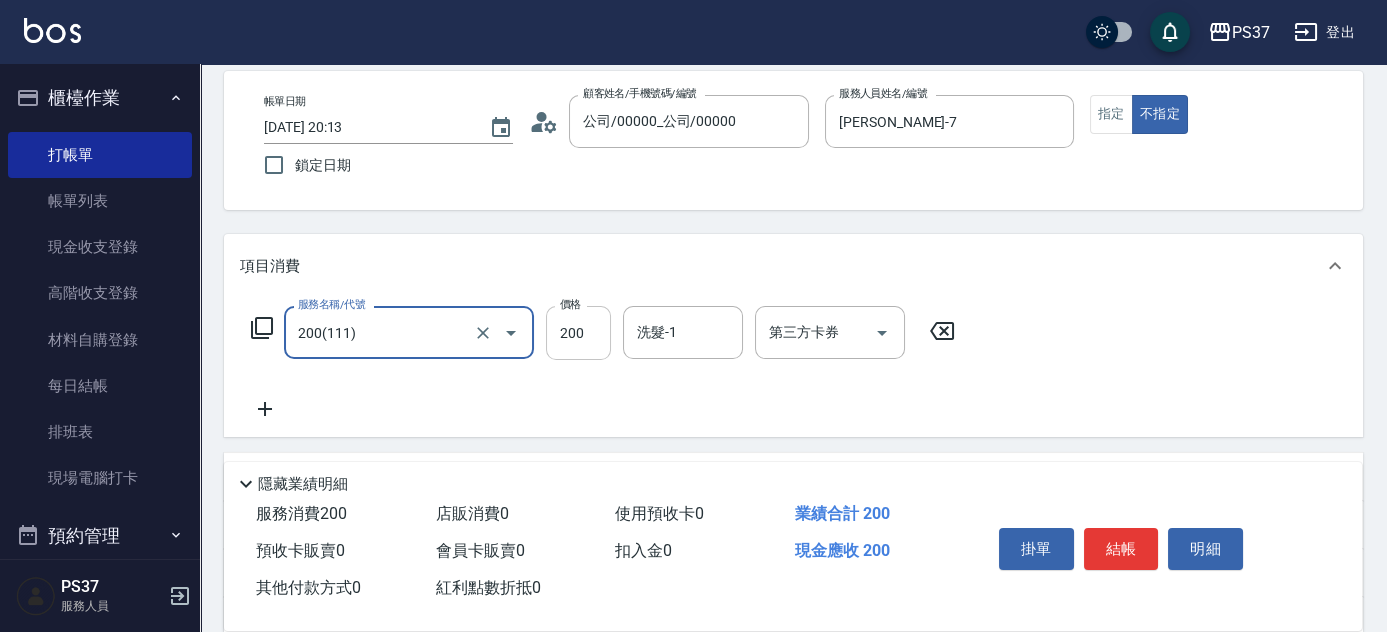 click on "200" at bounding box center [578, 333] 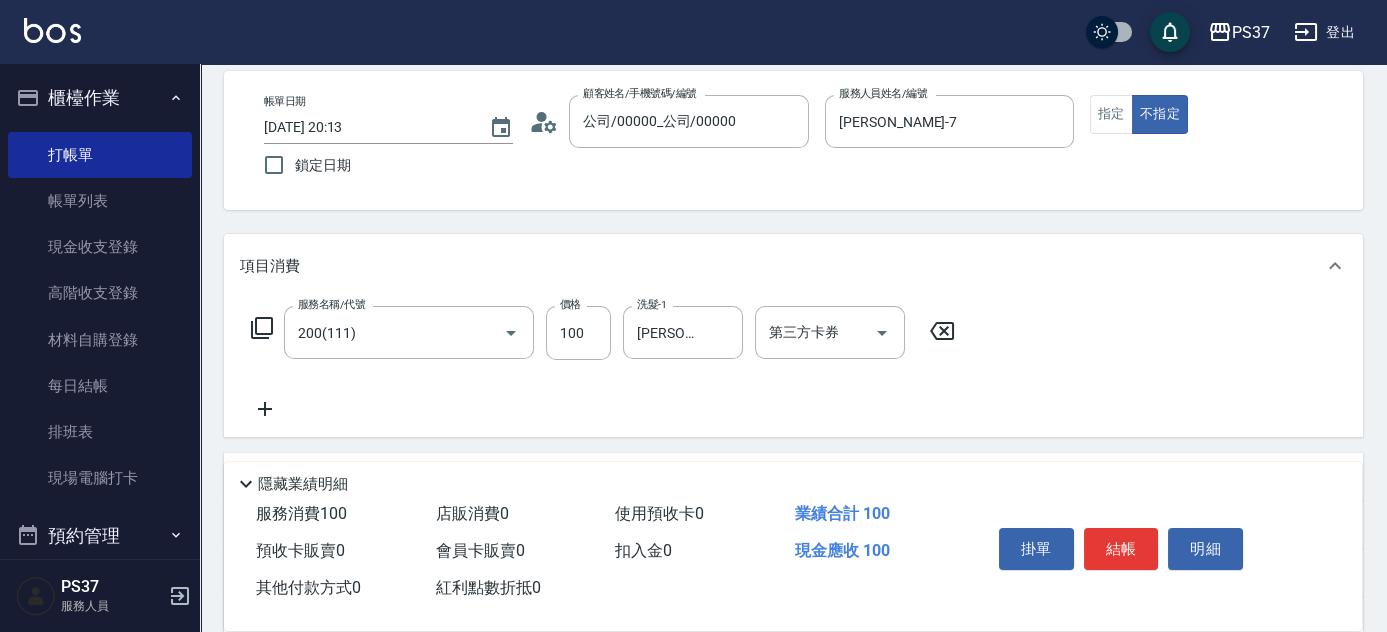 click 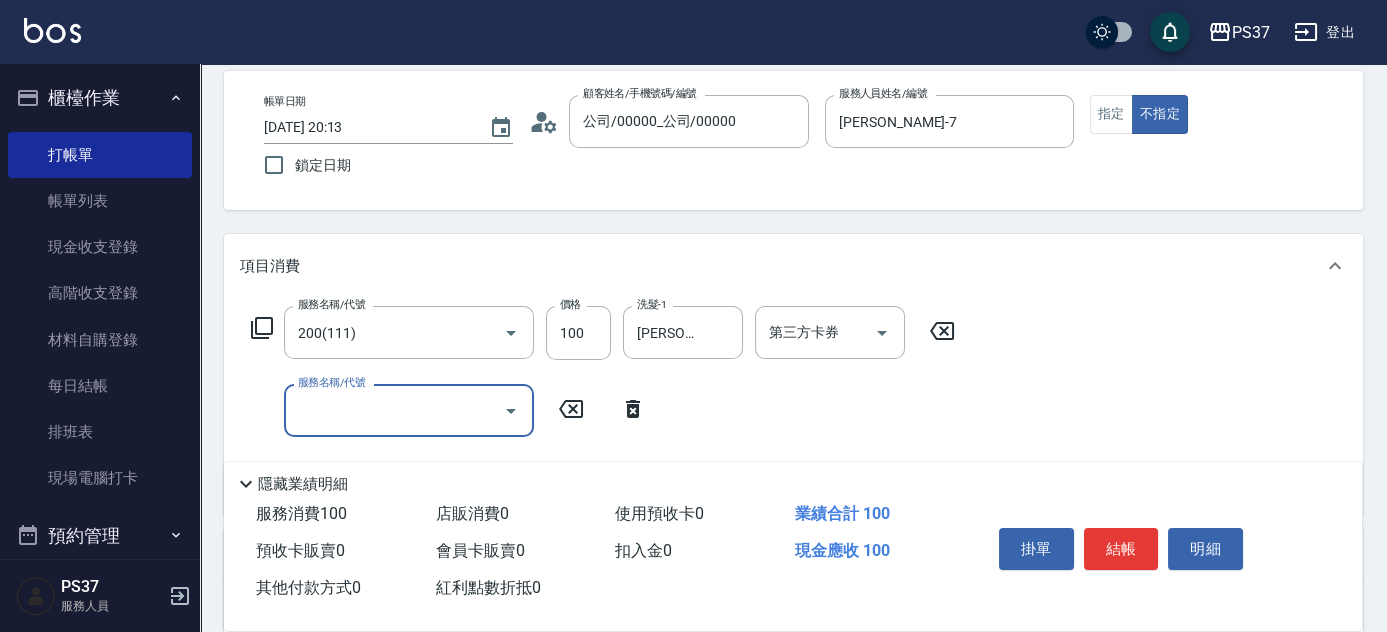 click on "服務名稱/代號" at bounding box center [394, 410] 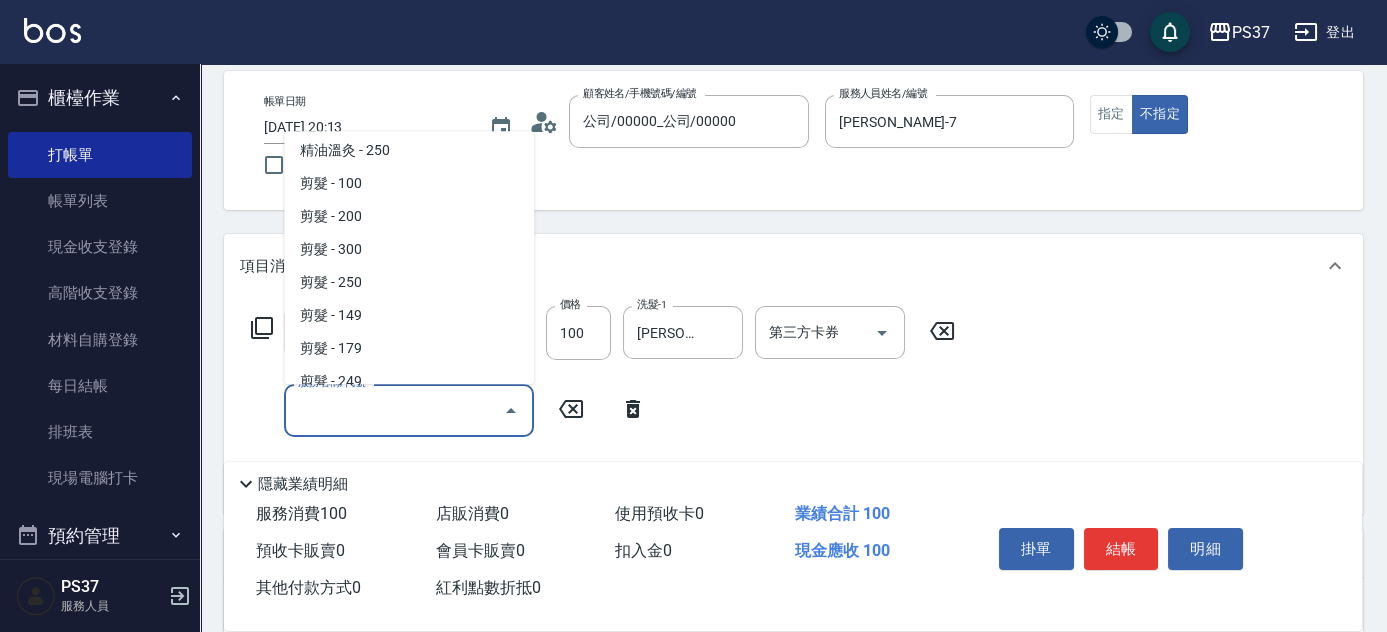 scroll, scrollTop: 454, scrollLeft: 0, axis: vertical 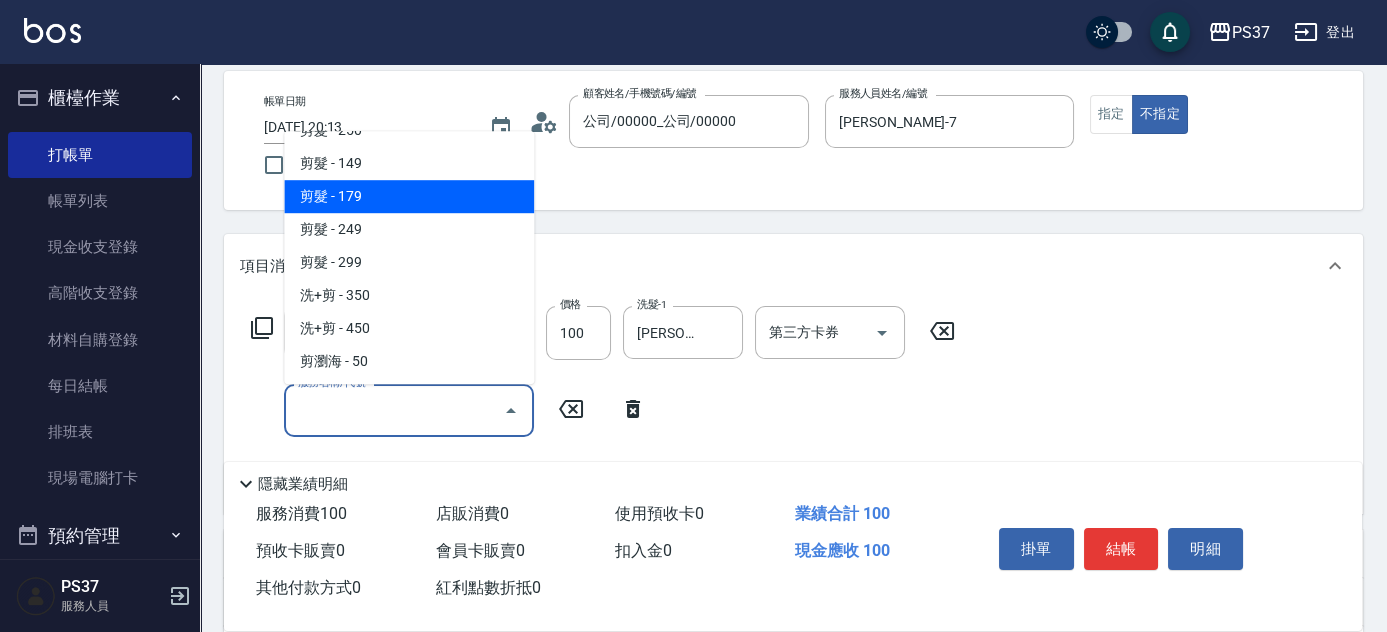 click on "剪髮 - 179" at bounding box center (409, 196) 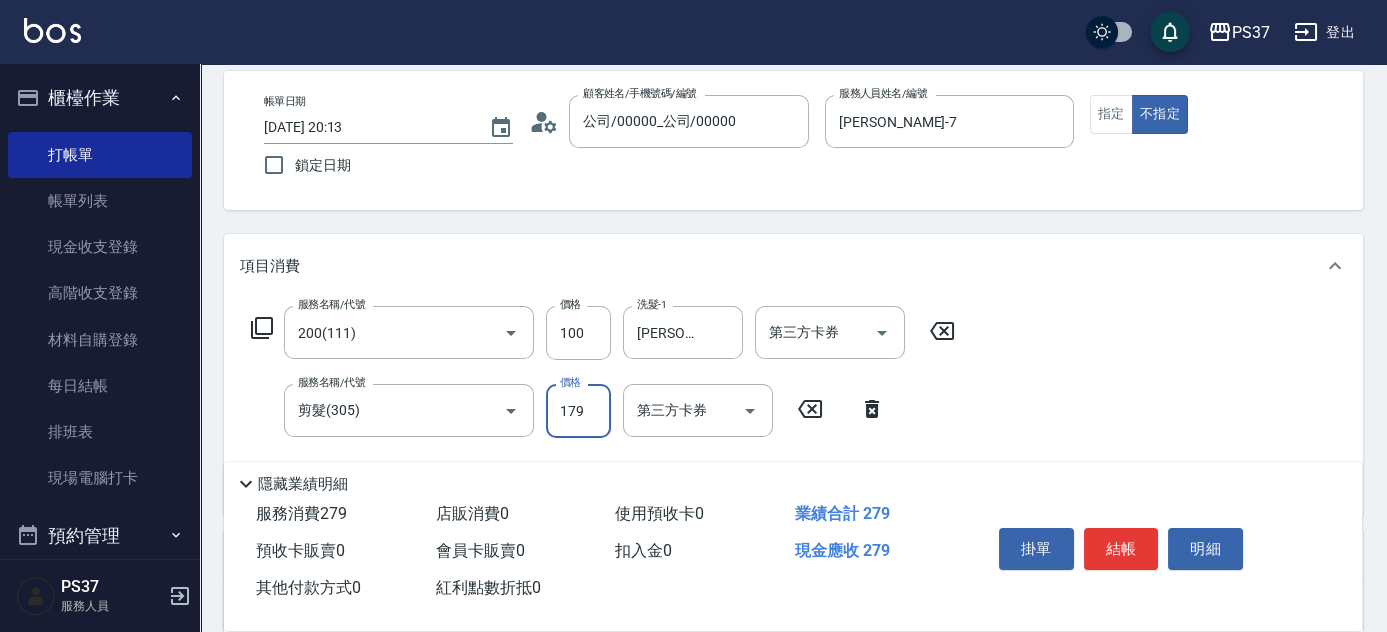 click on "179" at bounding box center [578, 411] 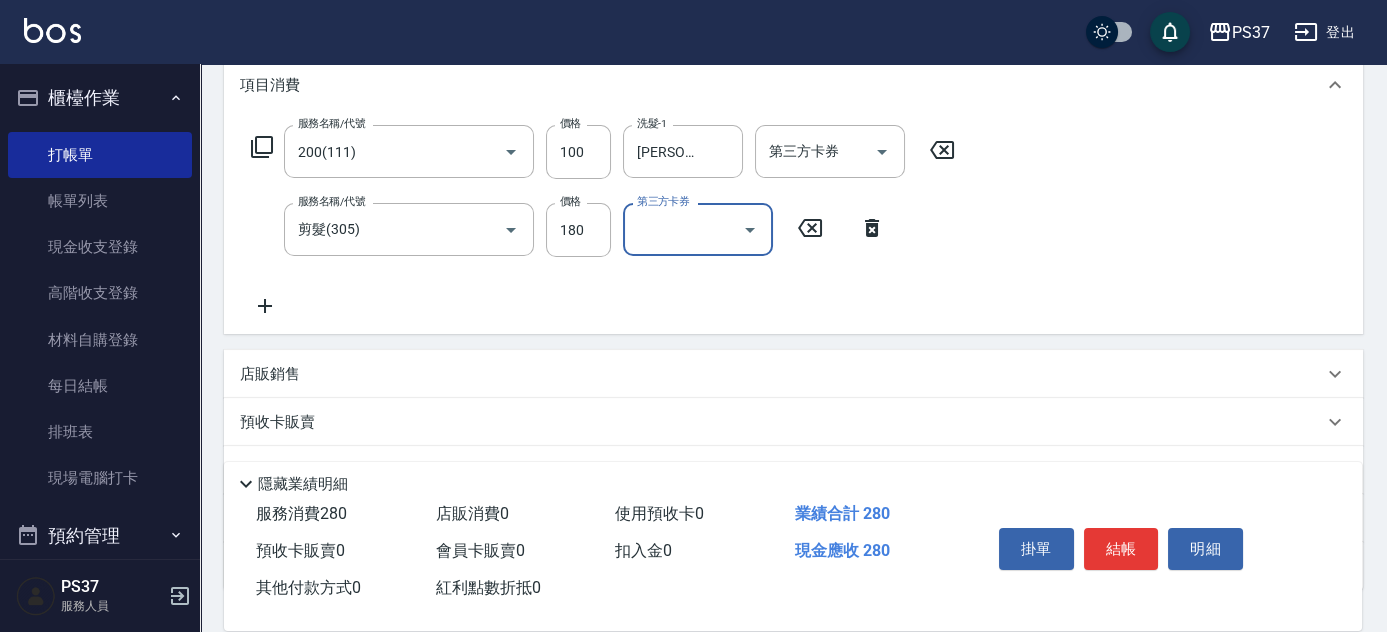 scroll, scrollTop: 272, scrollLeft: 0, axis: vertical 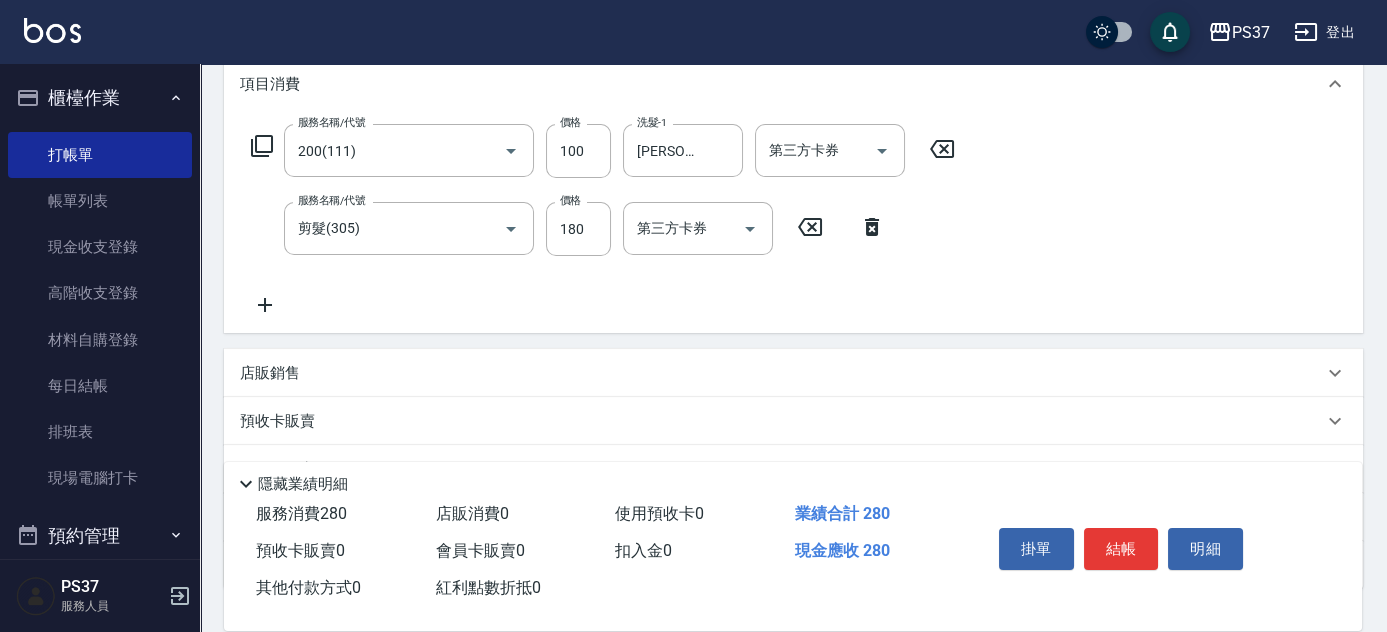 click 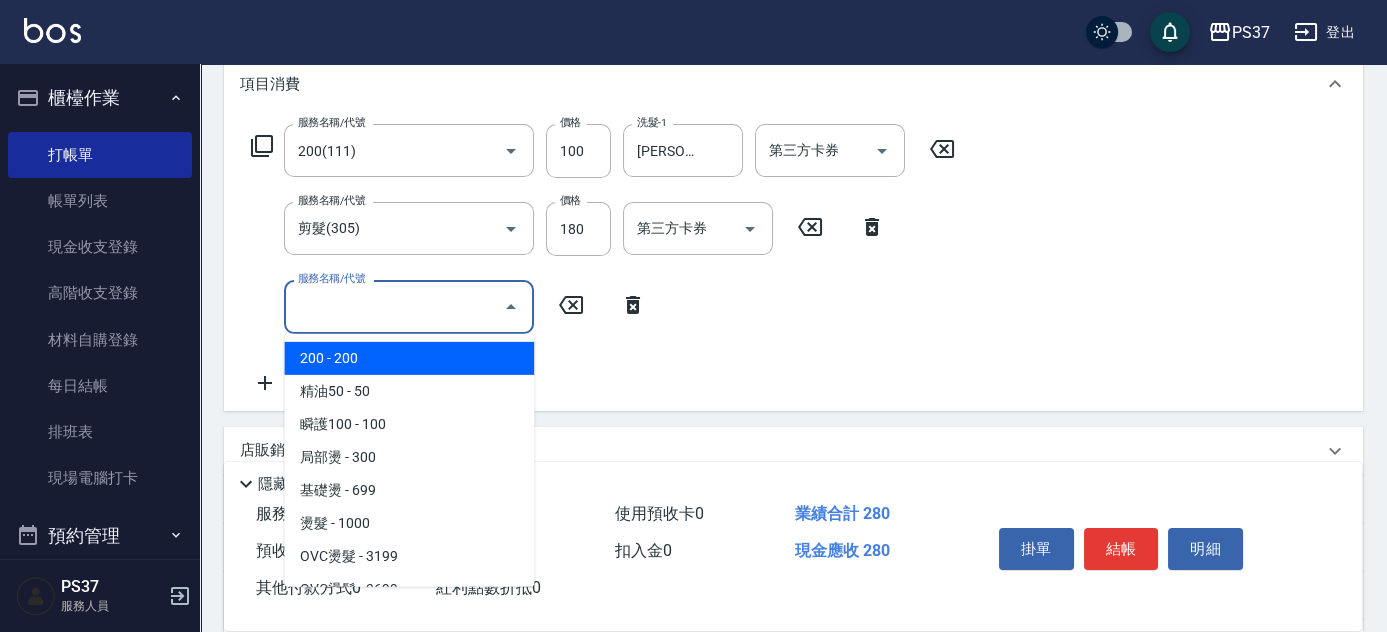 click on "服務名稱/代號" at bounding box center [394, 306] 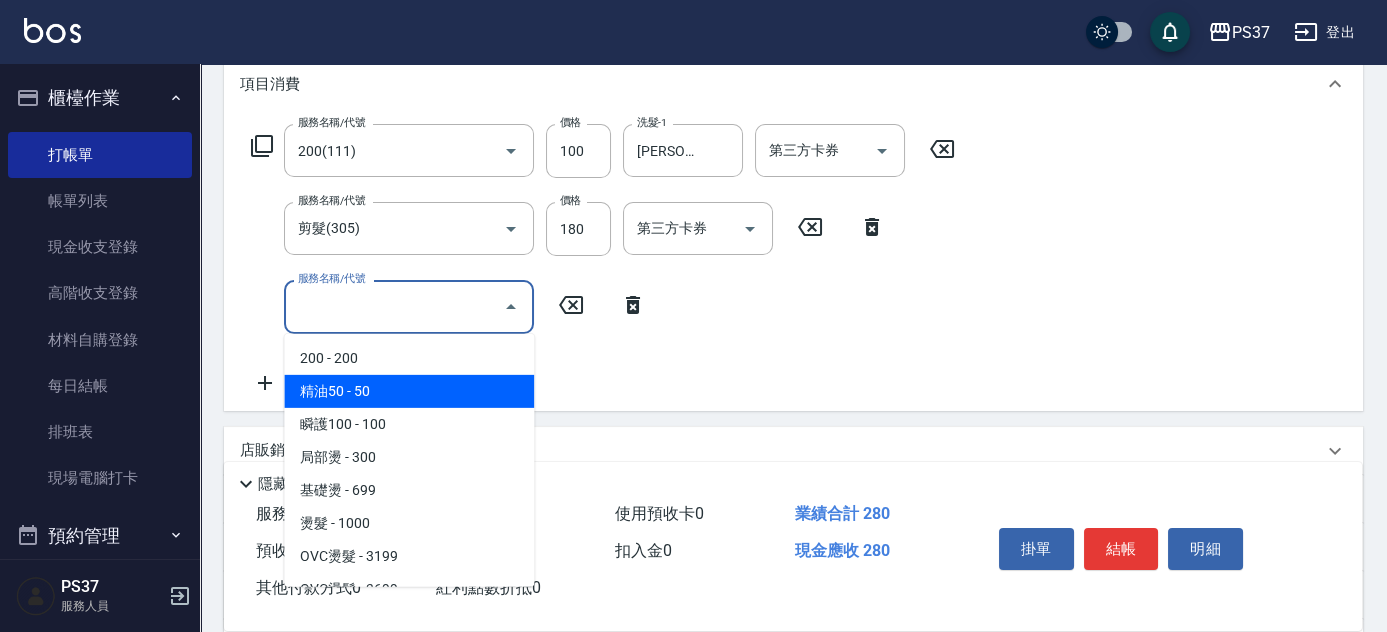 click on "精油50 - 50" at bounding box center [409, 391] 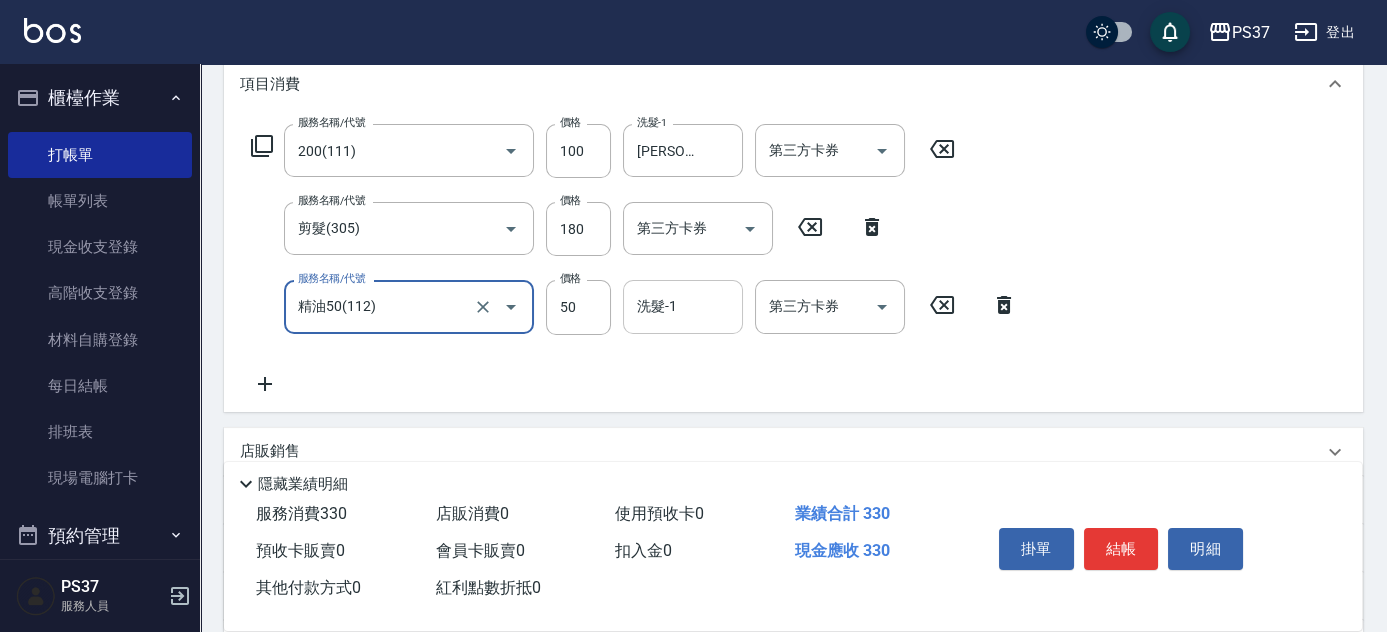 click on "洗髮-1" at bounding box center (683, 306) 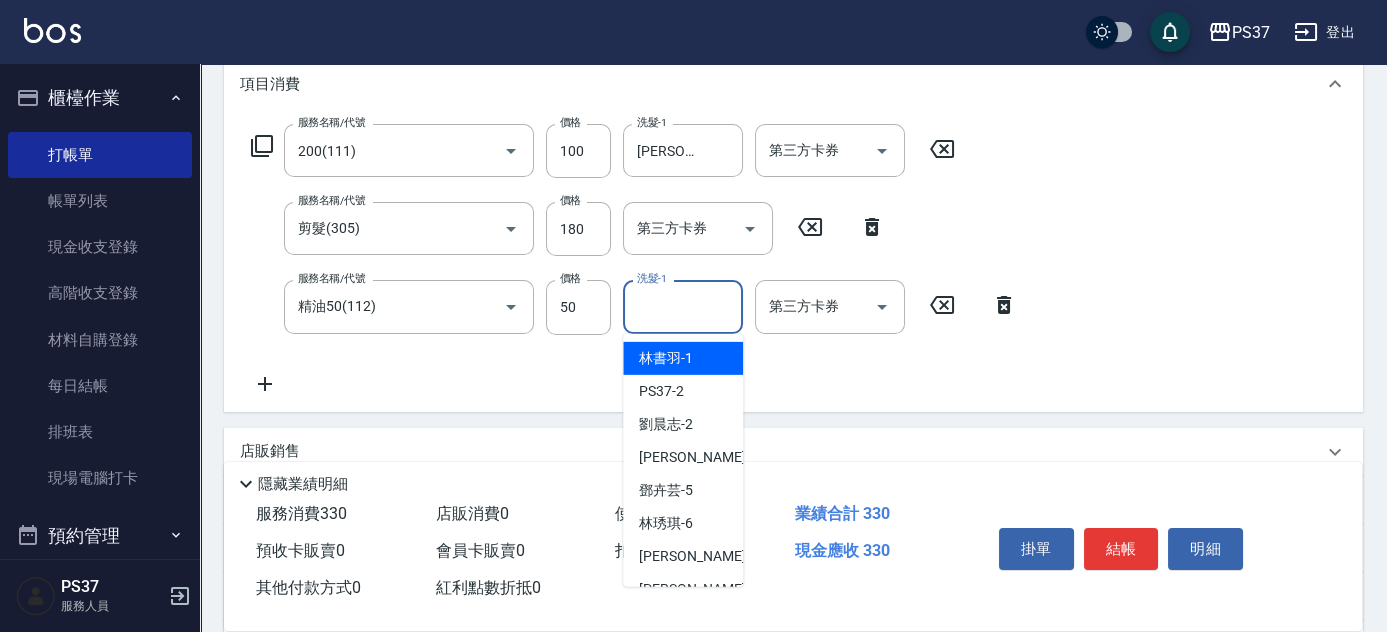 click on "林書羽 -1" at bounding box center (666, 358) 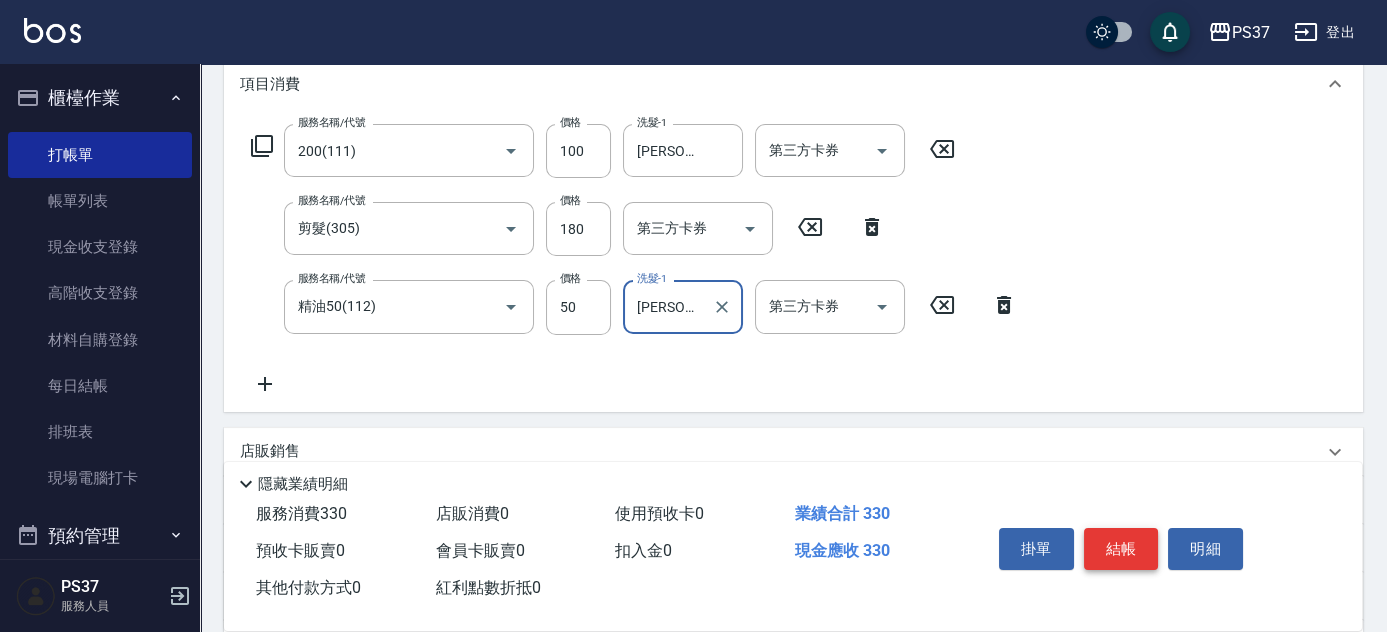 click on "結帳" at bounding box center [1121, 549] 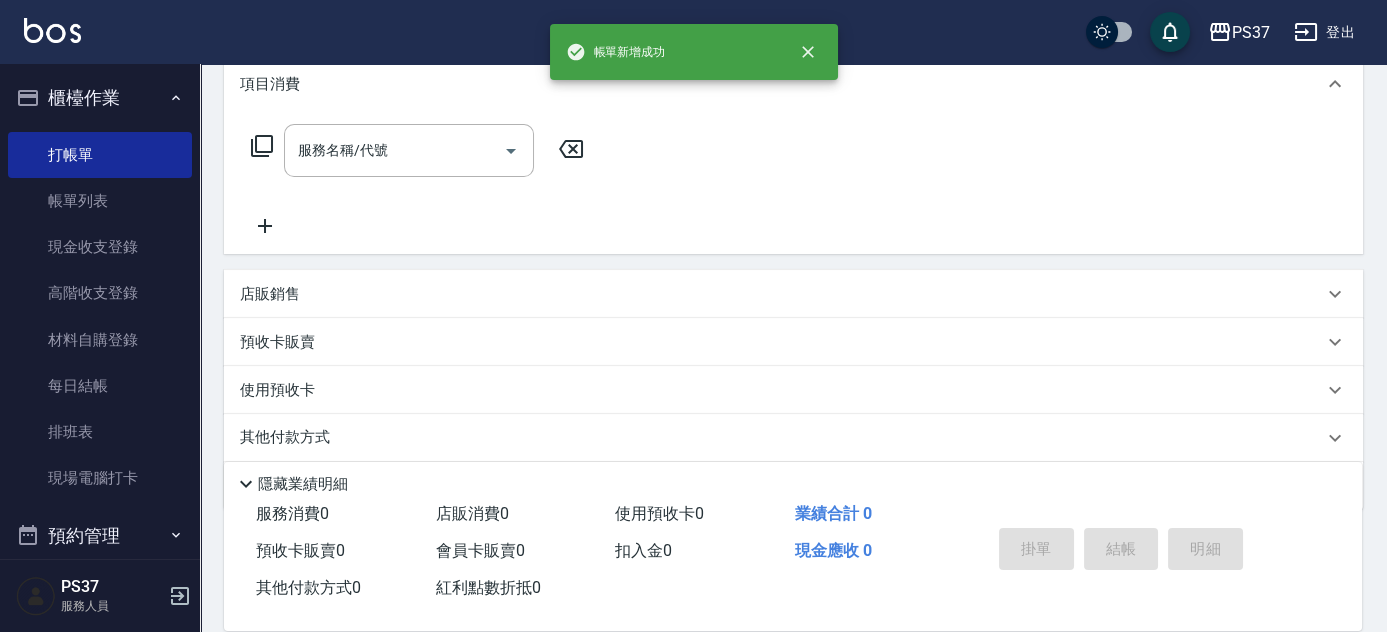 scroll, scrollTop: 0, scrollLeft: 0, axis: both 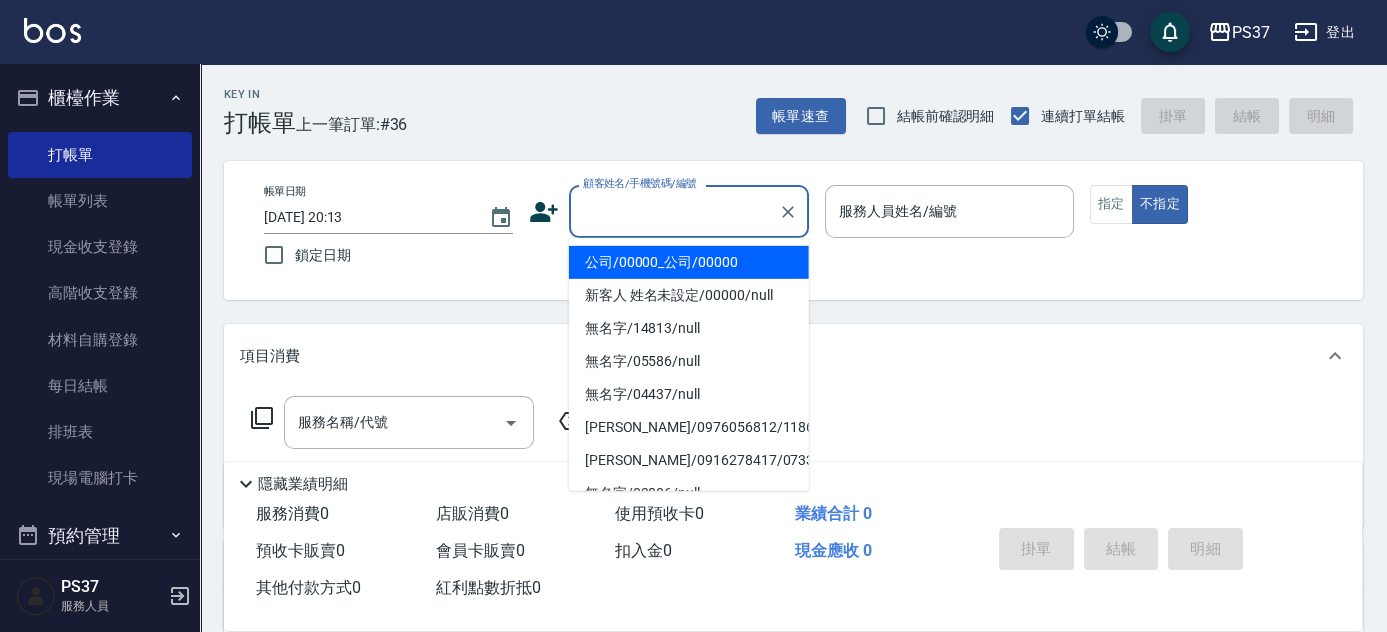 click on "顧客姓名/手機號碼/編號" at bounding box center [674, 211] 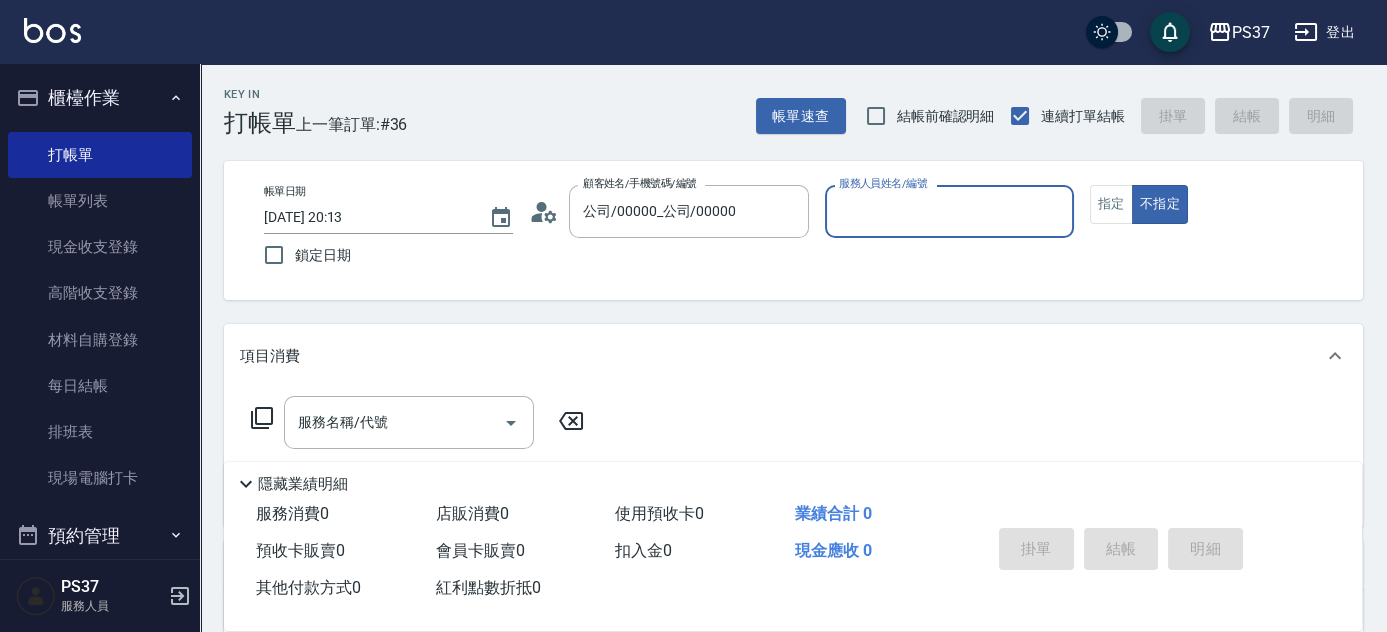 click on "服務人員姓名/編號" at bounding box center (949, 211) 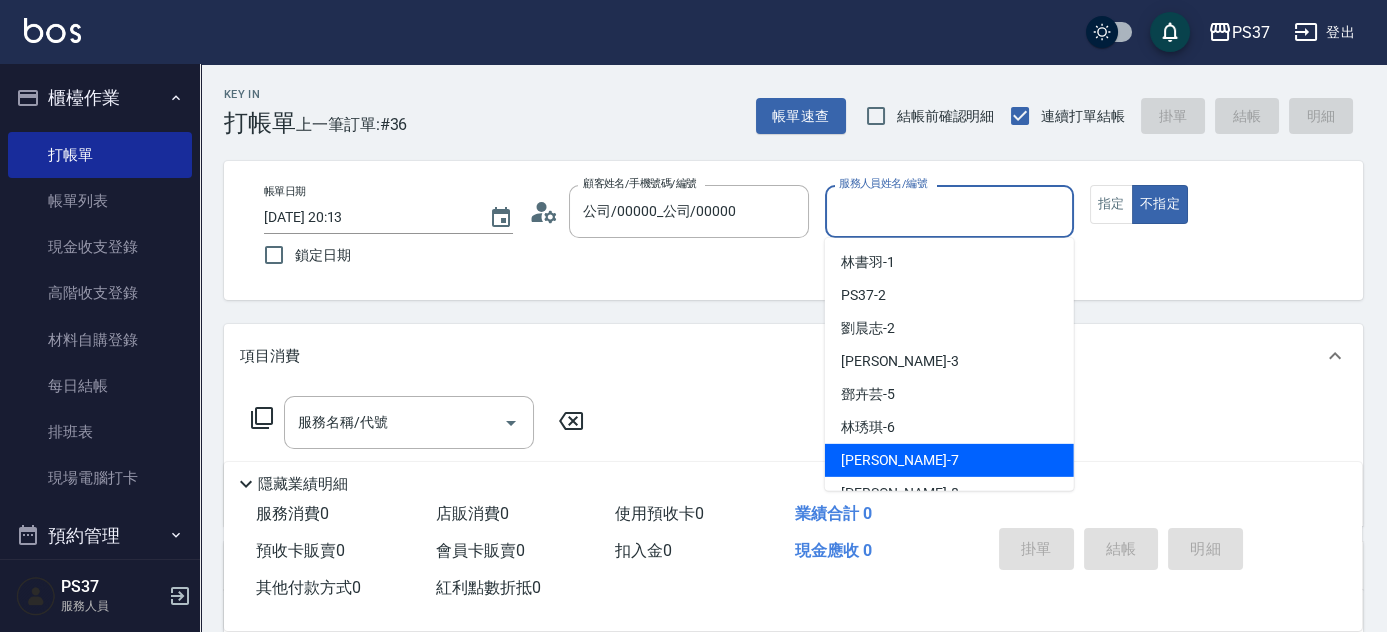click on "黎氏萍 -7" at bounding box center [949, 460] 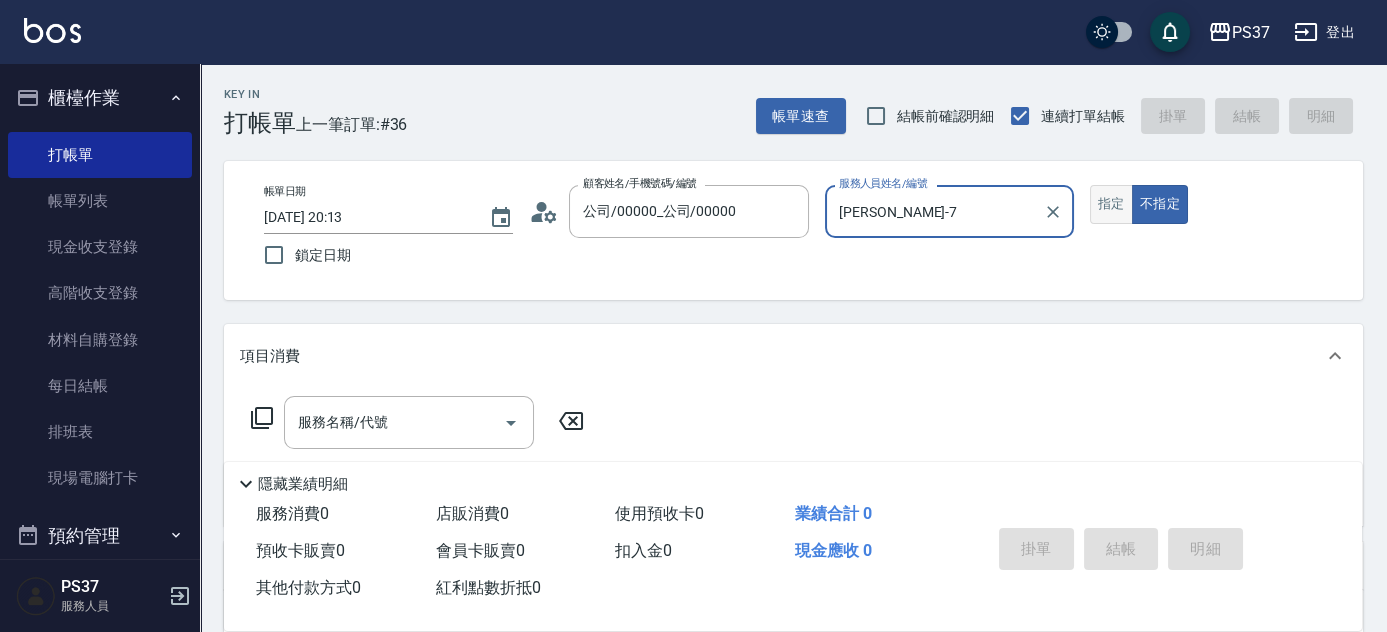 click on "指定" at bounding box center (1111, 204) 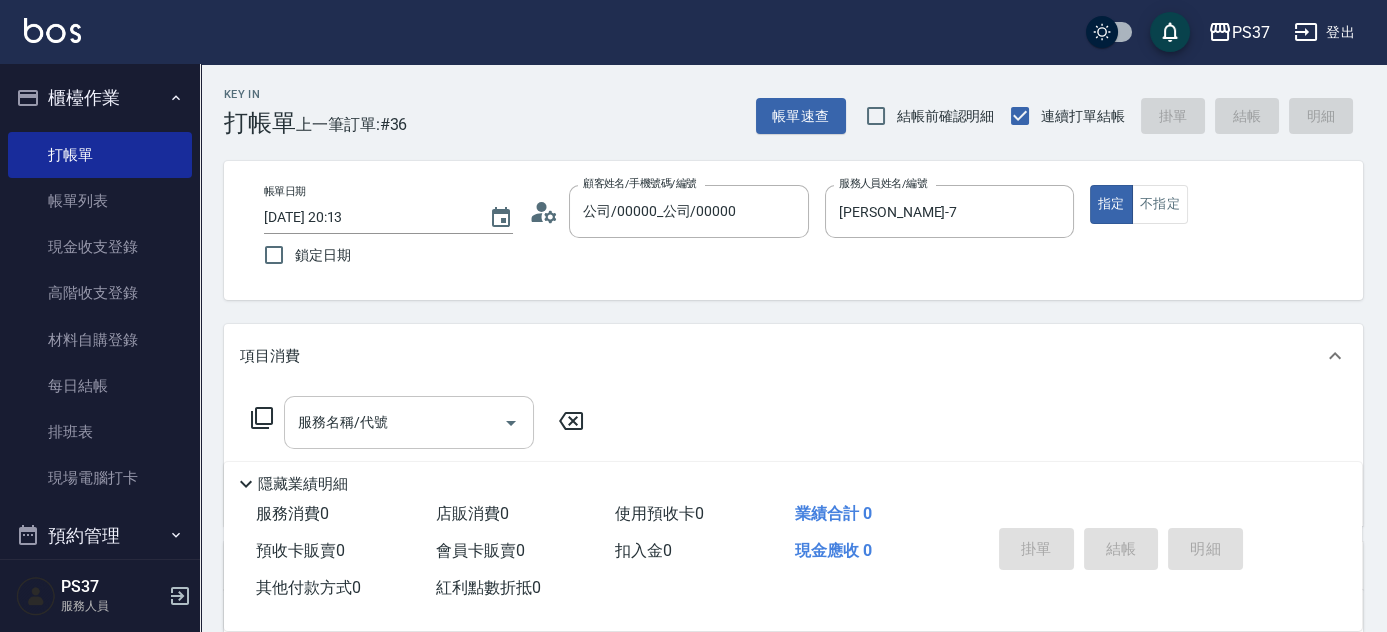 click on "服務名稱/代號" at bounding box center (394, 422) 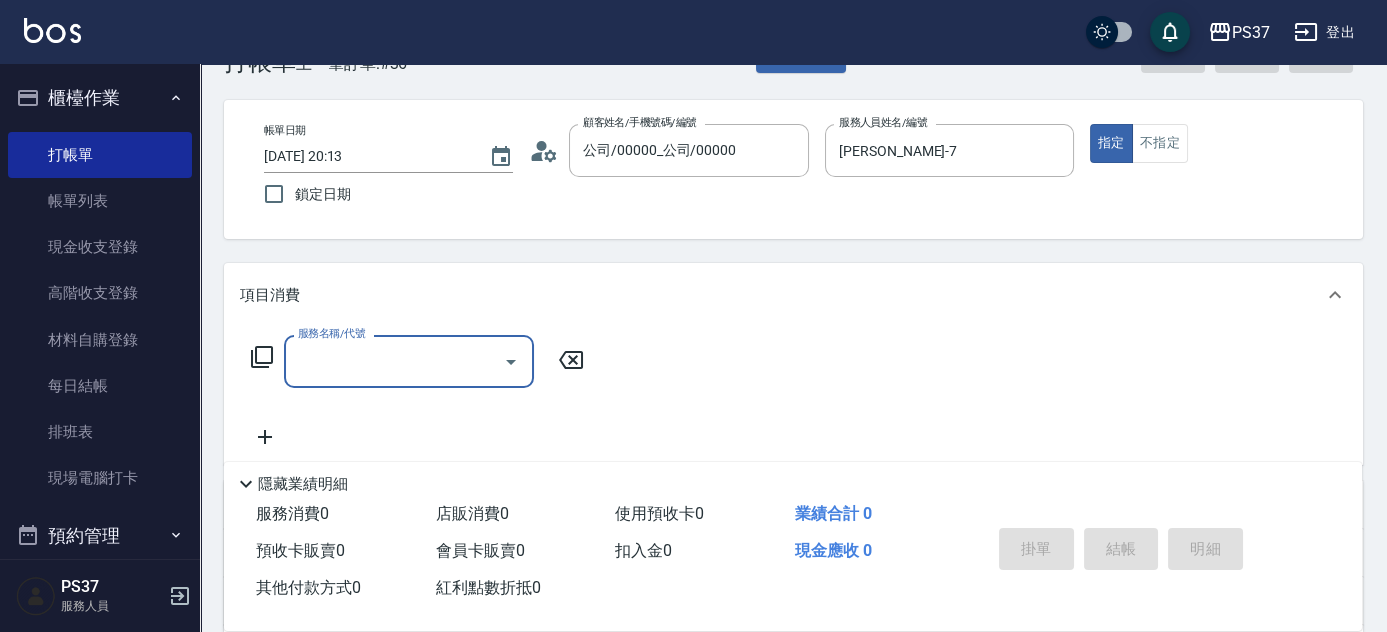 scroll, scrollTop: 90, scrollLeft: 0, axis: vertical 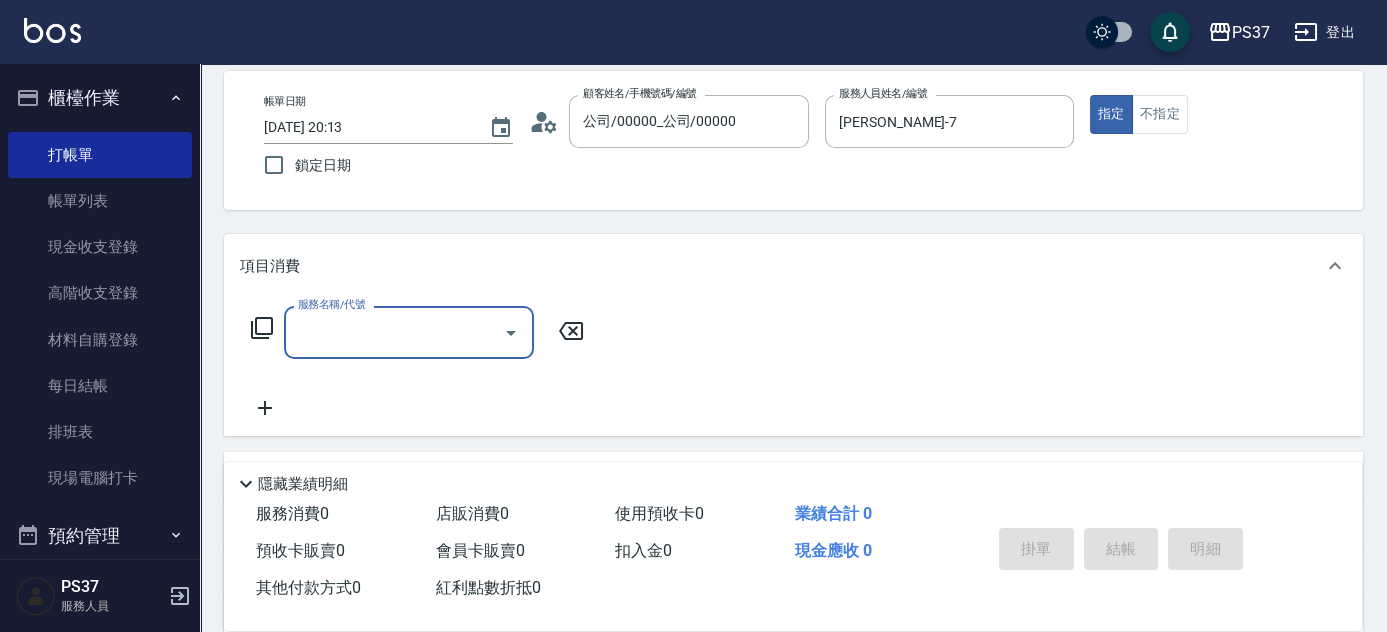 click on "服務名稱/代號" at bounding box center (394, 332) 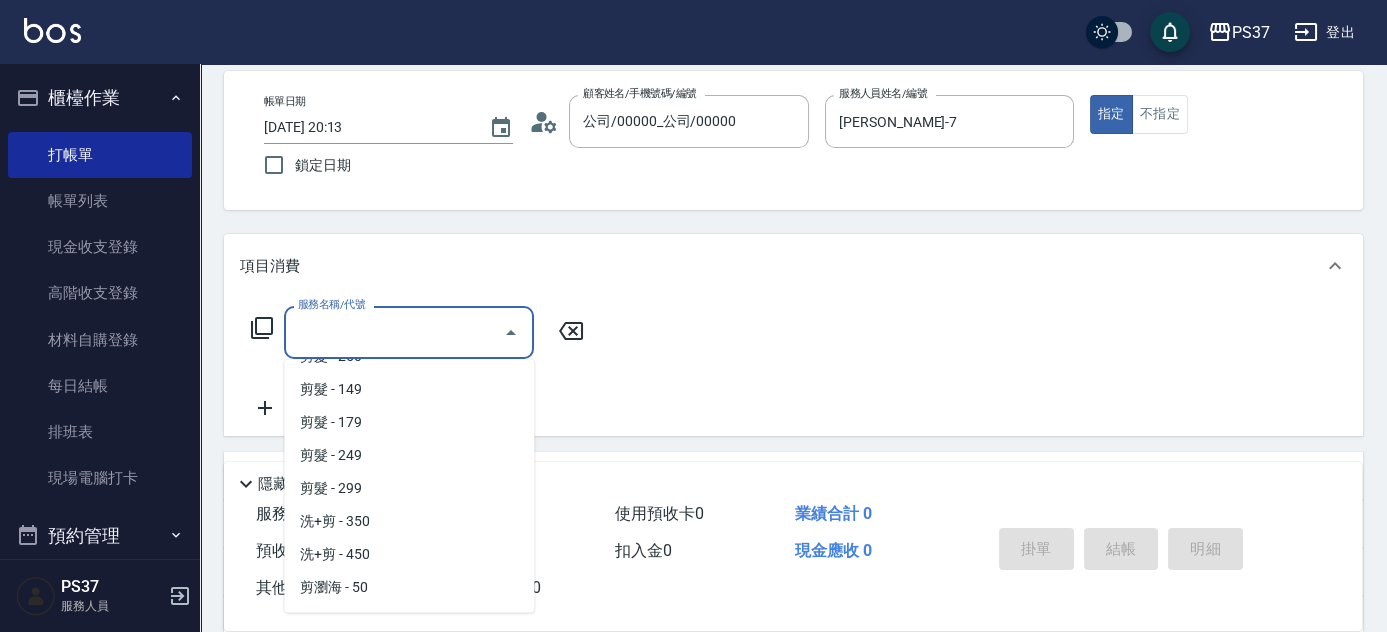scroll, scrollTop: 545, scrollLeft: 0, axis: vertical 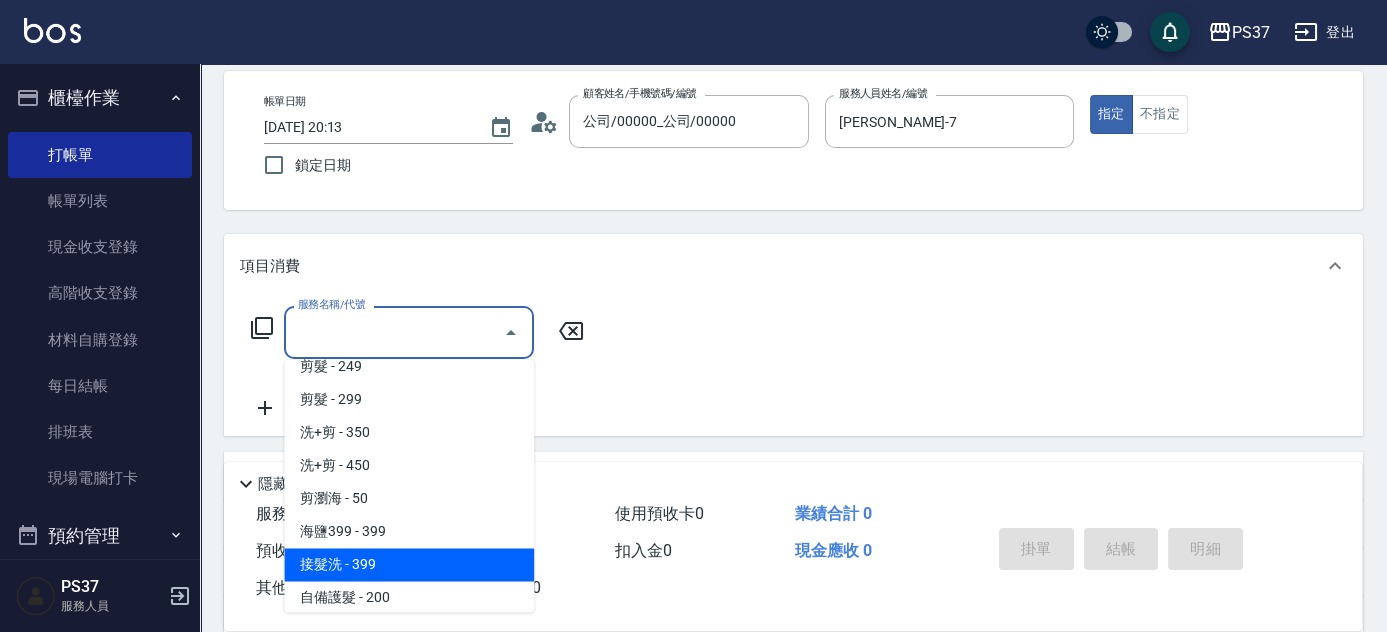 click on "接髮洗 - 399" at bounding box center (409, 564) 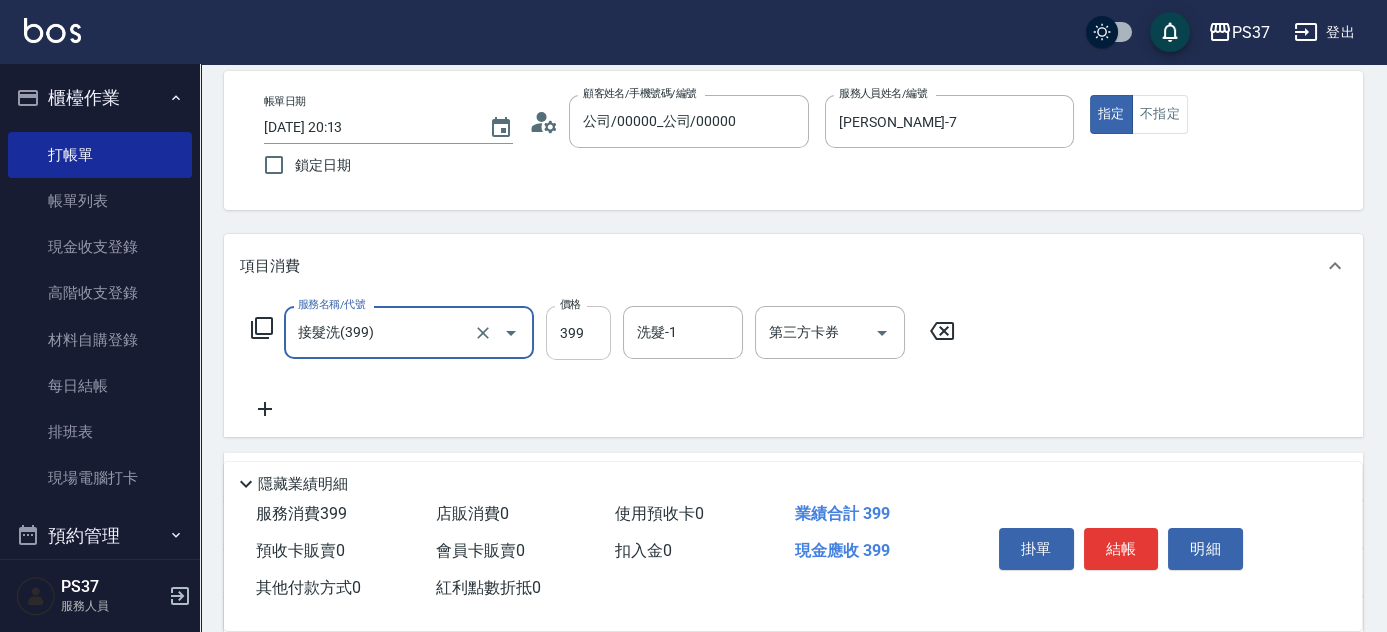click on "399" at bounding box center [578, 333] 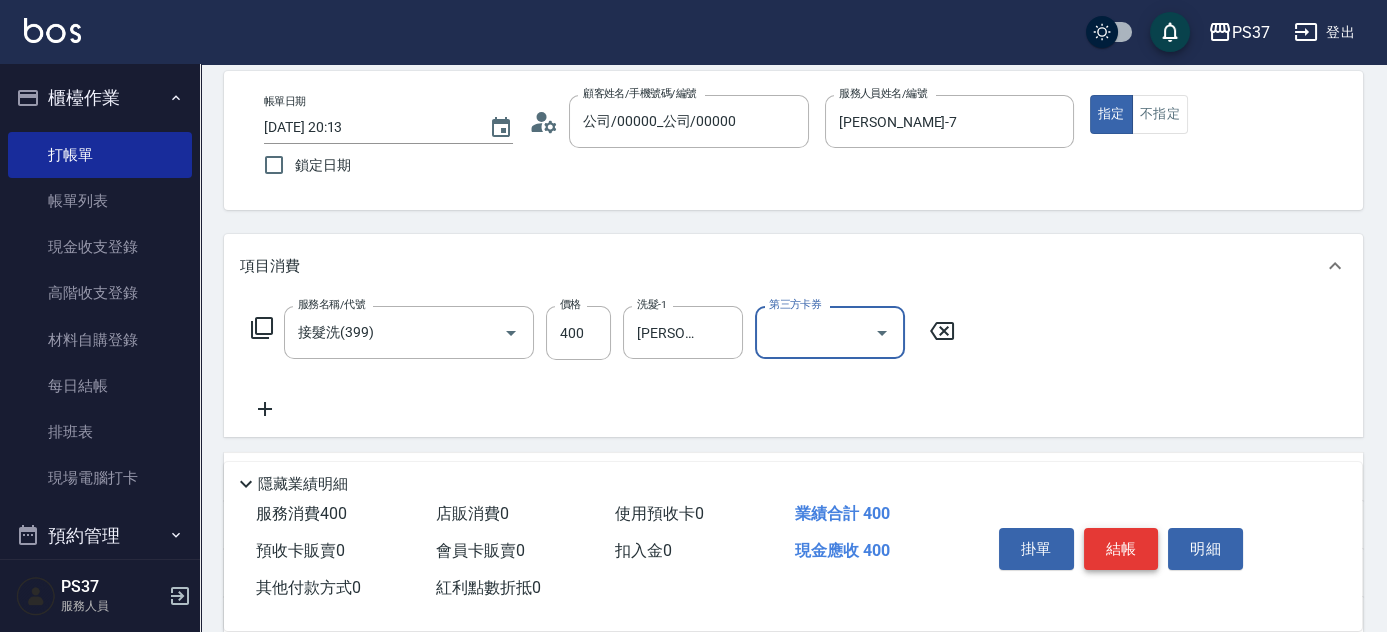 click on "結帳" at bounding box center (1121, 549) 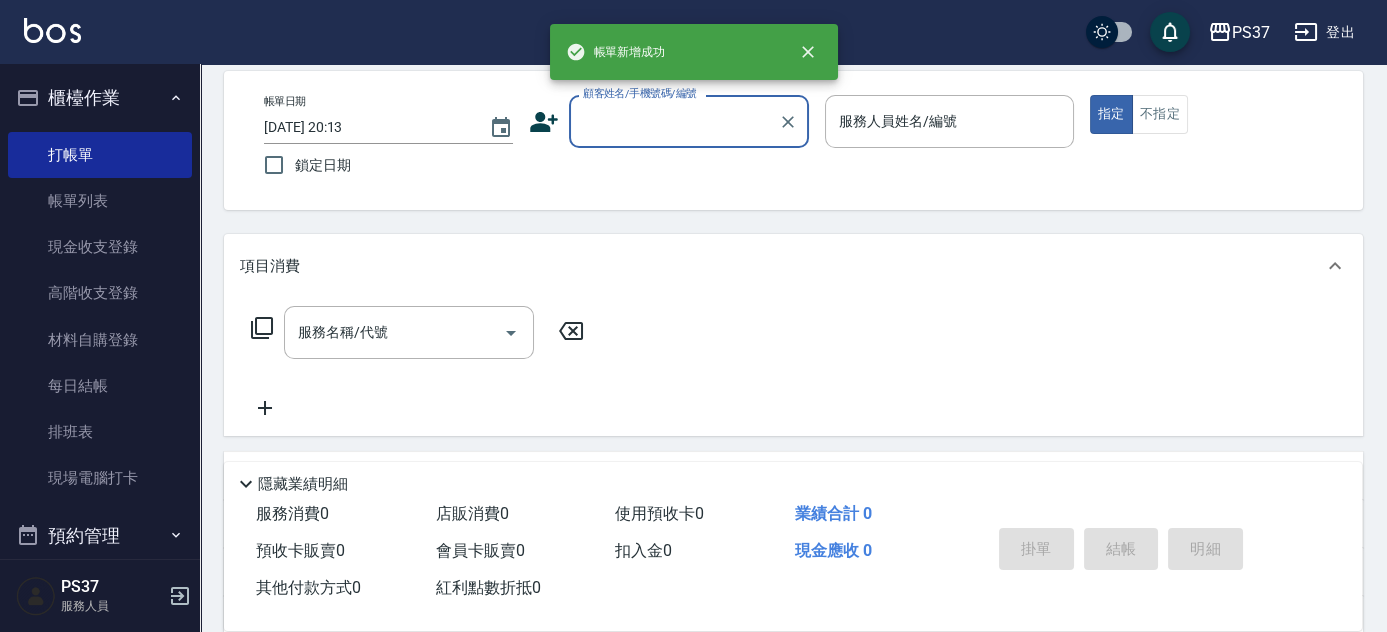 click on "顧客姓名/手機號碼/編號" at bounding box center (674, 121) 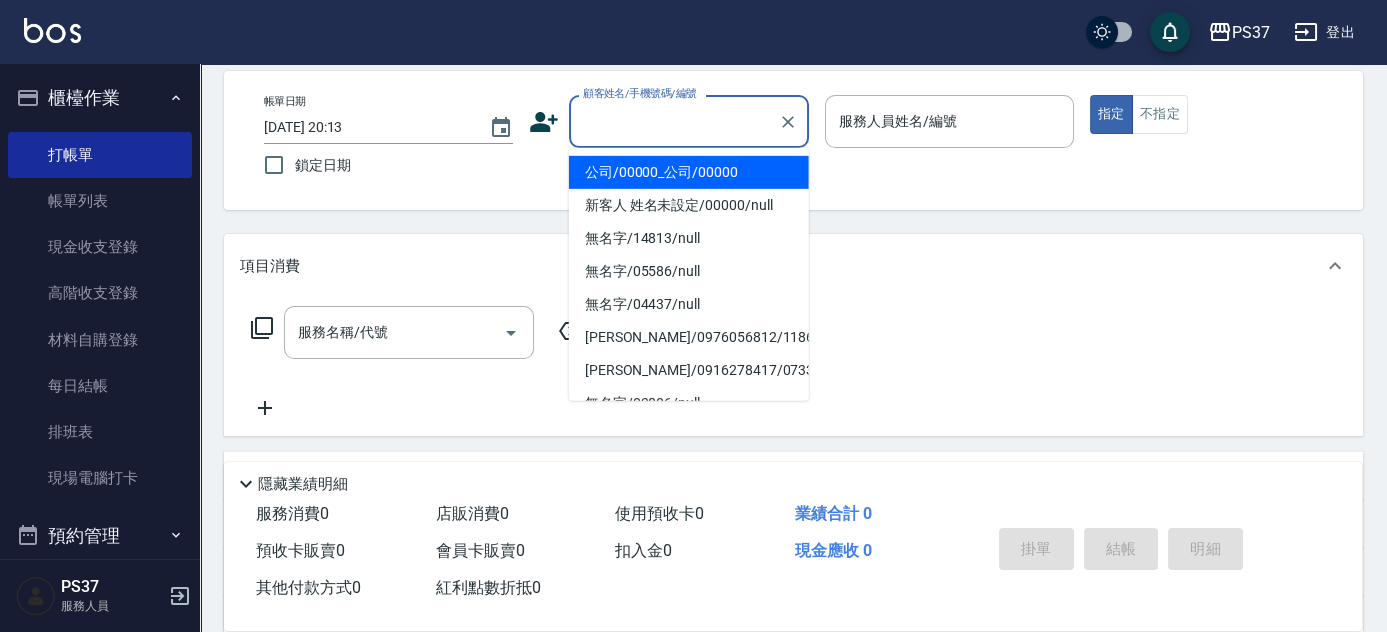click on "公司/00000_公司/00000" at bounding box center [689, 172] 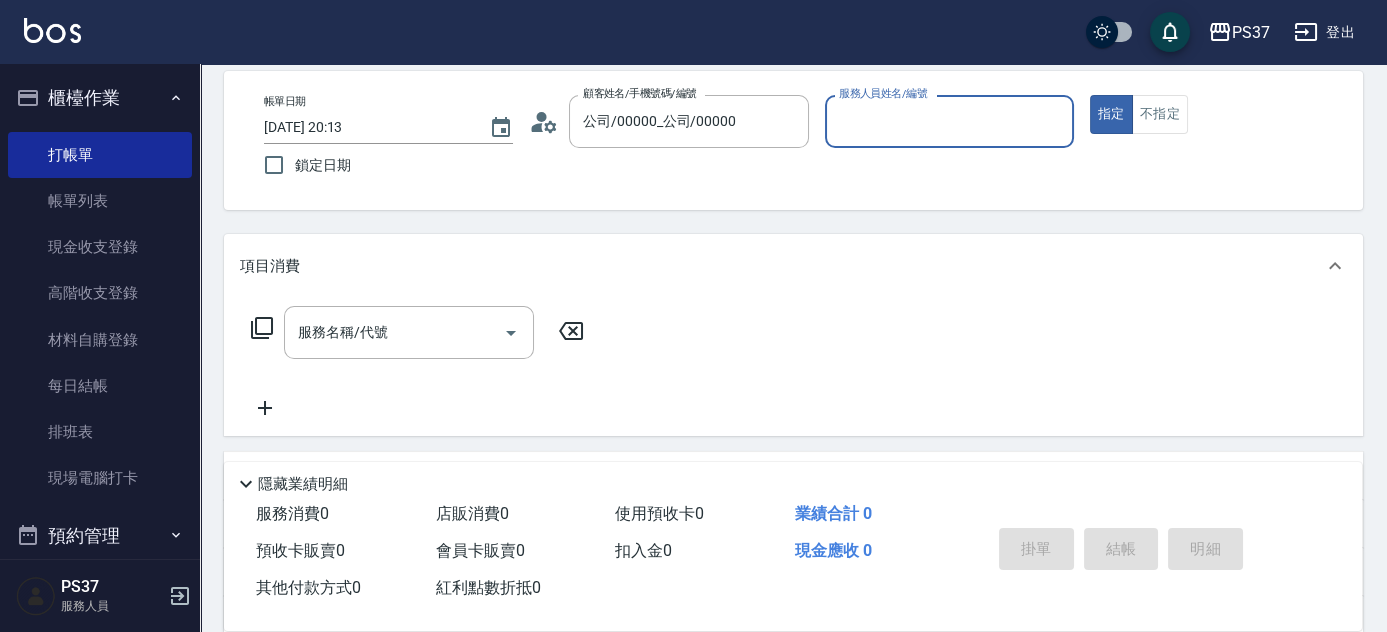 click on "服務人員姓名/編號" at bounding box center (949, 121) 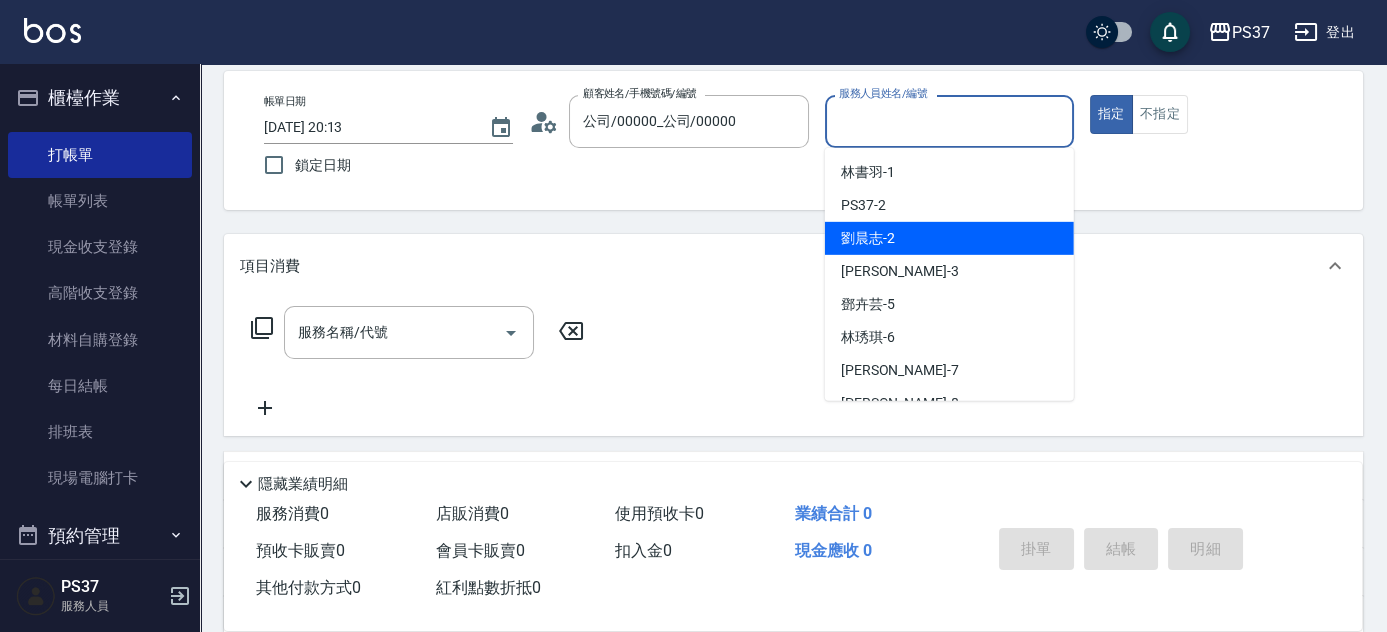 click on "劉晨志 -2" at bounding box center (868, 238) 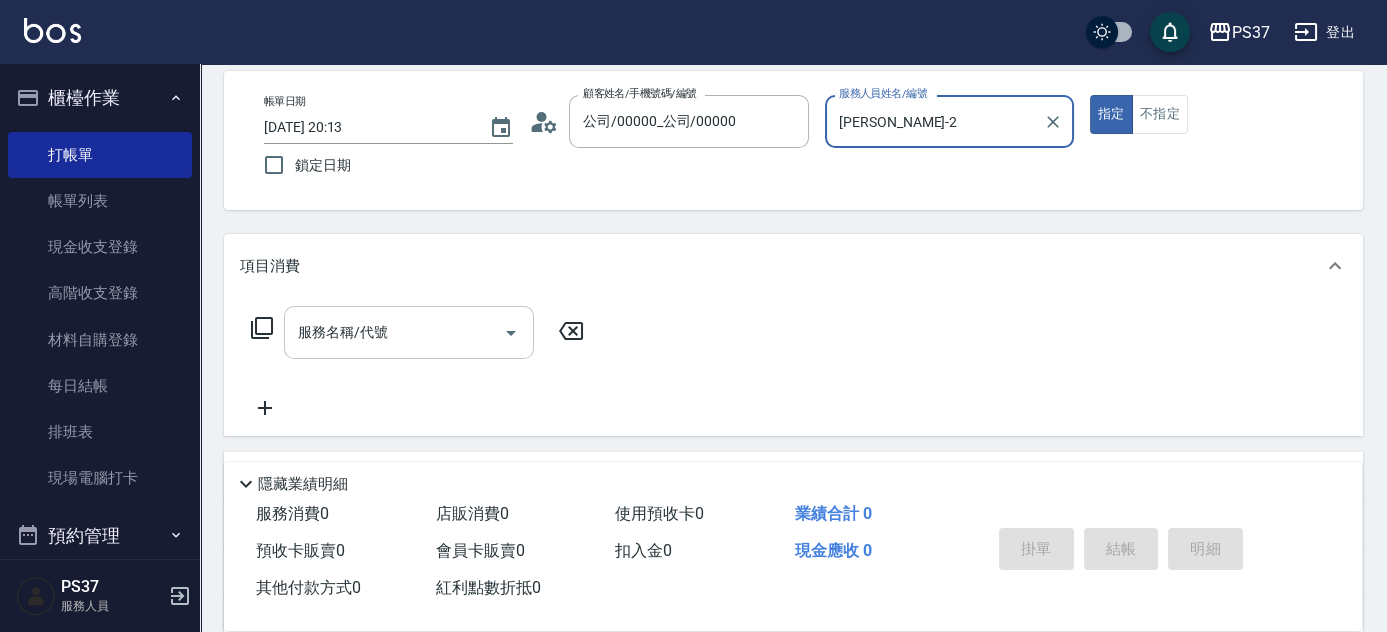 click on "服務名稱/代號" at bounding box center (394, 332) 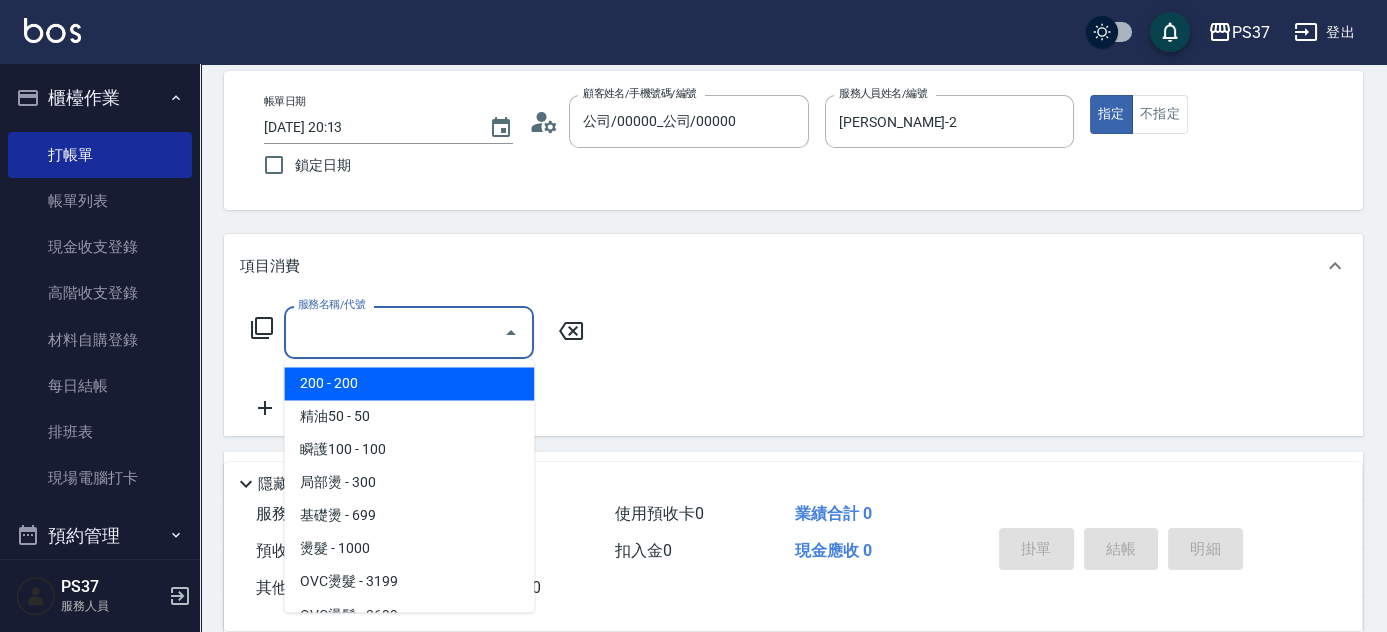 click on "200 - 200" at bounding box center [409, 383] 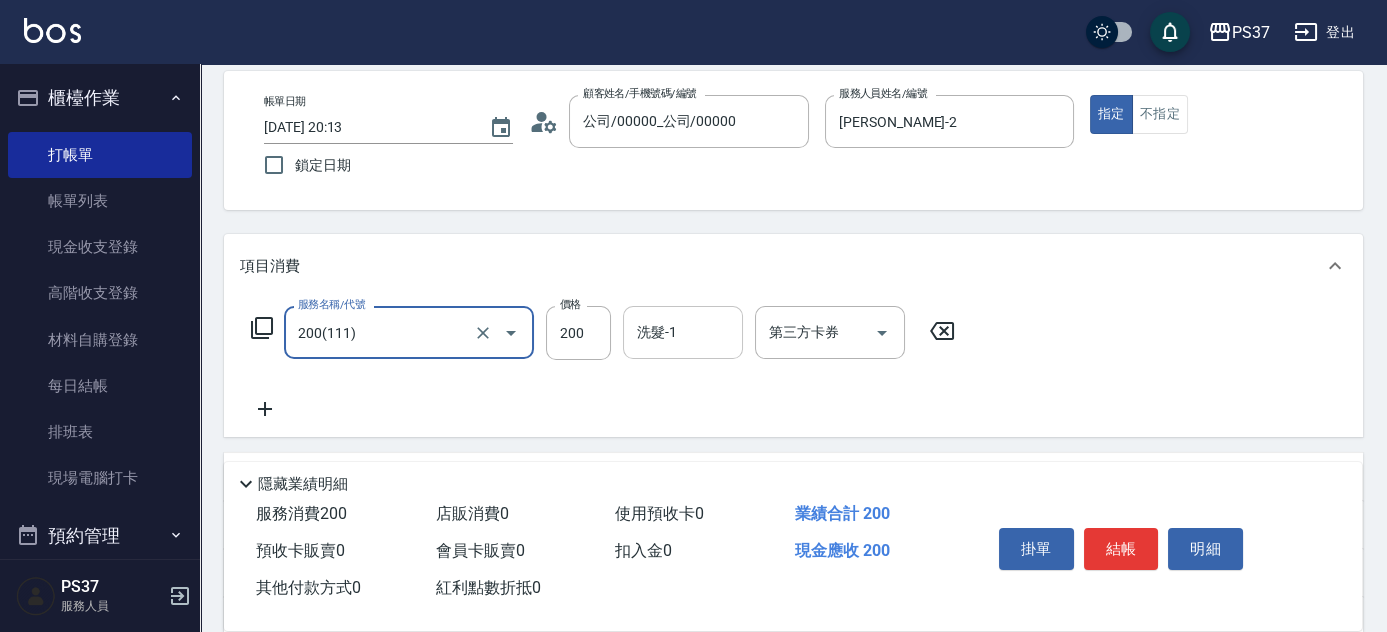 click on "洗髮-1" at bounding box center (683, 332) 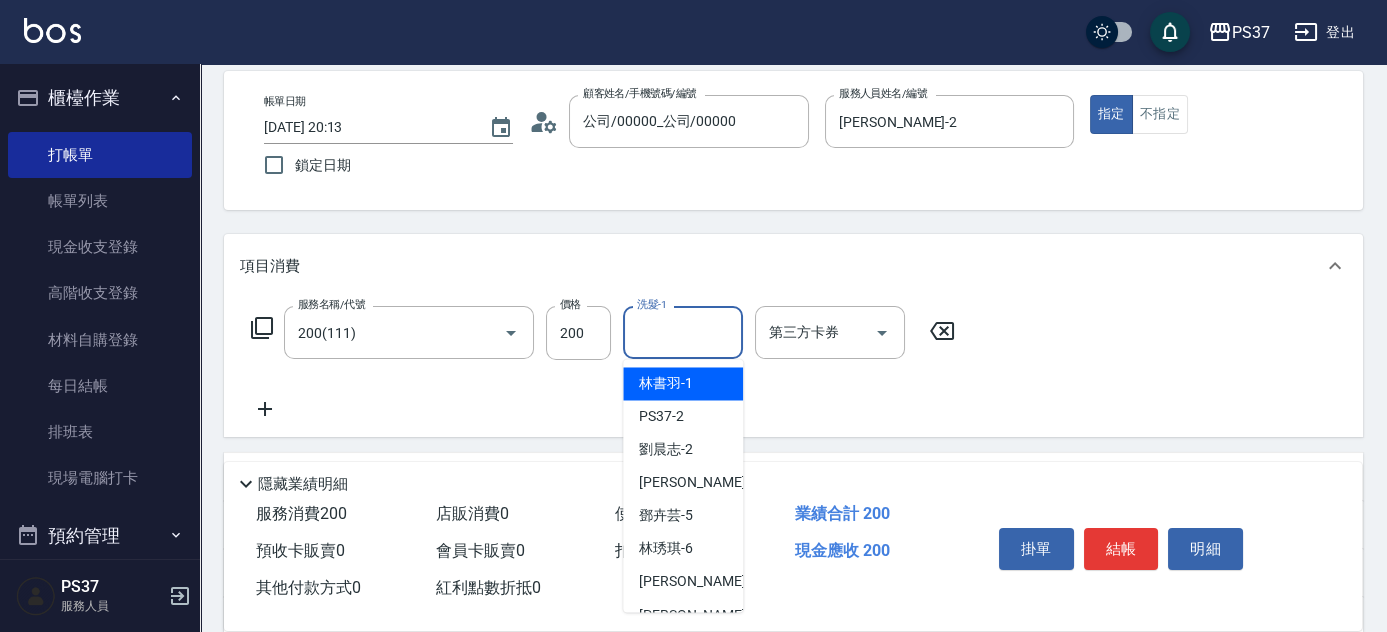 click on "林書羽 -1" at bounding box center [666, 383] 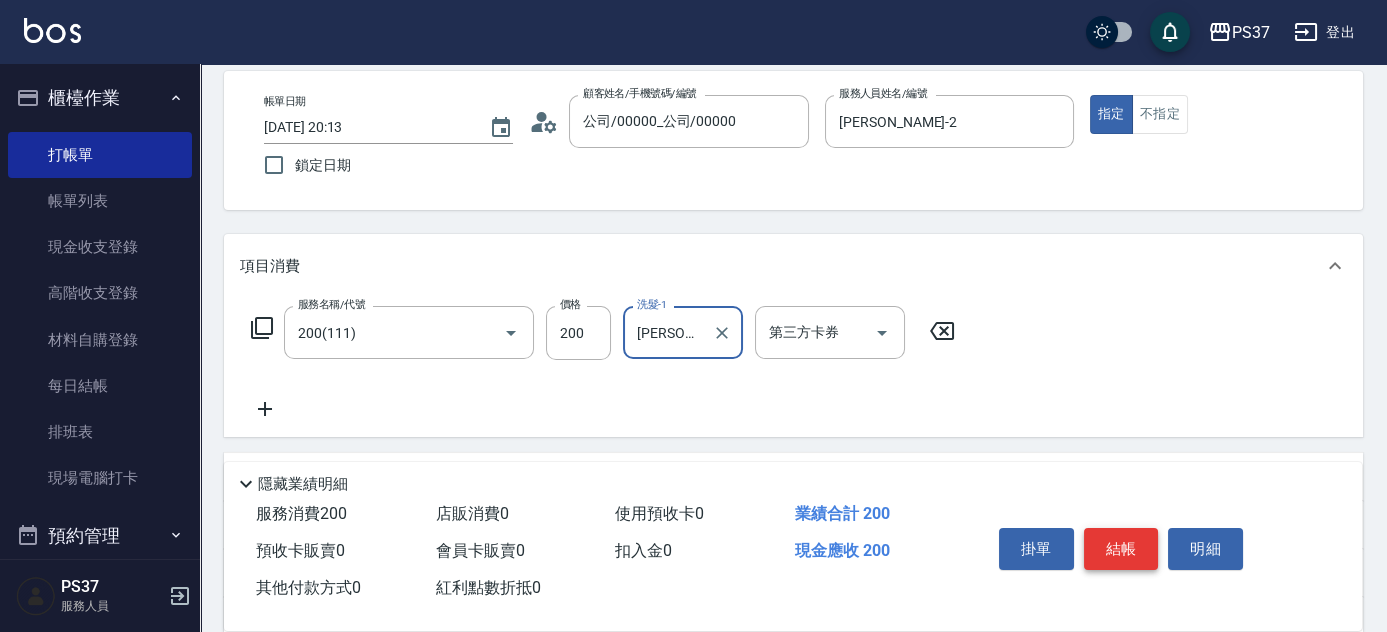click on "結帳" at bounding box center (1121, 549) 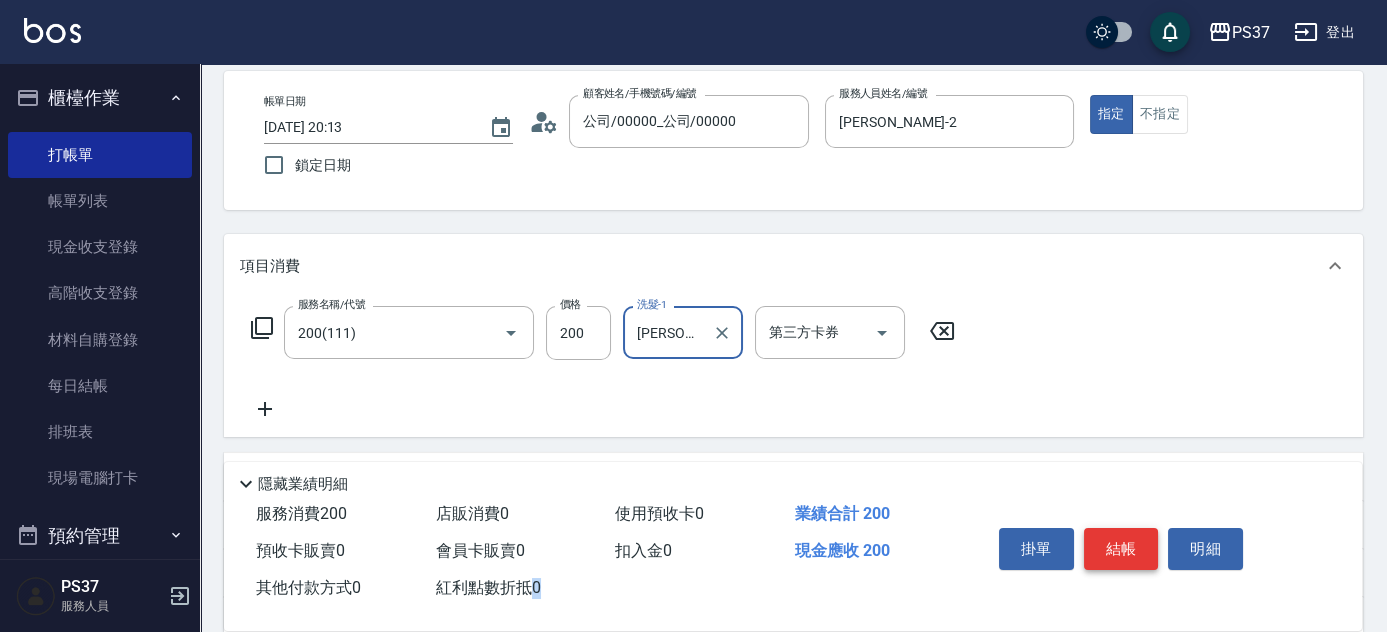 click on "掛單 結帳 明細" at bounding box center (1121, 551) 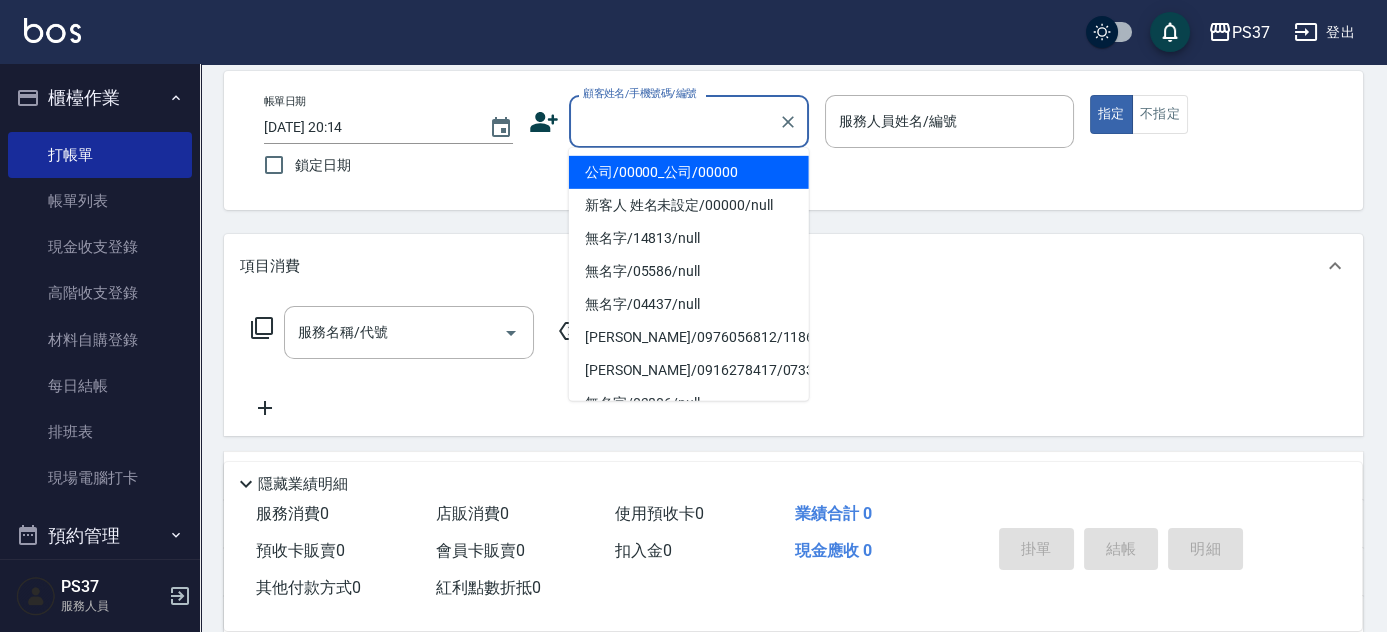 click on "顧客姓名/手機號碼/編號" at bounding box center [674, 121] 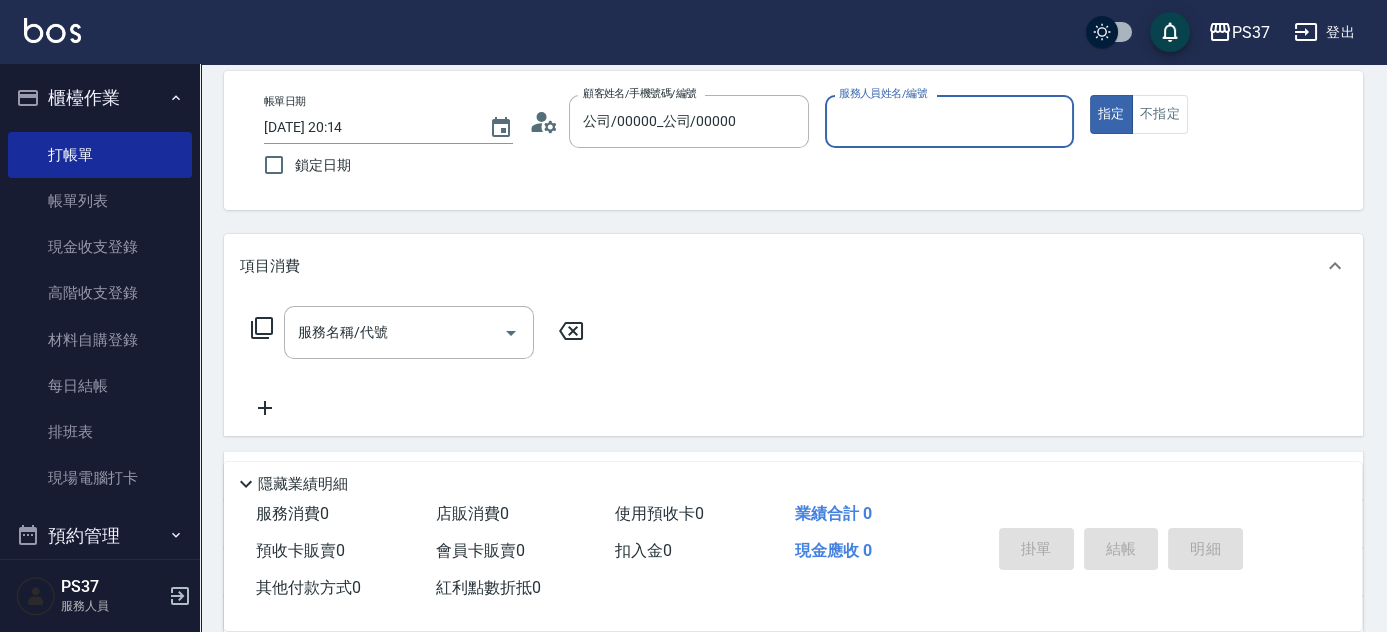 click on "服務人員姓名/編號" at bounding box center (949, 121) 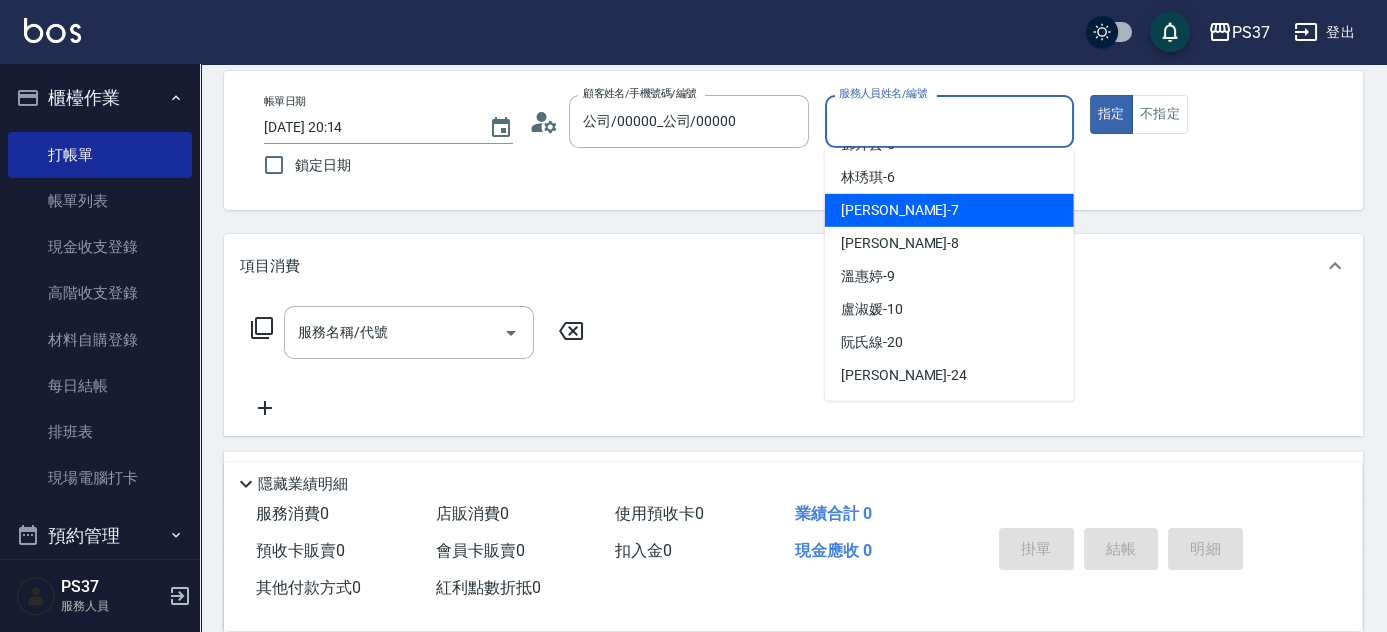 scroll, scrollTop: 181, scrollLeft: 0, axis: vertical 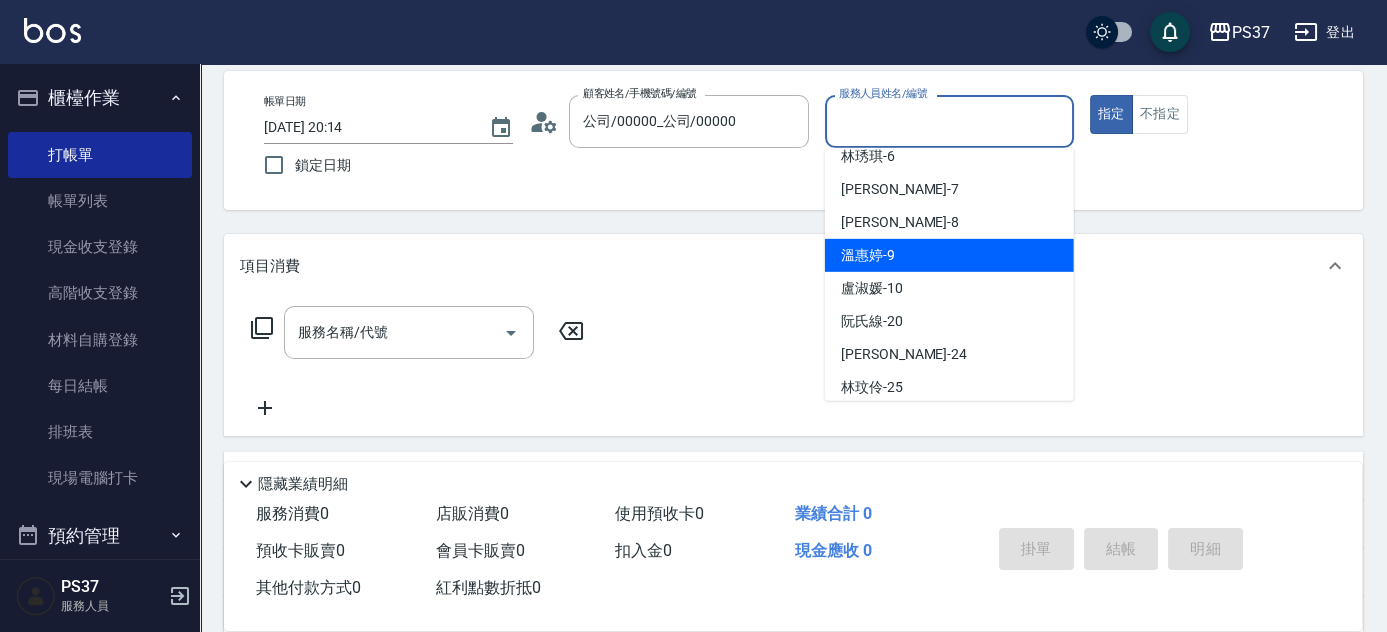 click on "溫惠婷 -9" at bounding box center [949, 255] 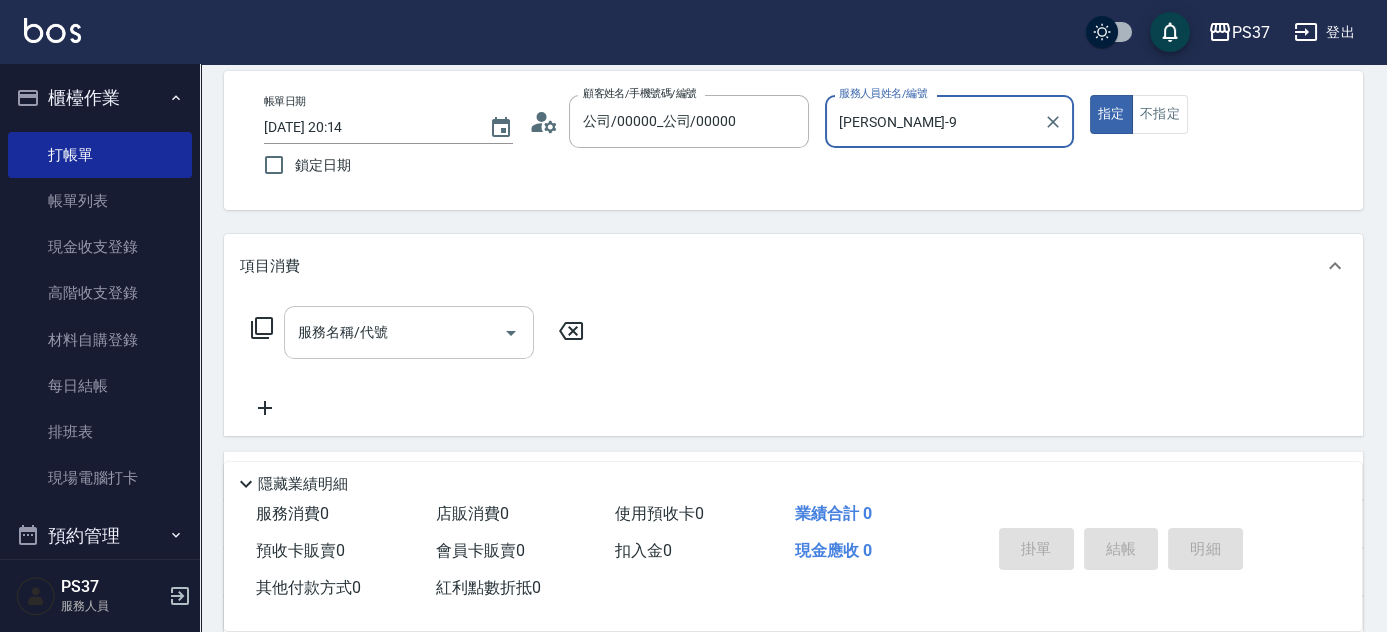 click on "服務名稱/代號 服務名稱/代號" at bounding box center (409, 332) 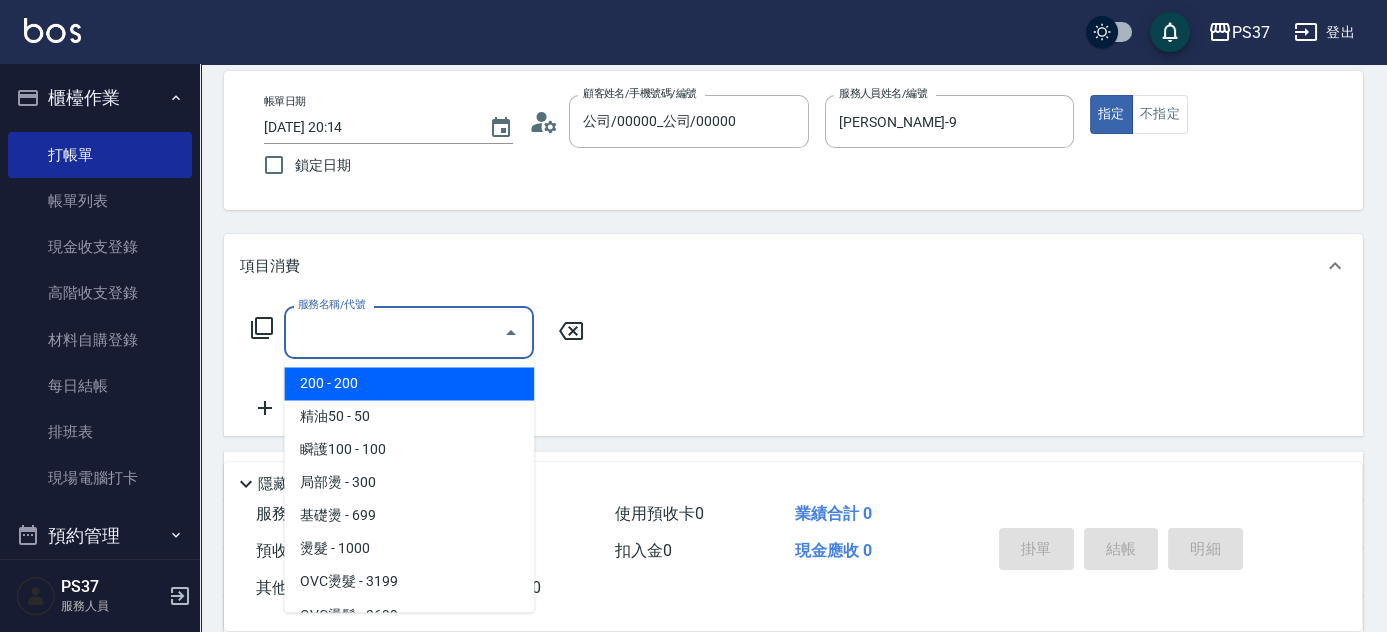click on "200 - 200" at bounding box center [409, 383] 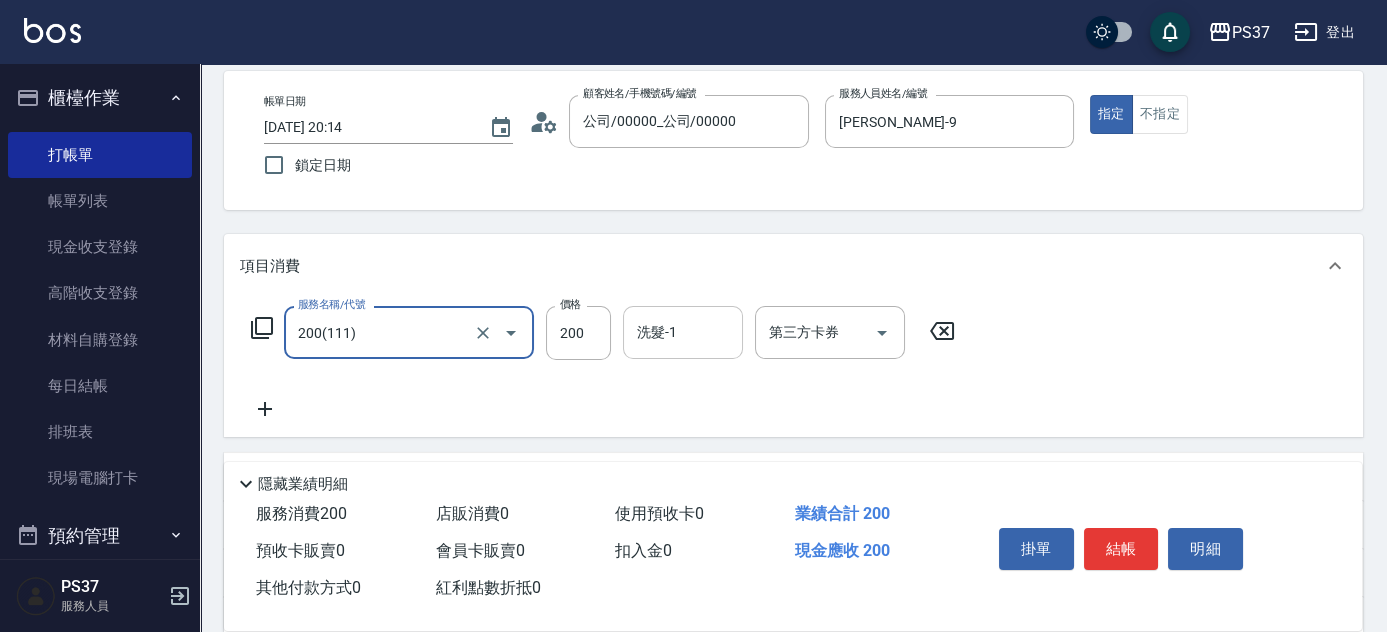 click on "洗髮-1" at bounding box center [683, 332] 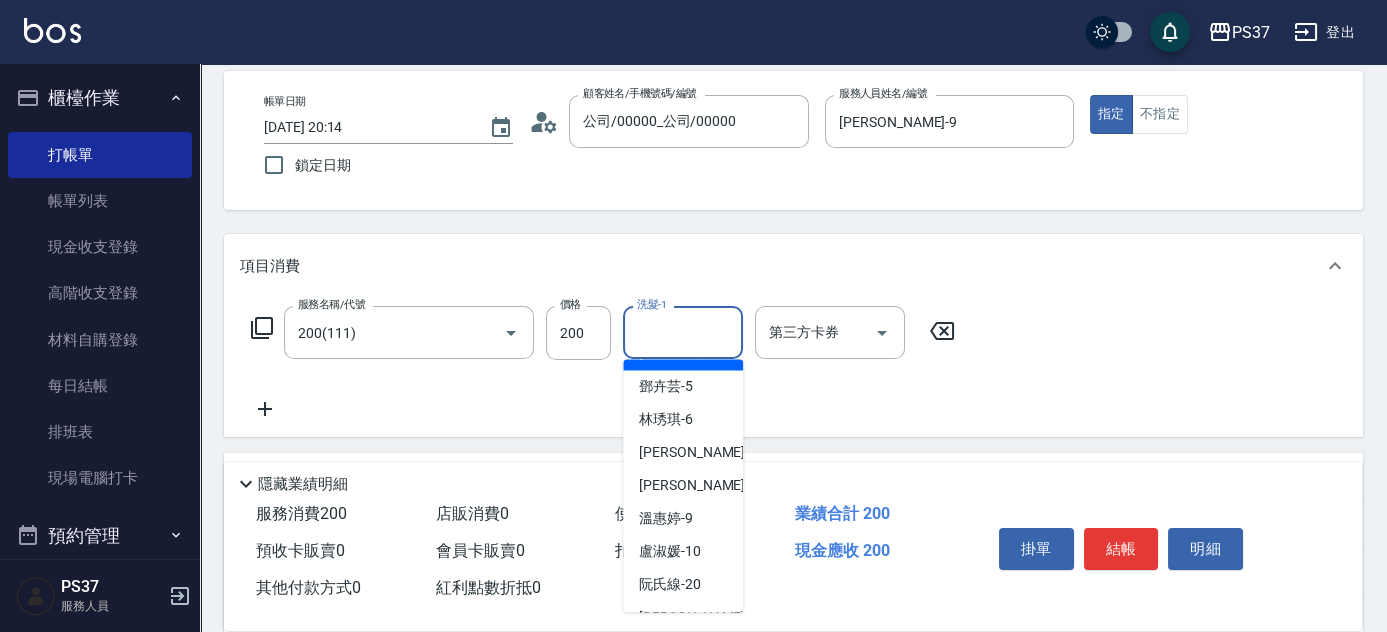 scroll, scrollTop: 181, scrollLeft: 0, axis: vertical 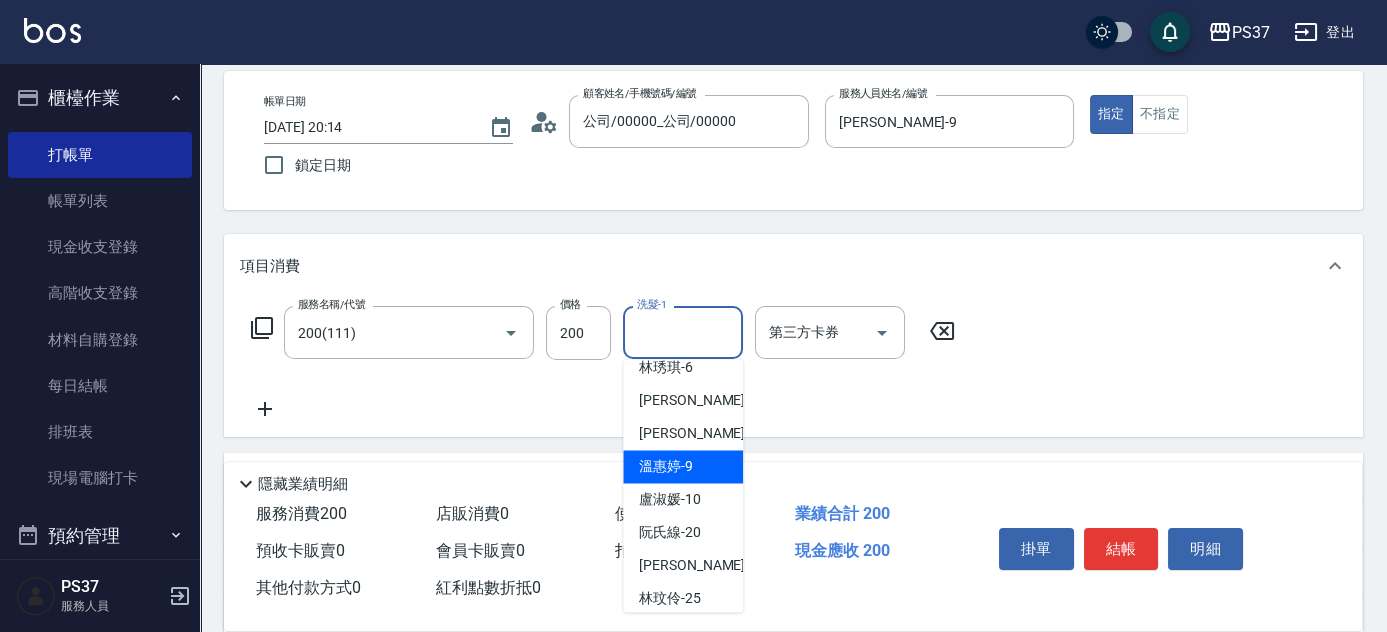 click on "溫惠婷 -9" at bounding box center (666, 466) 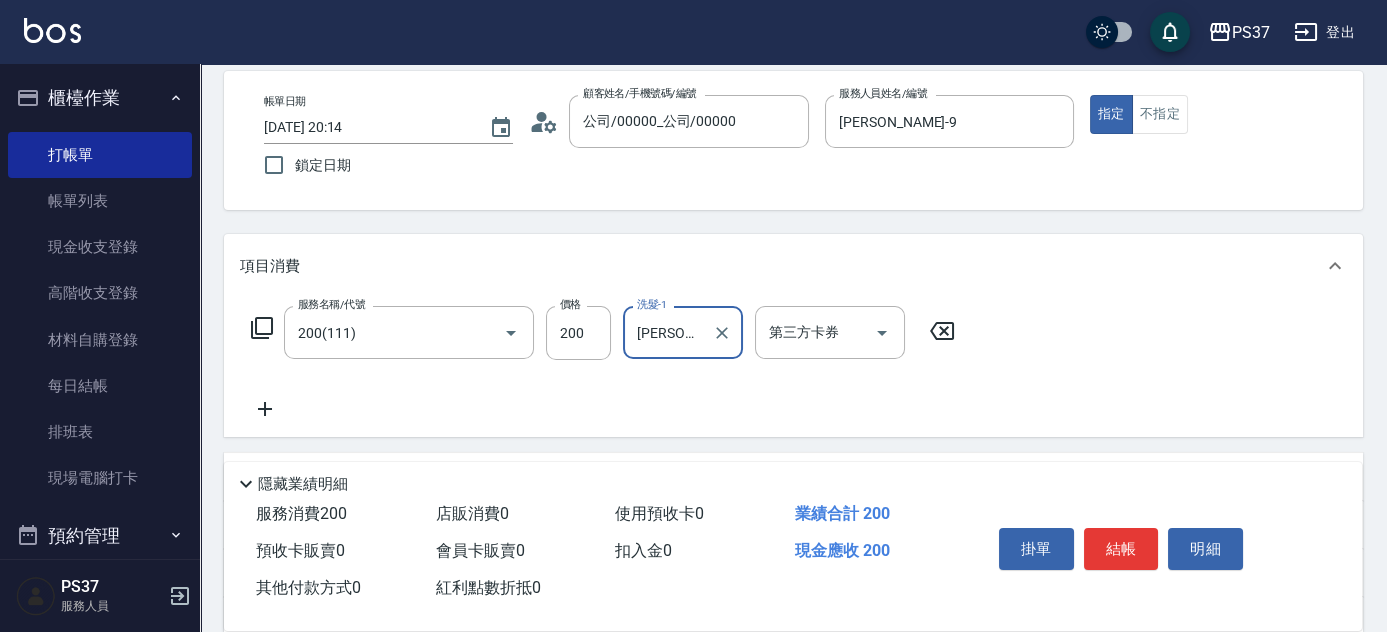 click 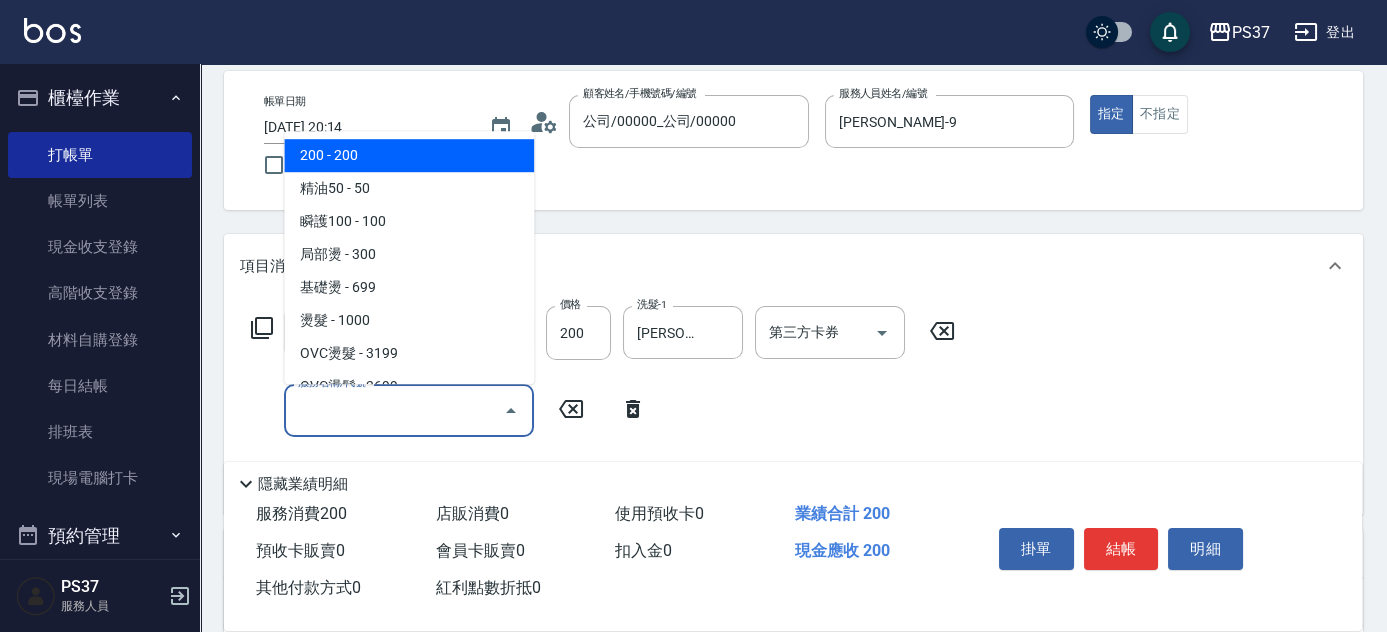 click on "服務名稱/代號" at bounding box center (394, 410) 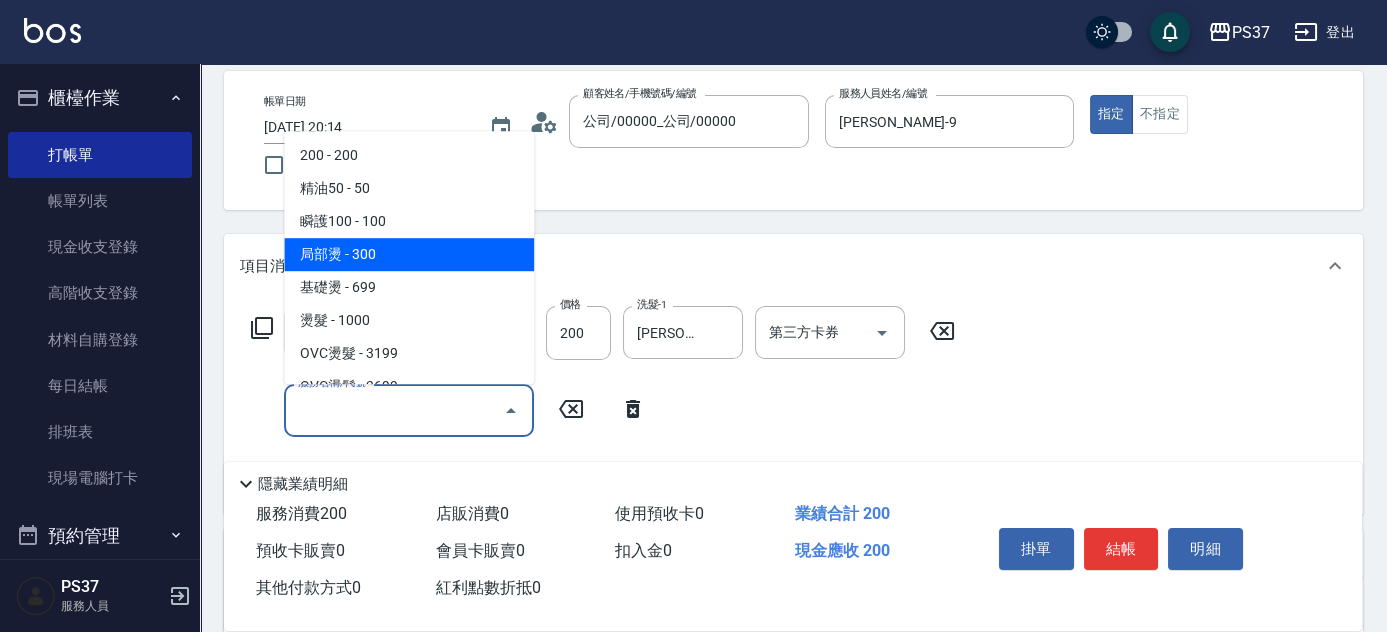 click on "瞬護100 - 100" at bounding box center [409, 221] 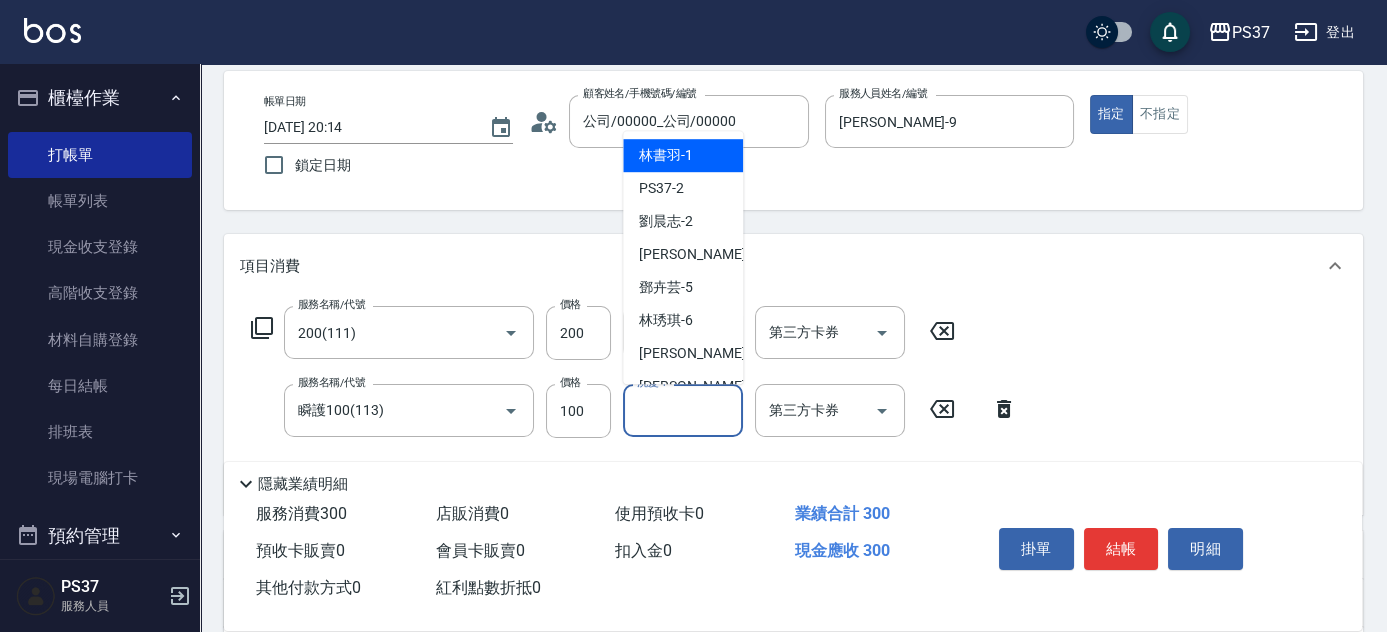 drag, startPoint x: 705, startPoint y: 416, endPoint x: 680, endPoint y: 354, distance: 66.85058 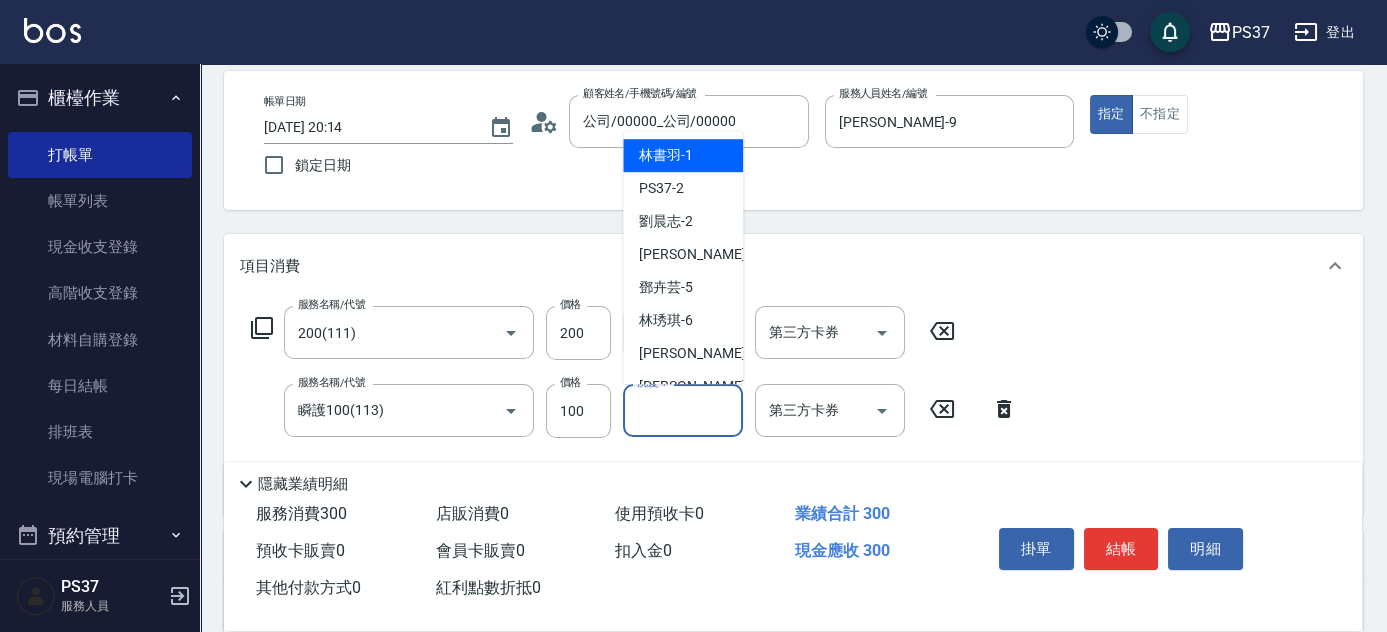 click on "洗髮-1" at bounding box center (683, 410) 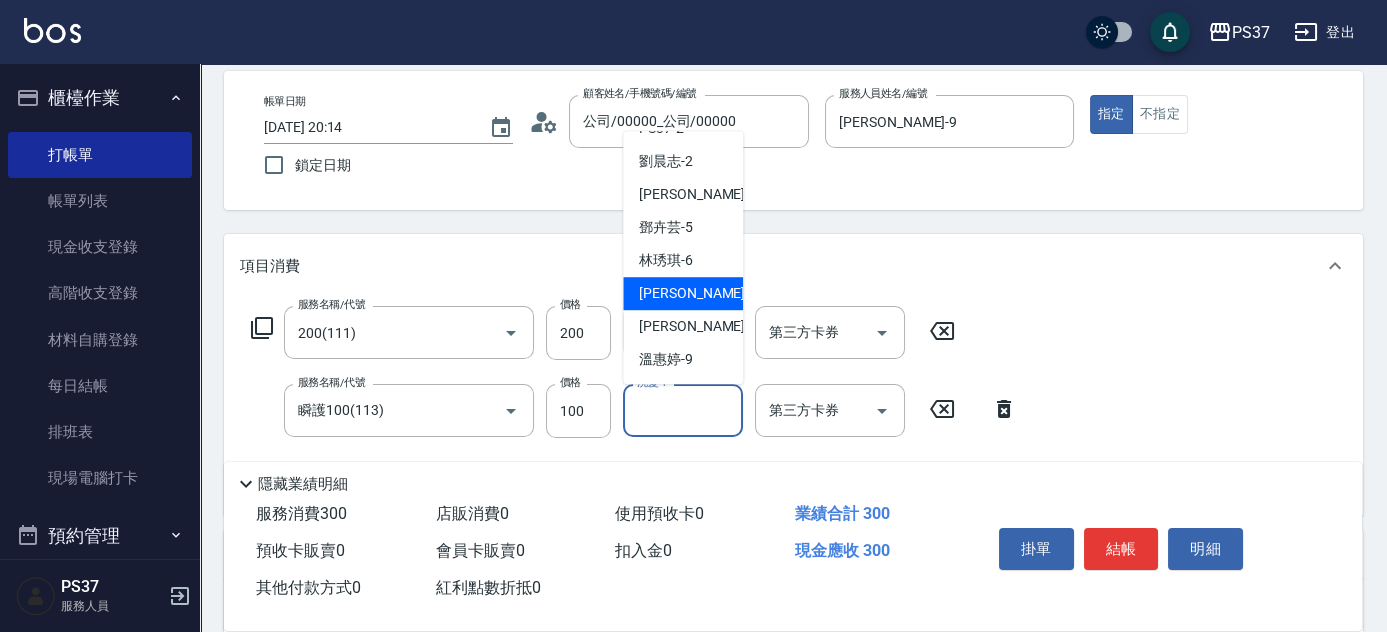 scroll, scrollTop: 90, scrollLeft: 0, axis: vertical 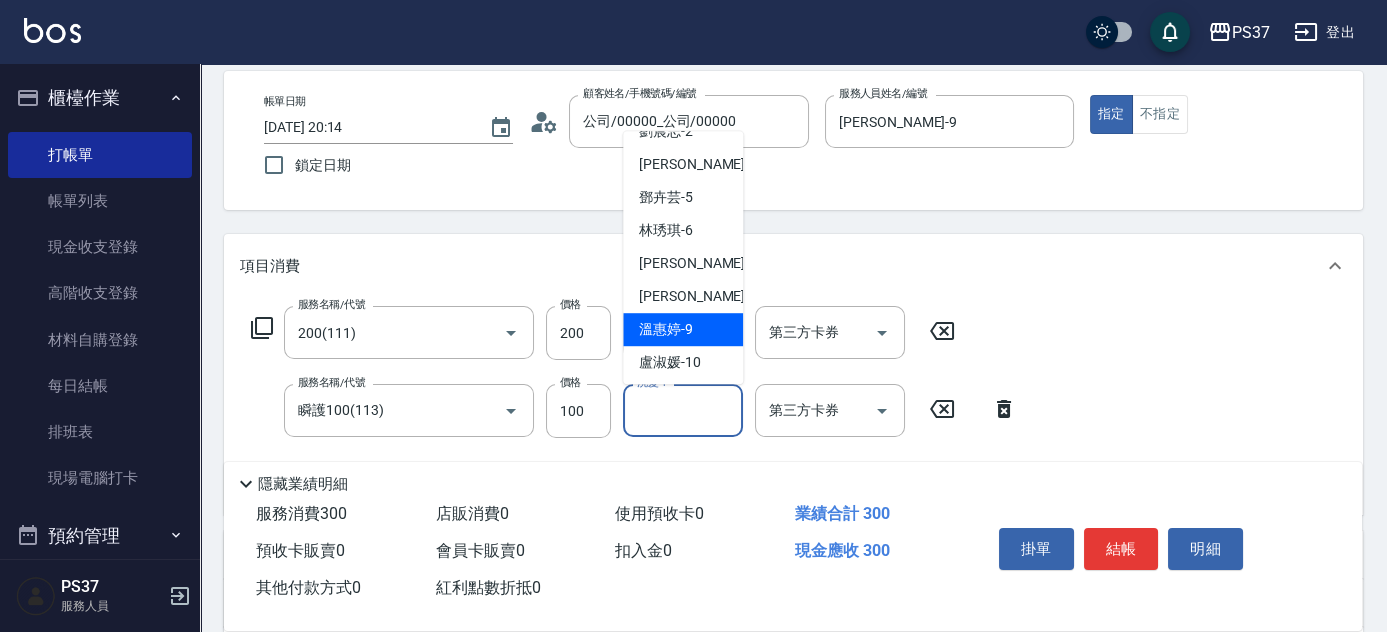 click on "溫惠婷 -9" at bounding box center [666, 329] 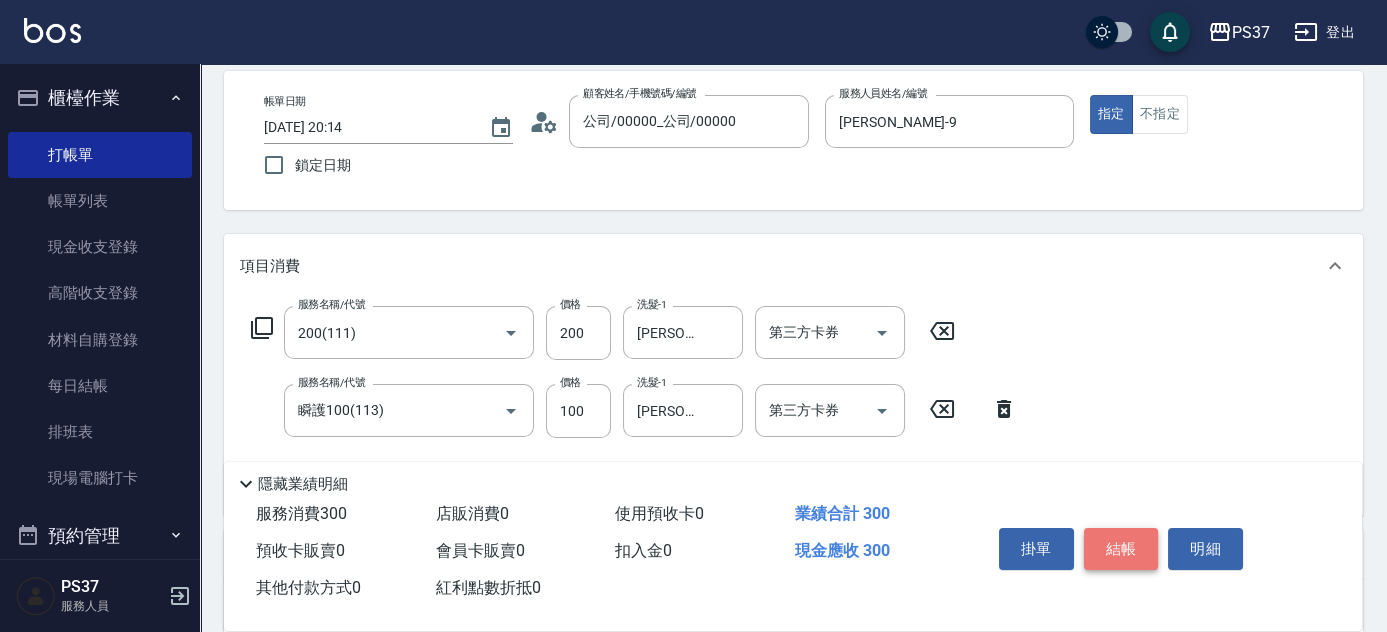 click on "結帳" at bounding box center (1121, 549) 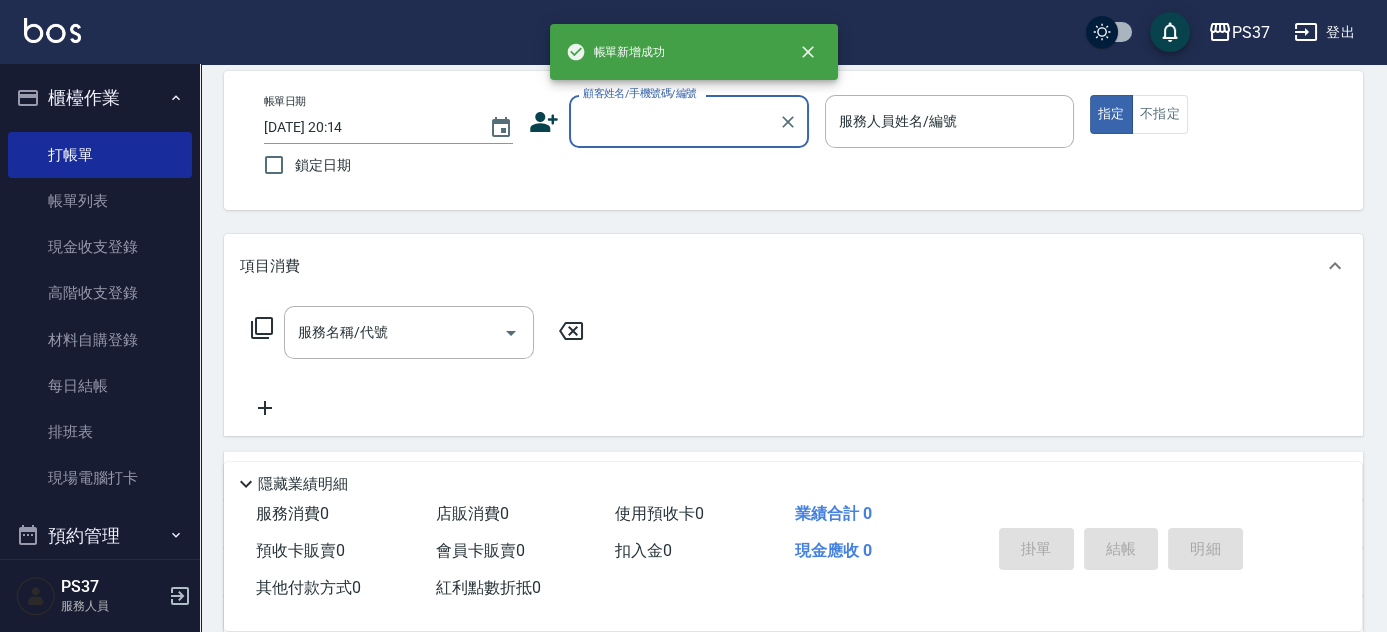 click on "顧客姓名/手機號碼/編號" at bounding box center (674, 121) 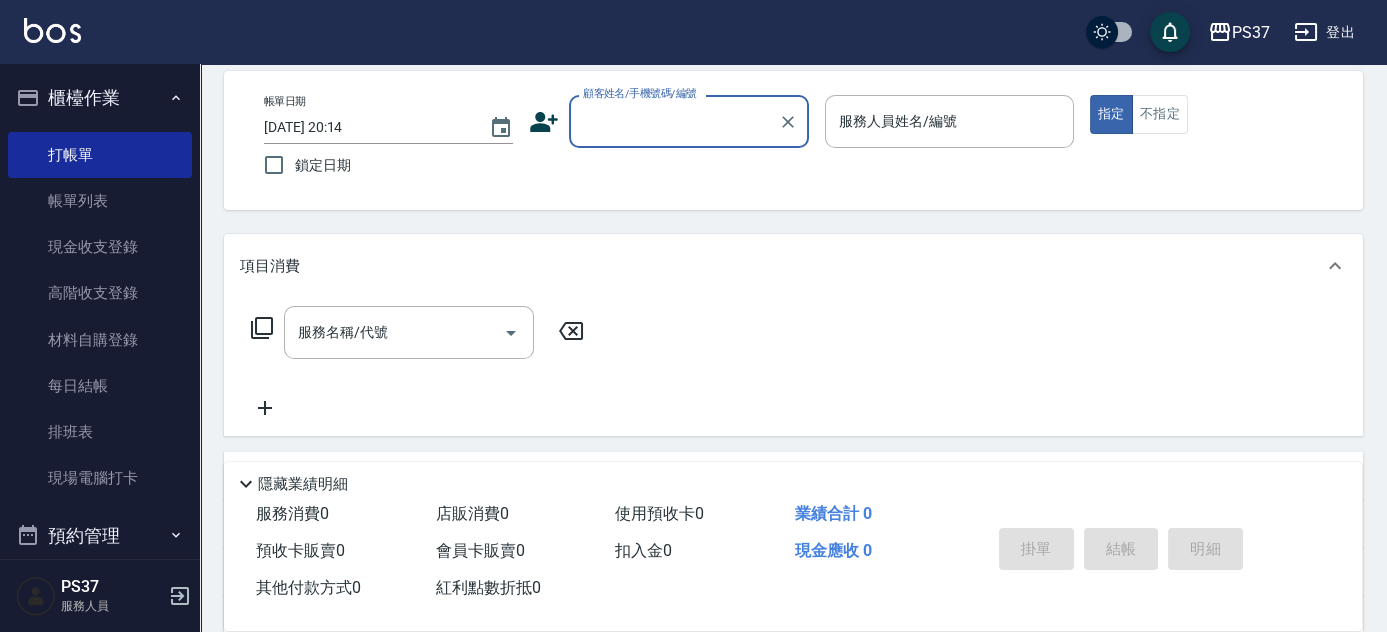 click on "顧客姓名/手機號碼/編號" at bounding box center (674, 121) 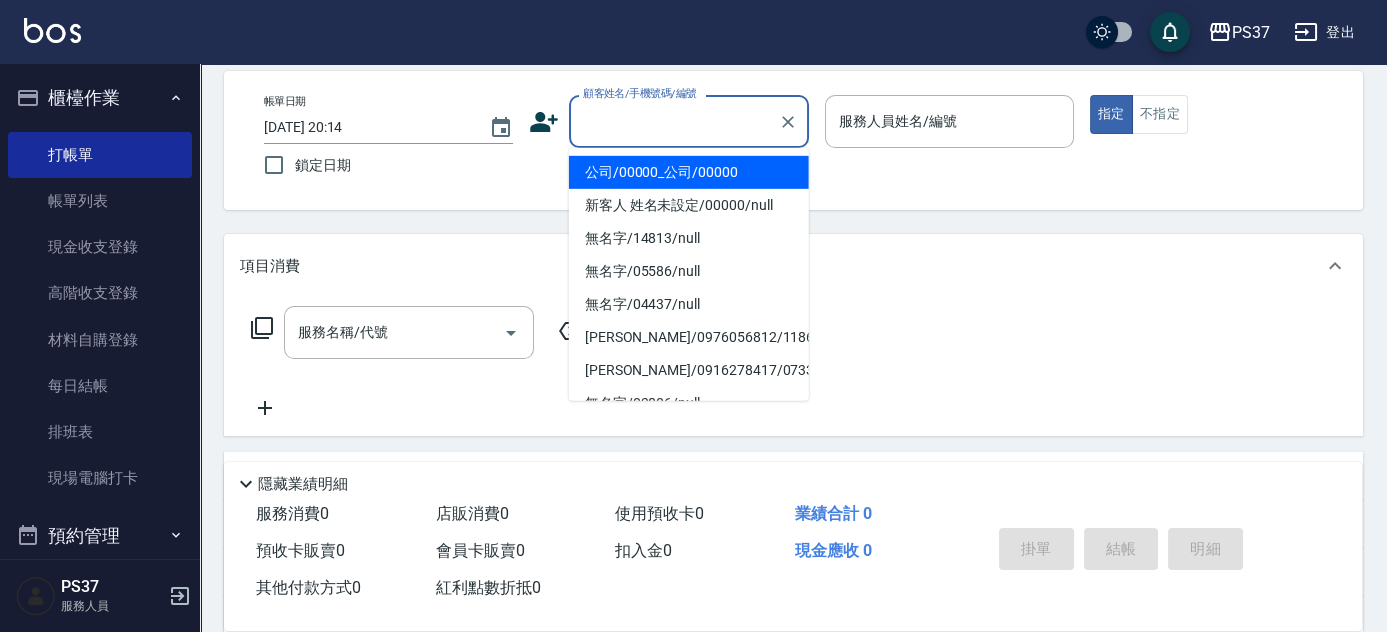 click on "公司/00000_公司/00000" at bounding box center (689, 172) 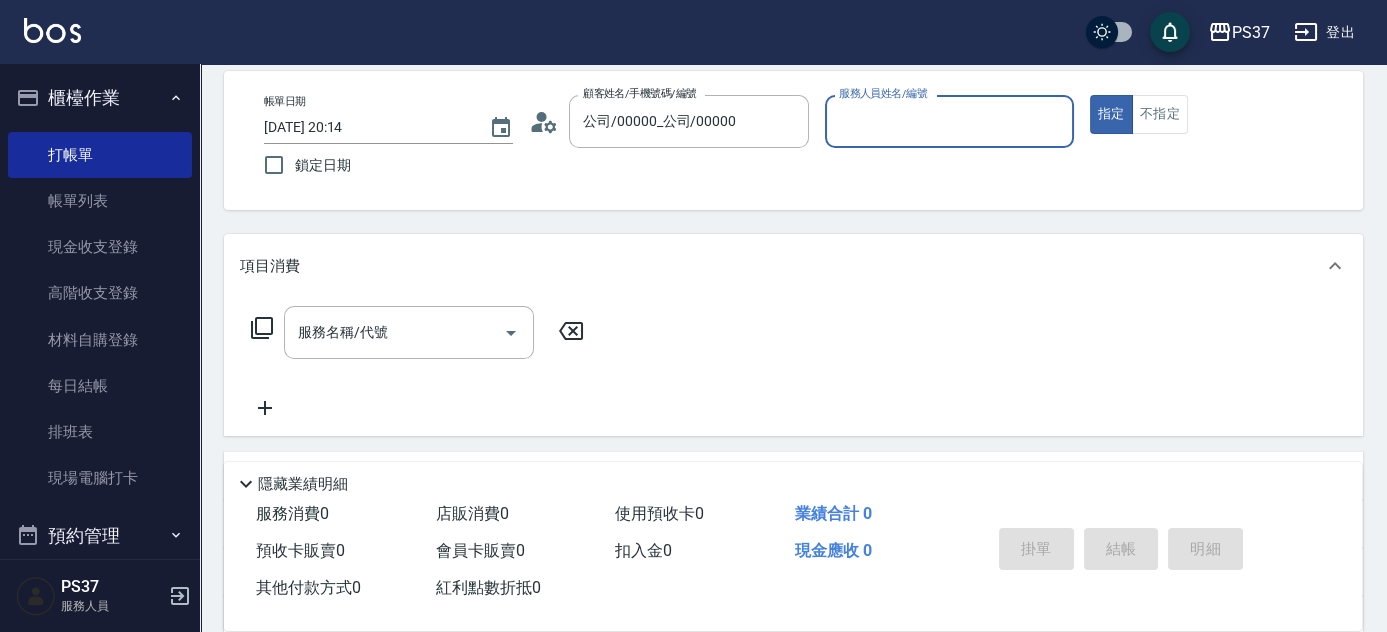 click on "服務人員姓名/編號" at bounding box center (949, 121) 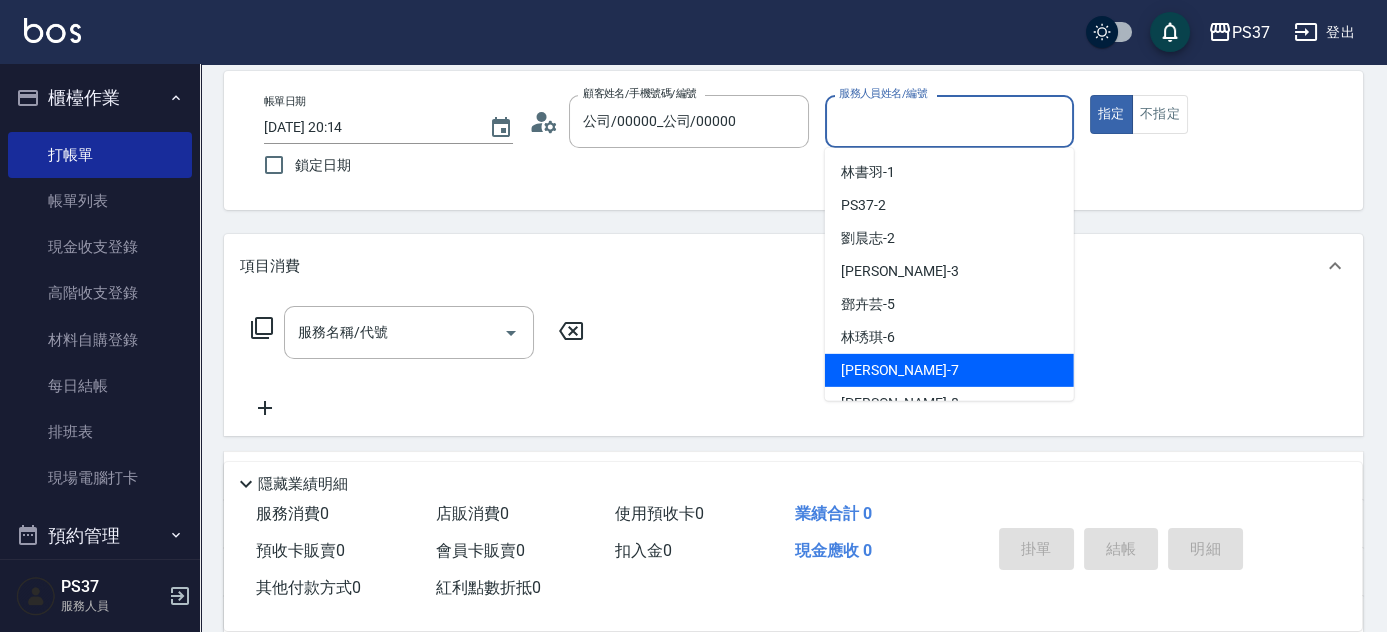 click on "黎氏萍 -7" at bounding box center [949, 370] 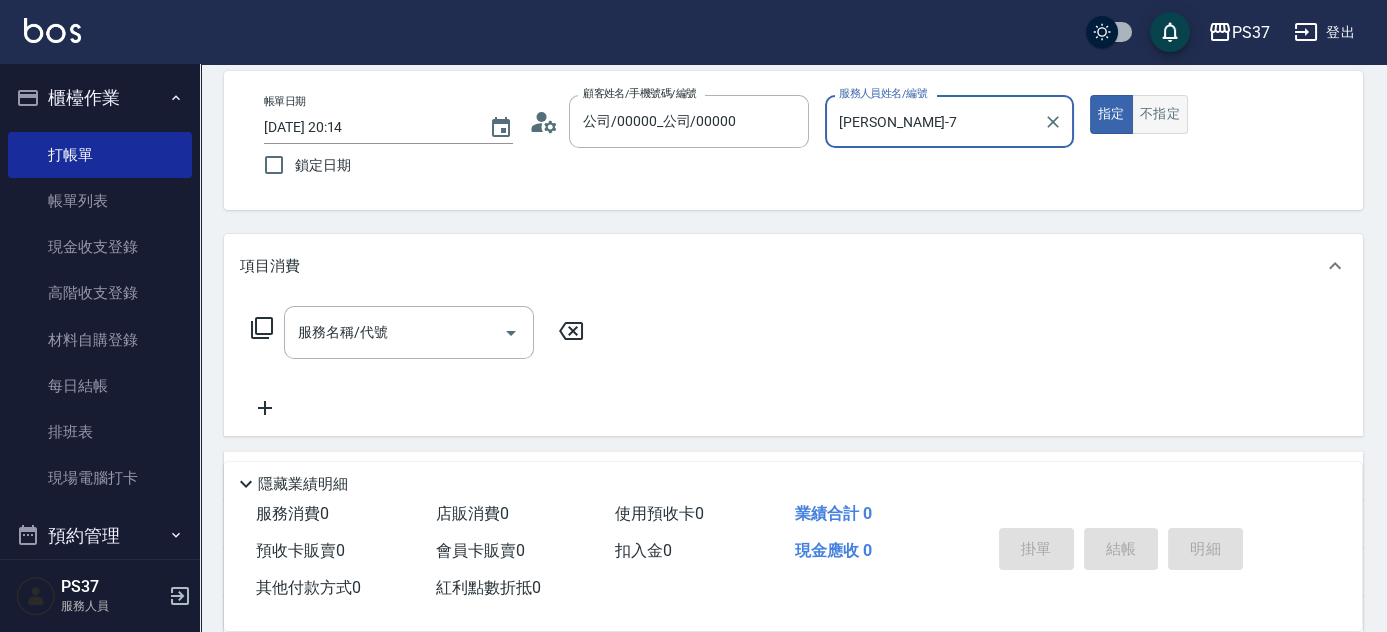 click on "不指定" at bounding box center (1160, 114) 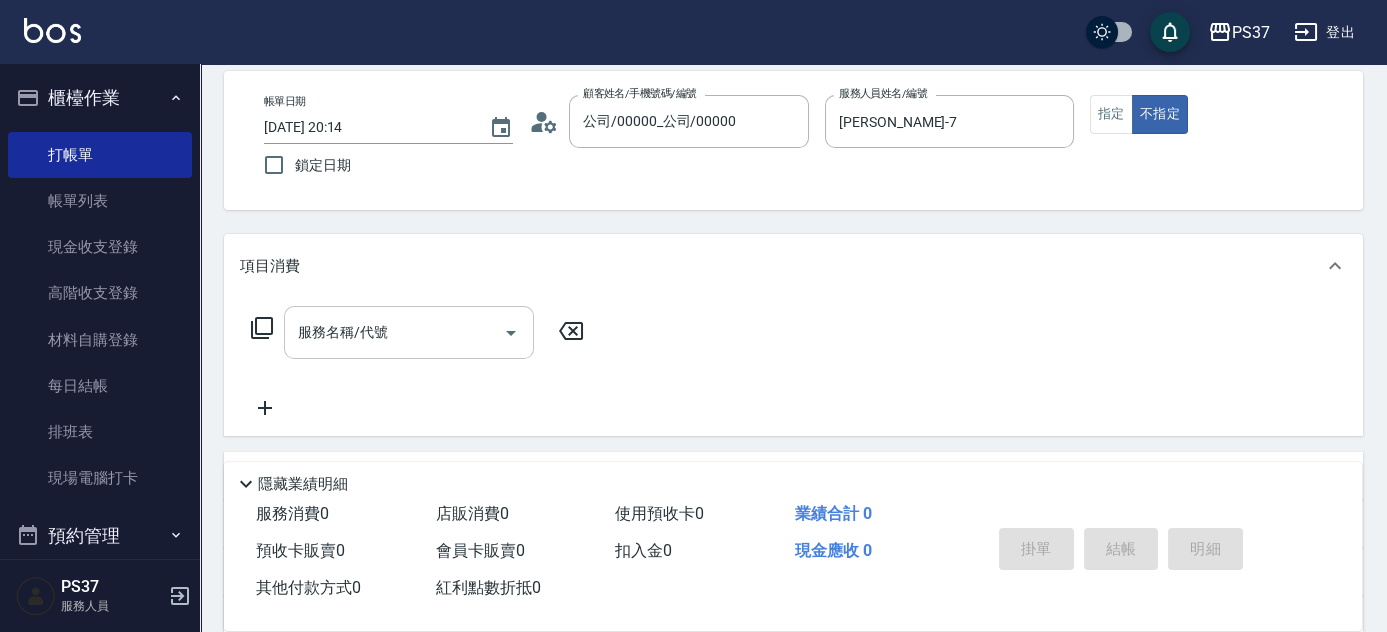 click on "服務名稱/代號" at bounding box center [394, 332] 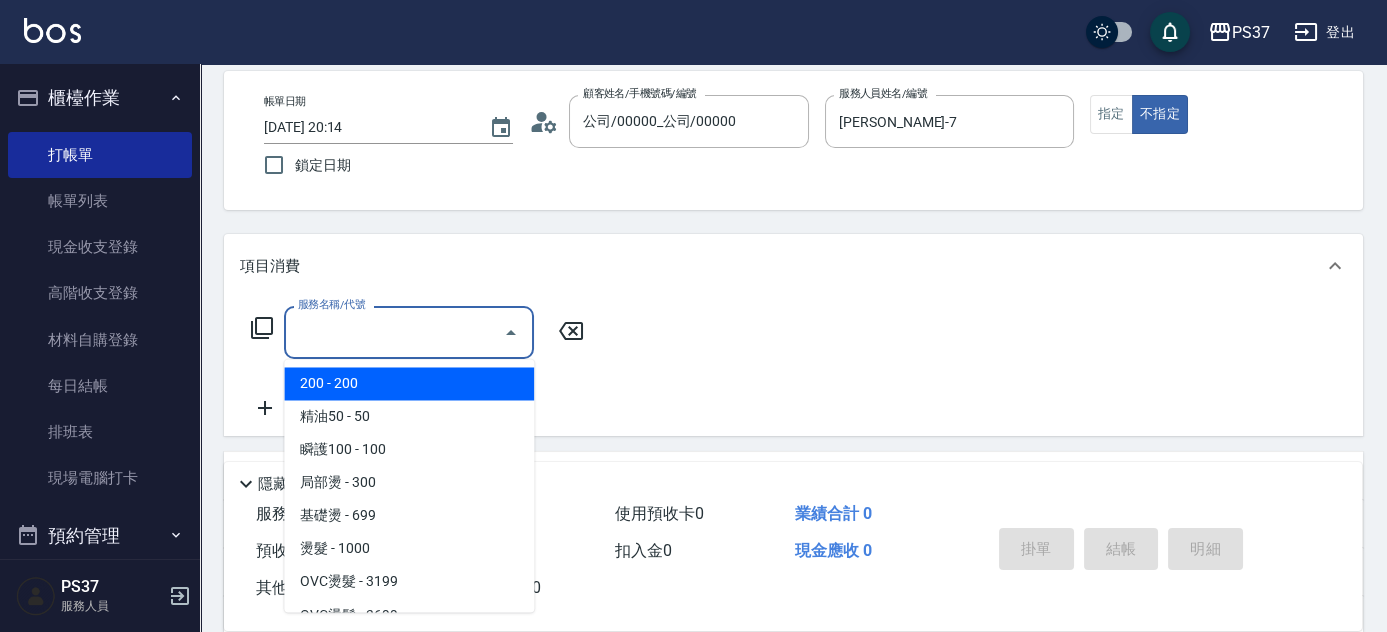 click on "200 - 200" at bounding box center [409, 383] 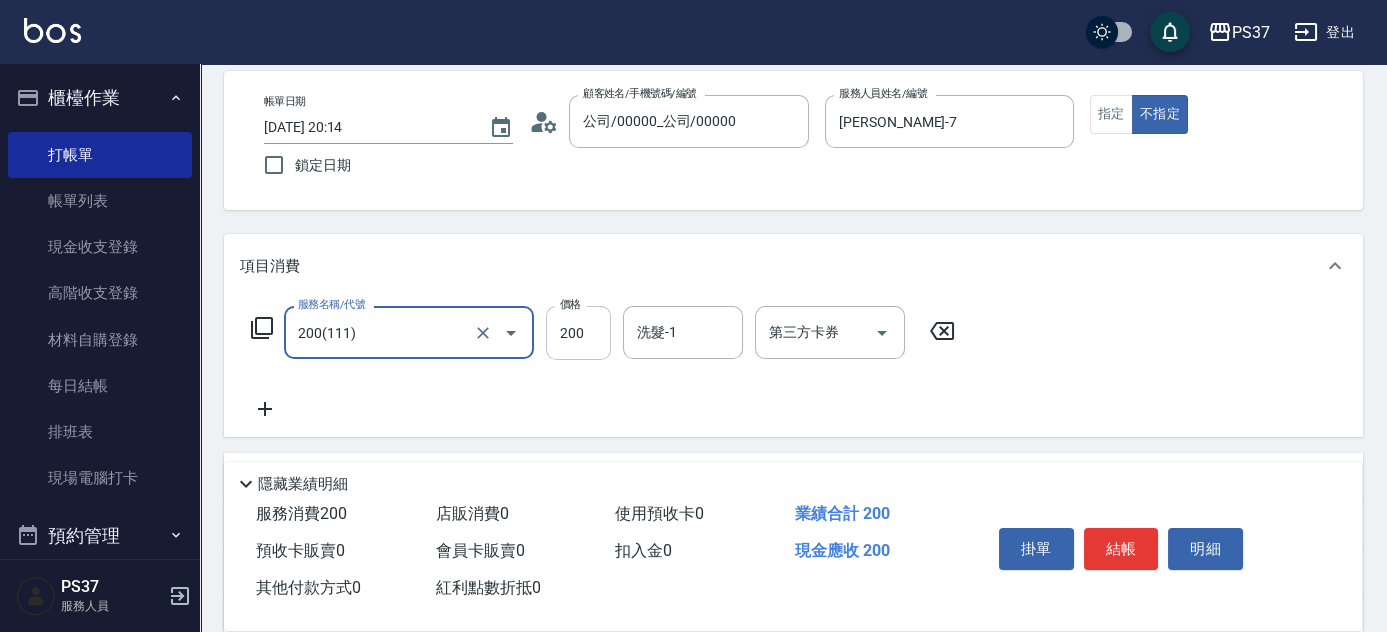 click on "200" at bounding box center (578, 333) 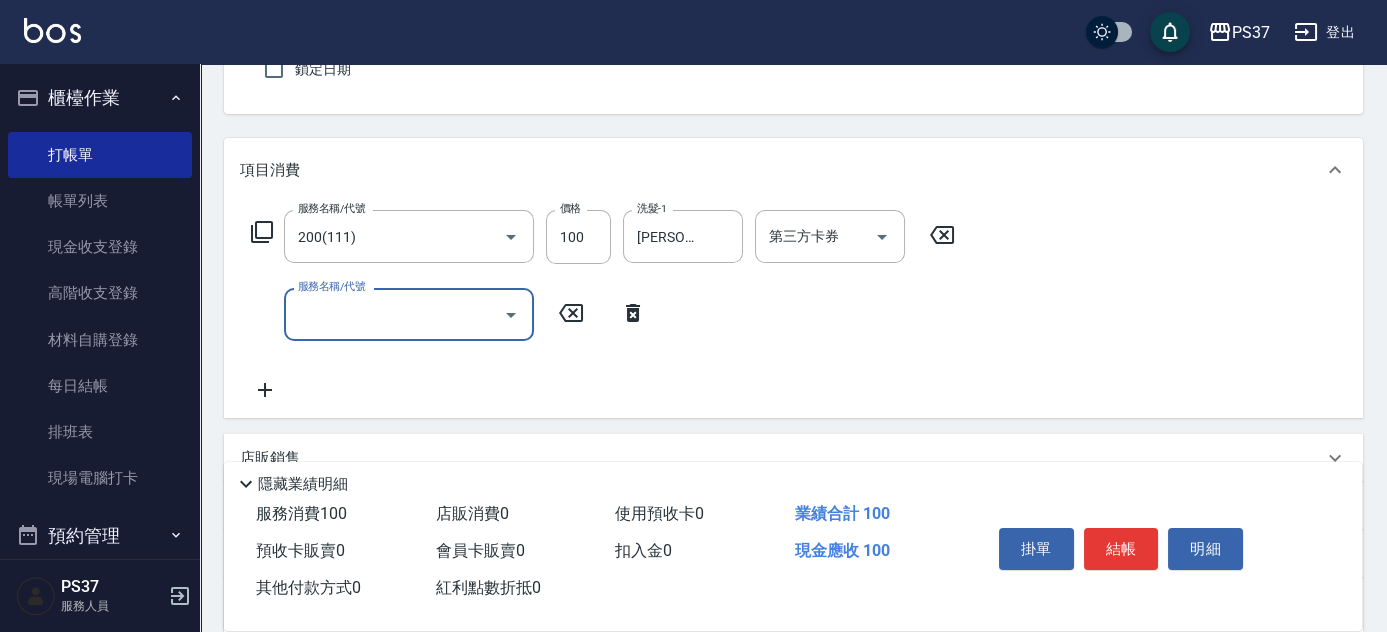scroll, scrollTop: 272, scrollLeft: 0, axis: vertical 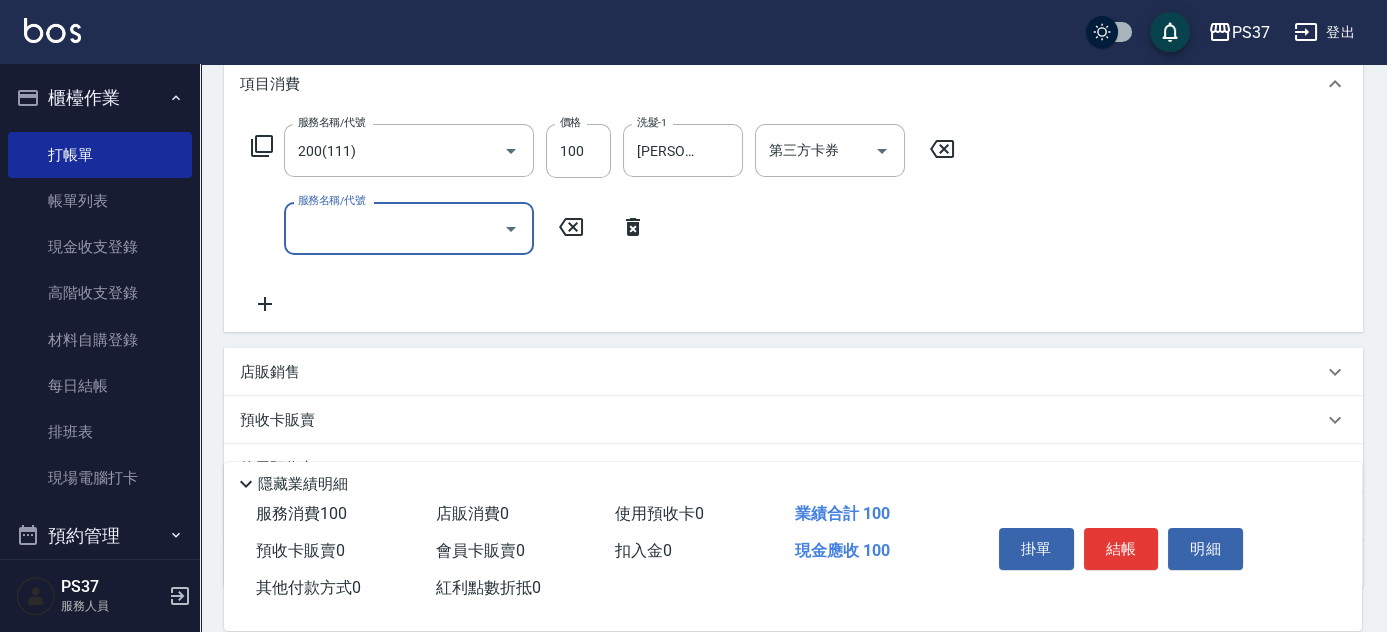 click on "服務名稱/代號" at bounding box center [394, 228] 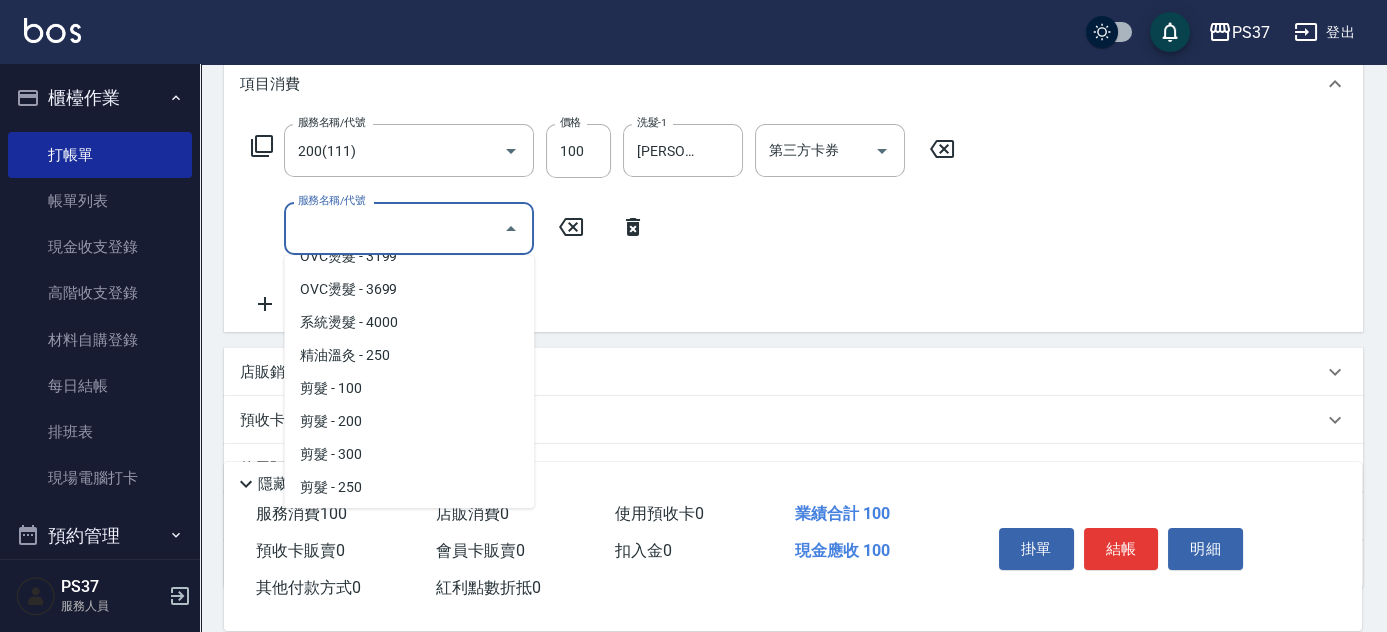 scroll, scrollTop: 363, scrollLeft: 0, axis: vertical 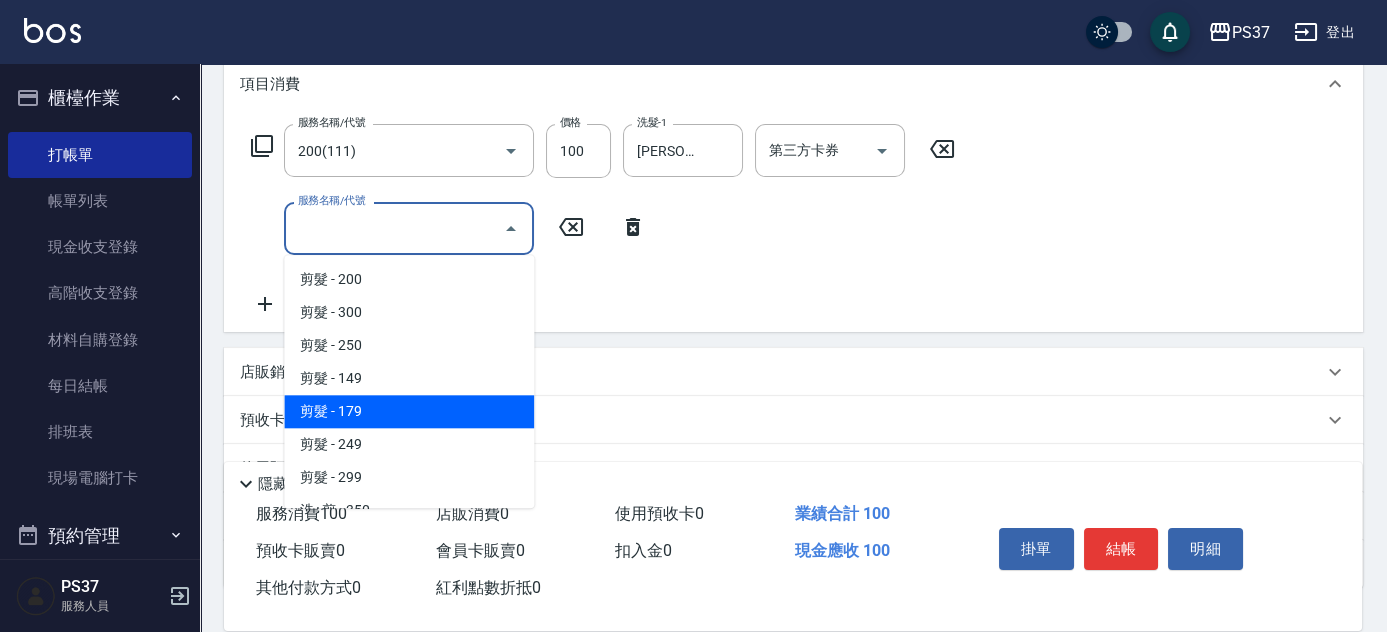 drag, startPoint x: 389, startPoint y: 406, endPoint x: 426, endPoint y: 391, distance: 39.92493 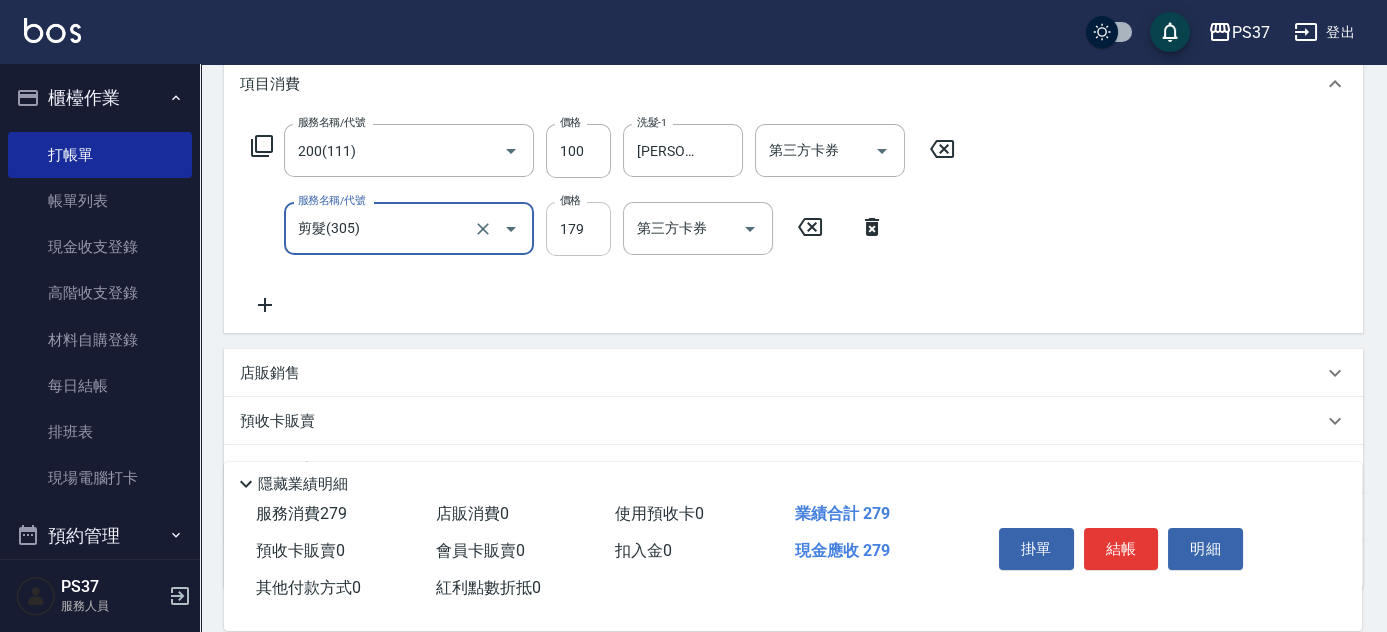 click on "179" at bounding box center (578, 229) 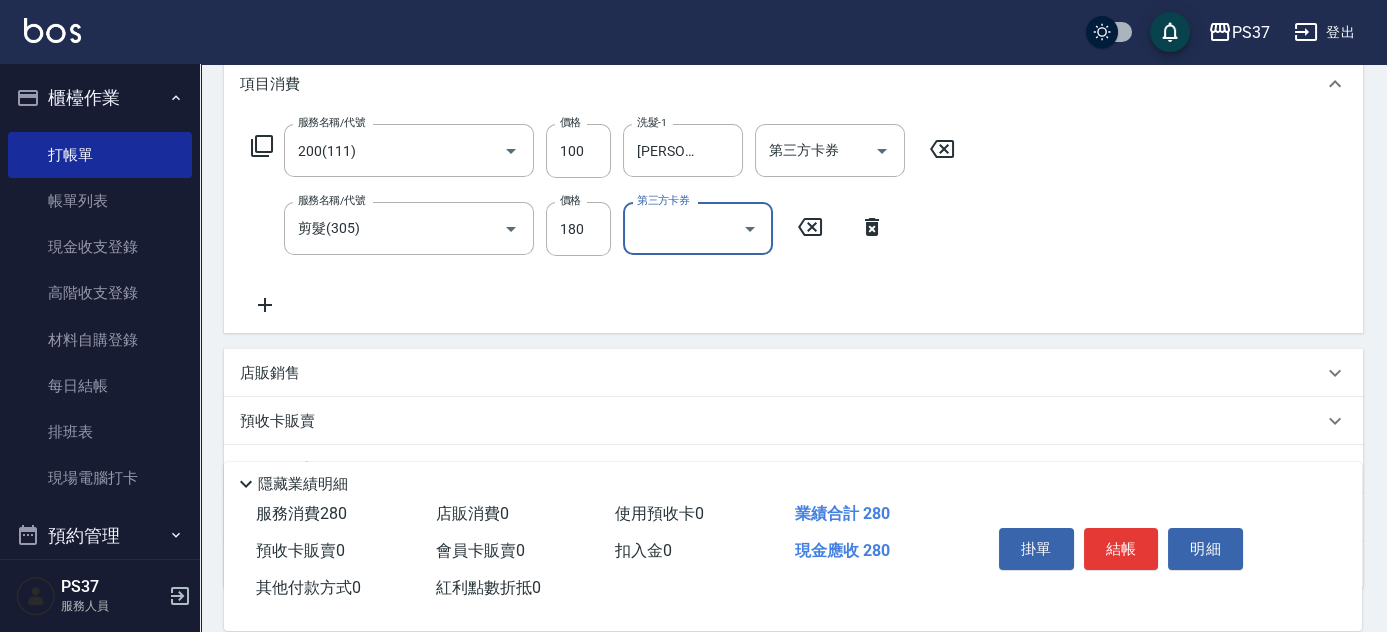 click on "結帳" at bounding box center [1121, 549] 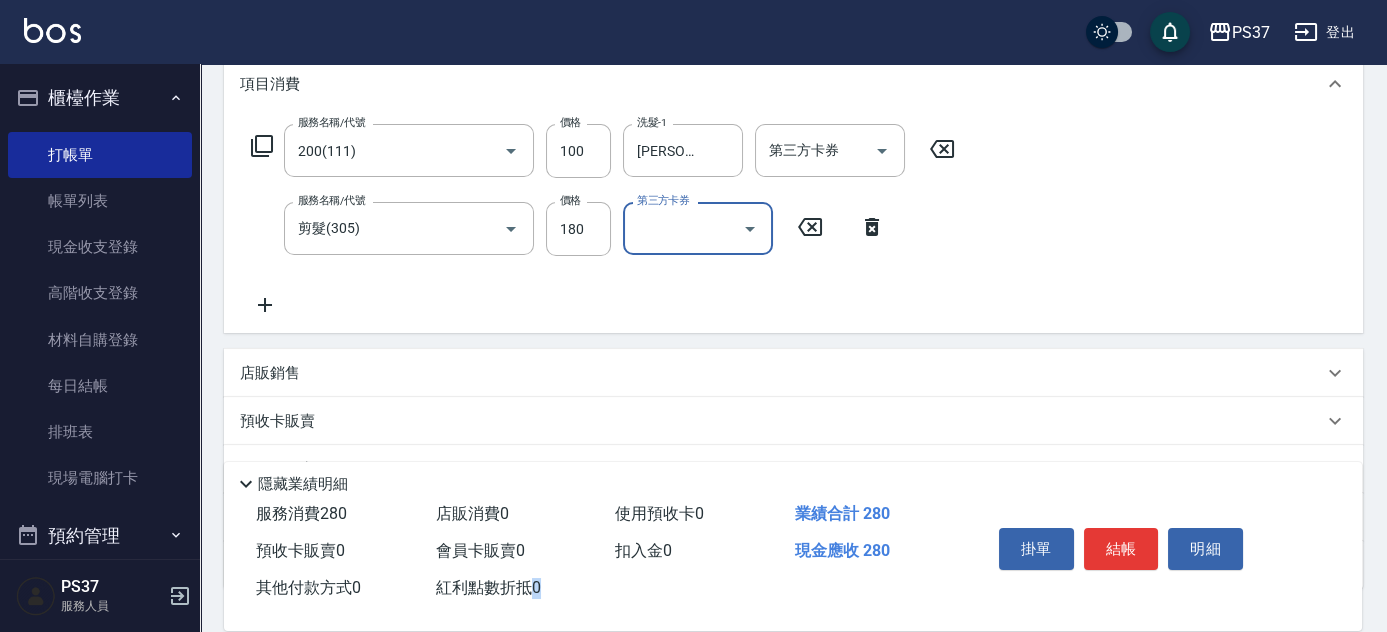 click on "掛單 結帳 明細" at bounding box center [1121, 551] 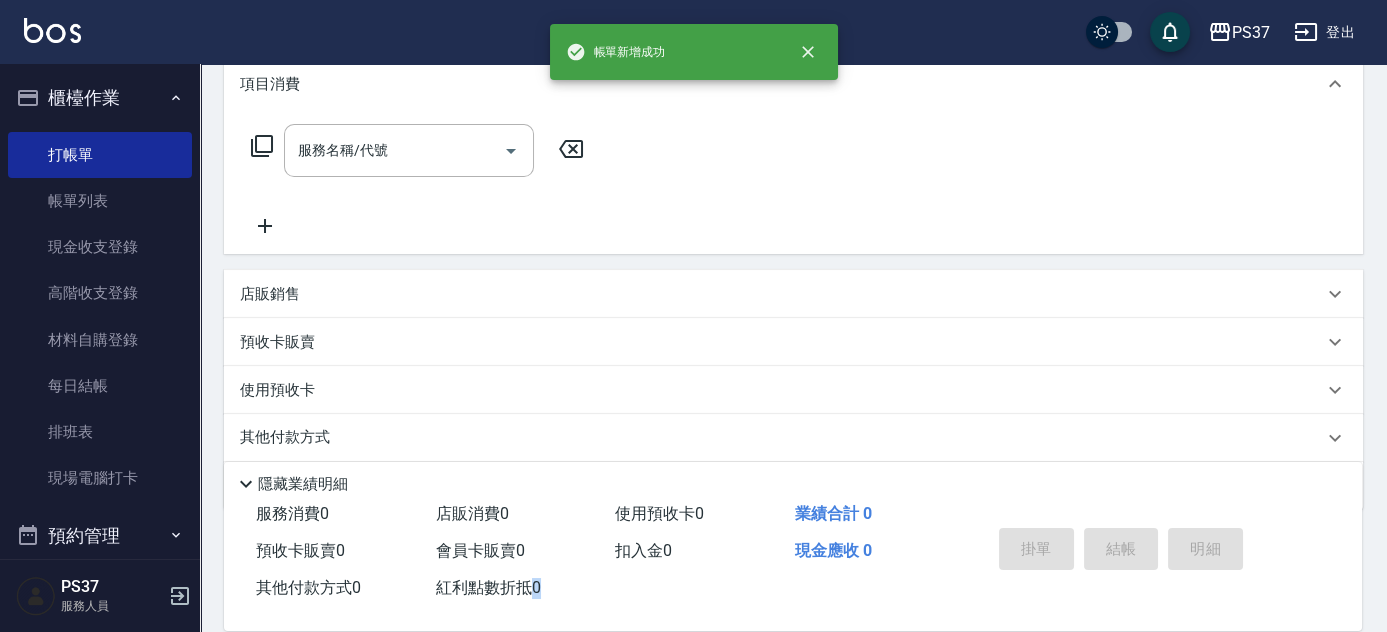 scroll, scrollTop: 0, scrollLeft: 0, axis: both 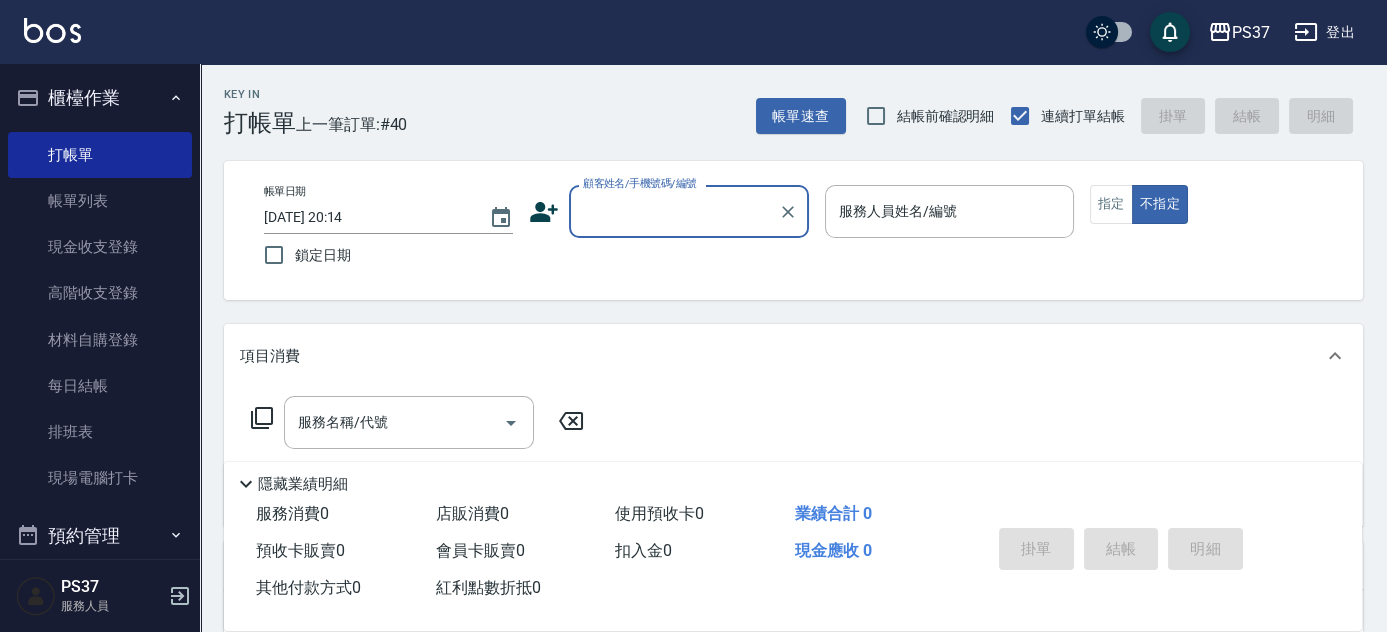 click on "顧客姓名/手機號碼/編號" at bounding box center [674, 211] 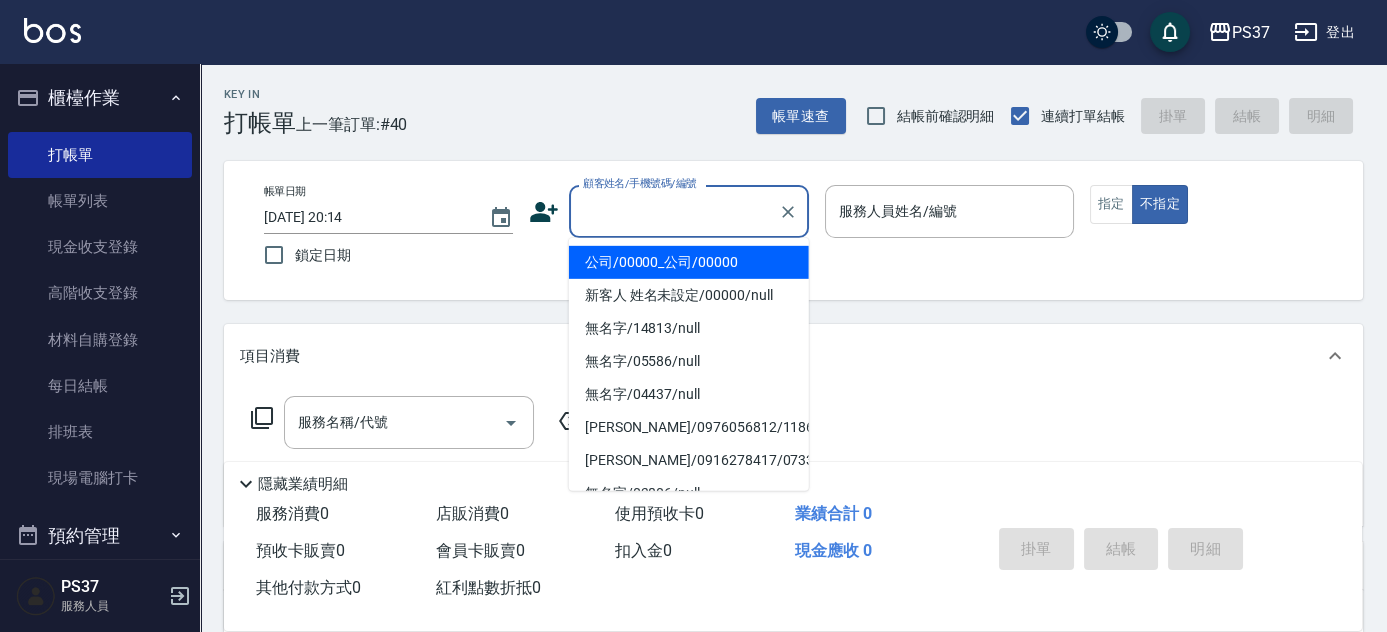 click on "公司/00000_公司/00000" at bounding box center (689, 262) 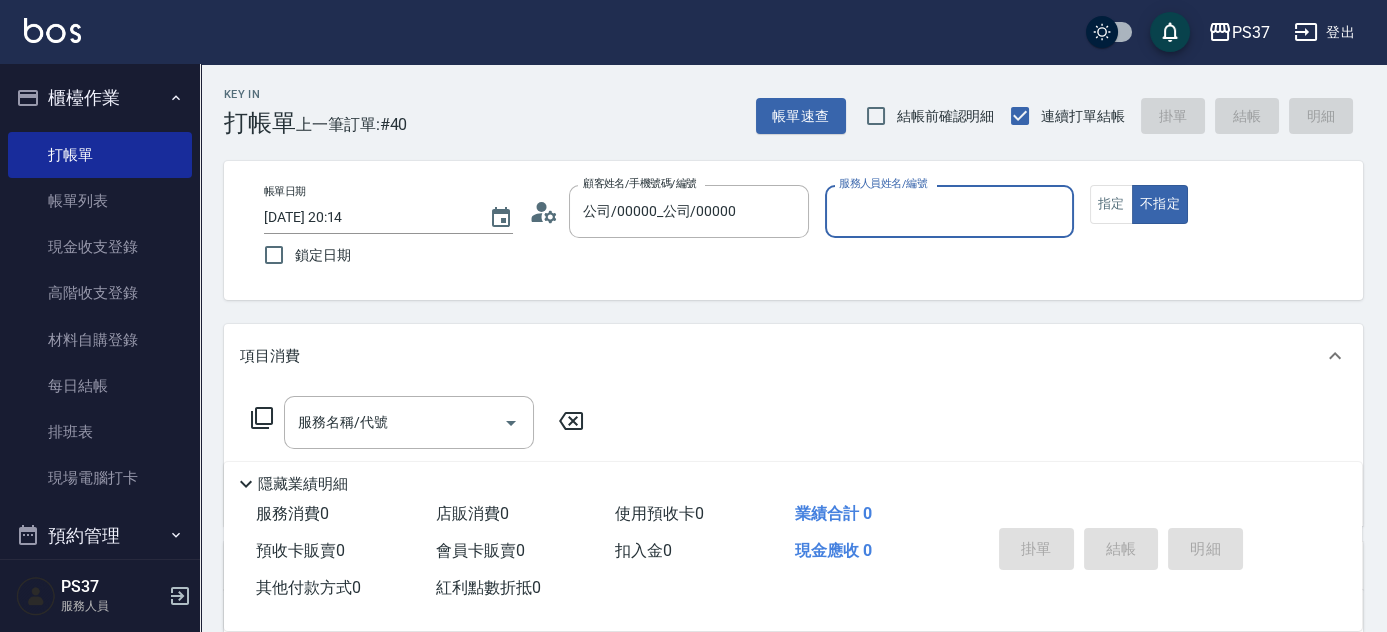 click on "服務人員姓名/編號" at bounding box center [949, 211] 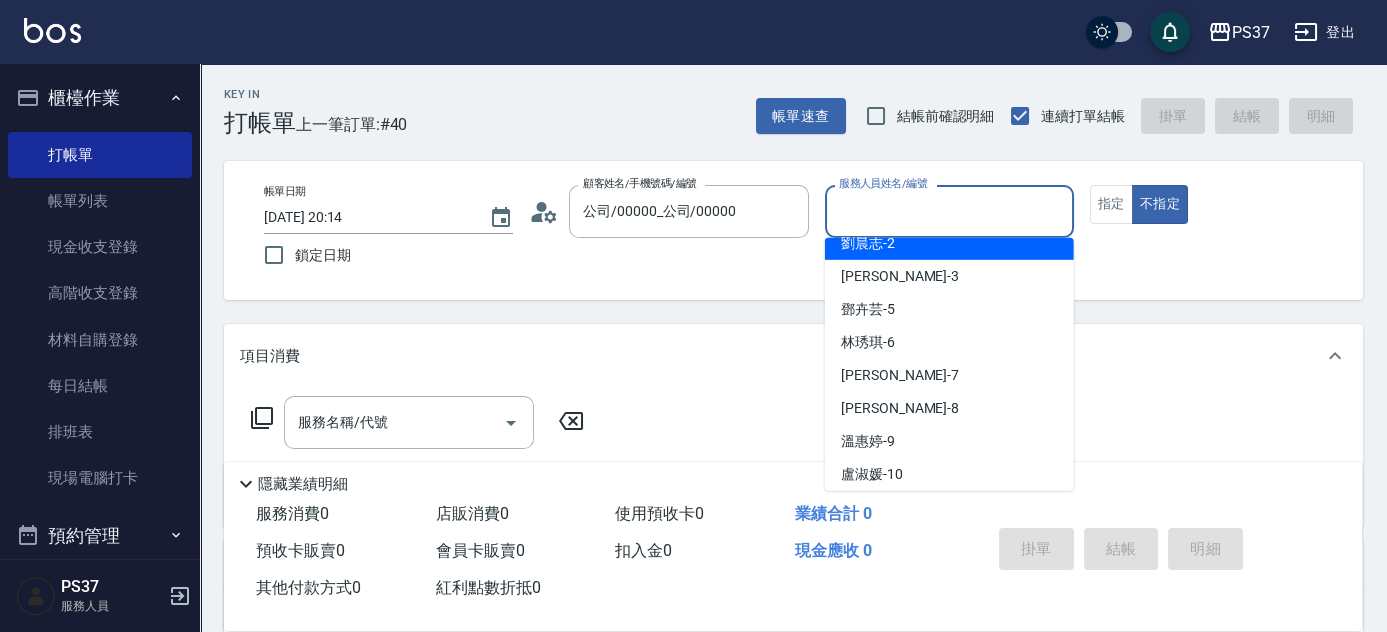 scroll, scrollTop: 181, scrollLeft: 0, axis: vertical 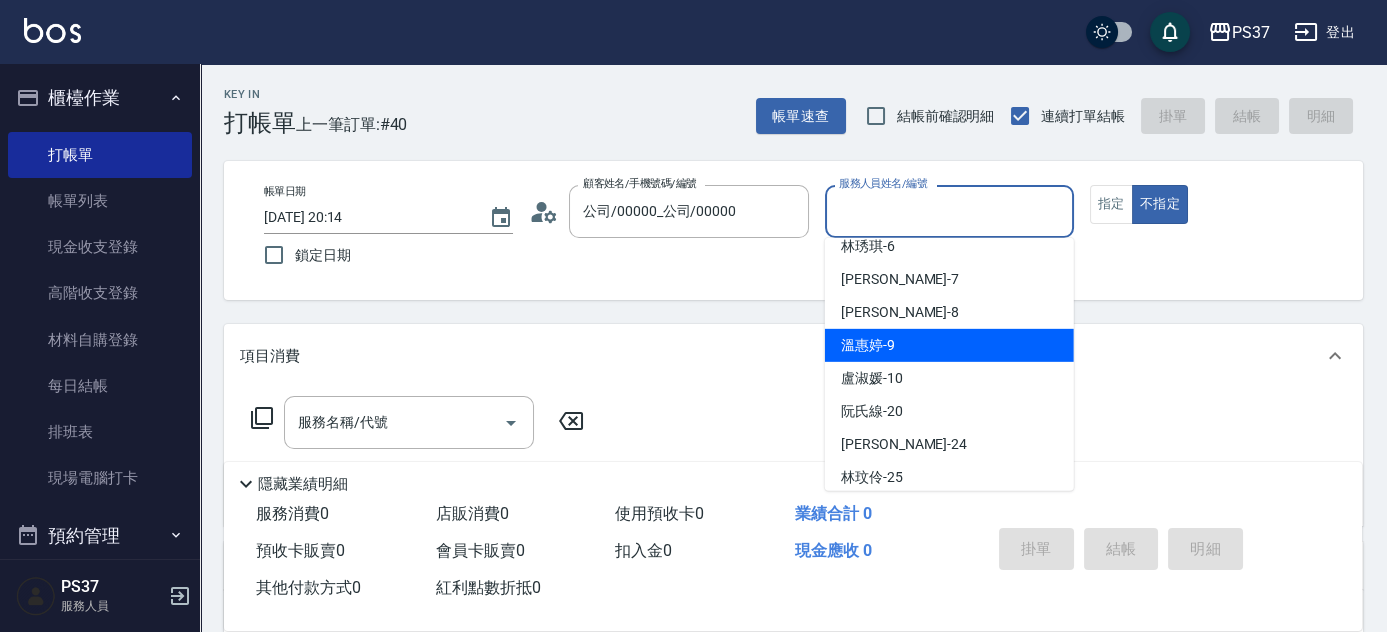 click on "溫惠婷 -9" at bounding box center [868, 345] 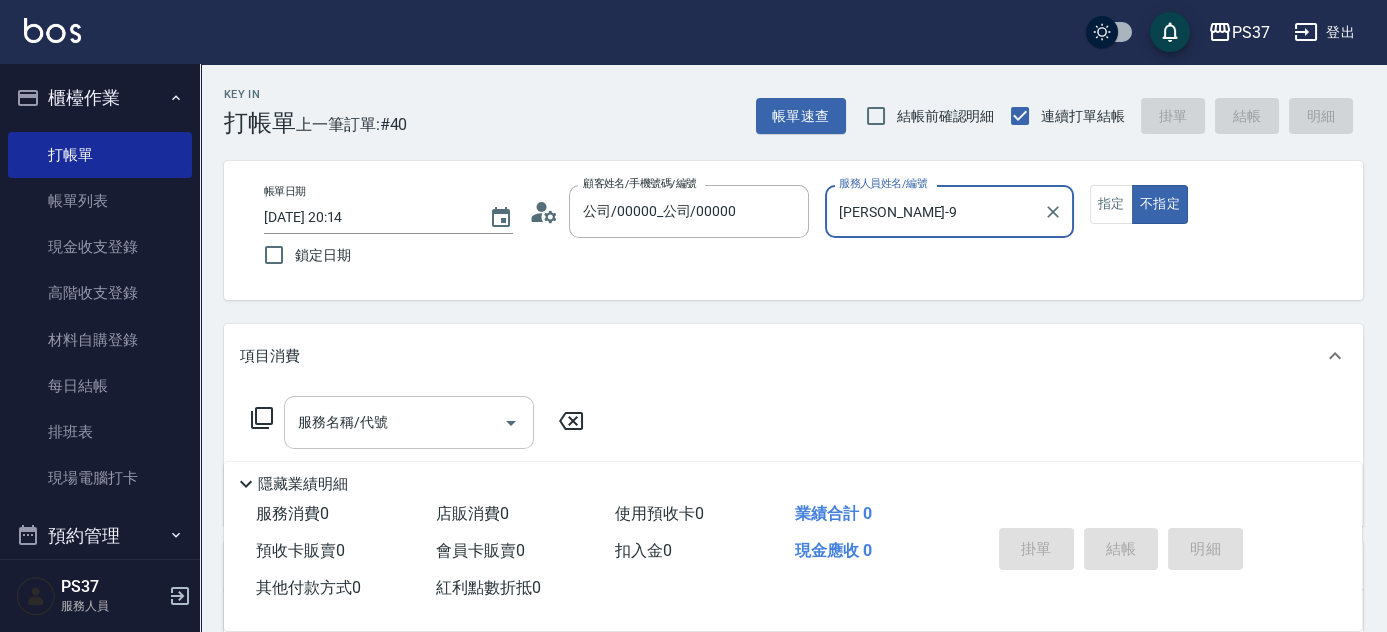 click on "服務名稱/代號" at bounding box center (409, 422) 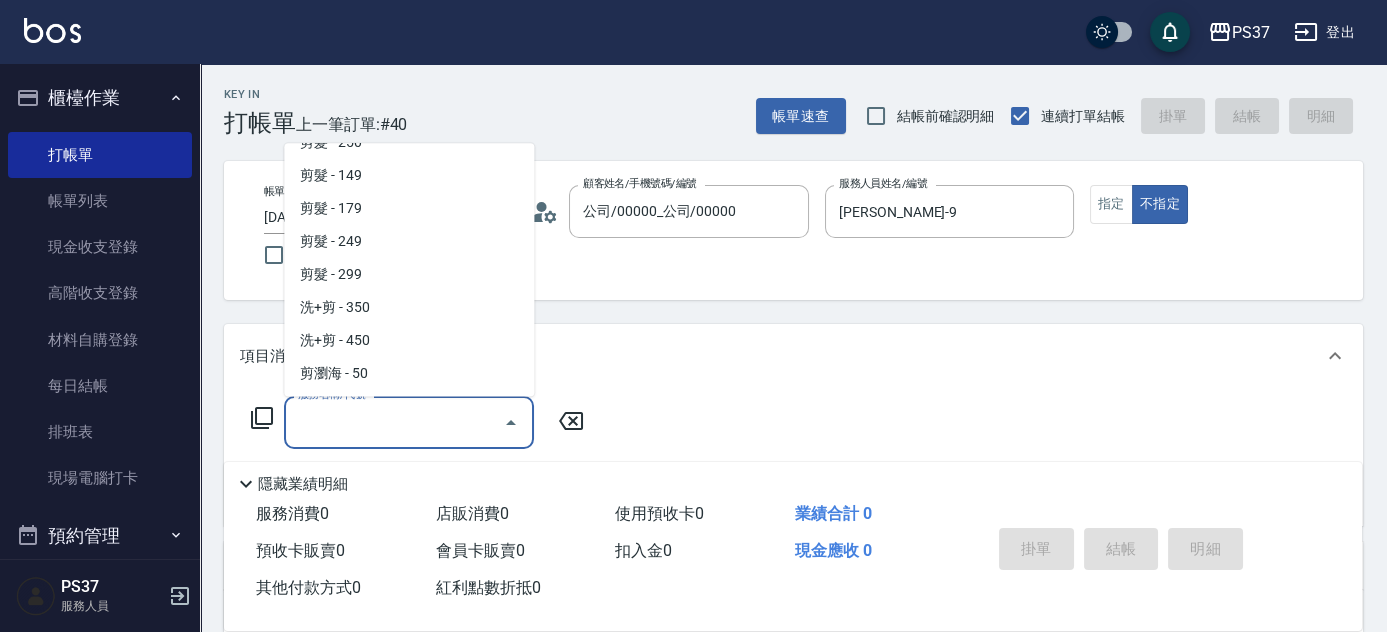 scroll, scrollTop: 909, scrollLeft: 0, axis: vertical 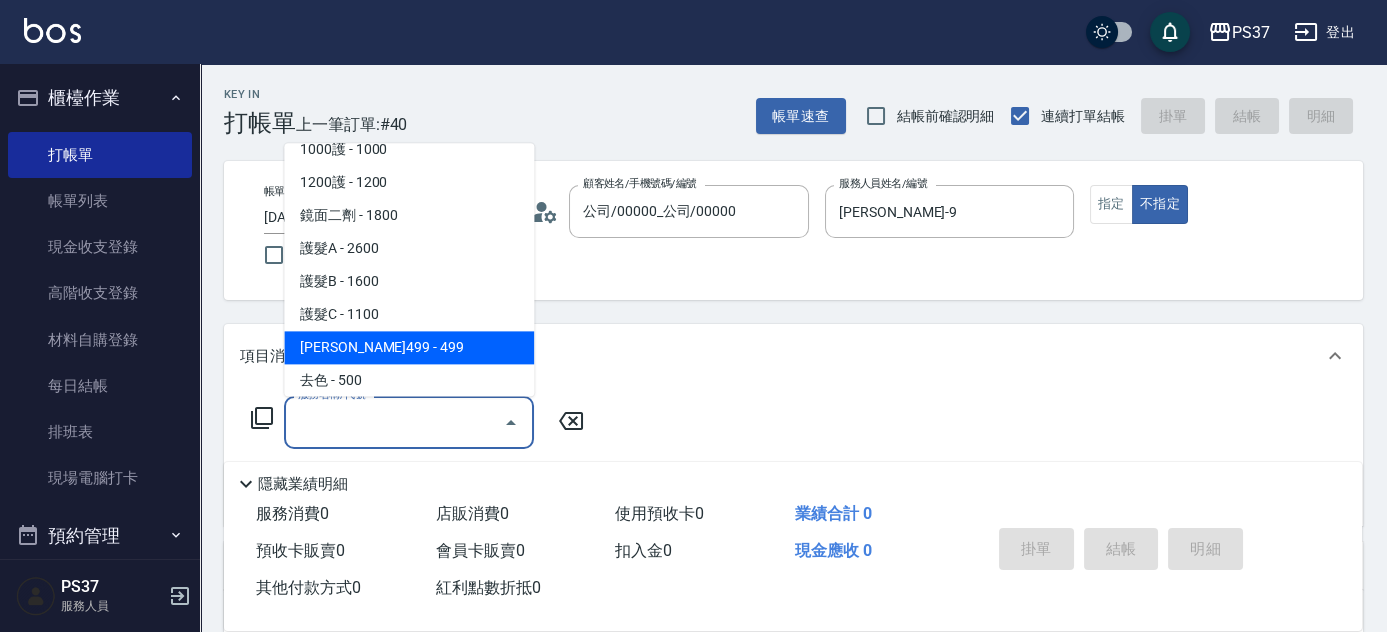 click on "伊黛莉499 - 499" at bounding box center [409, 348] 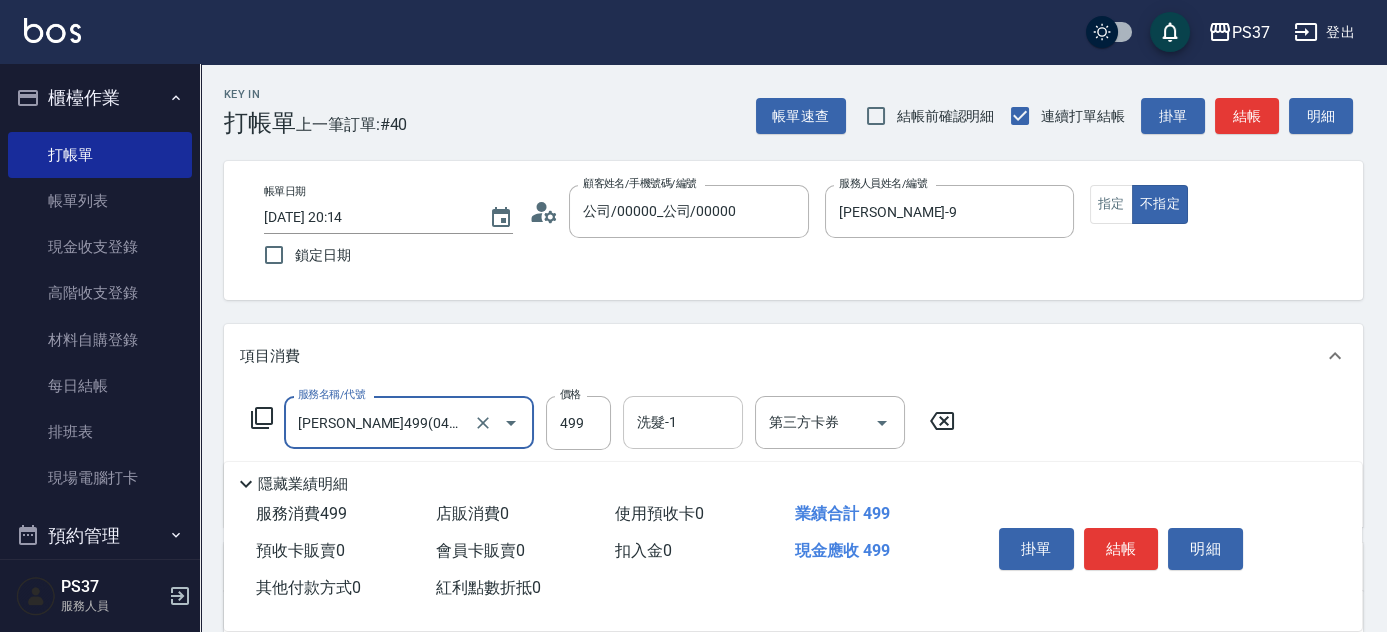 click on "洗髮-1" at bounding box center [683, 422] 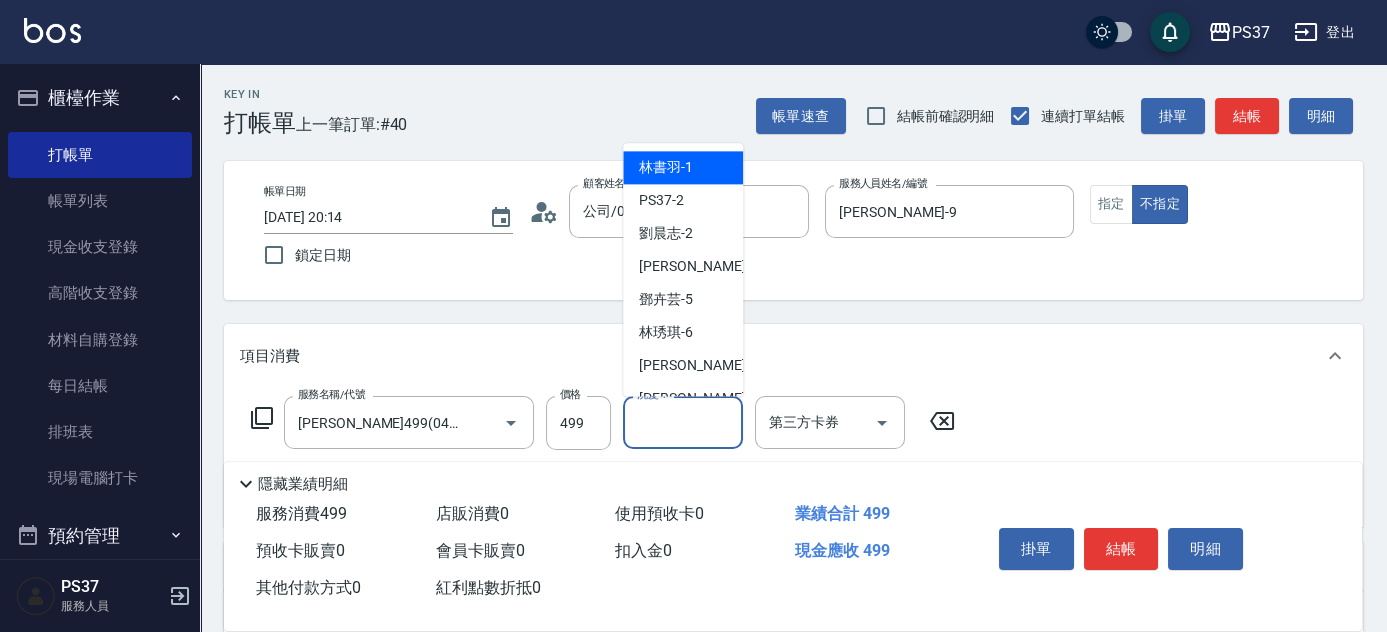 click on "林書羽 -1" at bounding box center (666, 168) 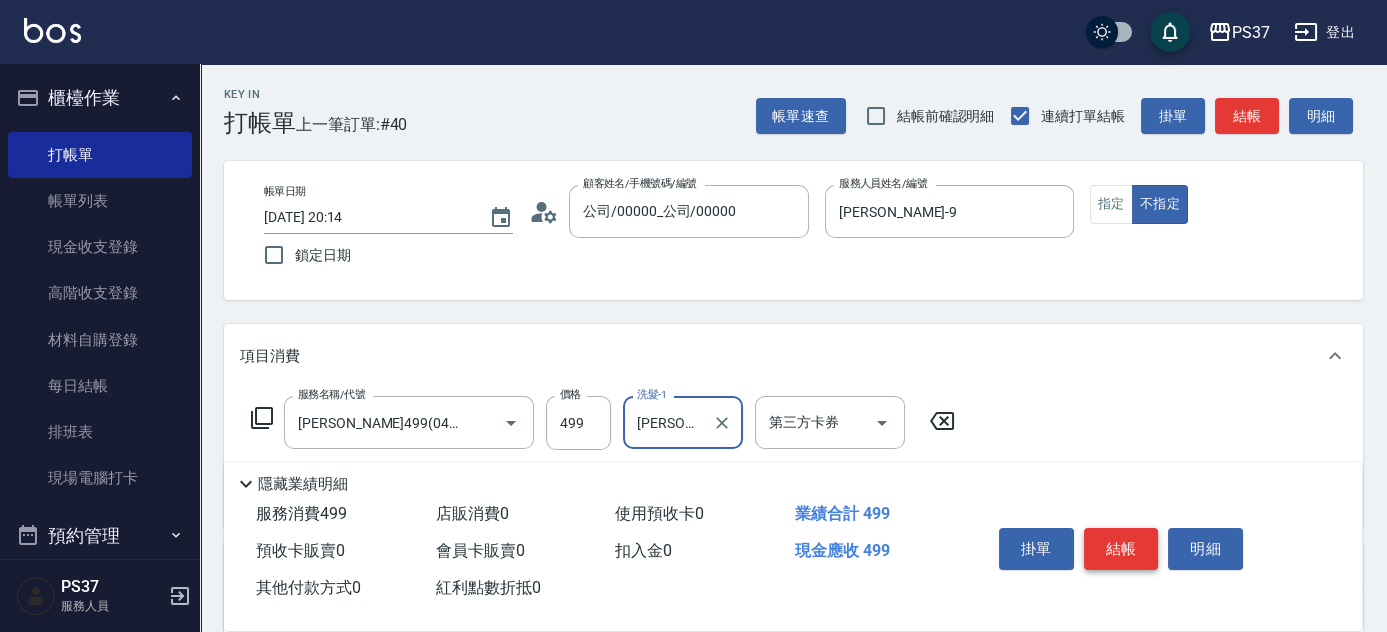click on "結帳" at bounding box center [1121, 549] 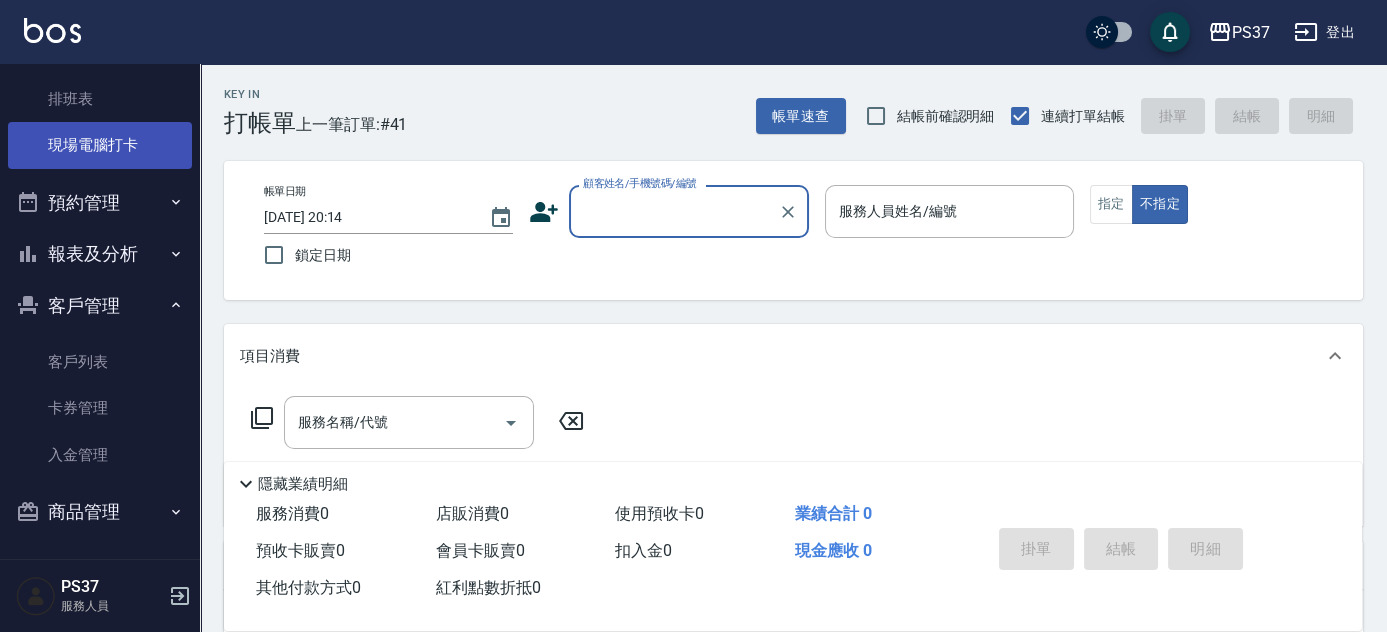 scroll, scrollTop: 335, scrollLeft: 0, axis: vertical 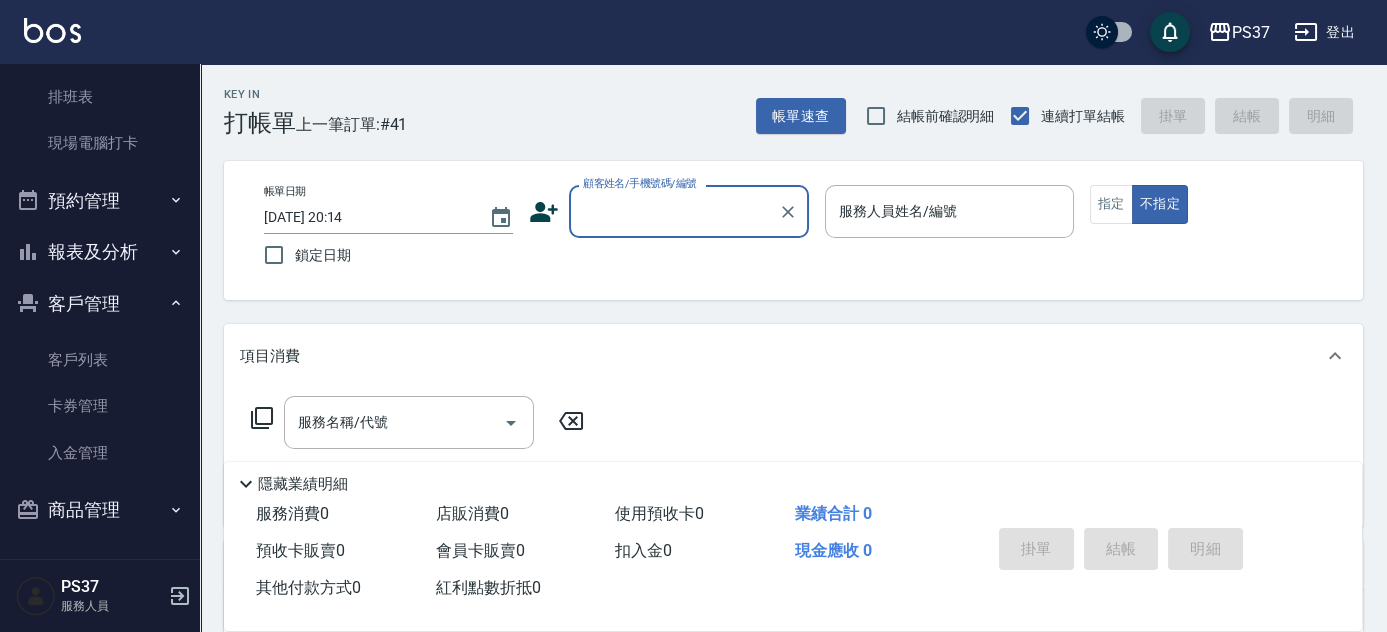 click on "報表及分析" at bounding box center [100, 252] 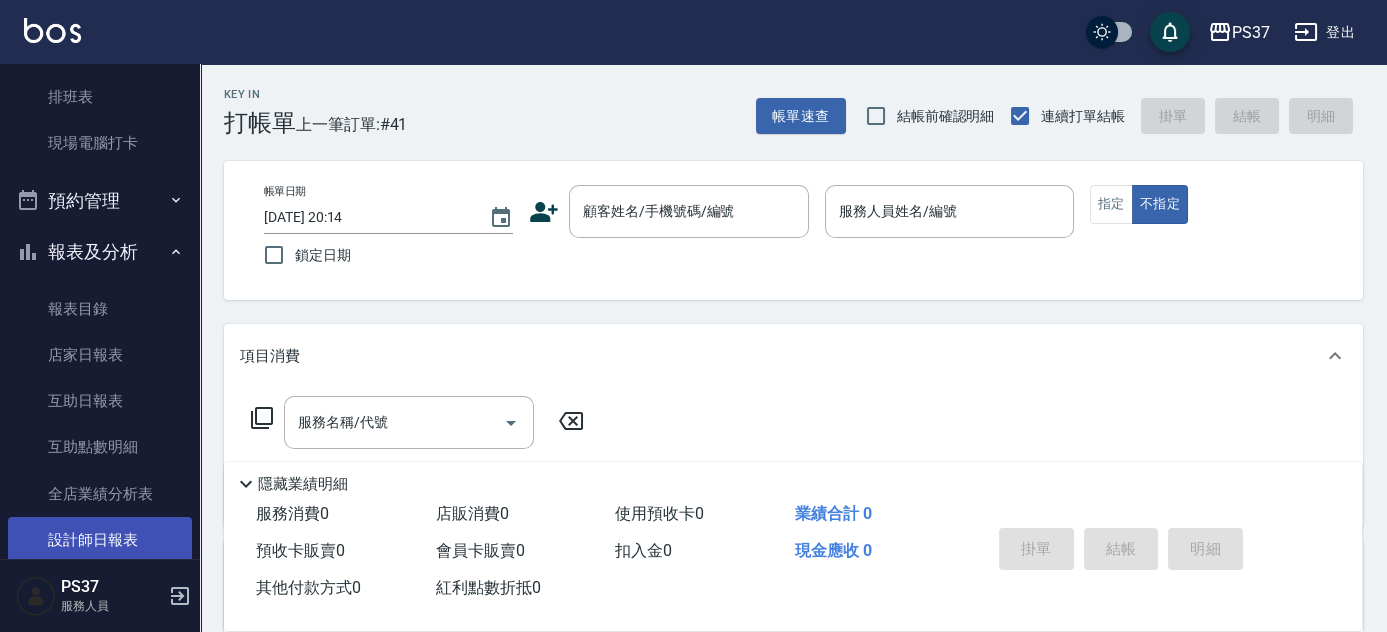 click on "設計師日報表" at bounding box center [100, 540] 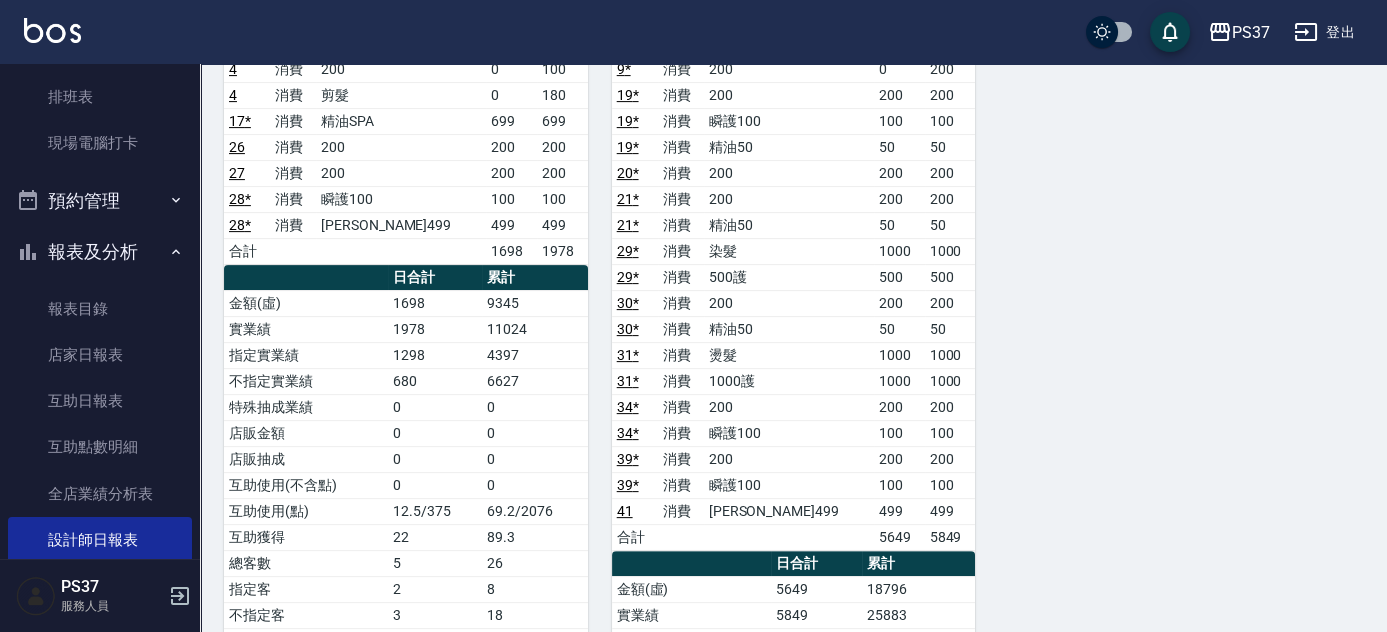 scroll, scrollTop: 1363, scrollLeft: 0, axis: vertical 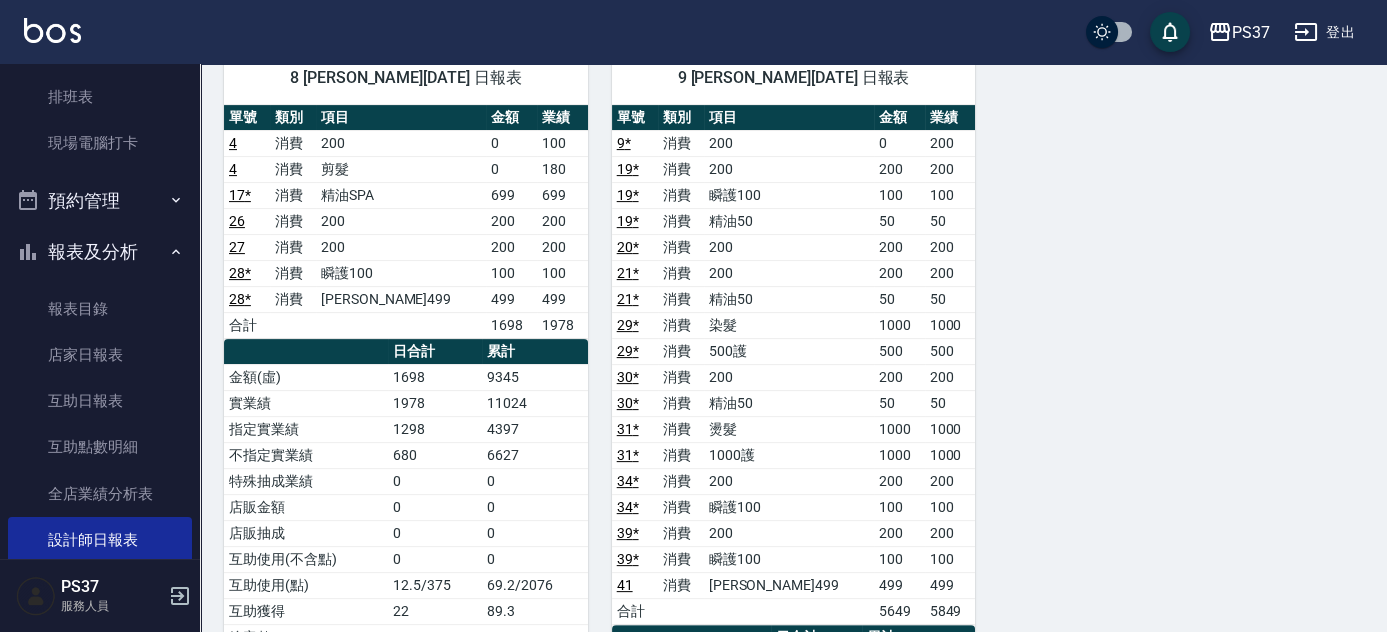 click on "17 *" at bounding box center (247, 195) 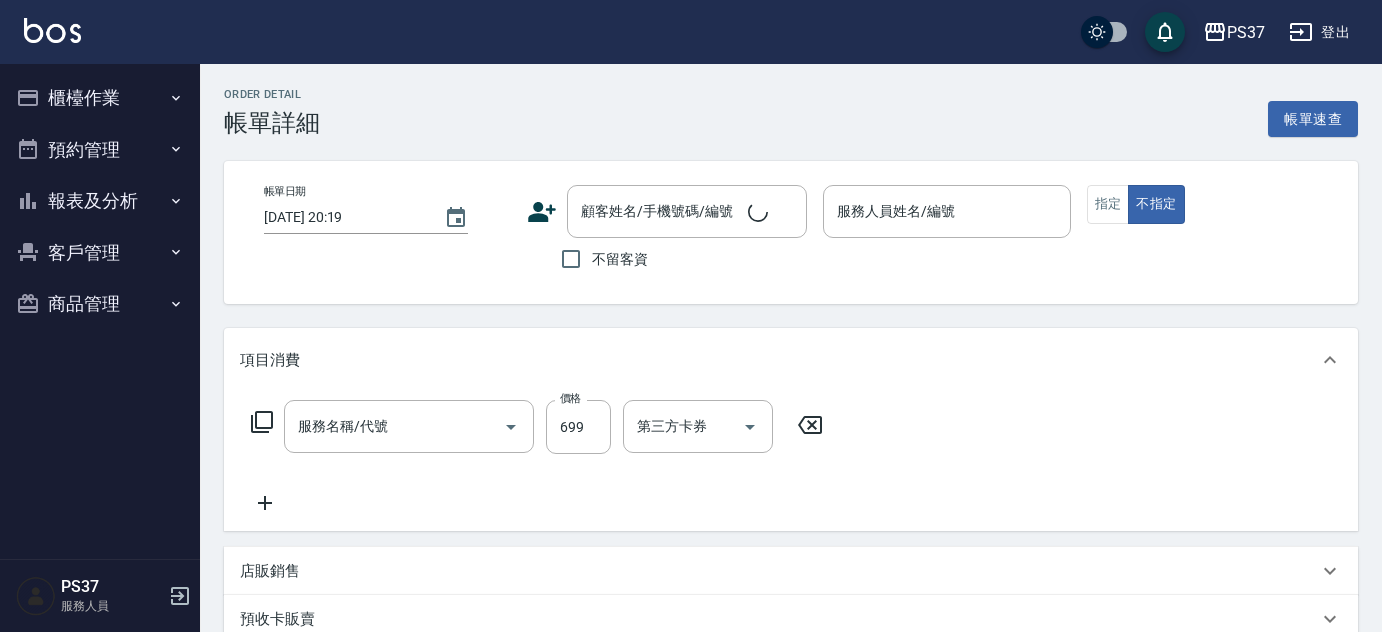 type on "[DATE] 20:05" 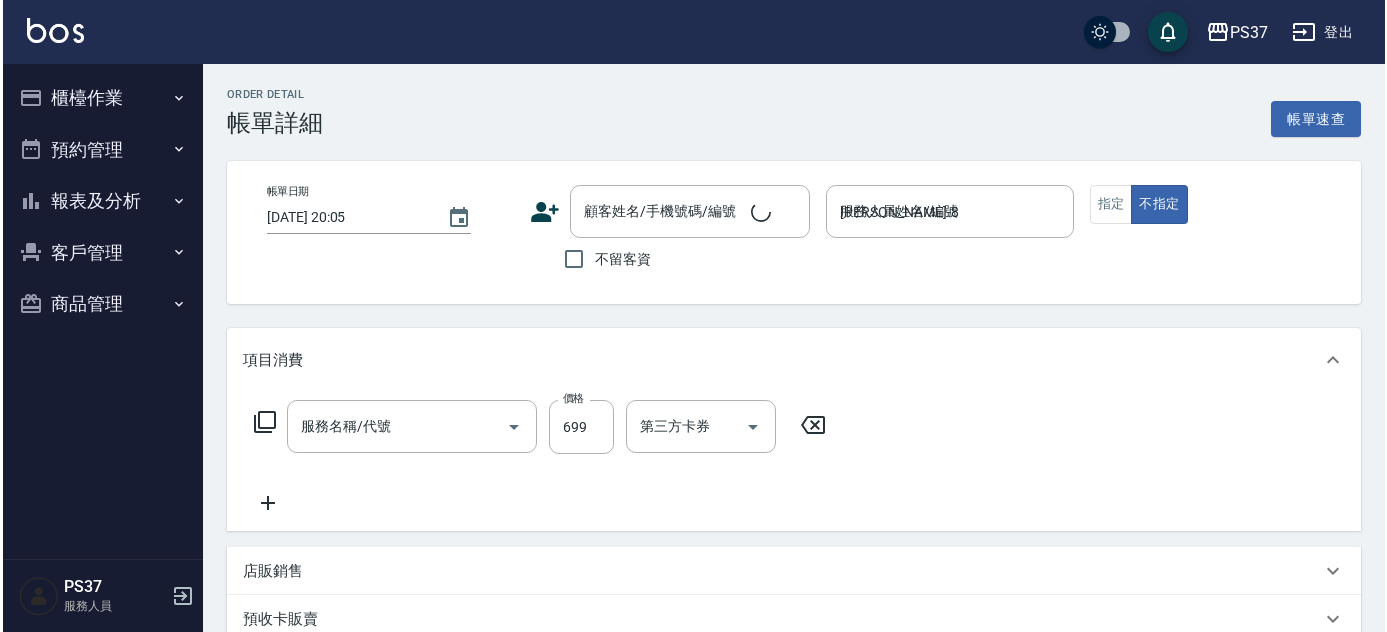 scroll, scrollTop: 0, scrollLeft: 0, axis: both 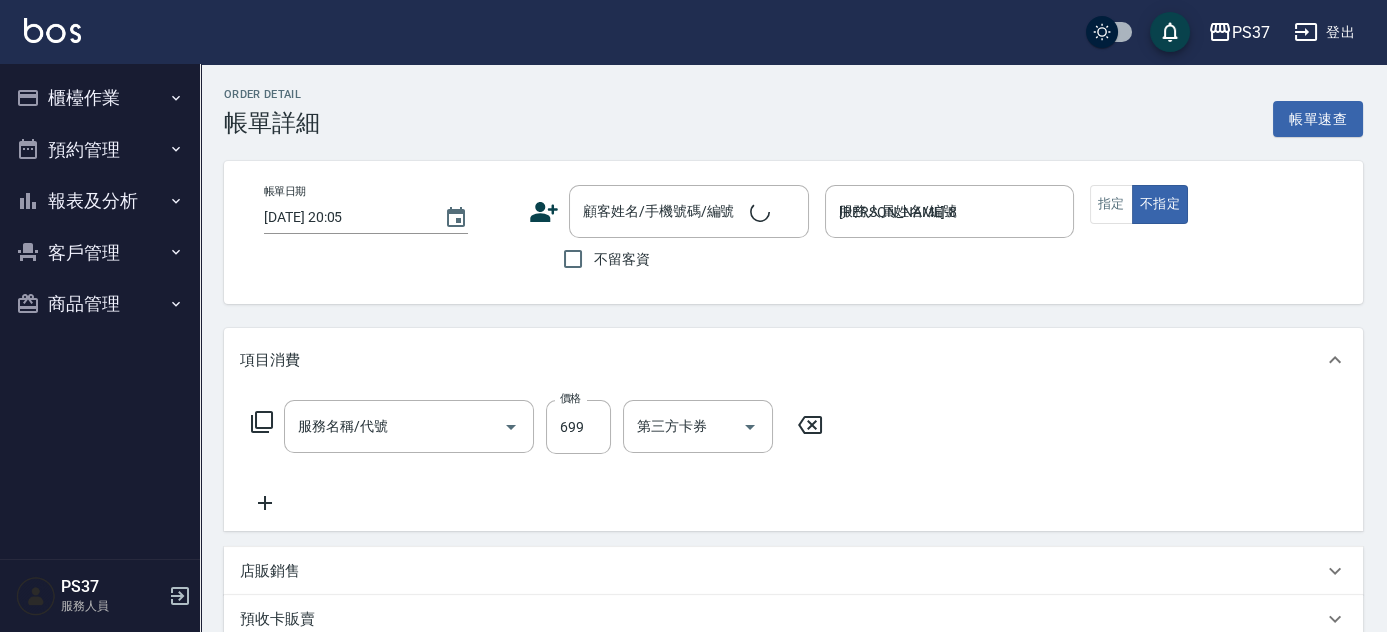type on "精油SPA(0699)" 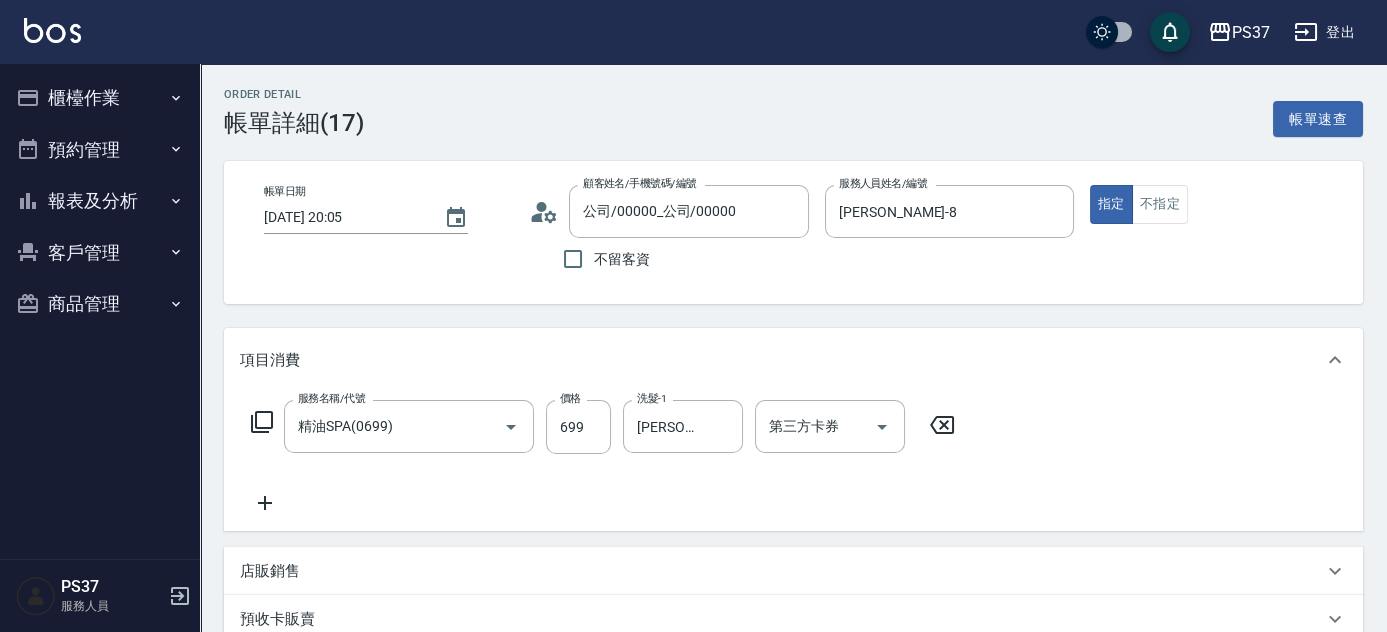type on "公司/00000_公司/00000" 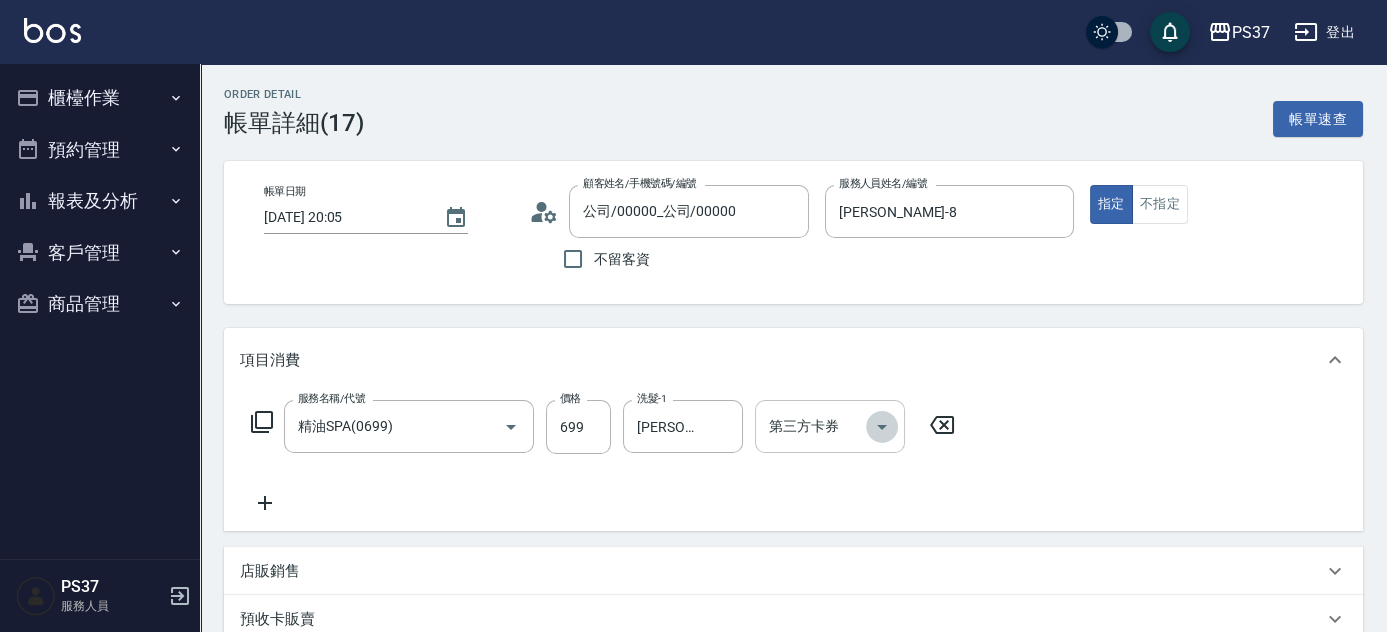 click 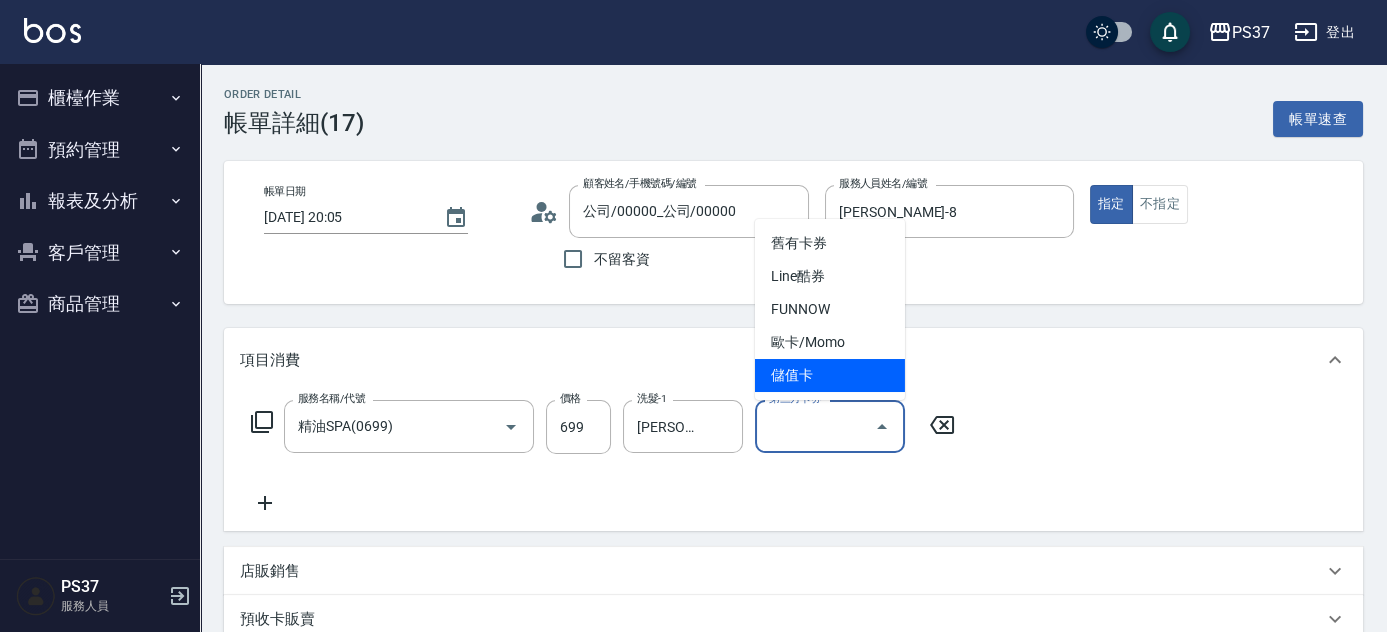 click on "儲值卡" at bounding box center (830, 375) 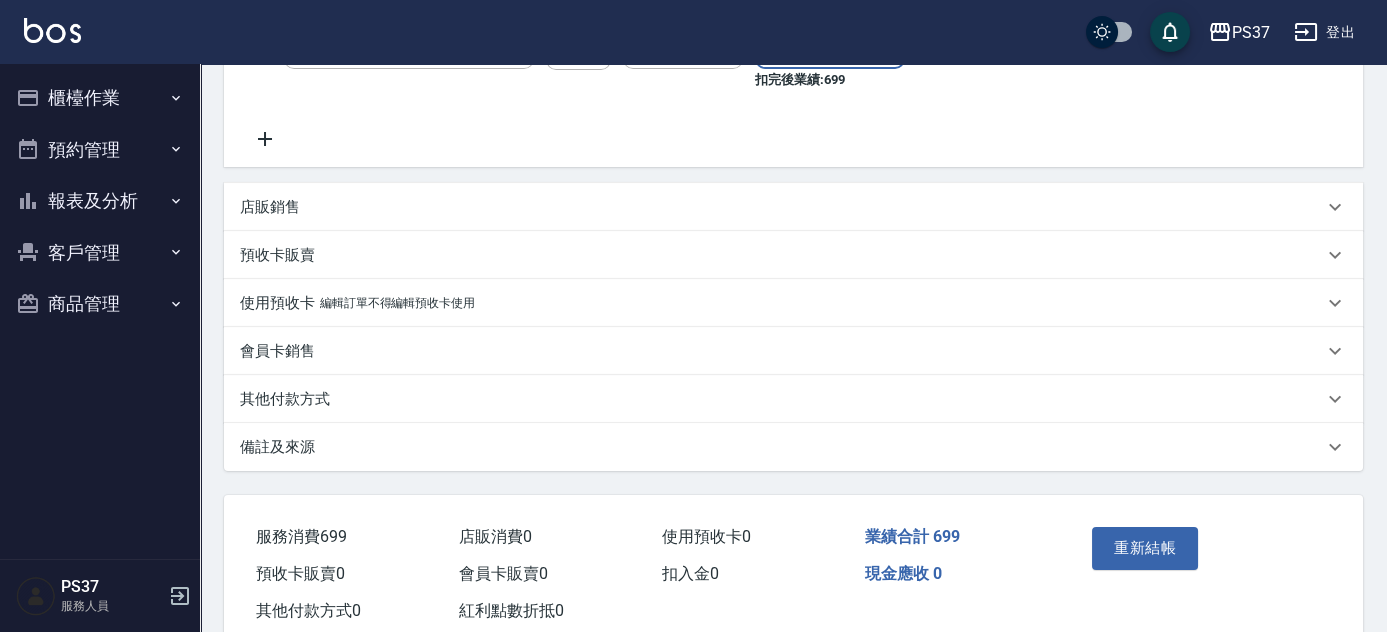 scroll, scrollTop: 437, scrollLeft: 0, axis: vertical 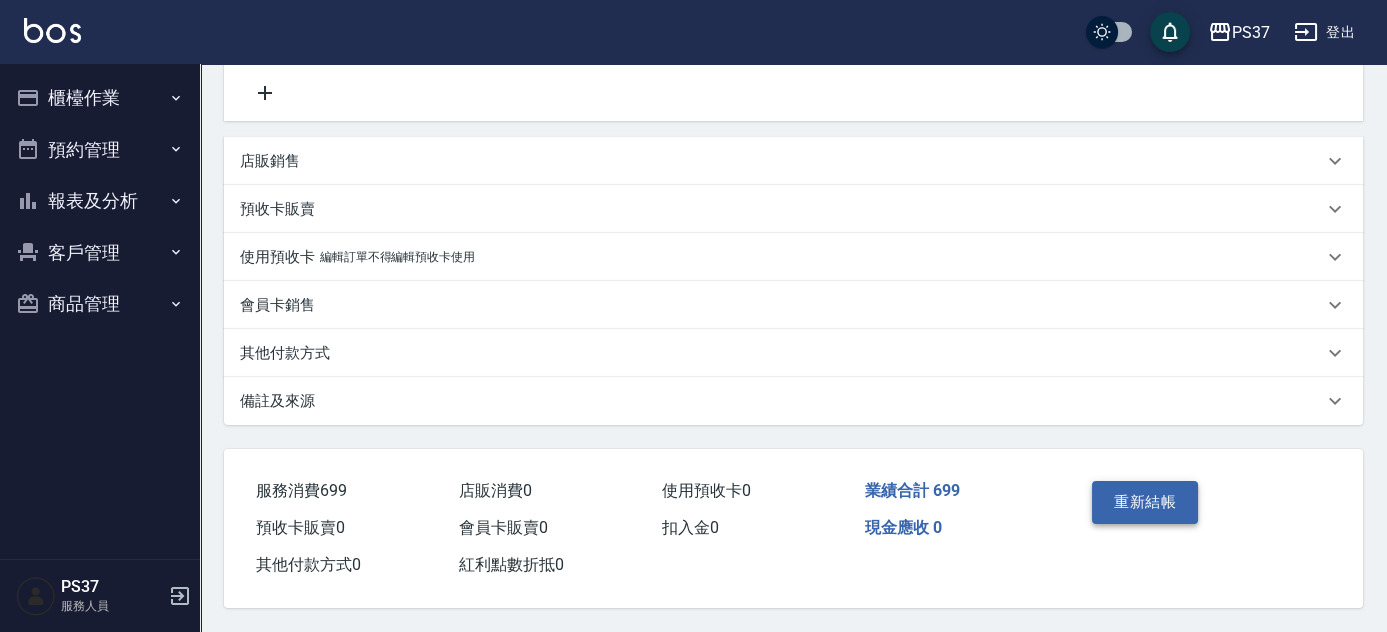 click on "重新結帳" at bounding box center (1145, 502) 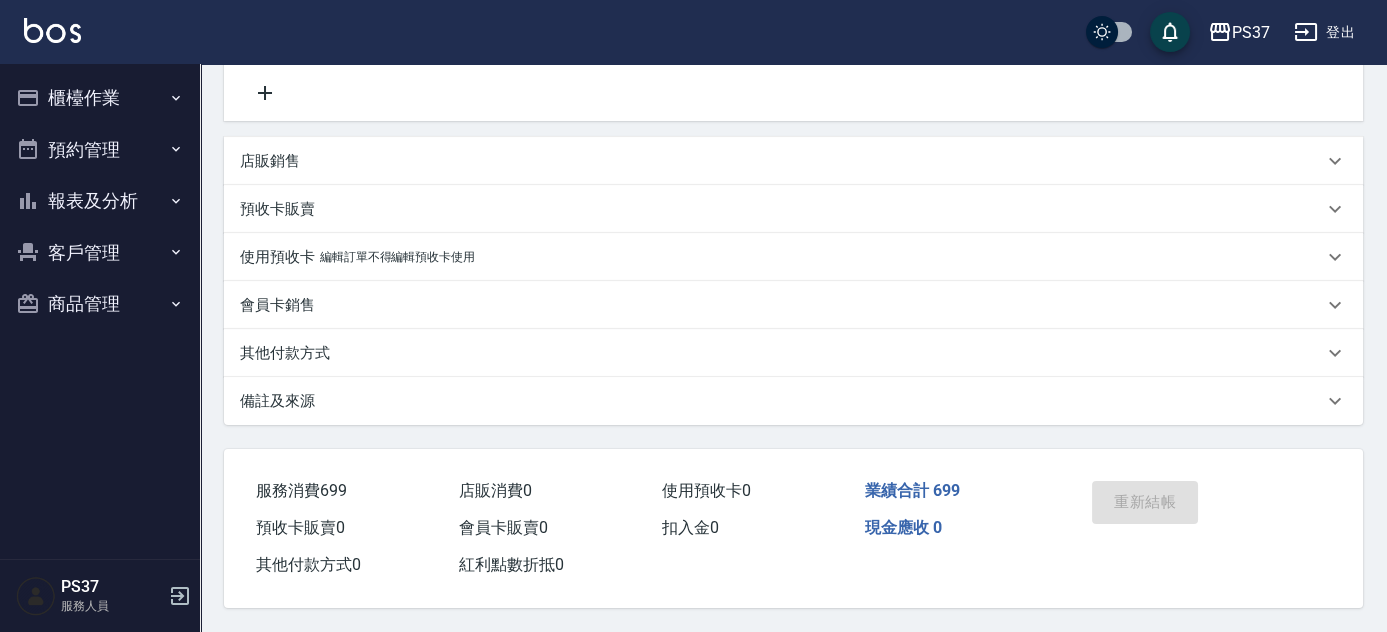 scroll, scrollTop: 0, scrollLeft: 0, axis: both 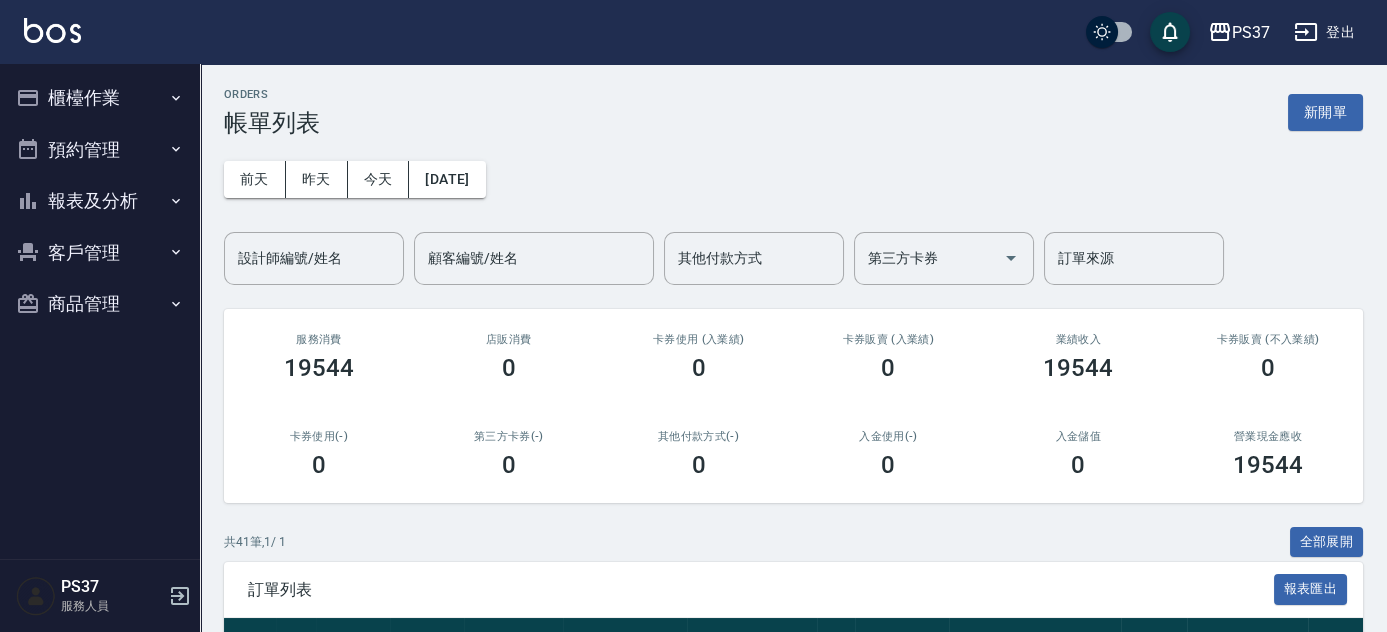 click on "報表及分析" at bounding box center (100, 201) 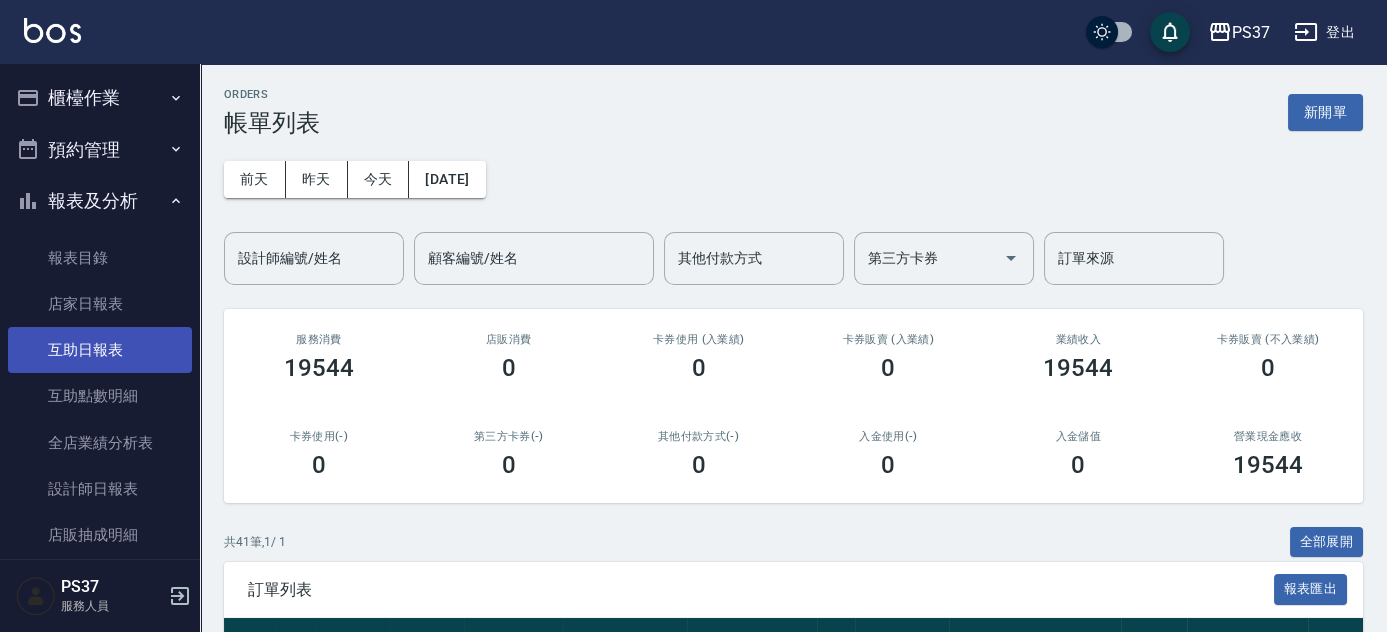 click on "互助日報表" at bounding box center (100, 350) 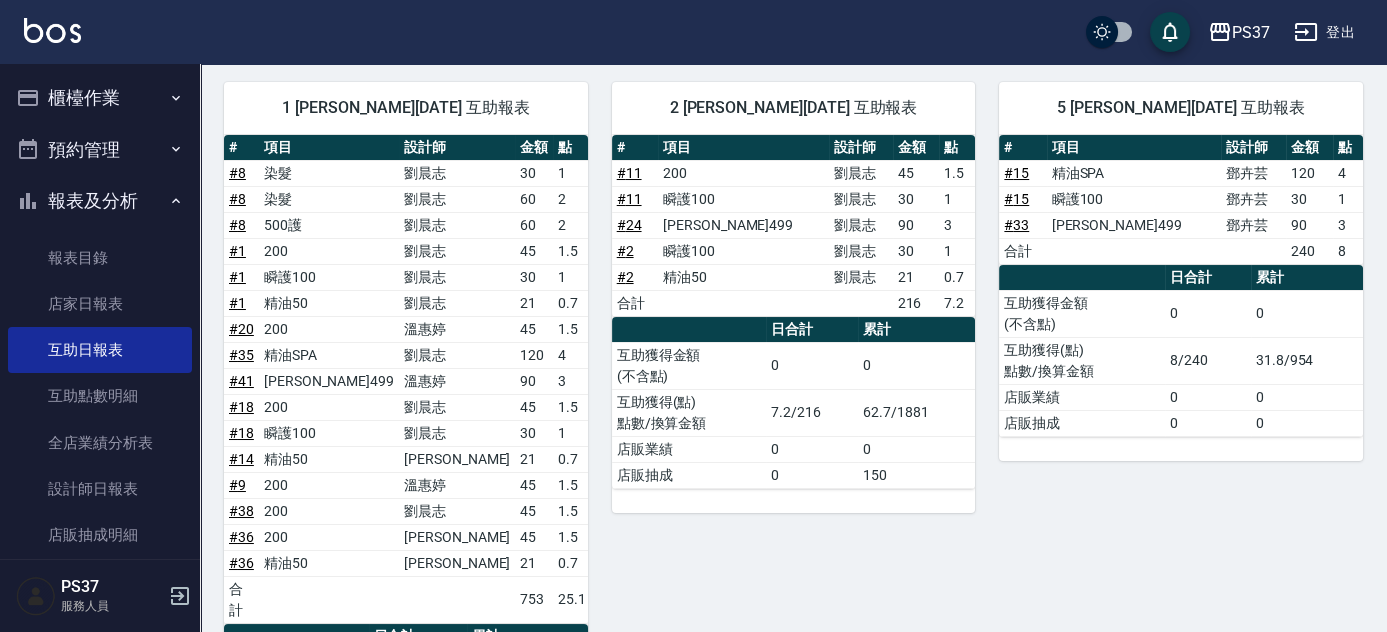 scroll, scrollTop: 90, scrollLeft: 0, axis: vertical 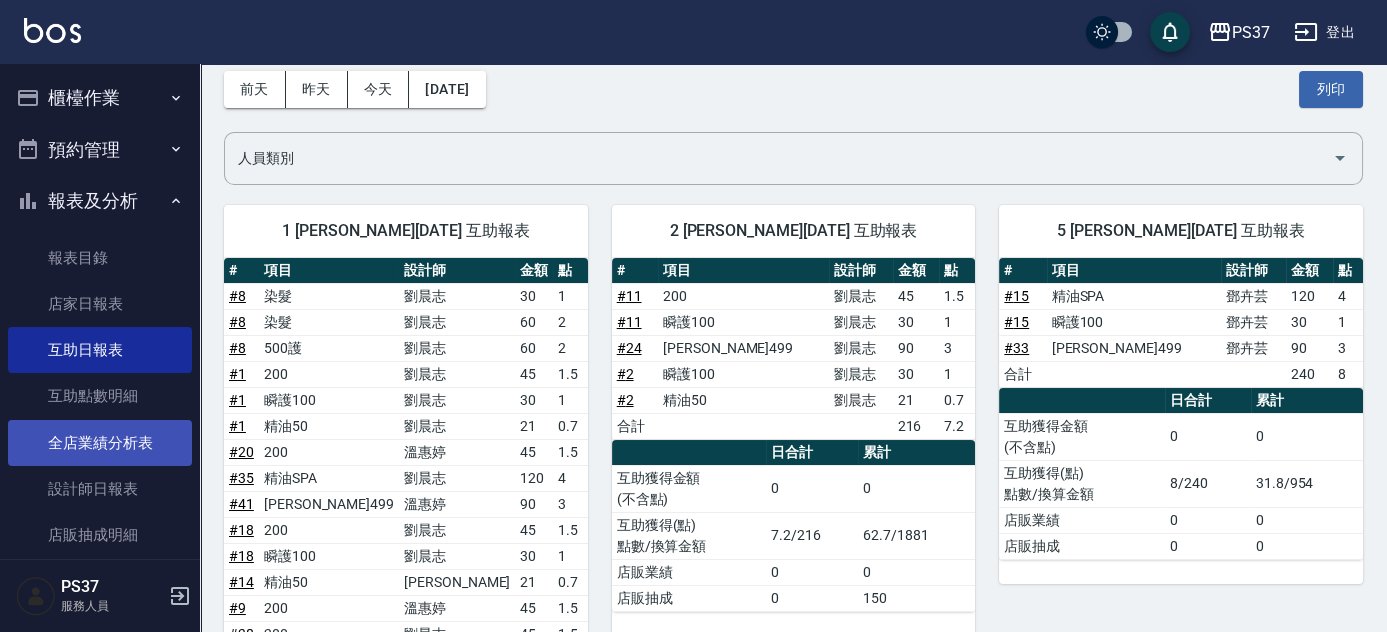 click on "全店業績分析表" at bounding box center [100, 443] 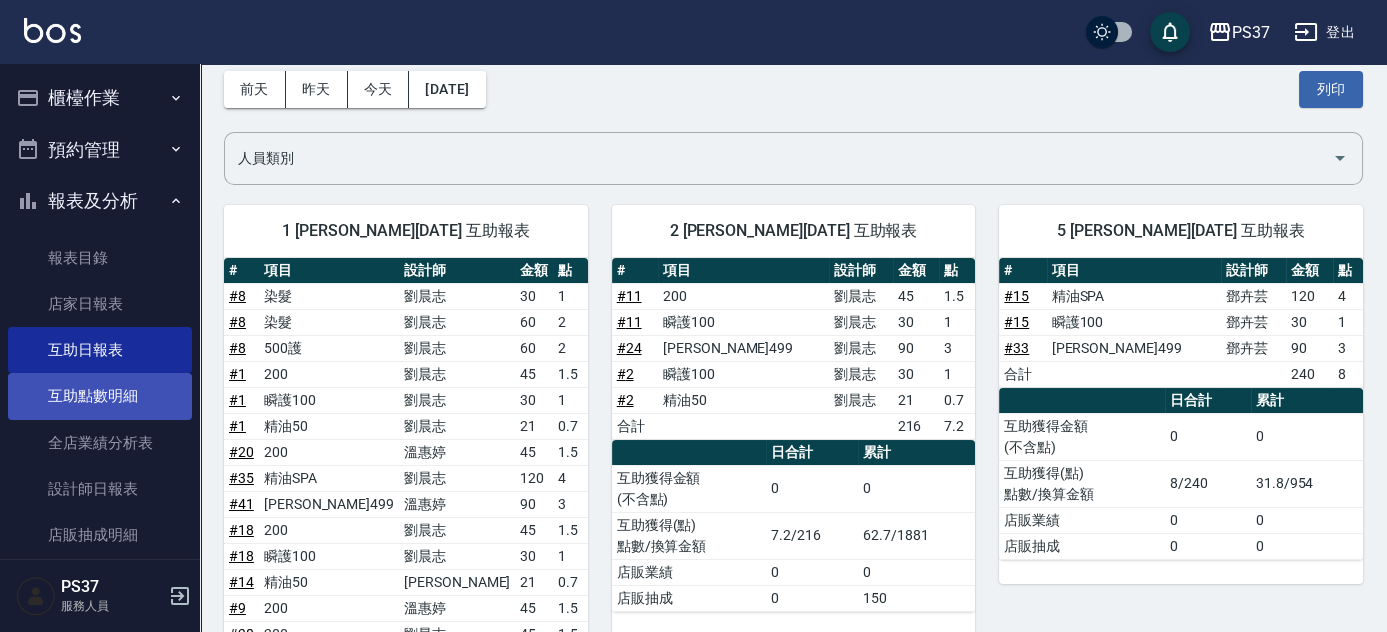 scroll, scrollTop: 0, scrollLeft: 0, axis: both 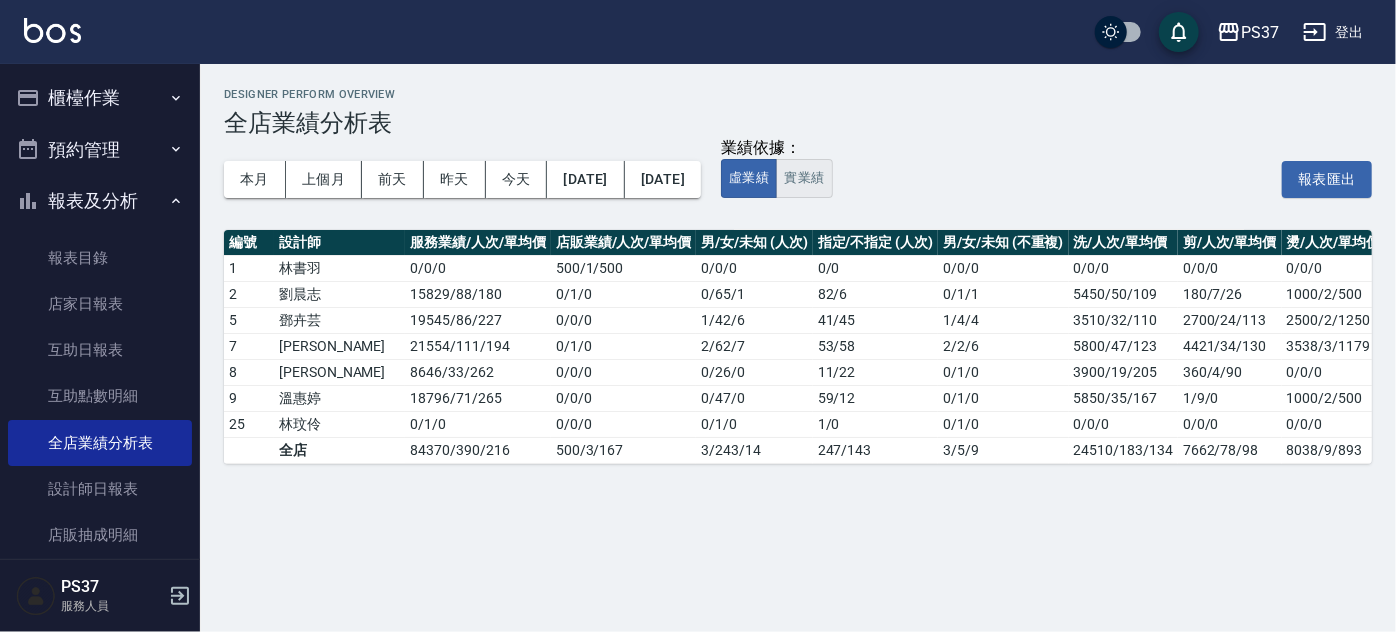 click on "實業績" at bounding box center [804, 178] 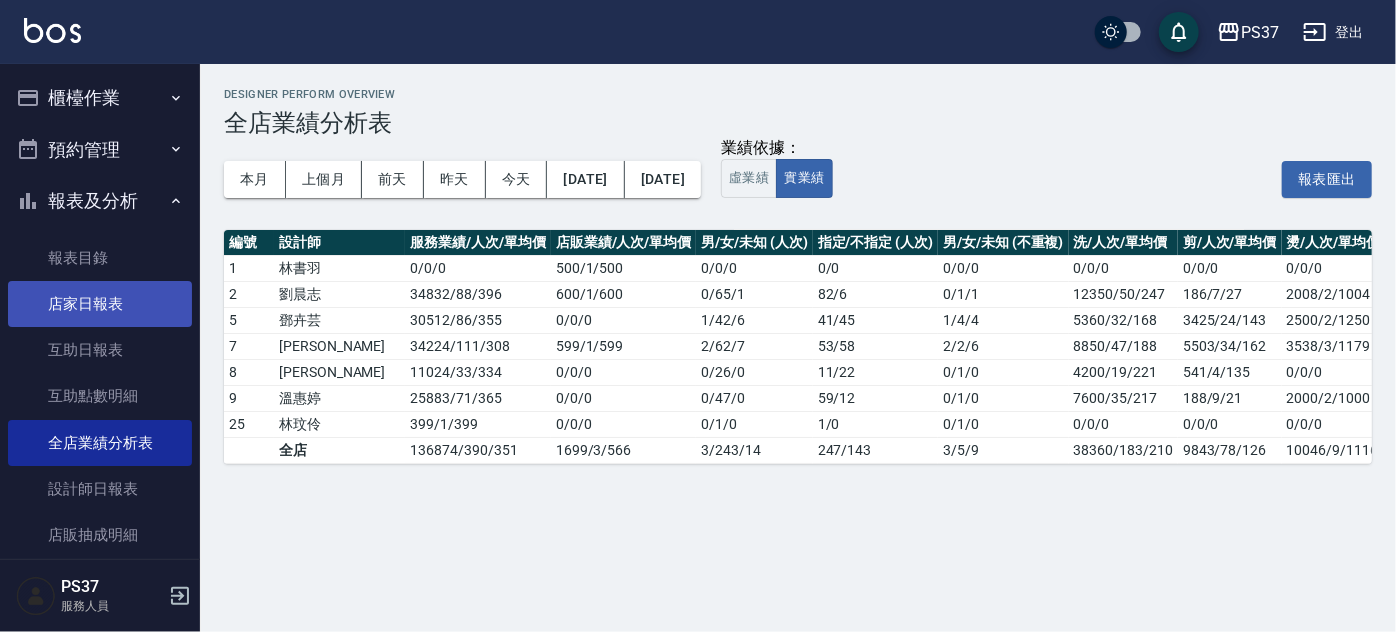 click on "店家日報表" at bounding box center (100, 304) 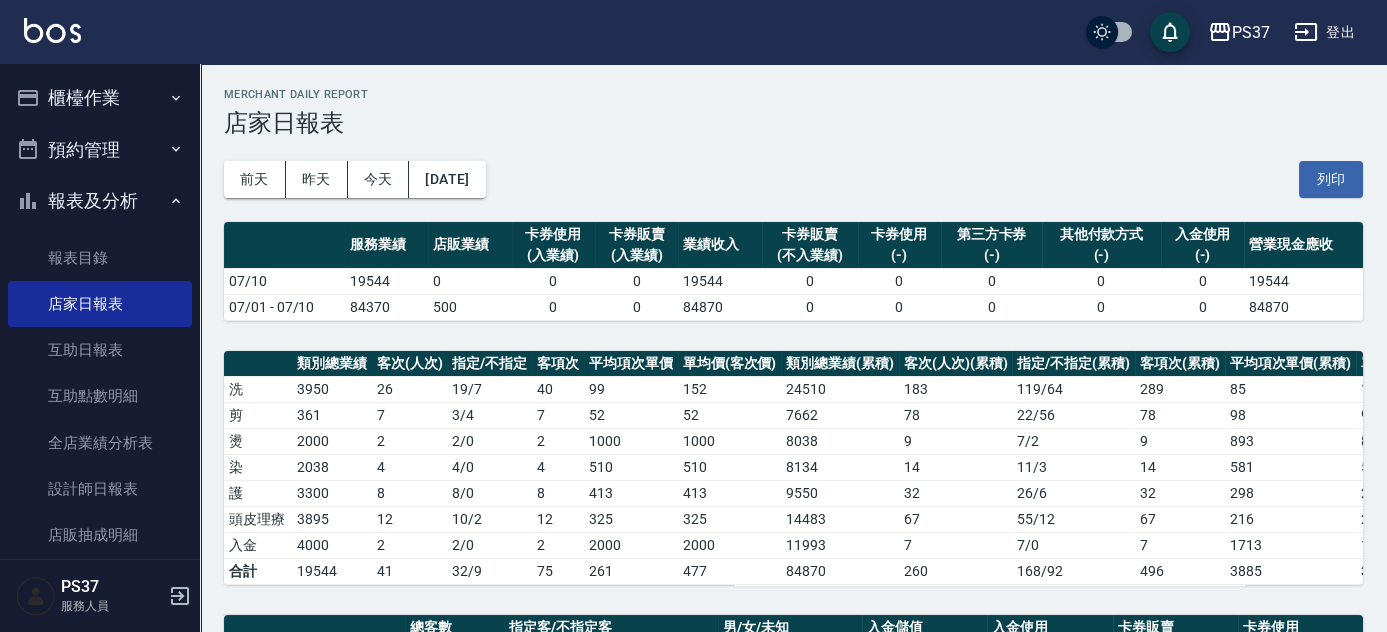 click on "報表及分析" at bounding box center [100, 201] 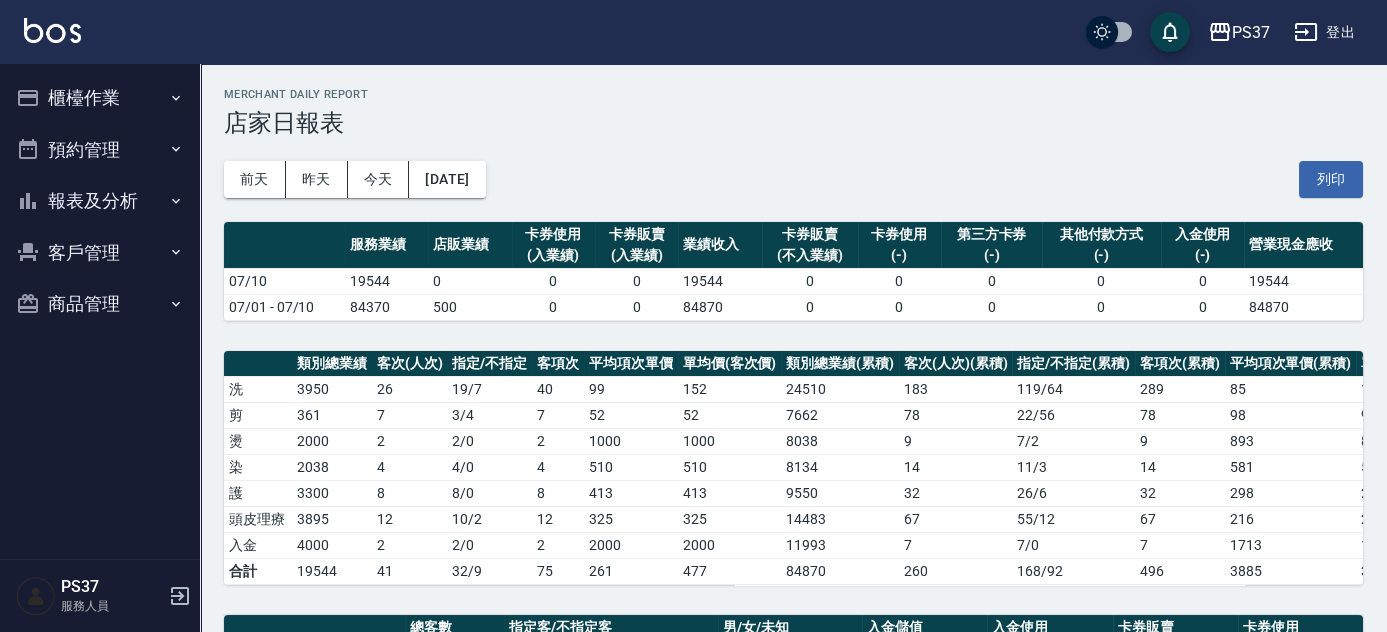 click on "櫃檯作業" at bounding box center (100, 98) 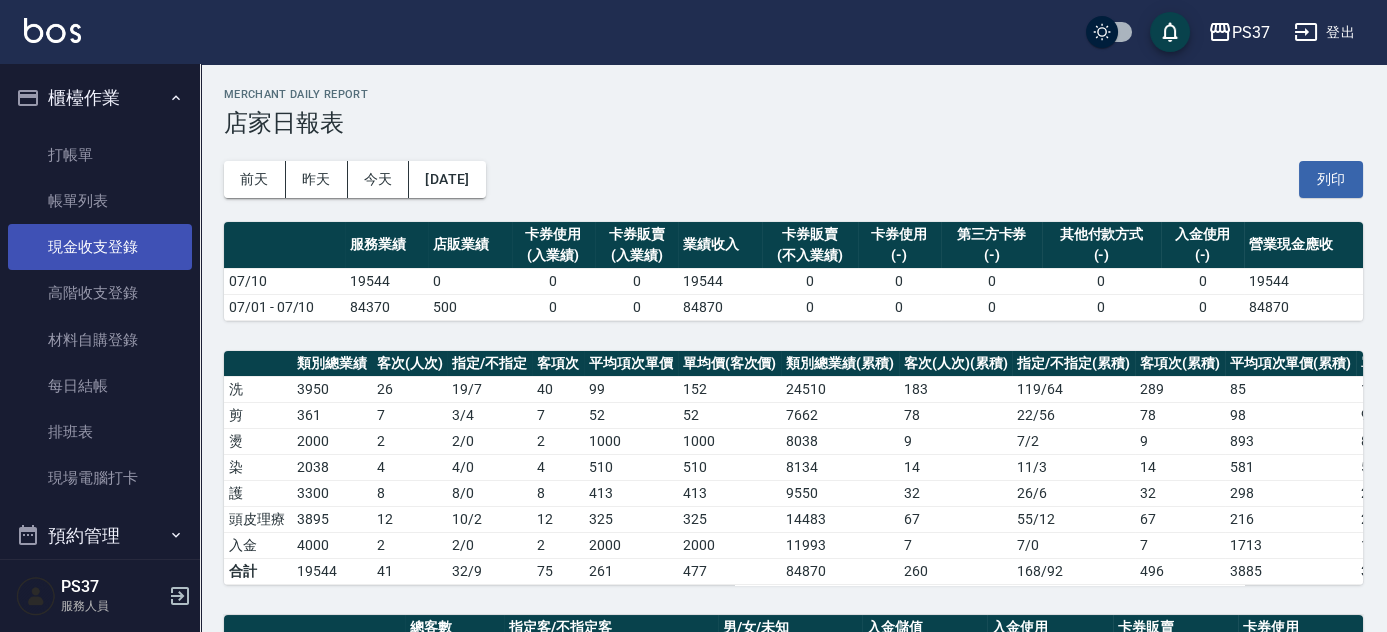 click on "現金收支登錄" at bounding box center (100, 247) 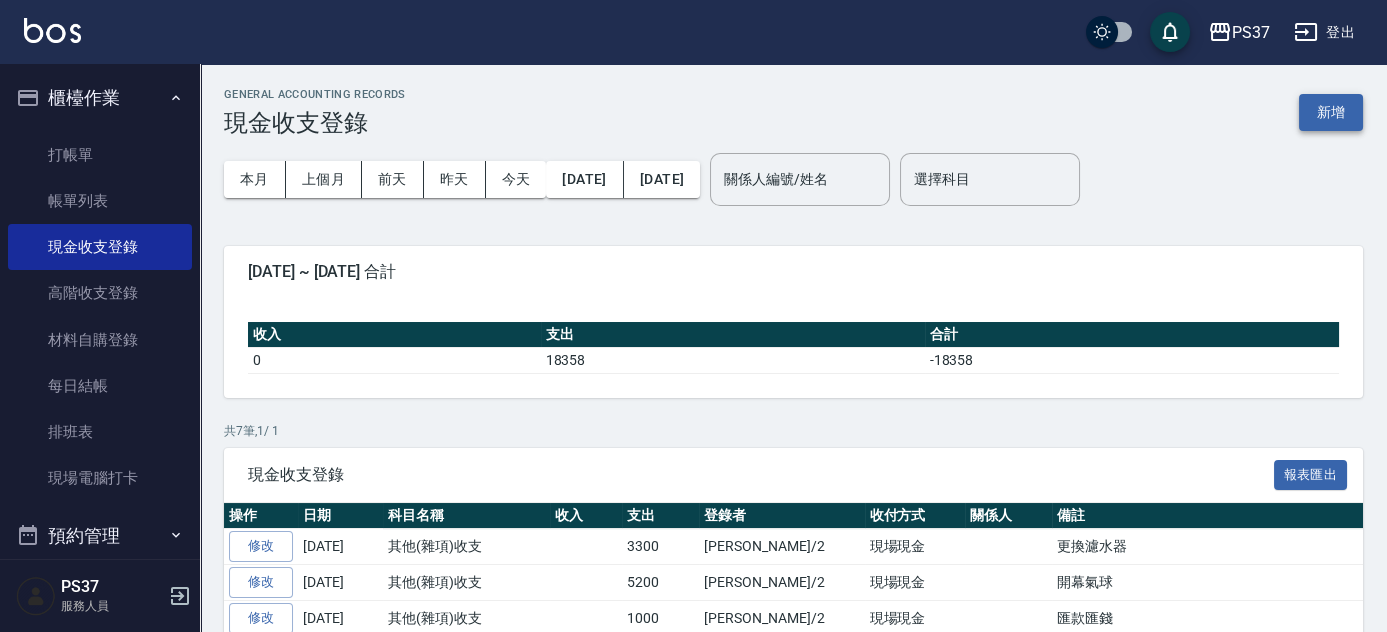 click on "新增" at bounding box center (1331, 112) 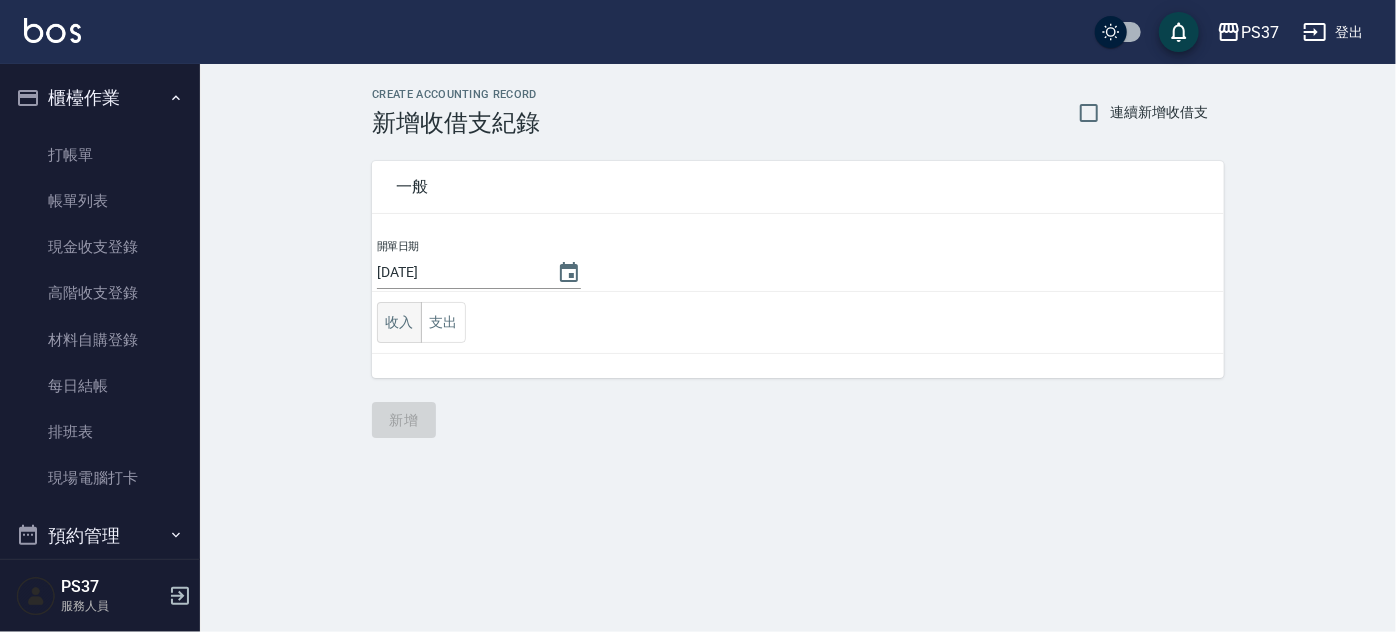 click on "收入" at bounding box center (399, 322) 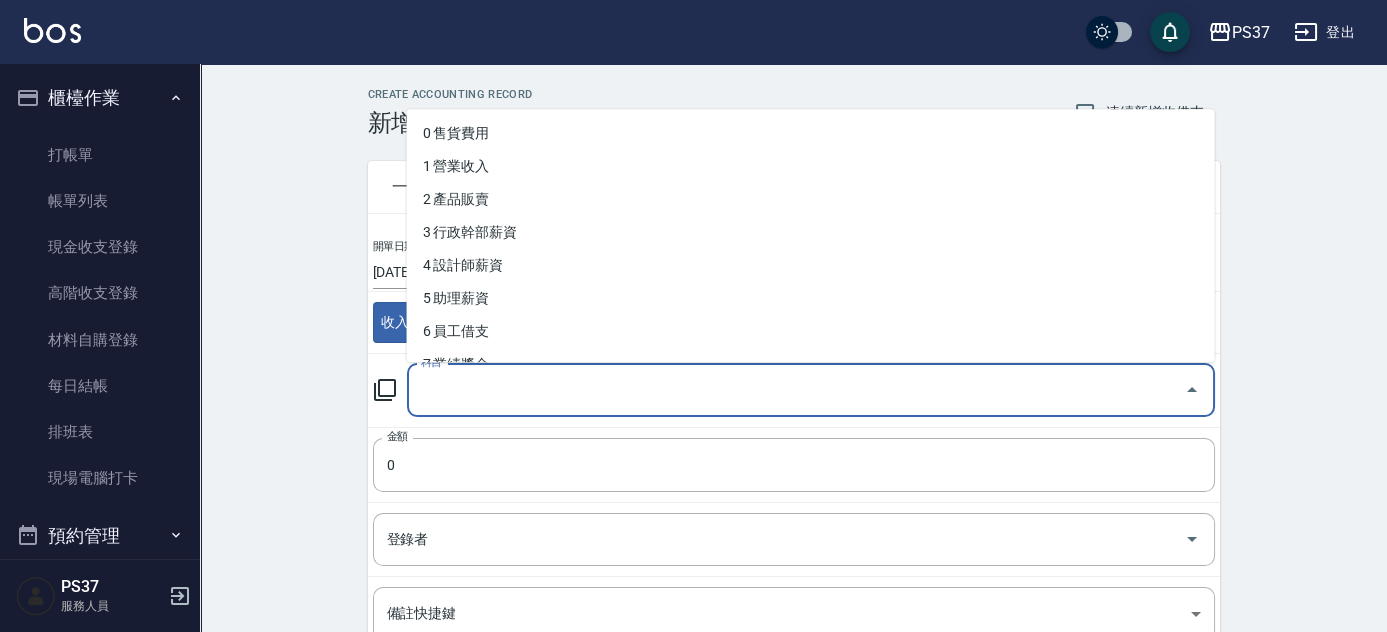 click on "科目" at bounding box center (796, 390) 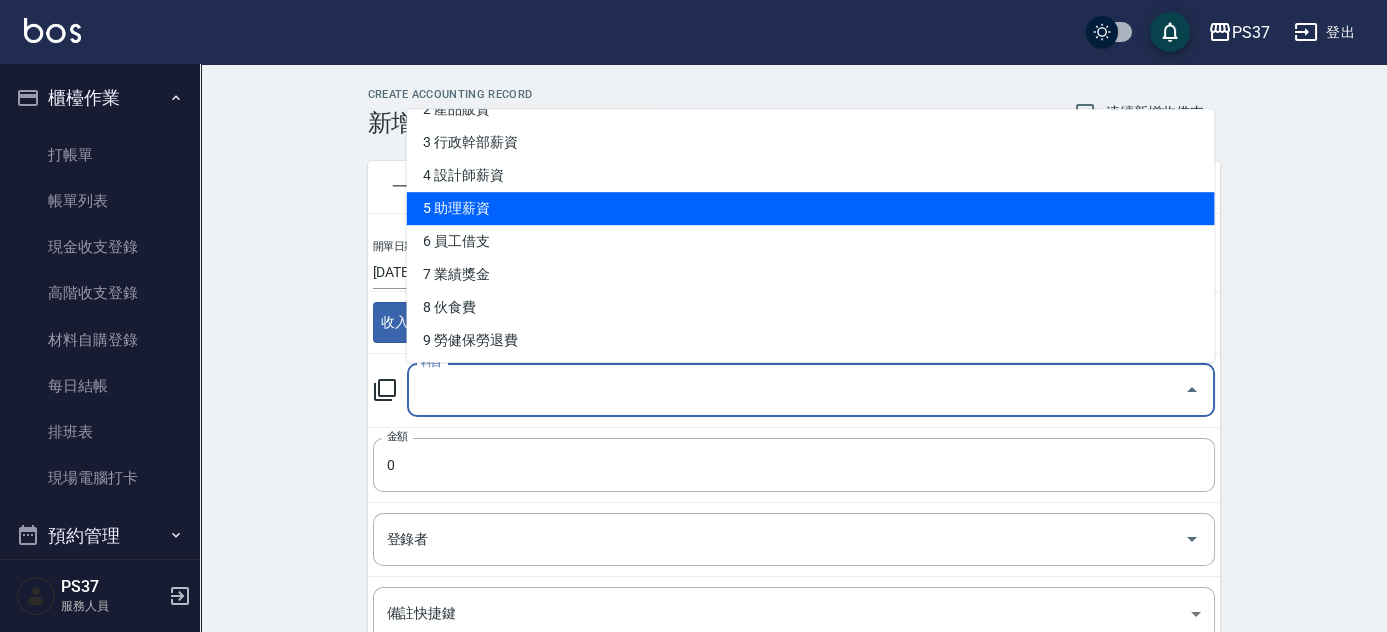 scroll, scrollTop: 0, scrollLeft: 0, axis: both 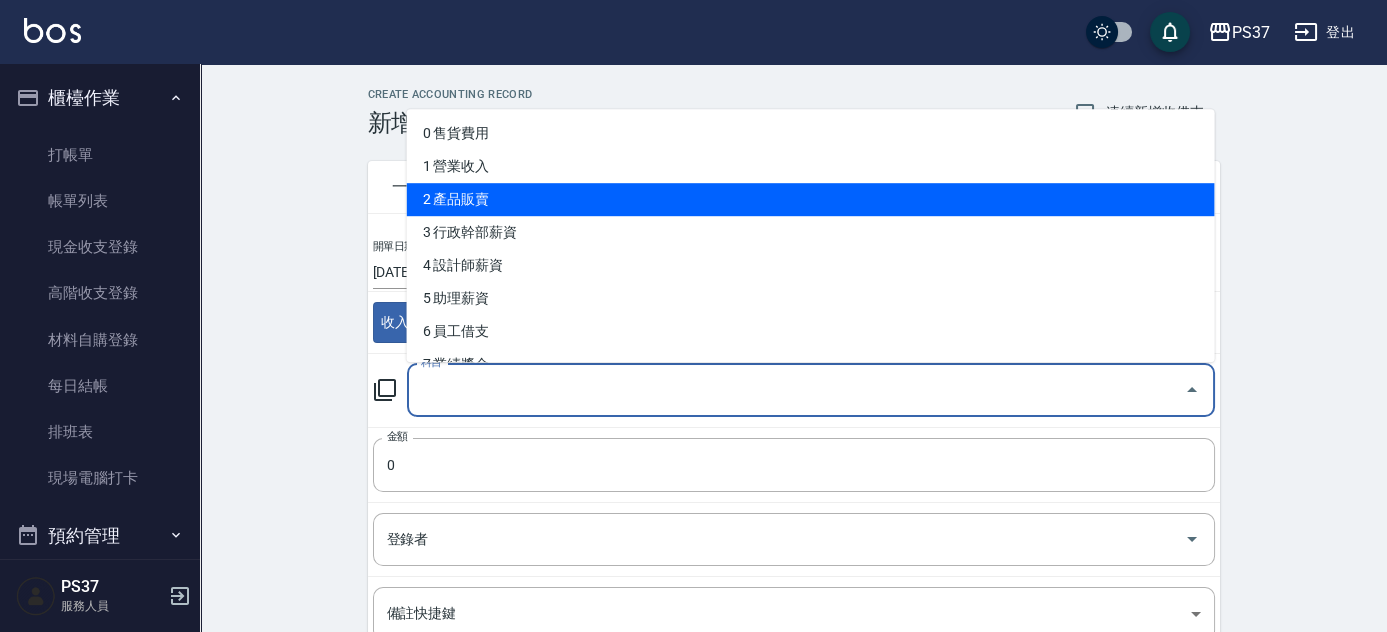 click on "2 產品販賣" at bounding box center (811, 199) 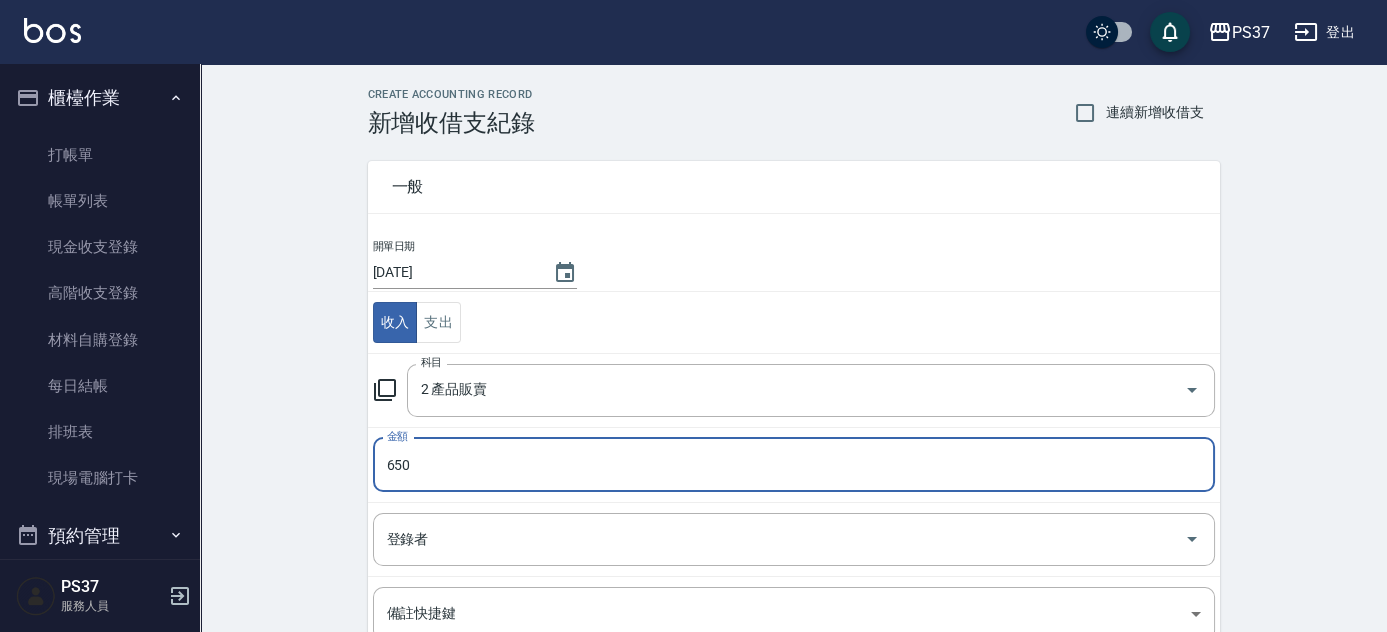 type on "650" 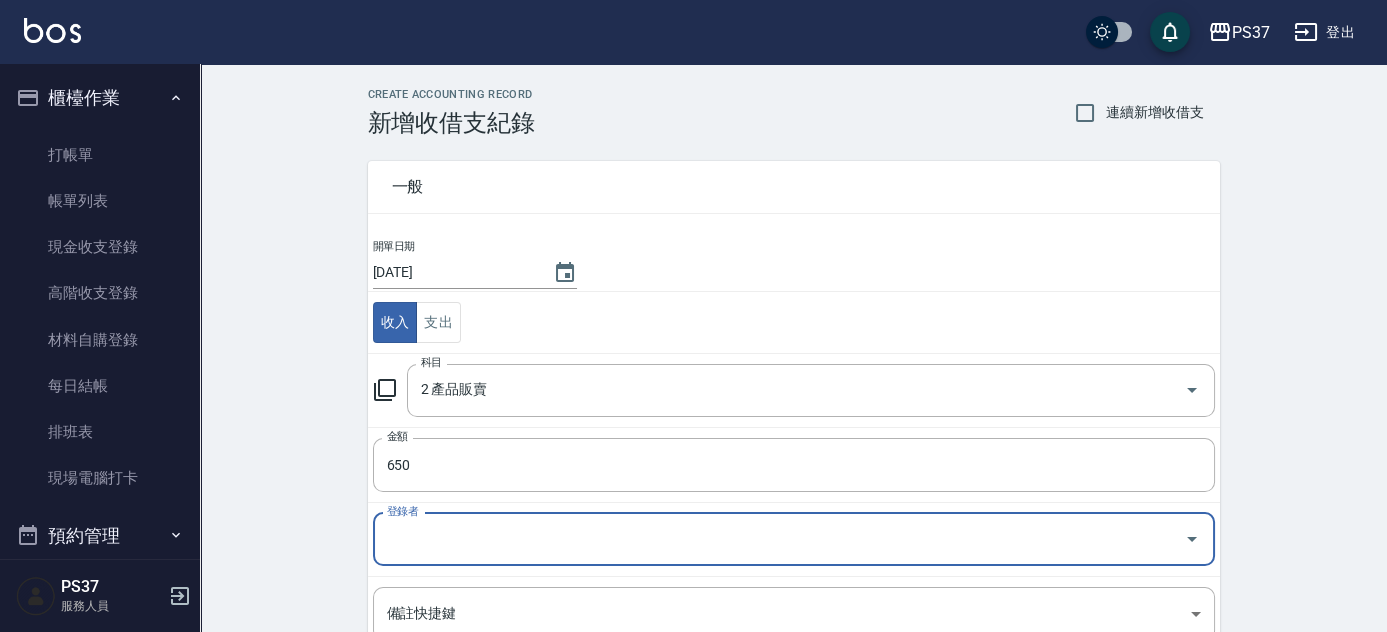 click on "登錄者" at bounding box center [794, 539] 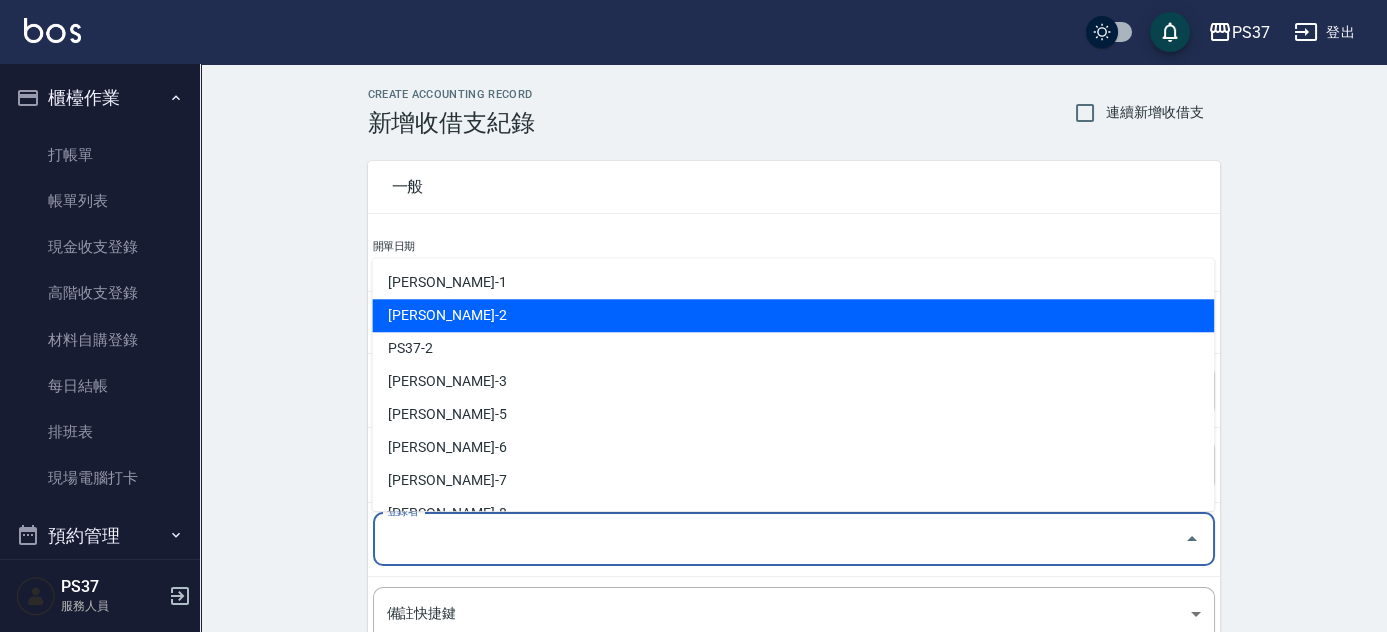 click on "[PERSON_NAME]-2" at bounding box center [793, 315] 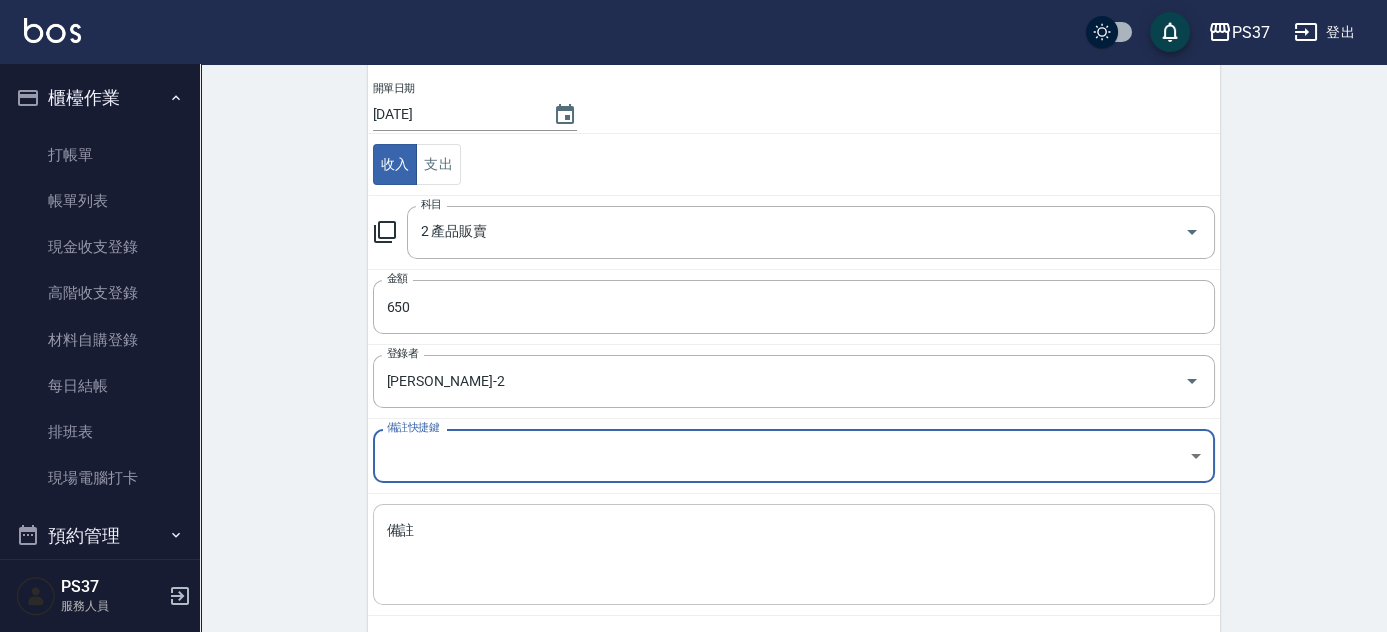 scroll, scrollTop: 248, scrollLeft: 0, axis: vertical 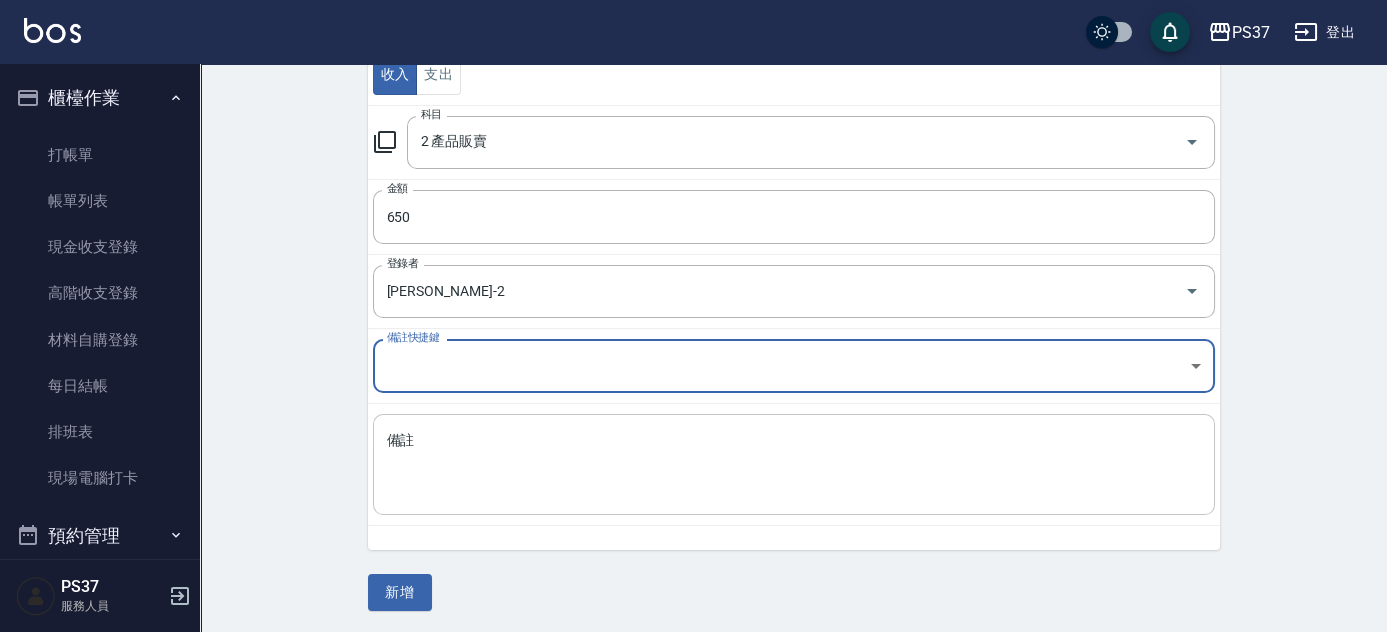 click on "備註" at bounding box center (794, 465) 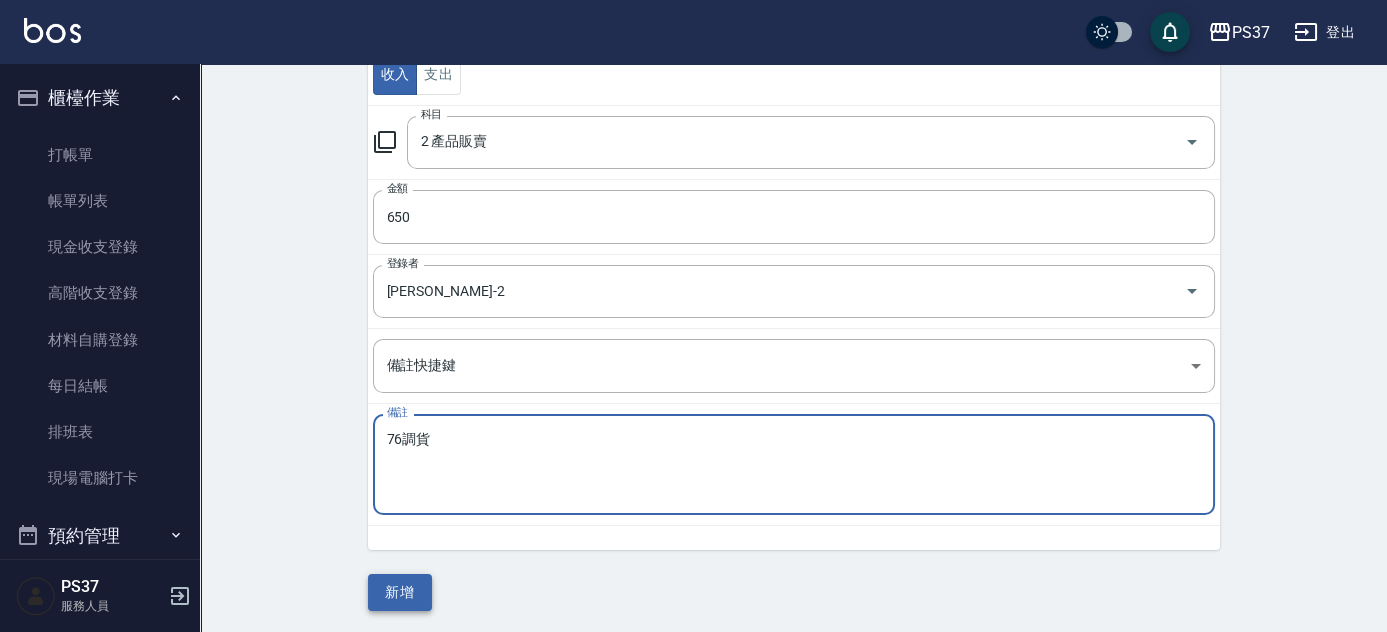 type on "76調貨" 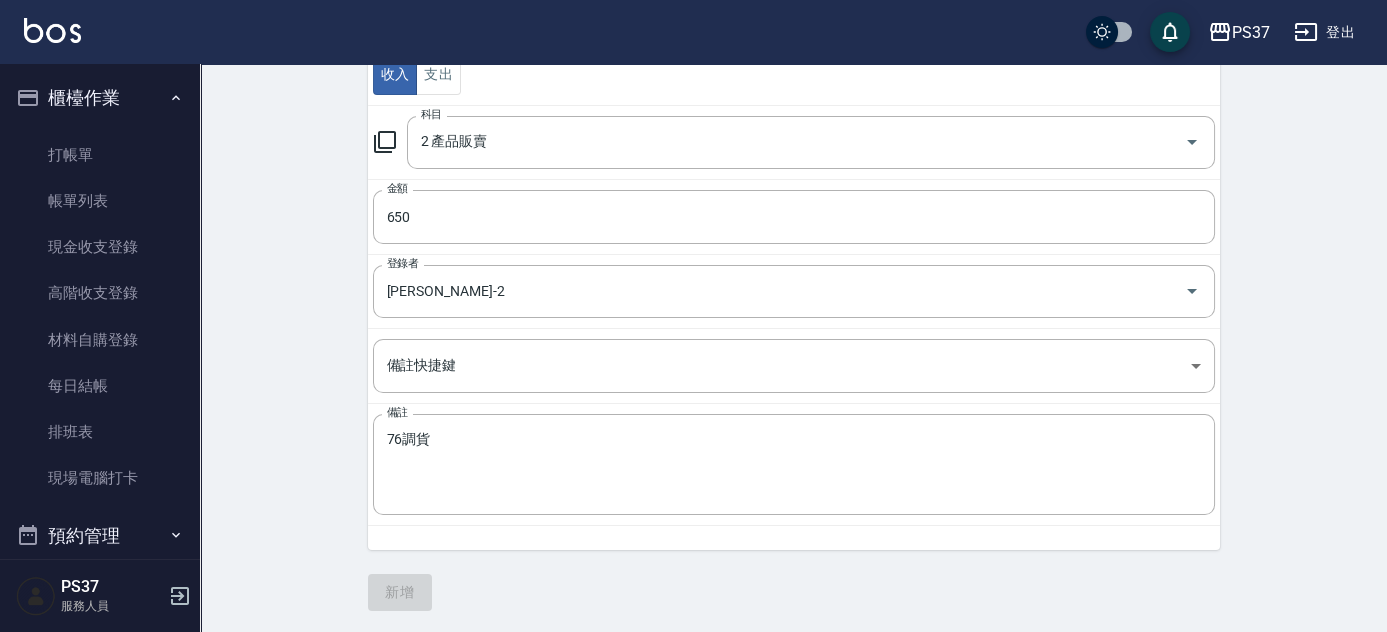 scroll, scrollTop: 0, scrollLeft: 0, axis: both 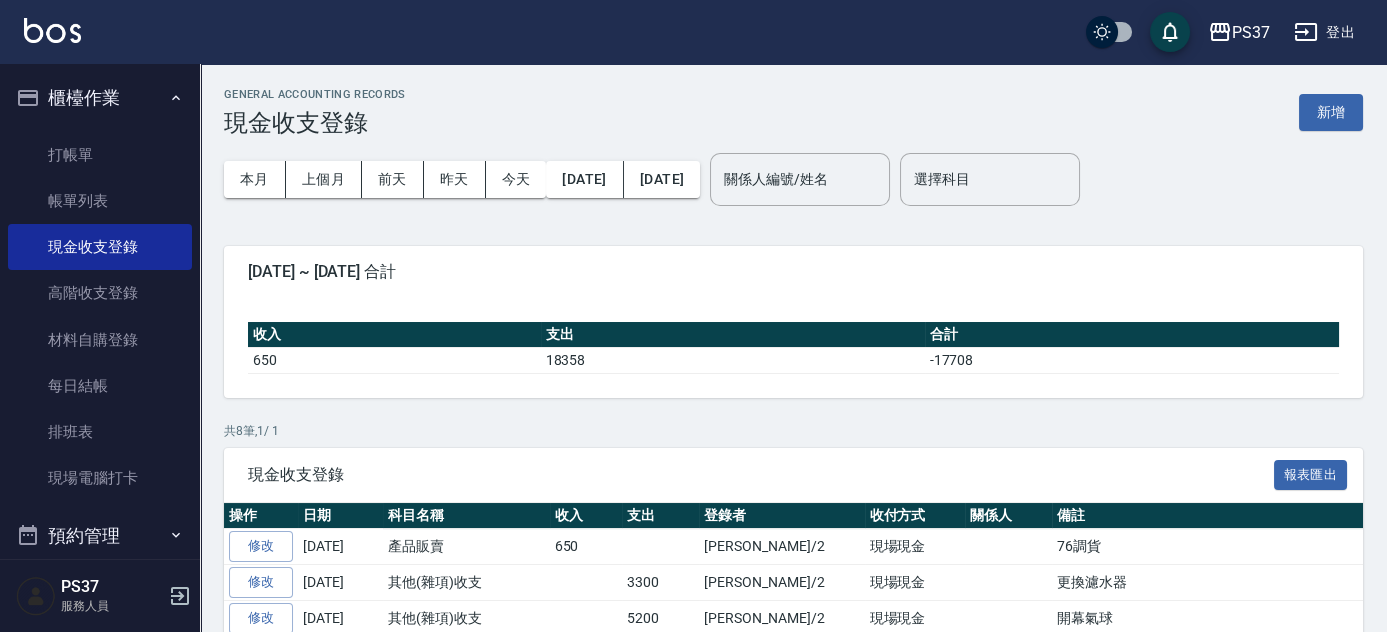 click on "GENERAL ACCOUNTING RECORDS 現金收支登錄 新增 本月 上個月 前天 昨天 今天 2025/07/01 2025/07/10 關係人編號/姓名 關係人編號/姓名 選擇科目 選擇科目 2025-07-01 ~ 2025-07-10 合計 收入 支出 合計 650 18358 -17708 共  8  筆,  1  /   1 現金收支登錄 報表匯出 操作 日期 科目名稱 收入 支出 登錄者 收付方式 關係人 備註 修改 2025-07-10 產品販賣 650 劉晨志/2 現場現金 76調貨 修改 2025-07-08 其他(雜項)收支 3300 劉晨志/2 現場現金 更換濾水器 修改 2025-07-06 其他(雜項)收支 5200 劉晨志/2 現場現金 開幕氣球 修改 2025-07-06 其他(雜項)收支 1000 劉晨志/2 現場現金 匯款匯錢 修改 2025-07-05 清潔用品(毛巾清洗) 180 劉晨志/2 現場現金 修改 2025-07-05 其他(雜項)收支 4318 劉晨志/2 現場現金 開幕飲料.餅乾.拜拜用品 修改 2025-07-03 其他(雜項)收支 360 鄧卉芸/5 現場現金 耳罩 手套 修改 2025-07-01 清潔用品(毛巾清洗) 4000 500 500" at bounding box center [793, 478] 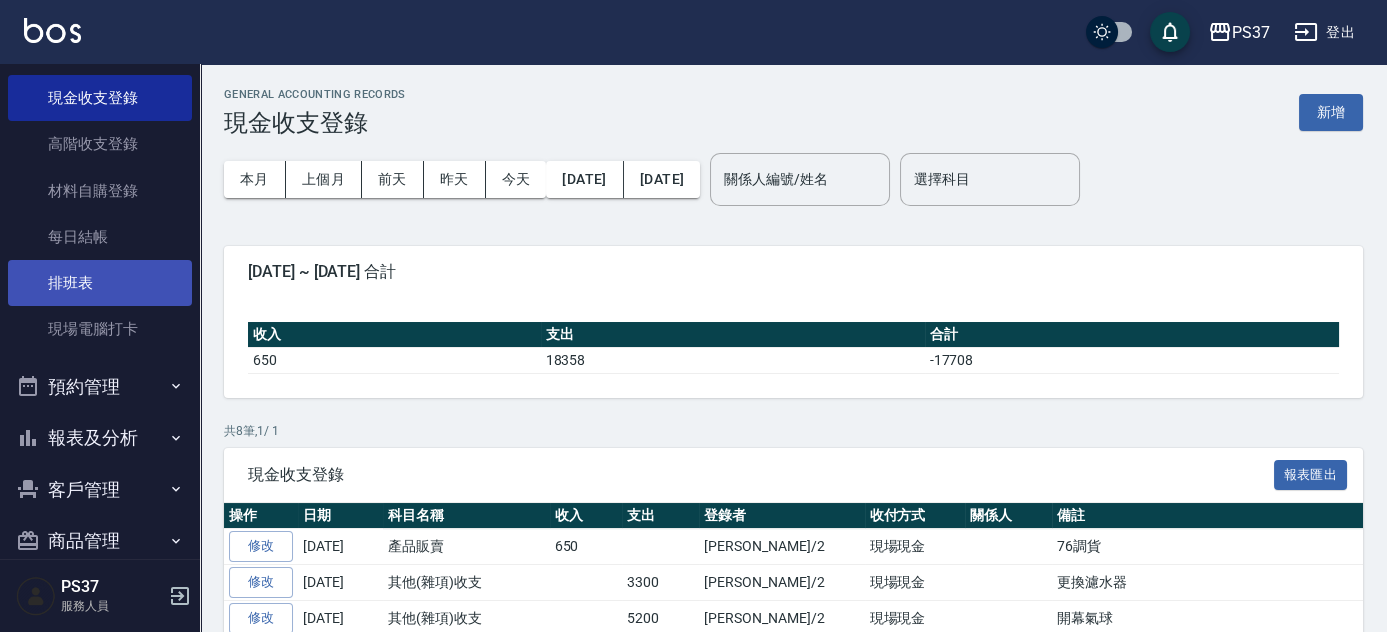 scroll, scrollTop: 180, scrollLeft: 0, axis: vertical 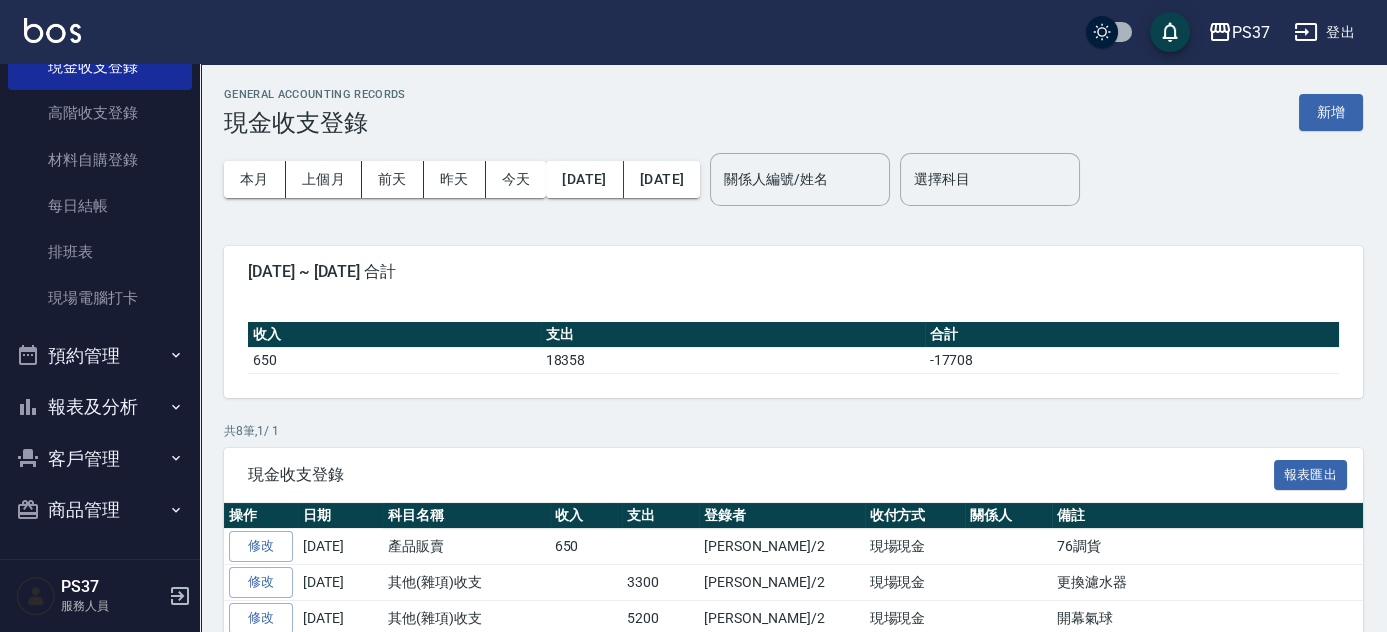 click on "報表及分析" at bounding box center [100, 407] 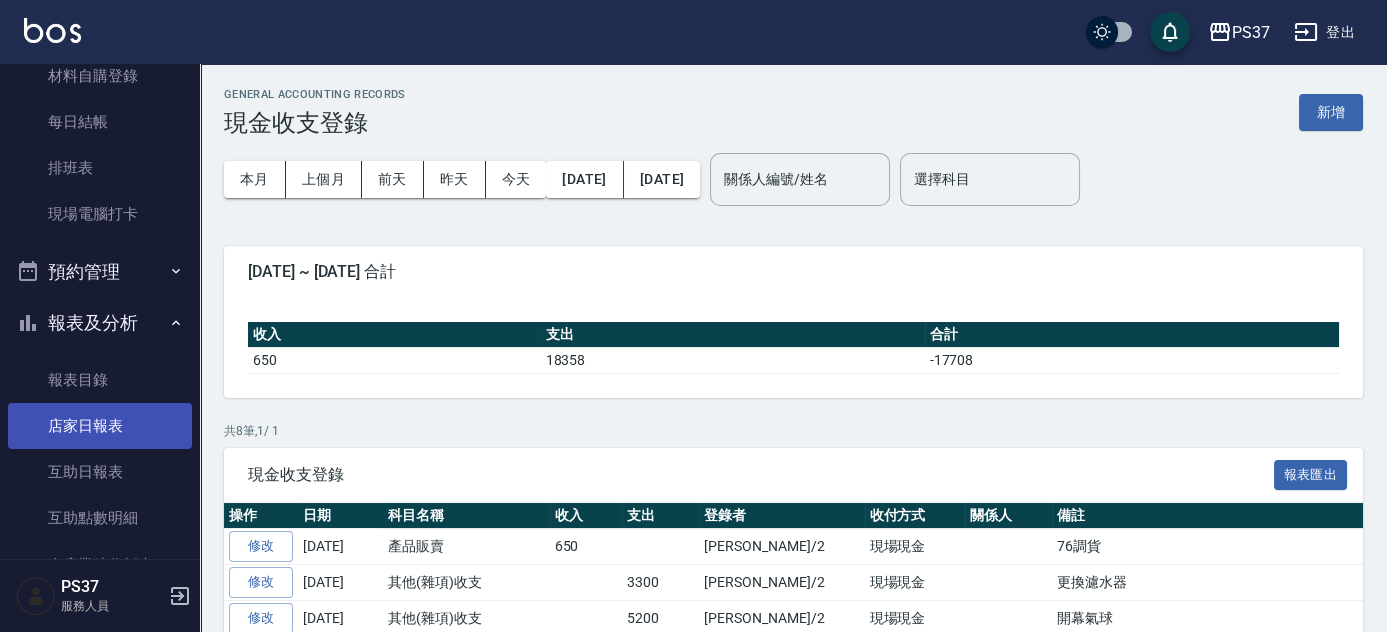 scroll, scrollTop: 544, scrollLeft: 0, axis: vertical 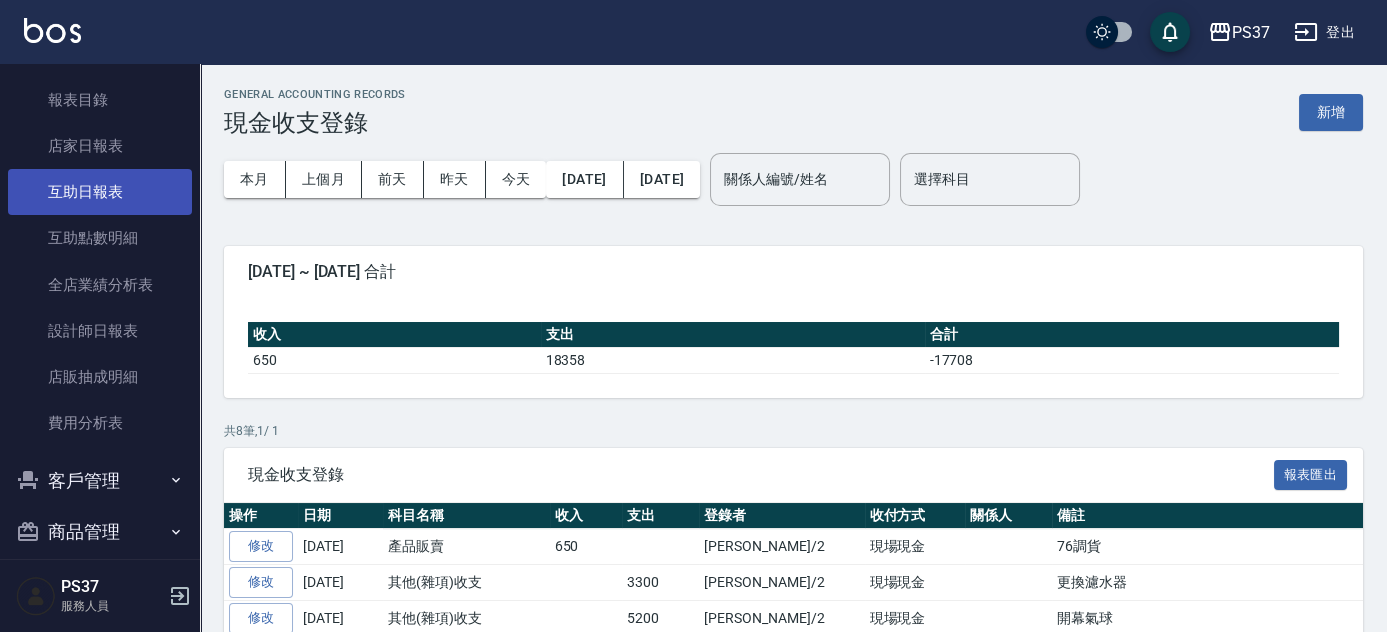 click on "互助日報表" at bounding box center [100, 192] 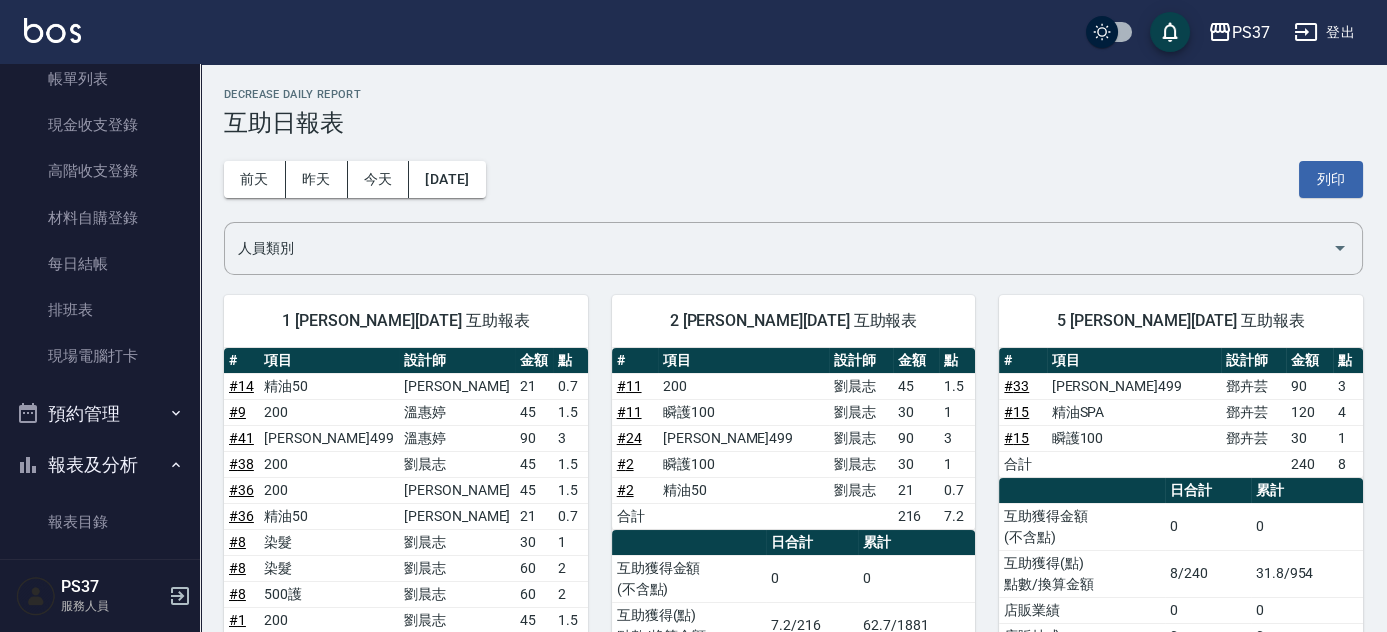 scroll, scrollTop: 89, scrollLeft: 0, axis: vertical 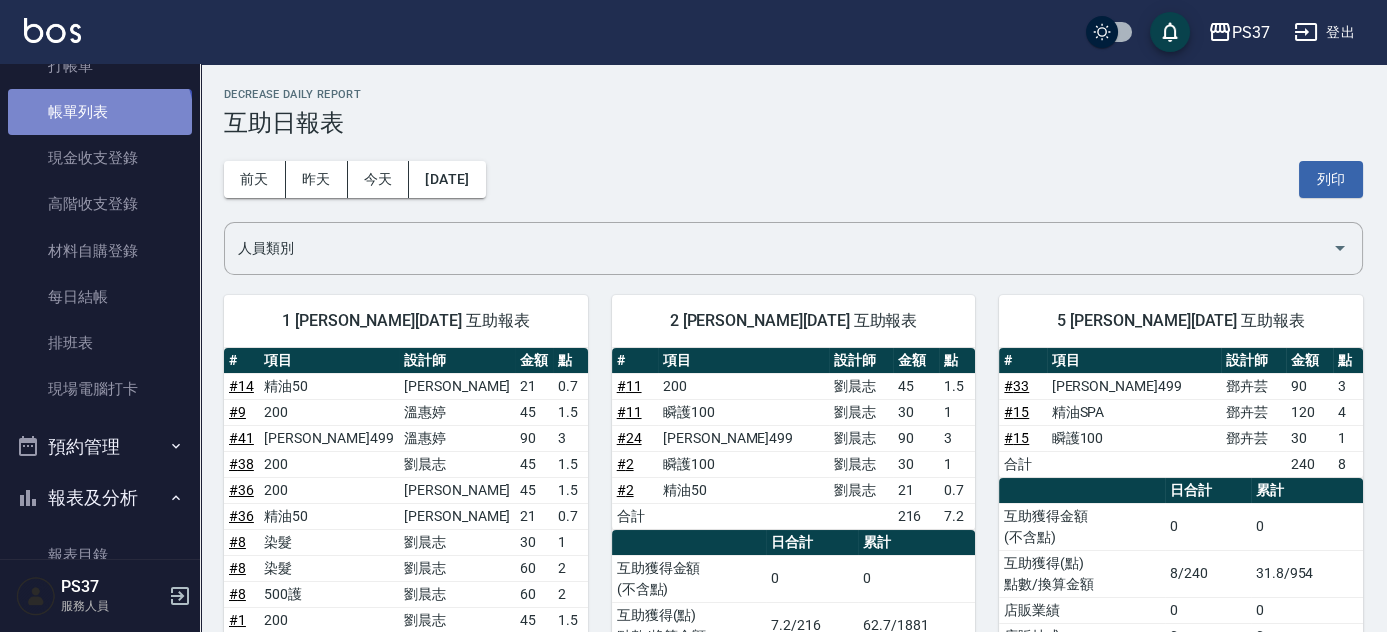 click on "帳單列表" at bounding box center (100, 112) 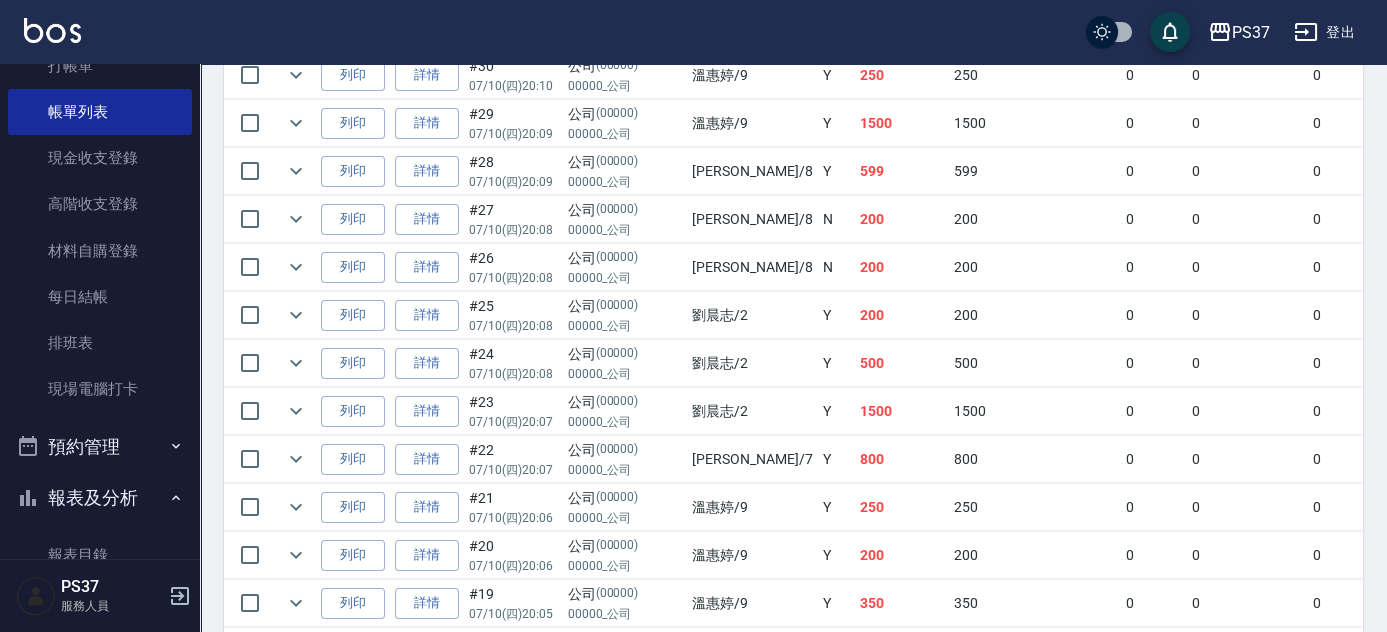 scroll, scrollTop: 1363, scrollLeft: 0, axis: vertical 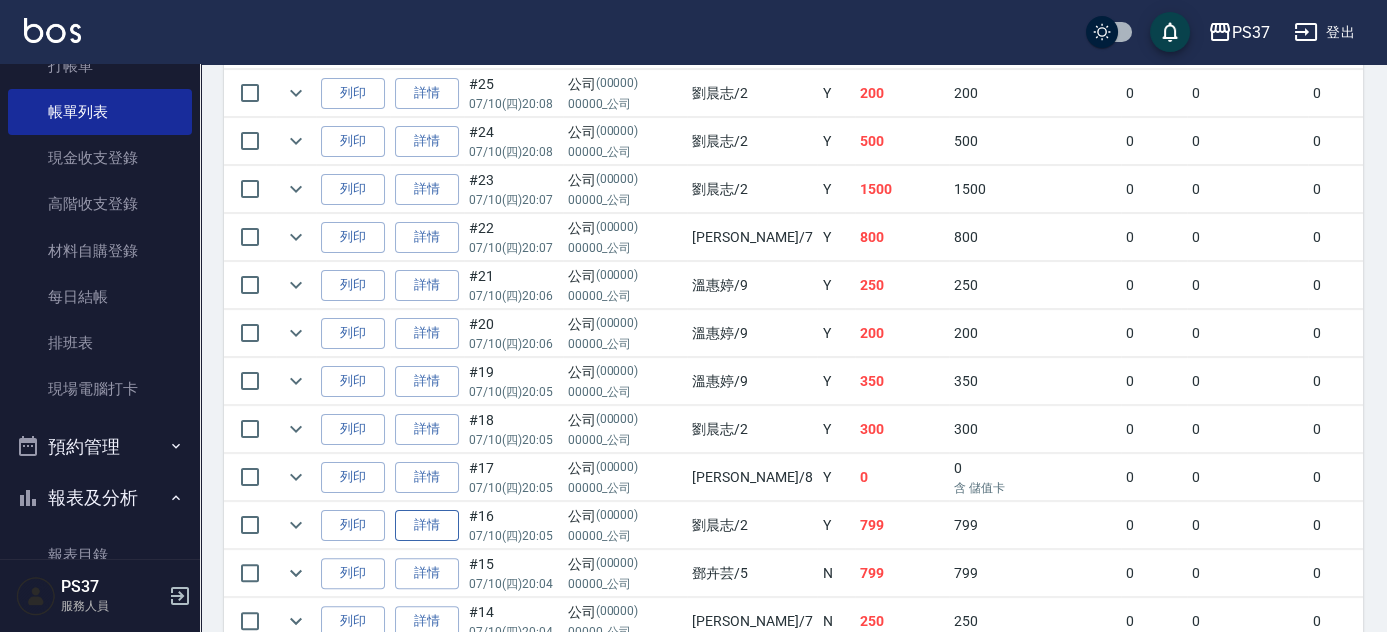 click on "詳情" at bounding box center [427, 525] 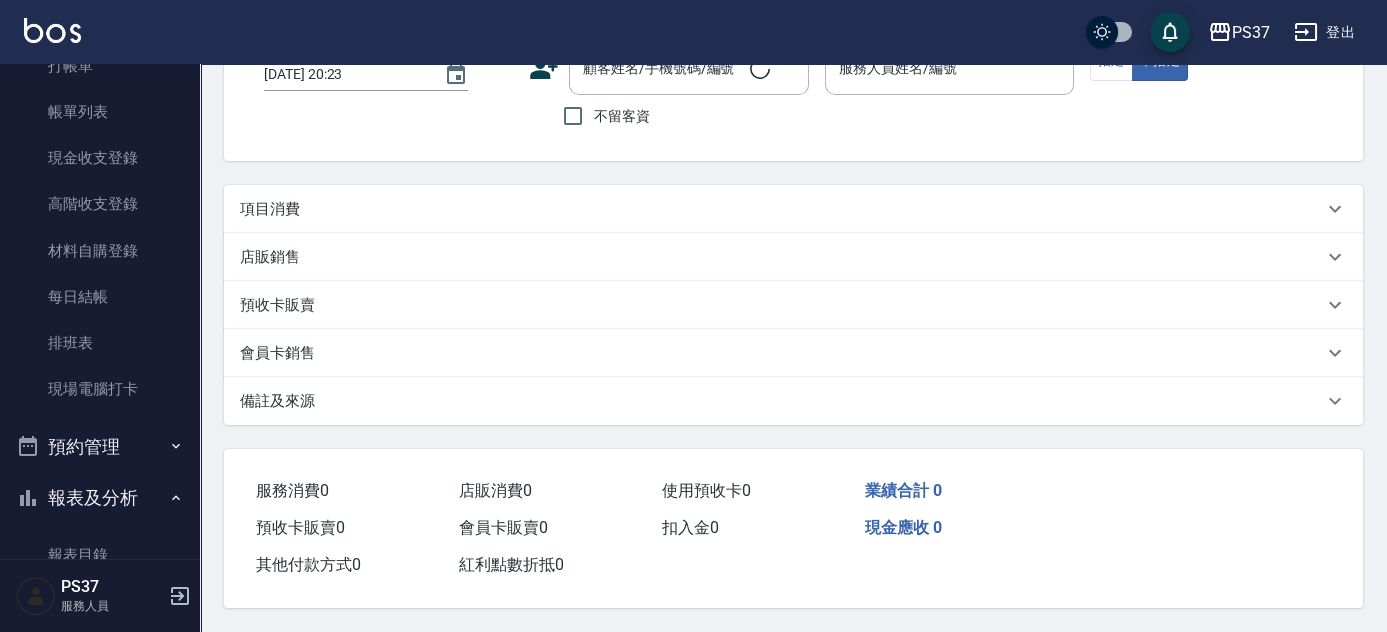 scroll, scrollTop: 0, scrollLeft: 0, axis: both 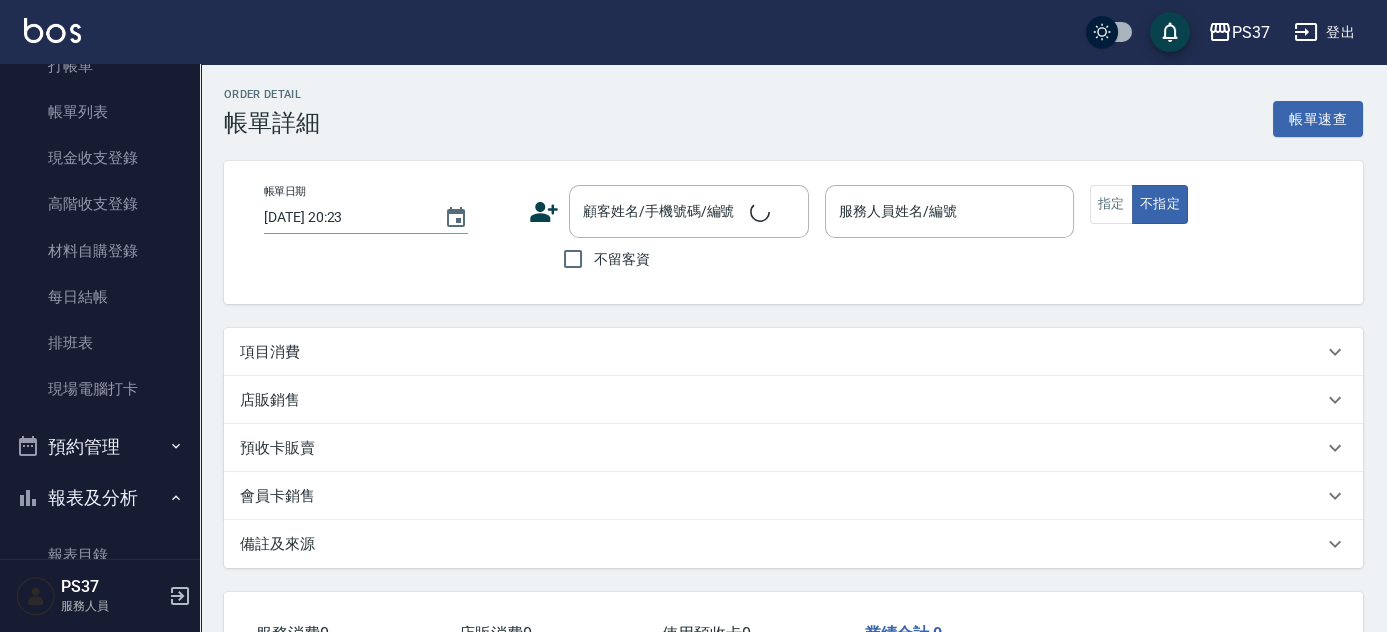 type on "2025/07/10 20:05" 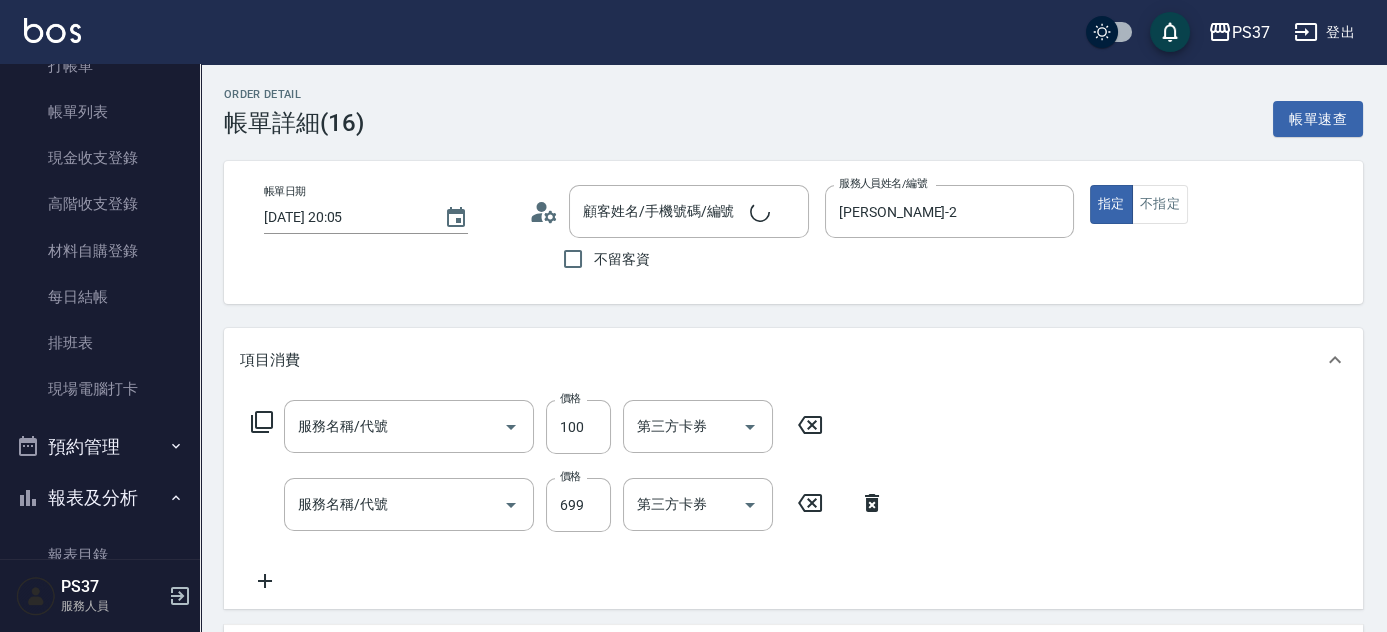 type on "瞬護100(113)" 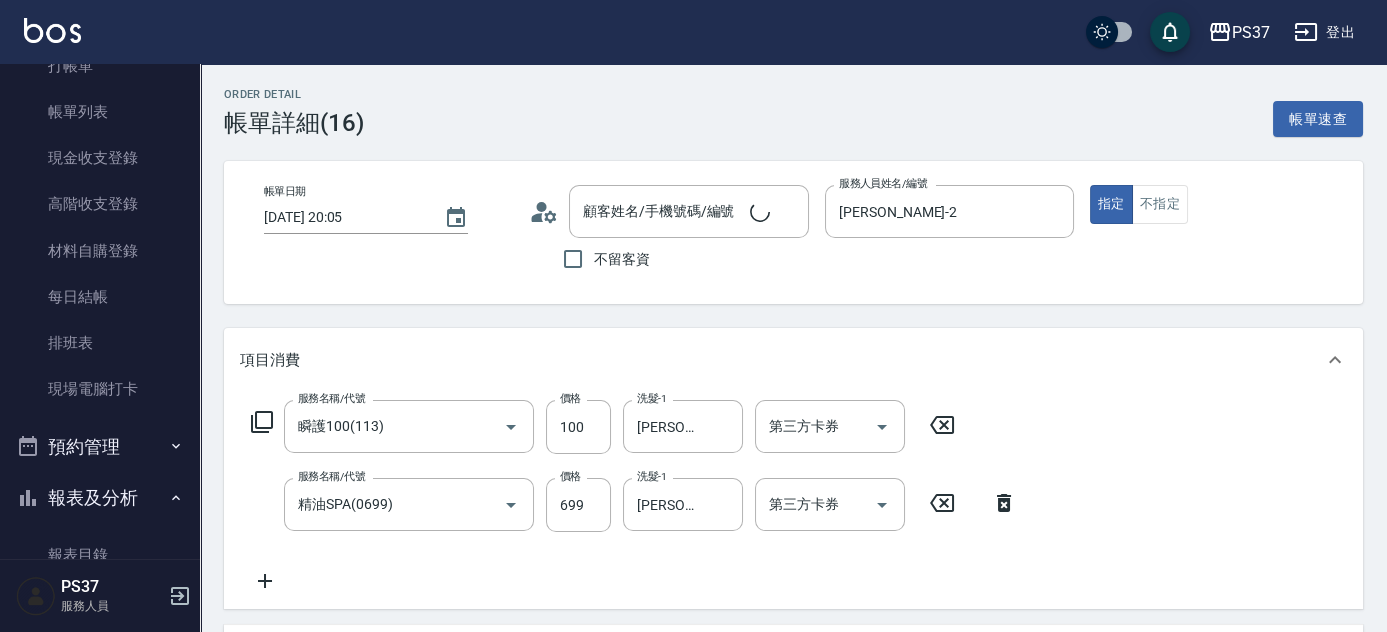type on "公司/00000_公司/00000" 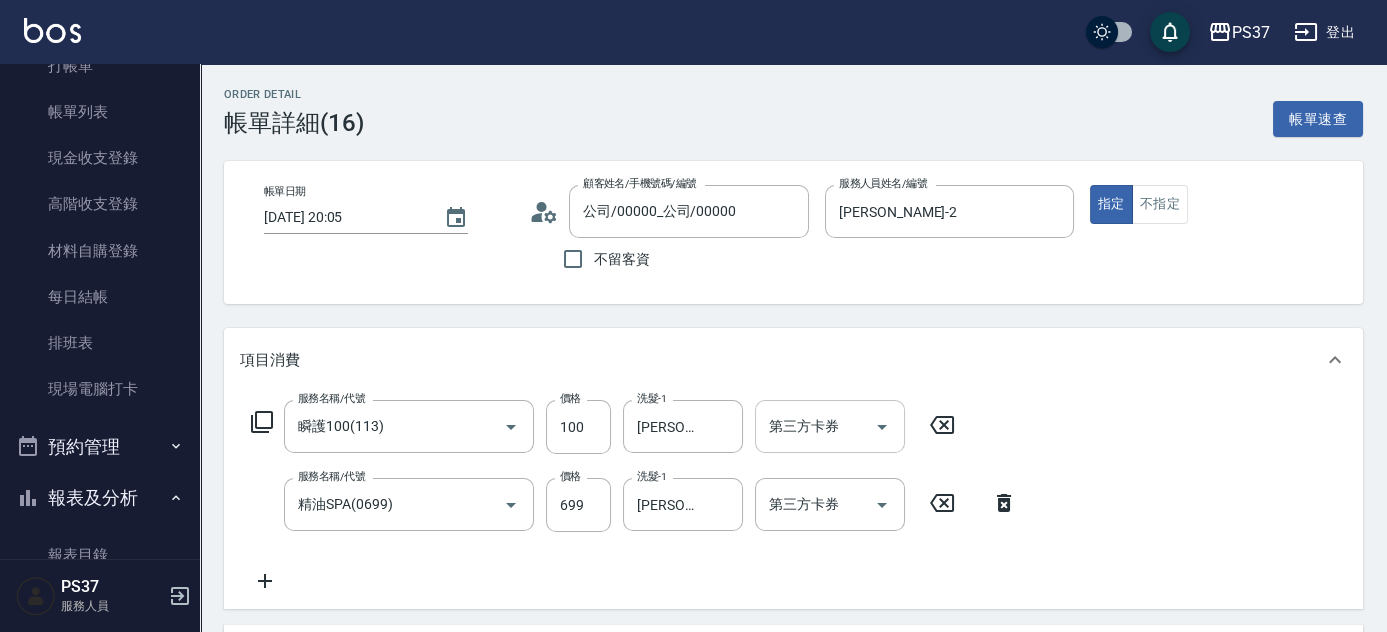 click 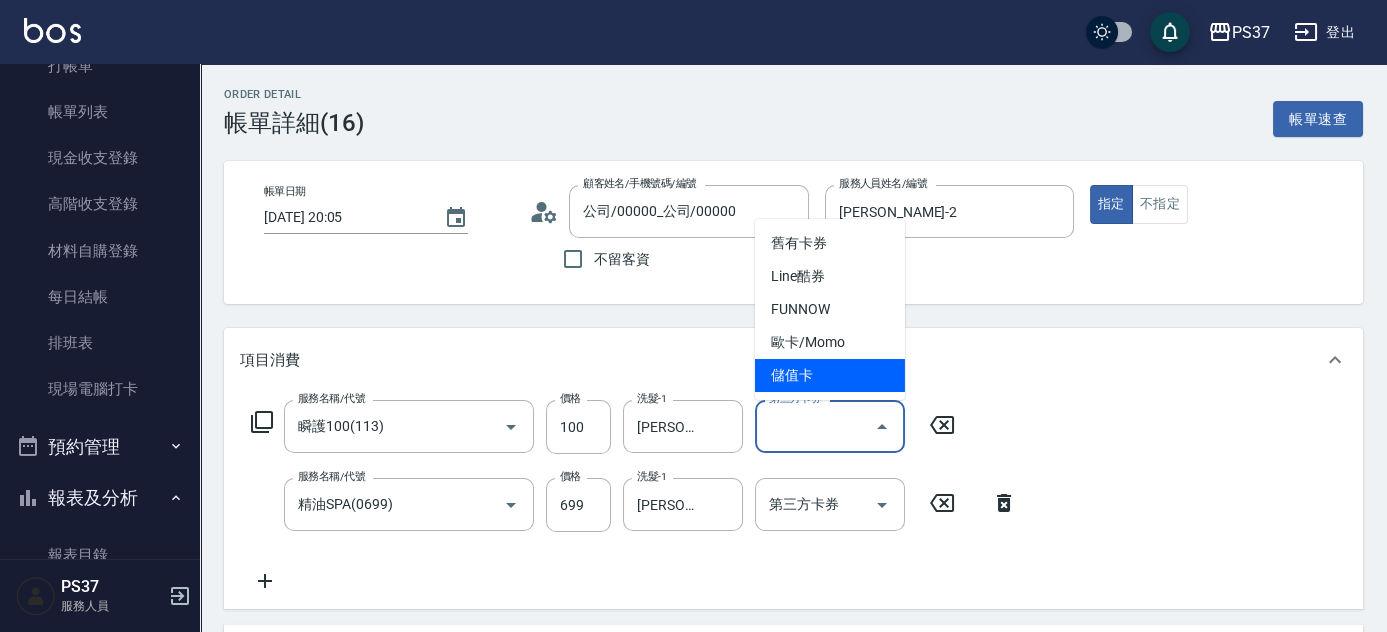 click on "儲值卡" at bounding box center (830, 375) 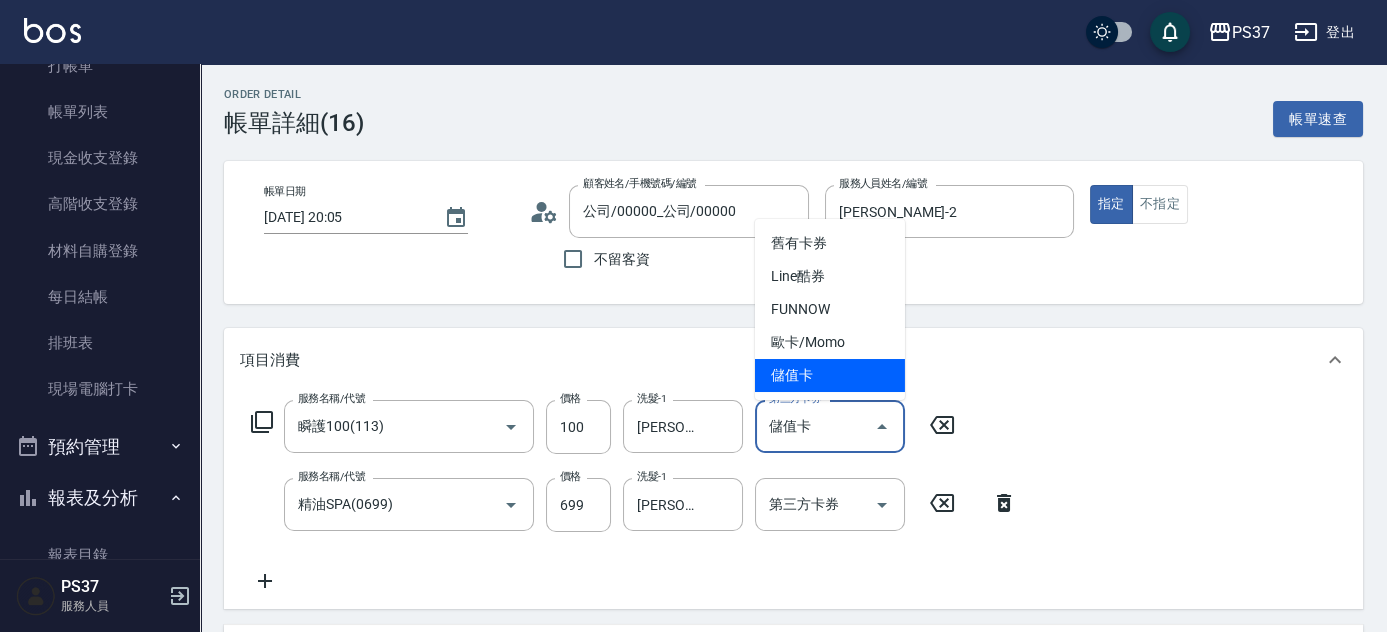 click on "項目消費" at bounding box center (793, 360) 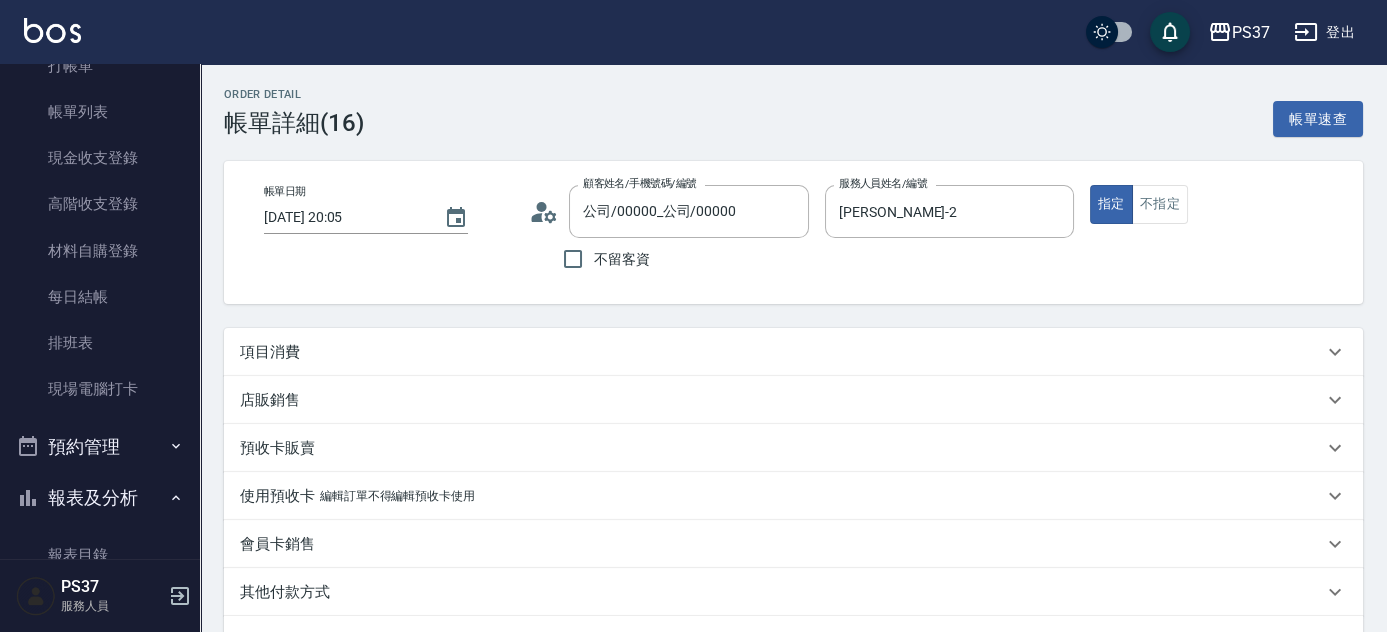 drag, startPoint x: 753, startPoint y: 354, endPoint x: 739, endPoint y: 380, distance: 29.529646 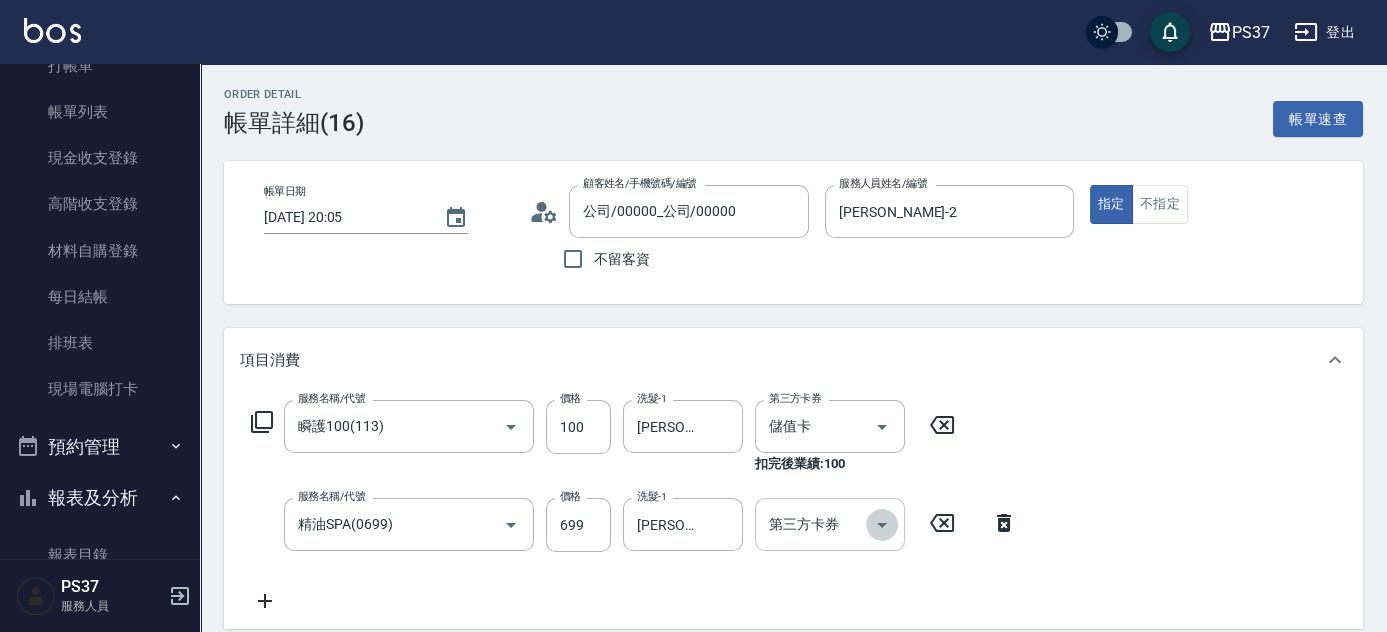 click at bounding box center (882, 525) 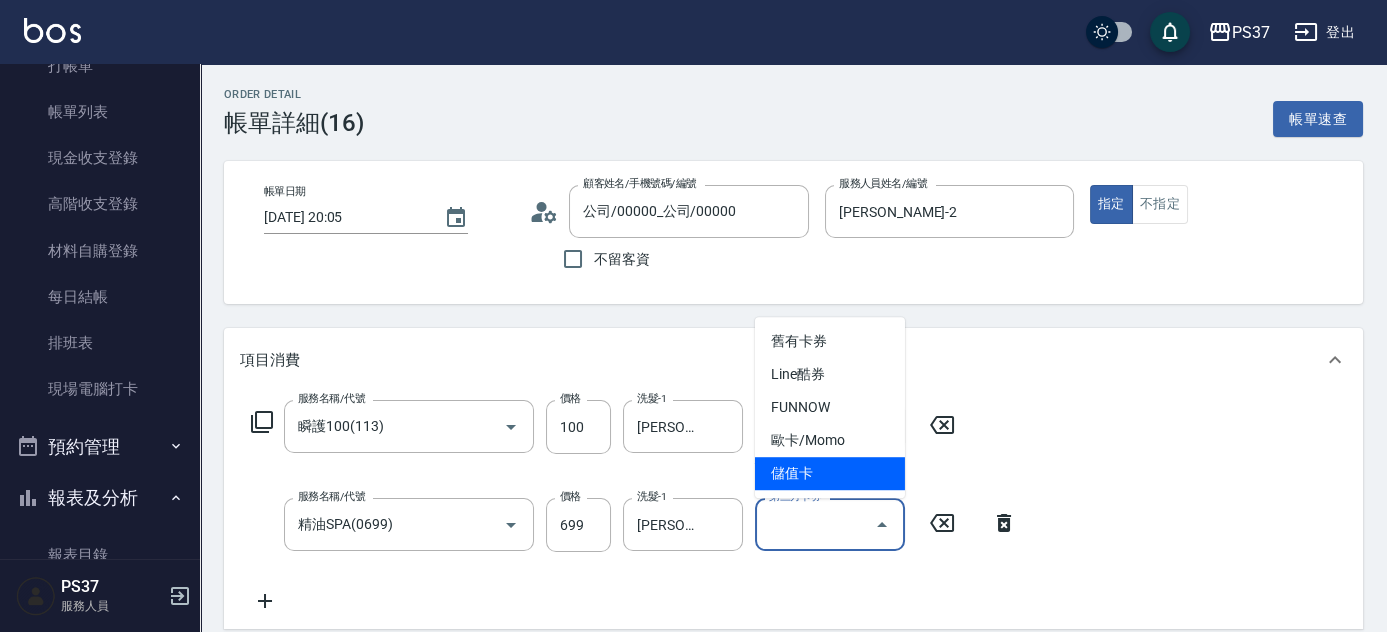 click on "儲值卡" at bounding box center [830, 473] 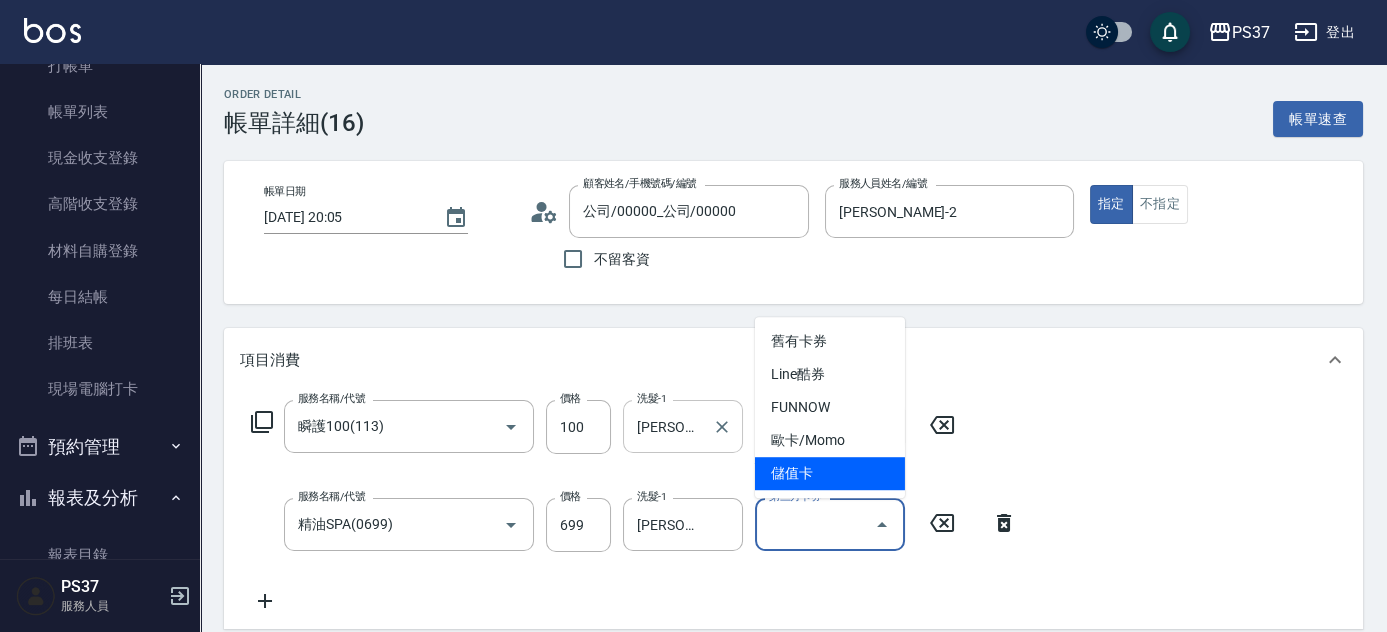 type on "儲值卡" 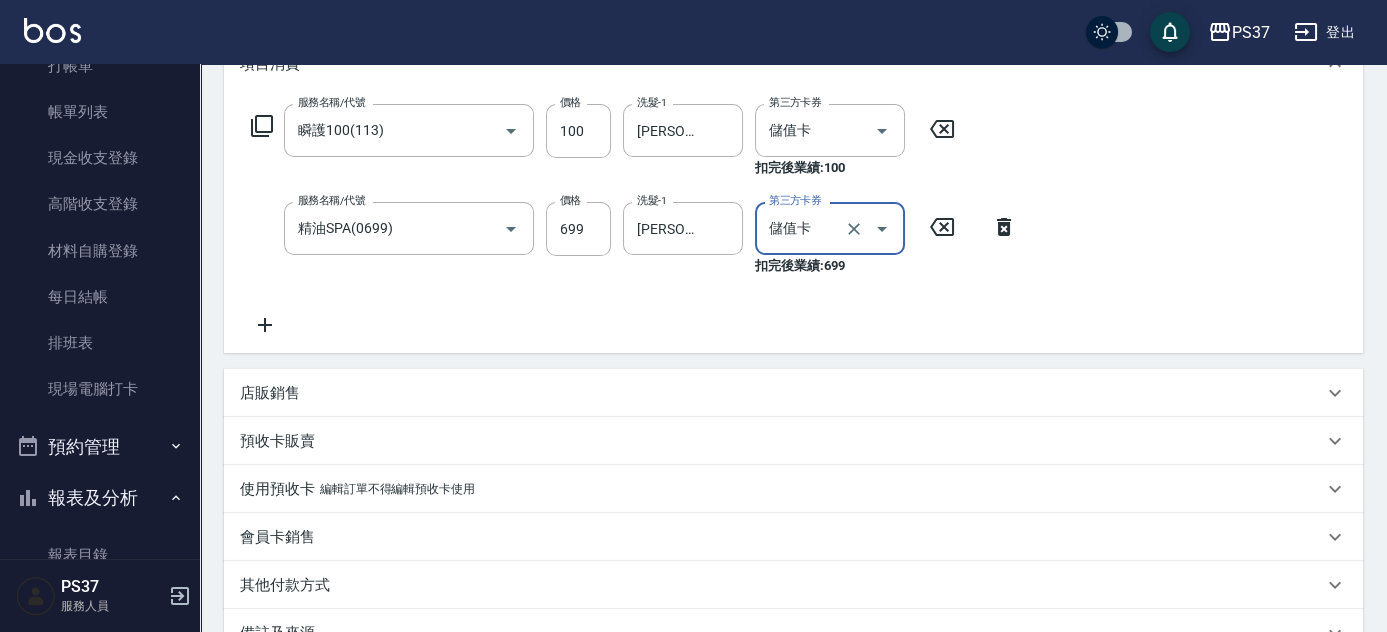 scroll, scrollTop: 454, scrollLeft: 0, axis: vertical 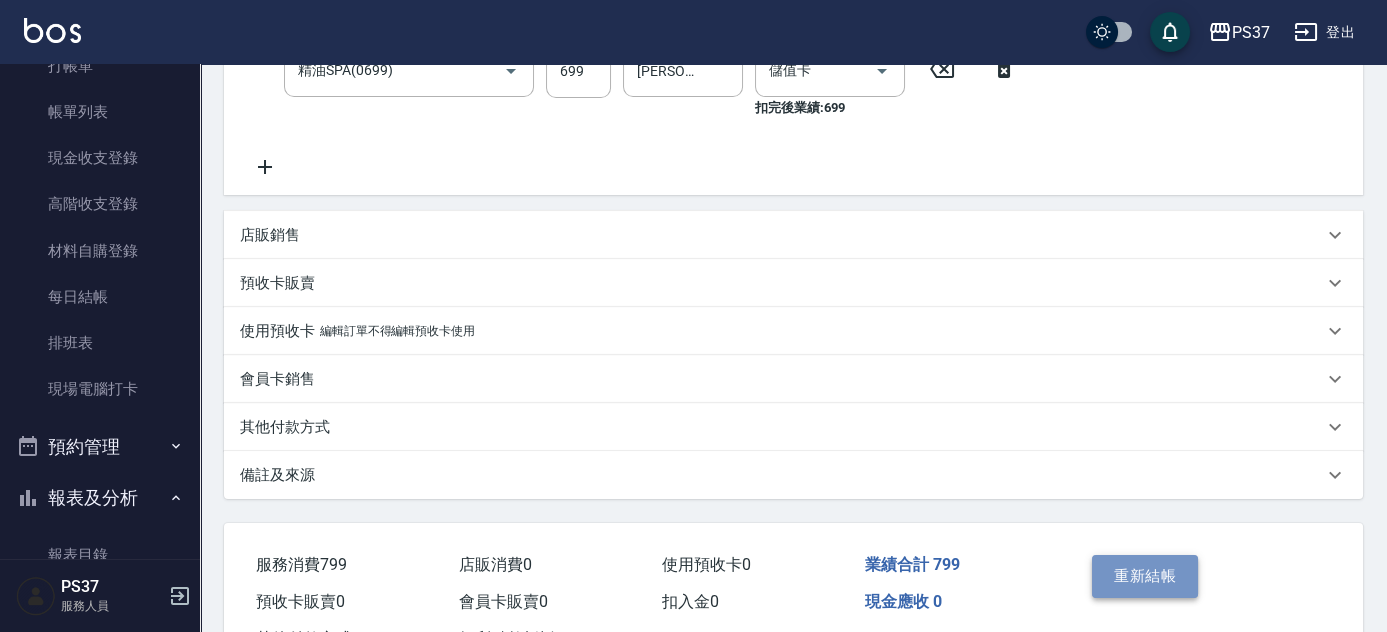 click on "重新結帳" at bounding box center (1145, 576) 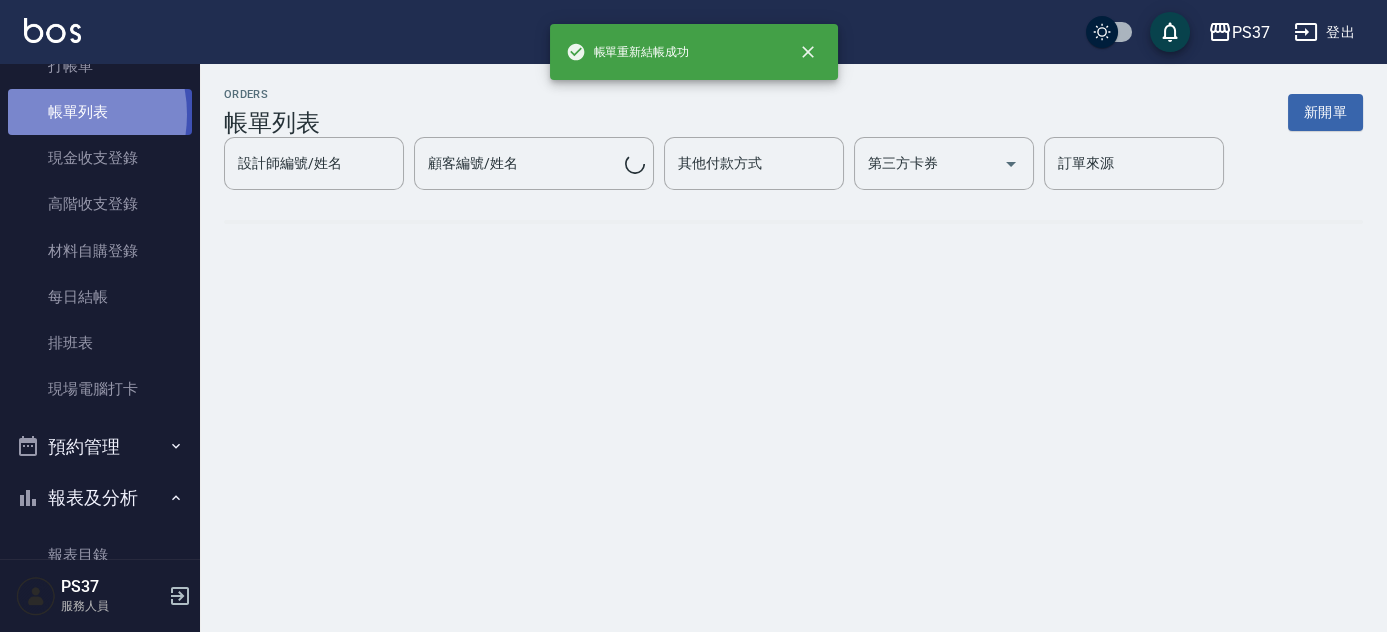 scroll, scrollTop: 0, scrollLeft: 0, axis: both 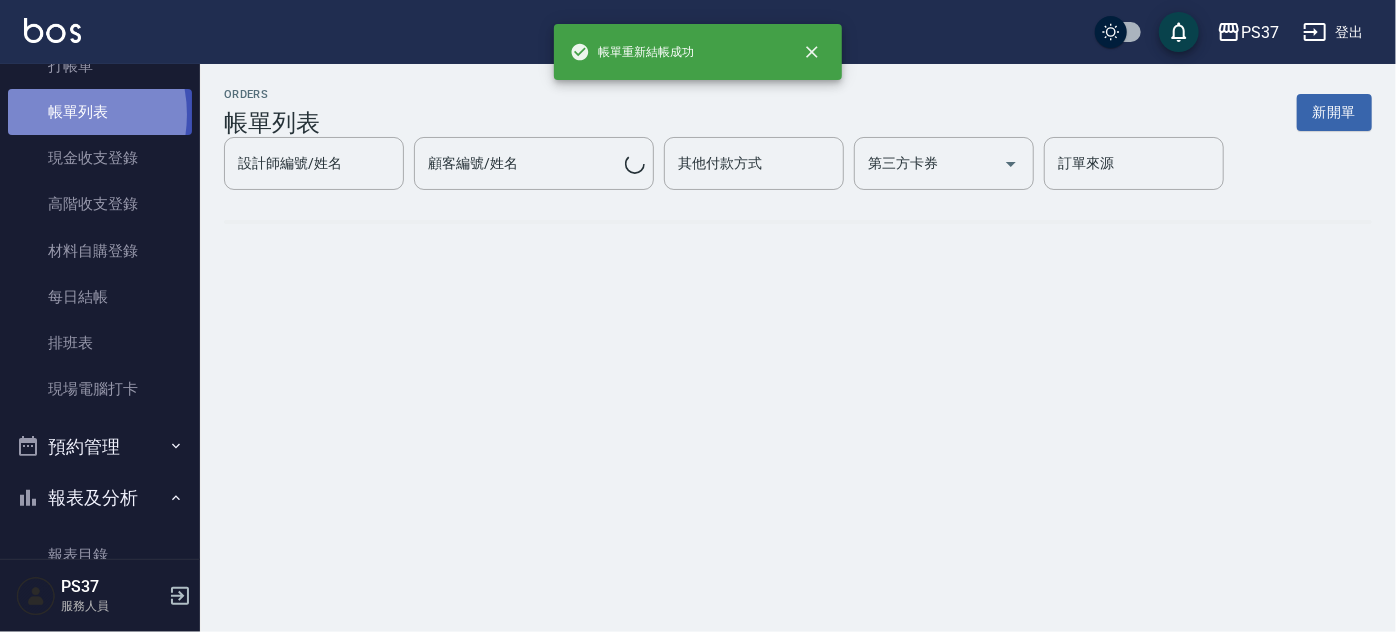 click on "帳單列表" at bounding box center (100, 112) 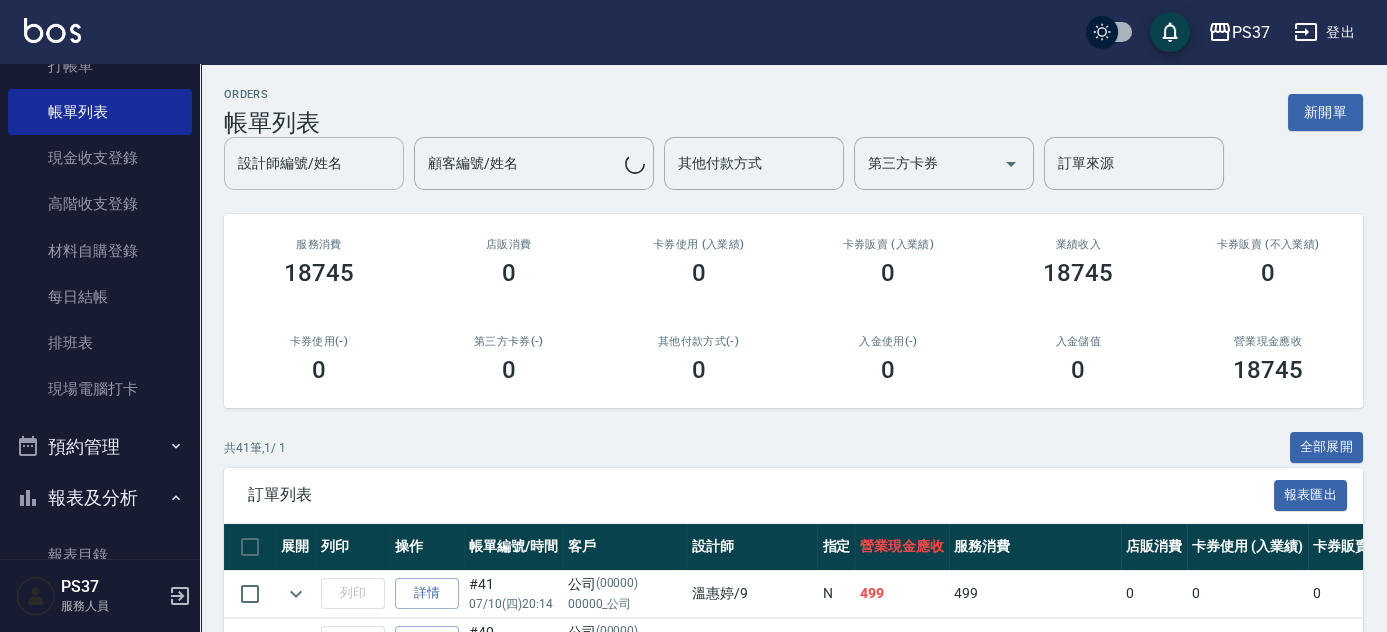 click on "設計師編號/姓名" at bounding box center [314, 163] 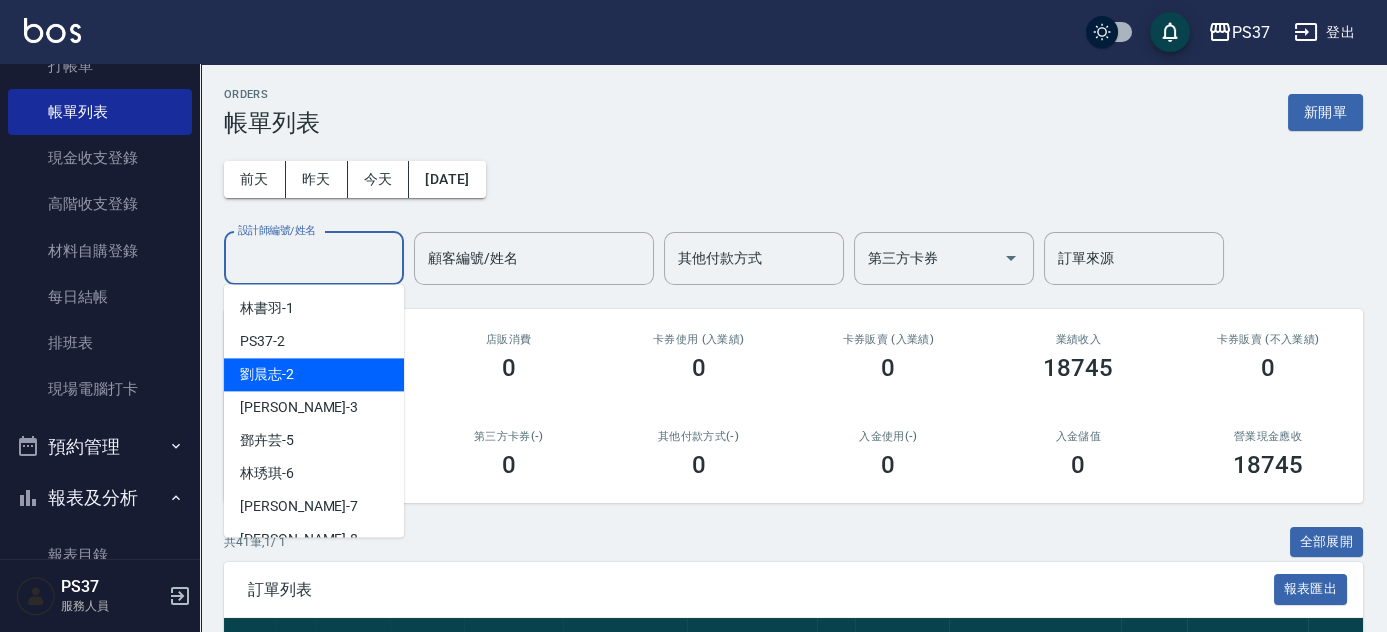 click on "劉晨志 -2" at bounding box center (314, 374) 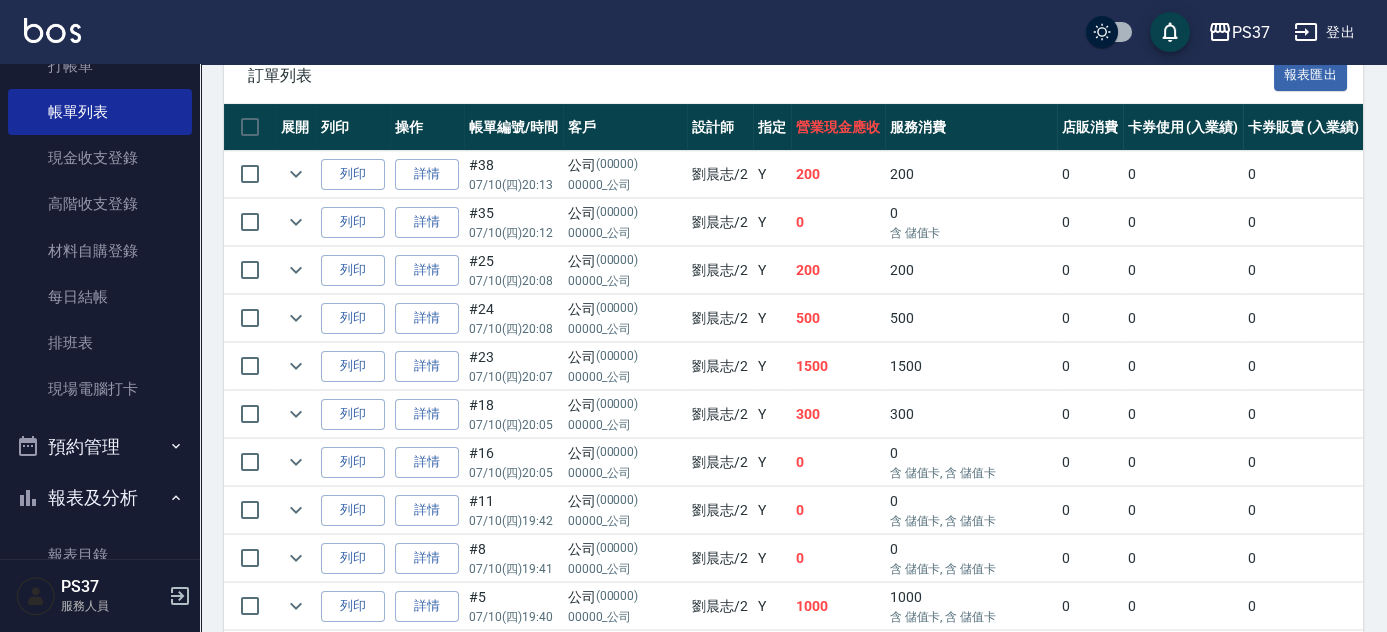scroll, scrollTop: 512, scrollLeft: 0, axis: vertical 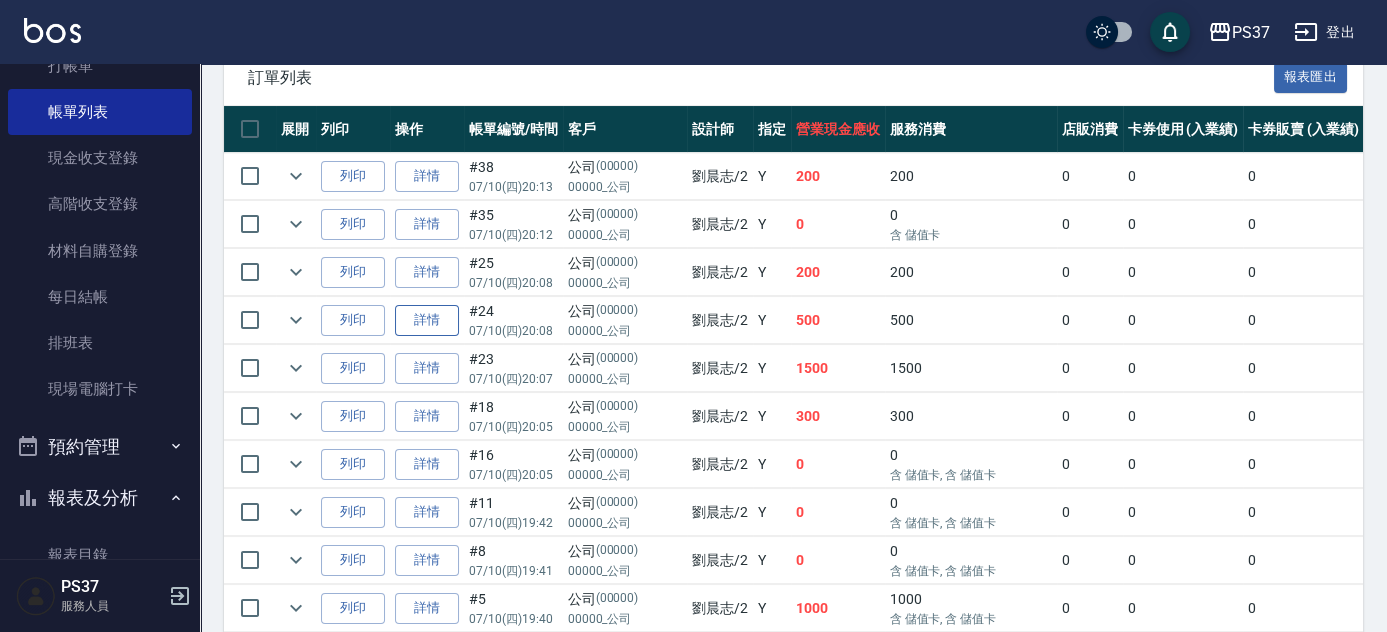 click on "詳情" at bounding box center (427, 320) 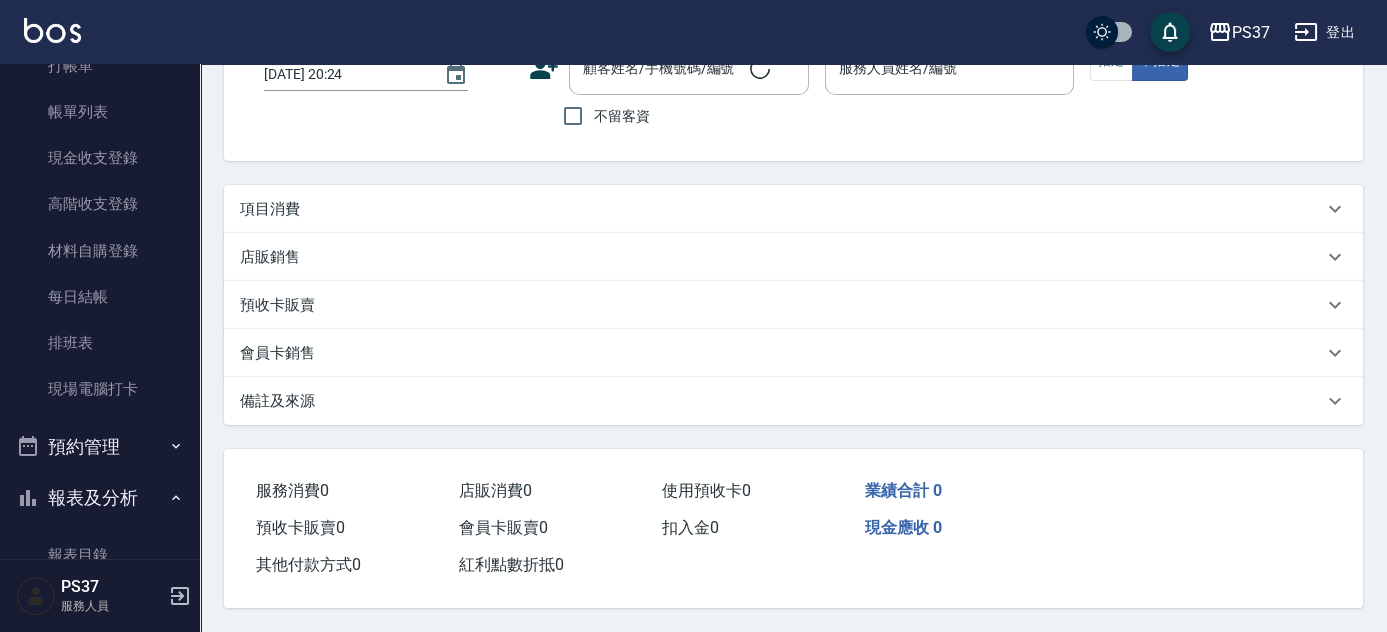scroll, scrollTop: 0, scrollLeft: 0, axis: both 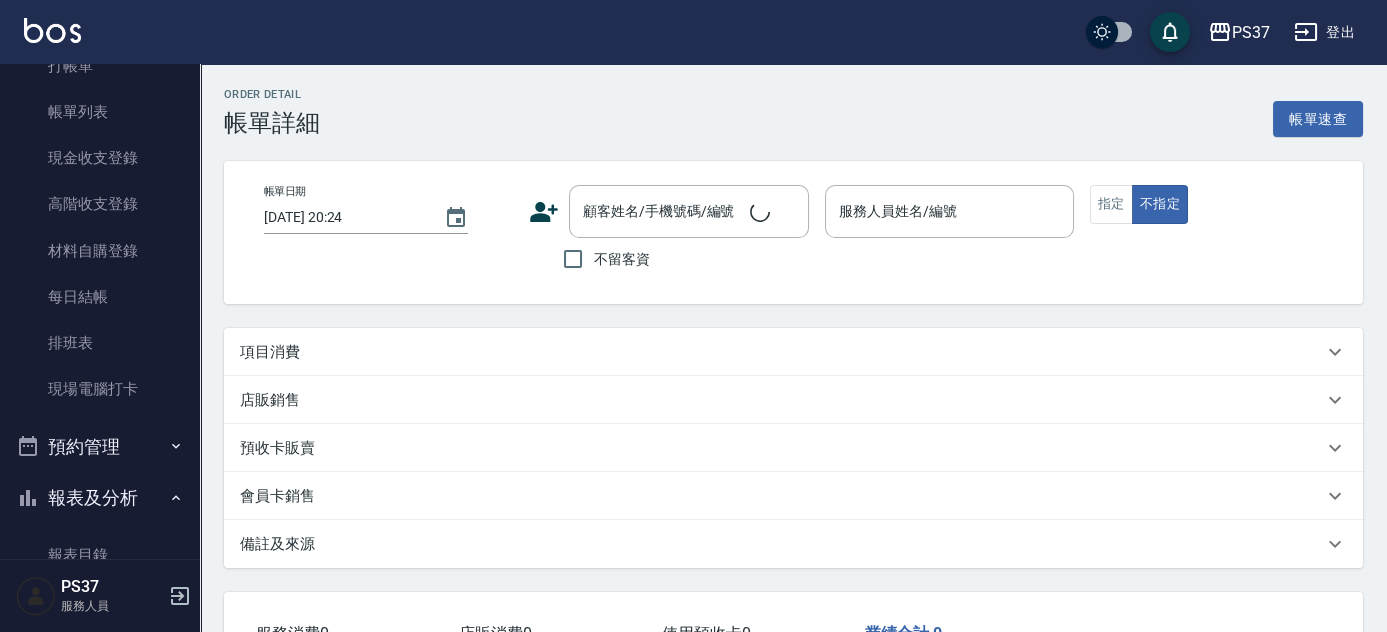 type on "2025/07/10 20:08" 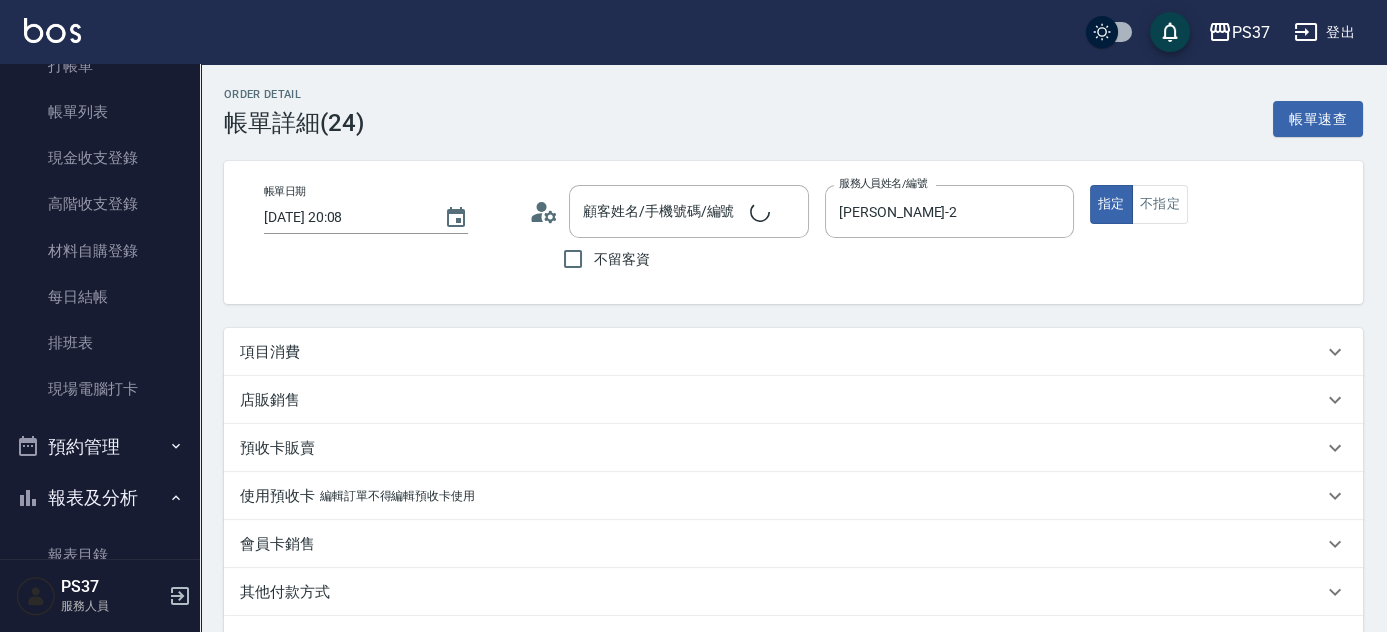 type on "公司/00000_公司/00000" 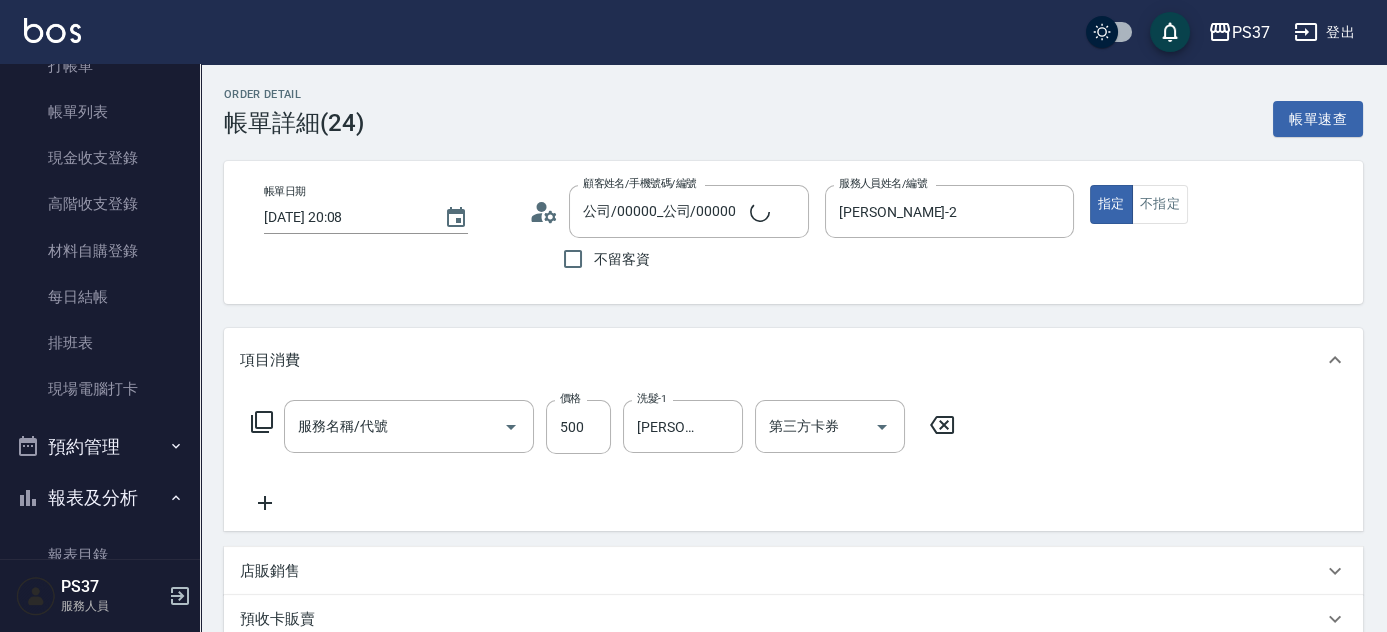 type on "伊黛莉499(0499)" 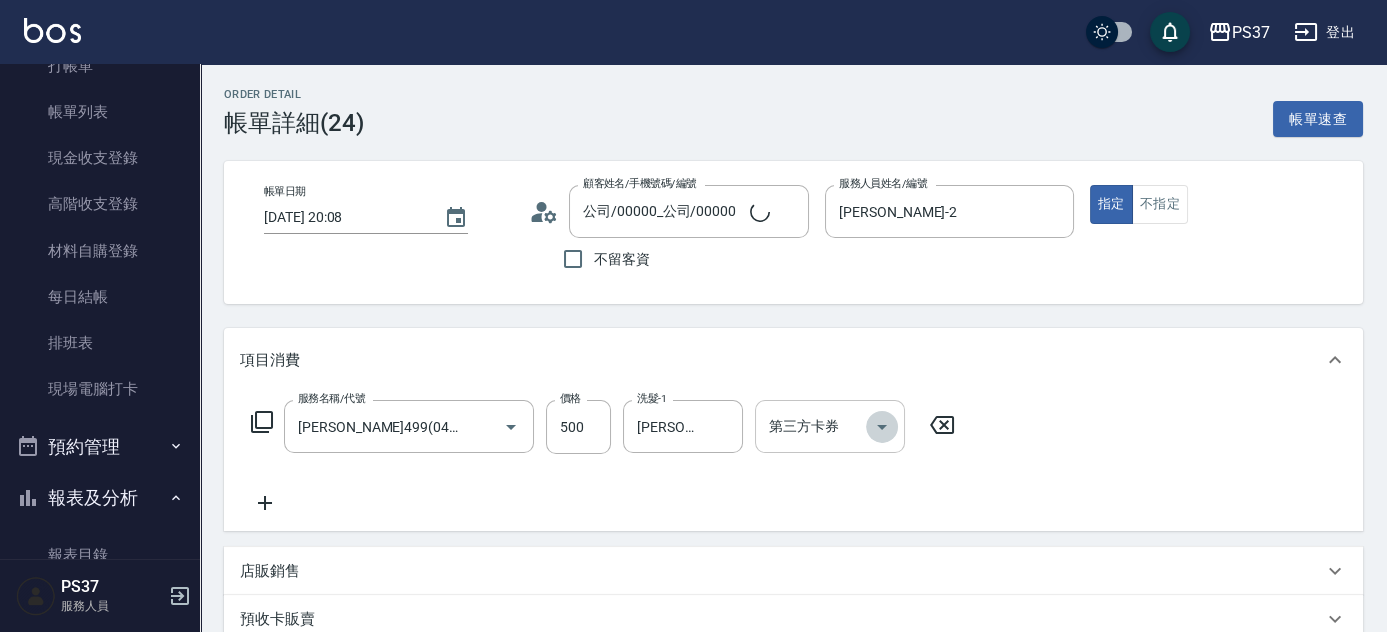click 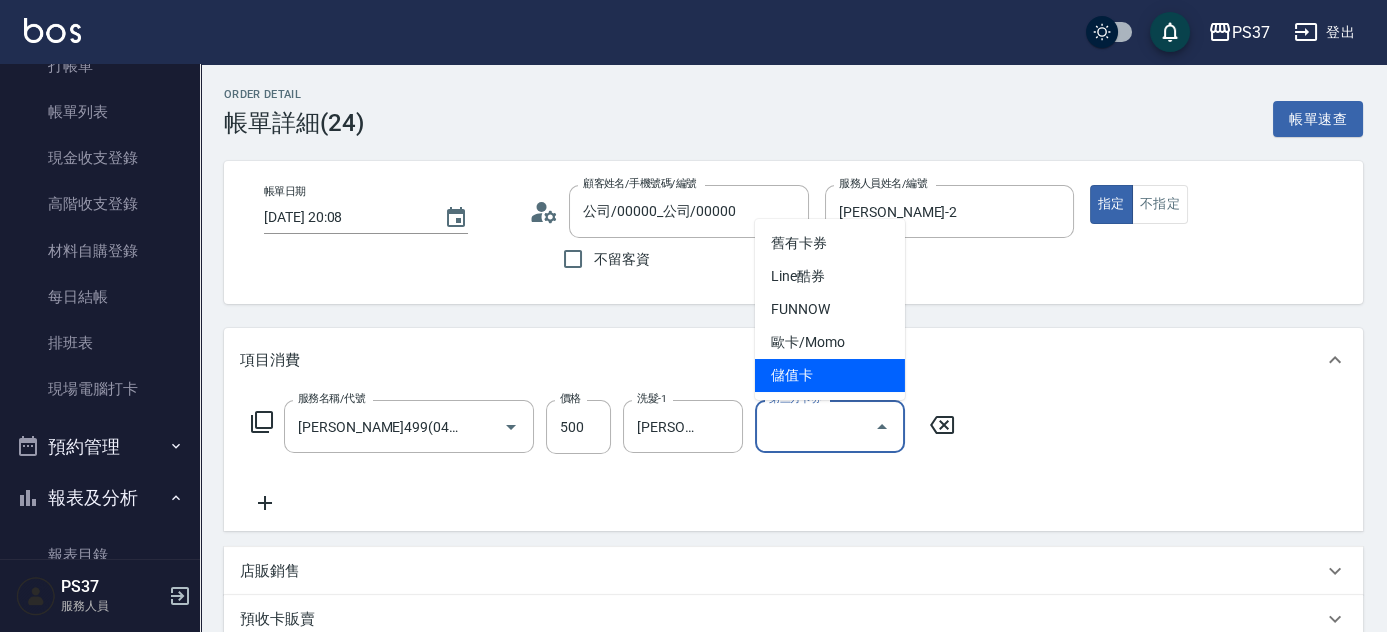 click on "儲值卡" at bounding box center [830, 375] 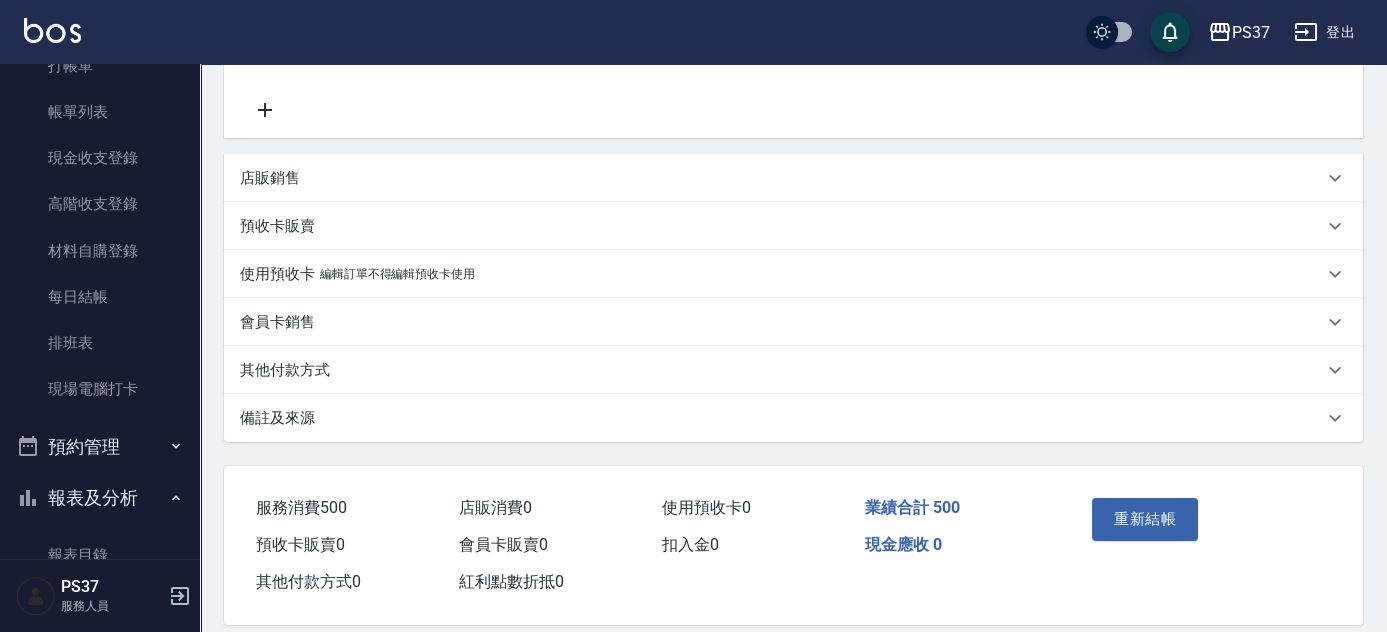 scroll, scrollTop: 437, scrollLeft: 0, axis: vertical 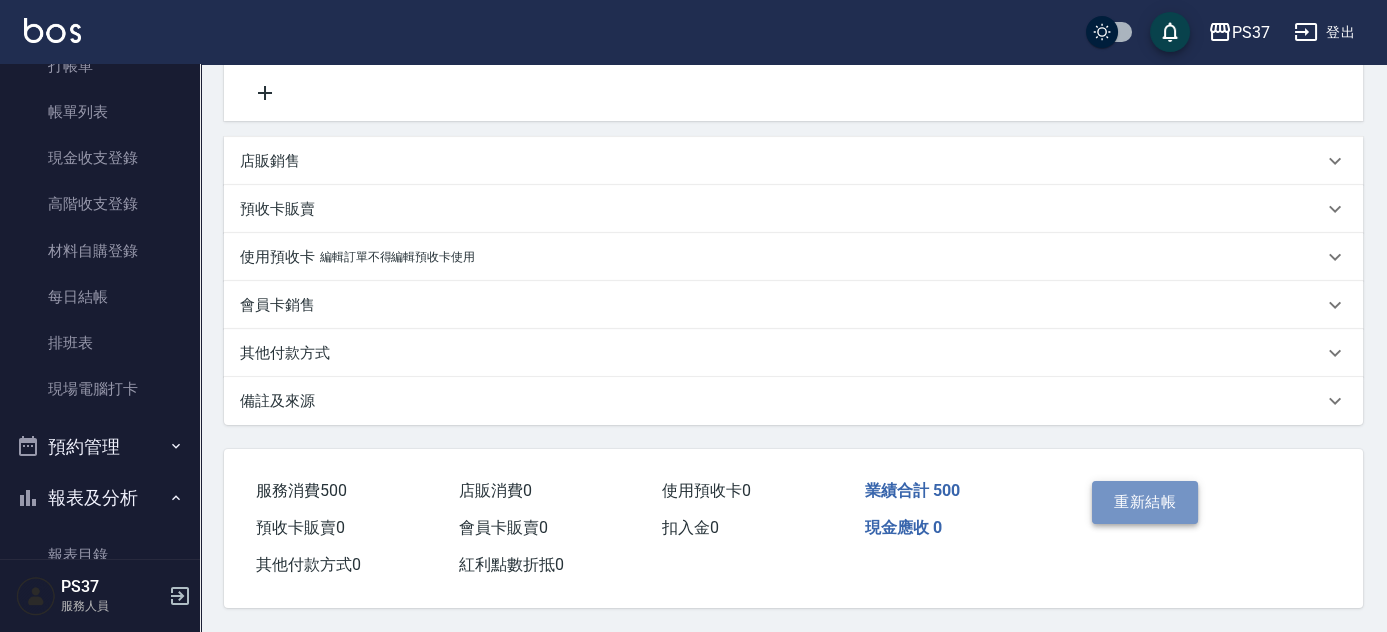 click on "重新結帳" at bounding box center [1145, 502] 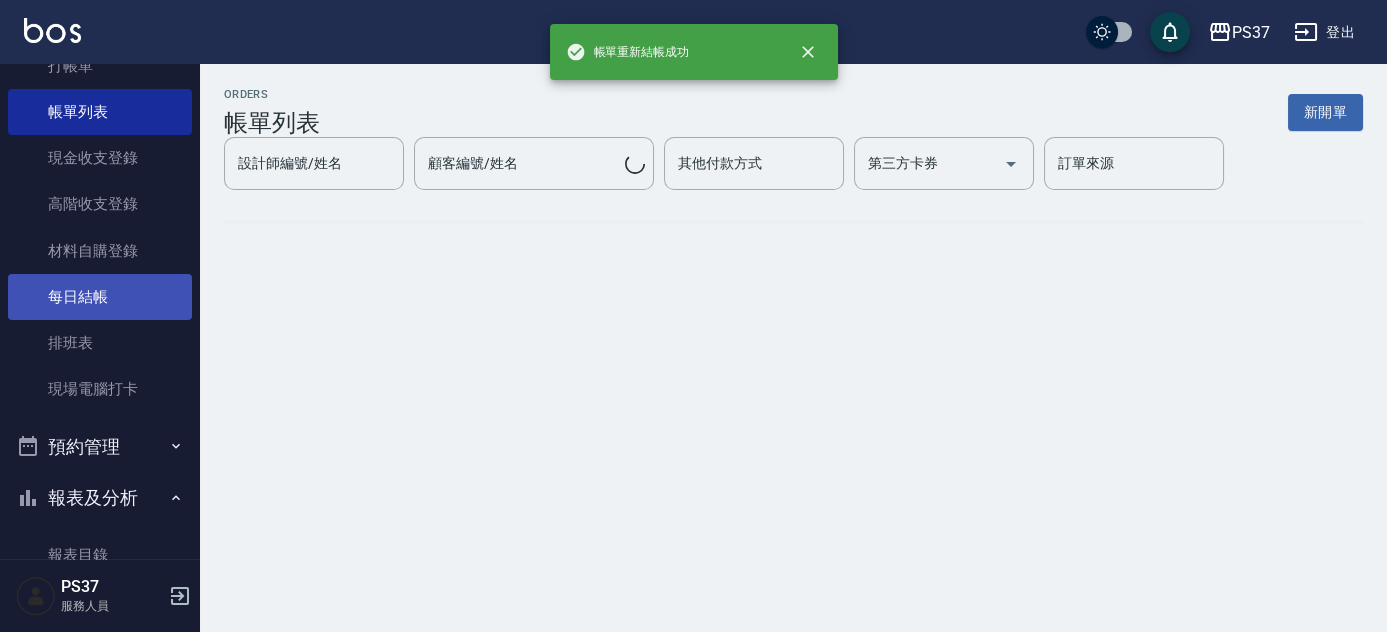 scroll, scrollTop: 0, scrollLeft: 0, axis: both 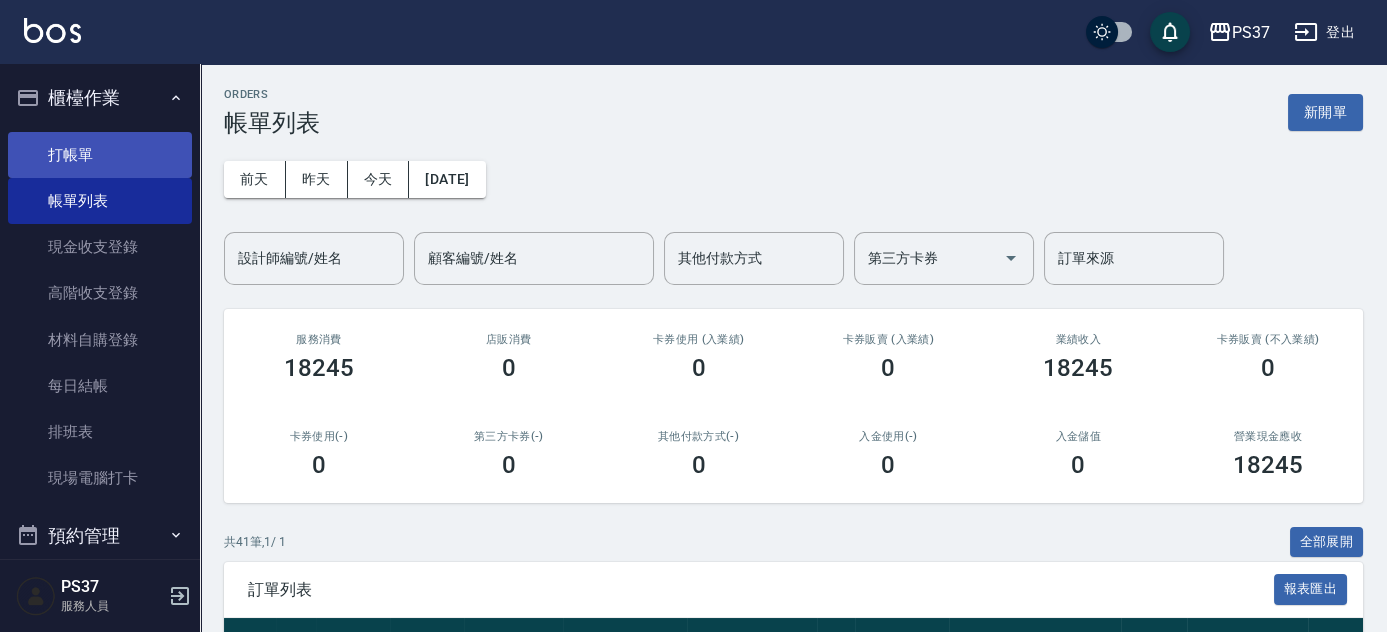 click on "打帳單" at bounding box center [100, 155] 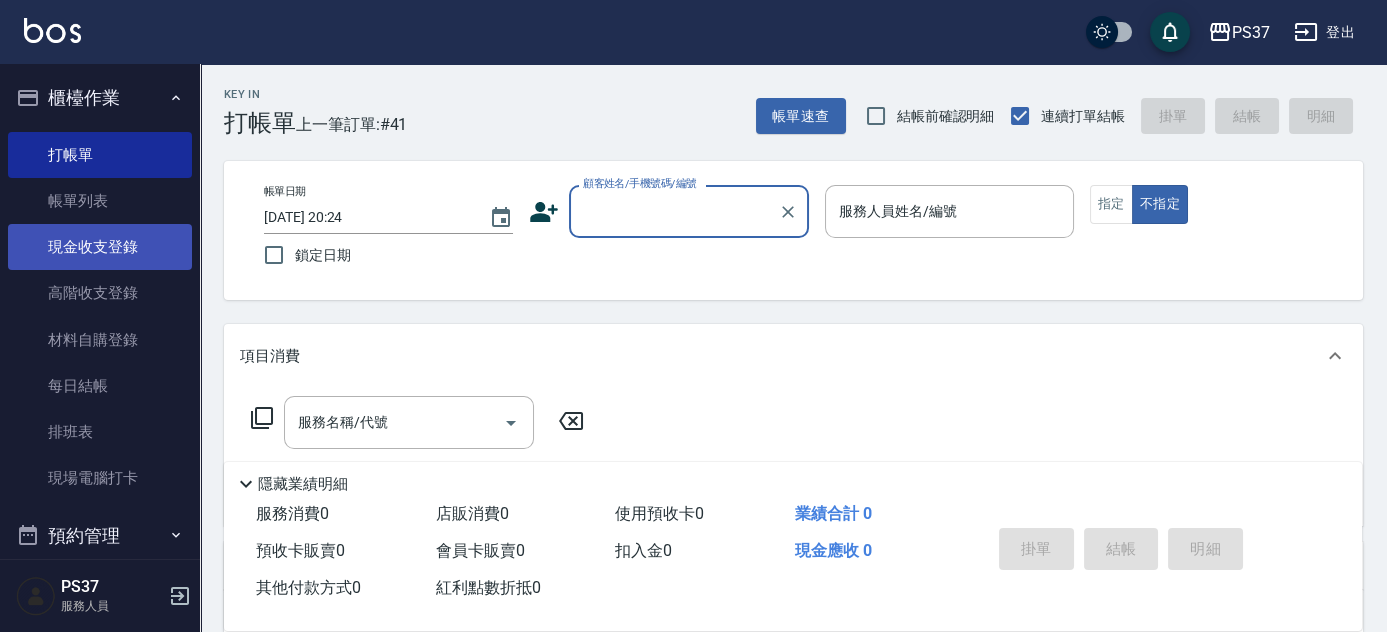 click on "現金收支登錄" at bounding box center (100, 247) 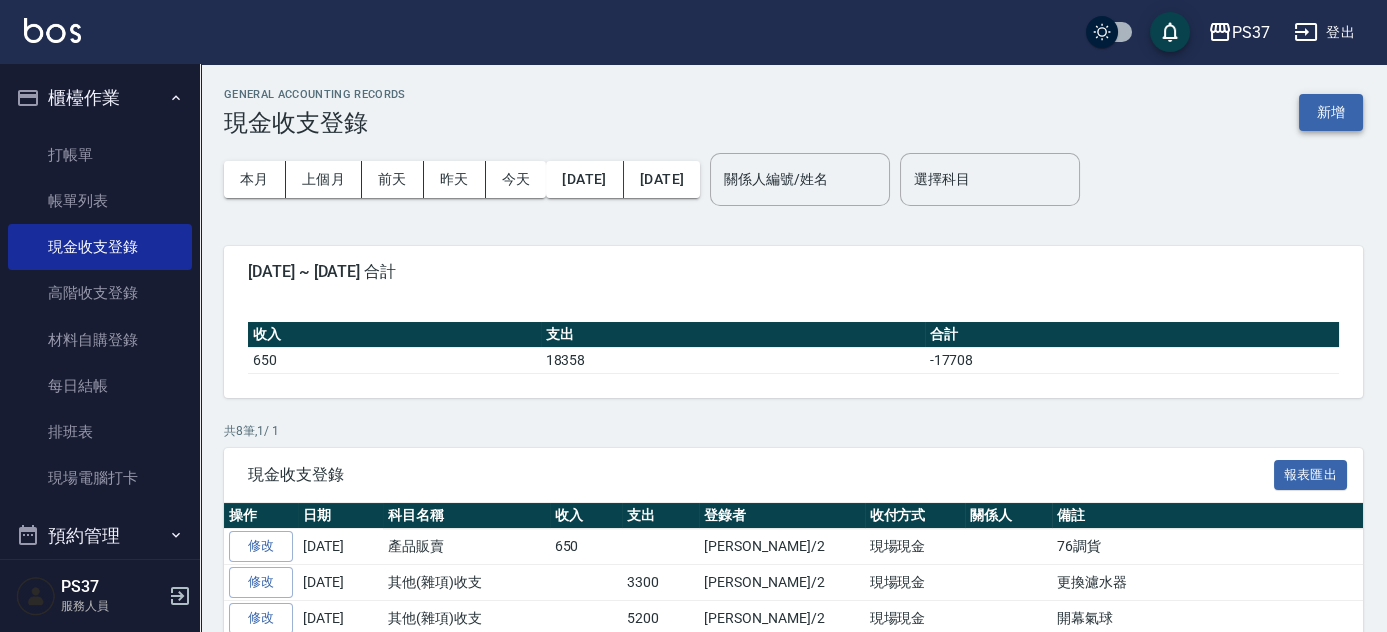click on "新增" at bounding box center [1331, 112] 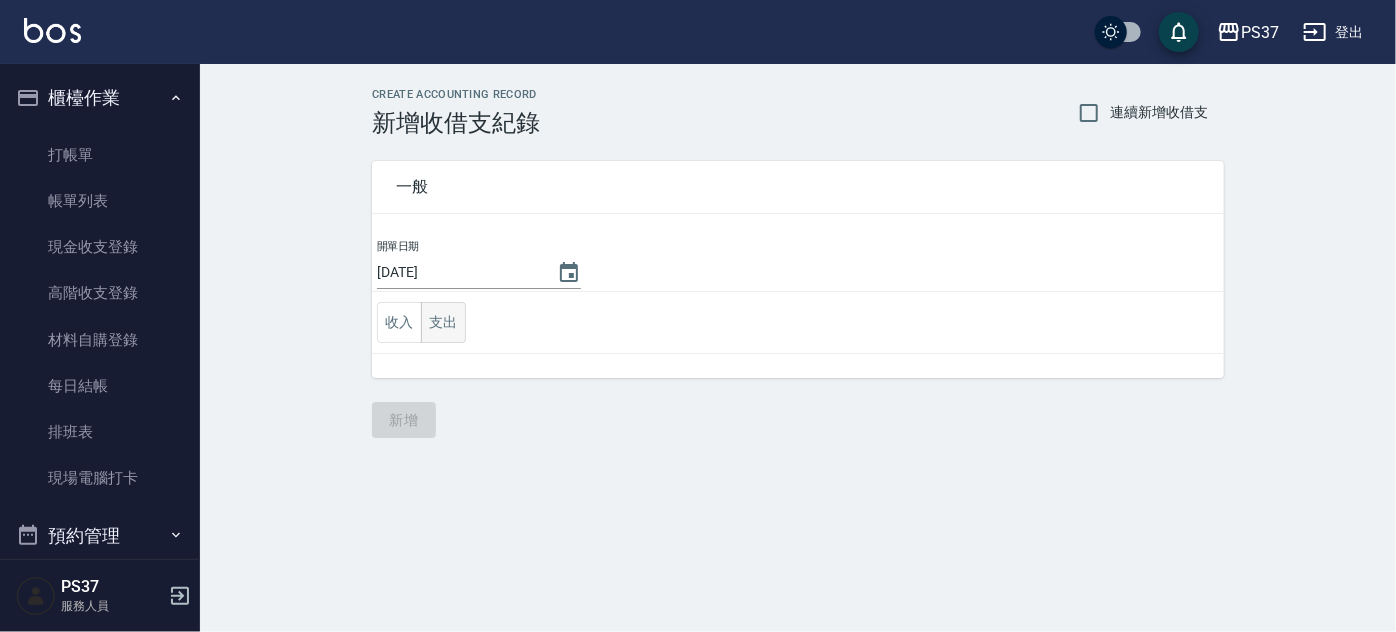 click on "支出" at bounding box center [443, 322] 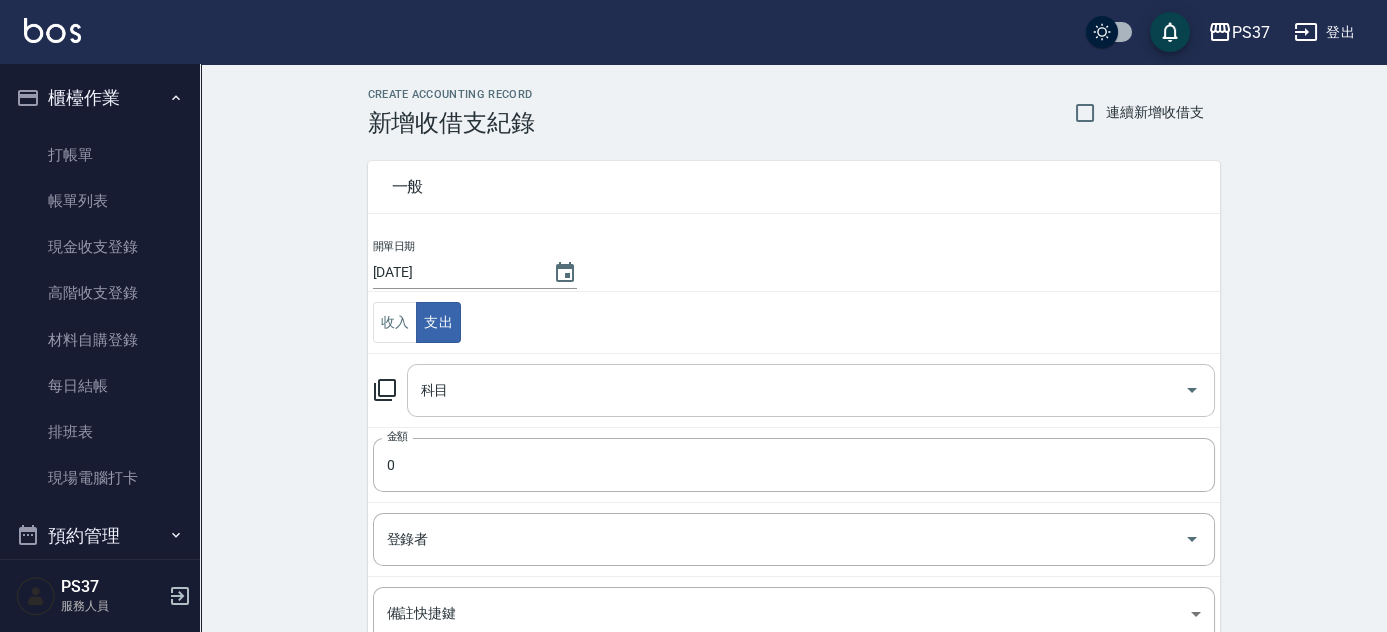 click on "科目" at bounding box center [796, 390] 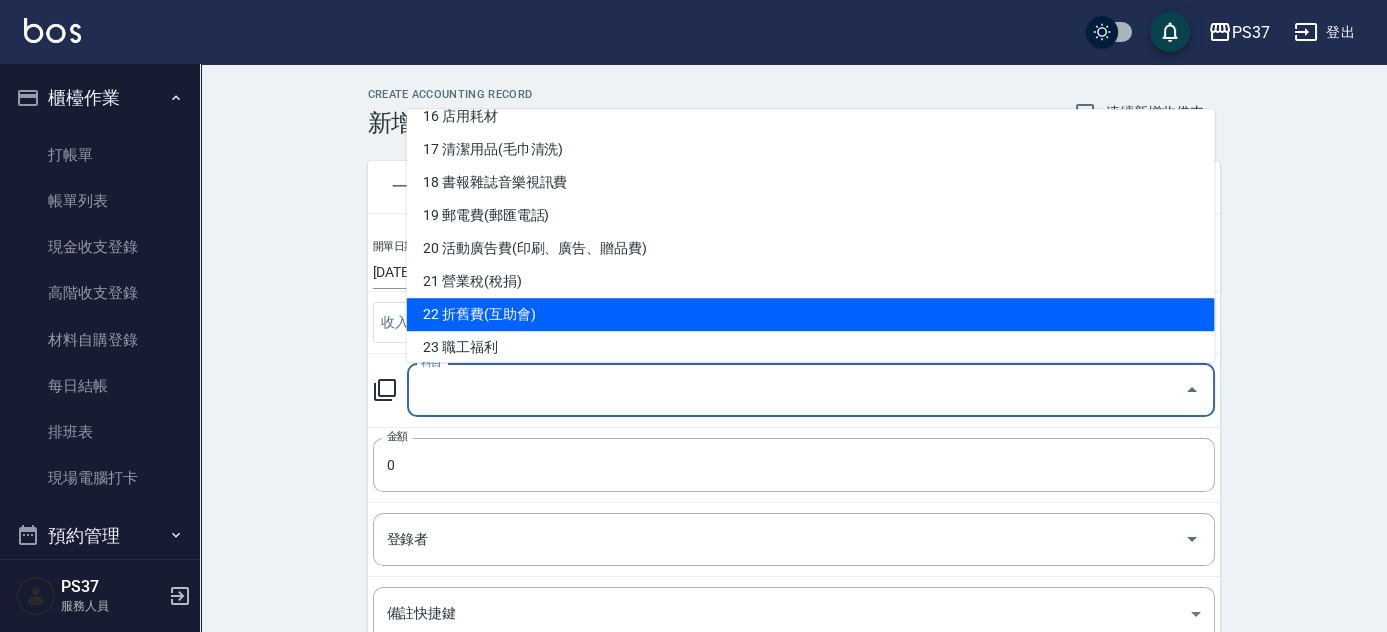 scroll, scrollTop: 727, scrollLeft: 0, axis: vertical 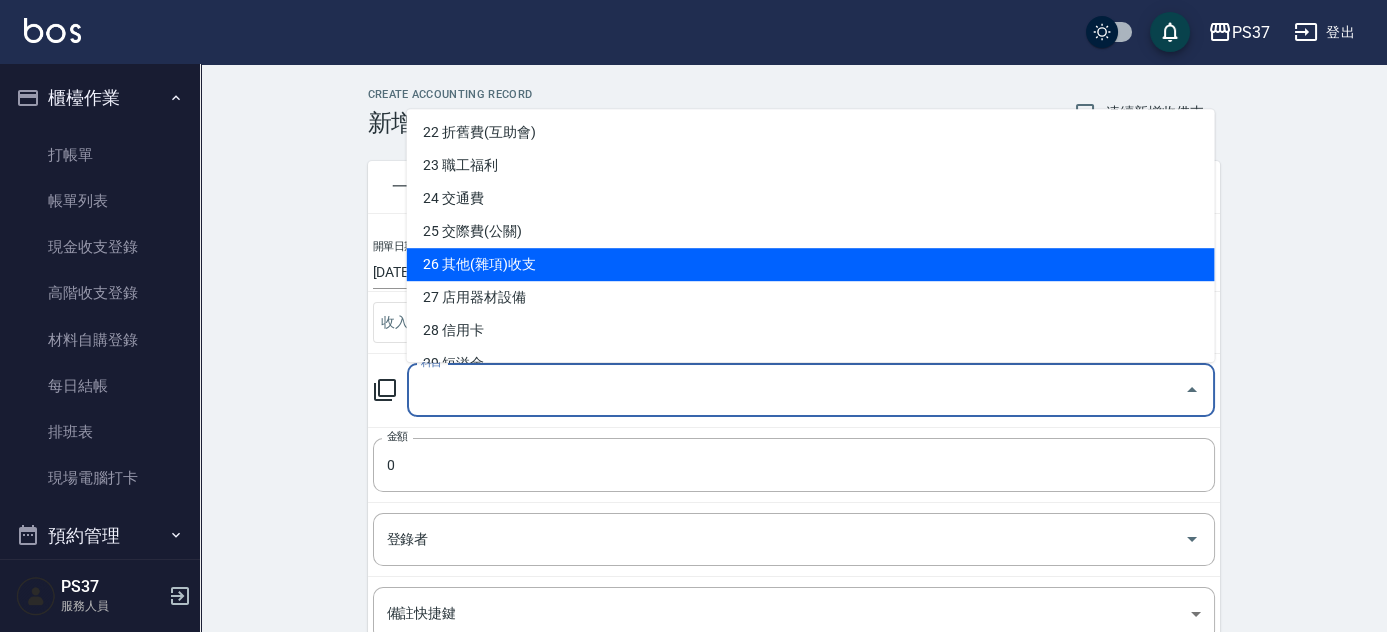 click on "26 其他(雜項)收支" at bounding box center (811, 264) 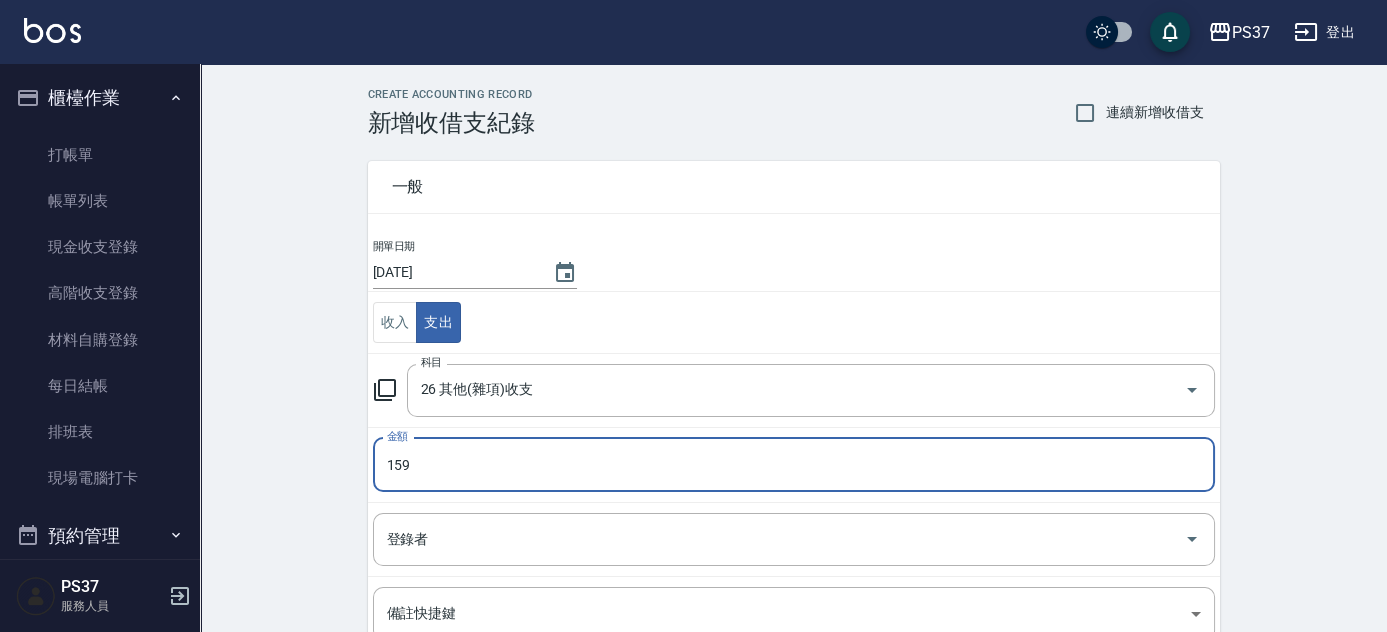 type on "159" 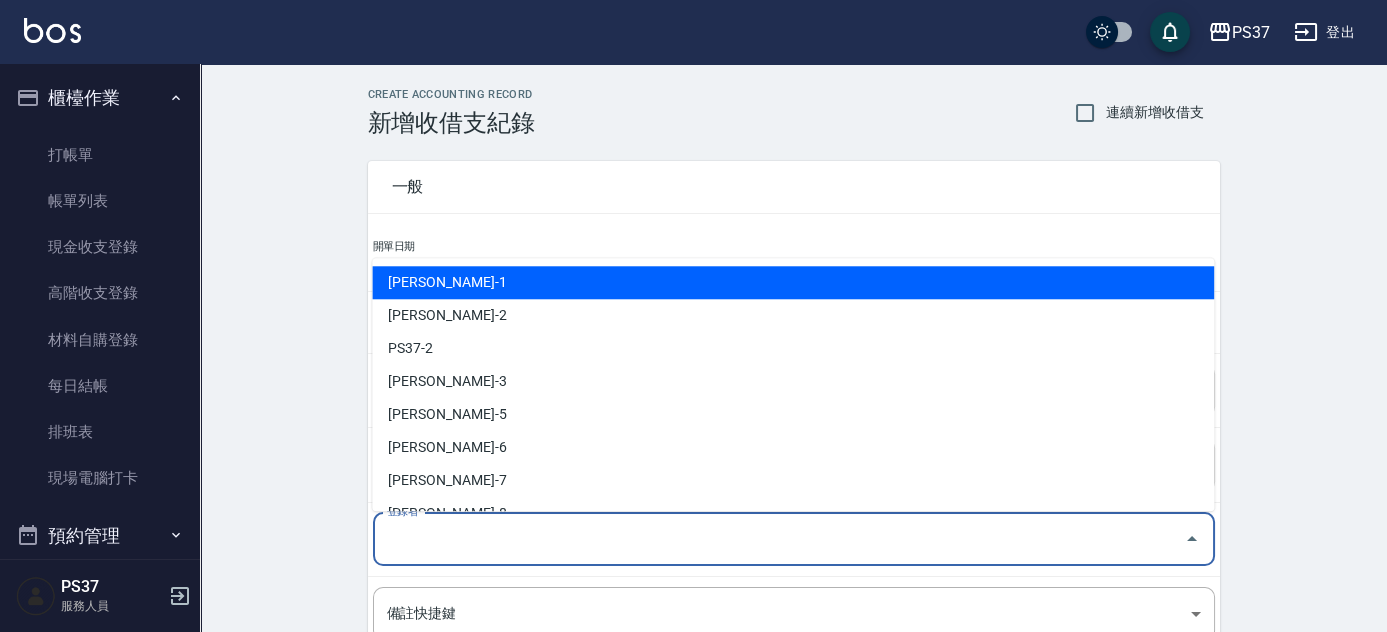 click on "登錄者" at bounding box center (779, 539) 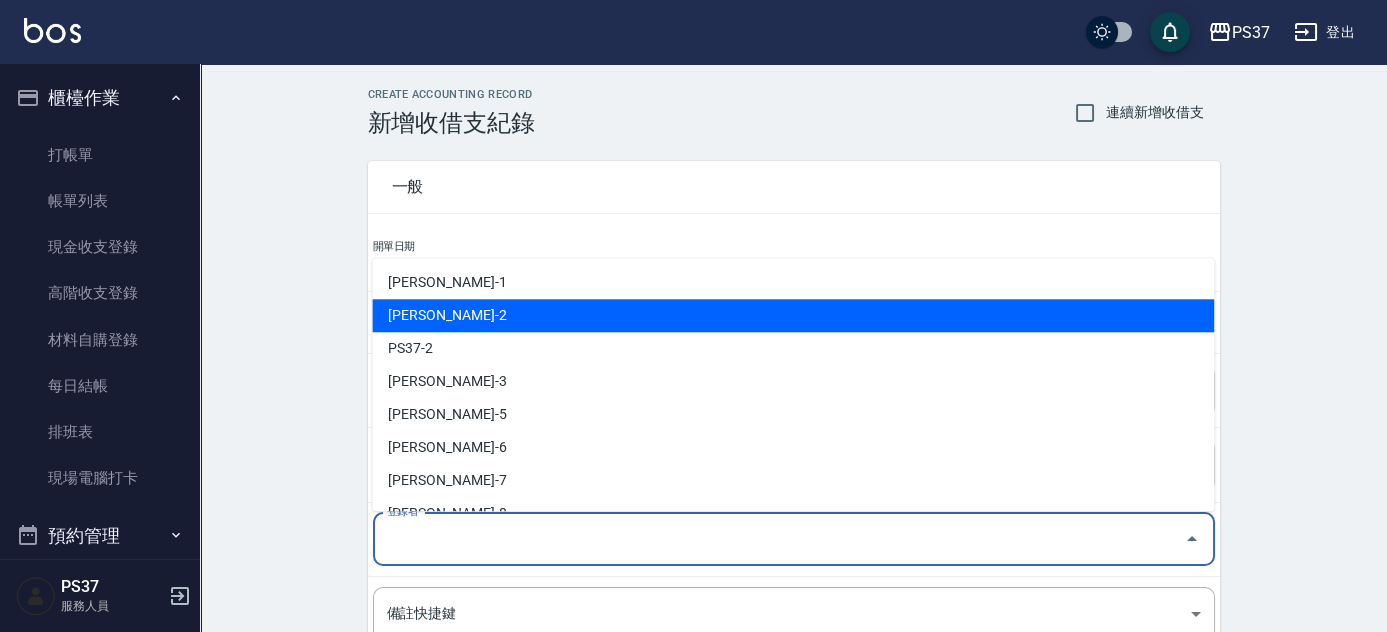 click on "[PERSON_NAME]-2" at bounding box center [793, 315] 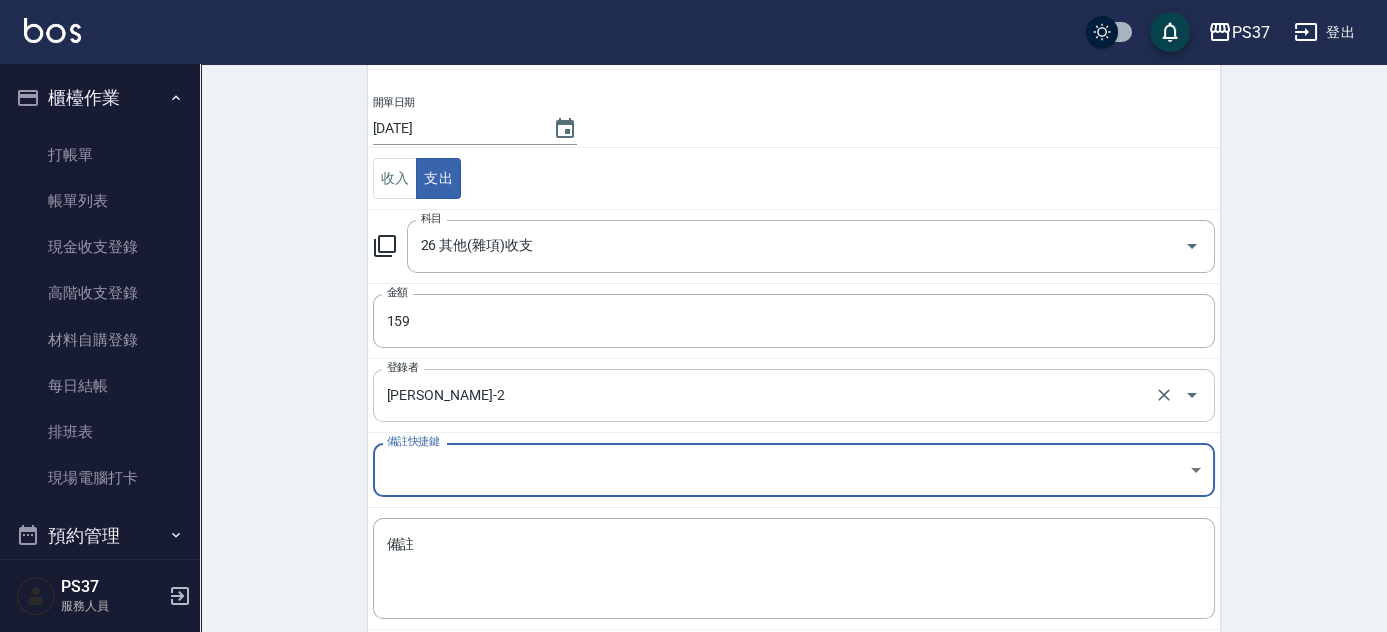 scroll, scrollTop: 248, scrollLeft: 0, axis: vertical 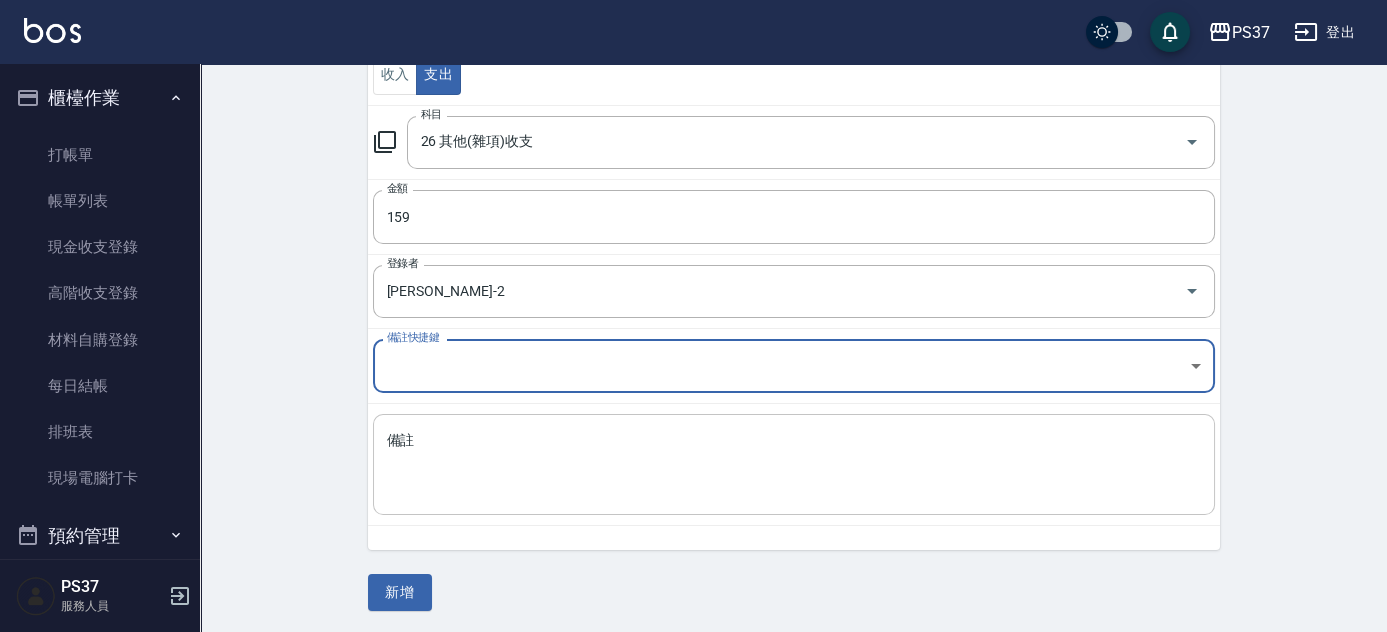click on "備註" at bounding box center (794, 465) 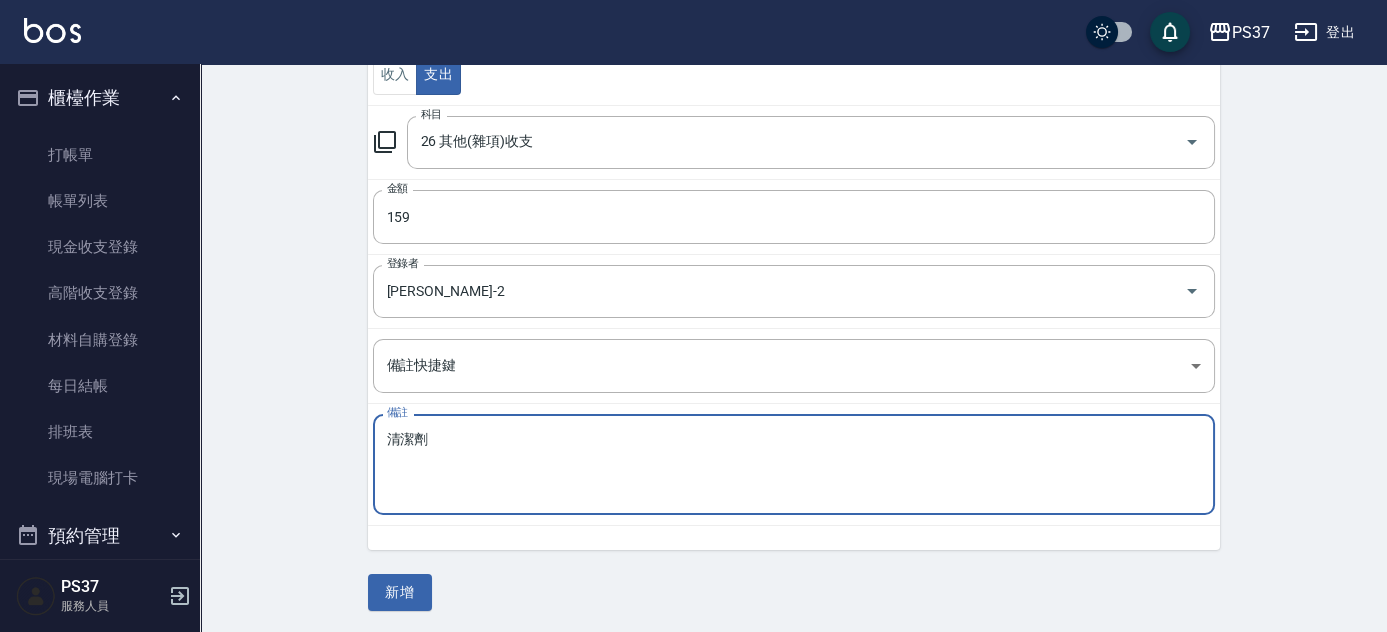click on "清潔劑" at bounding box center [794, 465] 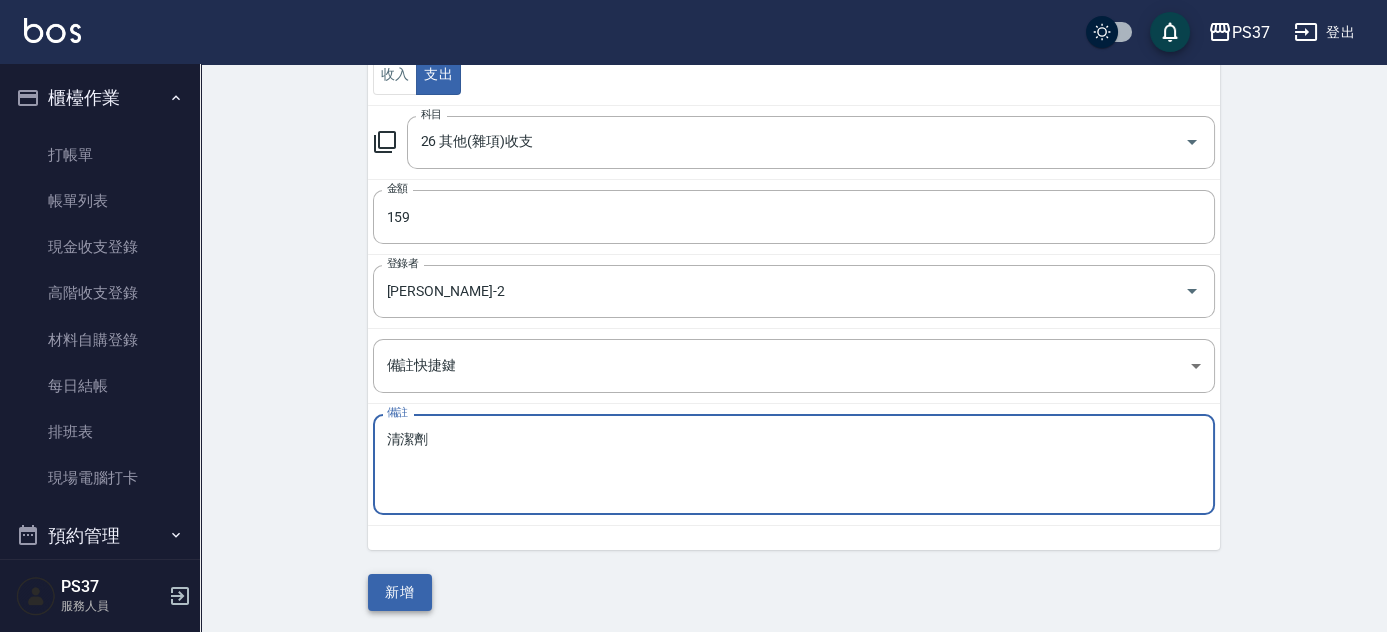 type on "清潔劑" 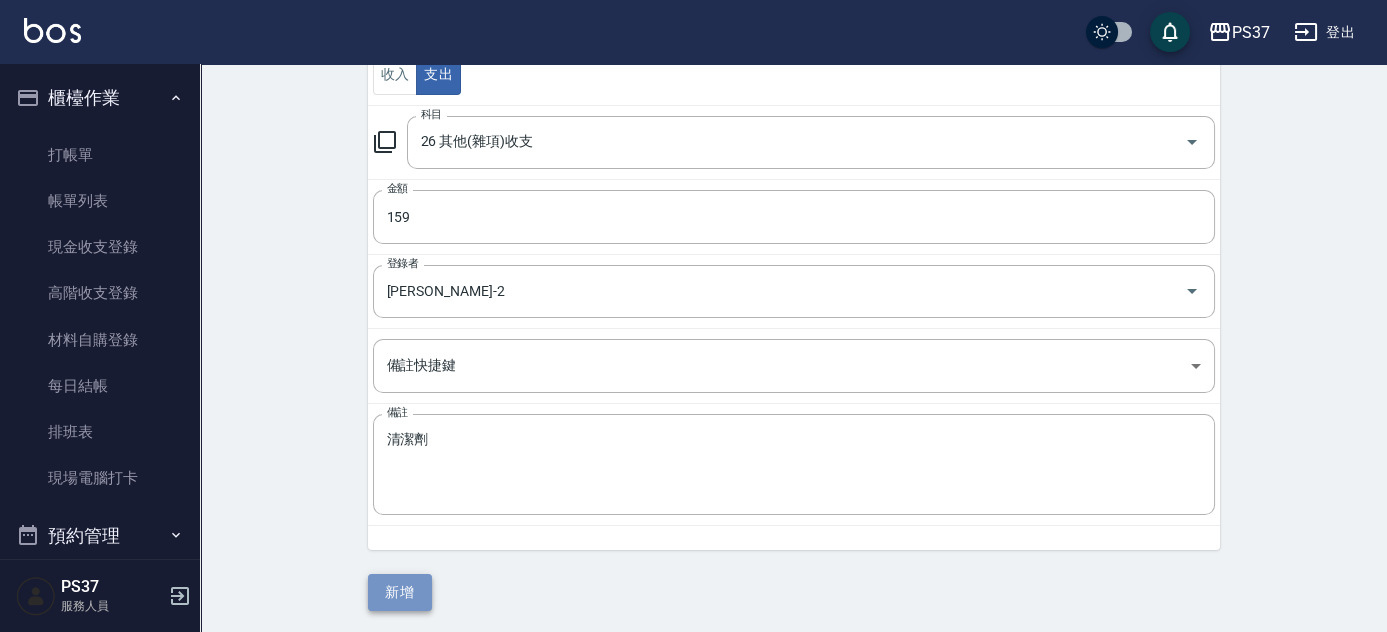click on "新增" at bounding box center (400, 592) 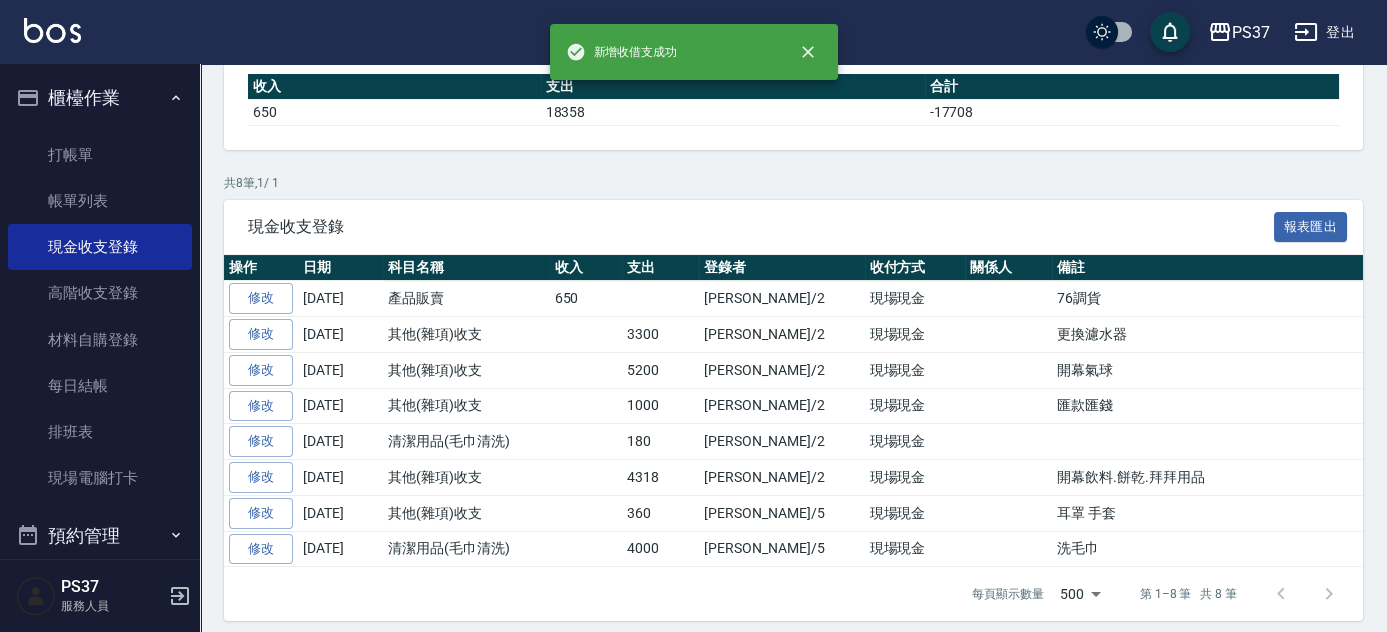 scroll, scrollTop: 0, scrollLeft: 0, axis: both 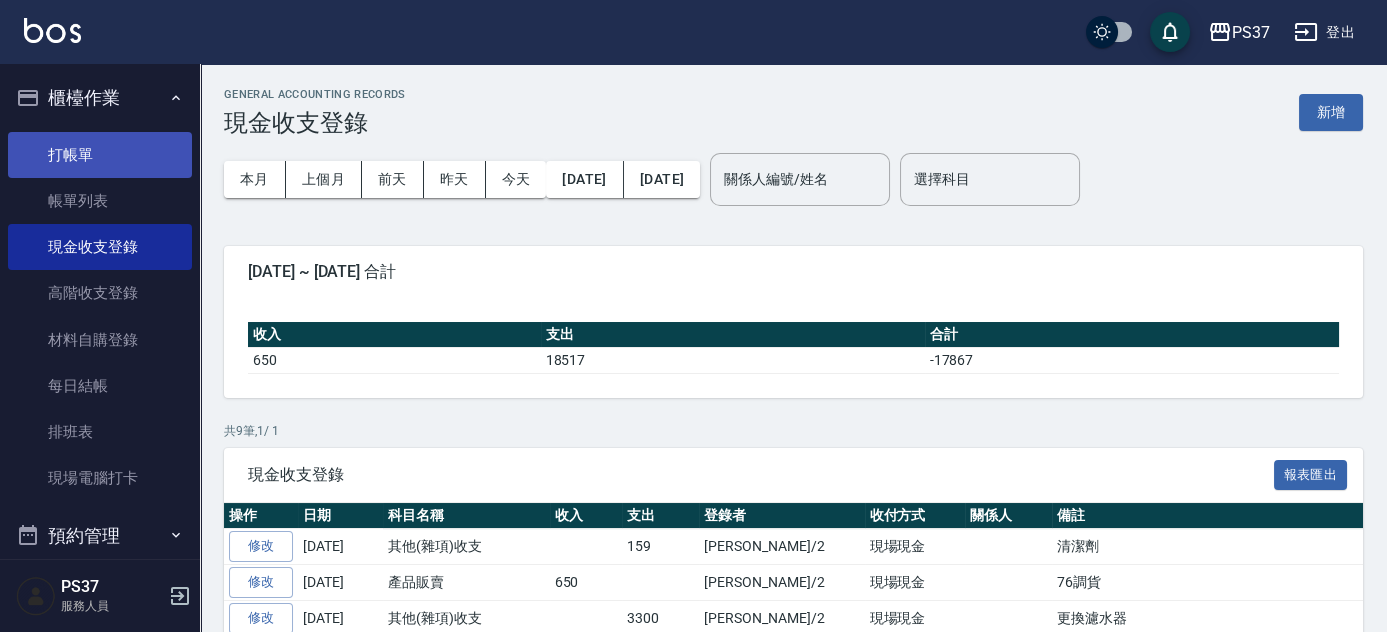 click on "打帳單" at bounding box center (100, 155) 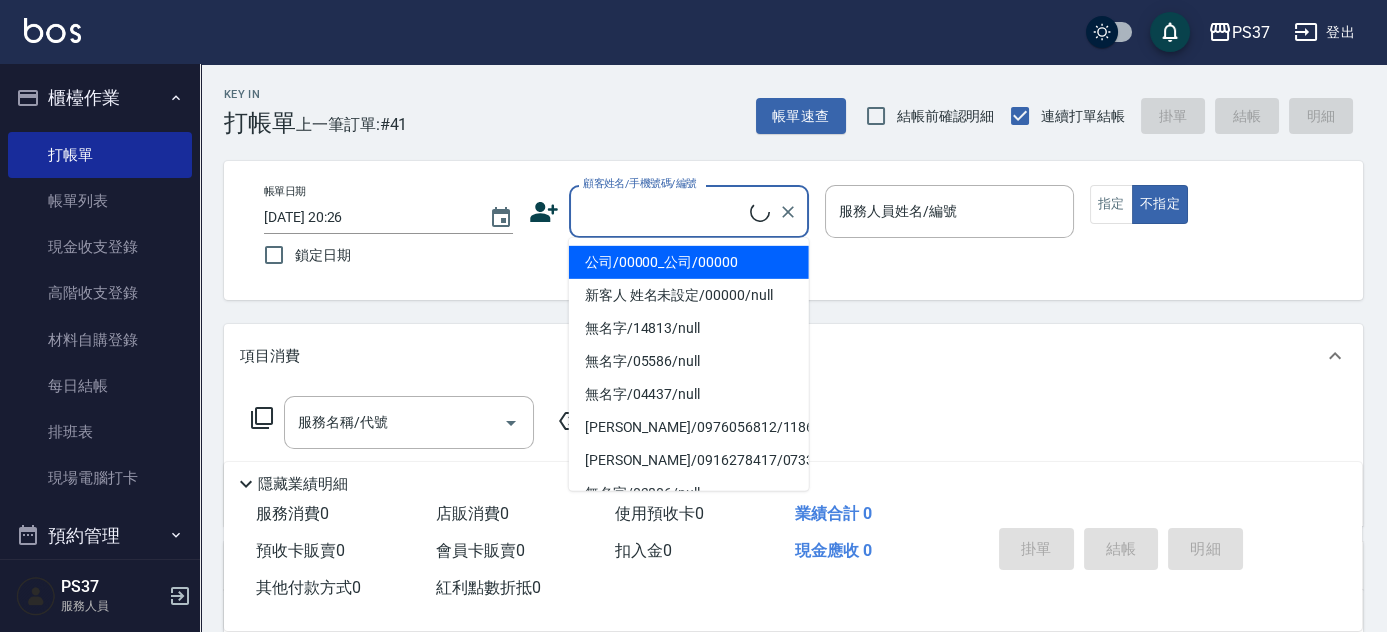 click on "顧客姓名/手機號碼/編號" at bounding box center [664, 211] 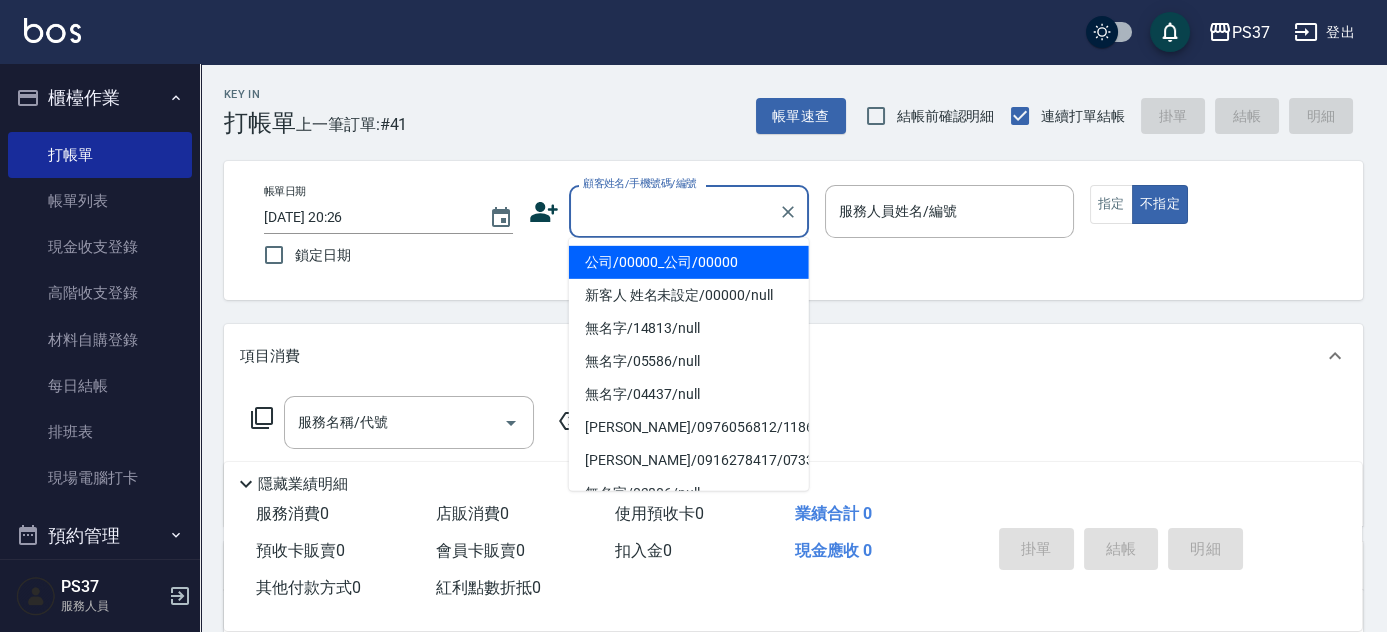 click on "公司/00000_公司/00000" at bounding box center (689, 262) 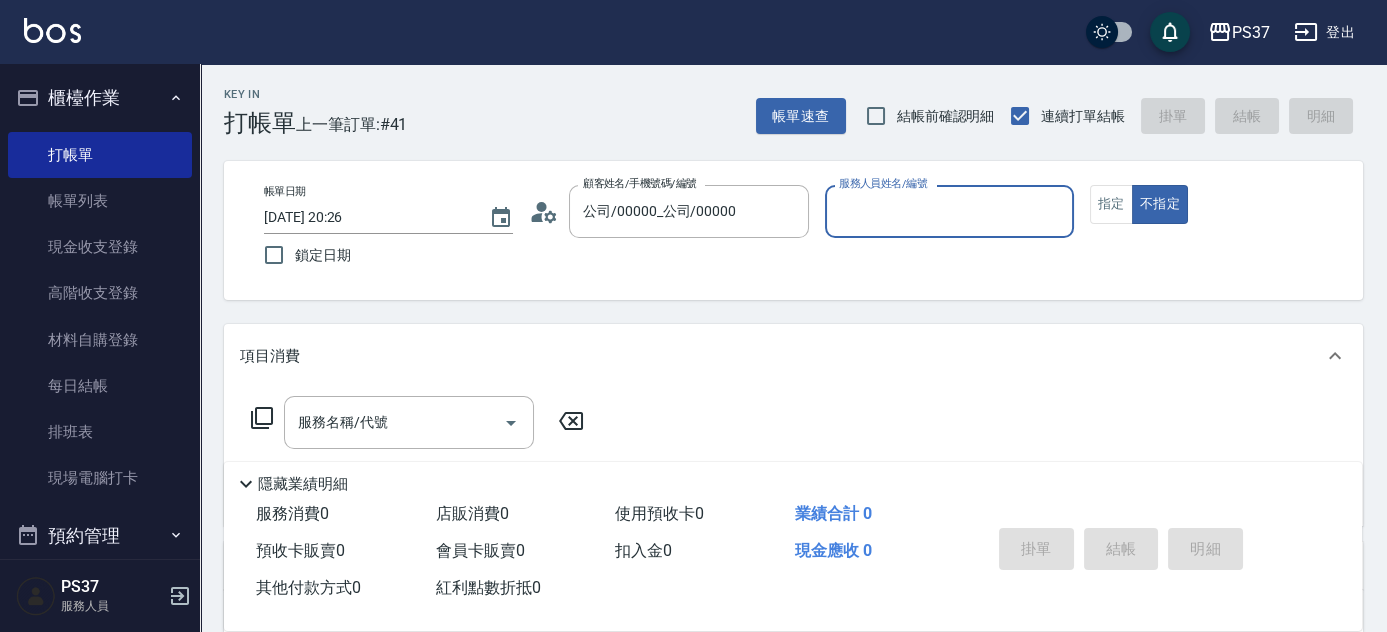 type on "公司/00000_公司/00000" 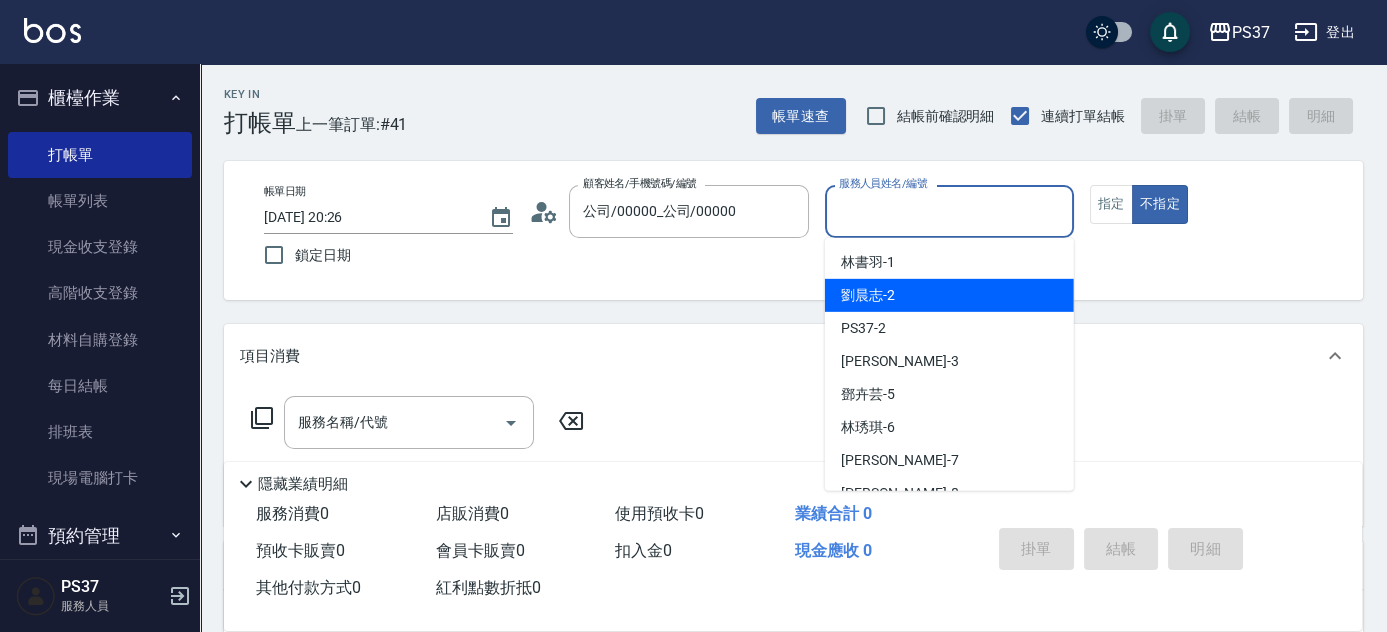 click on "劉晨志 -2" at bounding box center (949, 295) 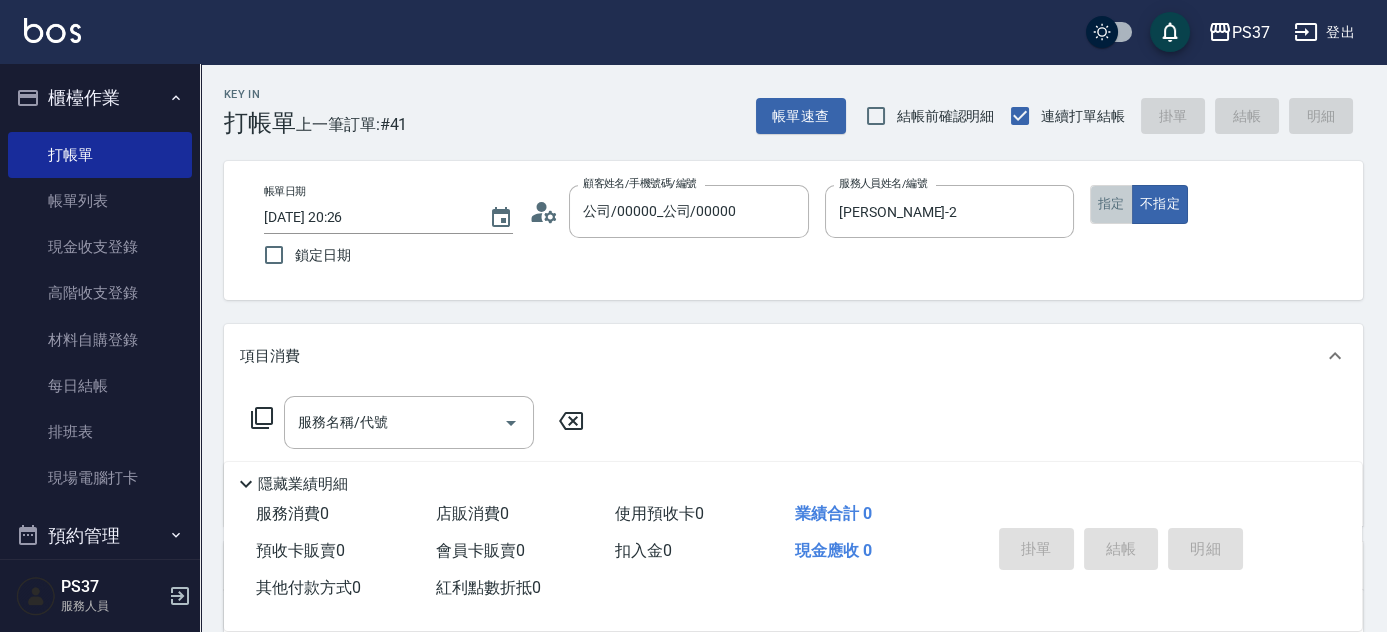click on "指定" at bounding box center (1111, 204) 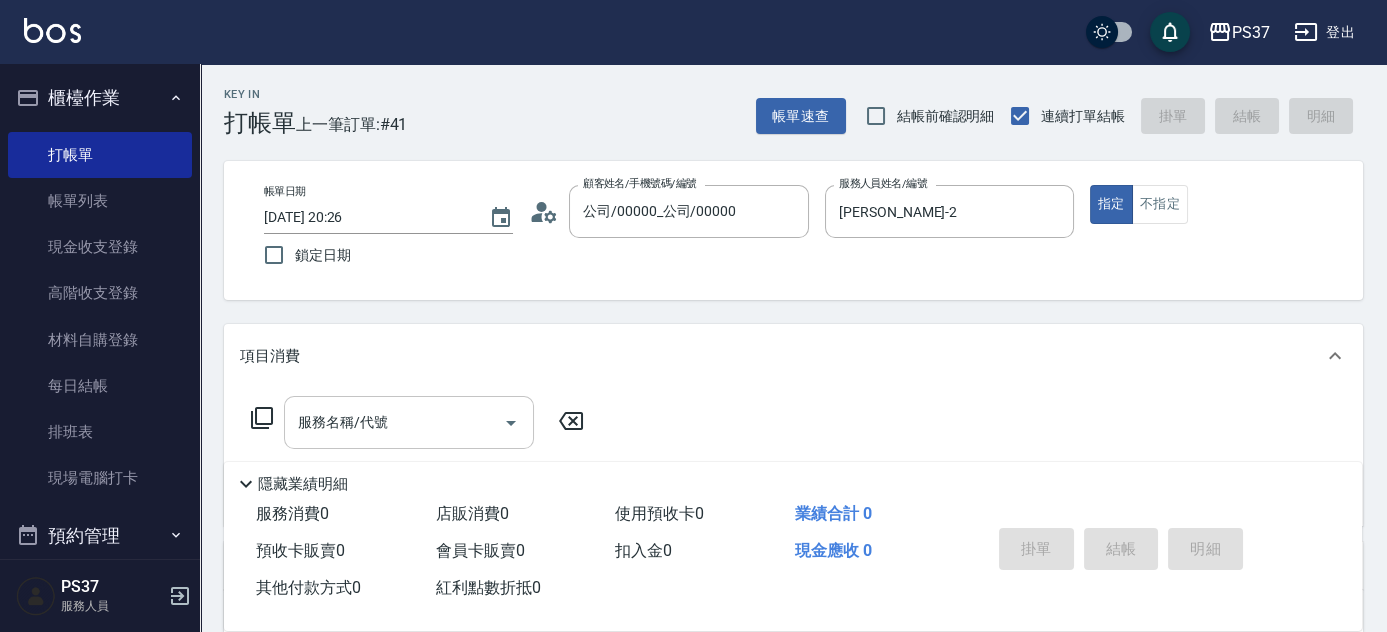 click on "服務名稱/代號" at bounding box center [394, 422] 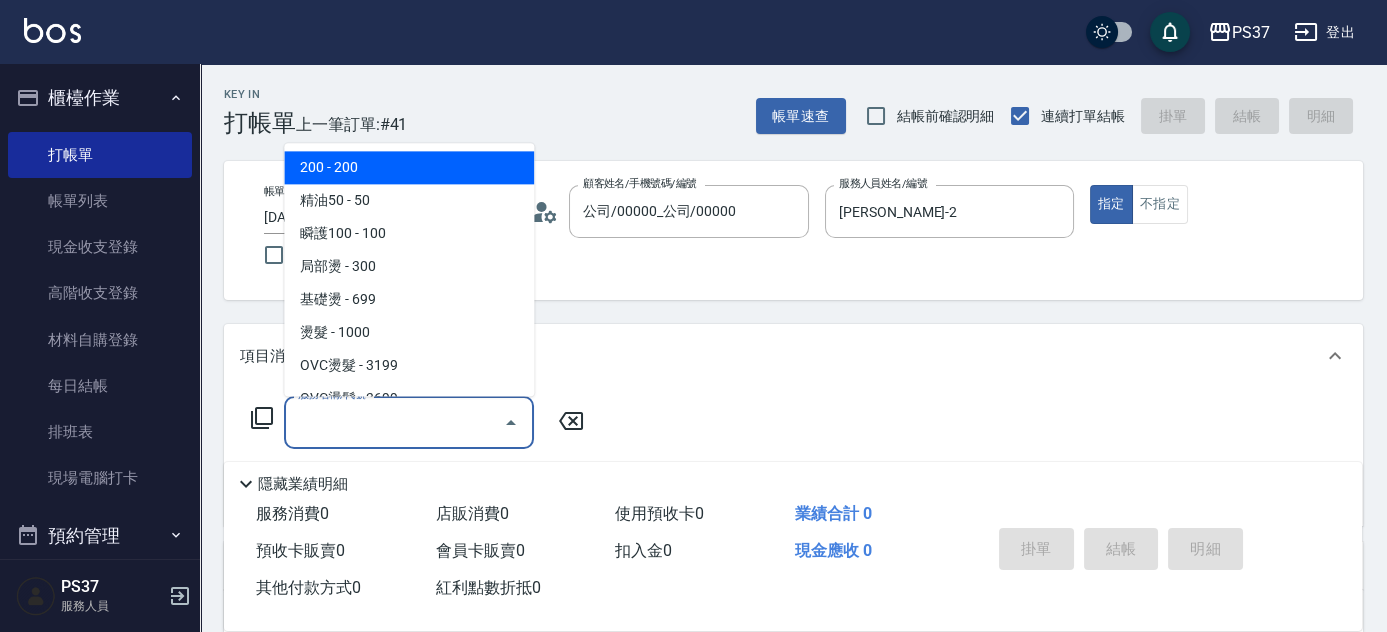 click on "200 - 200" at bounding box center (409, 168) 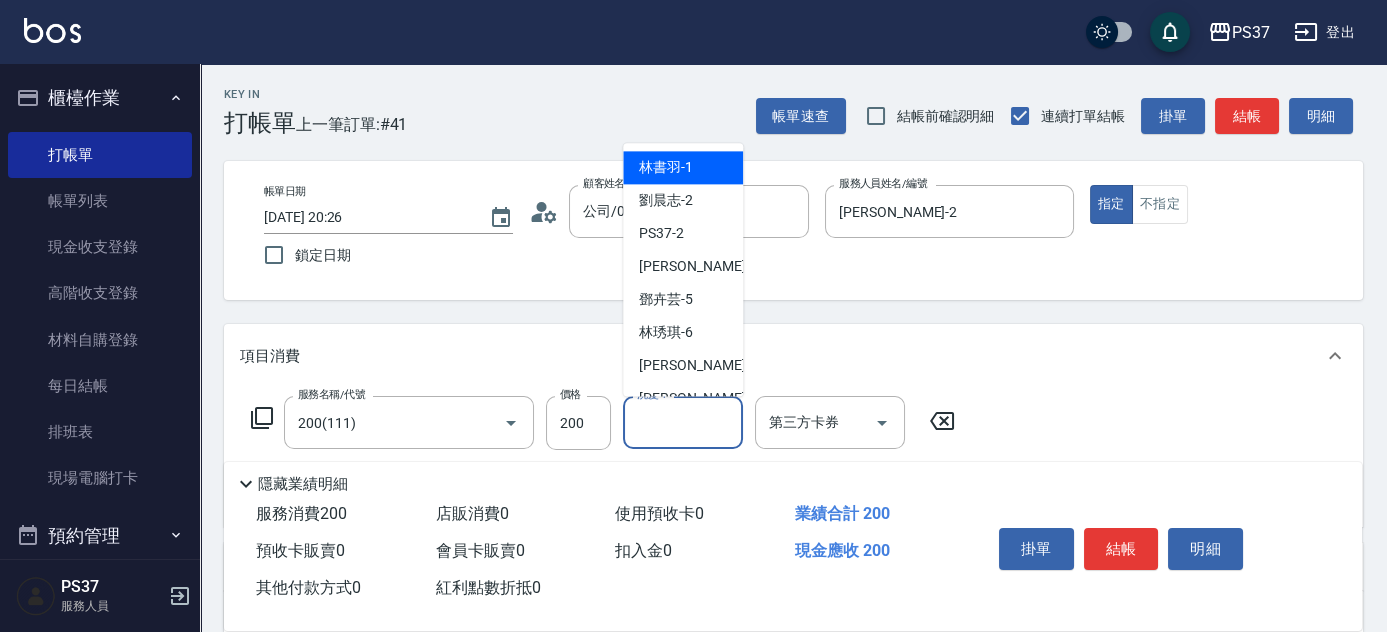 click on "洗髮-1" at bounding box center (683, 422) 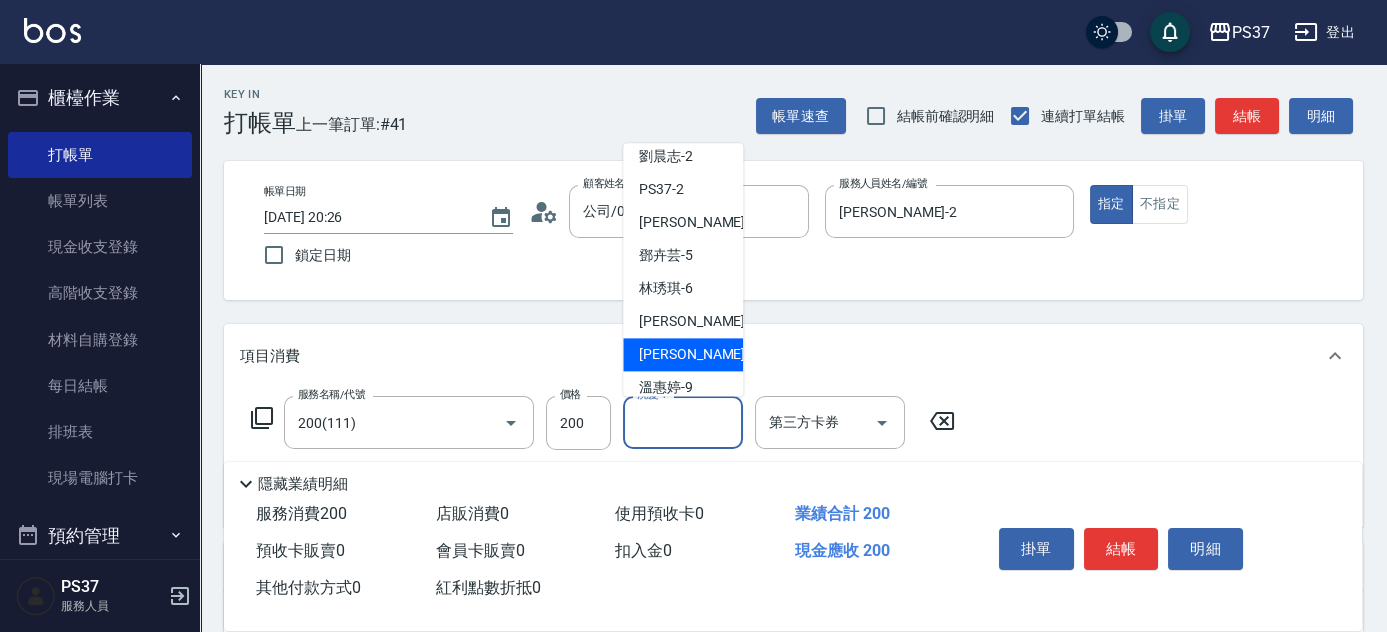 scroll, scrollTop: 0, scrollLeft: 0, axis: both 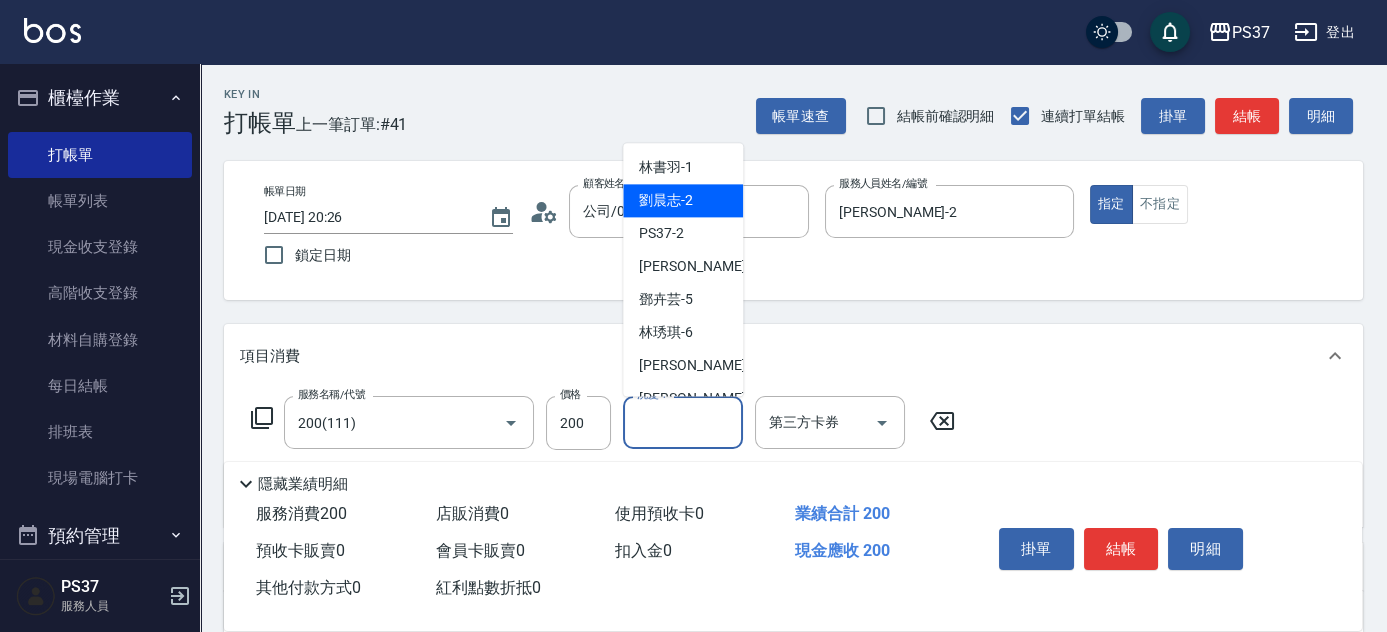 click on "劉晨志 -2" at bounding box center [683, 201] 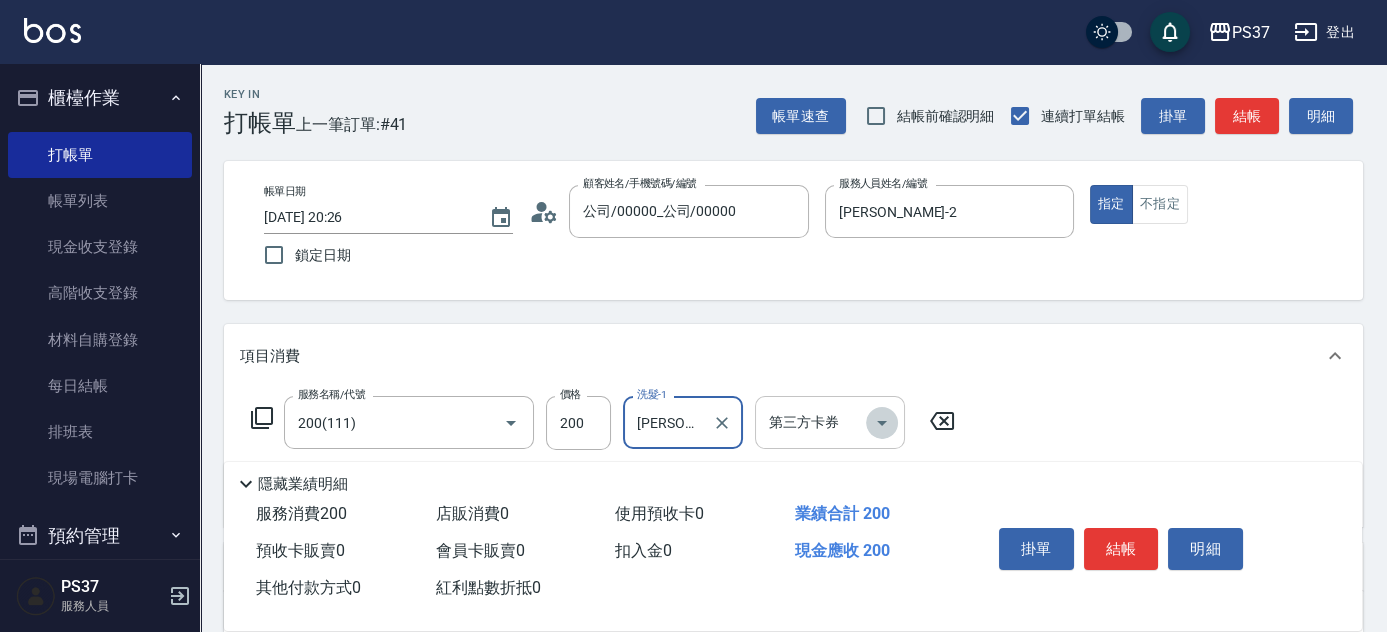 click 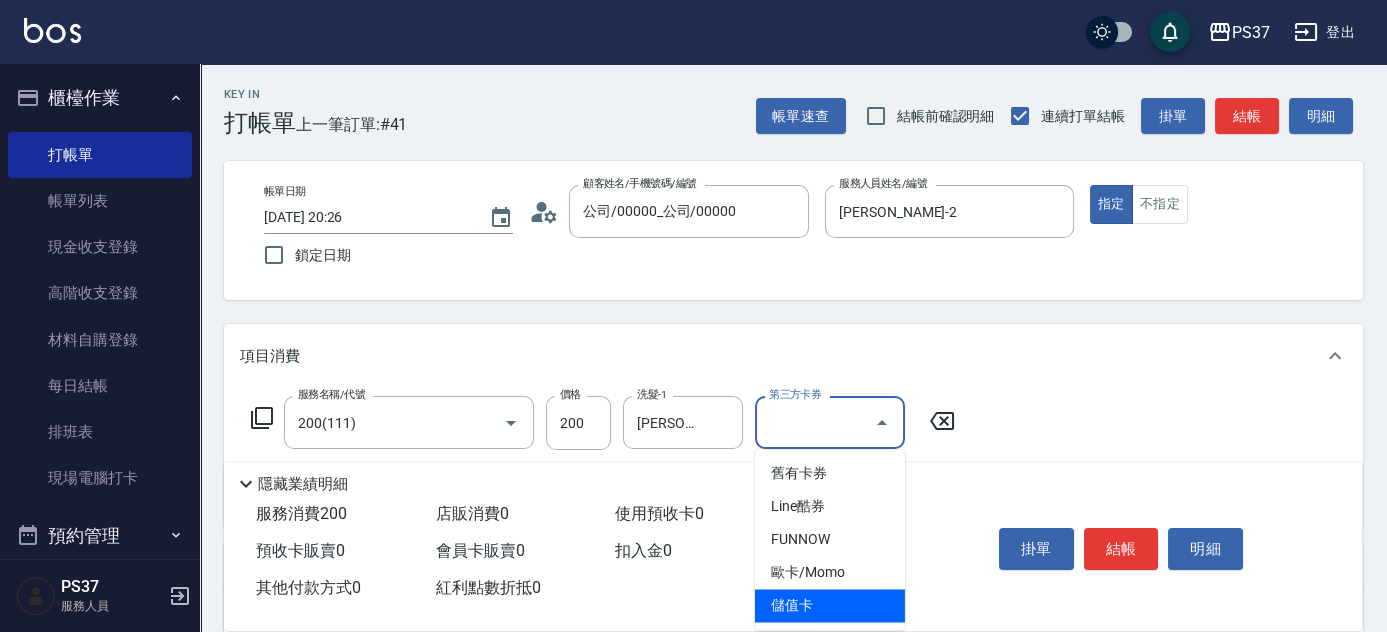 click on "儲值卡" at bounding box center (830, 605) 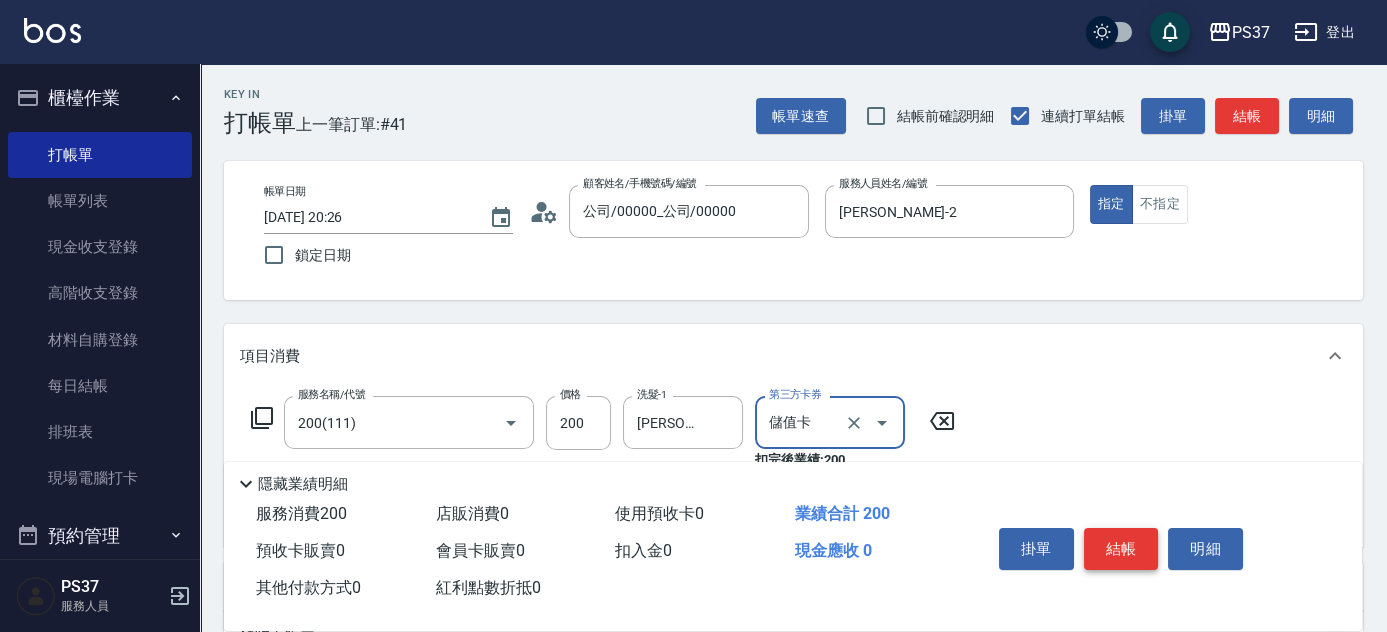 click on "結帳" at bounding box center (1121, 549) 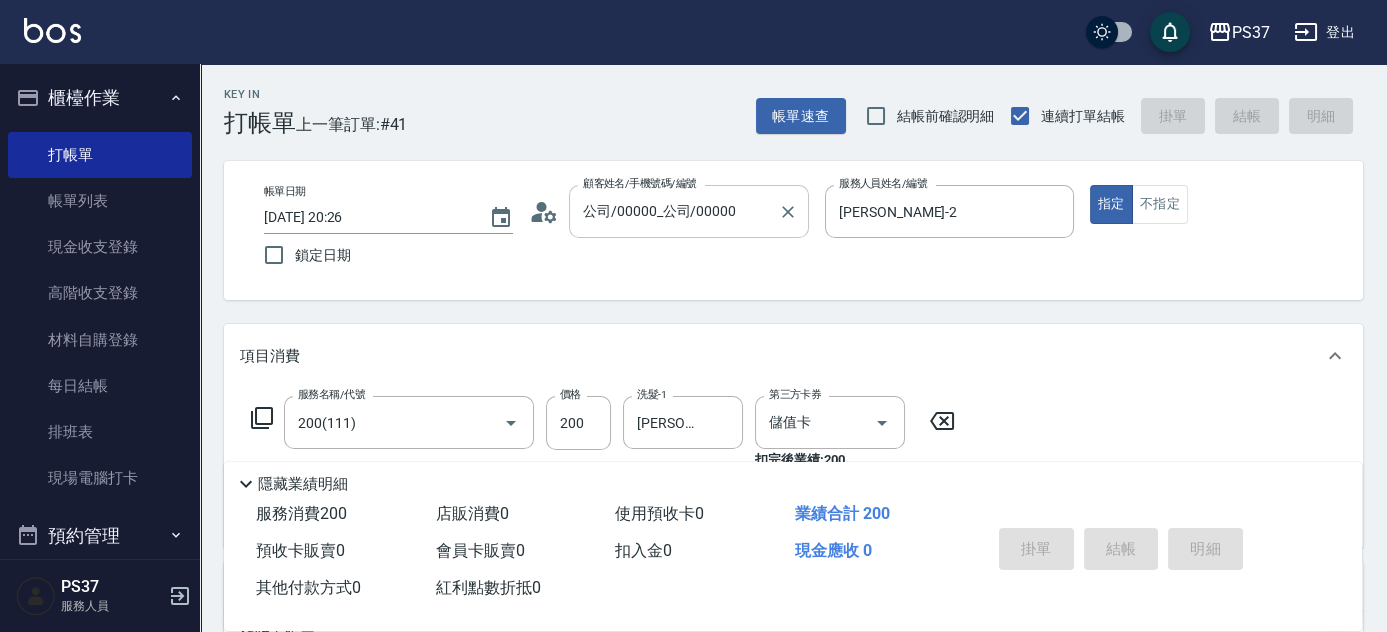 type on "2025/07/10 20:27" 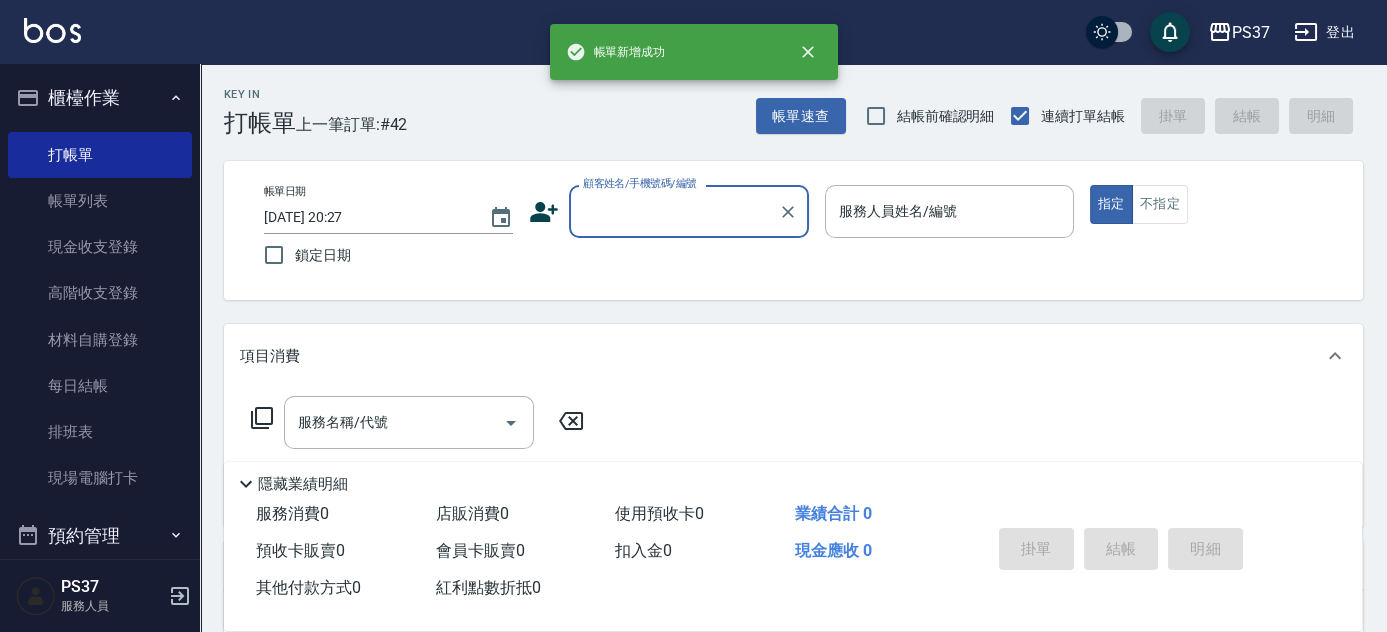 click on "顧客姓名/手機號碼/編號" at bounding box center [674, 211] 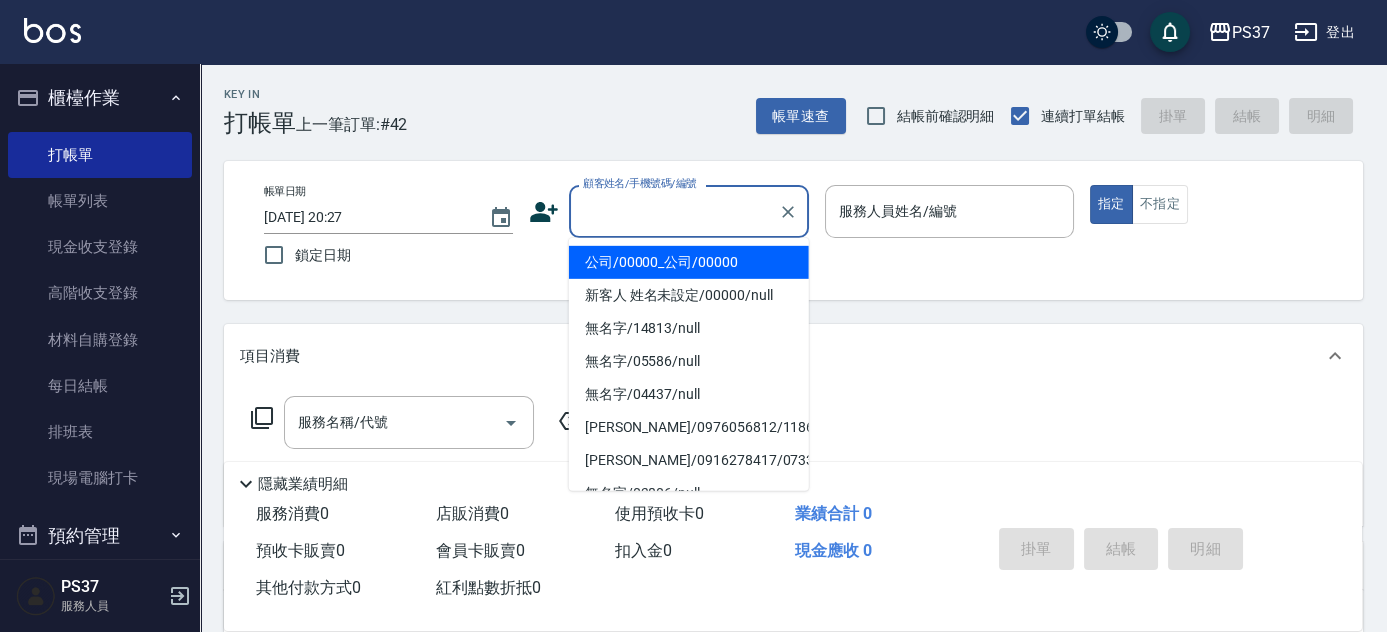 click on "公司/00000_公司/00000" at bounding box center [689, 262] 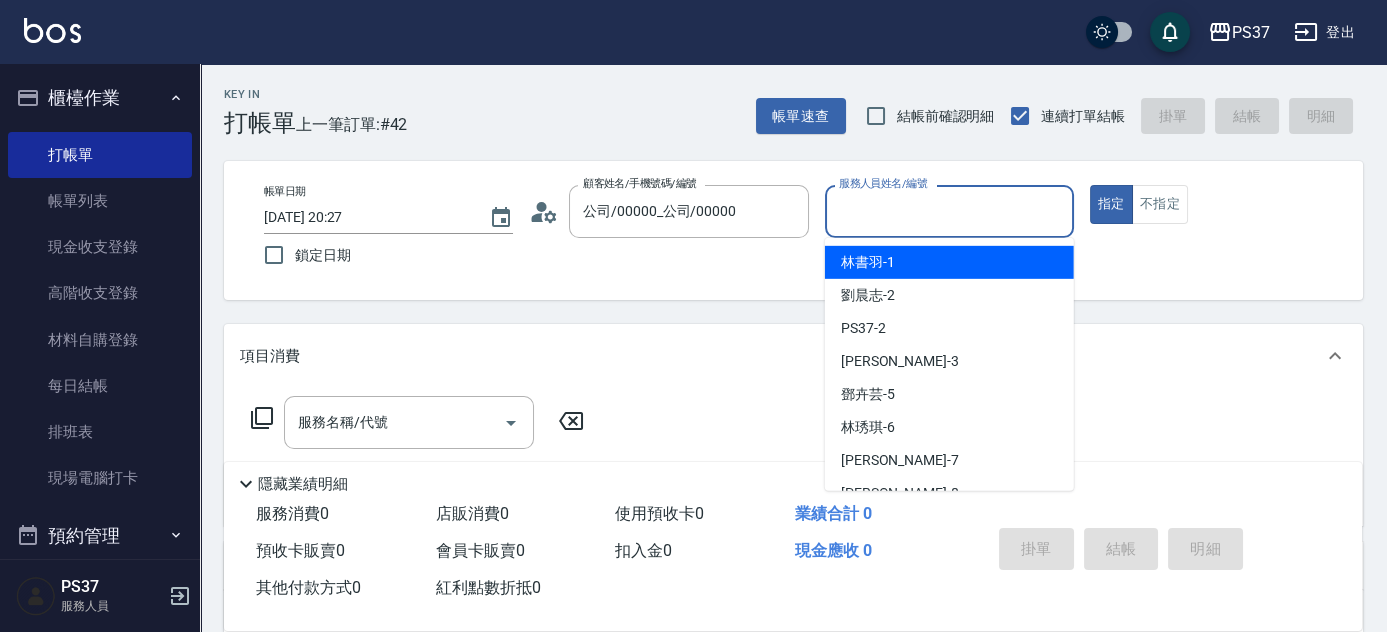 click on "服務人員姓名/編號" at bounding box center (949, 211) 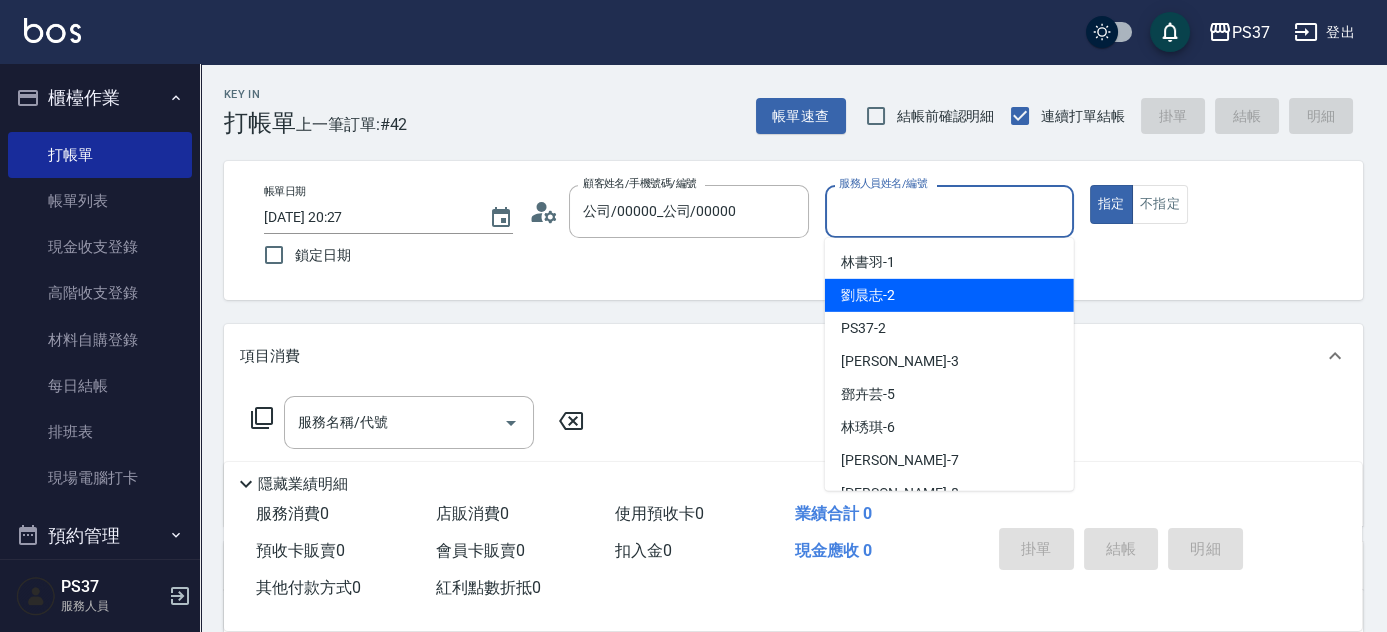 click on "劉晨志 -2" at bounding box center [949, 295] 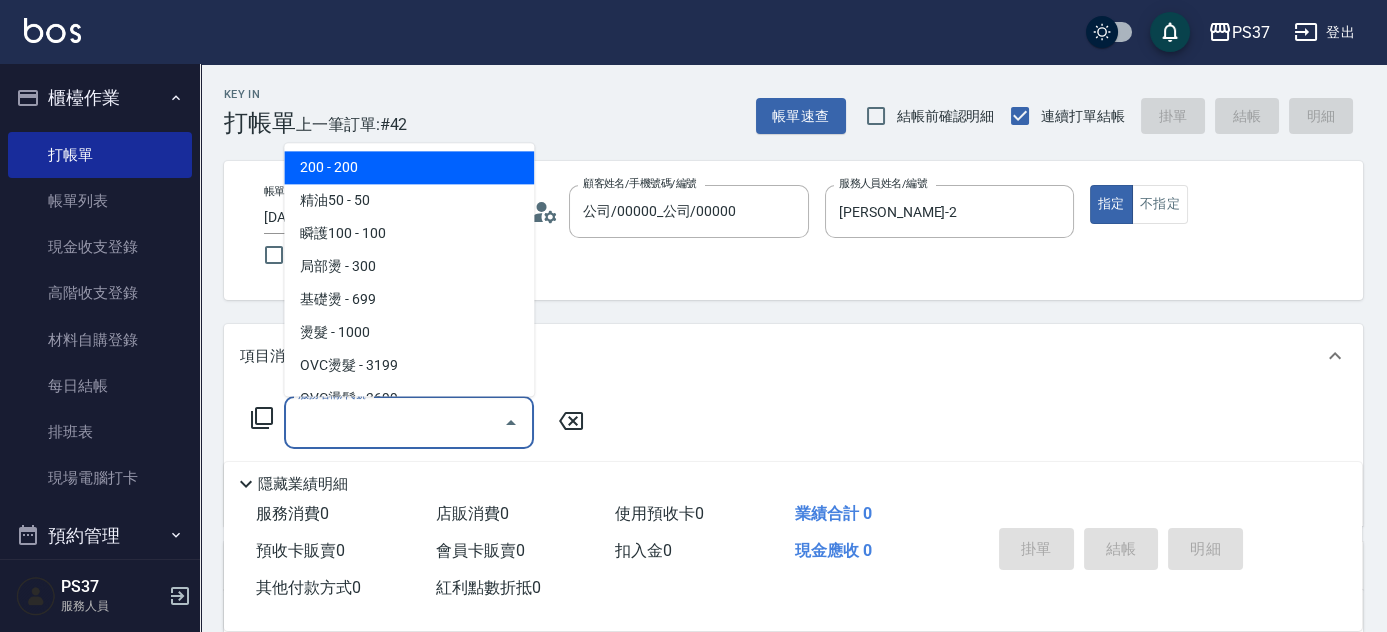click on "服務名稱/代號" at bounding box center (394, 422) 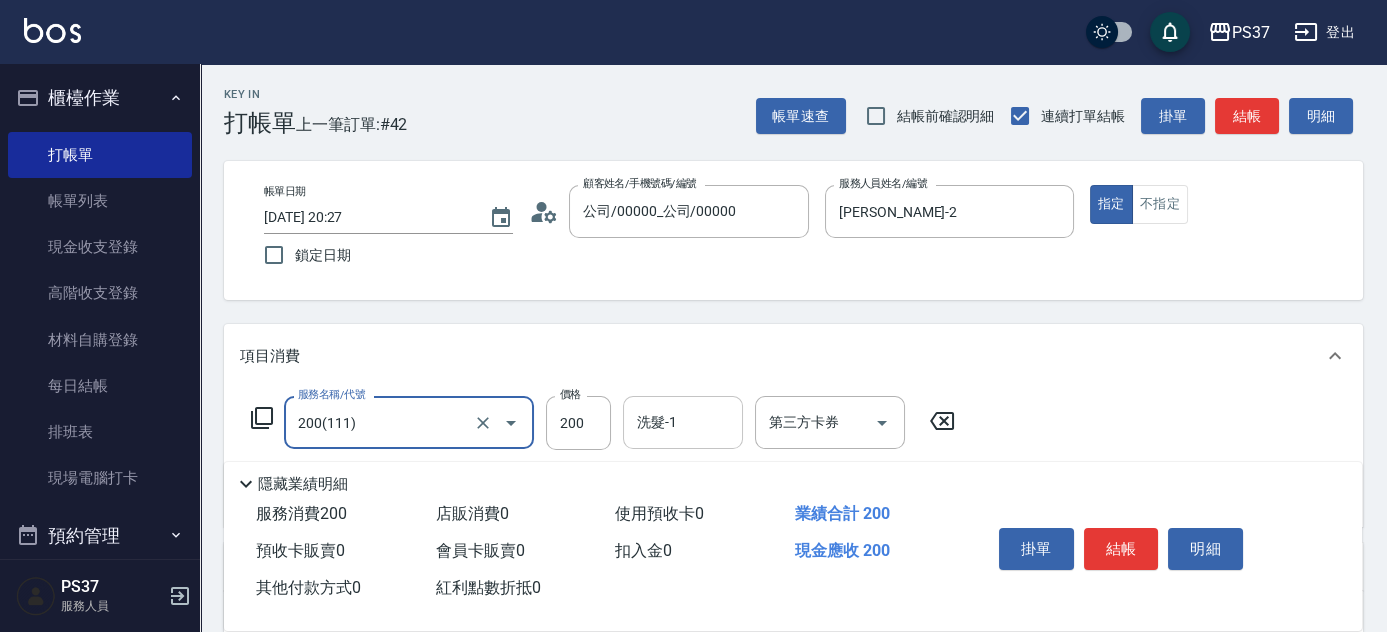 click on "洗髮-1" at bounding box center (683, 422) 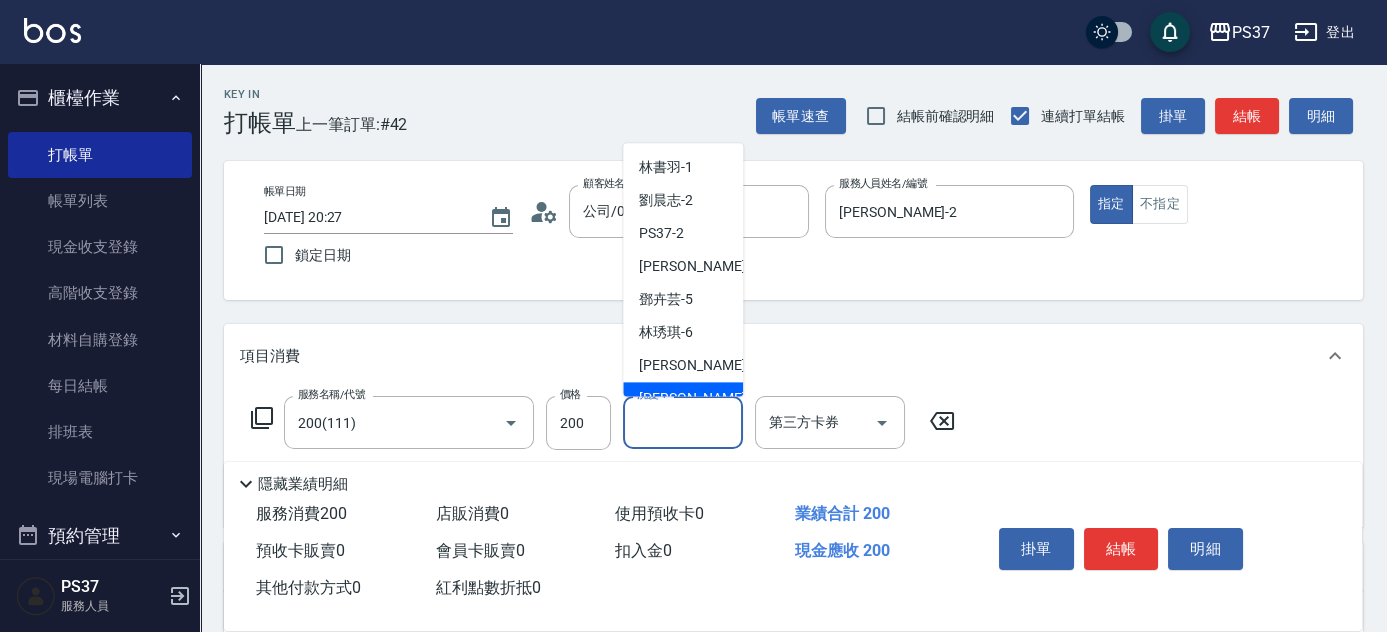 click on "徐雅娟 -8" at bounding box center [683, 399] 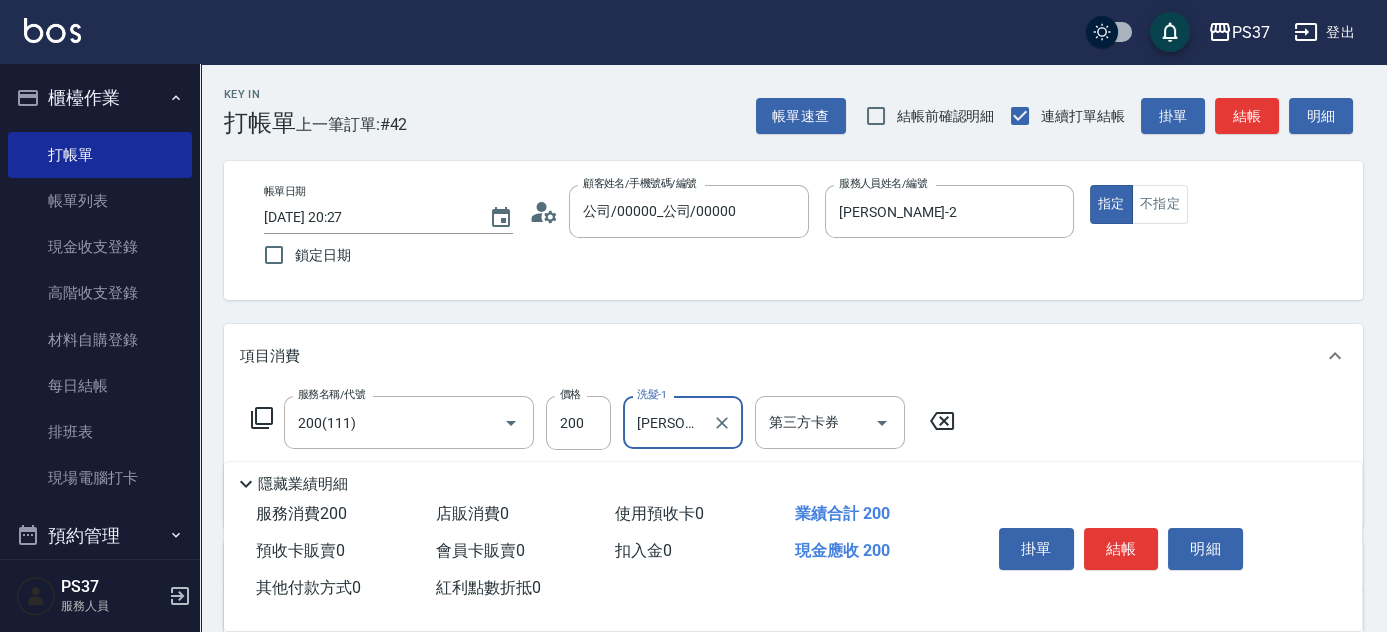 scroll, scrollTop: 181, scrollLeft: 0, axis: vertical 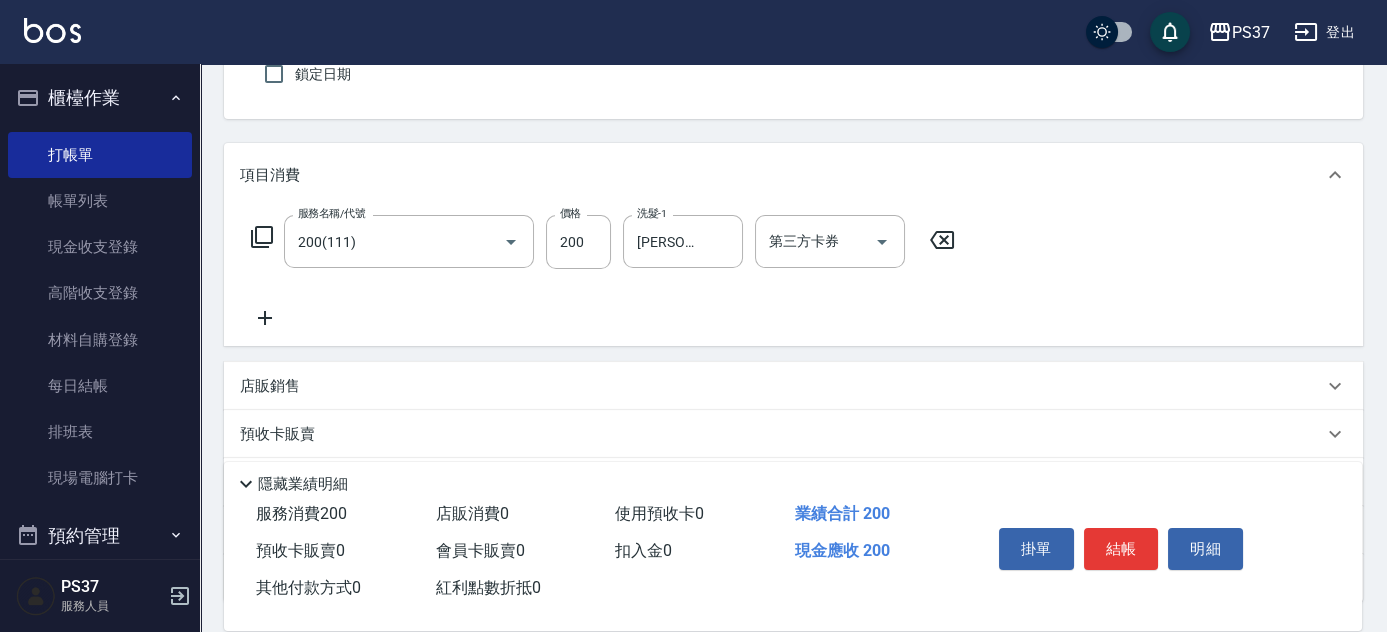 click 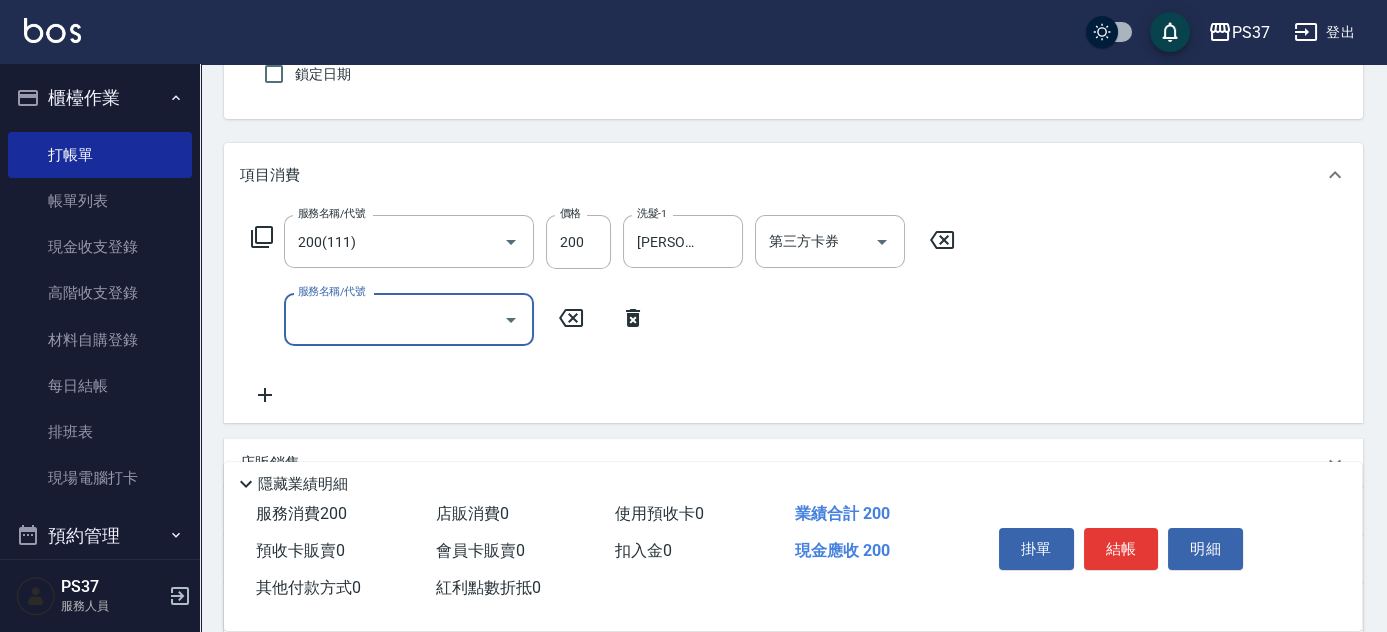 click on "服務名稱/代號" at bounding box center [394, 319] 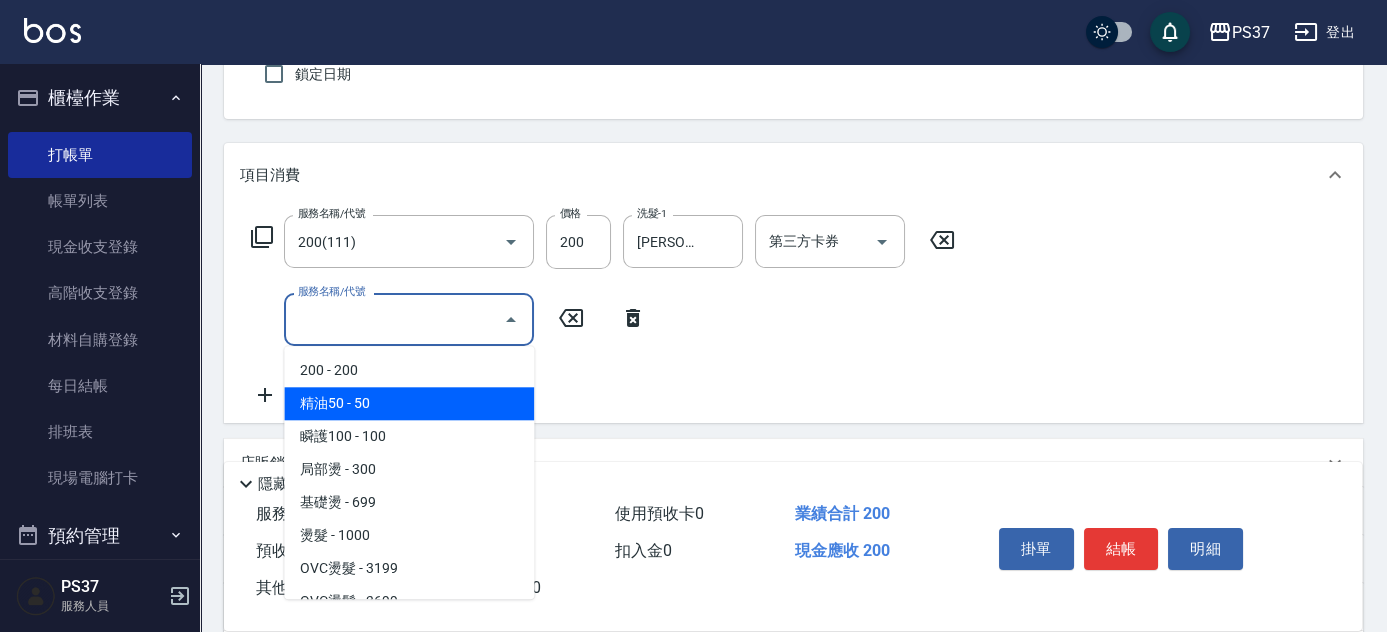 click on "精油50 - 50" at bounding box center (409, 403) 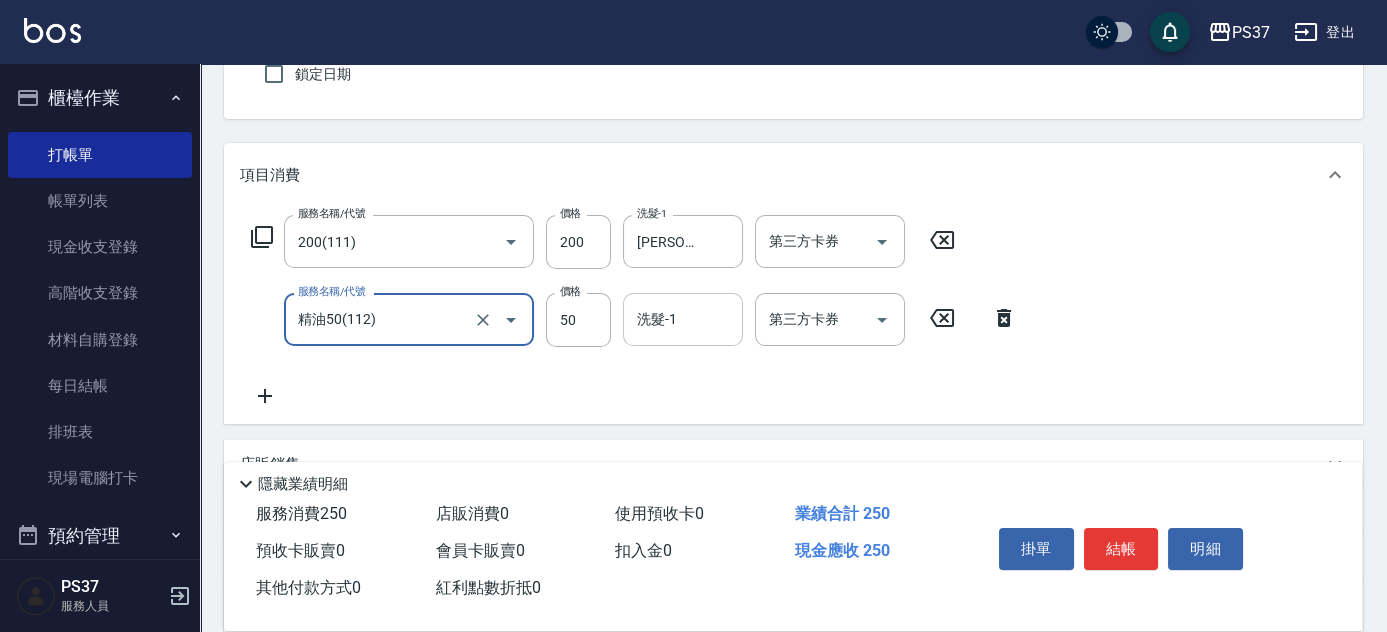 click on "洗髮-1" at bounding box center [683, 319] 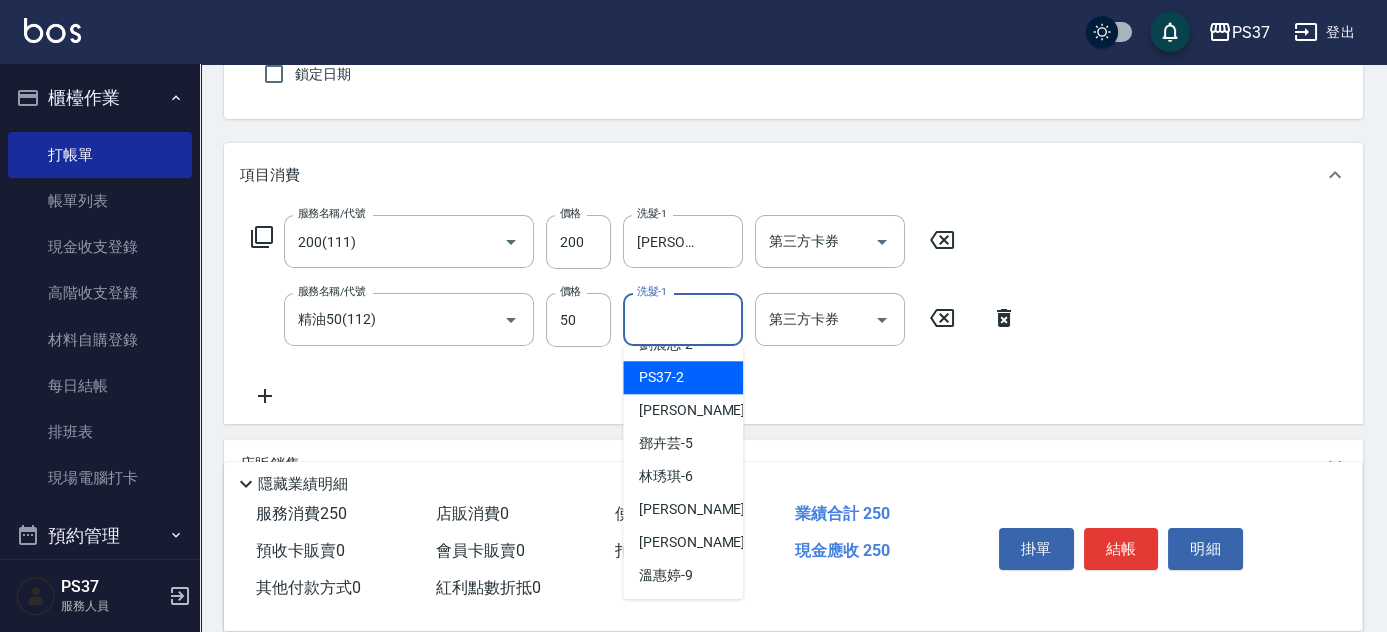 scroll, scrollTop: 90, scrollLeft: 0, axis: vertical 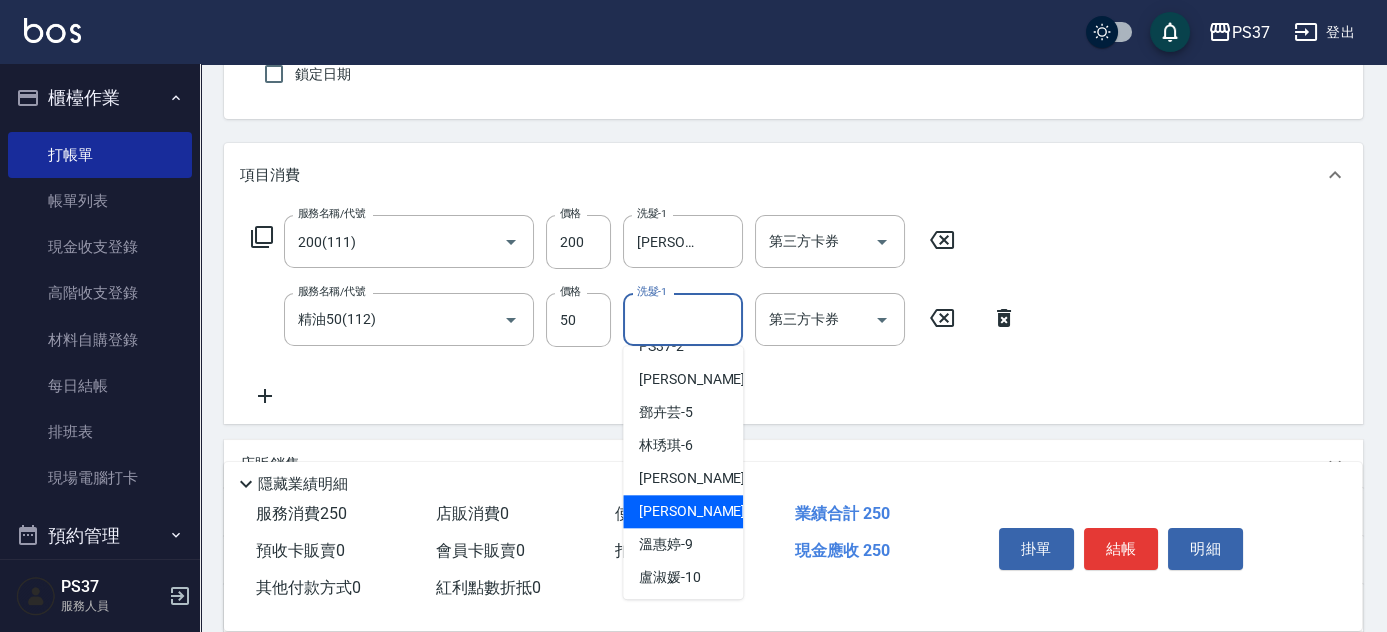 click on "徐雅娟 -8" at bounding box center (698, 511) 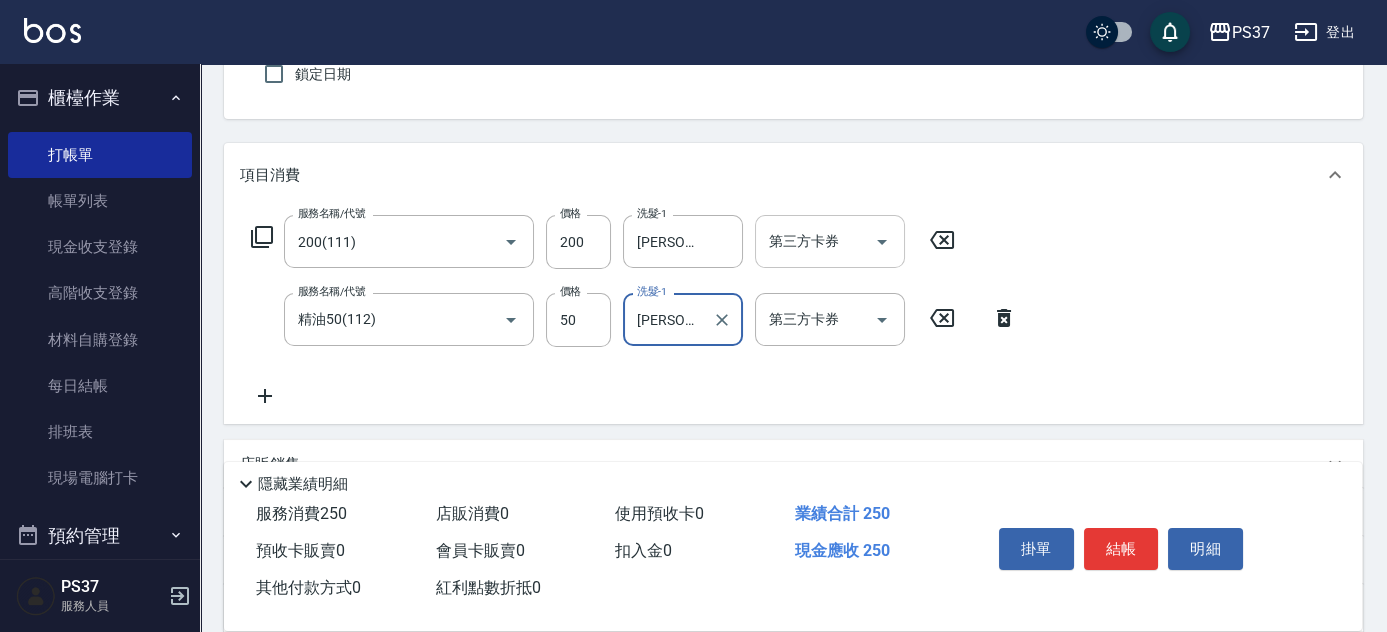 click 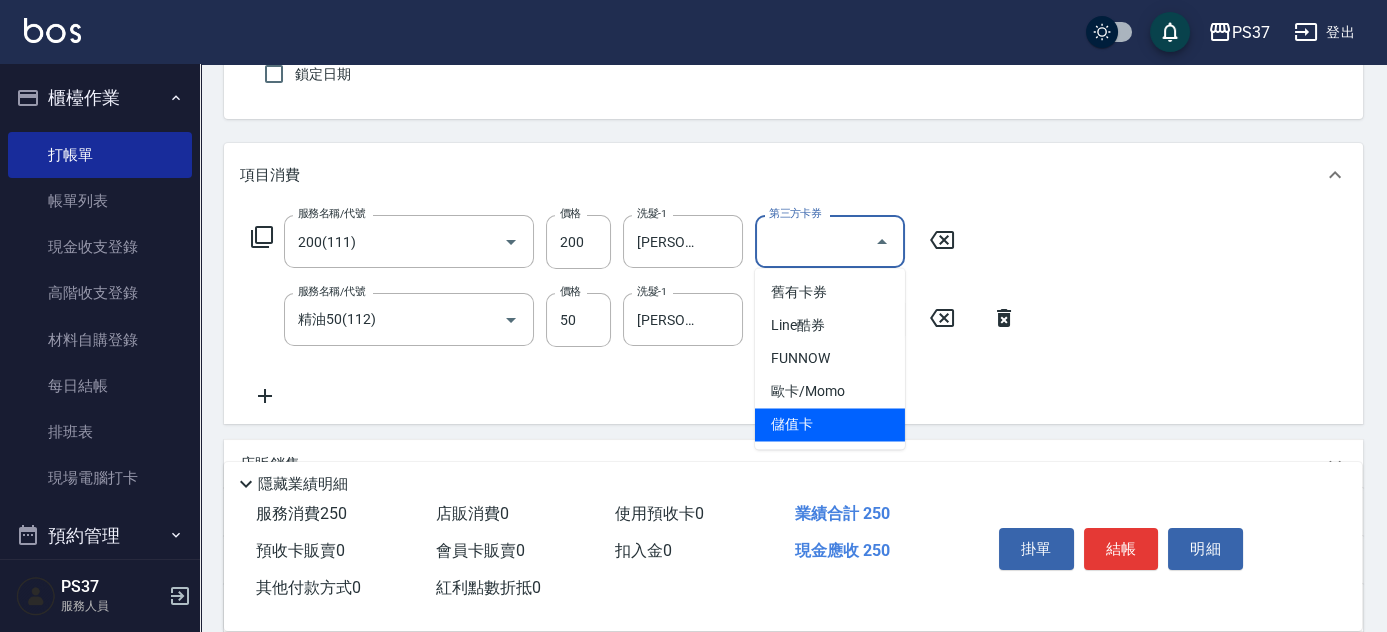 click on "儲值卡" at bounding box center (830, 424) 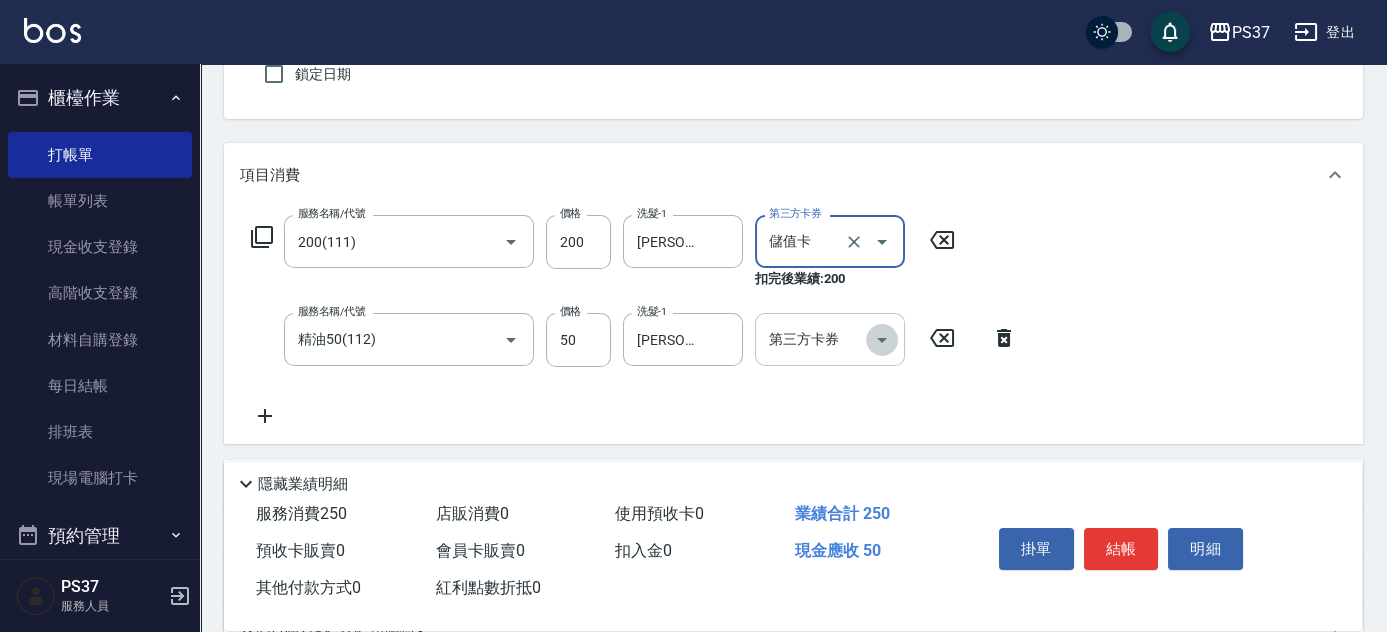 click 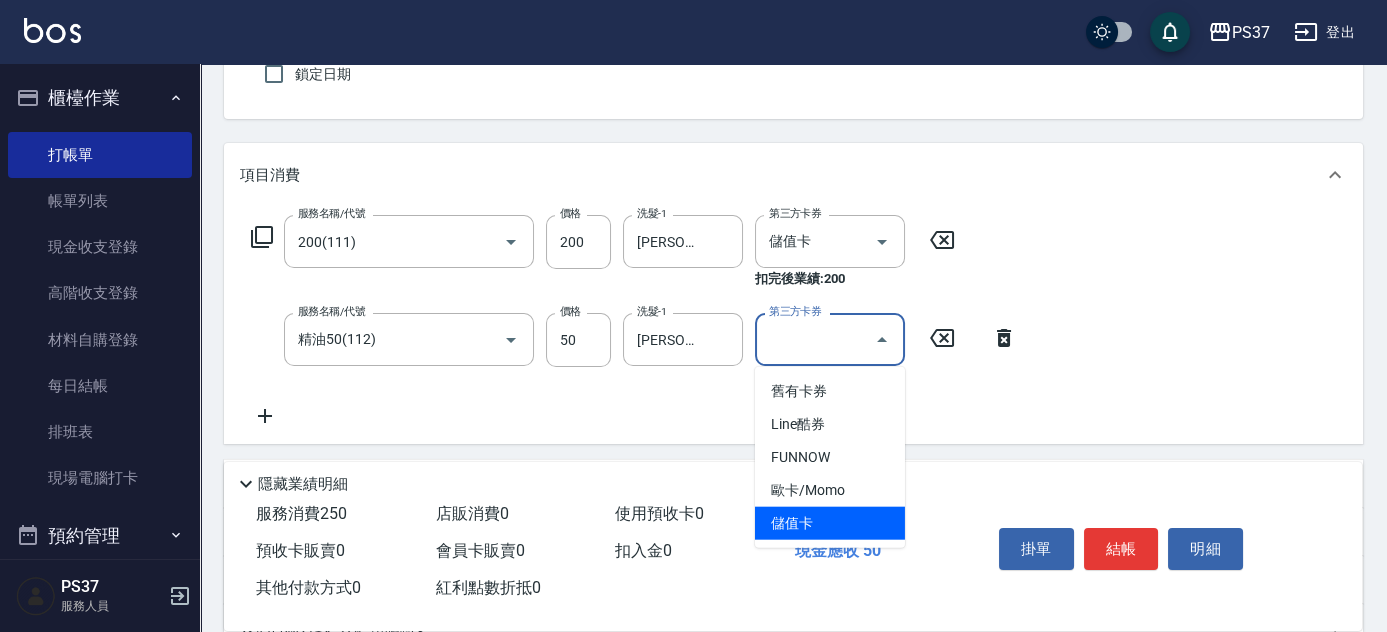 click on "儲值卡" at bounding box center [830, 523] 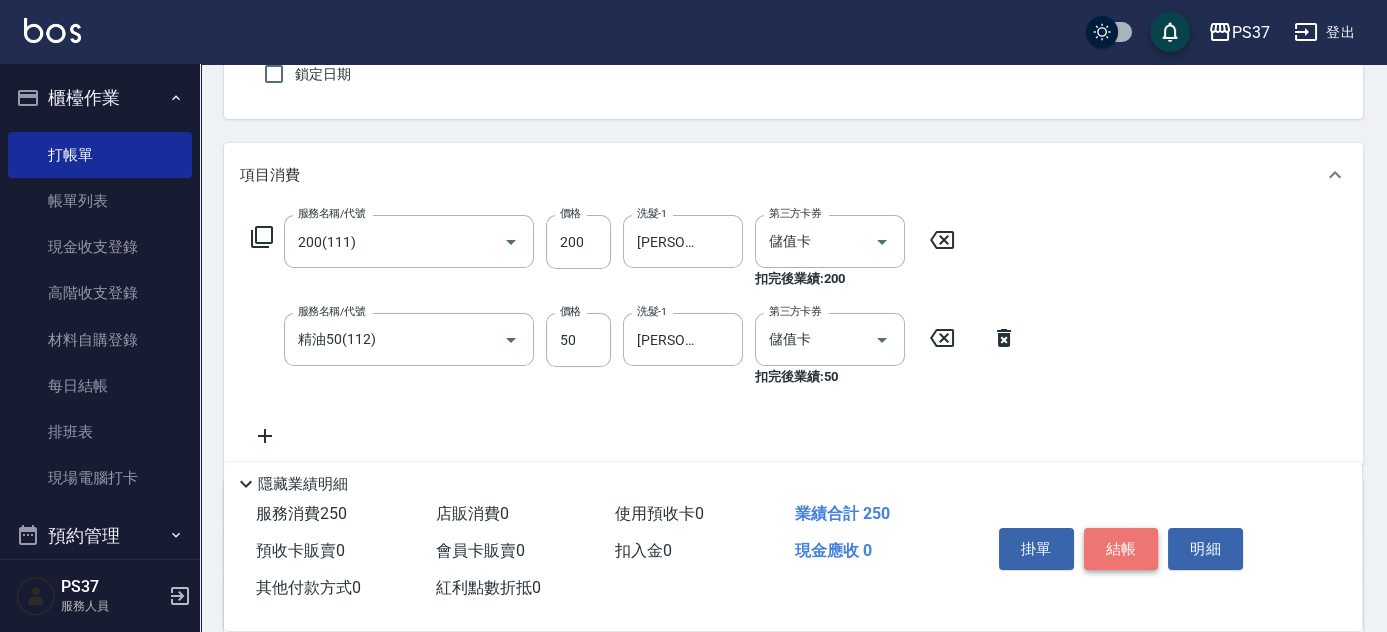 click on "結帳" at bounding box center [1121, 549] 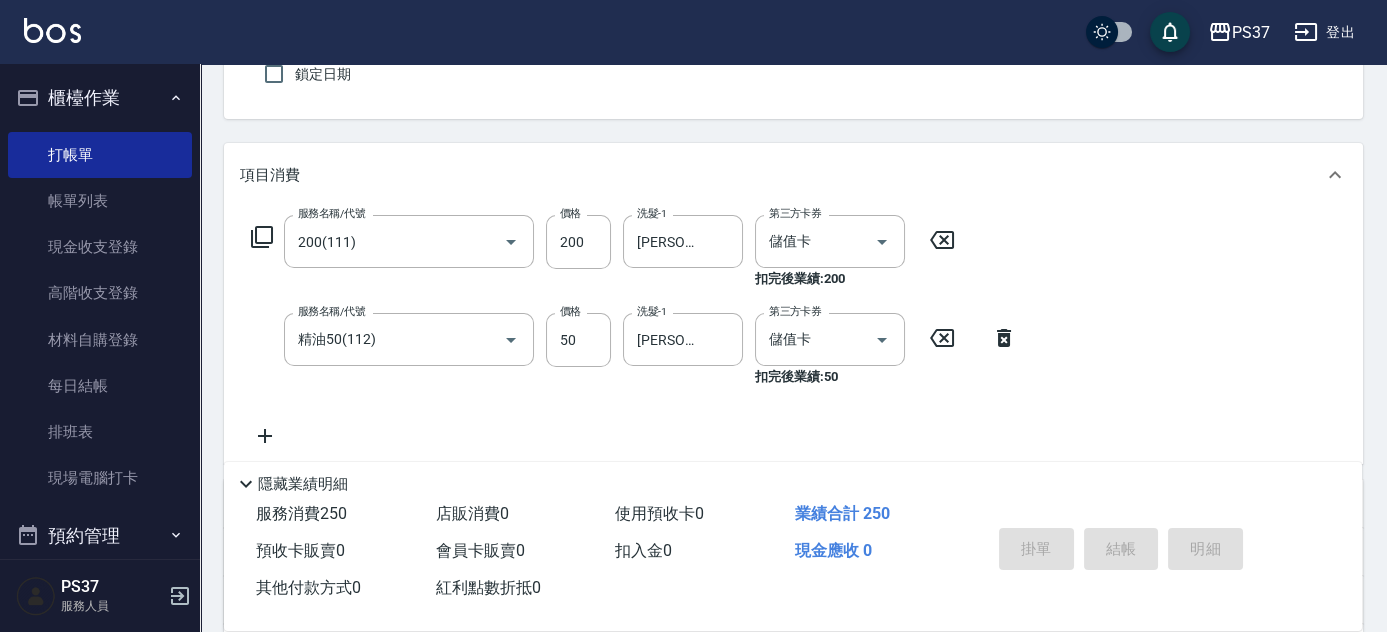 type on "2025/07/10 20:28" 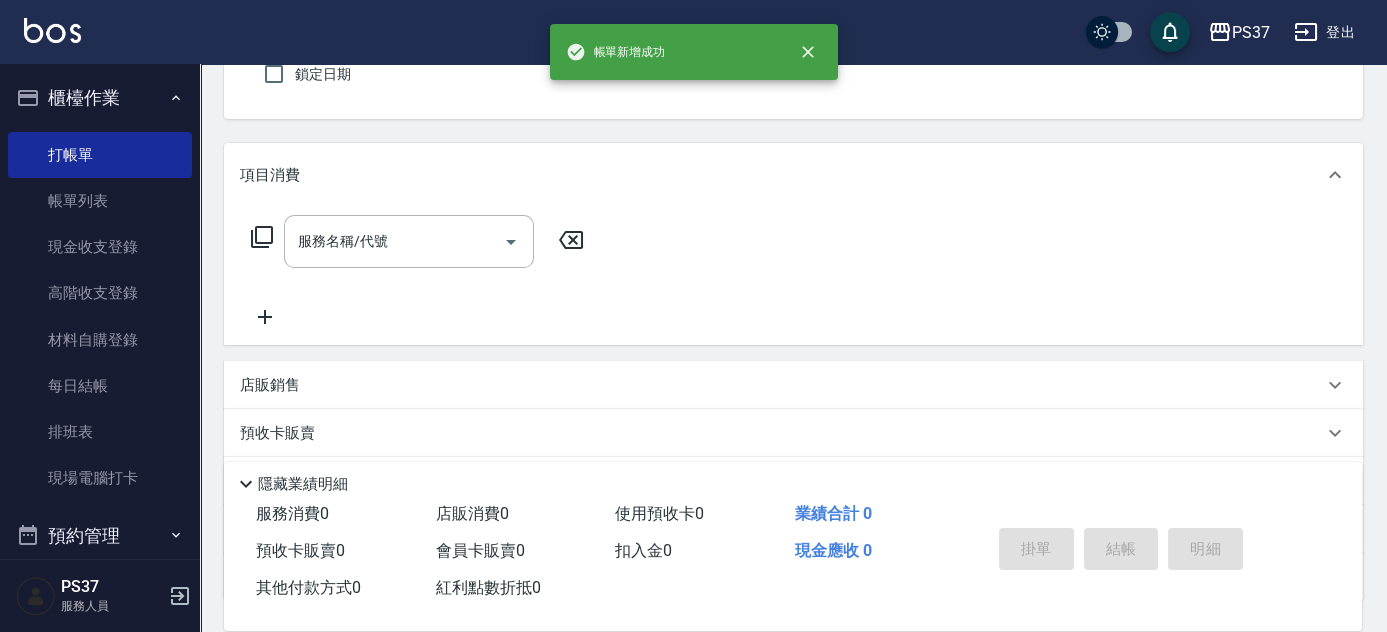drag, startPoint x: 80, startPoint y: 207, endPoint x: 565, endPoint y: 340, distance: 502.90555 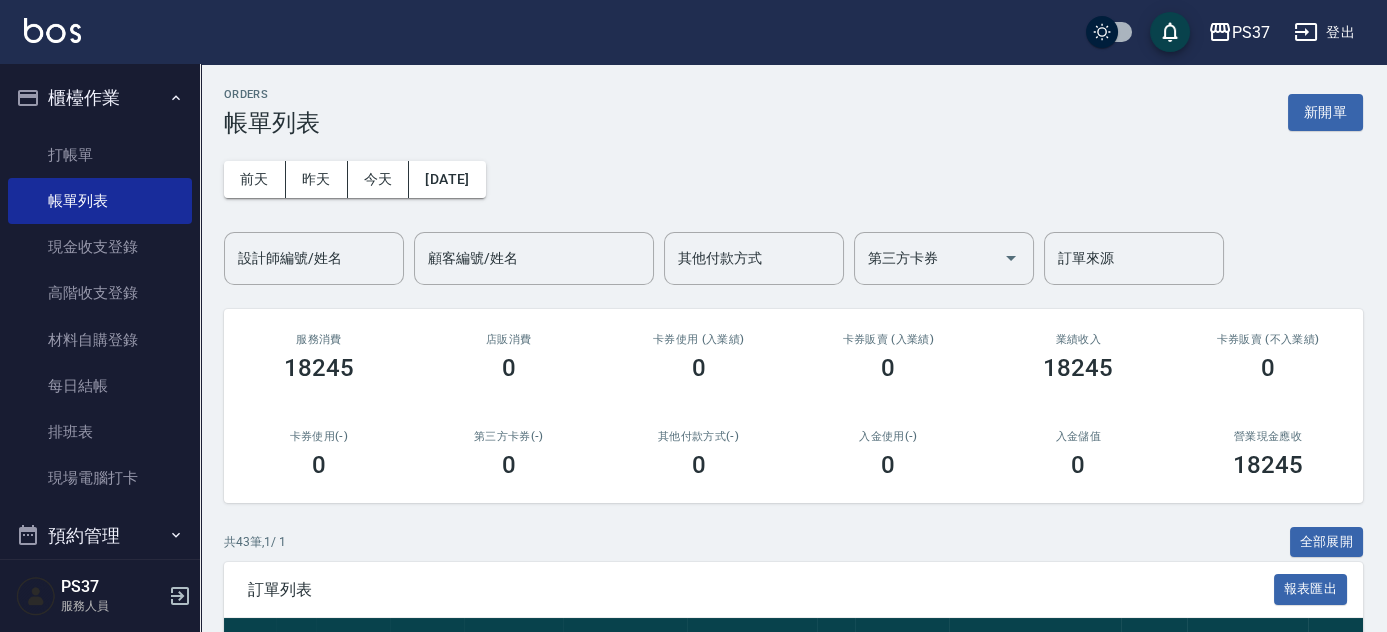 scroll, scrollTop: 272, scrollLeft: 0, axis: vertical 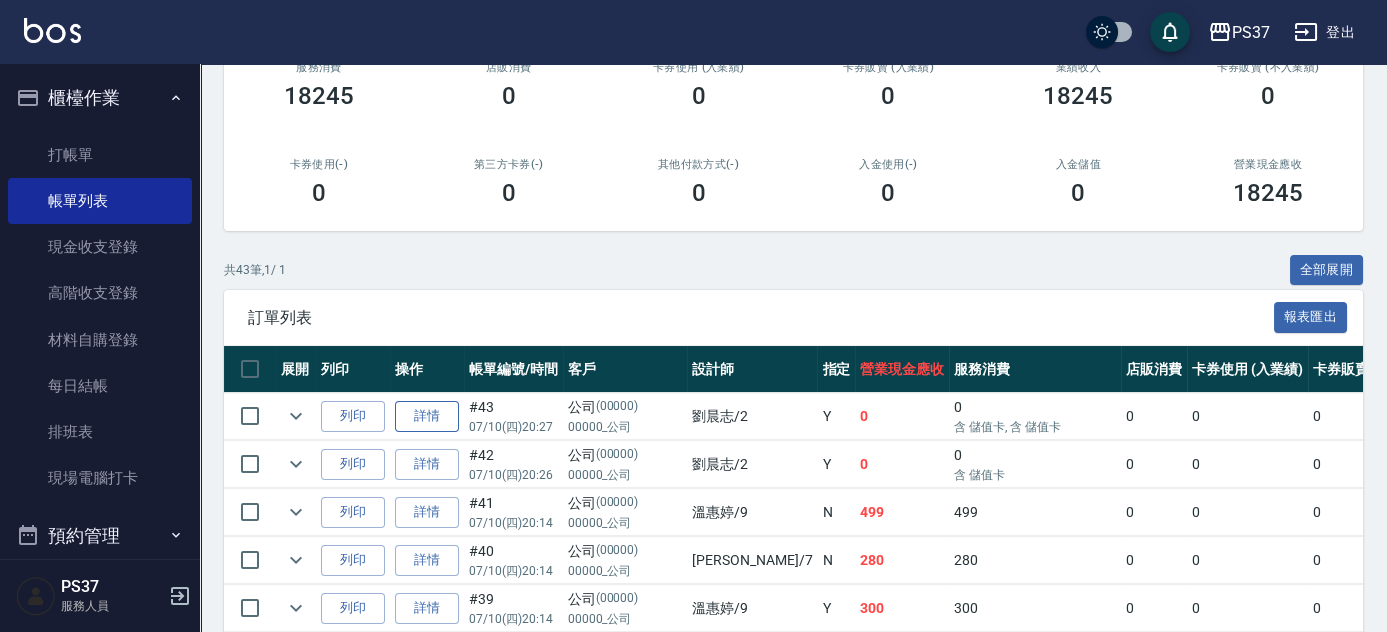 click on "詳情" at bounding box center (427, 416) 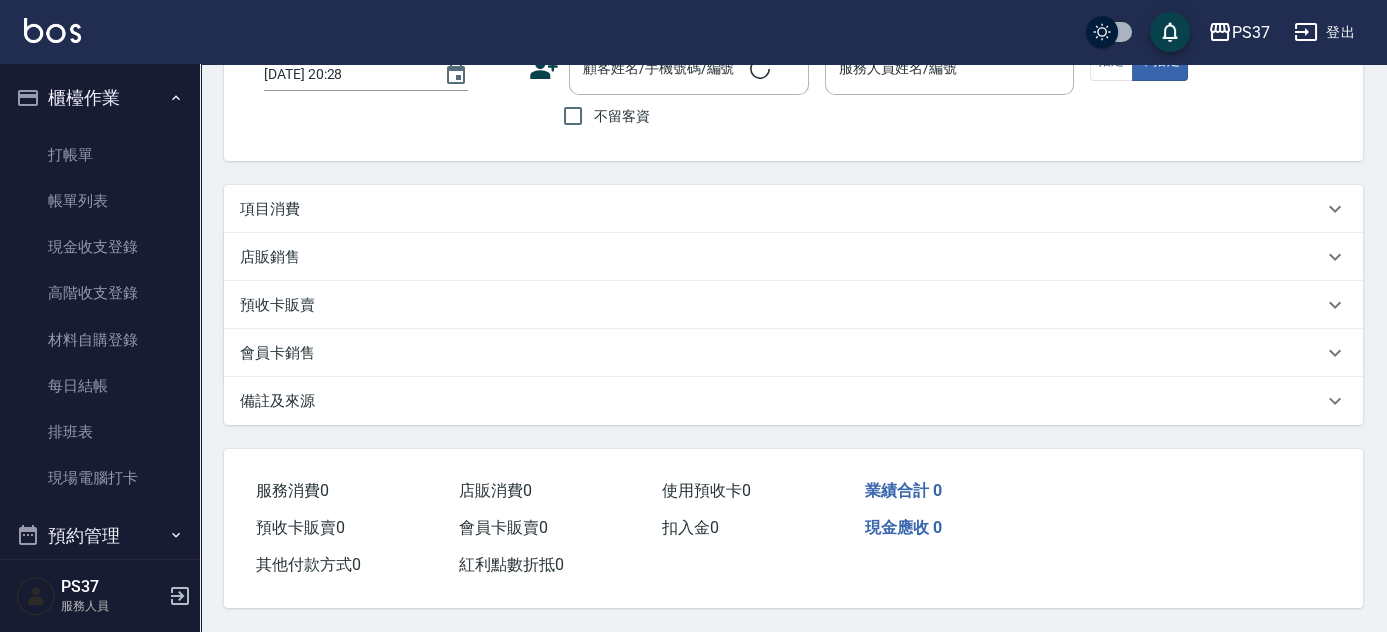scroll, scrollTop: 0, scrollLeft: 0, axis: both 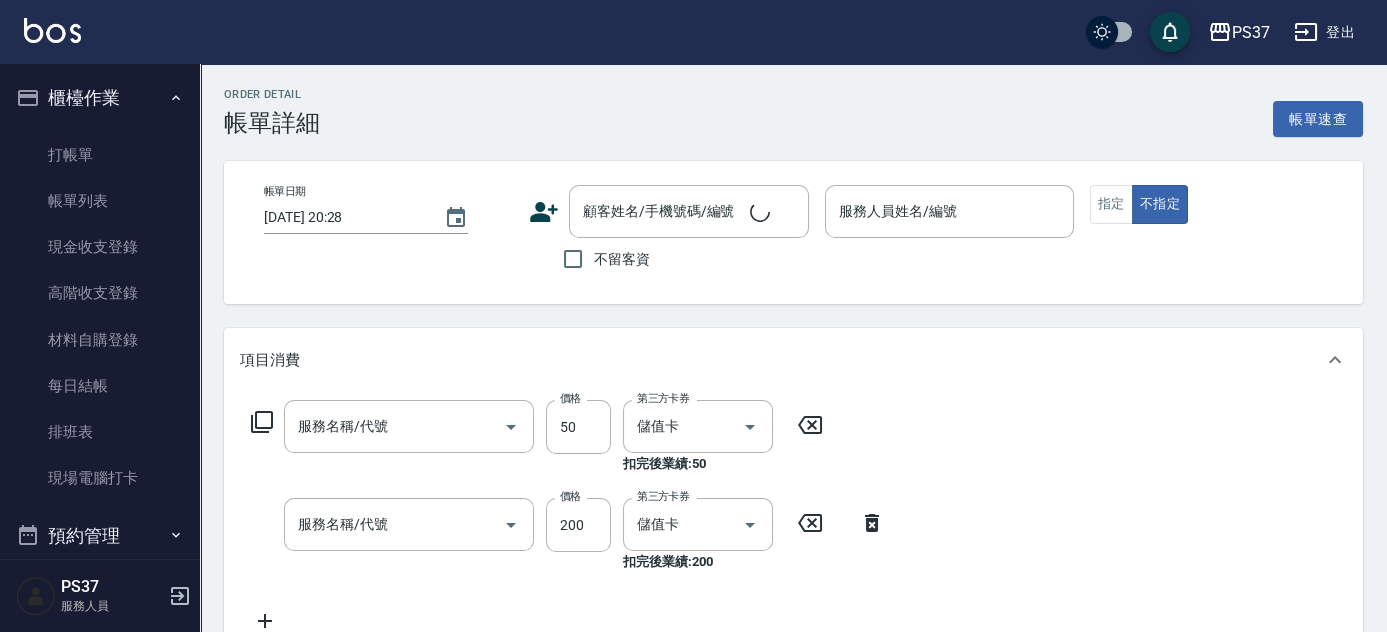type on "2025/07/10 20:27" 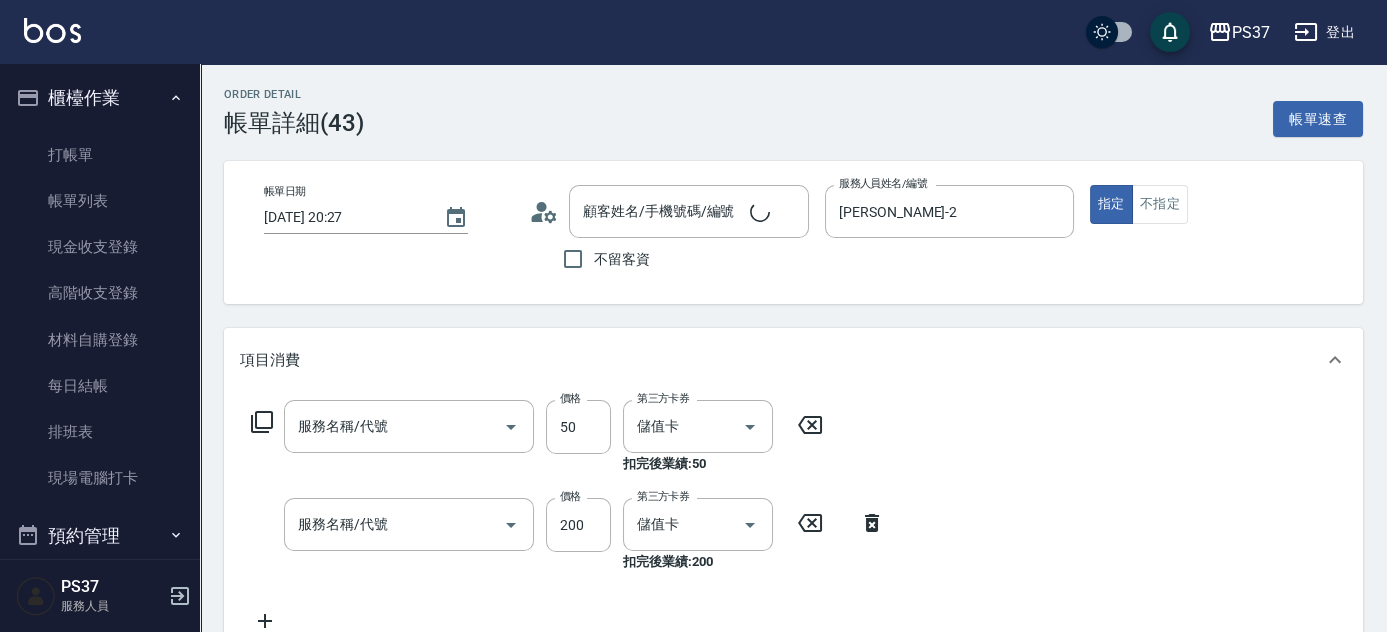 type on "精油50(112)" 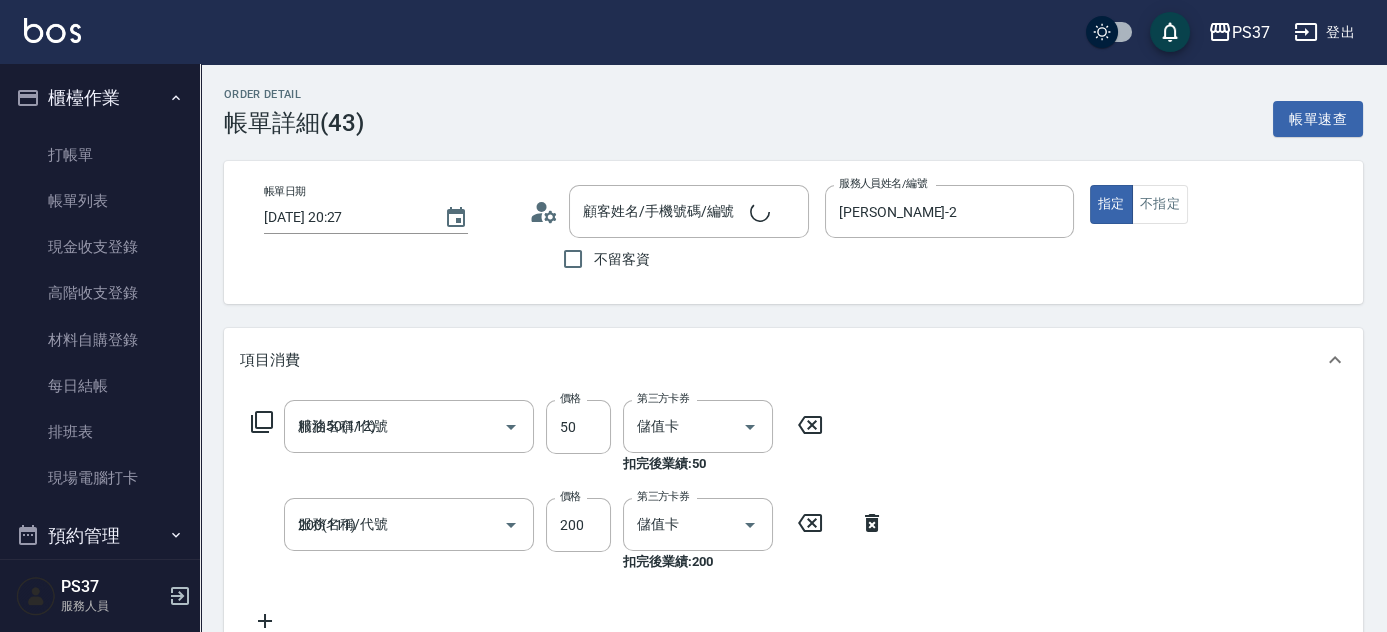 type on "公司/00000_公司/00000" 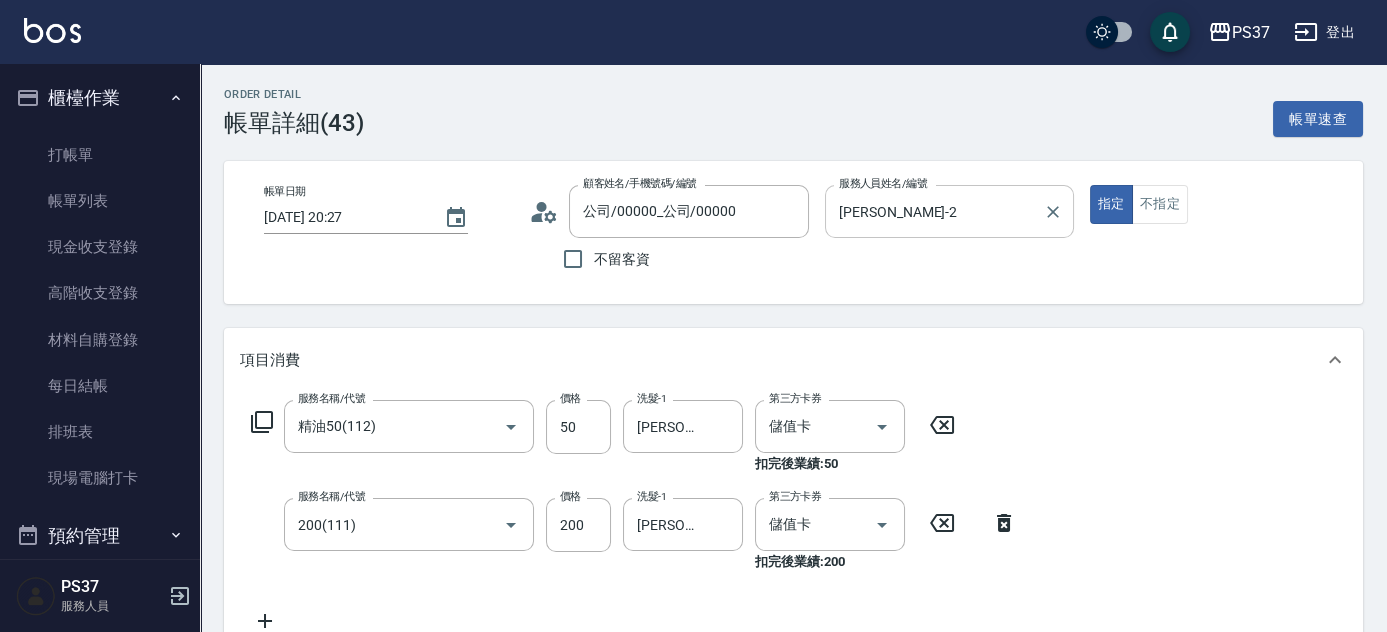 click on "[PERSON_NAME]-2" at bounding box center (934, 211) 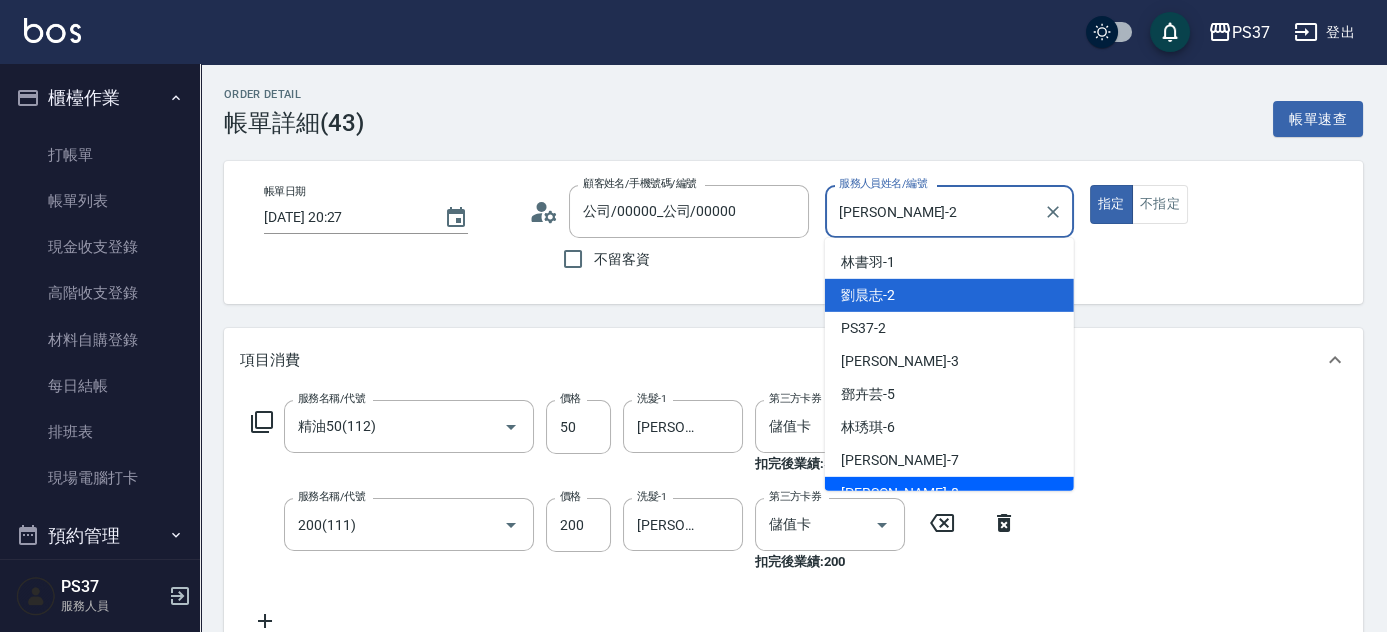 click on "徐雅娟 -8" at bounding box center (949, 493) 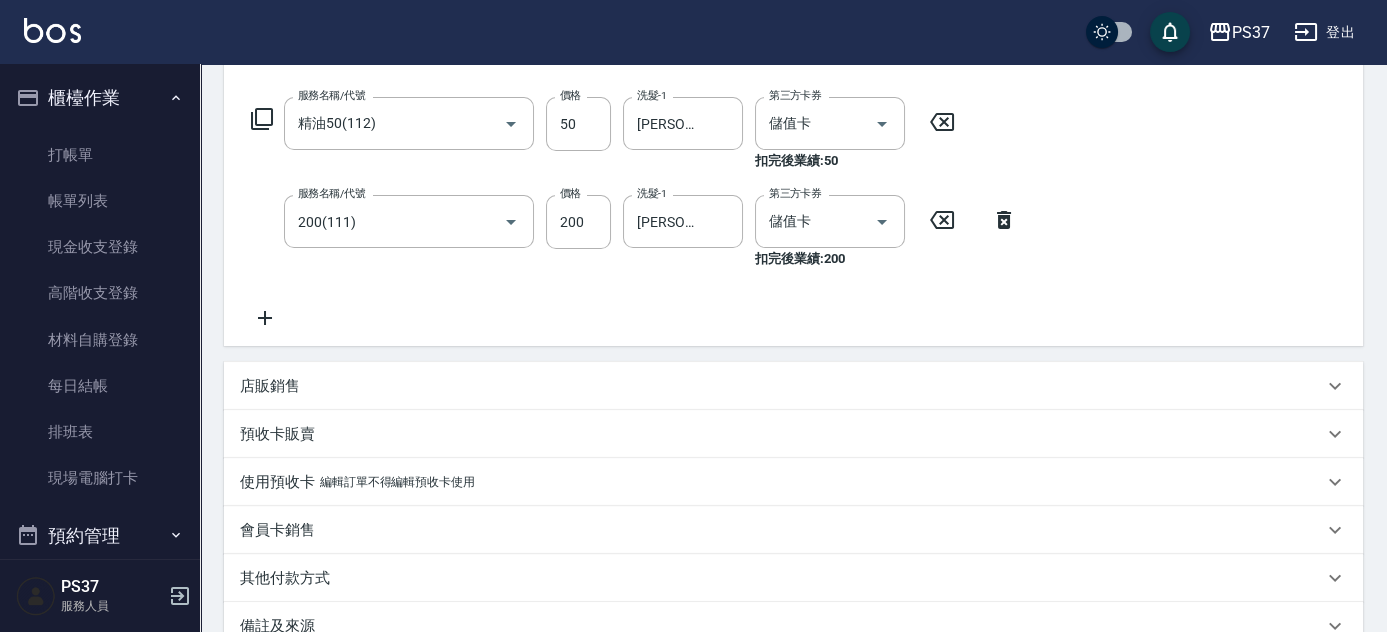 scroll, scrollTop: 454, scrollLeft: 0, axis: vertical 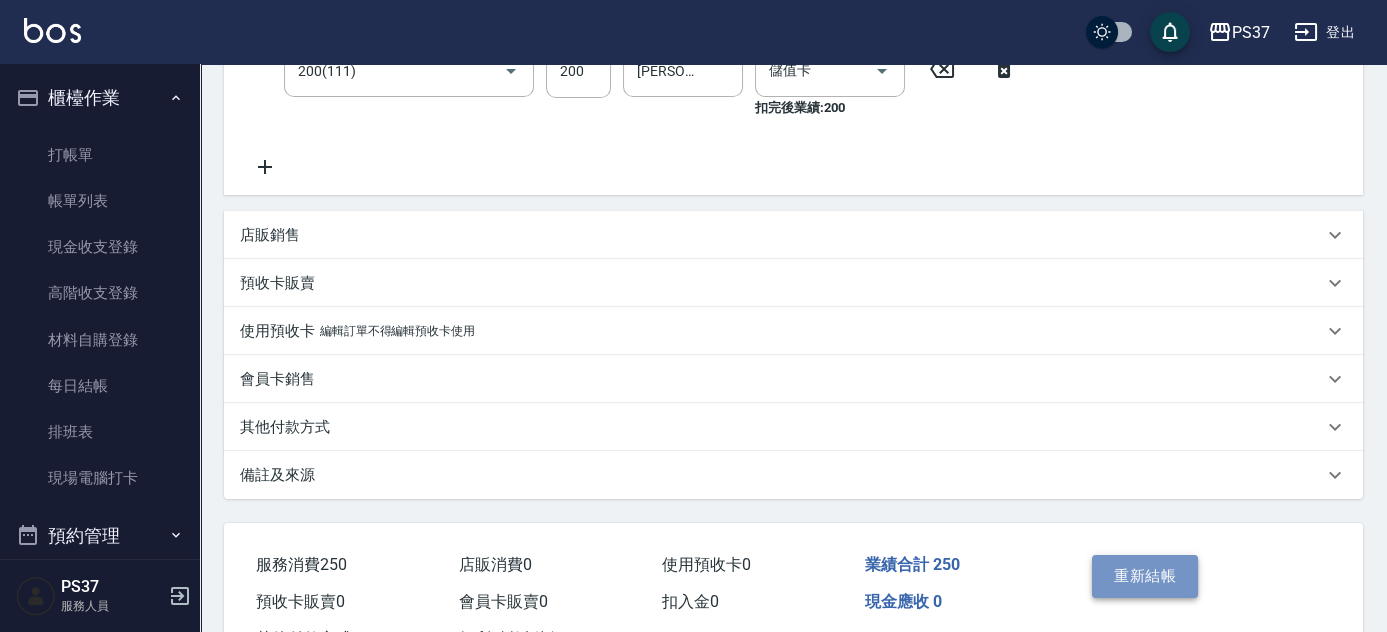 click on "重新結帳" at bounding box center [1145, 576] 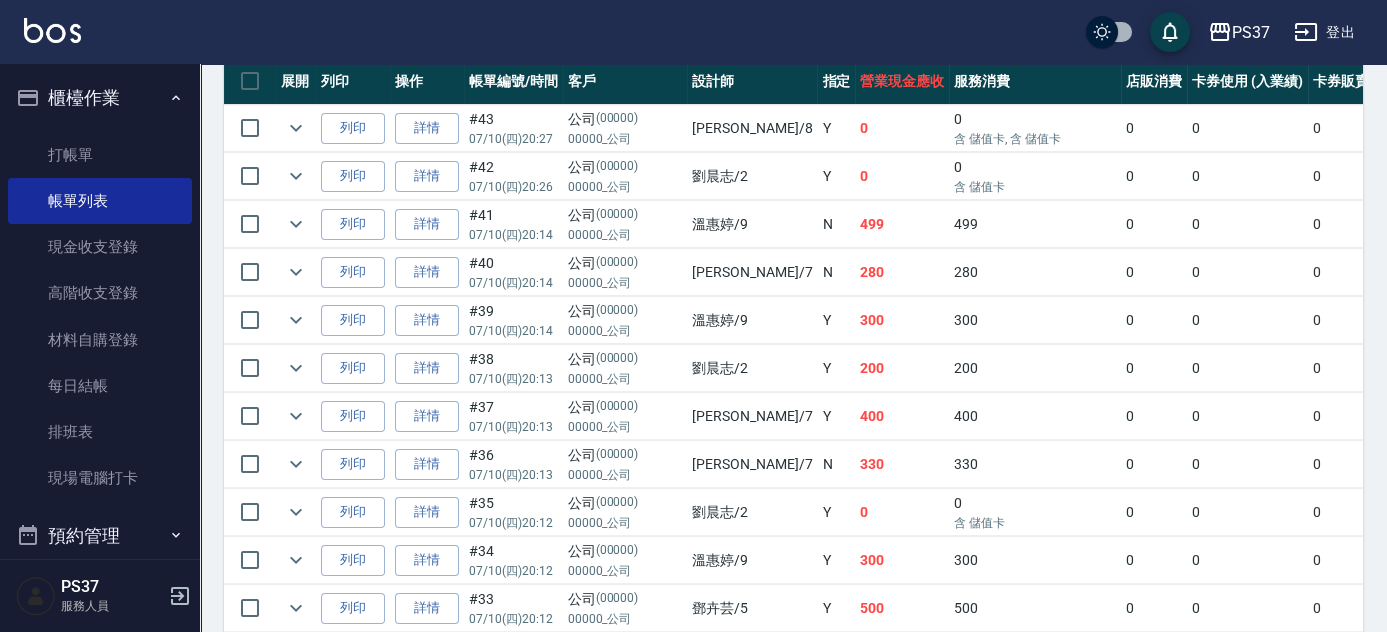 scroll, scrollTop: 636, scrollLeft: 0, axis: vertical 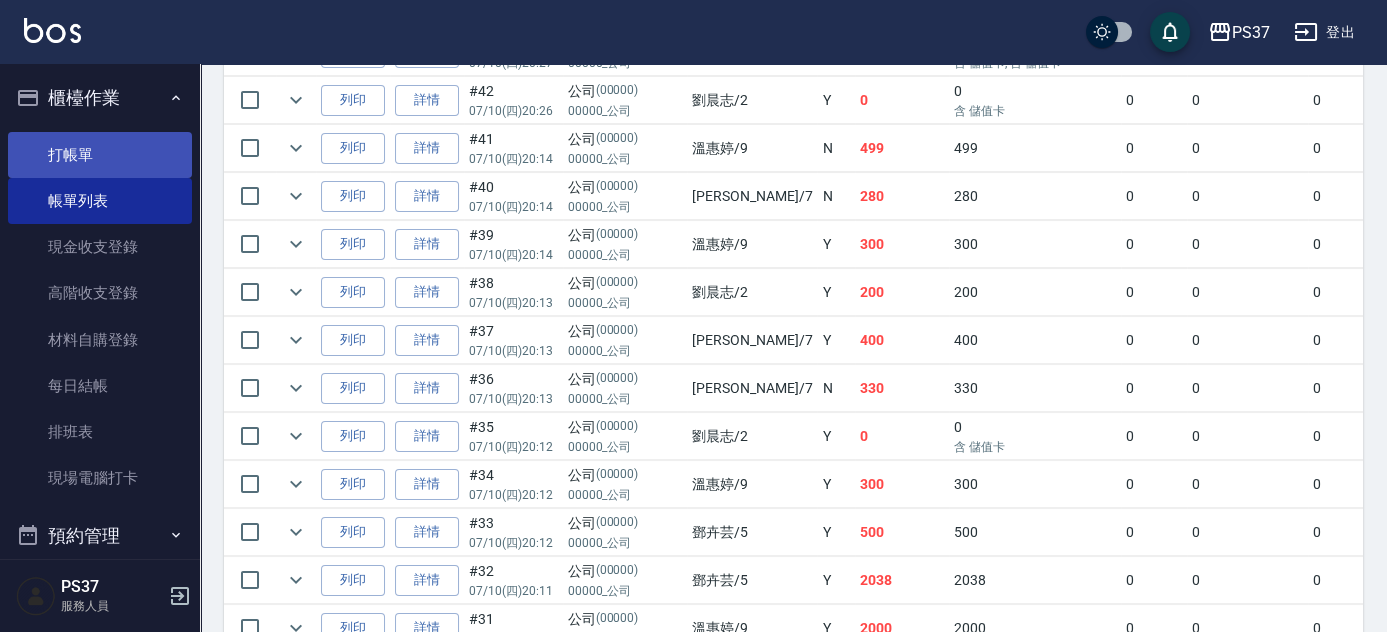 click on "打帳單" at bounding box center [100, 155] 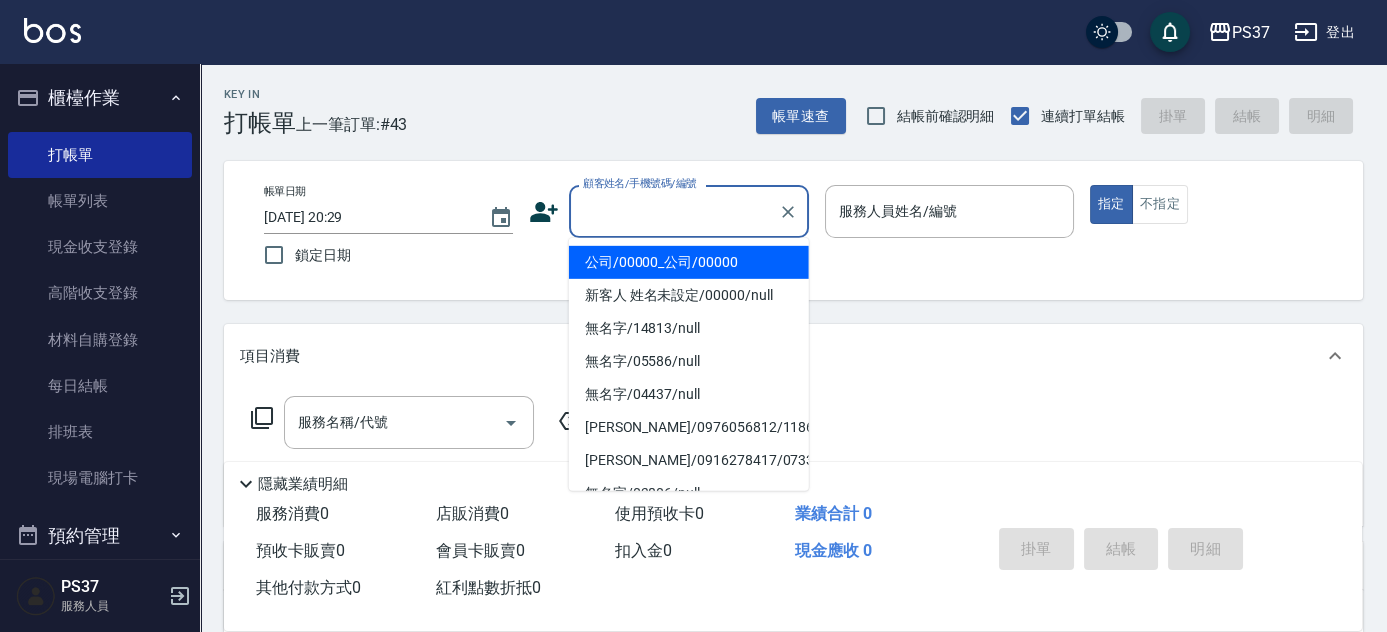 click on "顧客姓名/手機號碼/編號" at bounding box center [674, 211] 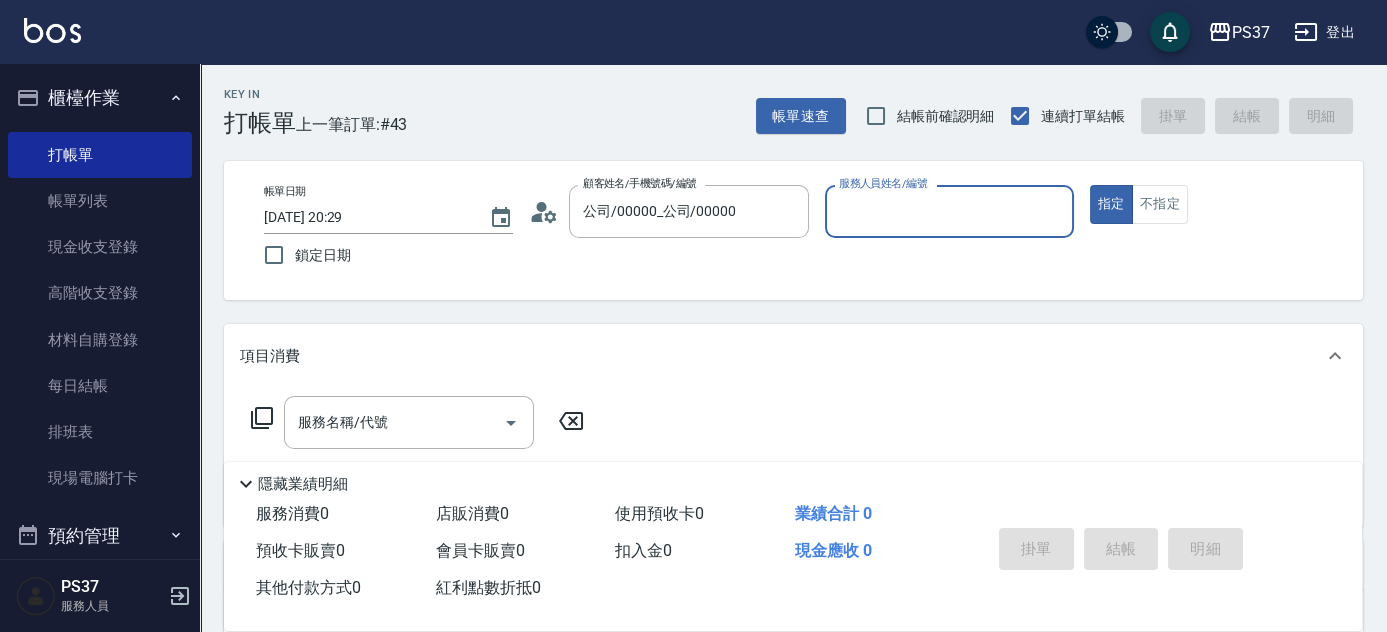 click on "服務人員姓名/編號" at bounding box center (949, 211) 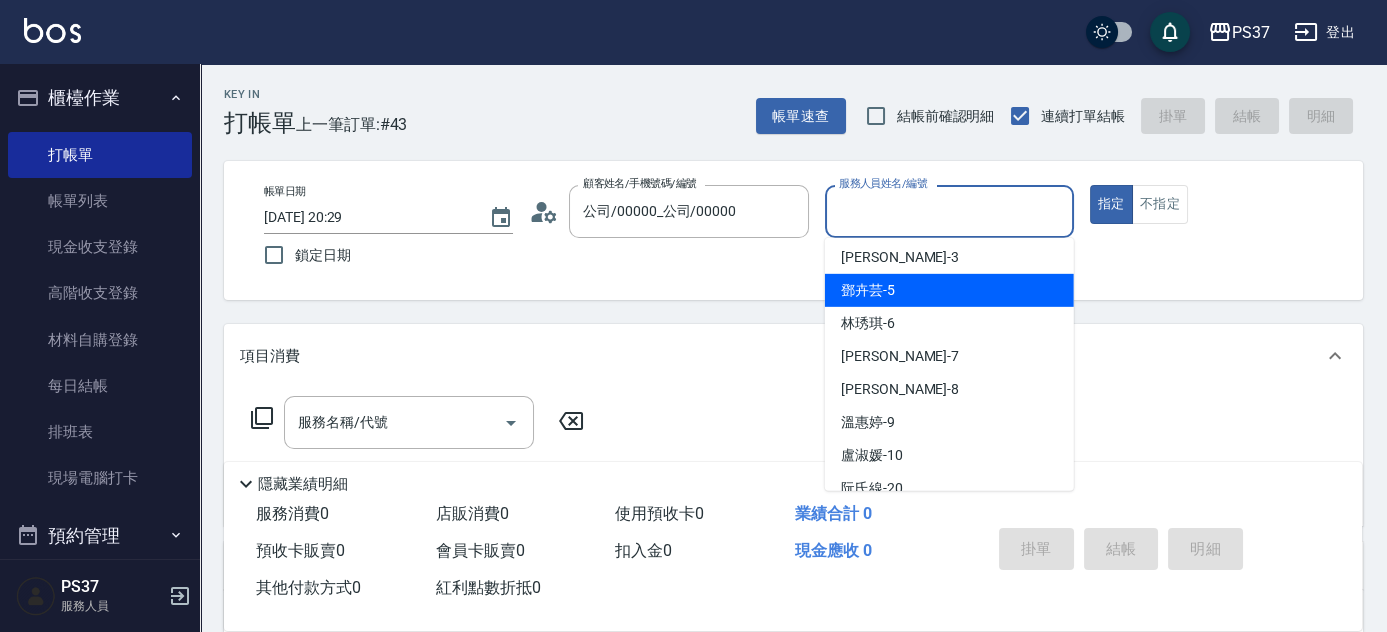 scroll, scrollTop: 181, scrollLeft: 0, axis: vertical 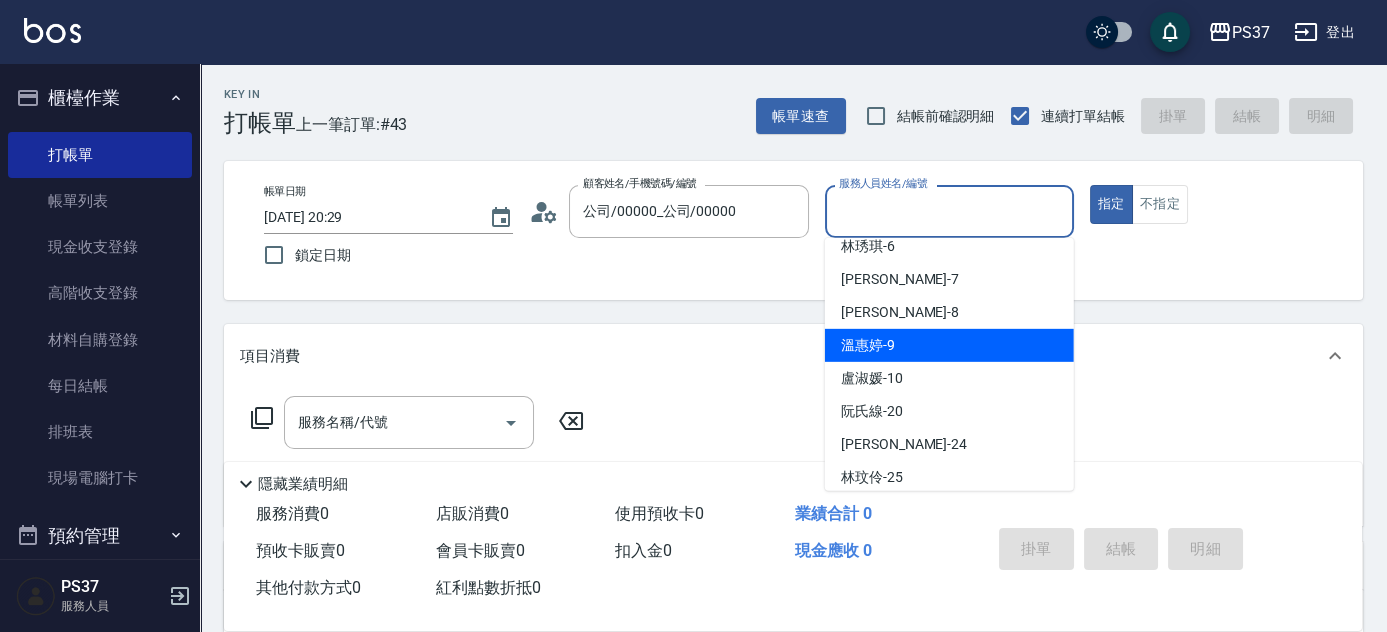 click on "溫惠婷 -9" at bounding box center (949, 345) 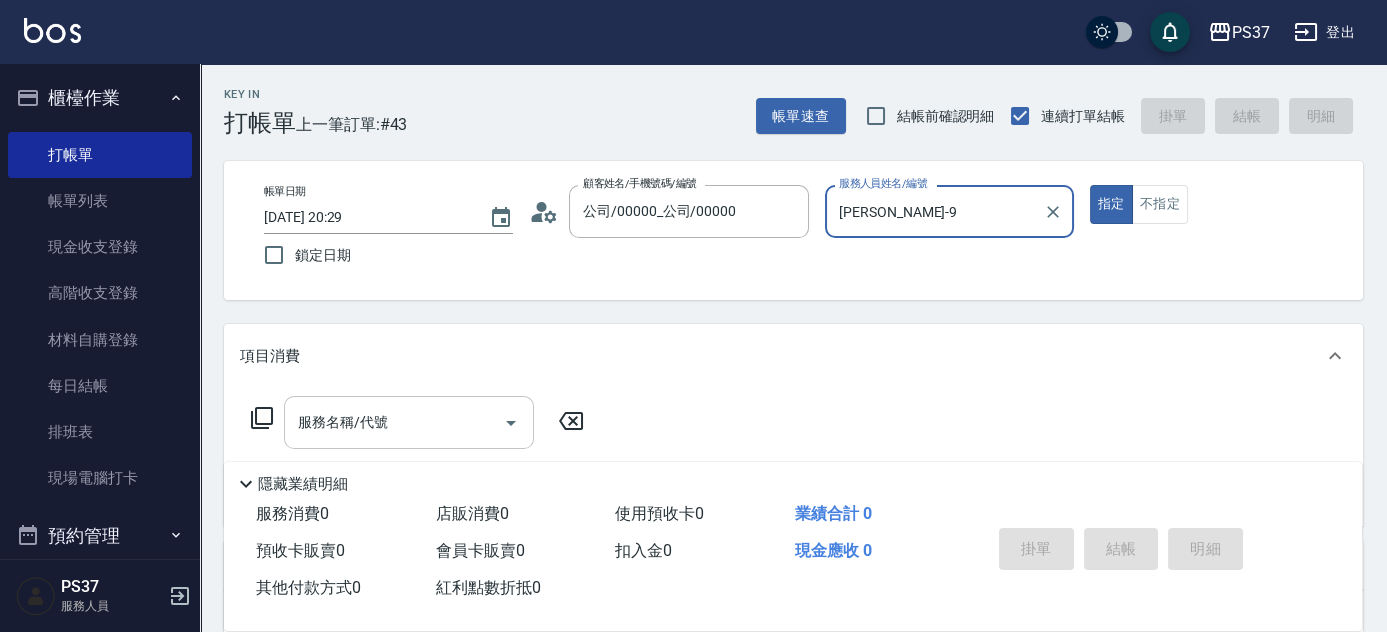 click on "服務名稱/代號" at bounding box center [394, 422] 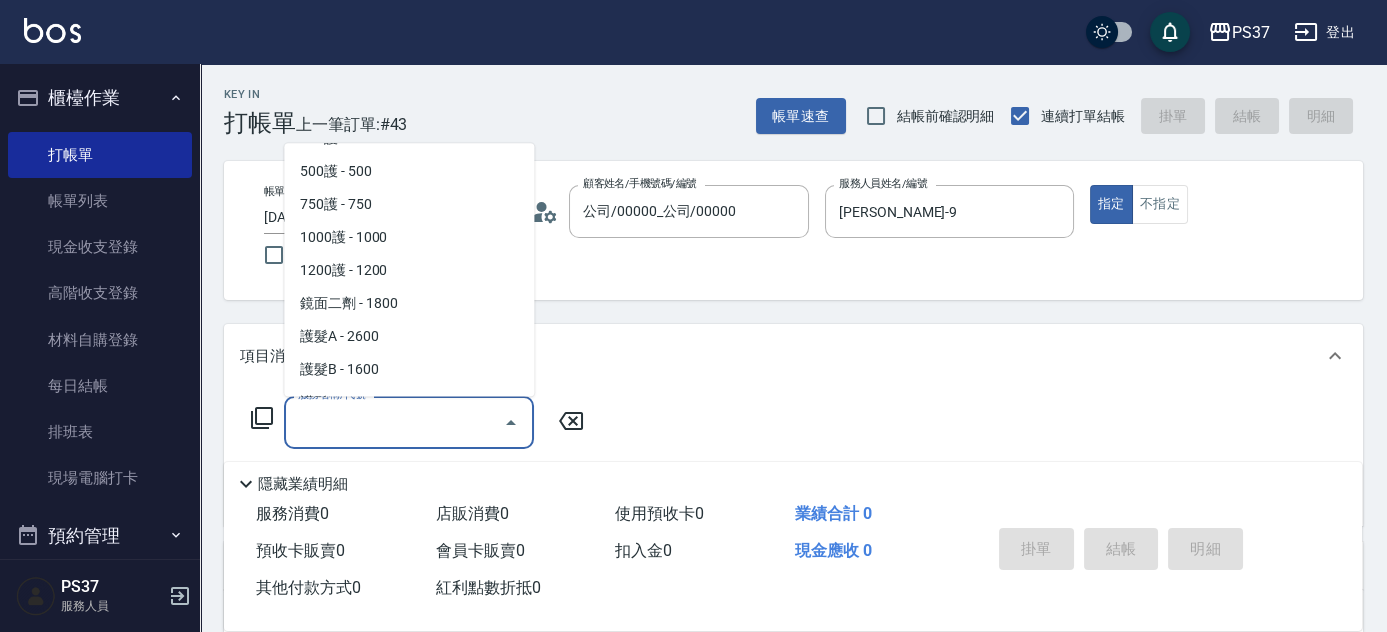 scroll, scrollTop: 1000, scrollLeft: 0, axis: vertical 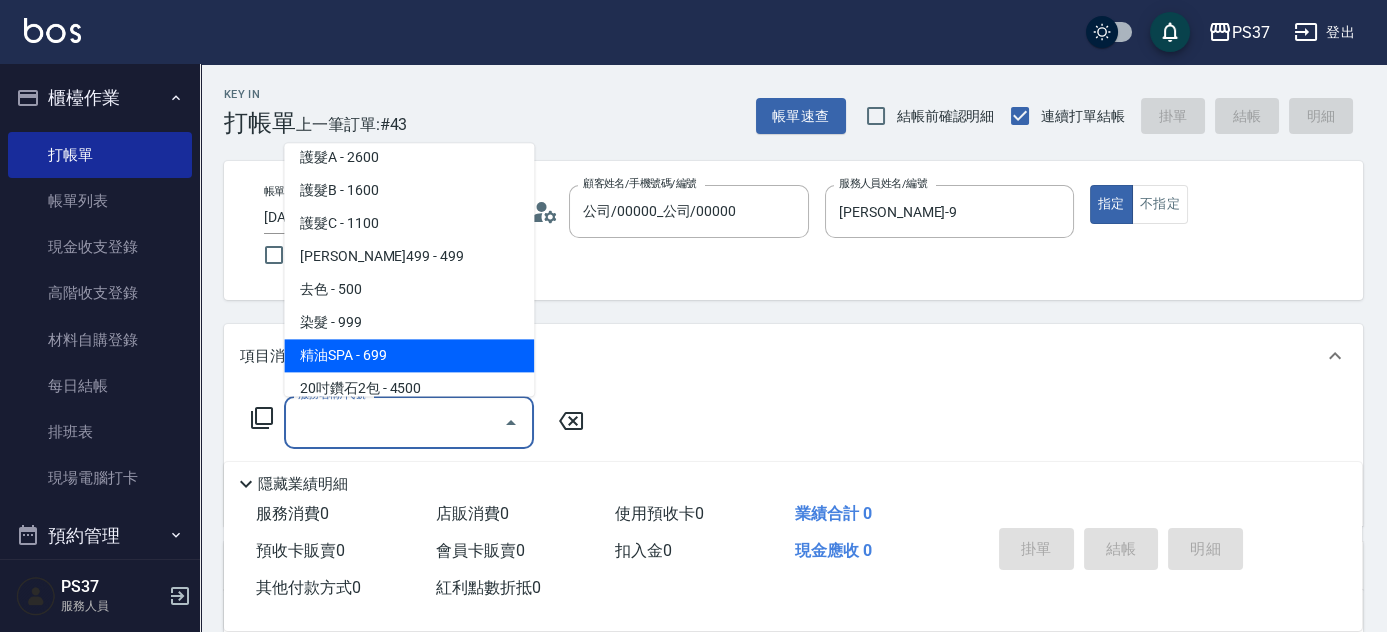 click on "精油SPA - 699" at bounding box center [409, 356] 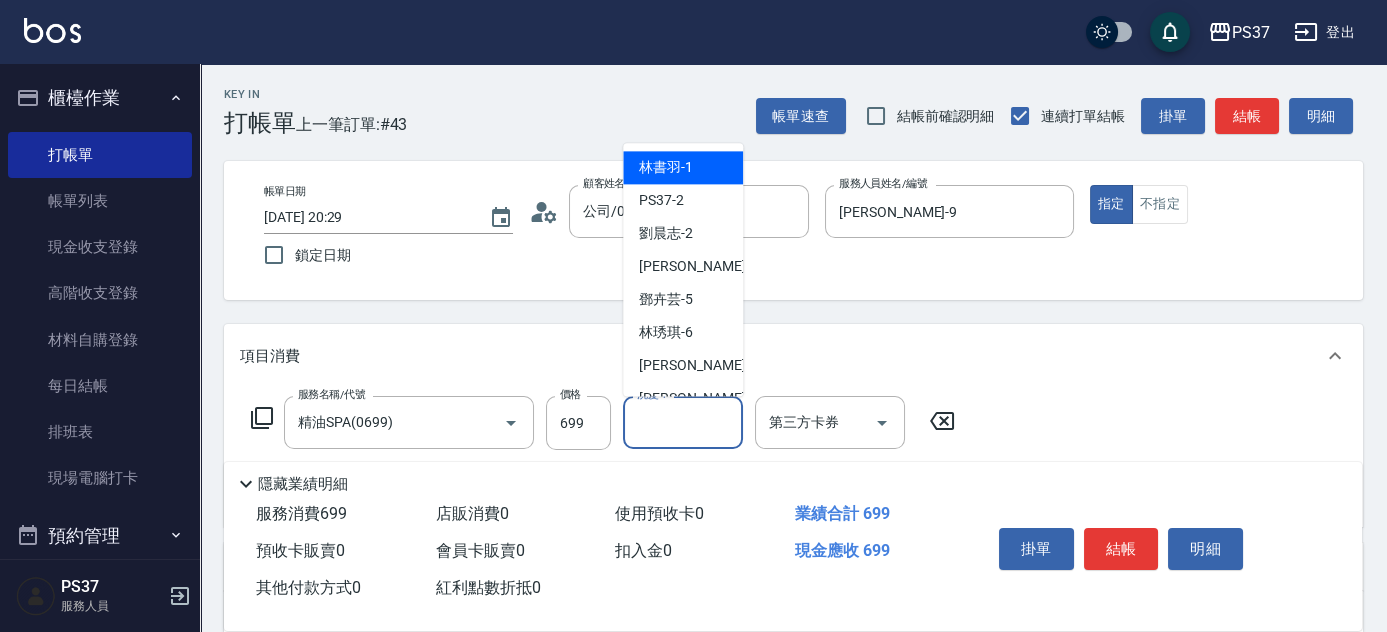 click on "洗髮-1" at bounding box center [683, 422] 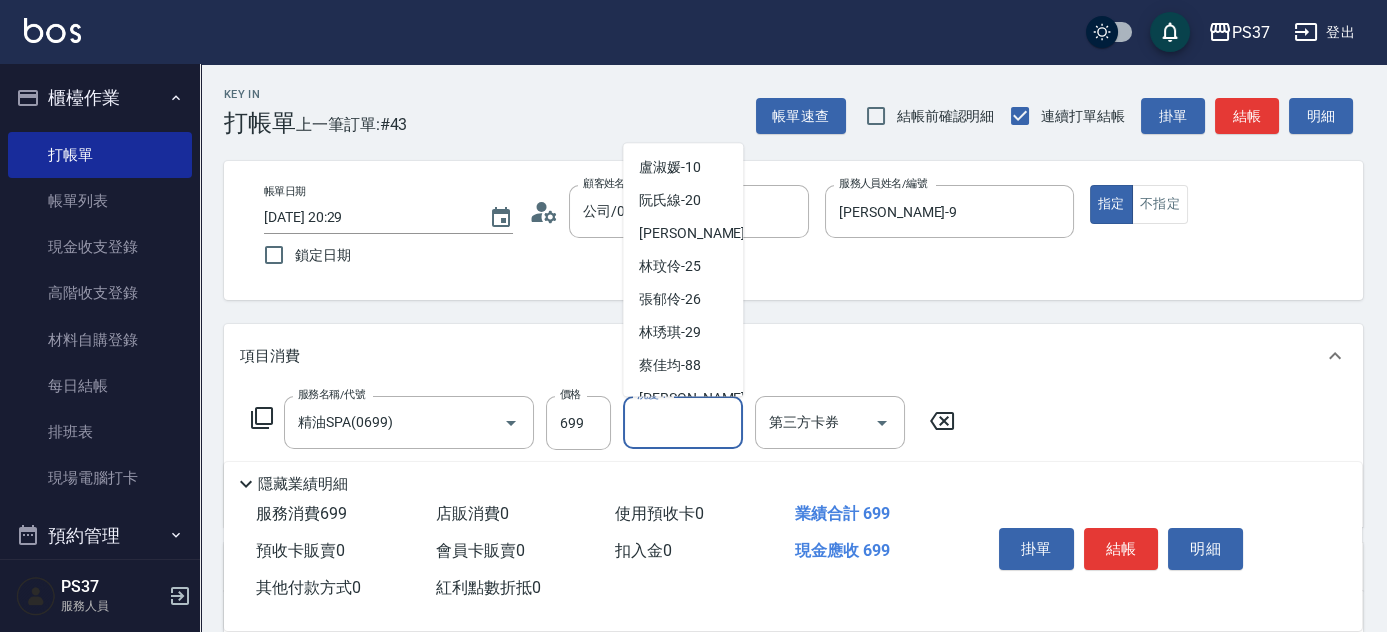 scroll, scrollTop: 323, scrollLeft: 0, axis: vertical 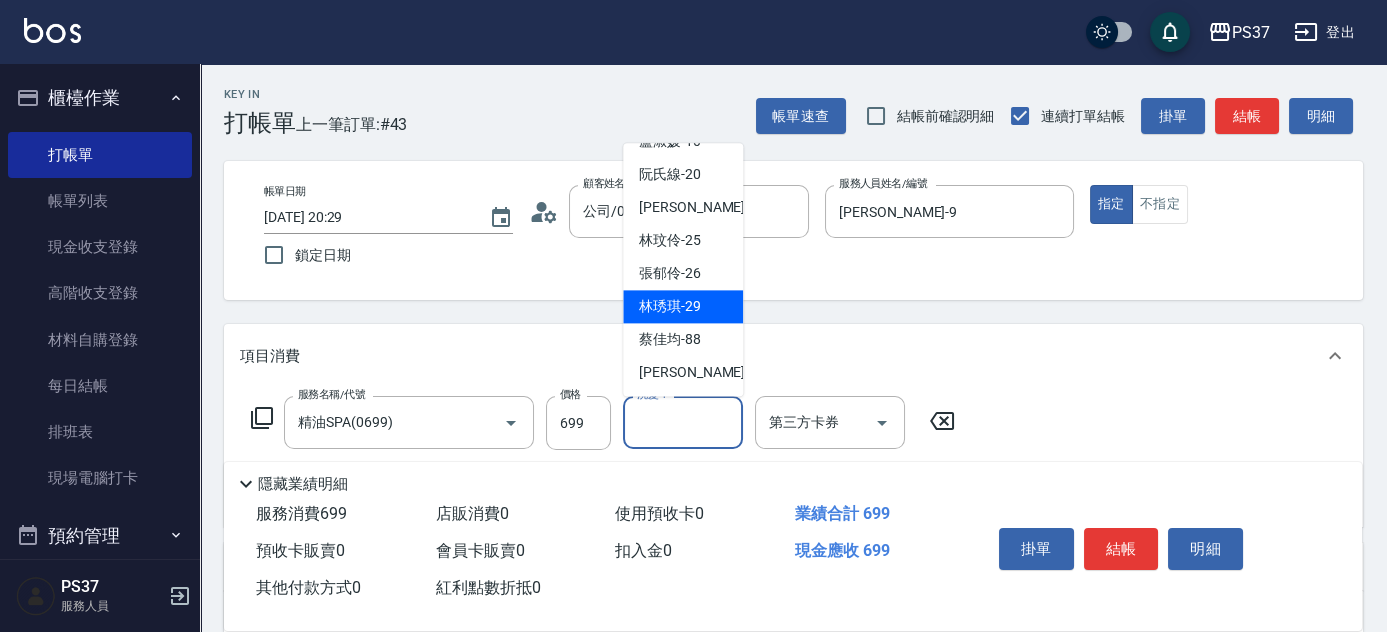 click on "林琇琪 -29" at bounding box center [670, 307] 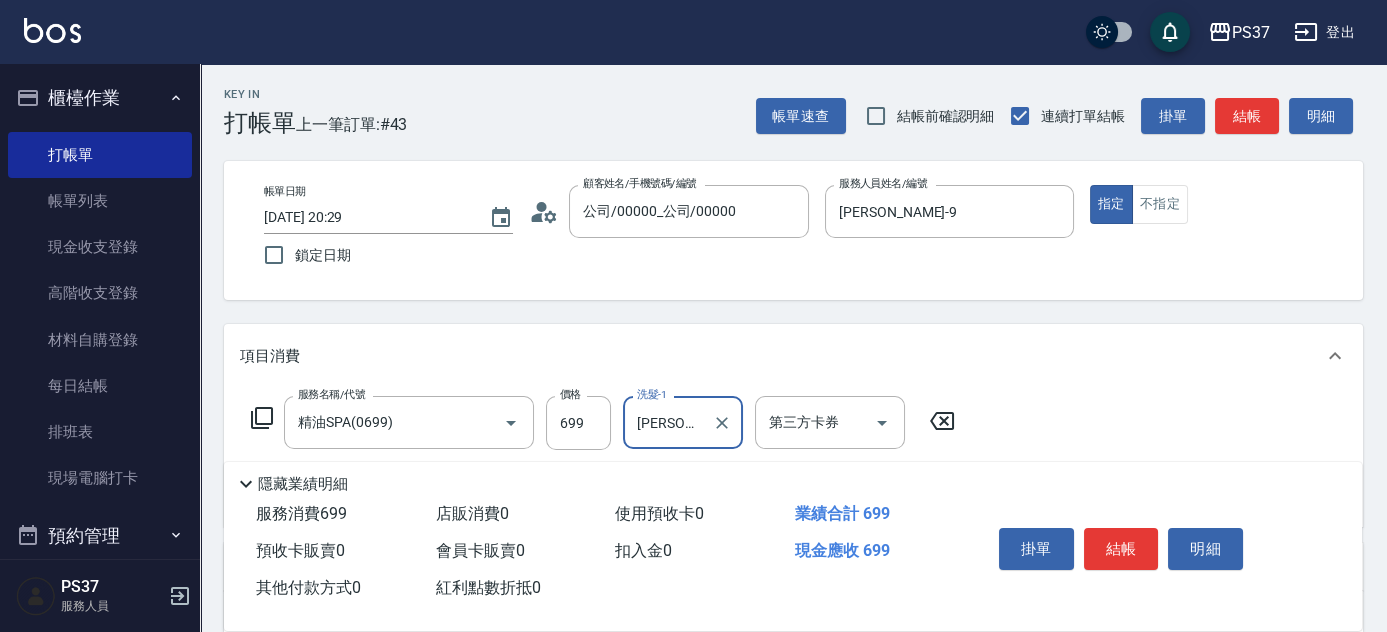 scroll, scrollTop: 272, scrollLeft: 0, axis: vertical 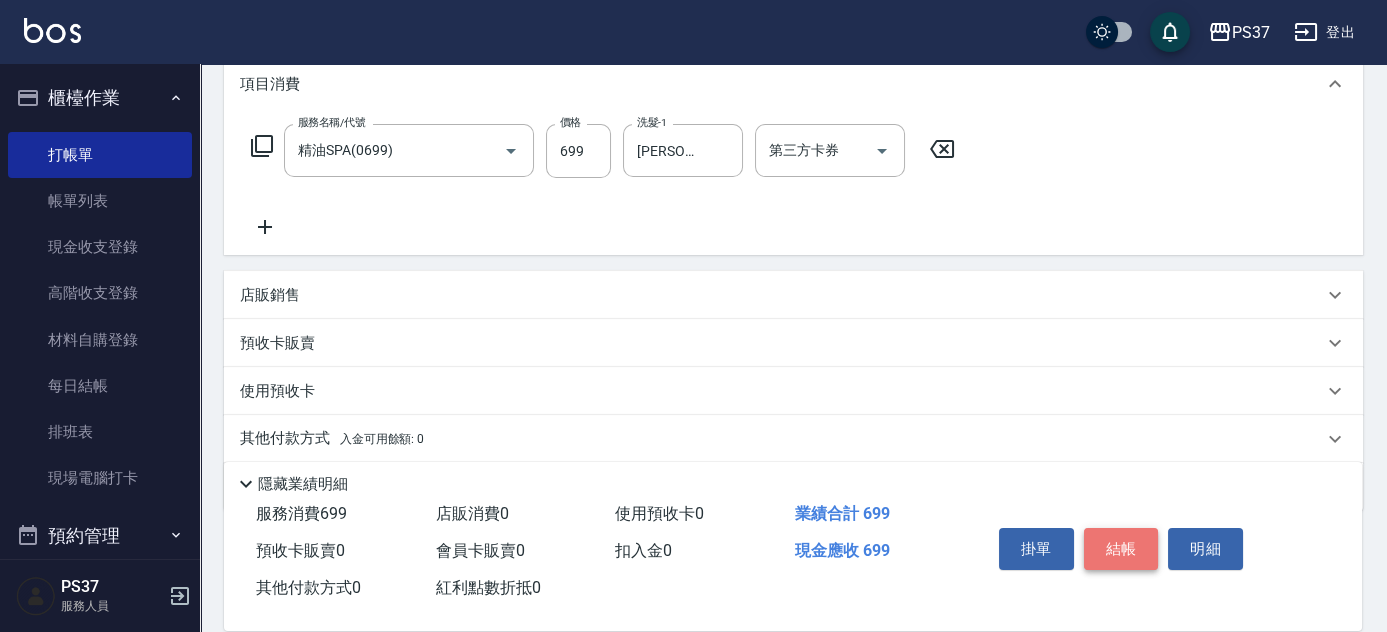 click on "結帳" at bounding box center [1121, 549] 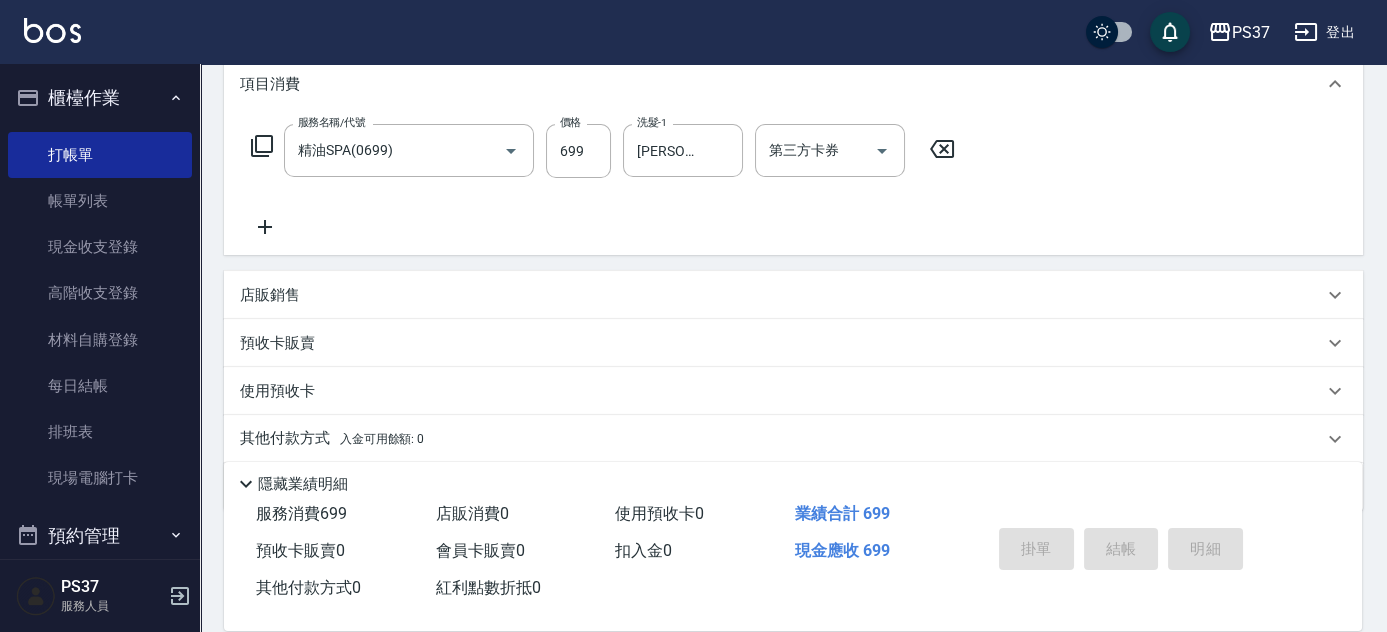 type 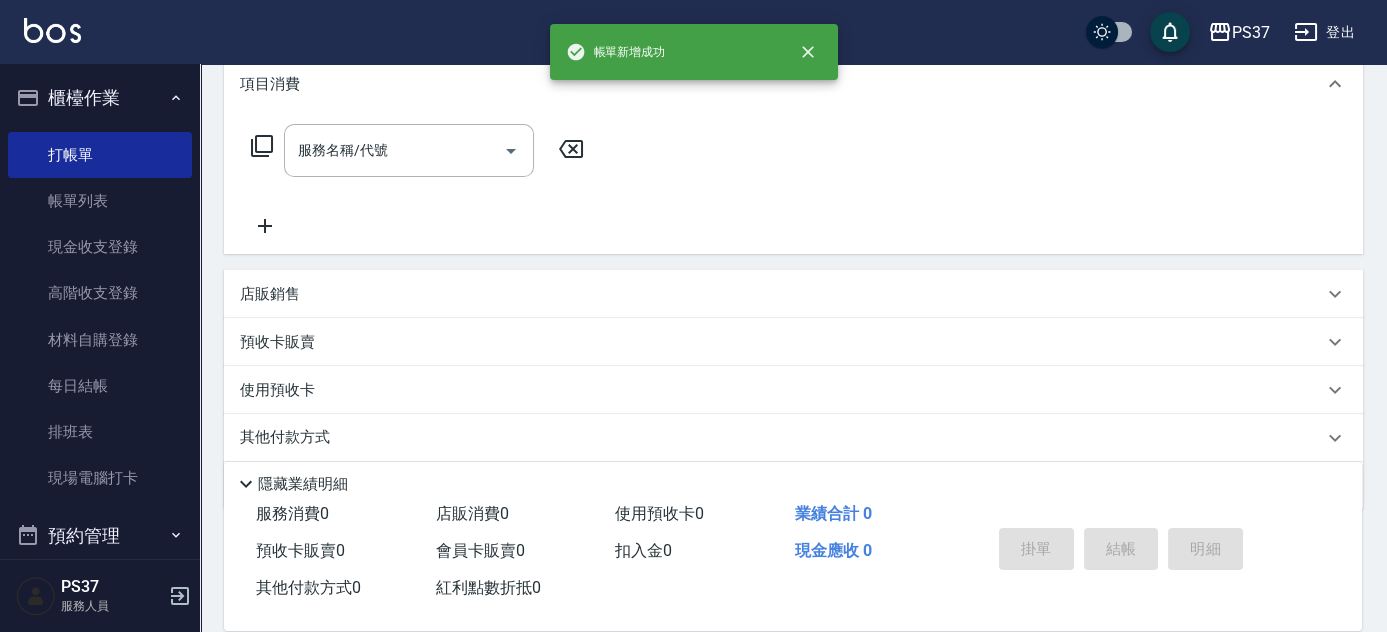 scroll, scrollTop: 0, scrollLeft: 0, axis: both 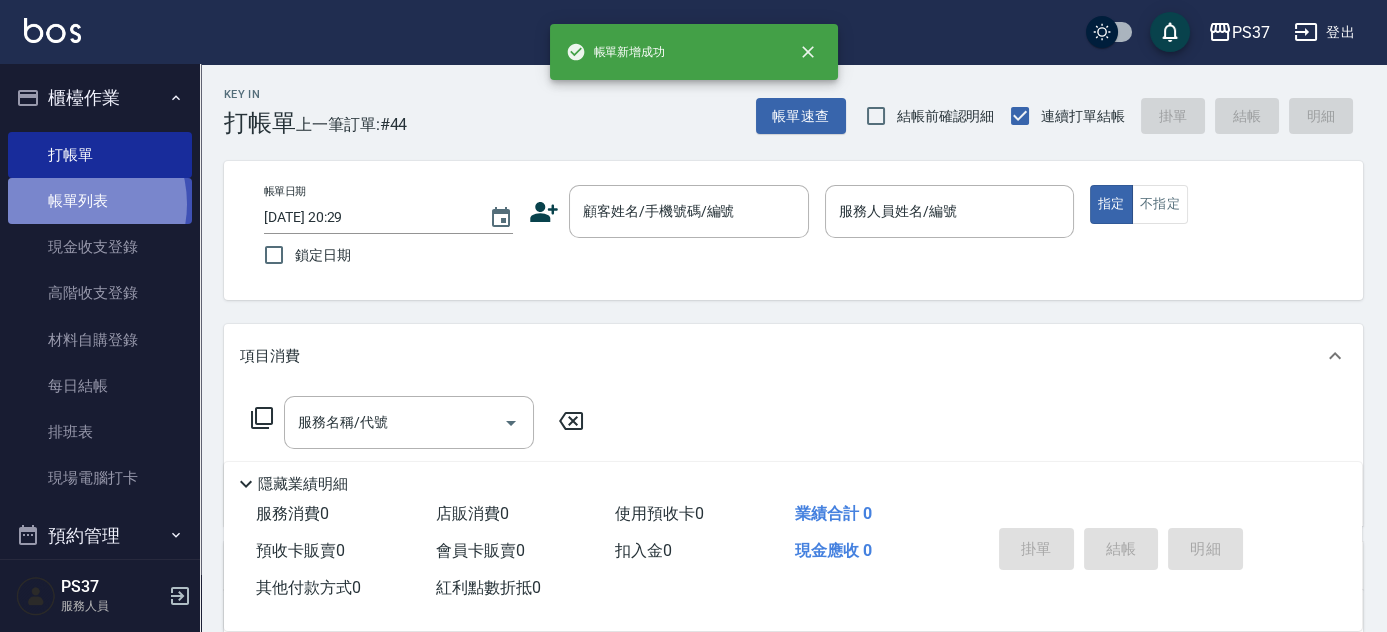 click on "帳單列表" at bounding box center (100, 201) 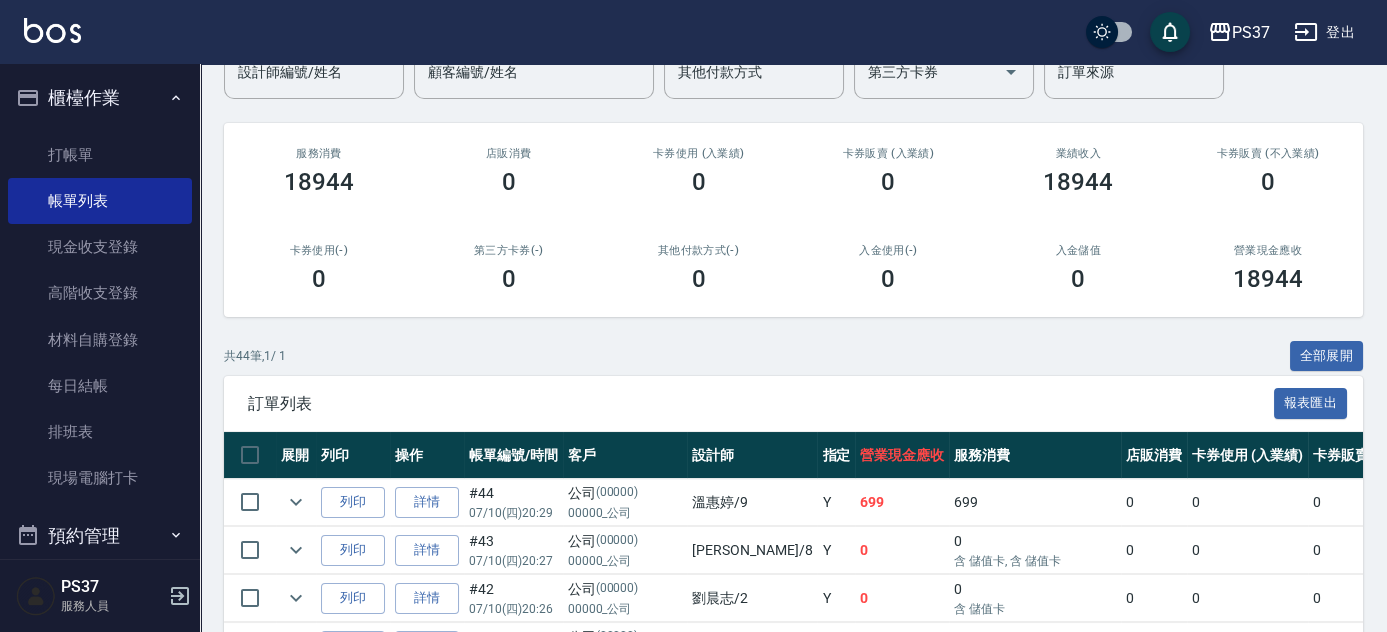 scroll, scrollTop: 181, scrollLeft: 0, axis: vertical 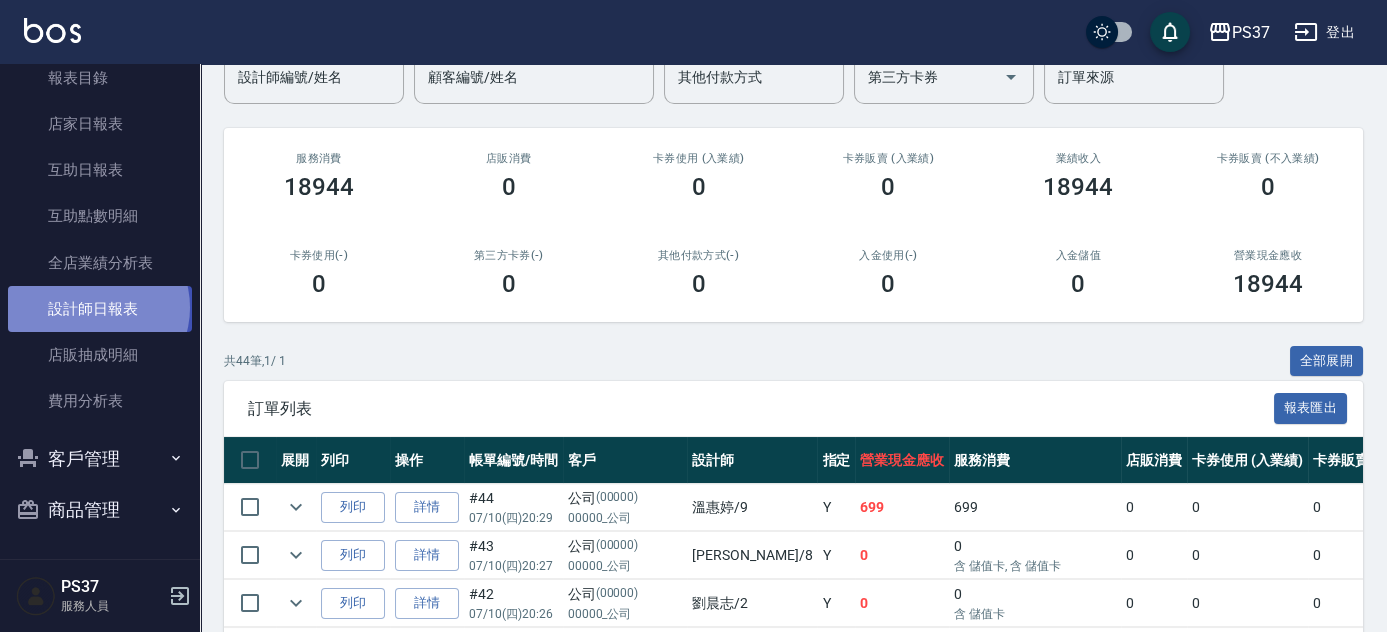 click on "設計師日報表" at bounding box center [100, 309] 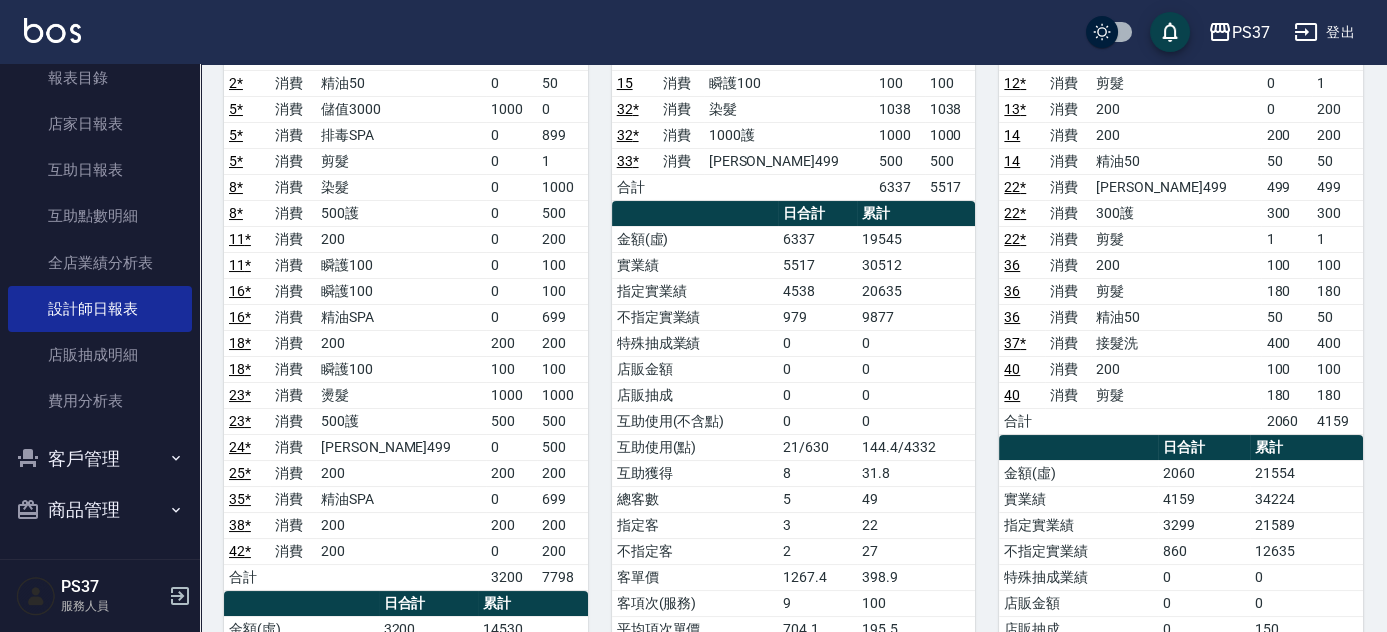 scroll, scrollTop: 363, scrollLeft: 0, axis: vertical 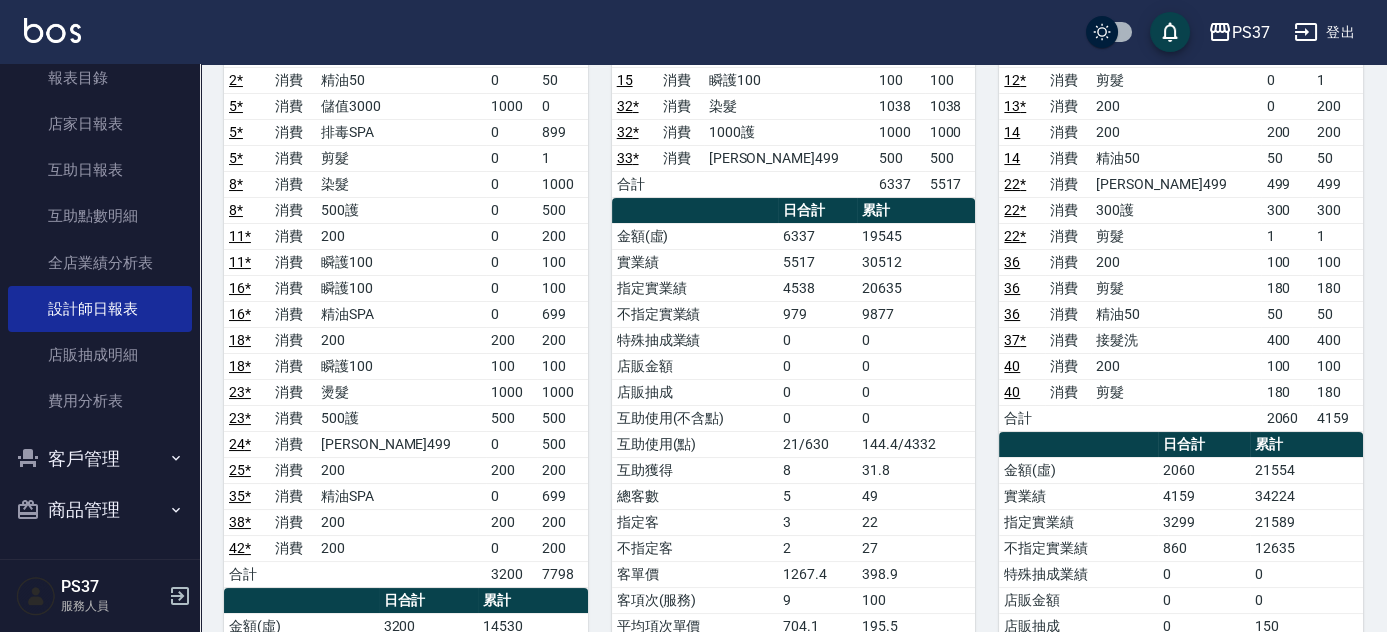 click on "23 *" at bounding box center (240, 418) 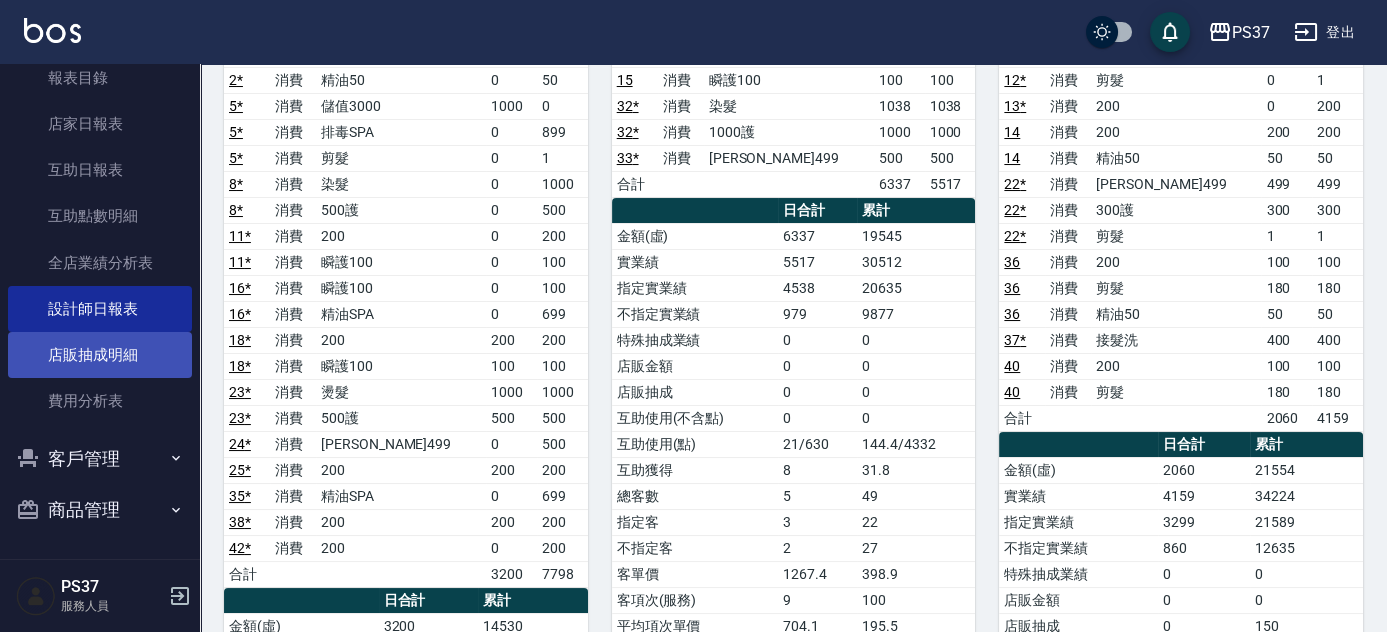 click on "店販抽成明細" at bounding box center (100, 355) 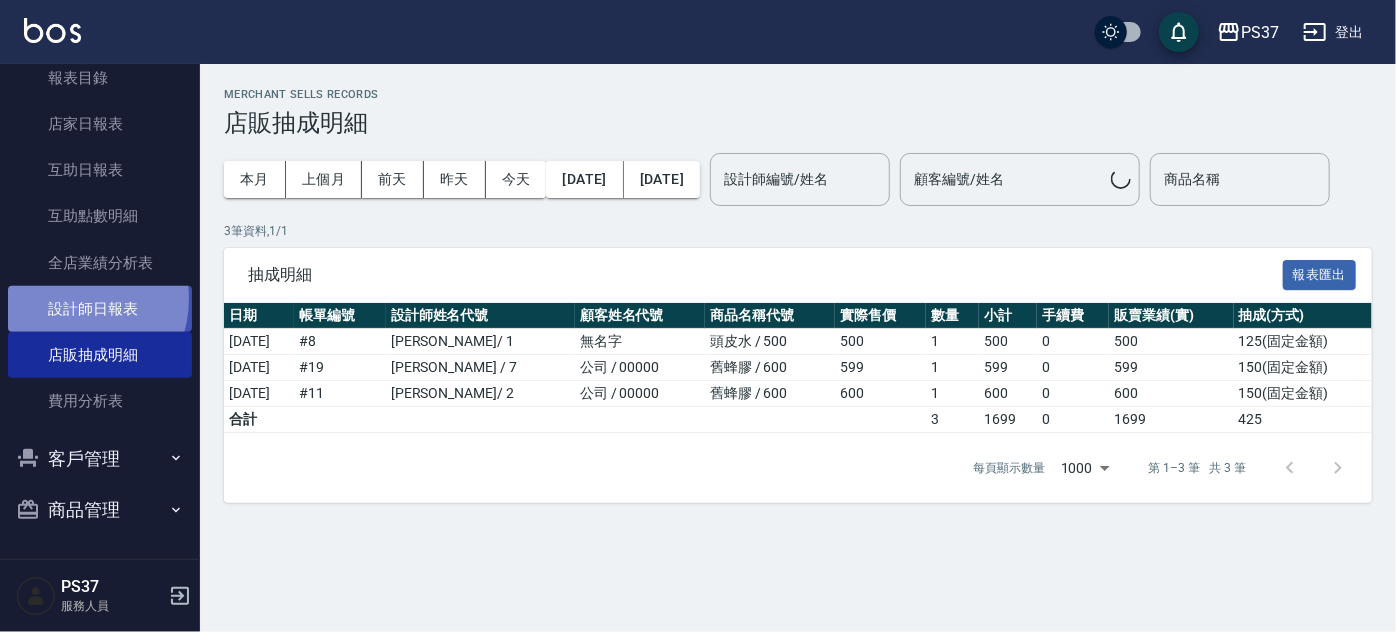 click on "設計師日報表" at bounding box center (100, 309) 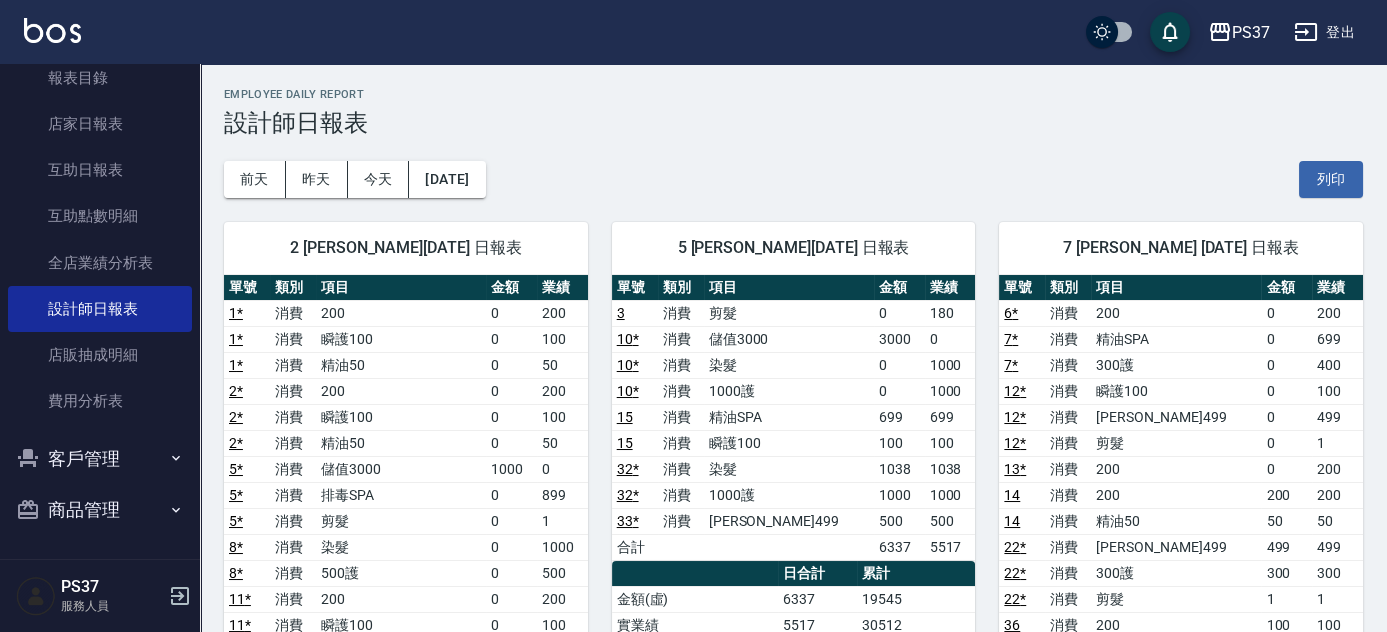 scroll, scrollTop: 545, scrollLeft: 0, axis: vertical 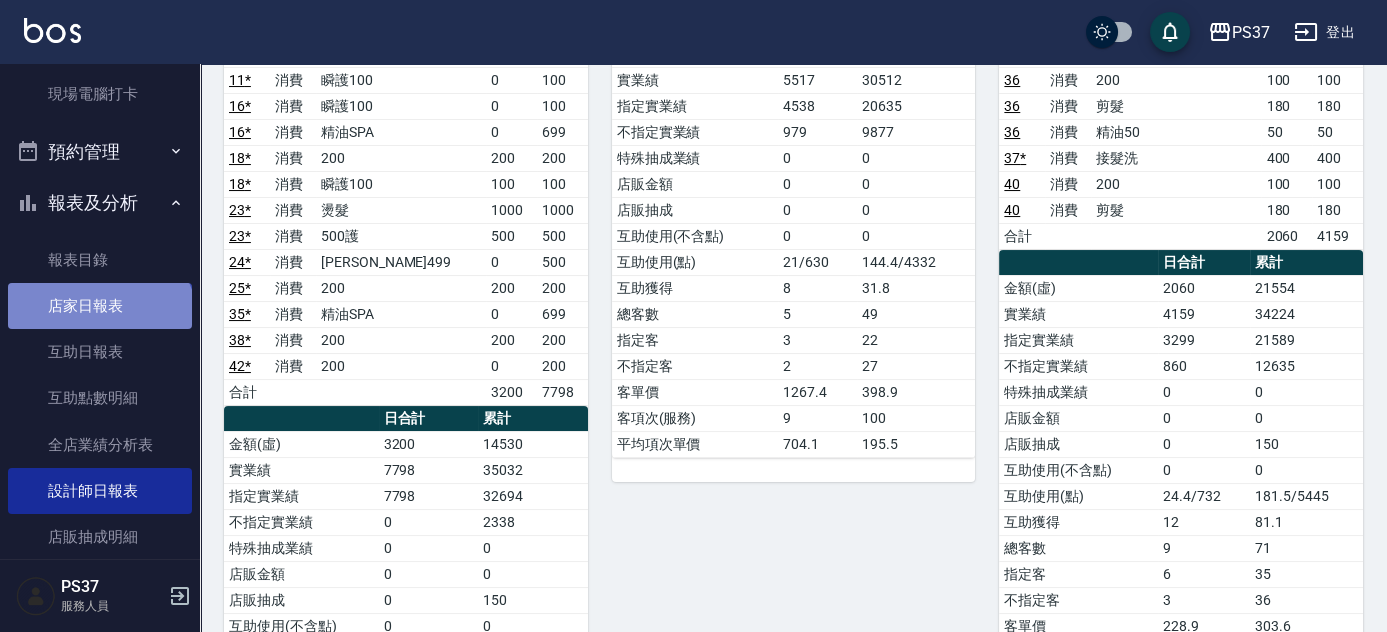 click on "店家日報表" at bounding box center [100, 306] 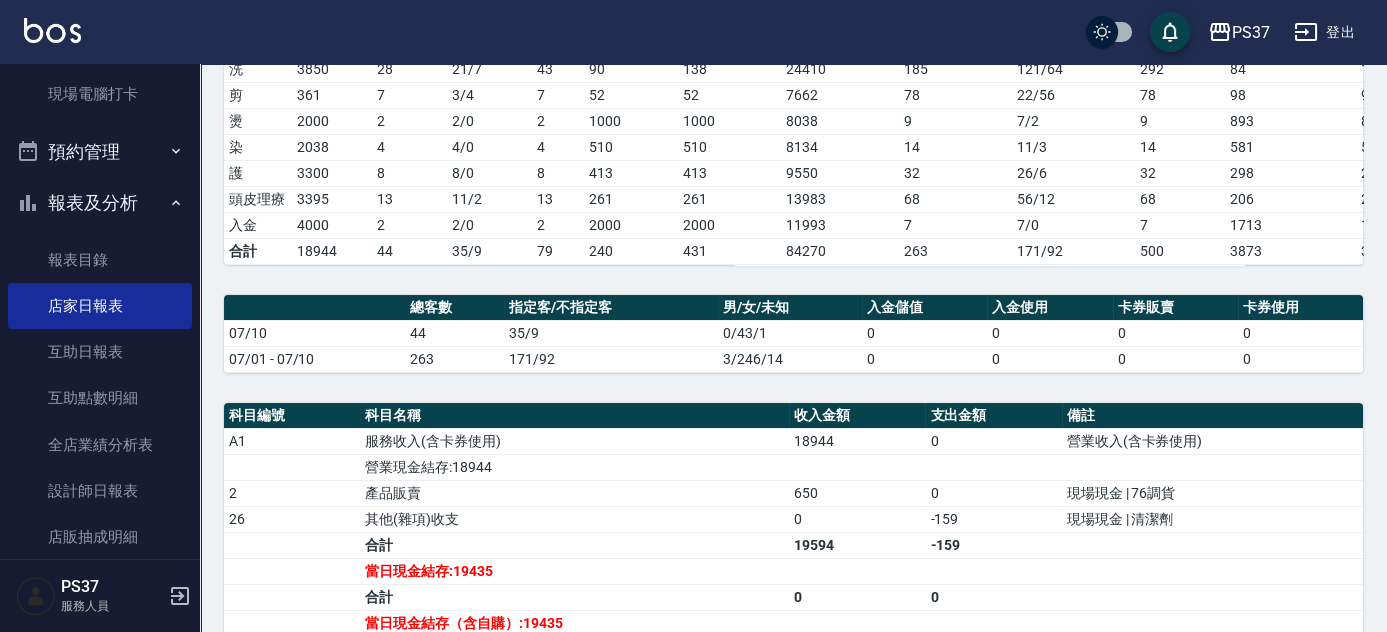 scroll, scrollTop: 591, scrollLeft: 0, axis: vertical 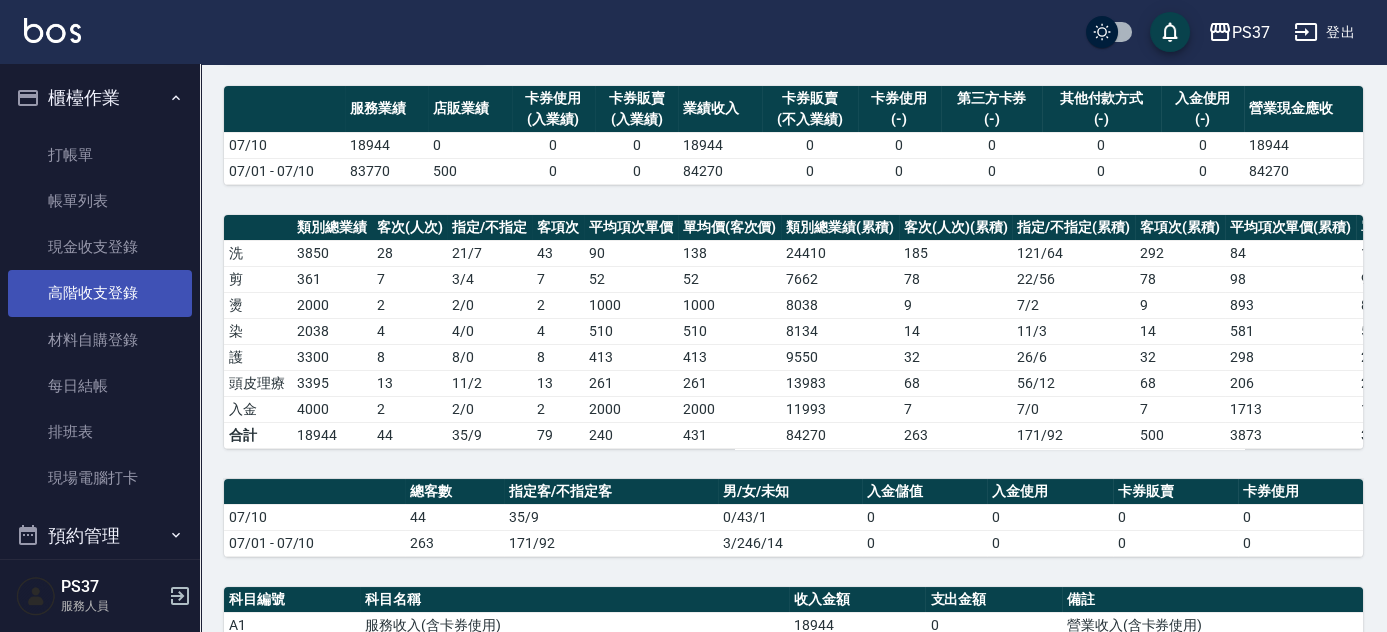 click on "高階收支登錄" at bounding box center [100, 293] 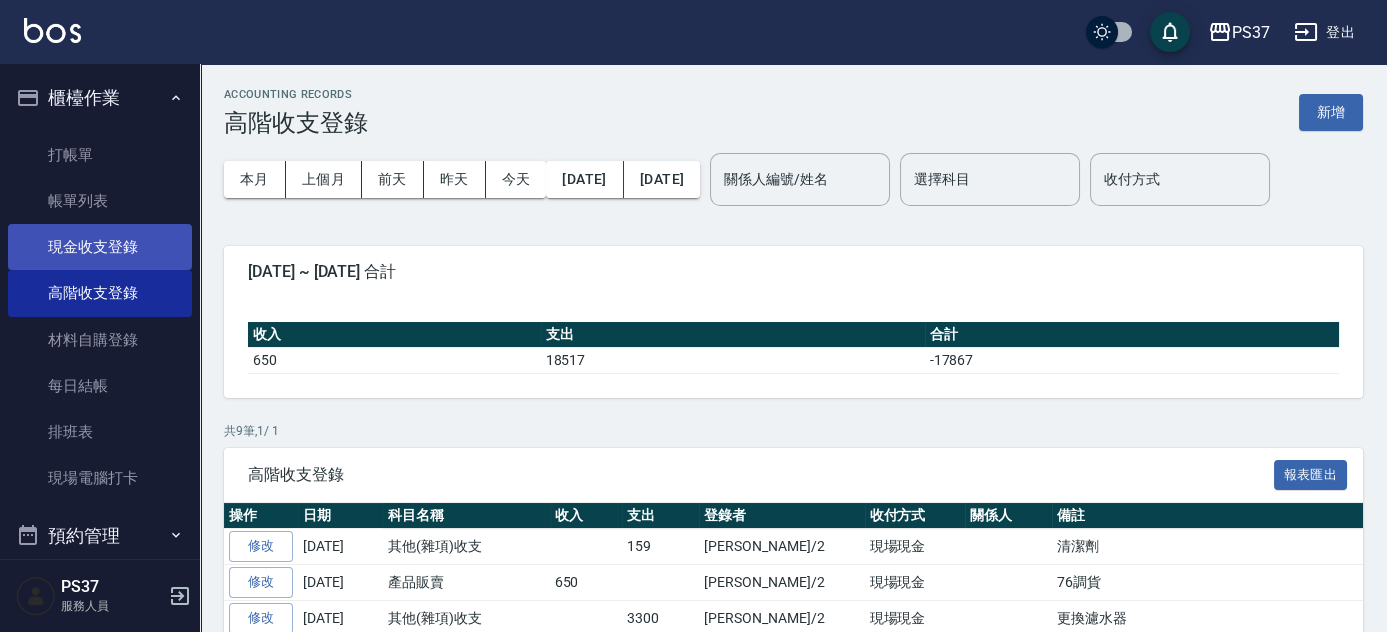 scroll, scrollTop: 90, scrollLeft: 0, axis: vertical 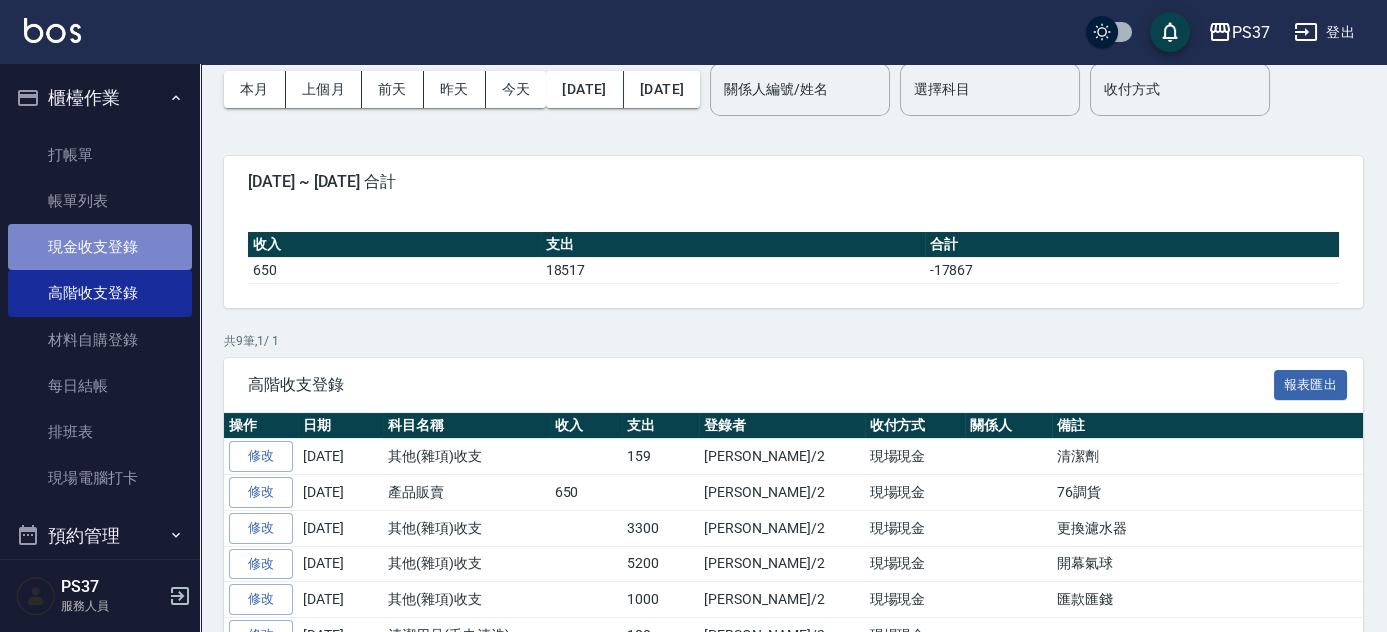 click on "現金收支登錄" at bounding box center [100, 247] 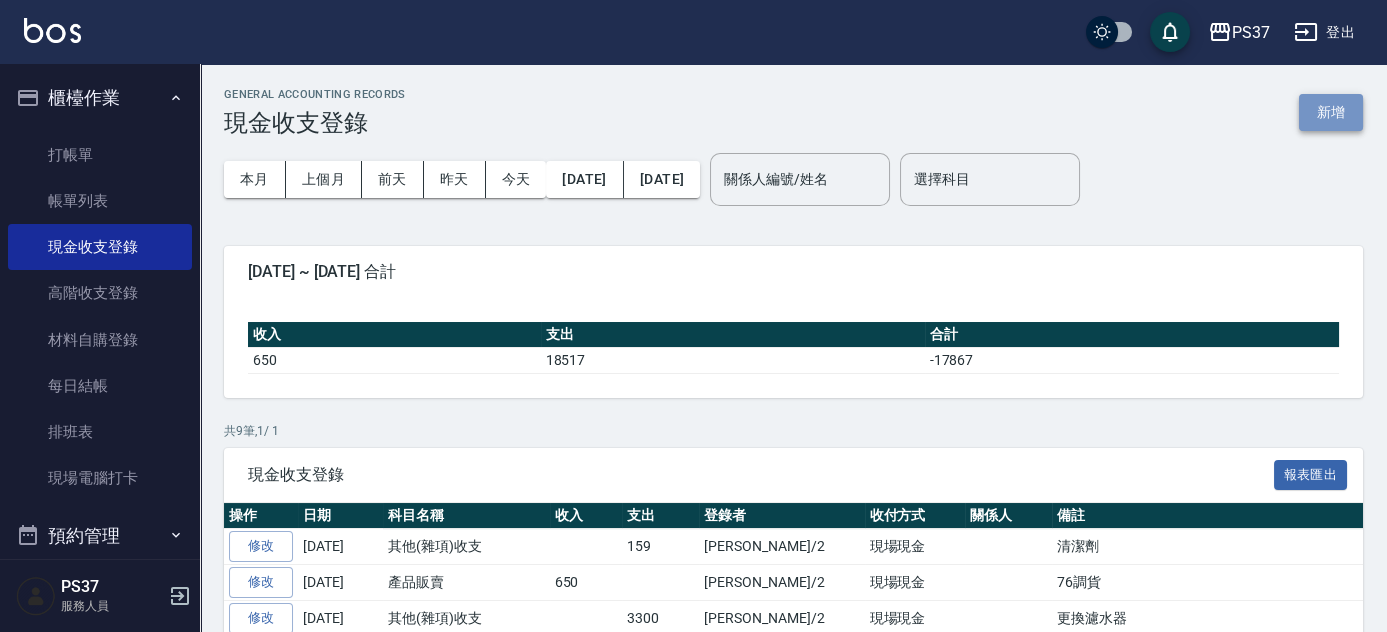 click on "新增" at bounding box center (1331, 112) 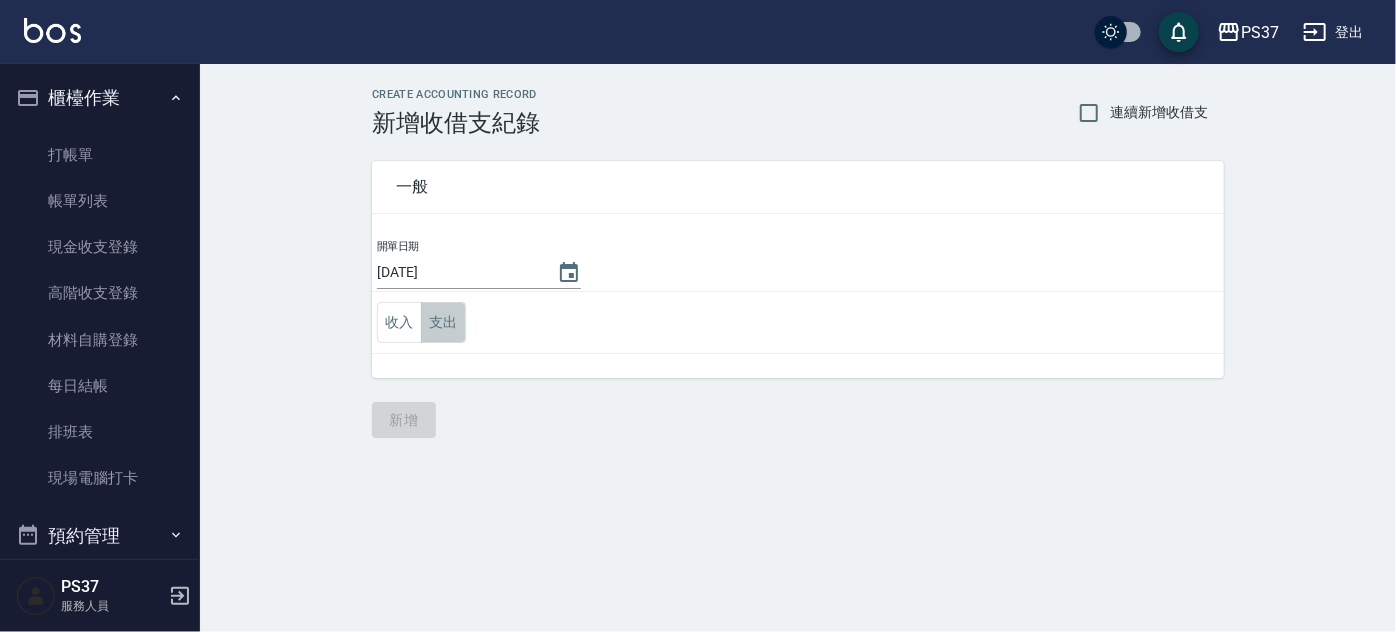 click on "支出" at bounding box center [443, 322] 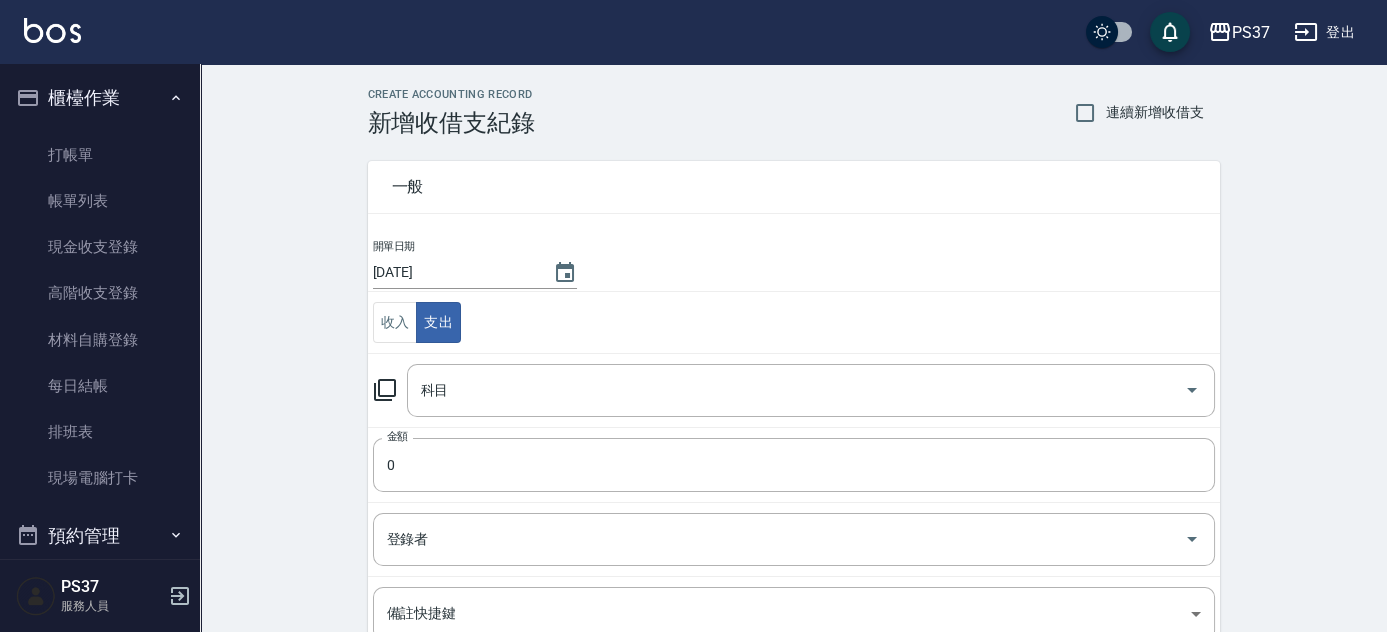 scroll, scrollTop: 90, scrollLeft: 0, axis: vertical 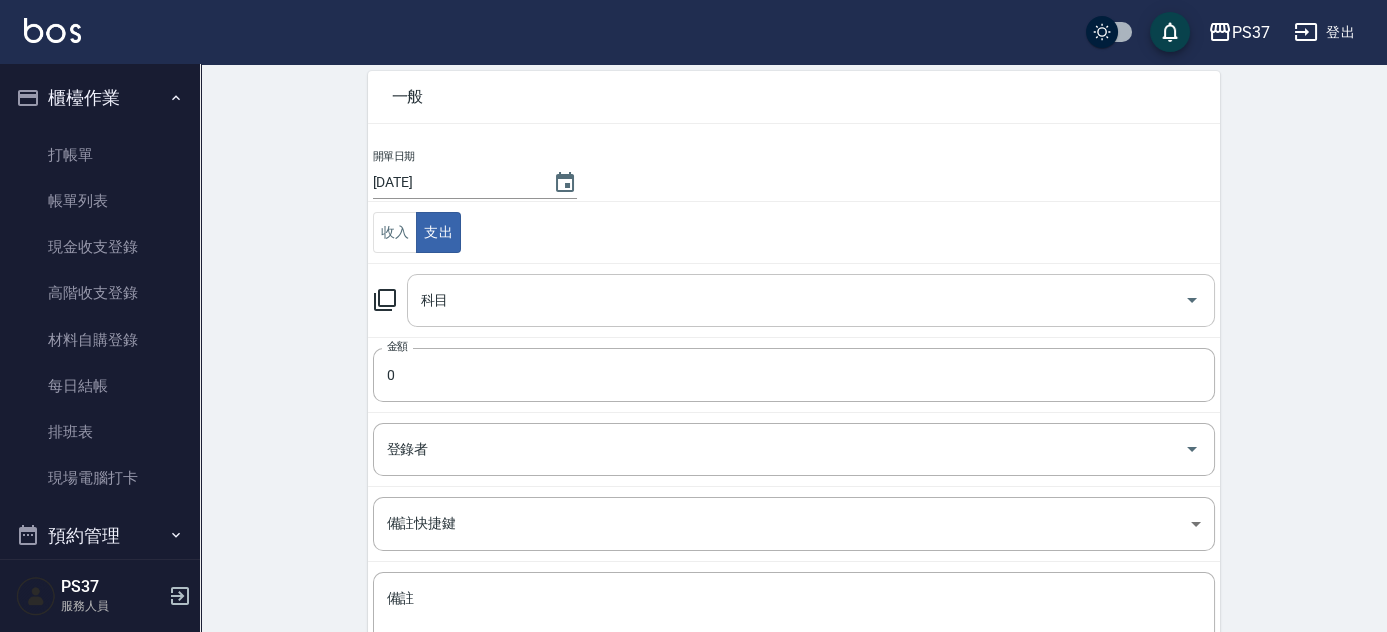 click on "科目" at bounding box center (796, 300) 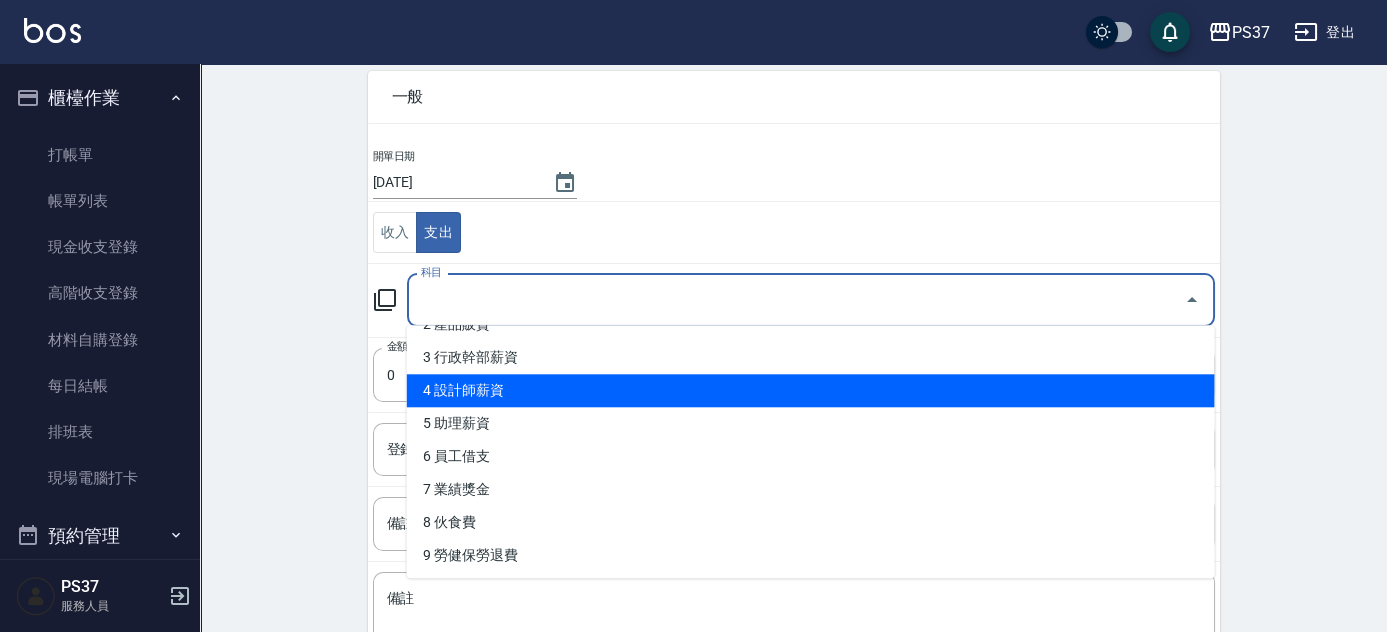 scroll, scrollTop: 90, scrollLeft: 0, axis: vertical 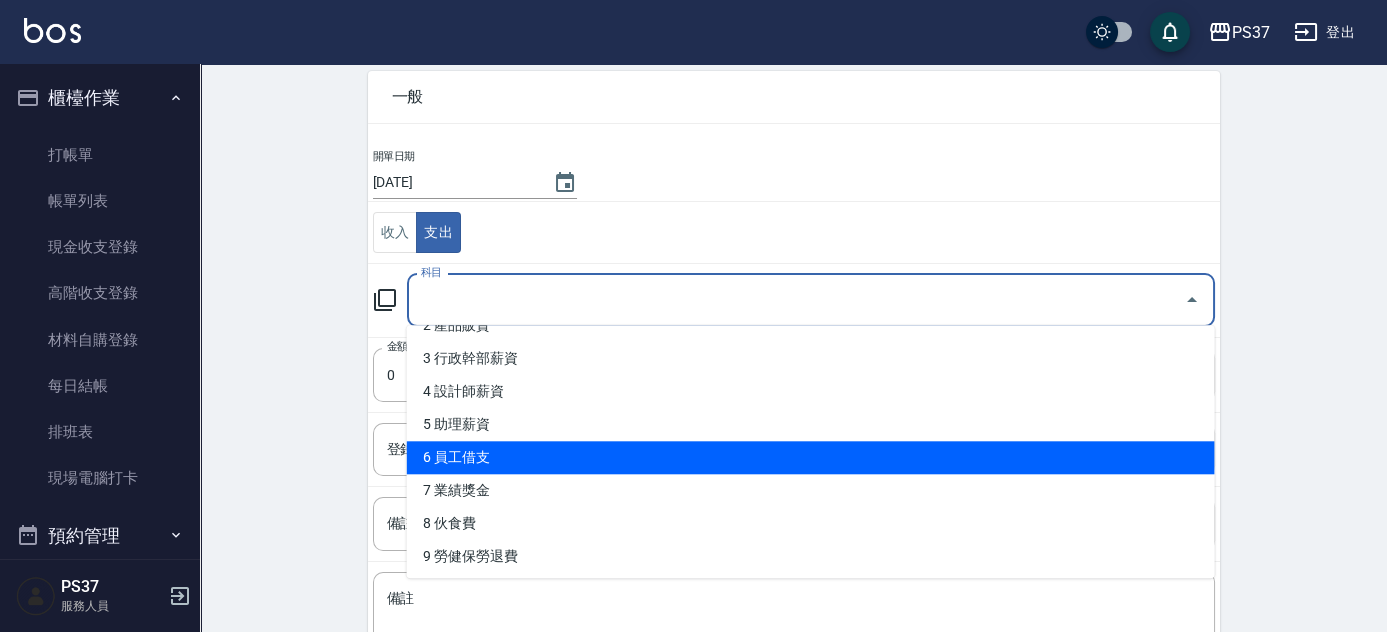 click on "6 員工借支" at bounding box center (811, 457) 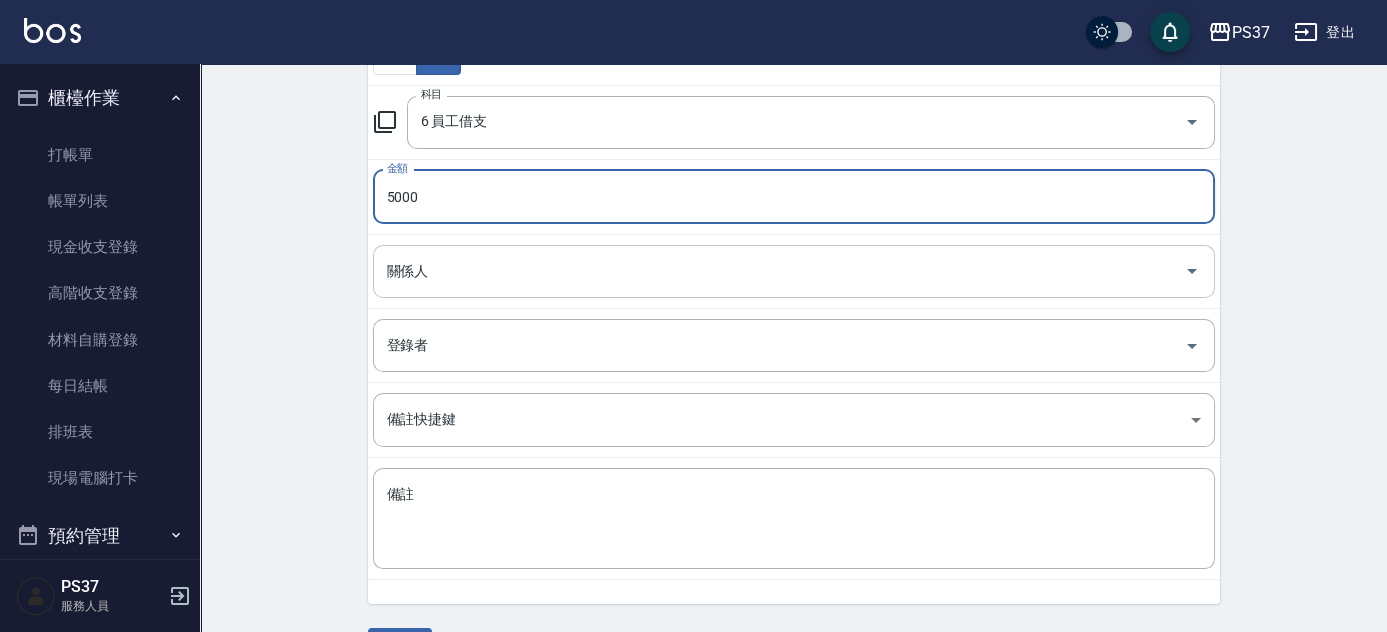 scroll, scrollTop: 272, scrollLeft: 0, axis: vertical 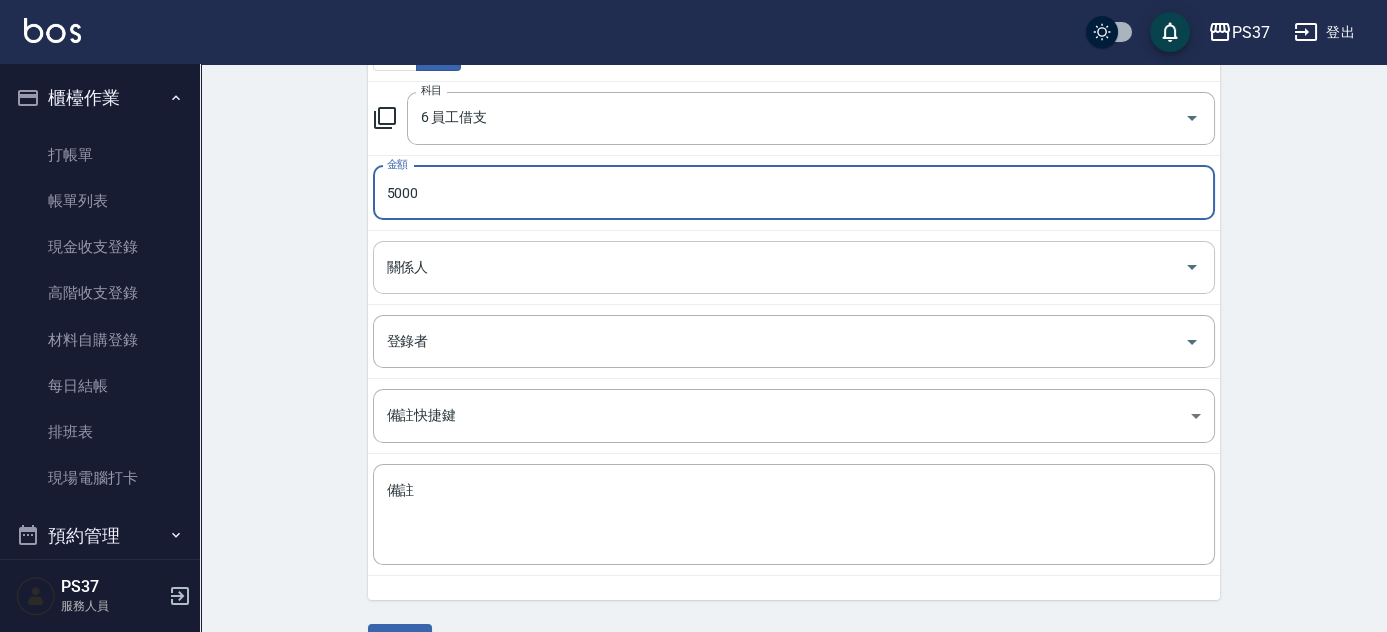 type on "5000" 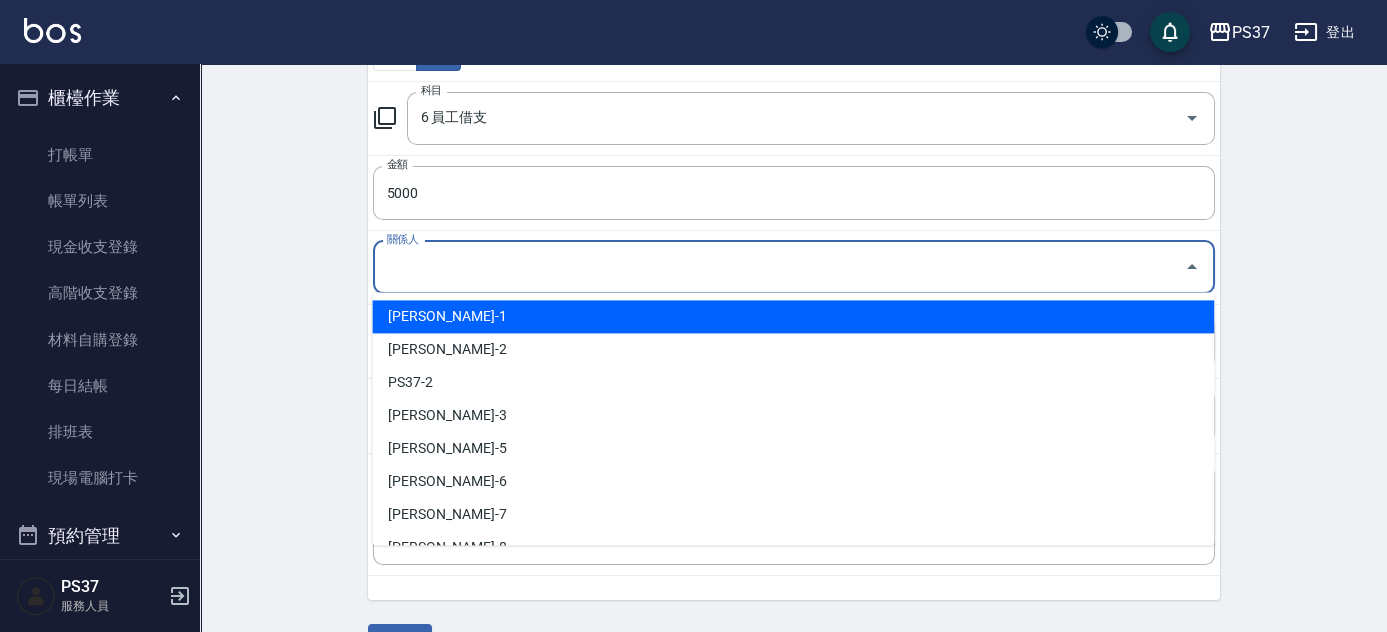 click on "關係人" at bounding box center (779, 267) 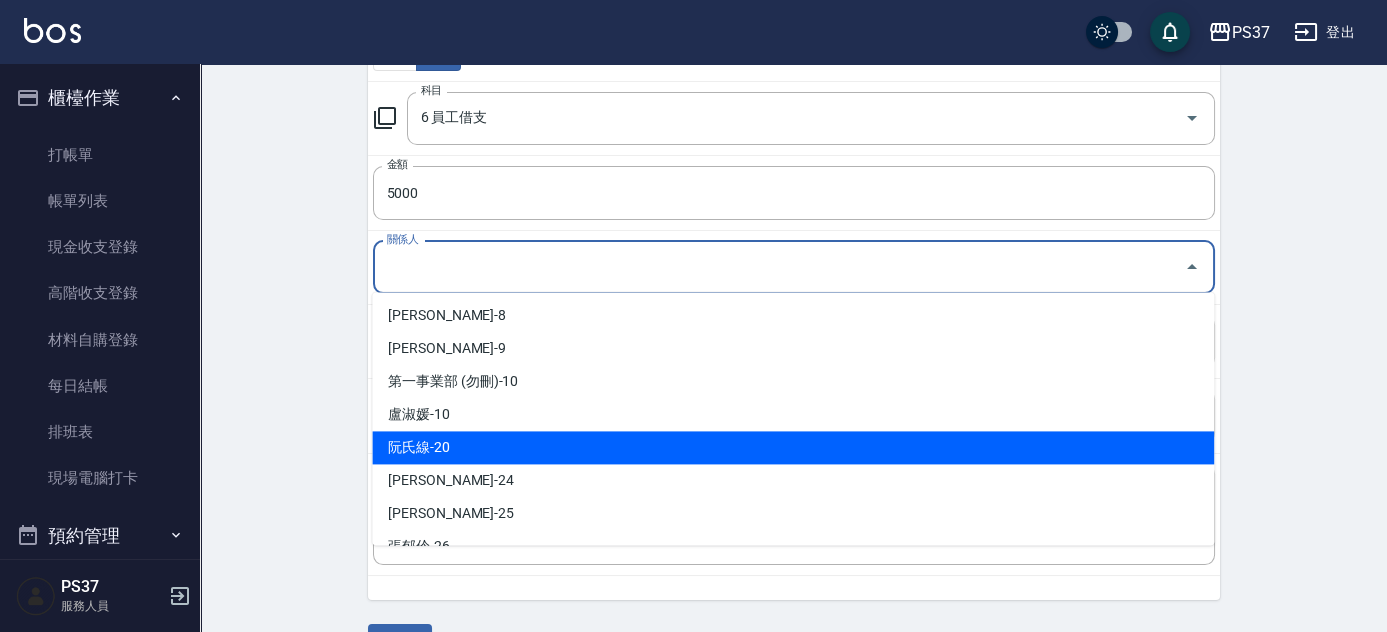 scroll, scrollTop: 357, scrollLeft: 0, axis: vertical 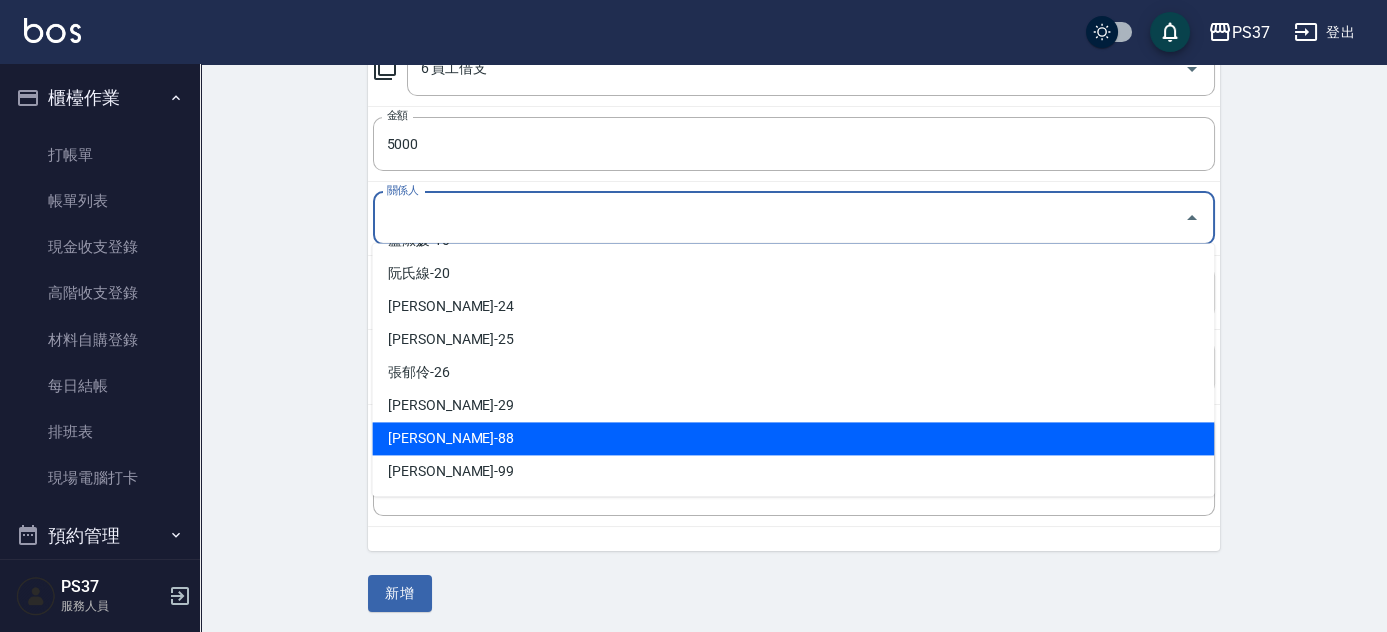 drag, startPoint x: 591, startPoint y: 426, endPoint x: 614, endPoint y: 339, distance: 89.98889 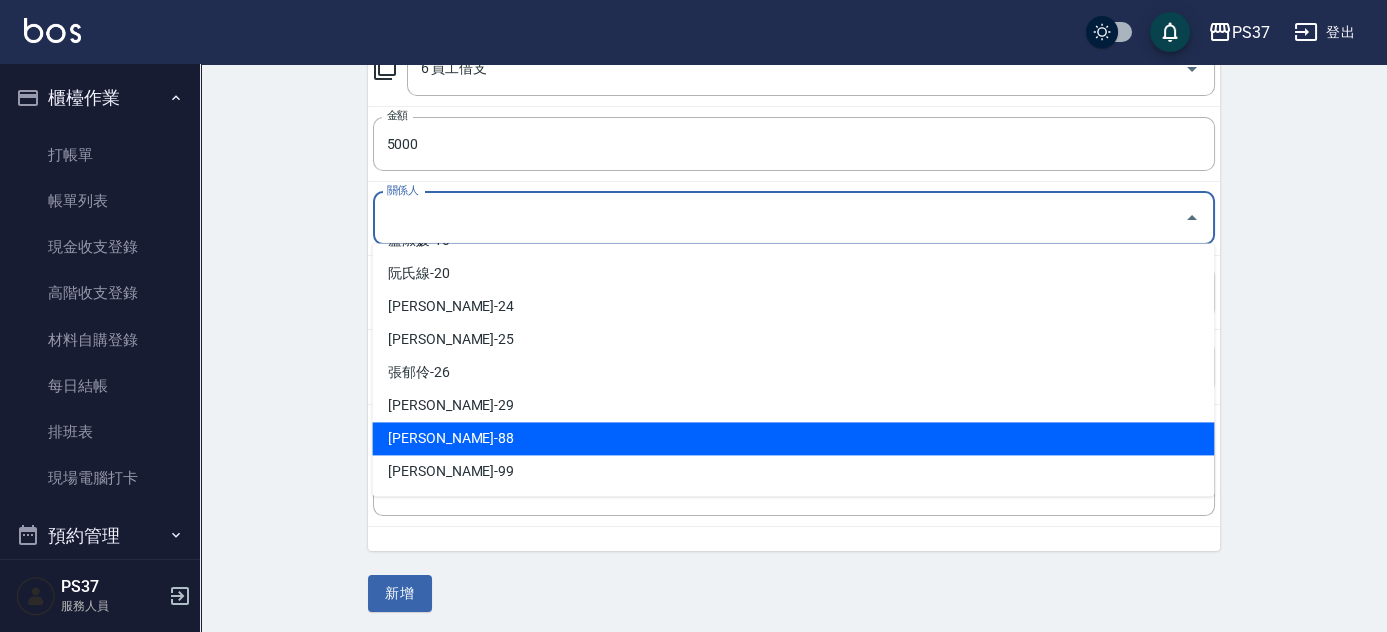 type on "蔡佳均-88" 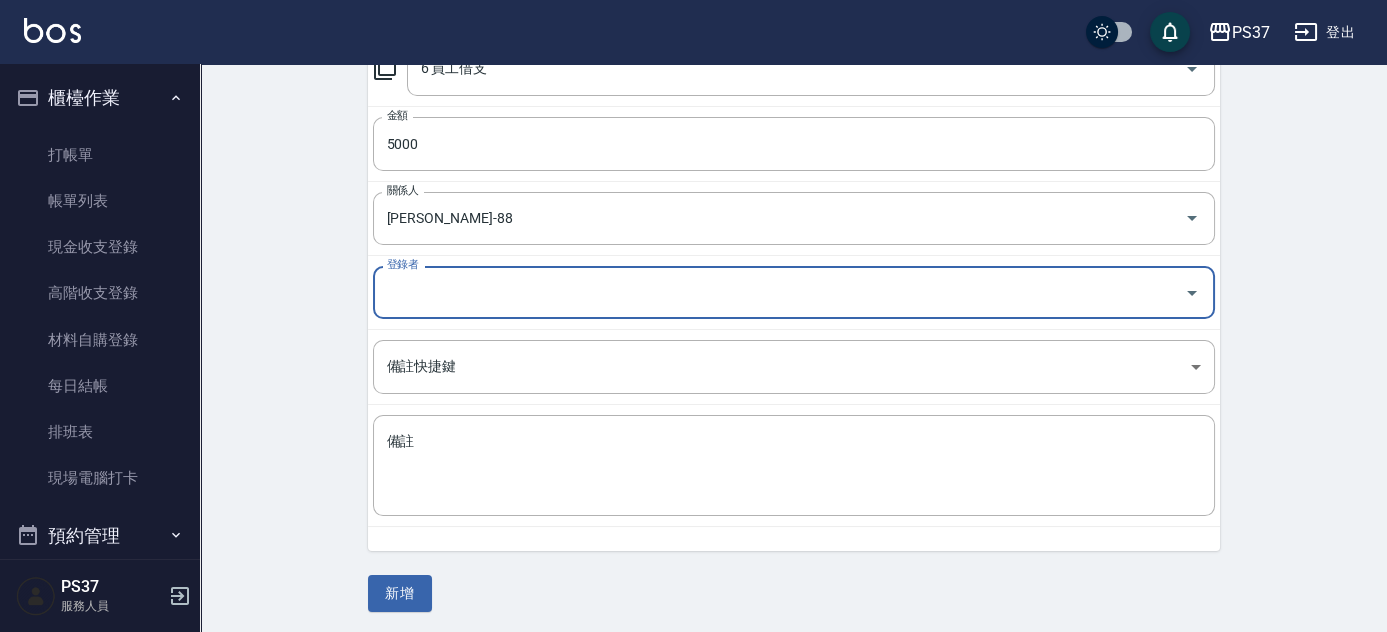 click on "登錄者" at bounding box center [779, 292] 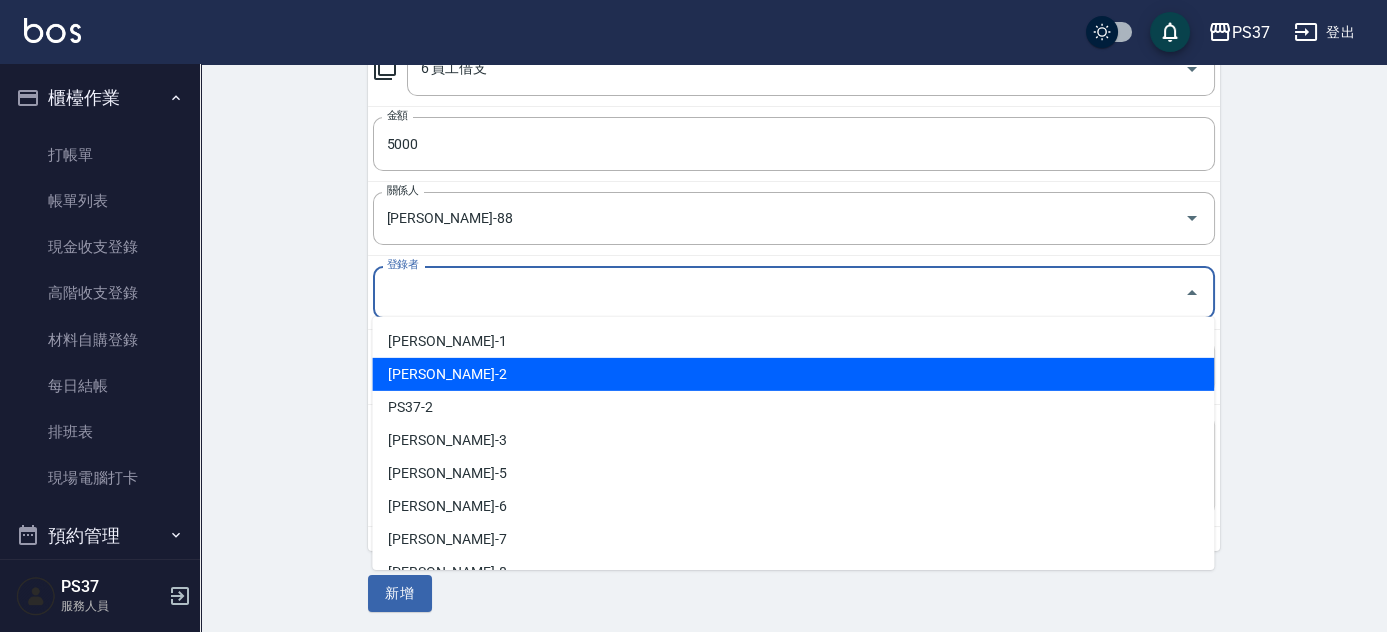 click on "[PERSON_NAME]-2" at bounding box center (793, 374) 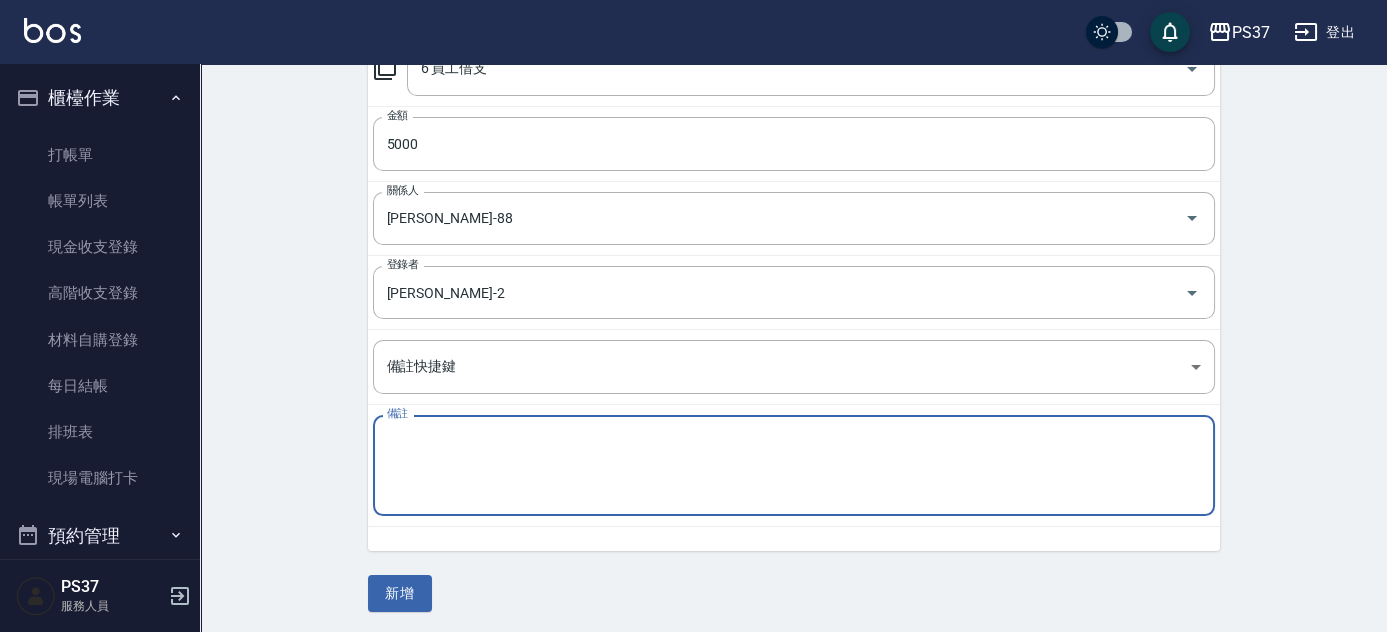 click on "備註" at bounding box center (794, 466) 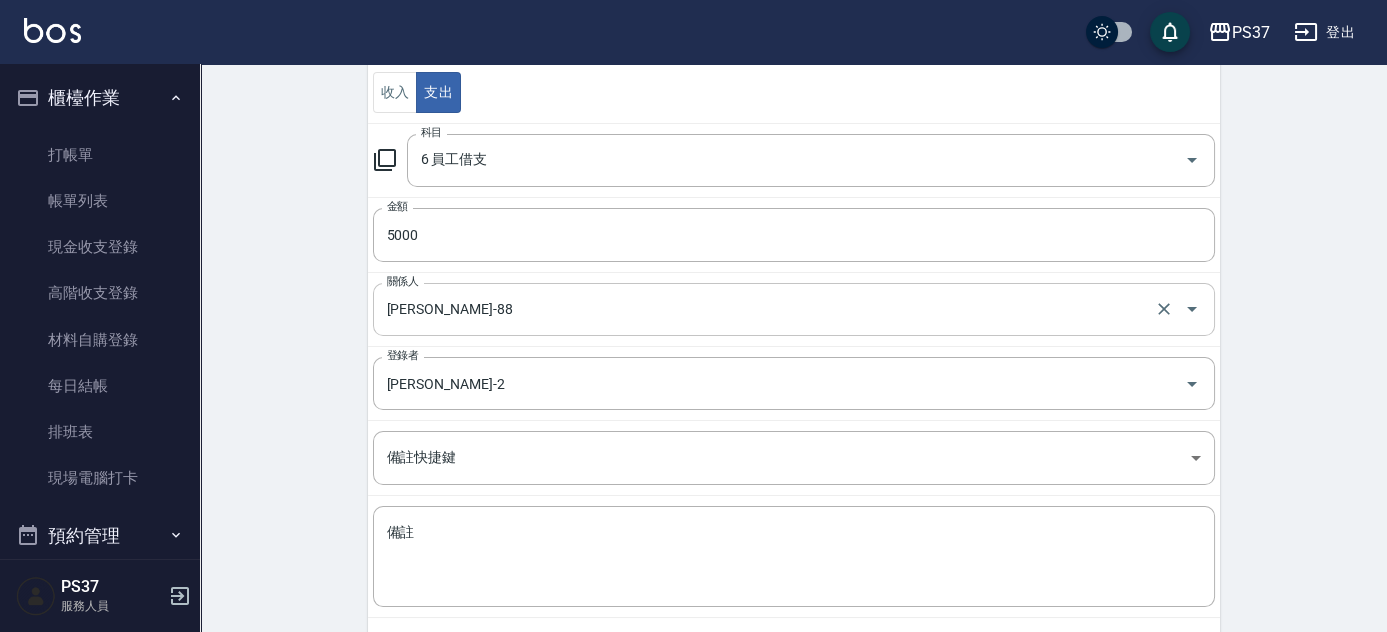 scroll, scrollTop: 321, scrollLeft: 0, axis: vertical 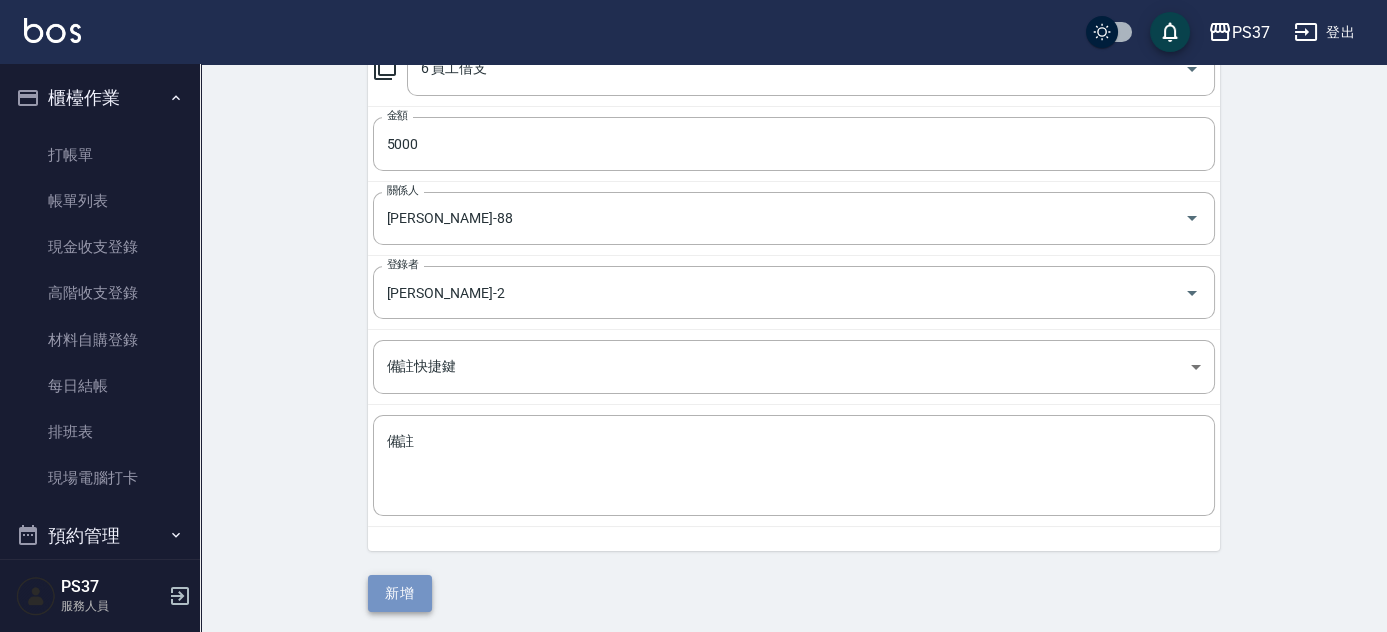 click on "新增" at bounding box center (400, 593) 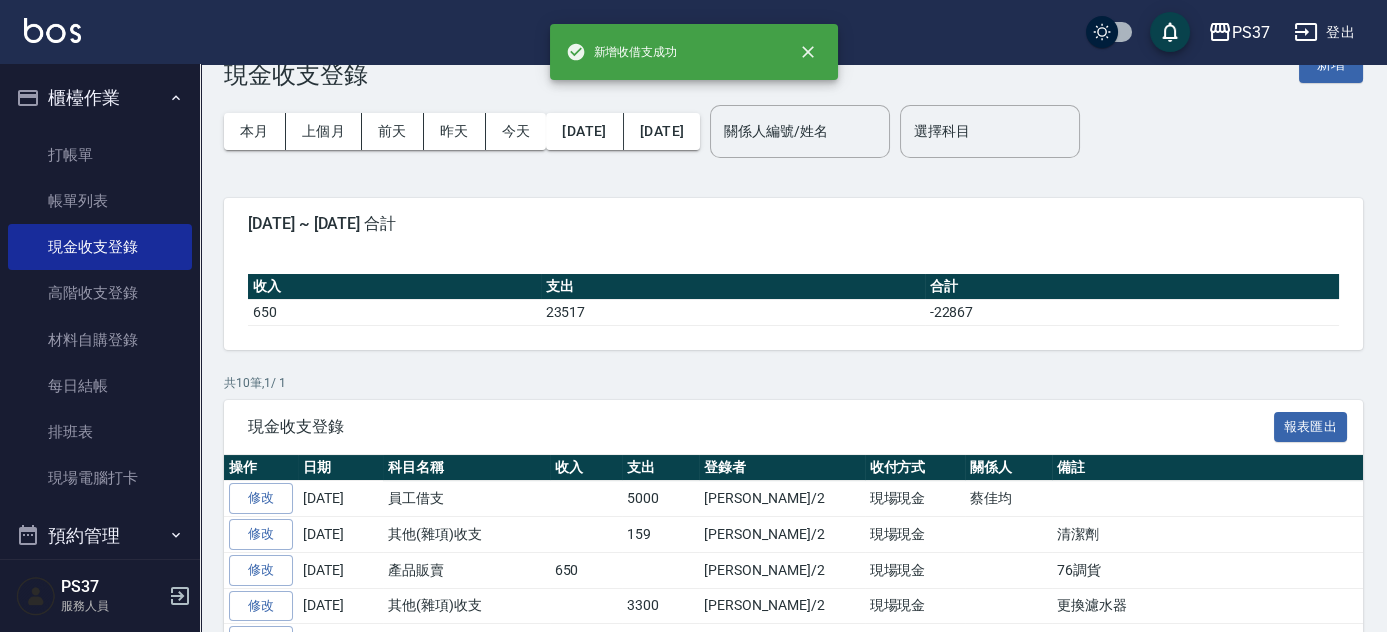 scroll, scrollTop: 90, scrollLeft: 0, axis: vertical 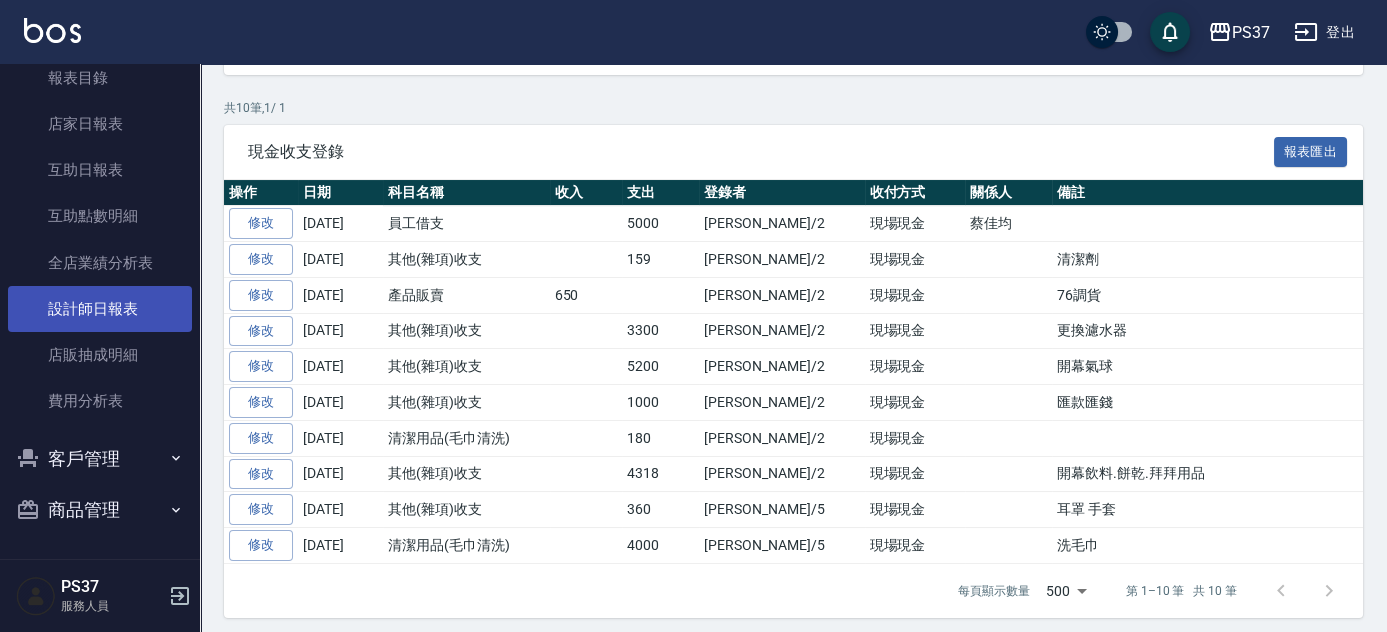 click on "設計師日報表" at bounding box center (100, 309) 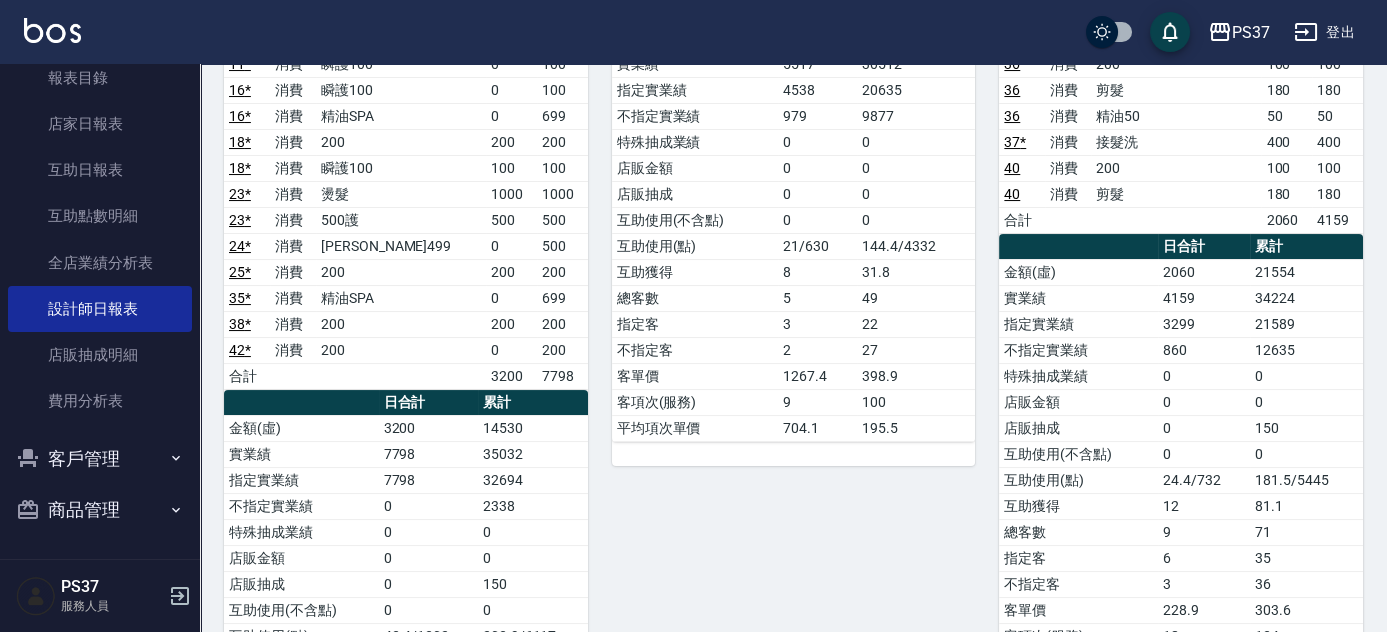 scroll, scrollTop: 636, scrollLeft: 0, axis: vertical 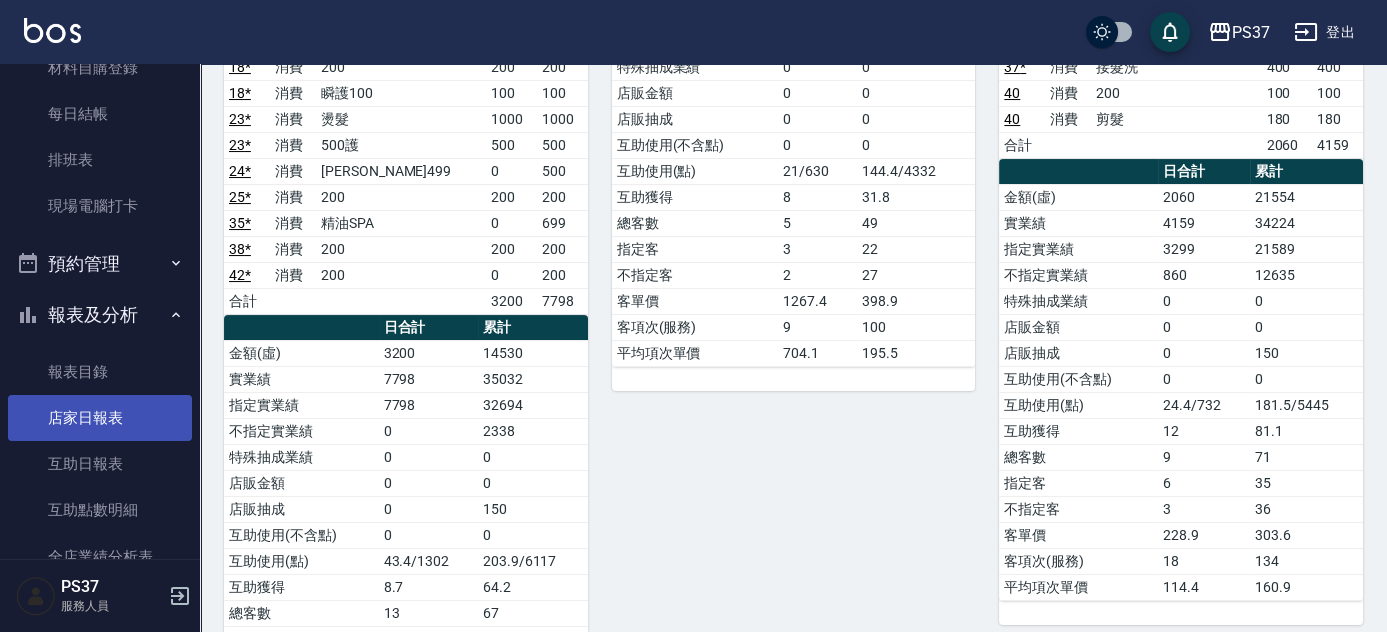 click on "店家日報表" at bounding box center (100, 418) 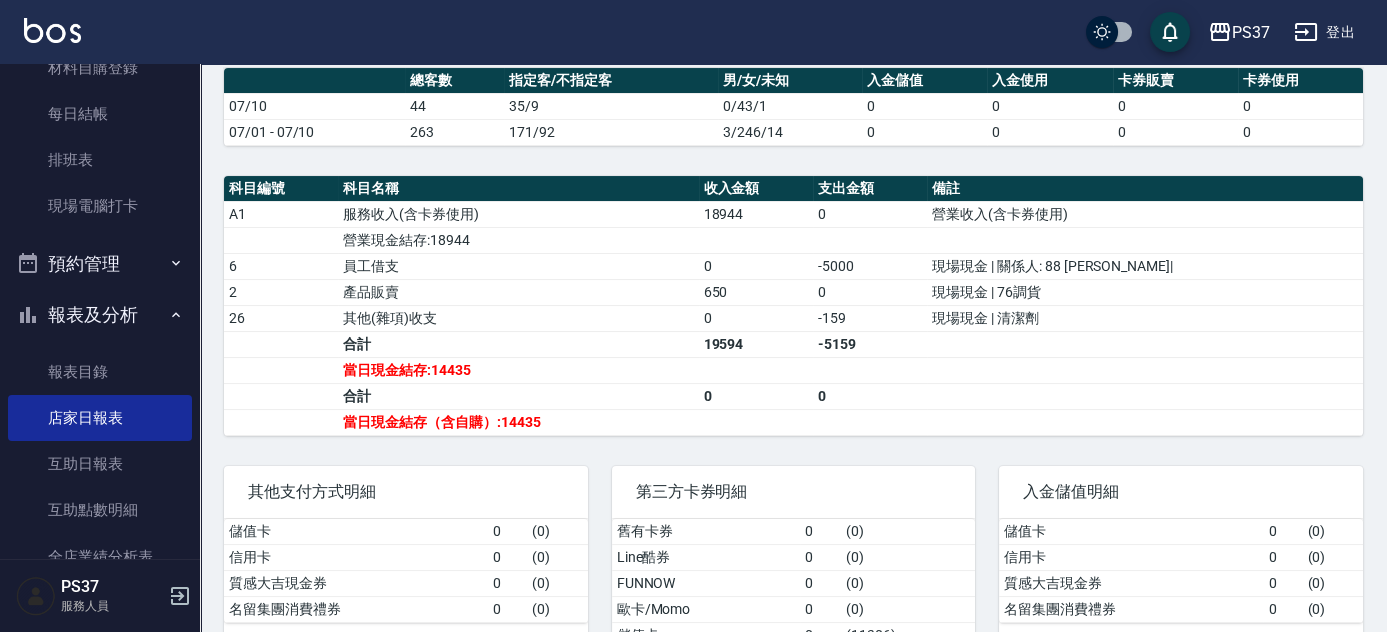 scroll, scrollTop: 616, scrollLeft: 0, axis: vertical 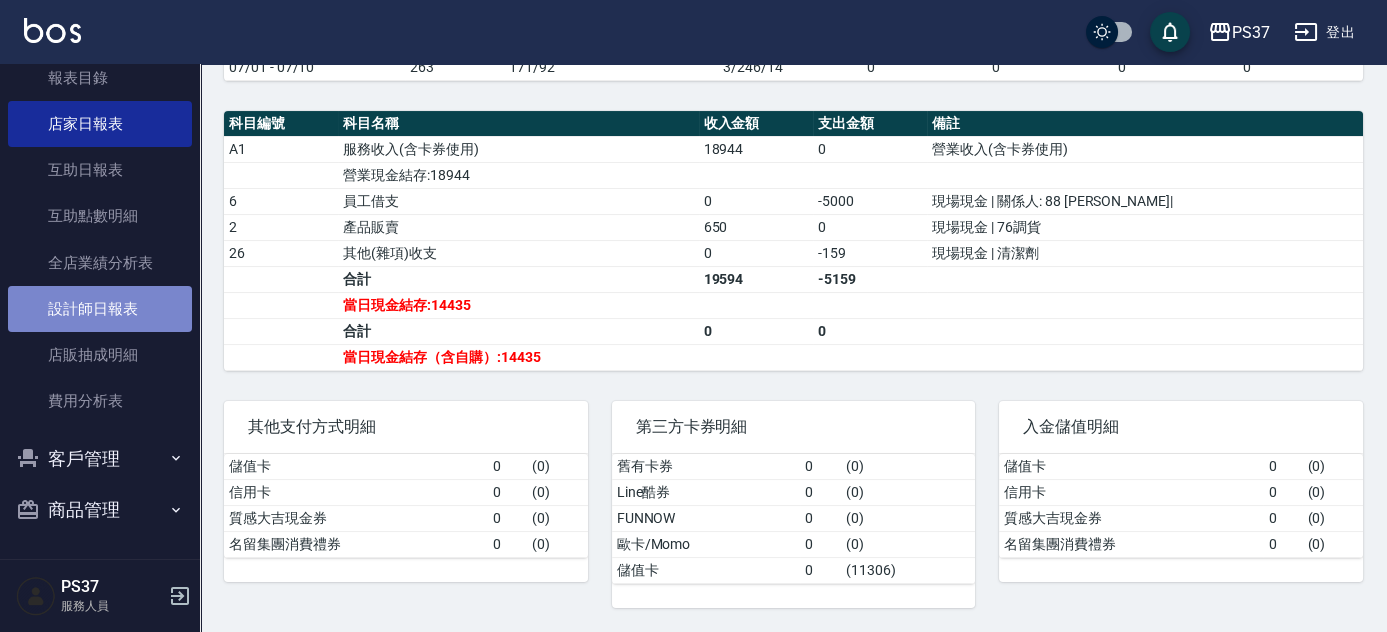 click on "設計師日報表" at bounding box center (100, 309) 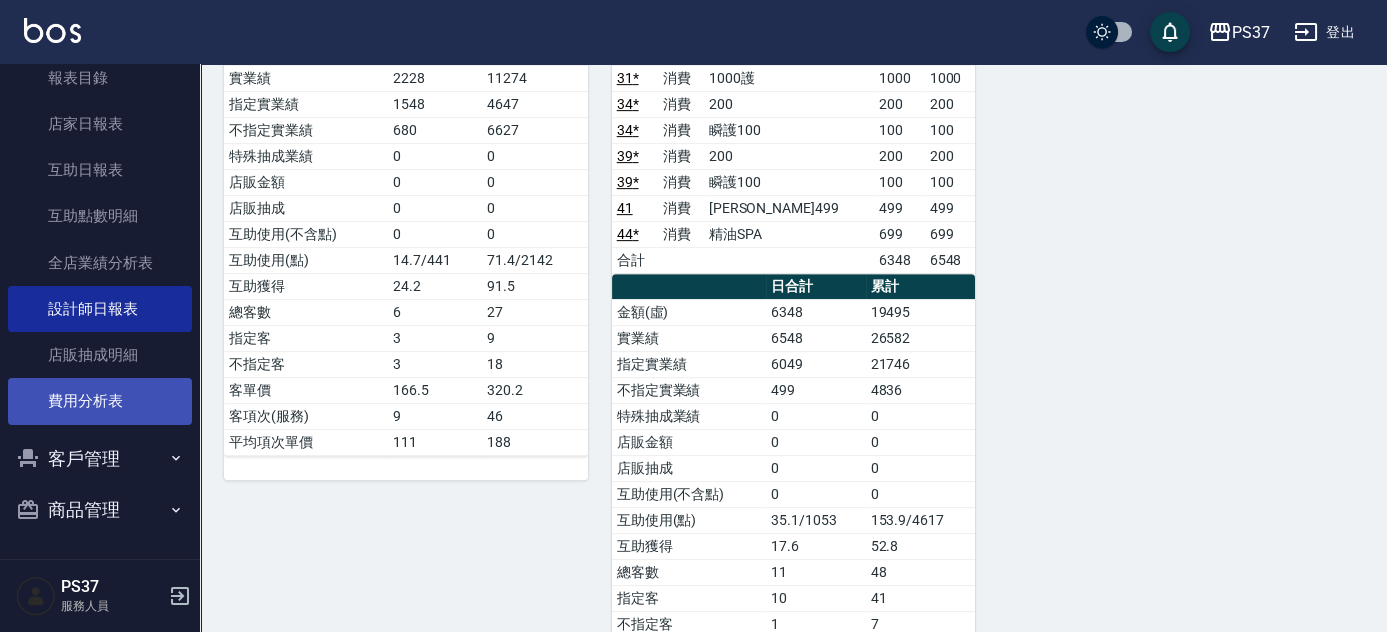 scroll, scrollTop: 1602, scrollLeft: 0, axis: vertical 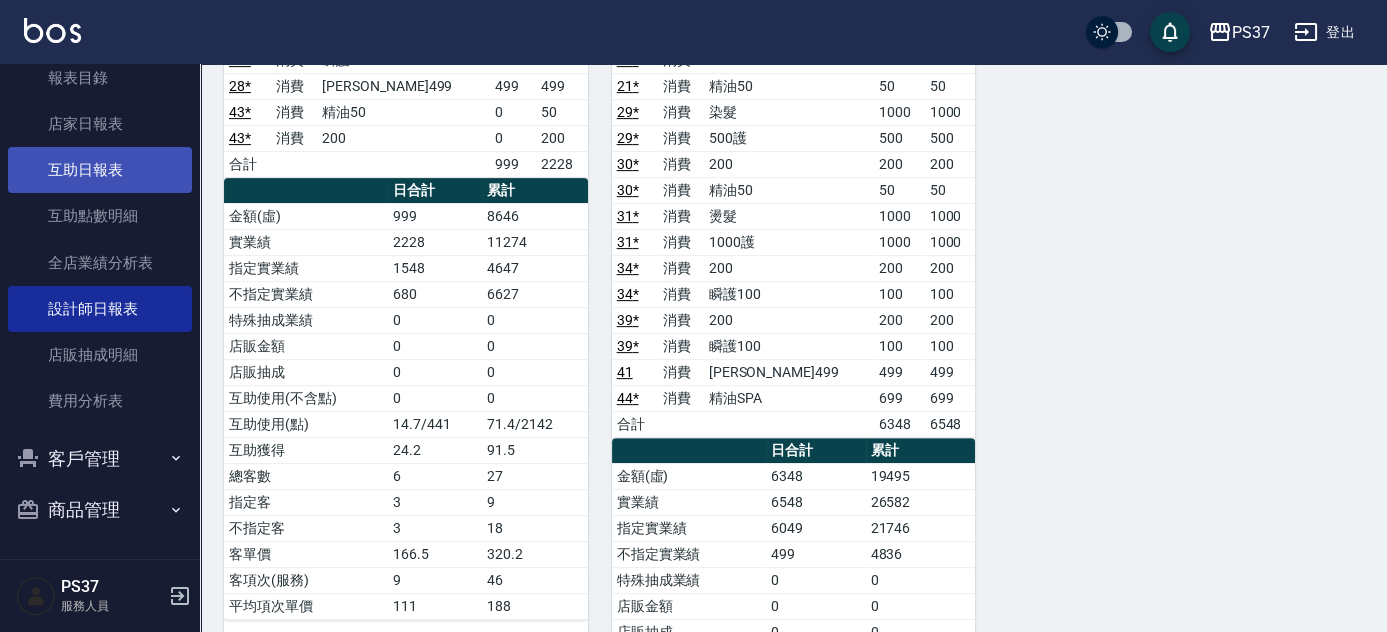 click on "互助日報表" at bounding box center (100, 170) 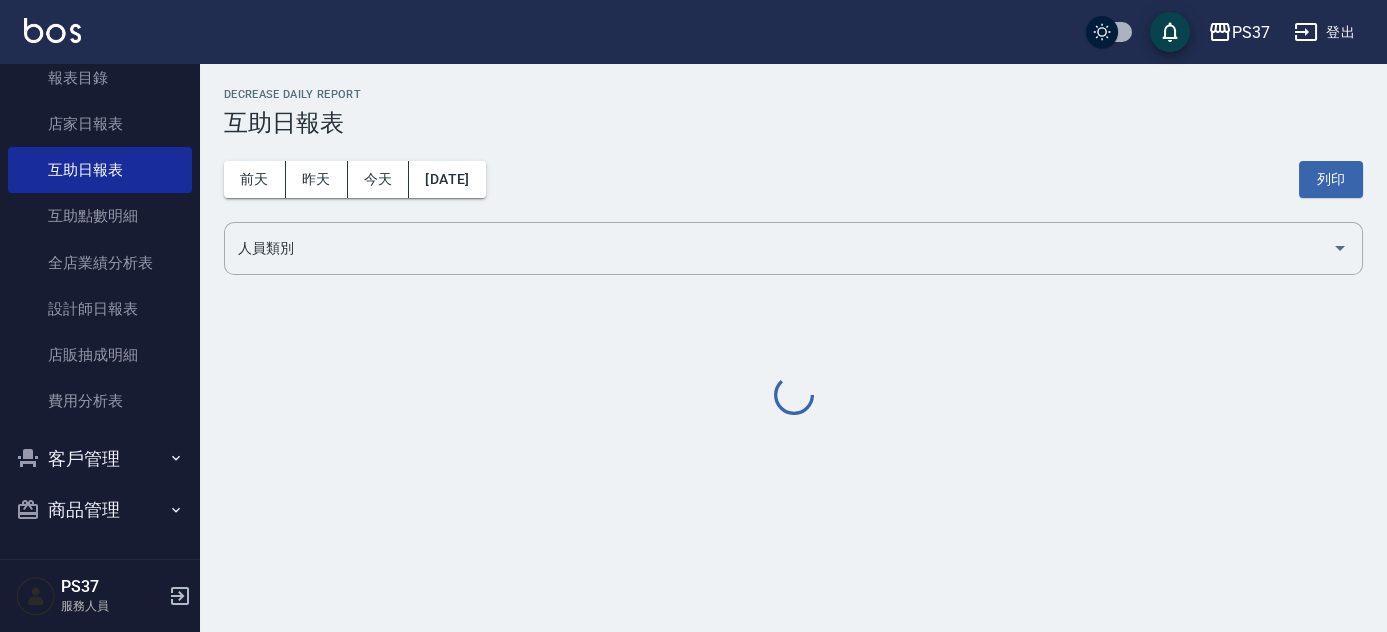 scroll, scrollTop: 0, scrollLeft: 0, axis: both 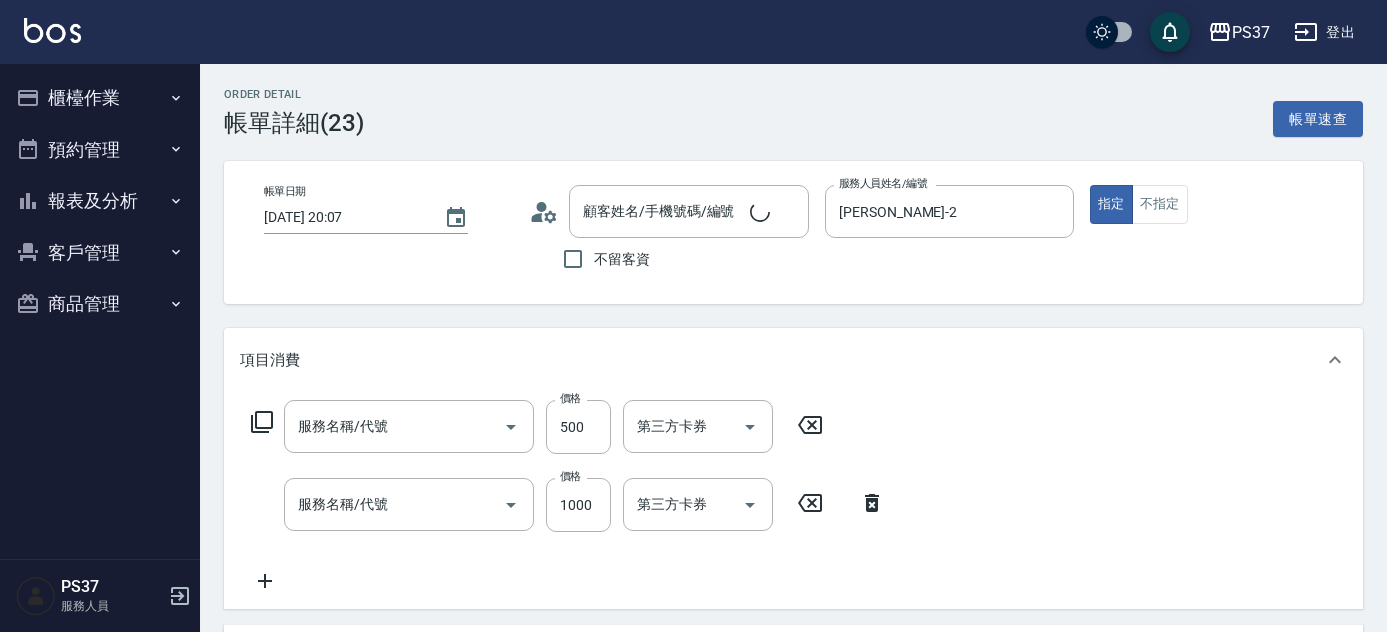 type on "500護(402)" 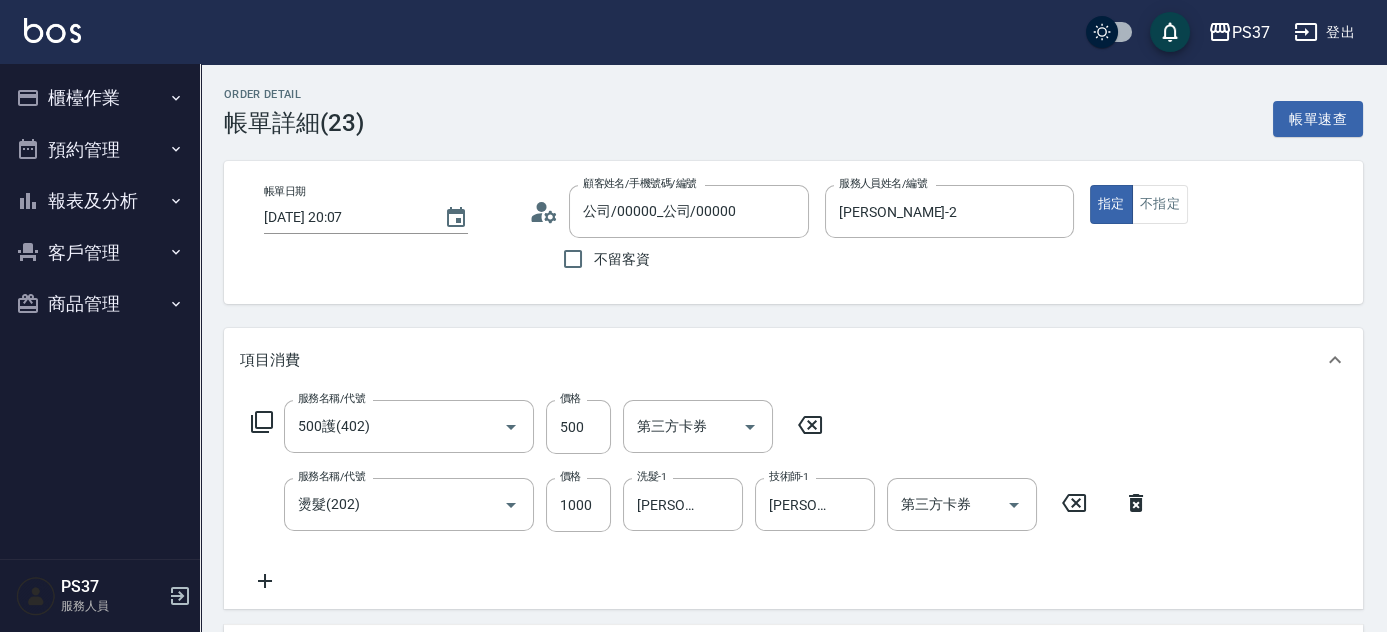 type on "公司/00000_公司/00000" 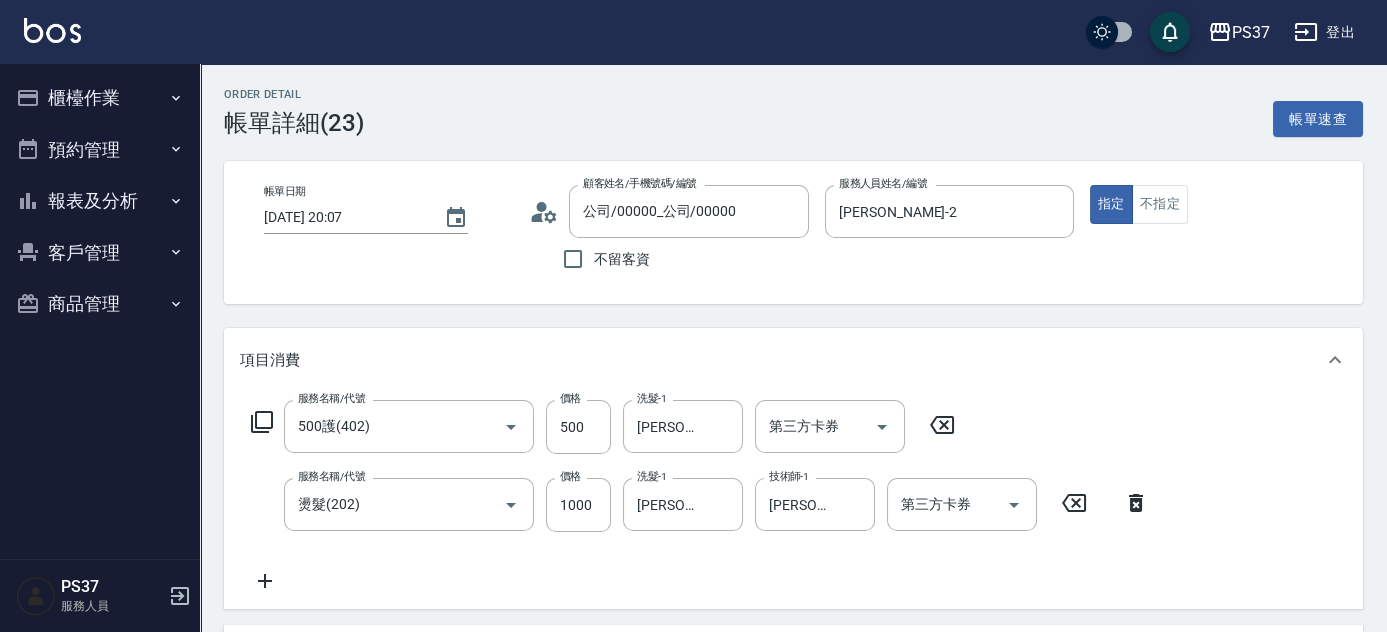 click on "報表及分析" at bounding box center [100, 201] 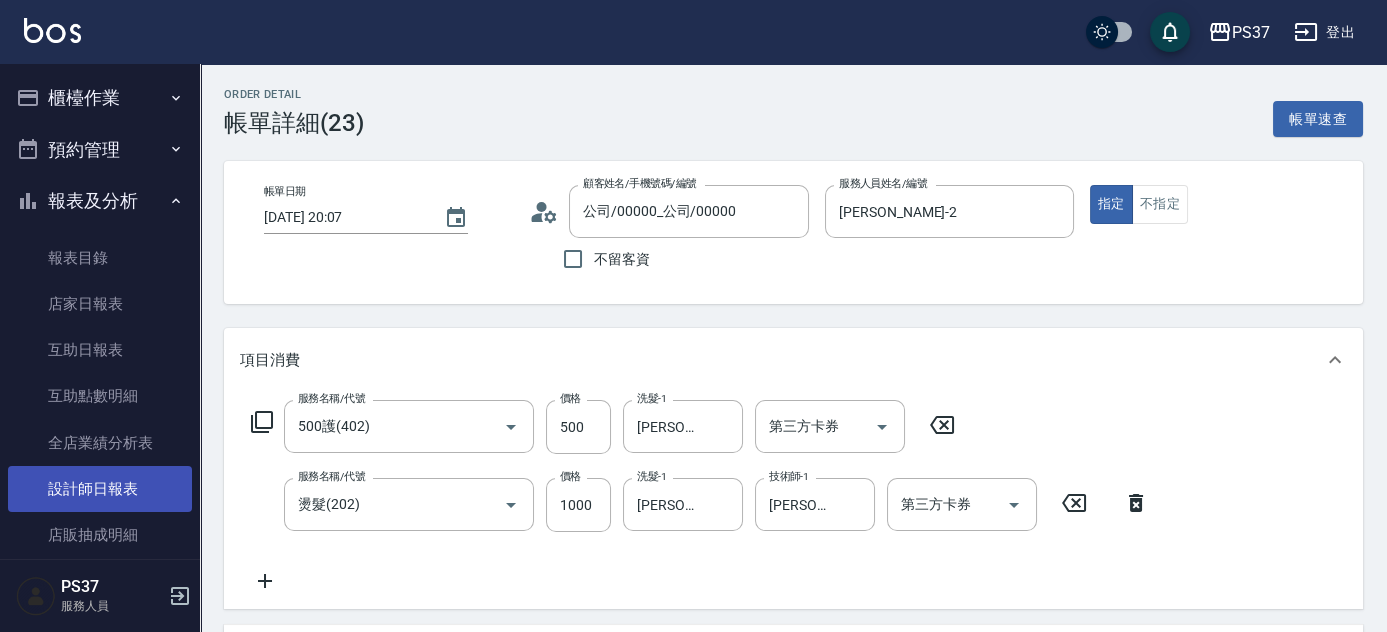 click on "設計師日報表" at bounding box center (100, 489) 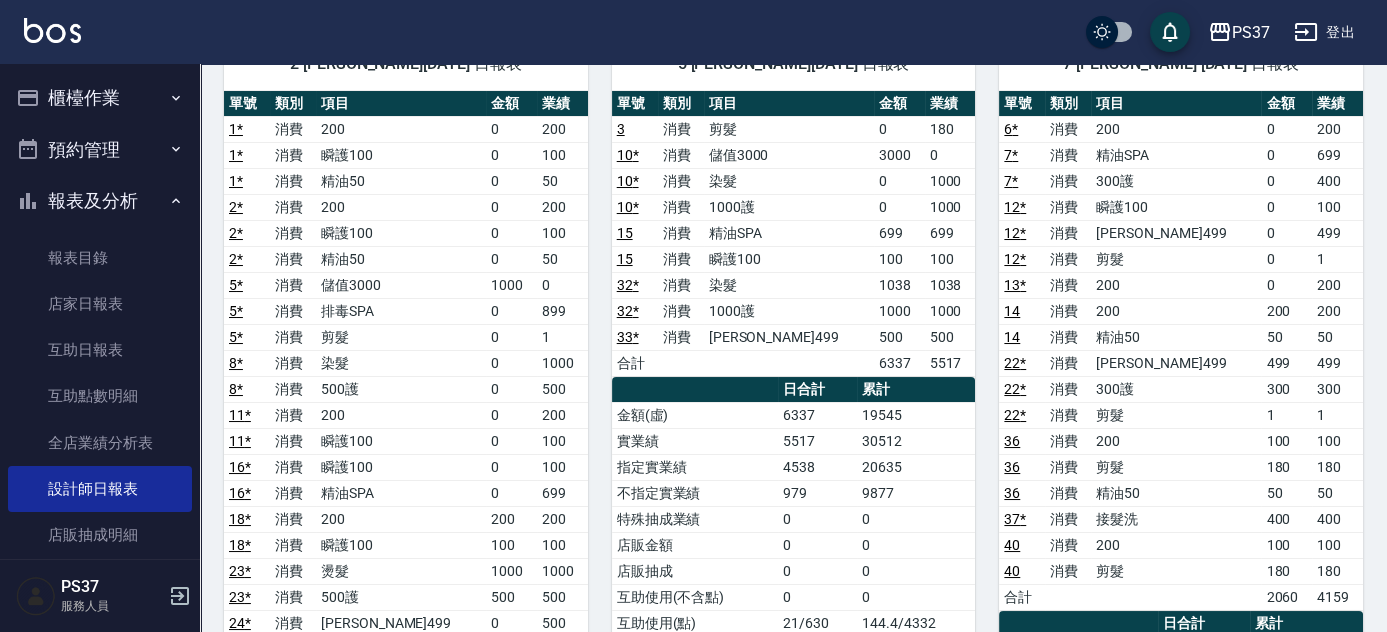scroll, scrollTop: 181, scrollLeft: 0, axis: vertical 